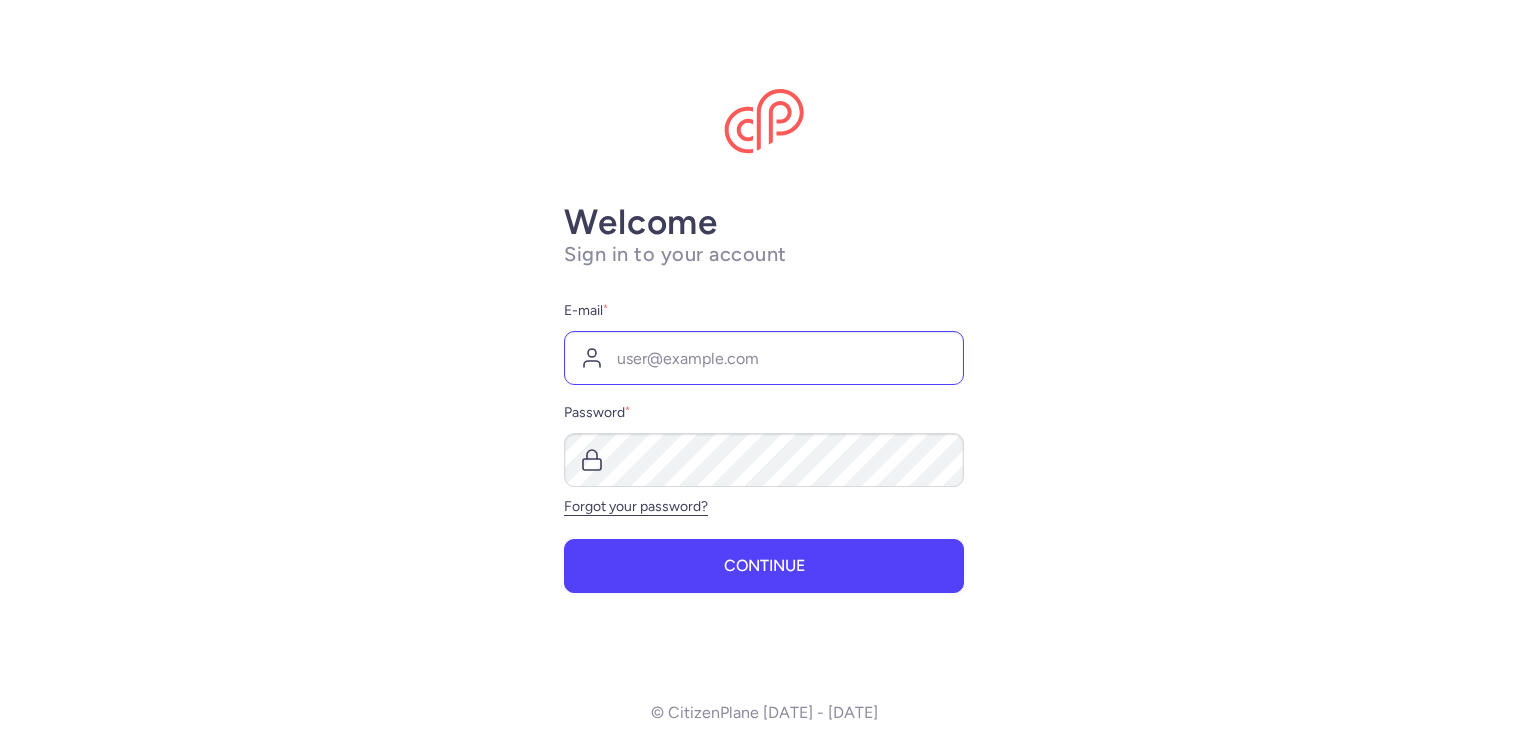 scroll, scrollTop: 0, scrollLeft: 0, axis: both 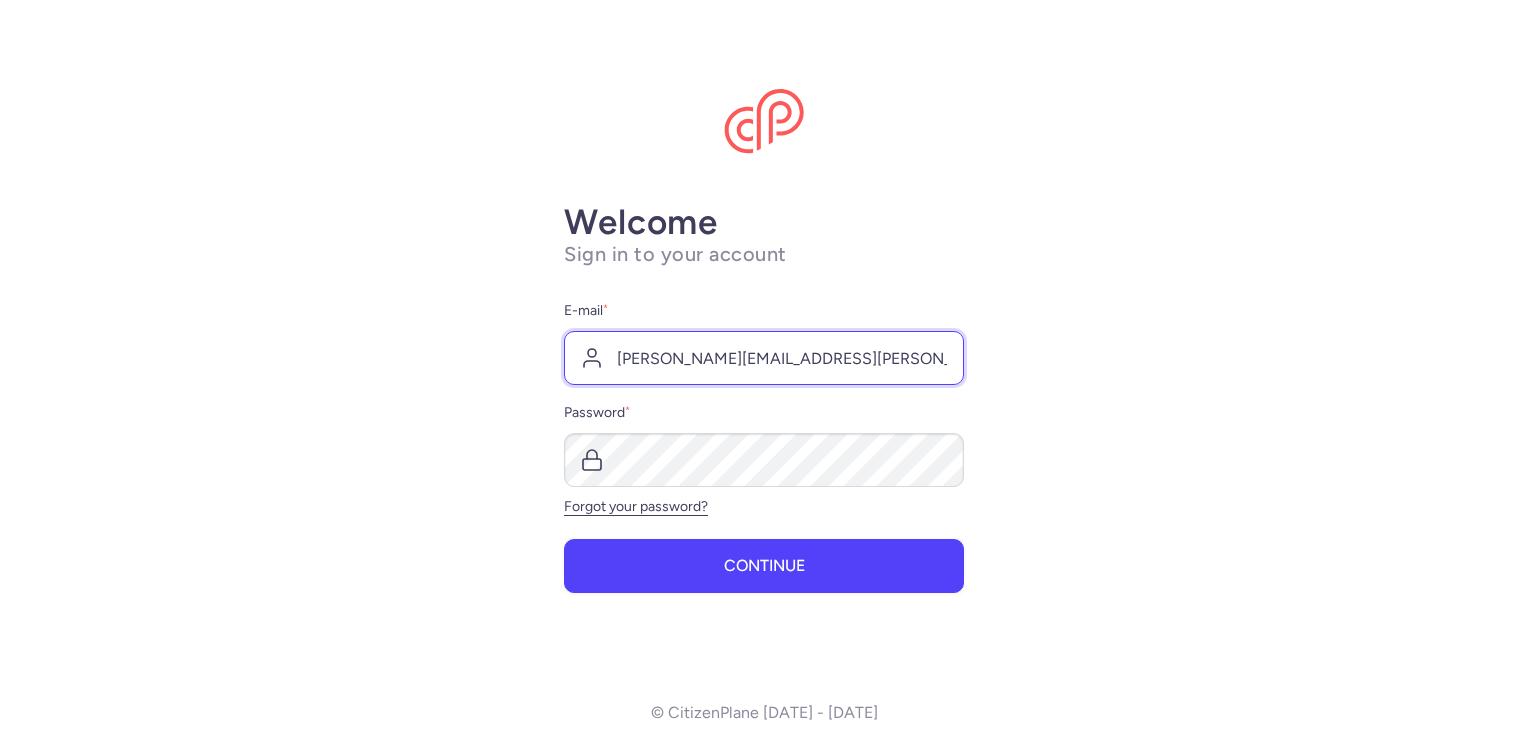 click on "[PERSON_NAME][EMAIL_ADDRESS][PERSON_NAME][DOMAIN_NAME]" at bounding box center (764, 358) 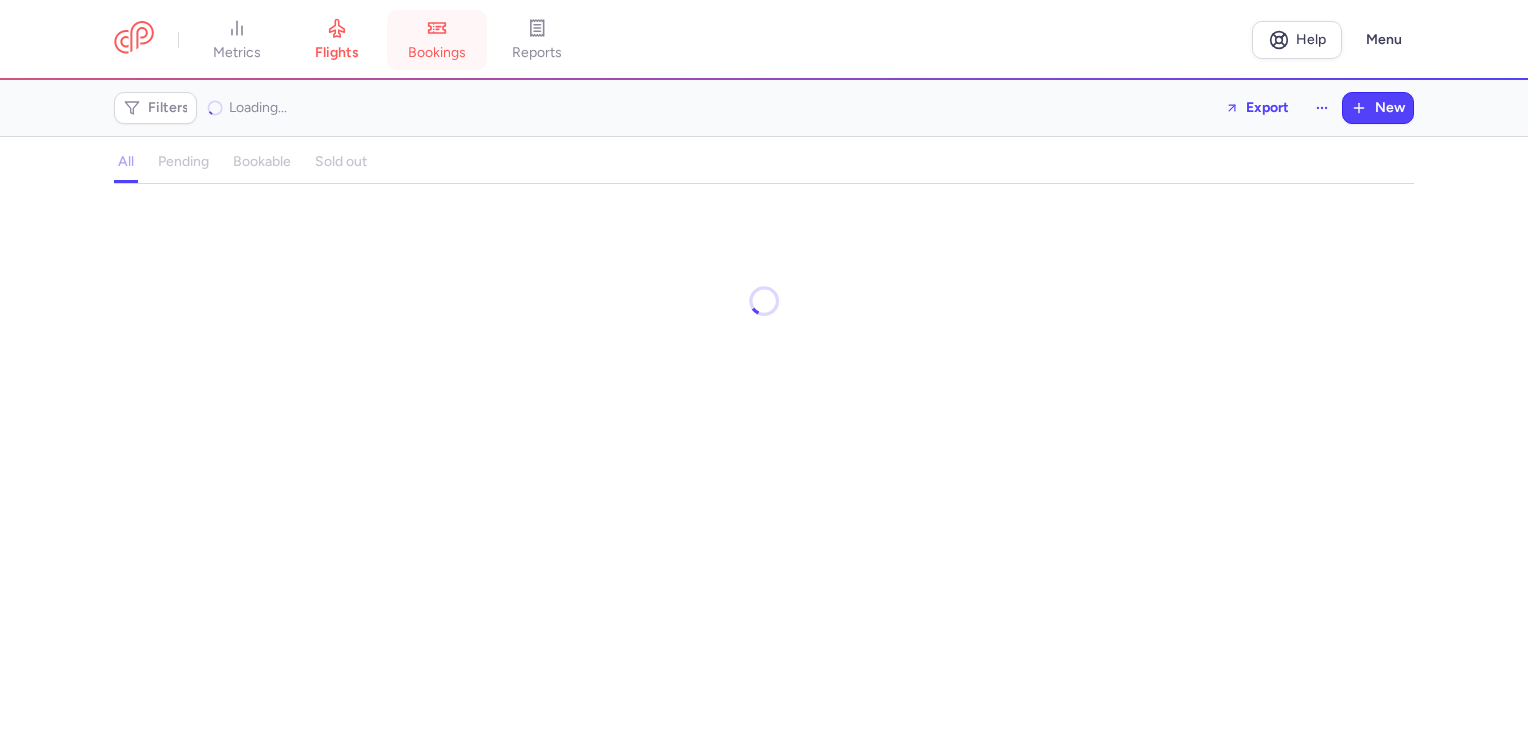 click on "bookings" at bounding box center [437, 40] 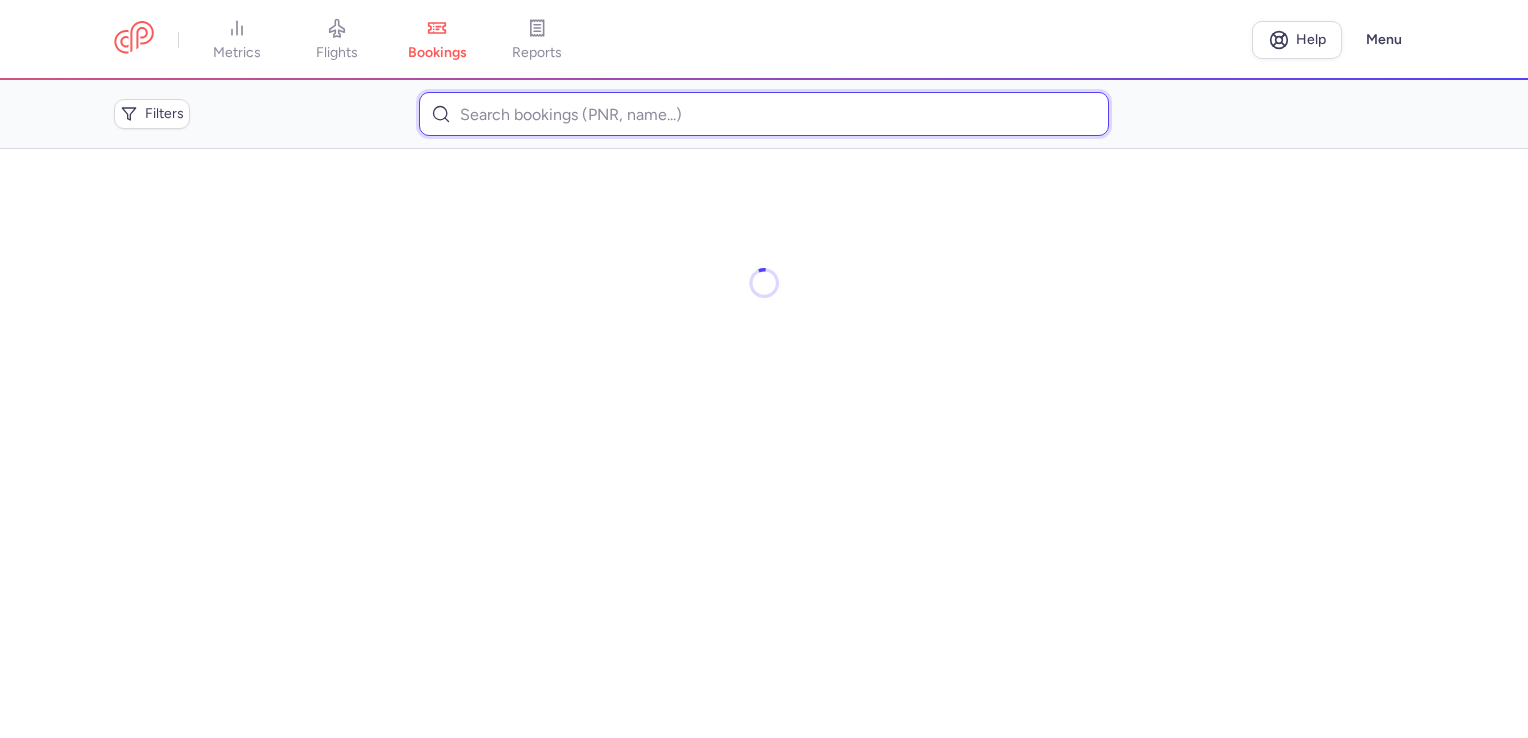 click at bounding box center (763, 114) 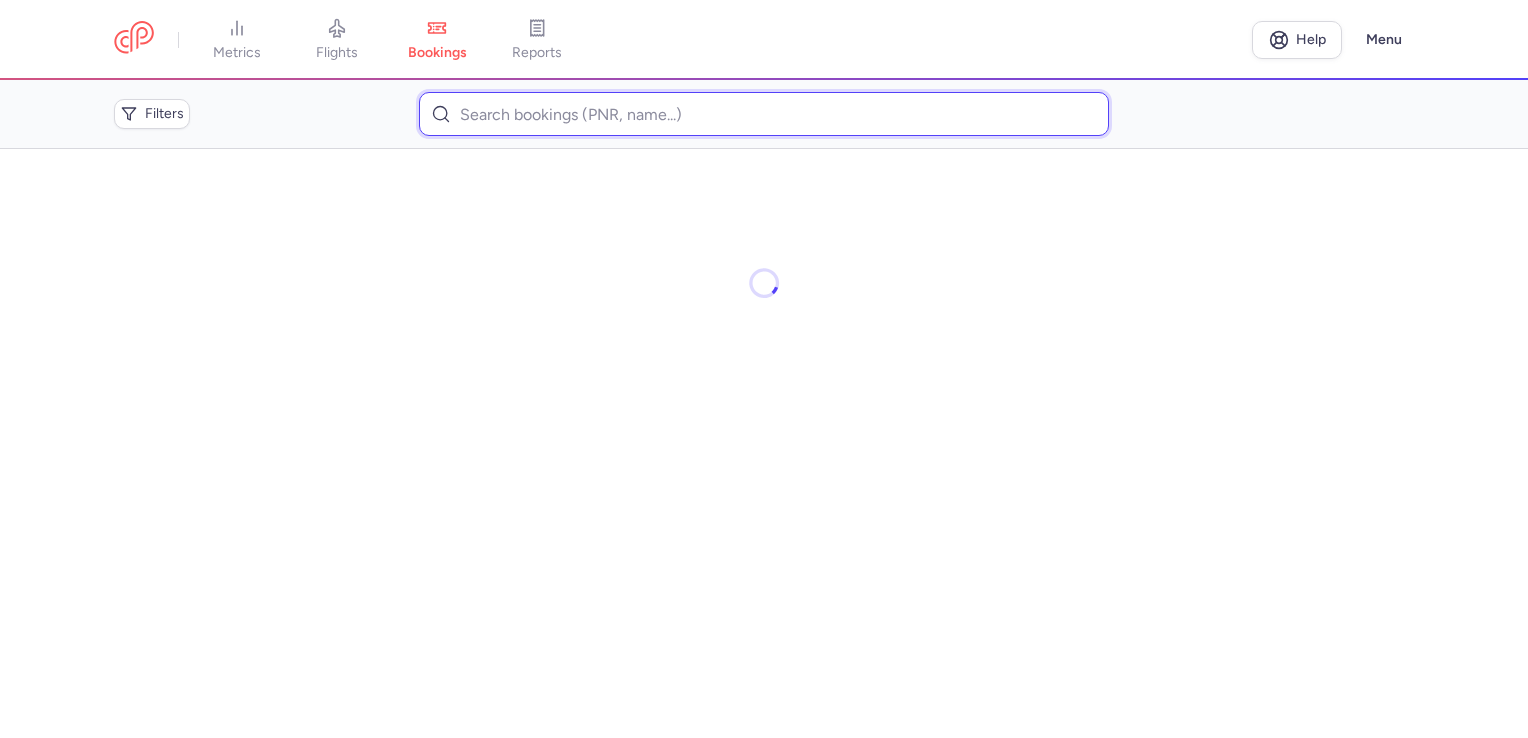 paste on "THIER" 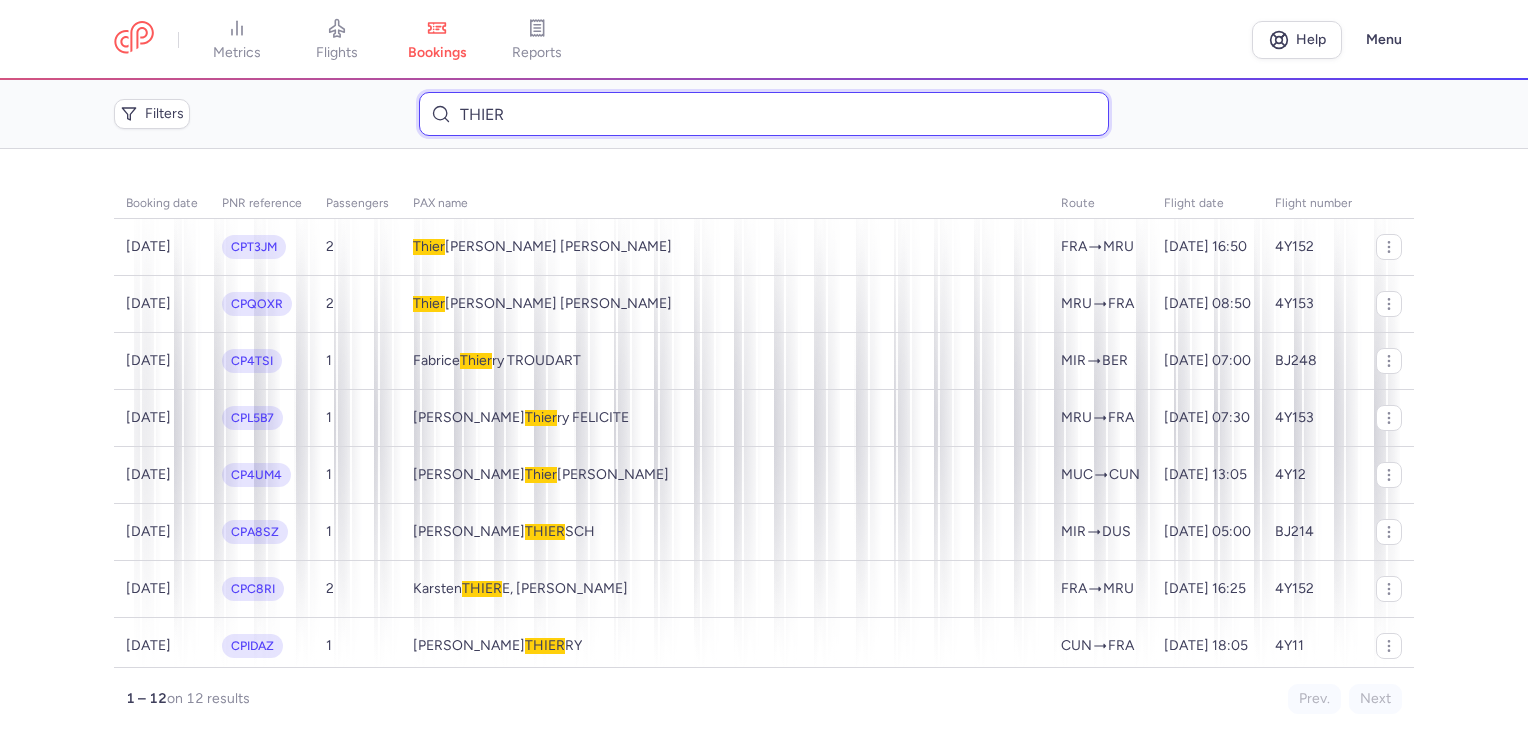 drag, startPoint x: 536, startPoint y: 104, endPoint x: 408, endPoint y: 120, distance: 128.99612 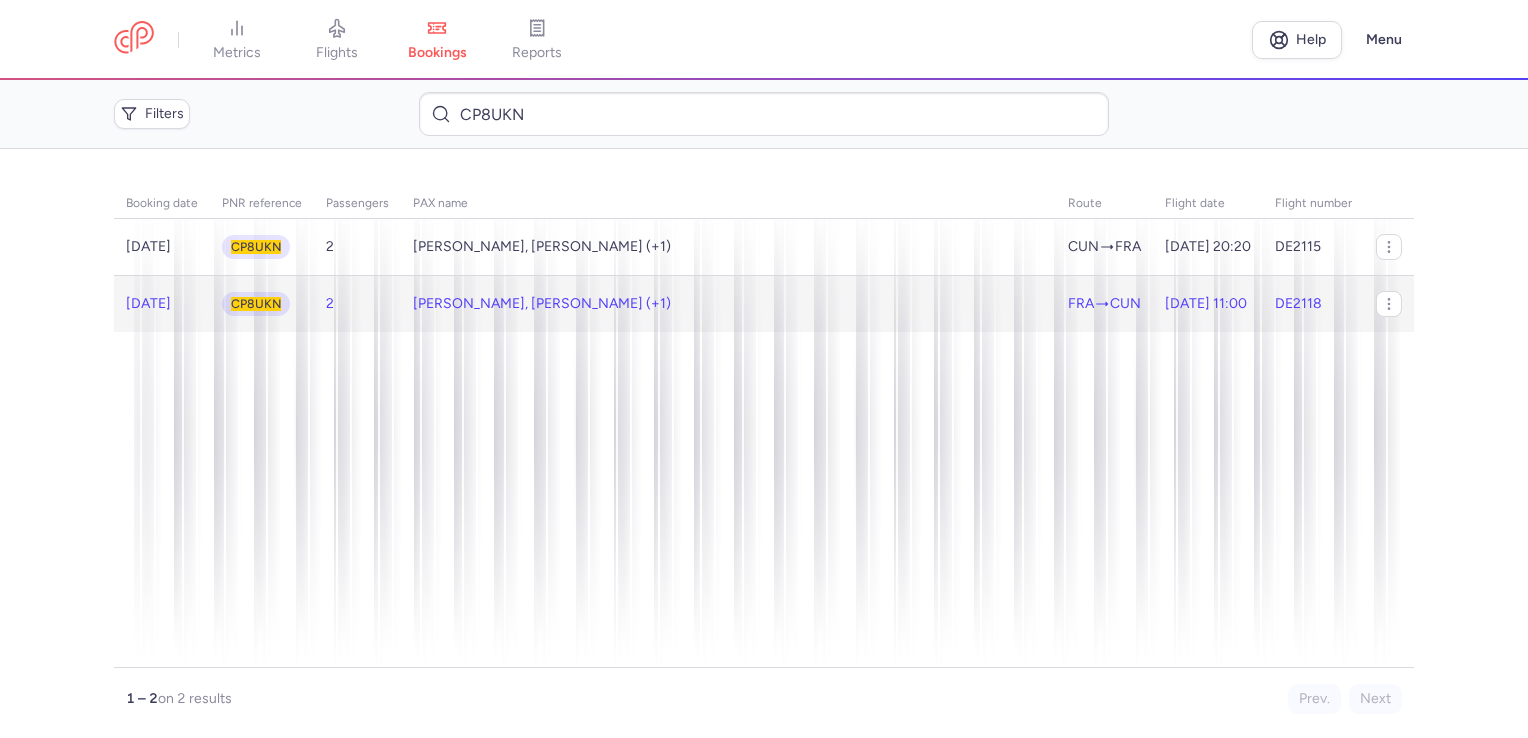 click on "[PERSON_NAME], [PERSON_NAME] (+1)" 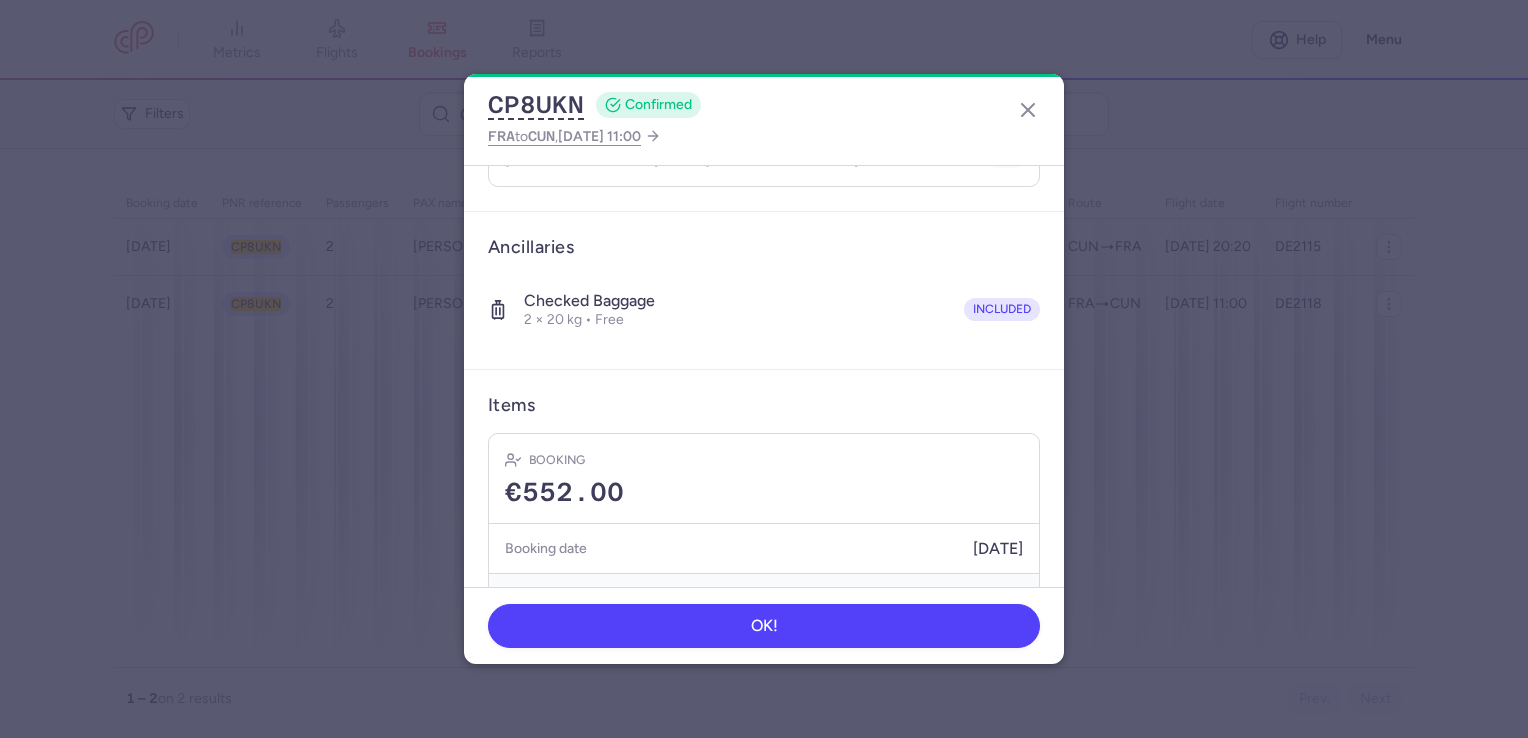 scroll, scrollTop: 561, scrollLeft: 0, axis: vertical 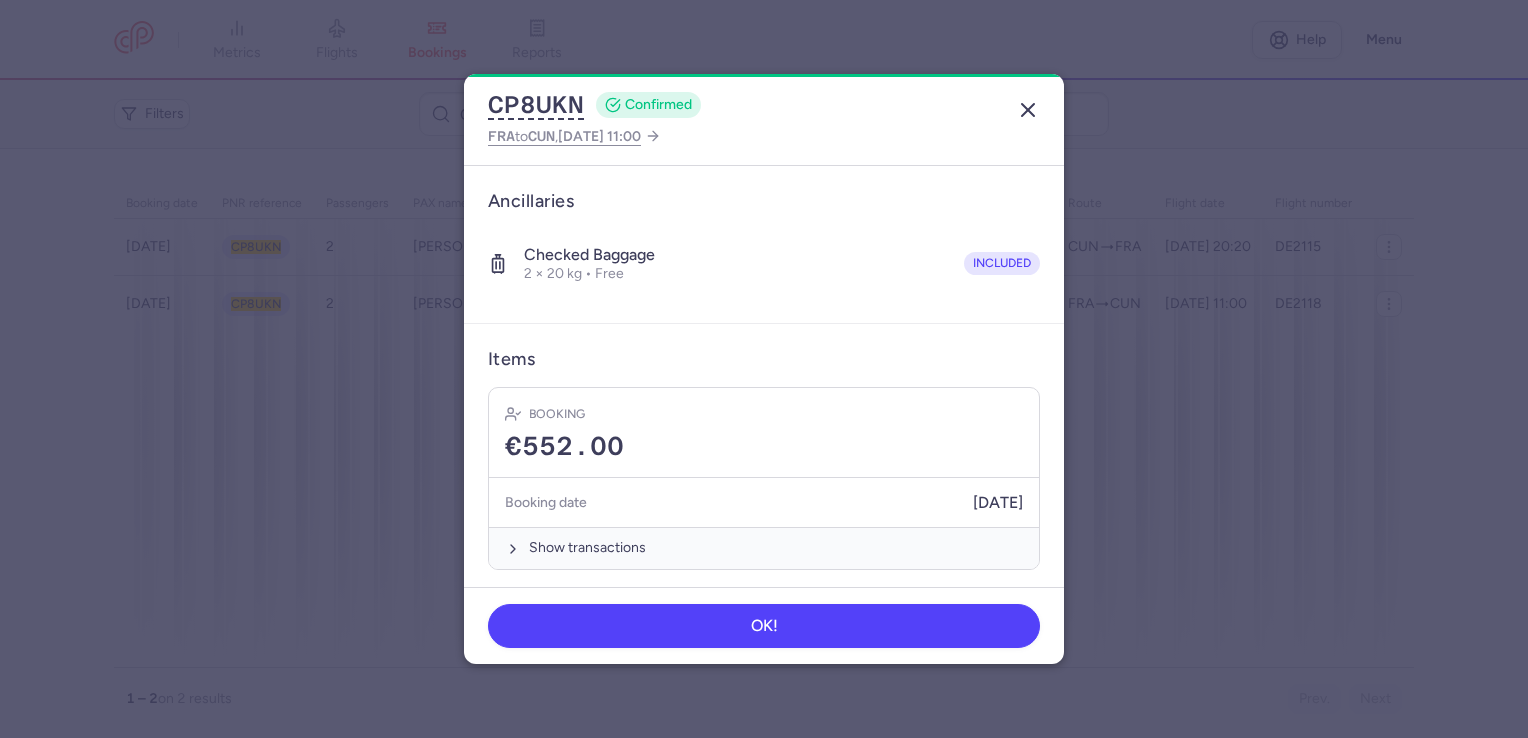 click 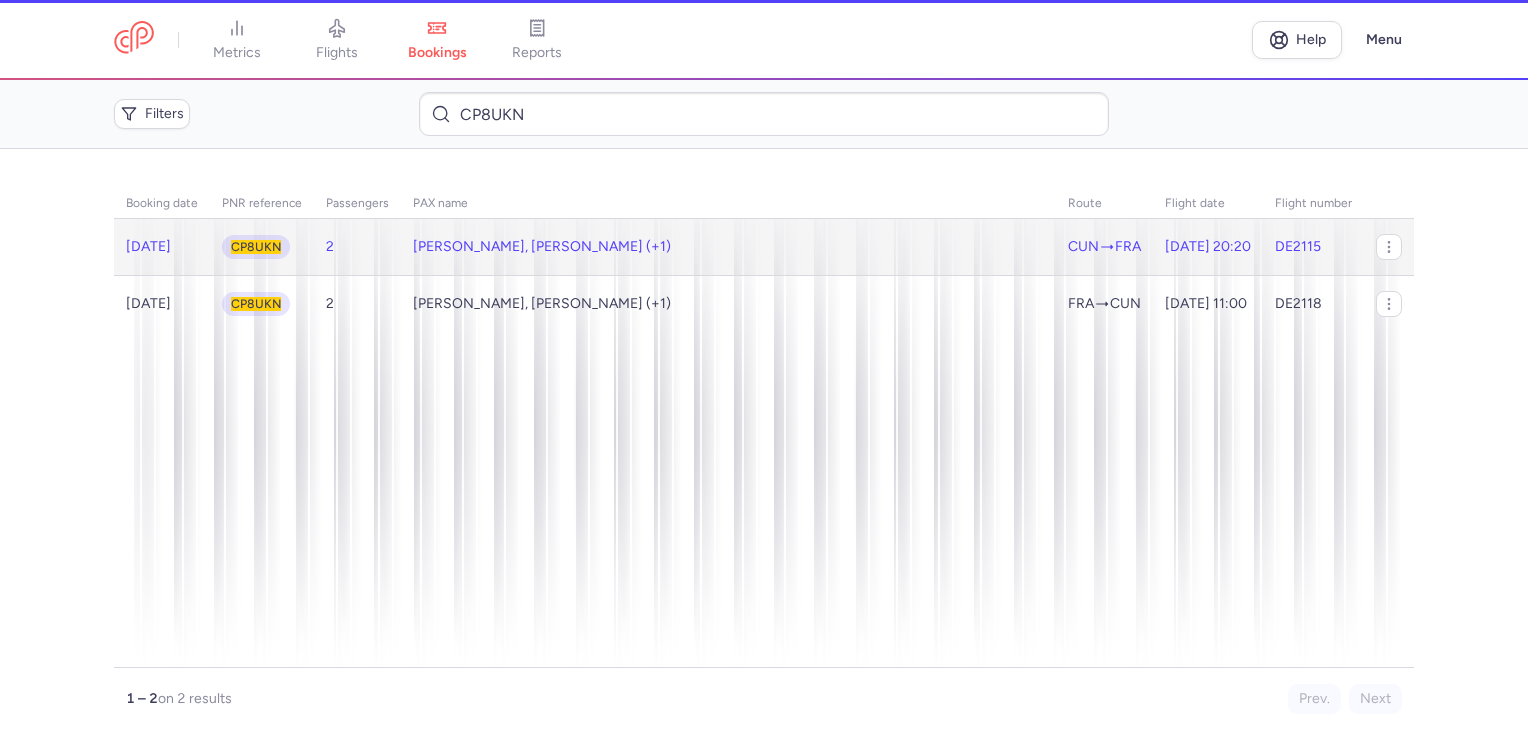 click on "[PERSON_NAME], [PERSON_NAME] (+1)" 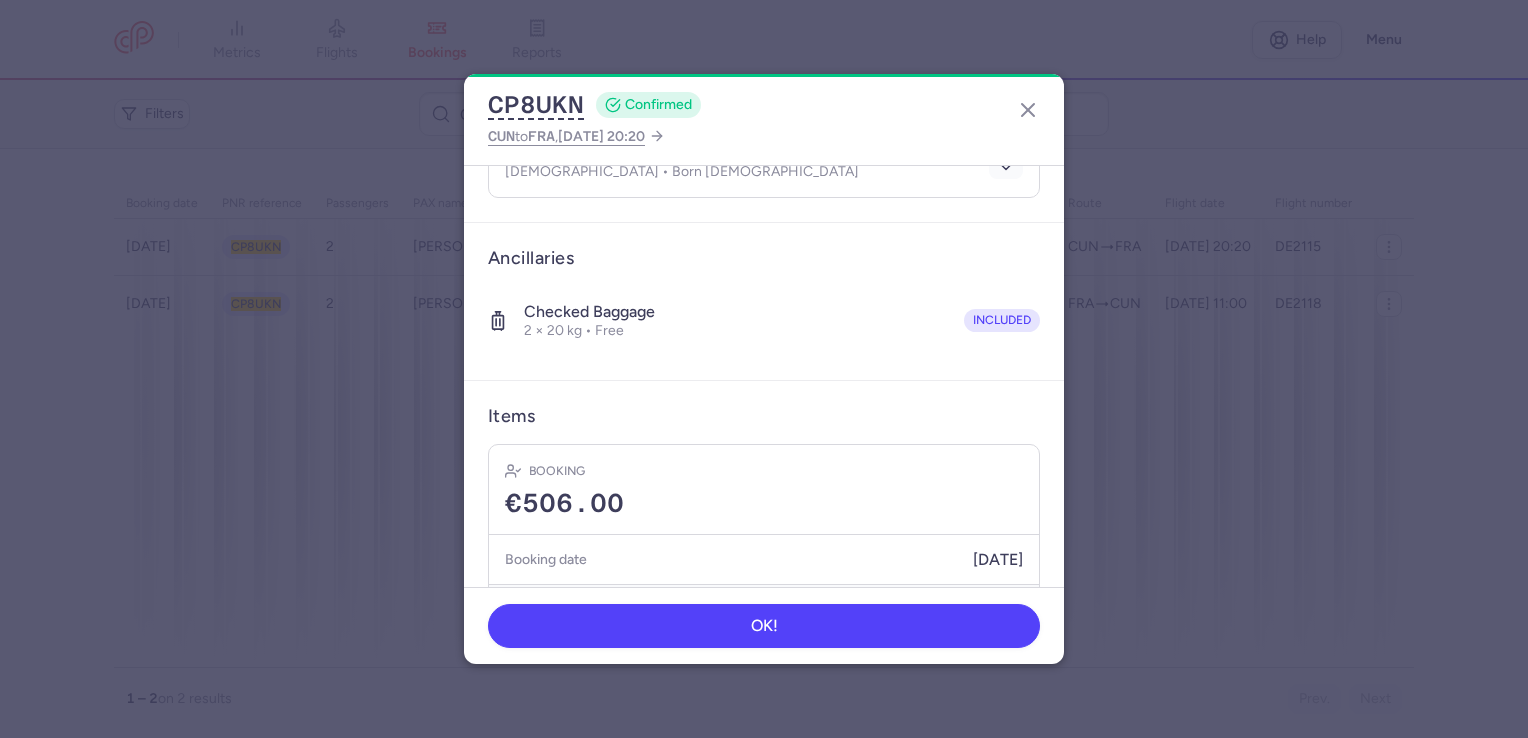 scroll, scrollTop: 561, scrollLeft: 0, axis: vertical 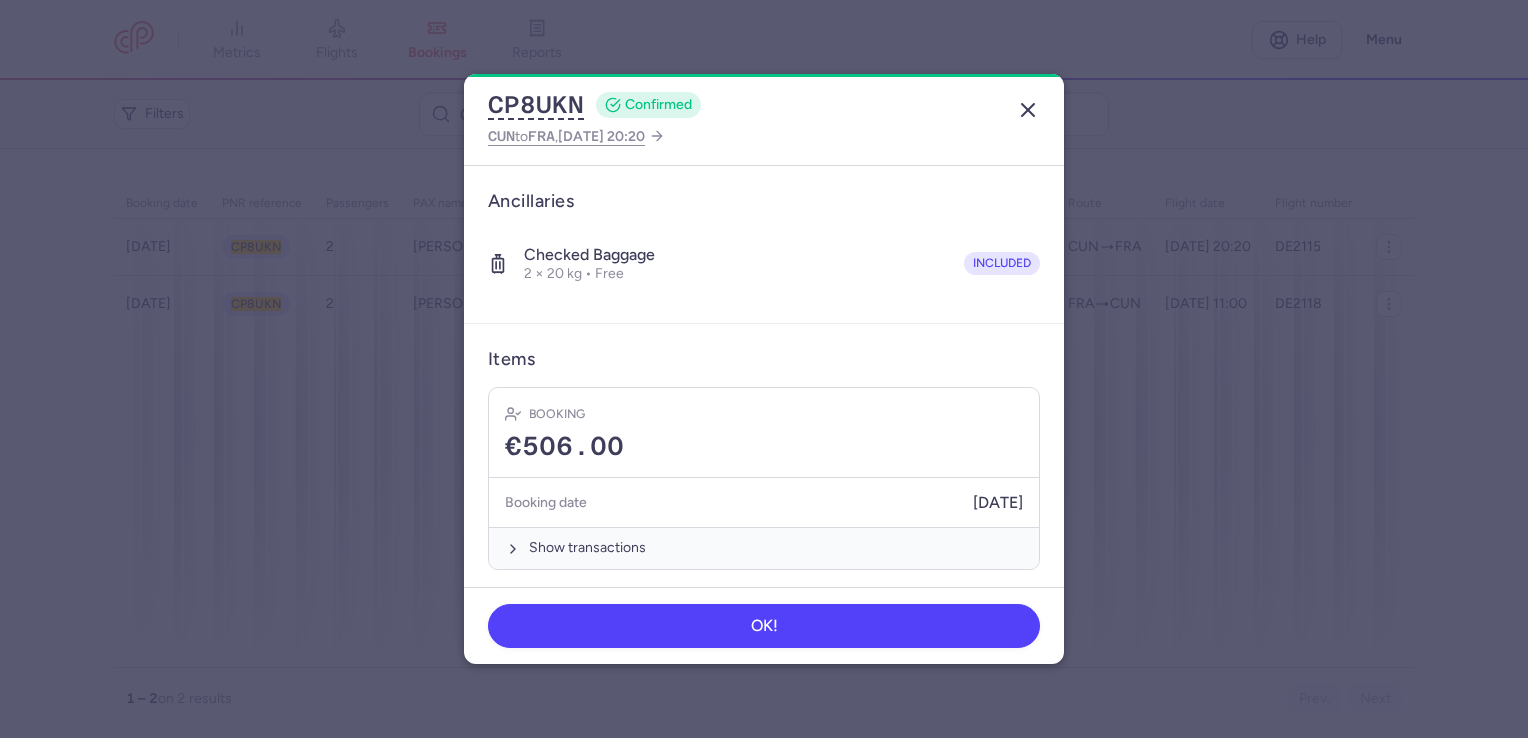 click 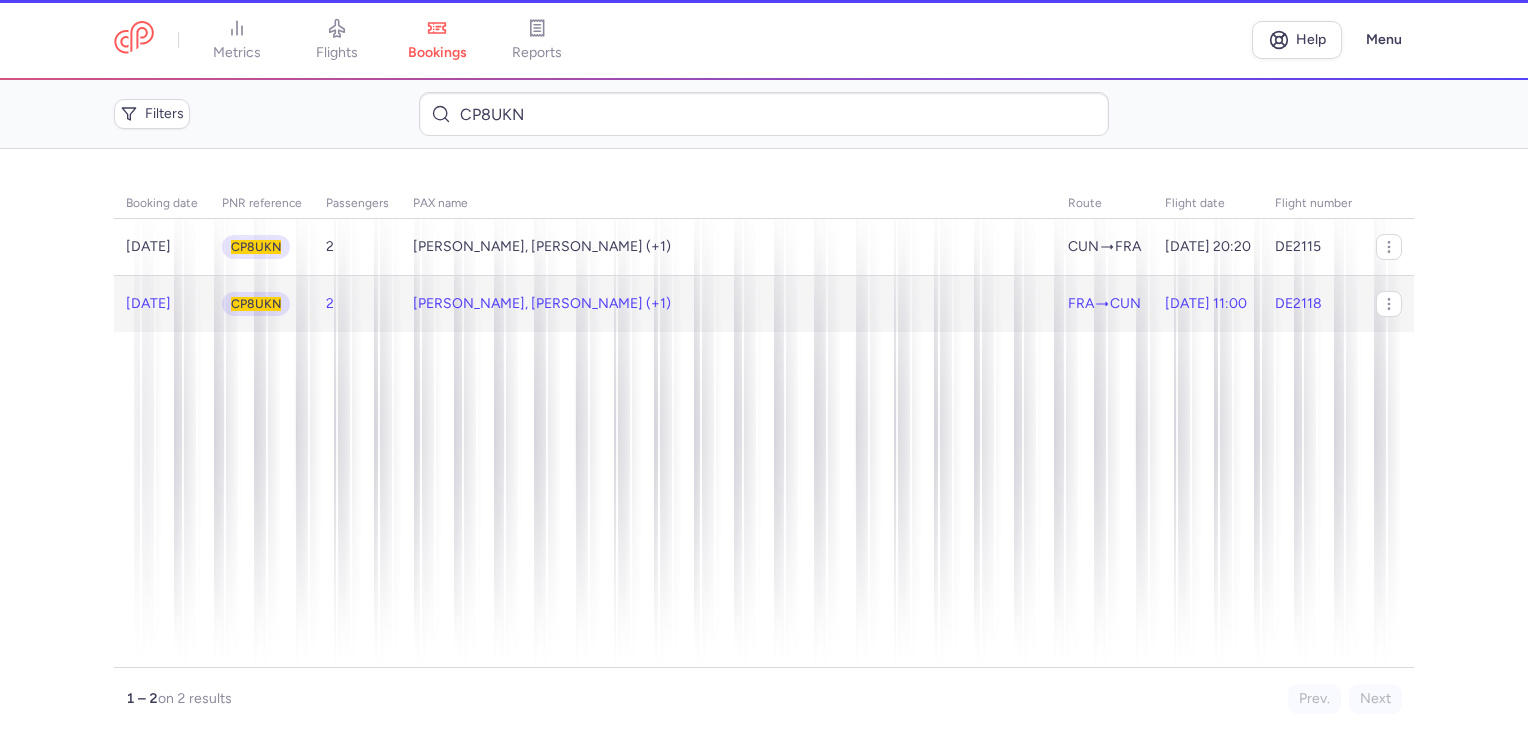 click on "[PERSON_NAME], [PERSON_NAME] (+1)" 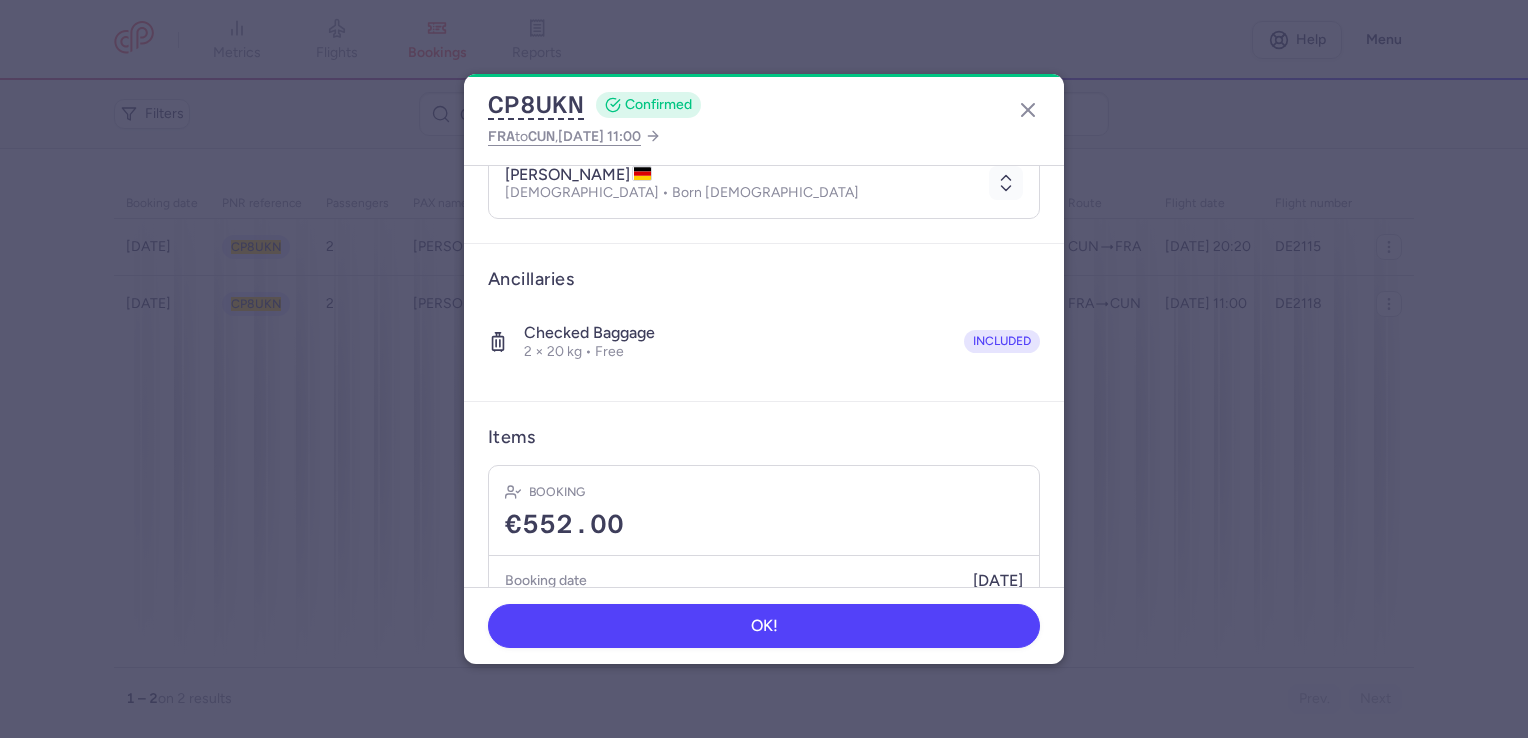 scroll, scrollTop: 500, scrollLeft: 0, axis: vertical 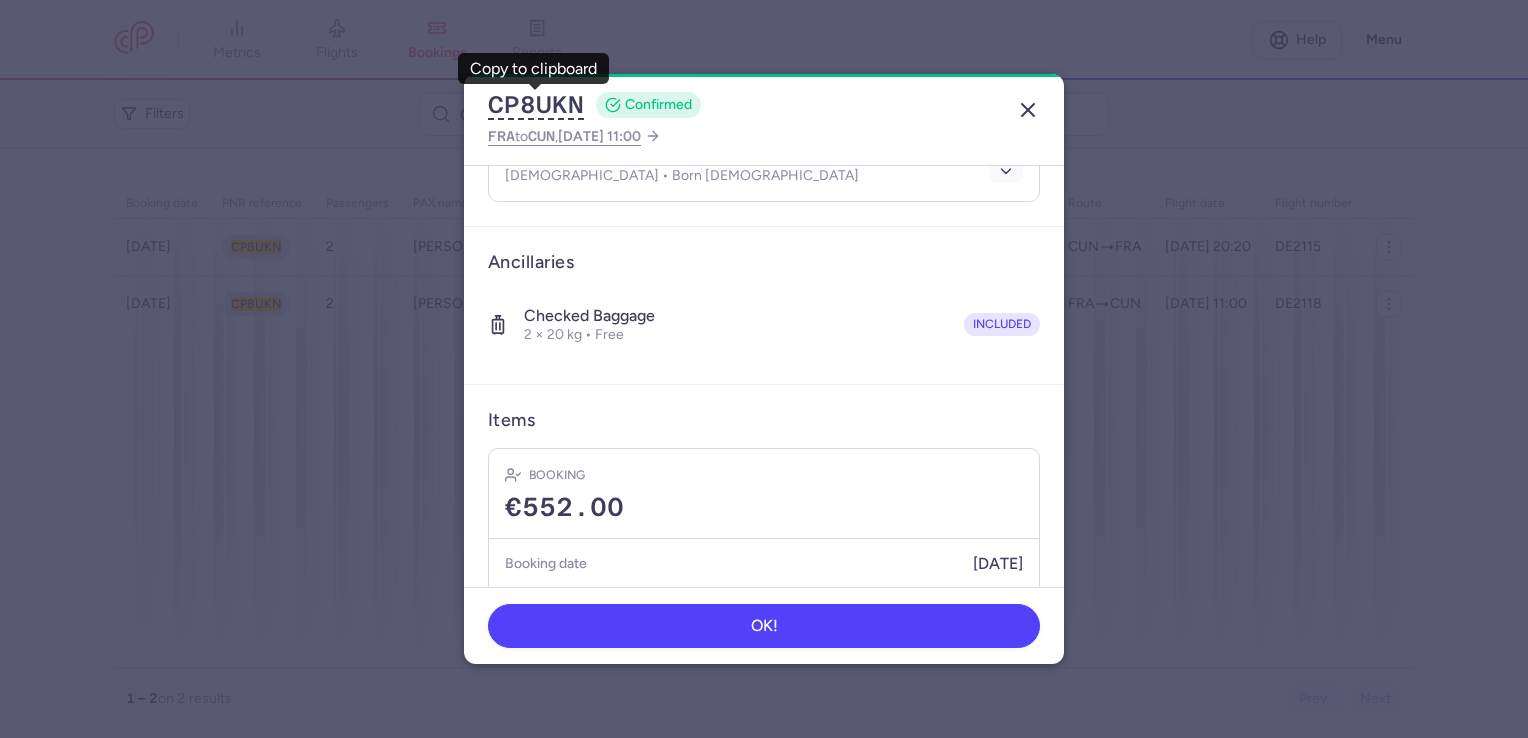 click 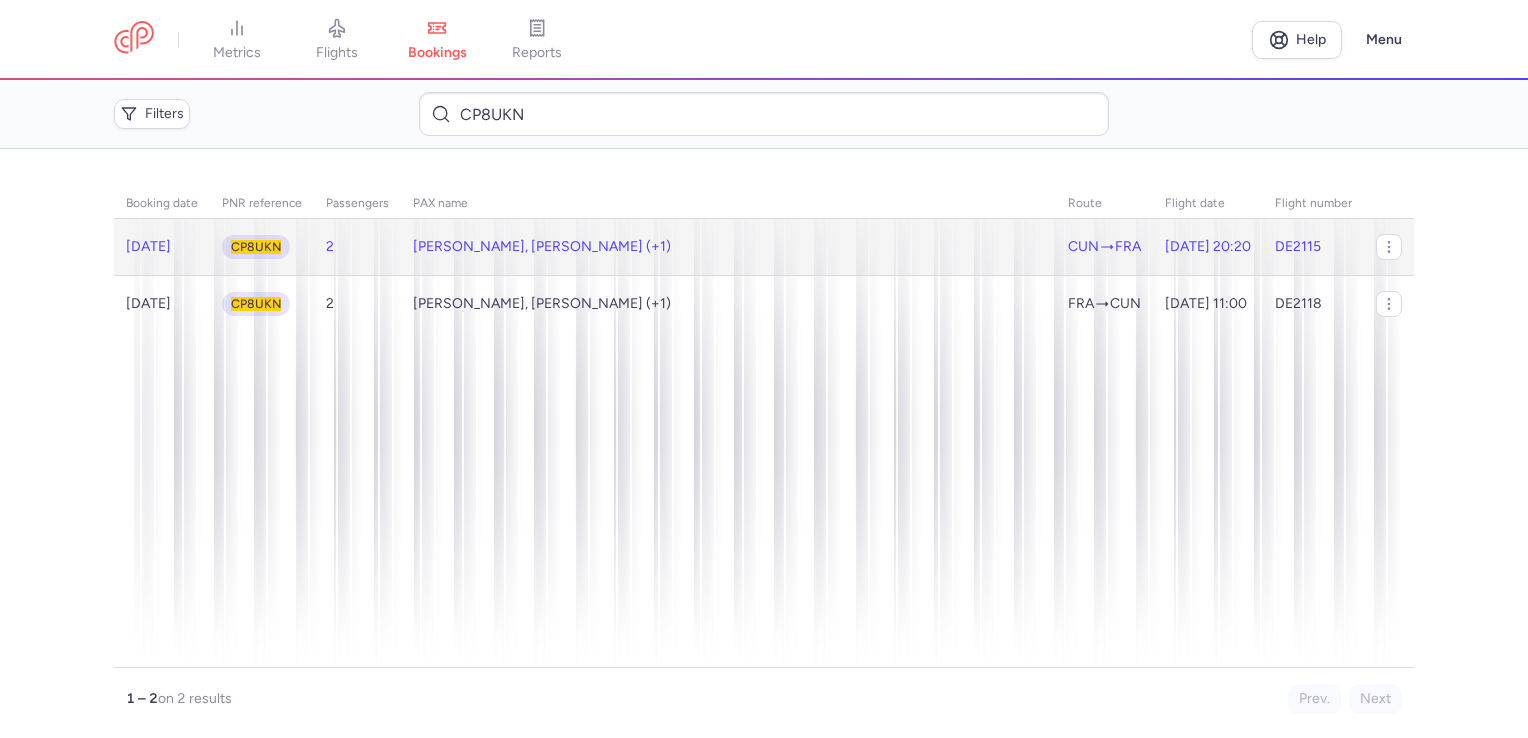 click on "[PERSON_NAME], [PERSON_NAME] (+1)" 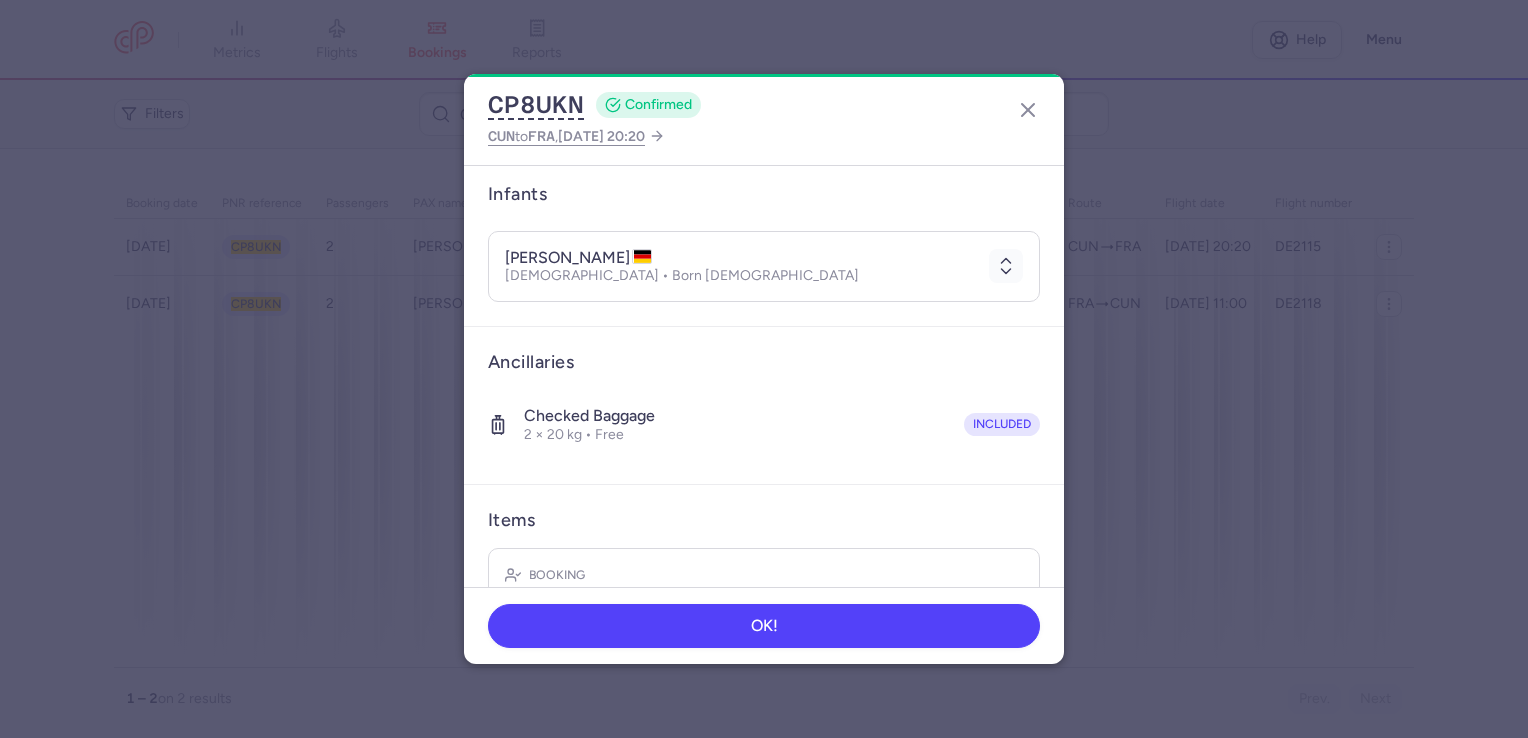 scroll, scrollTop: 561, scrollLeft: 0, axis: vertical 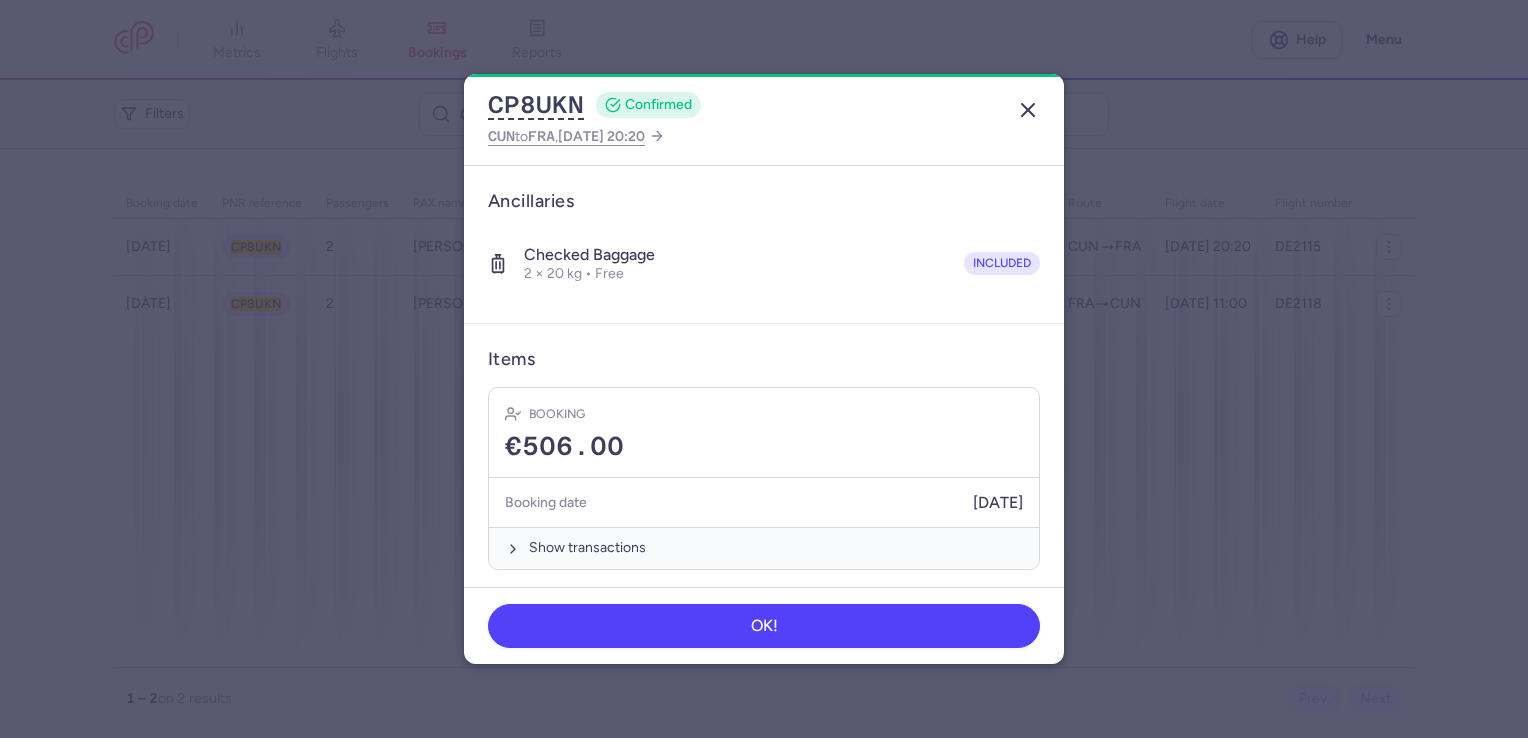 click 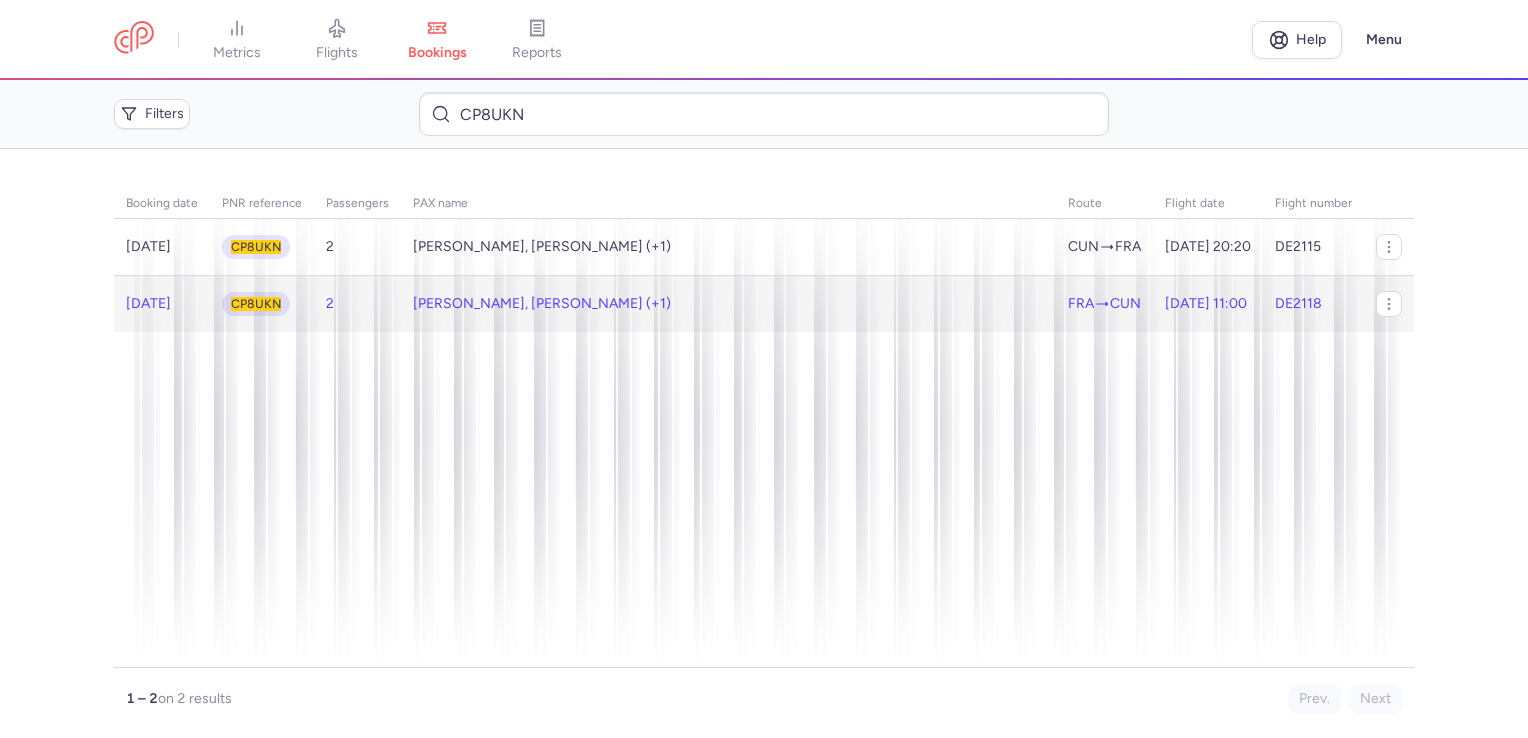 click on "[PERSON_NAME], [PERSON_NAME] (+1)" 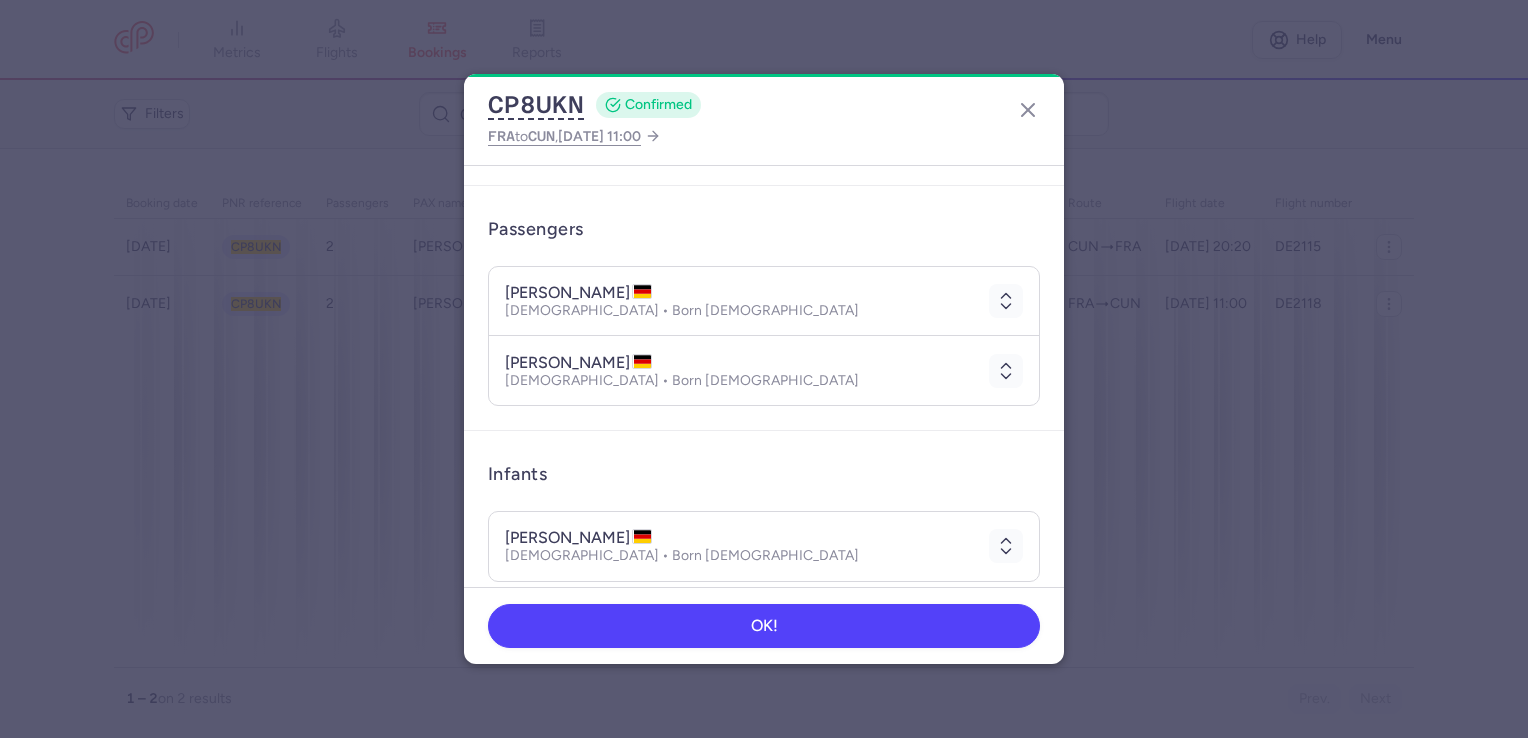 scroll, scrollTop: 500, scrollLeft: 0, axis: vertical 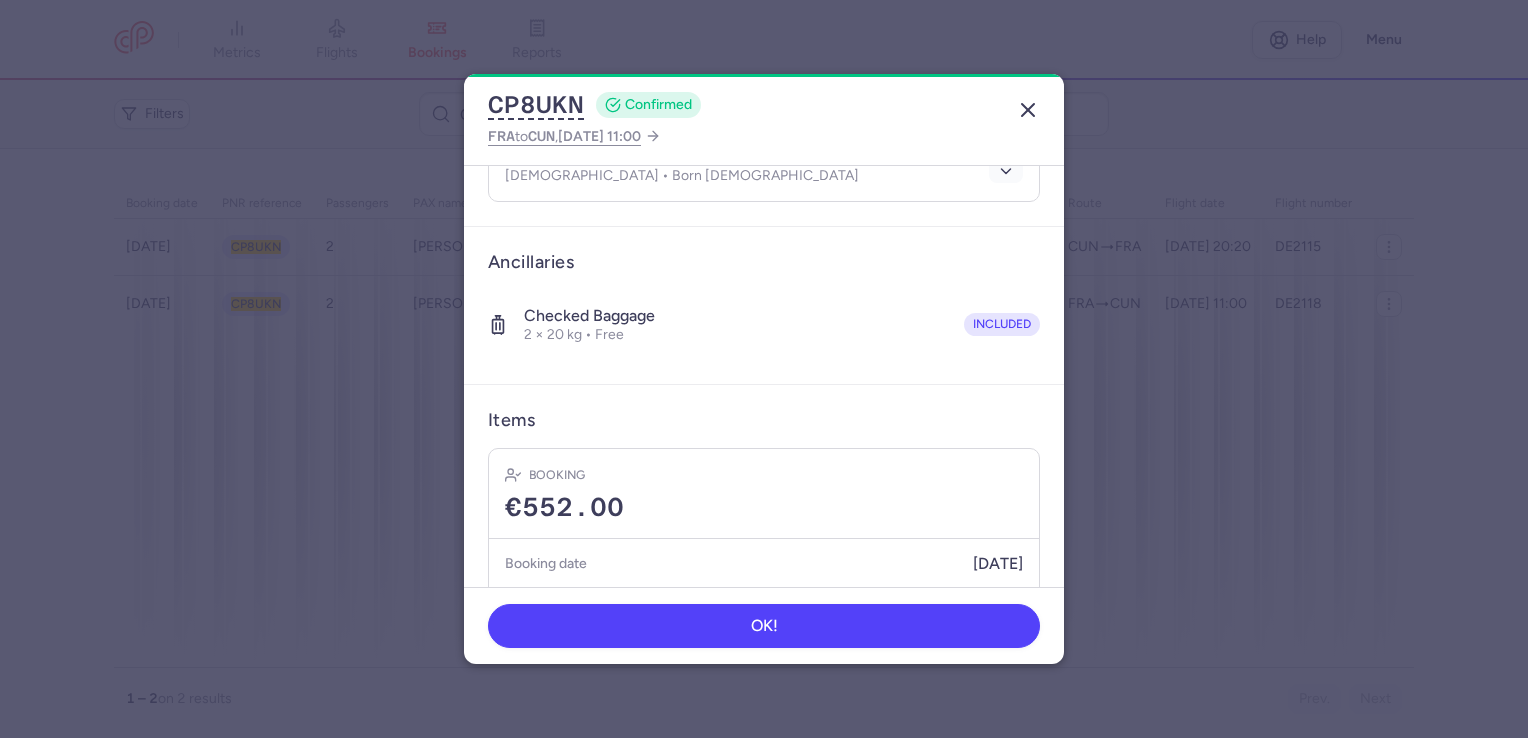 click 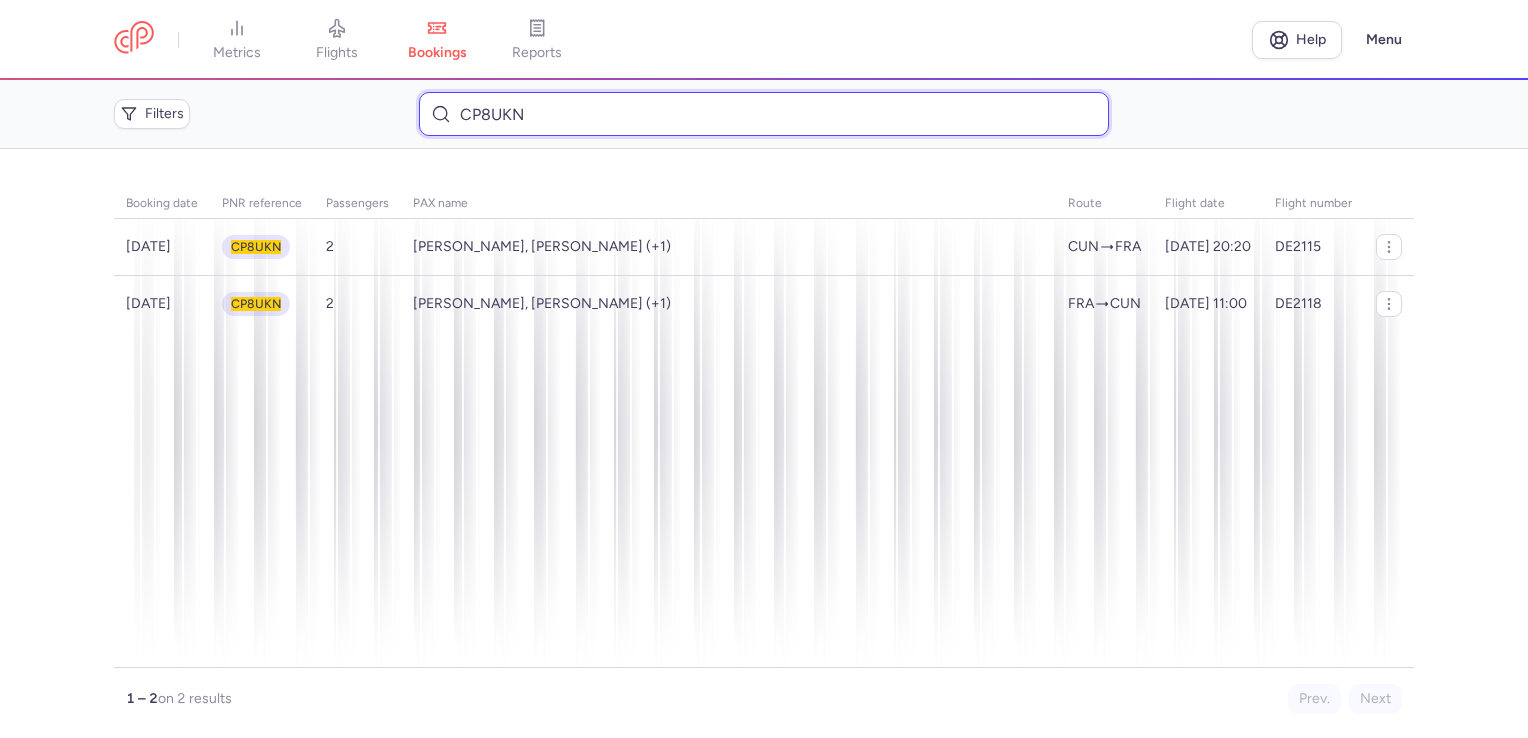 drag, startPoint x: 539, startPoint y: 118, endPoint x: 430, endPoint y: 115, distance: 109.041275 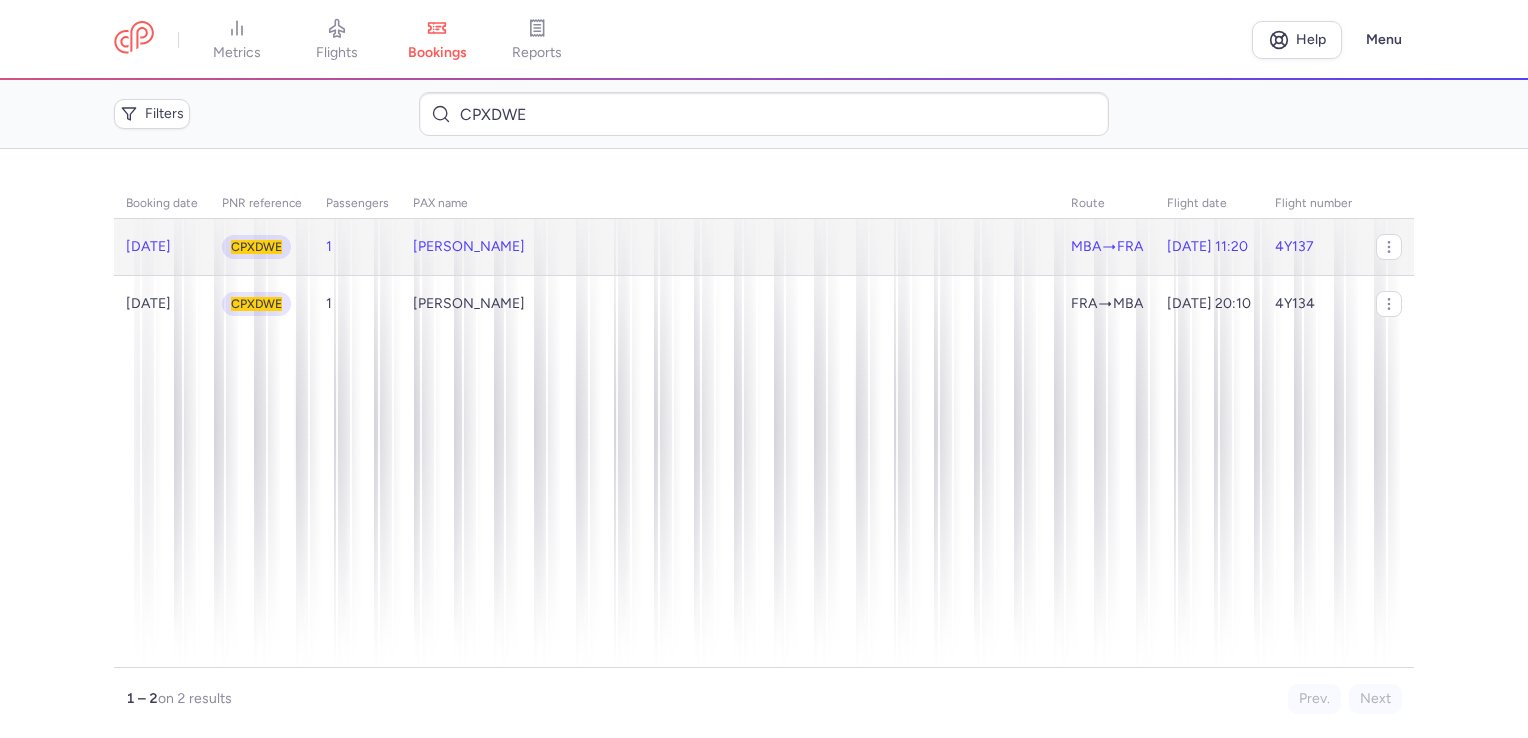 click on "[PERSON_NAME]" 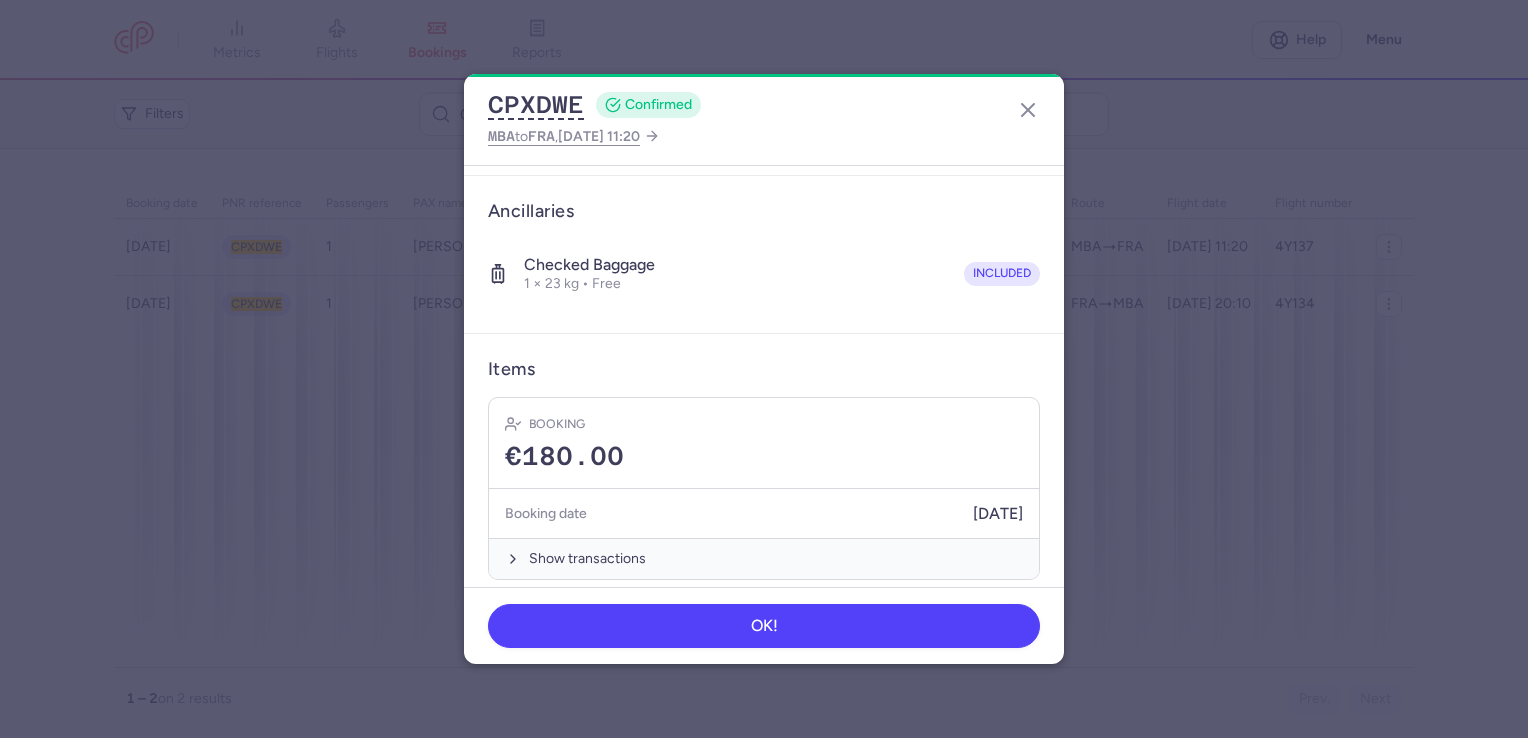 scroll, scrollTop: 318, scrollLeft: 0, axis: vertical 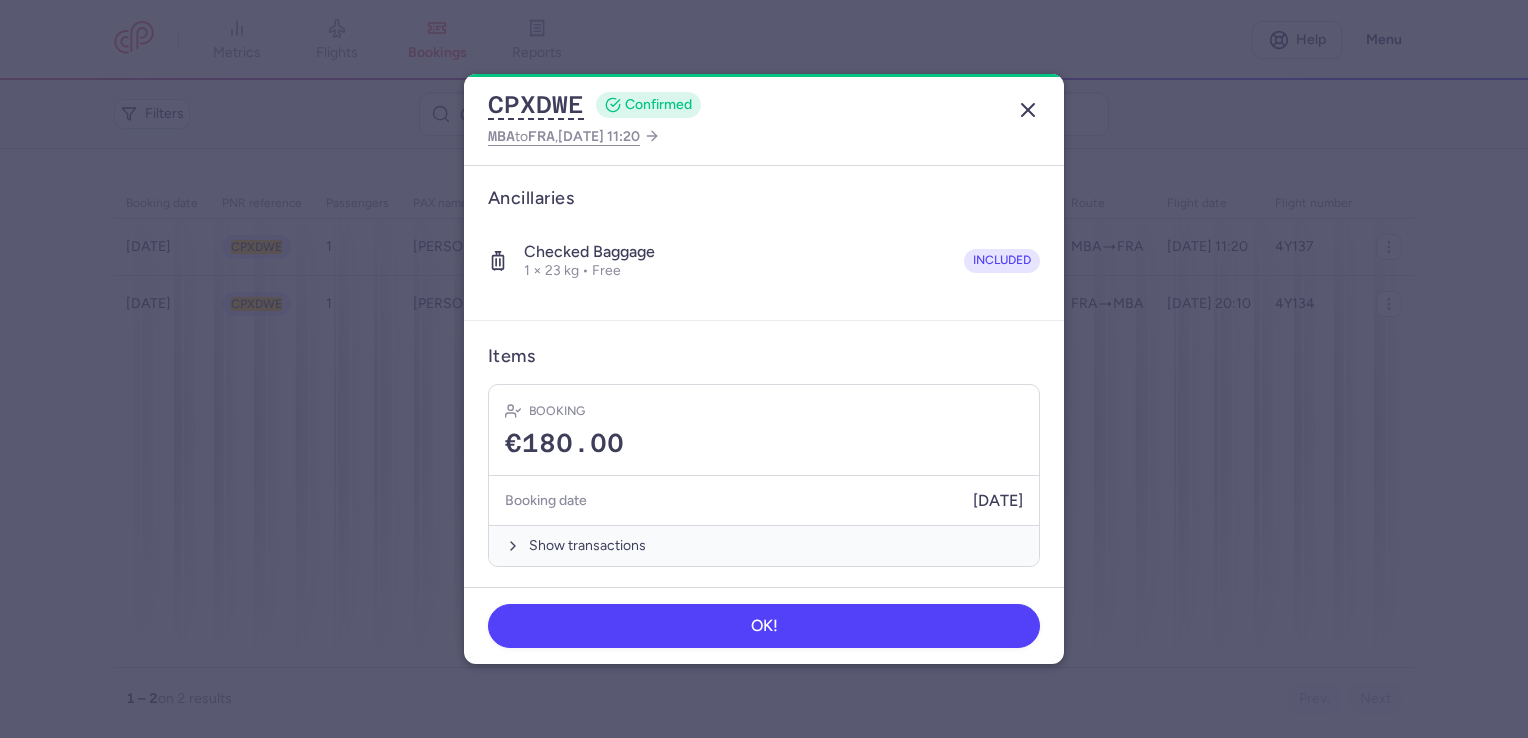 click 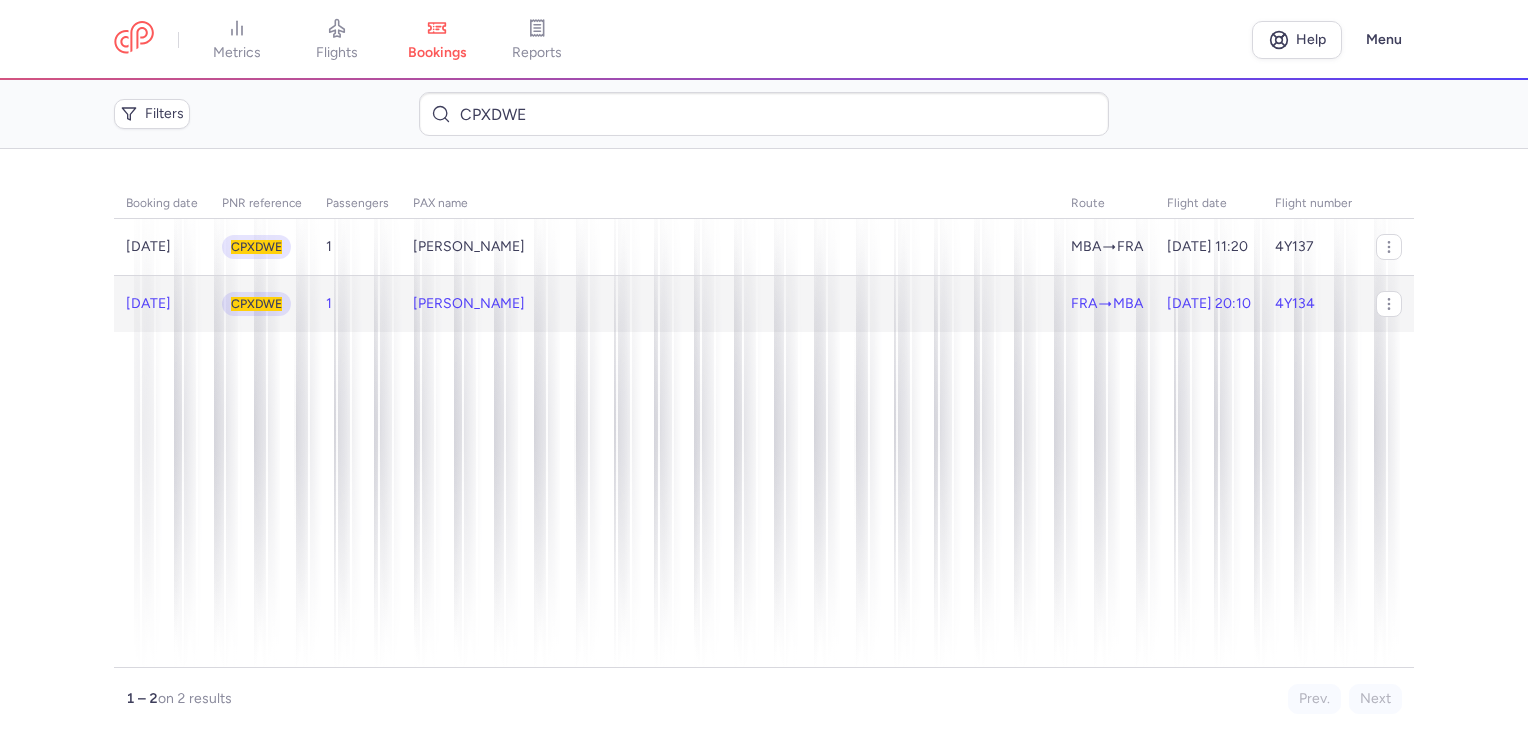 click on "[PERSON_NAME]" 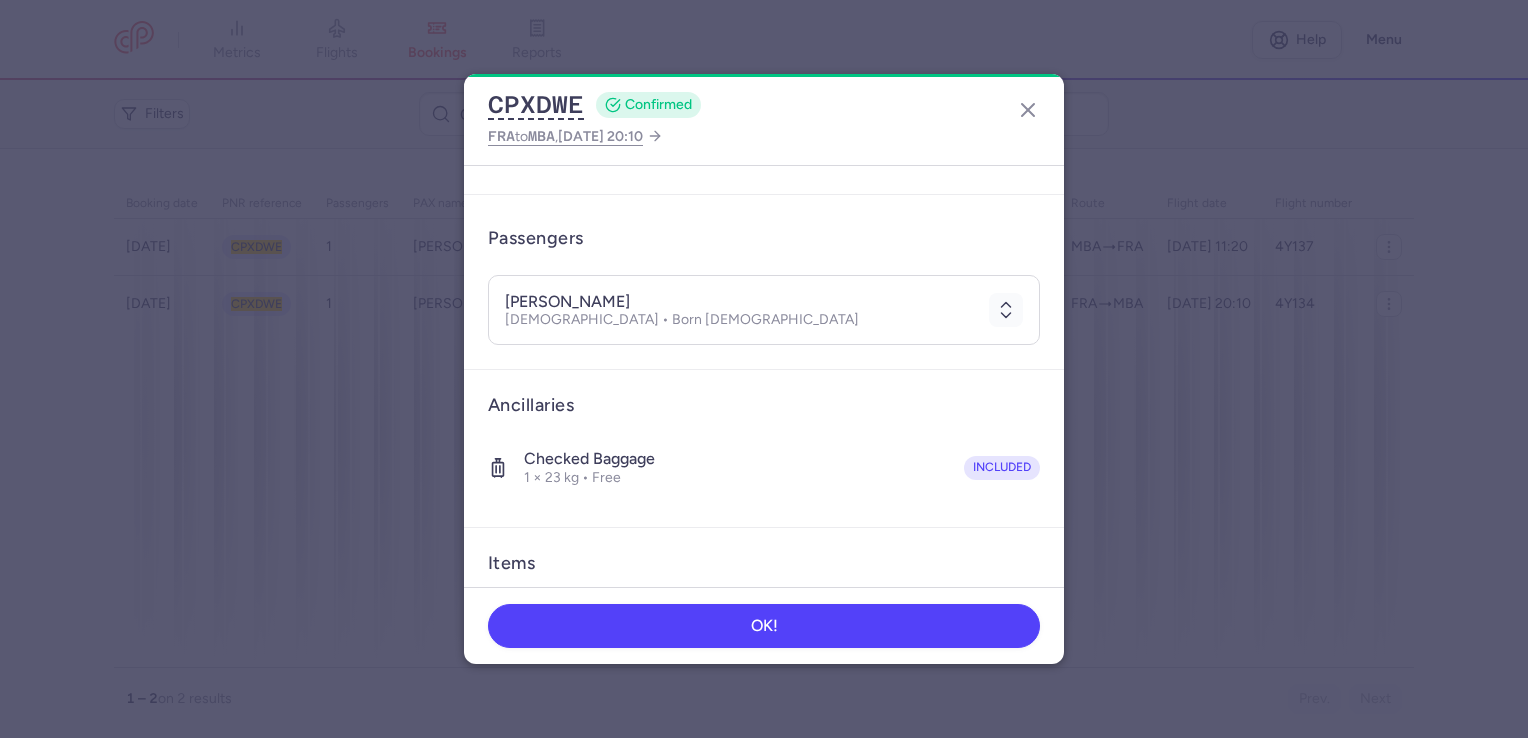 scroll, scrollTop: 318, scrollLeft: 0, axis: vertical 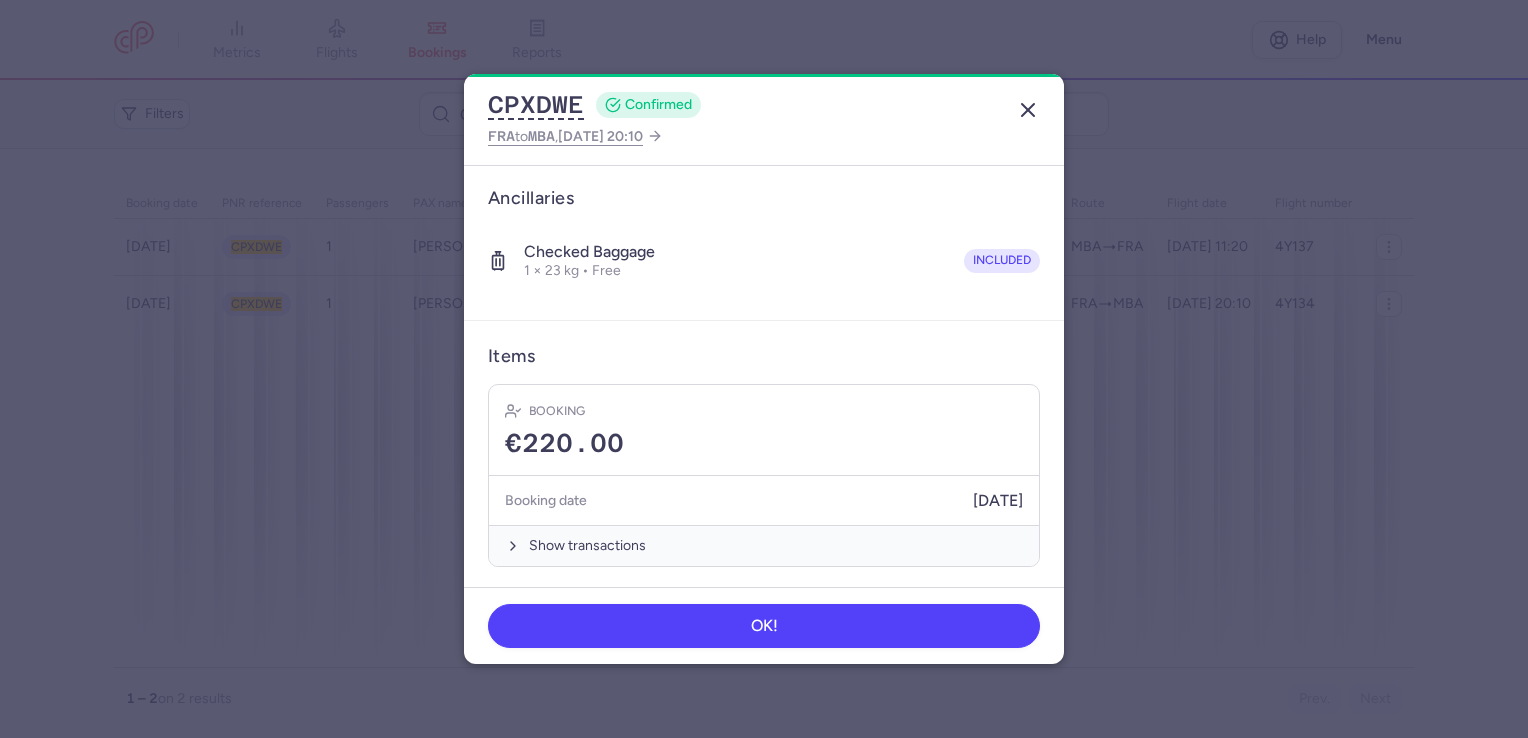 click 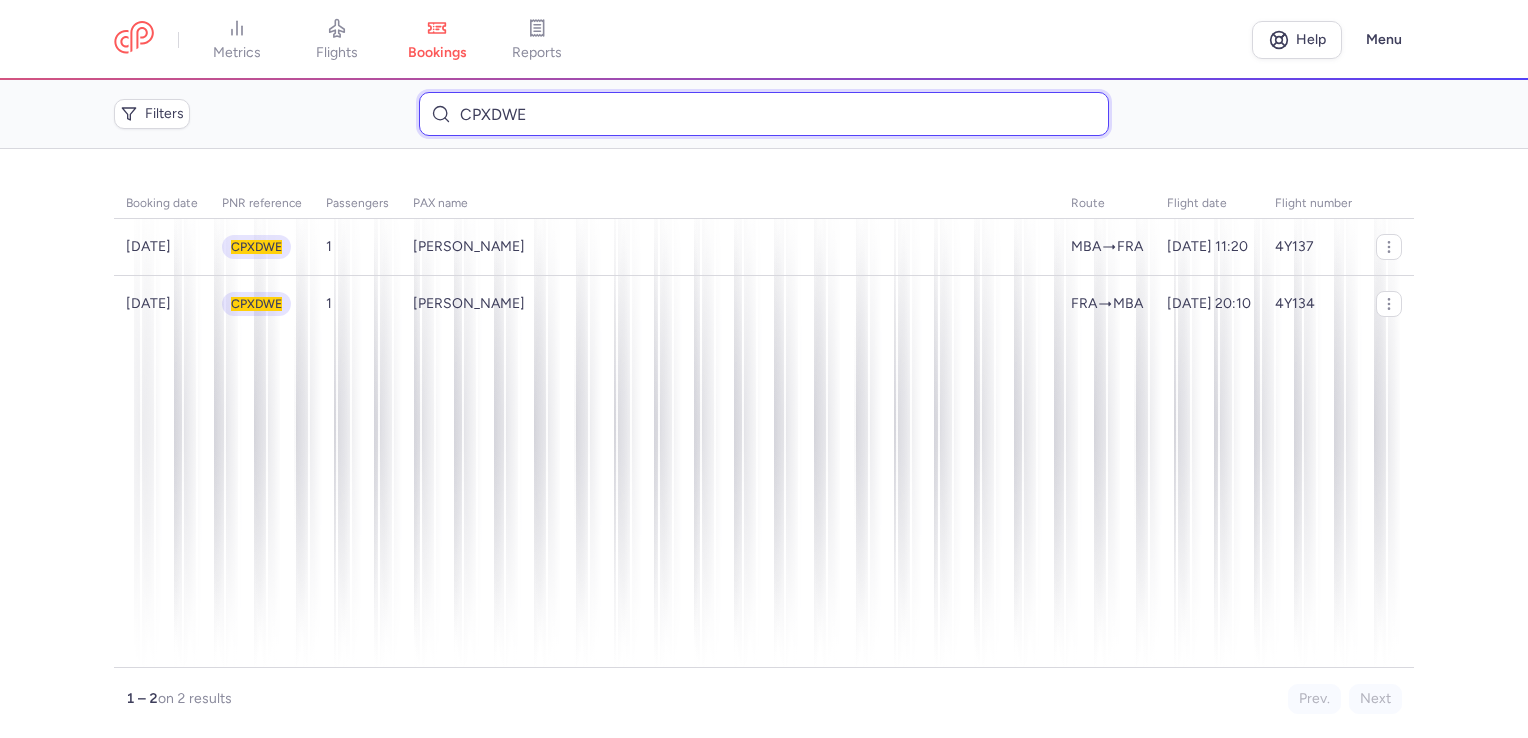 drag, startPoint x: 524, startPoint y: 99, endPoint x: 393, endPoint y: 97, distance: 131.01526 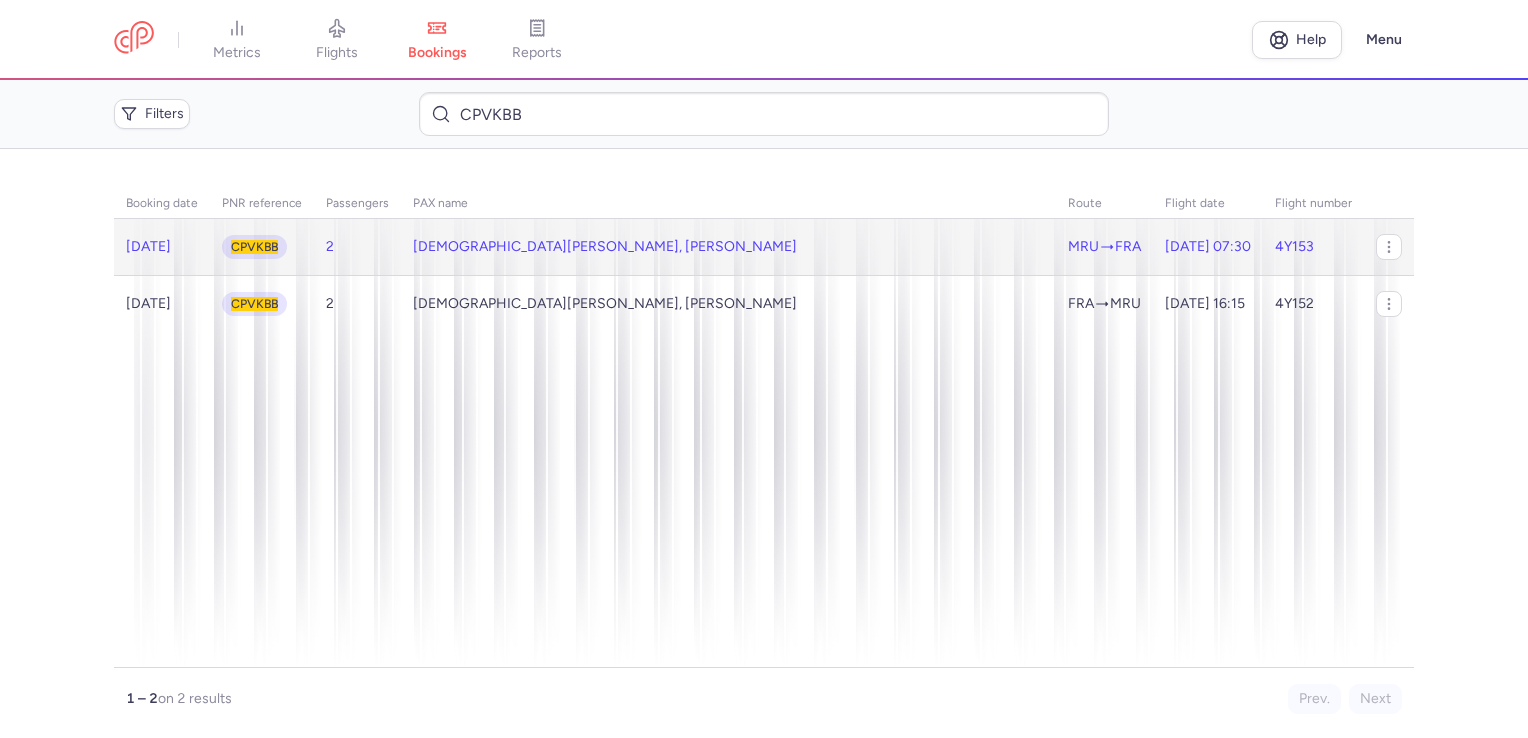 click on "[DEMOGRAPHIC_DATA][PERSON_NAME], [PERSON_NAME]" 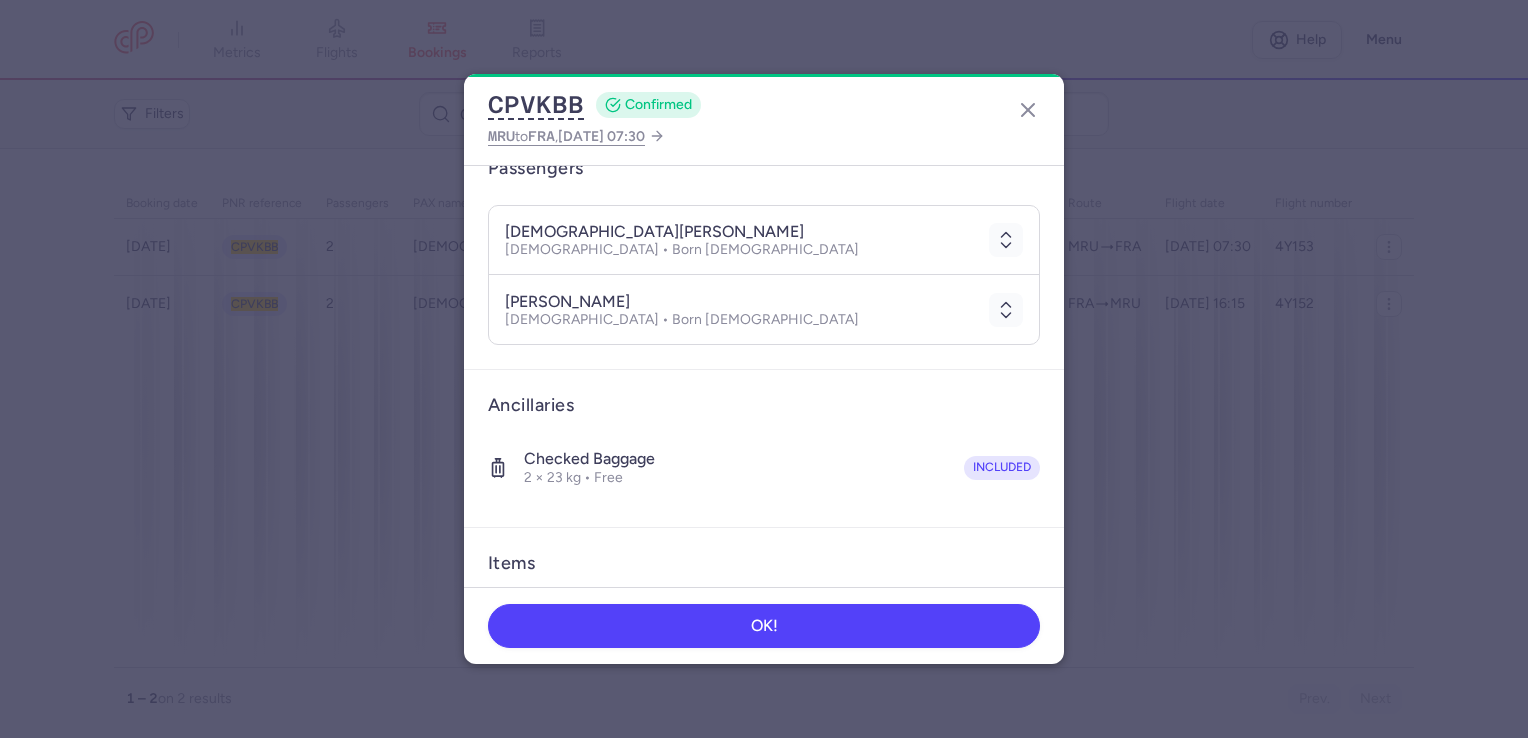scroll, scrollTop: 387, scrollLeft: 0, axis: vertical 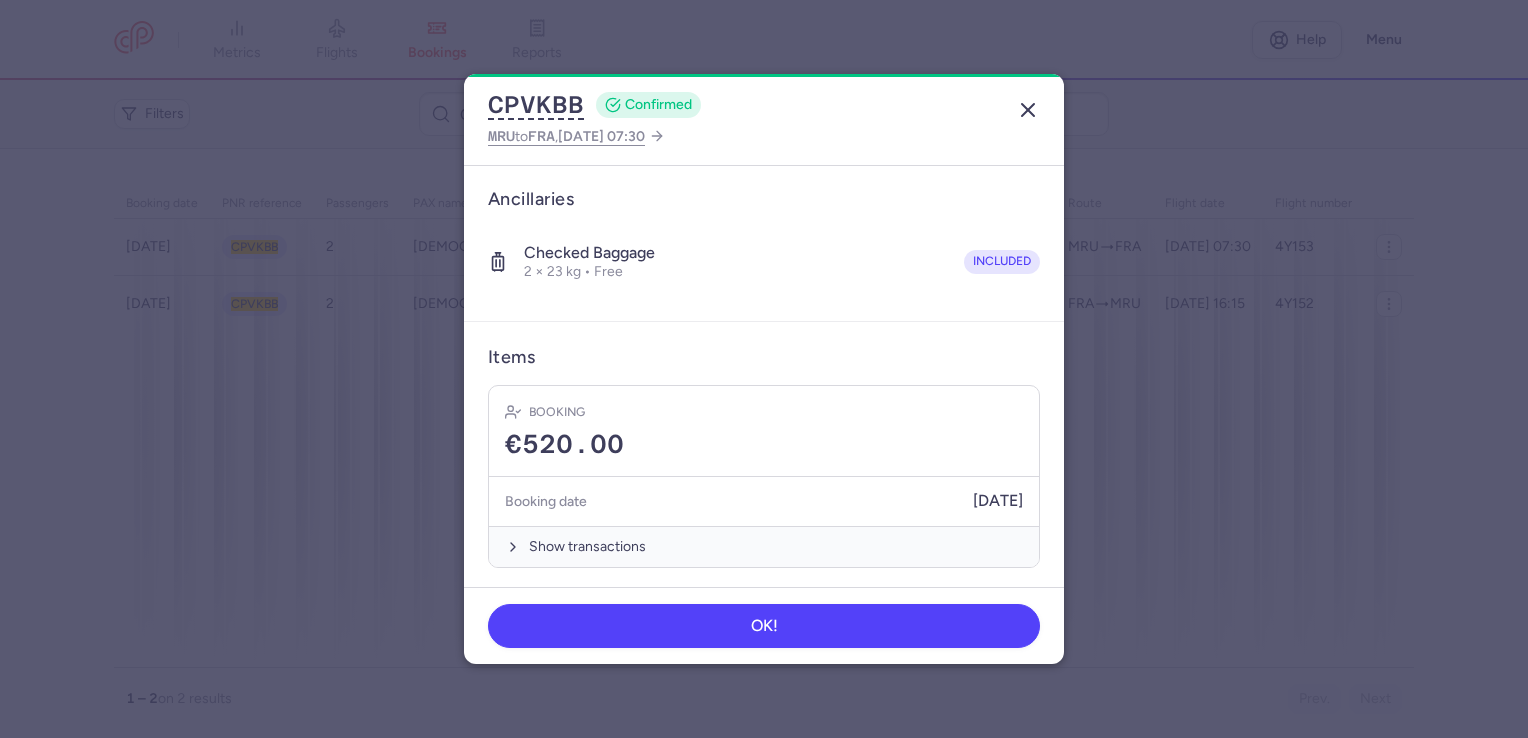 drag, startPoint x: 1025, startPoint y: 114, endPoint x: 928, endPoint y: 158, distance: 106.51291 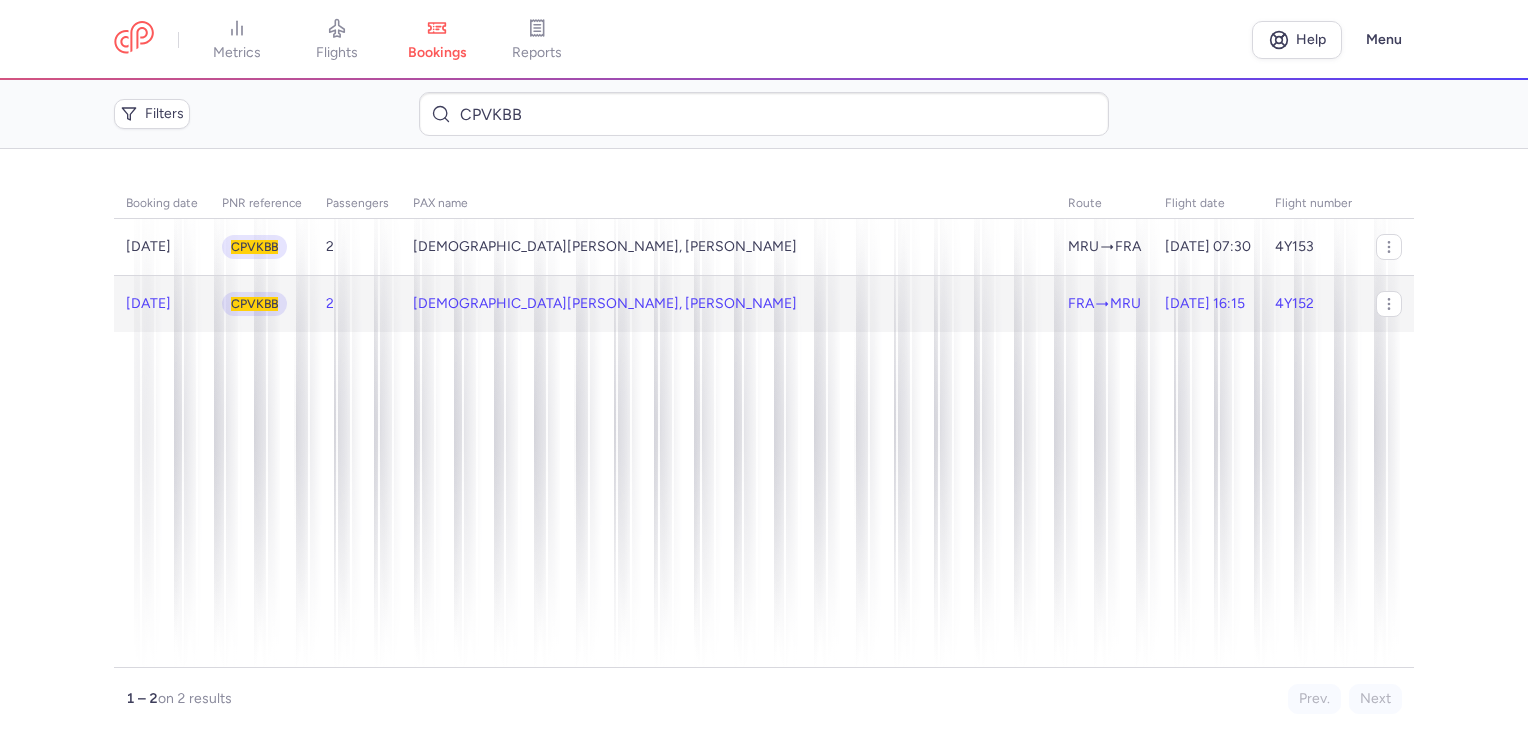 click on "[DEMOGRAPHIC_DATA][PERSON_NAME], [PERSON_NAME]" 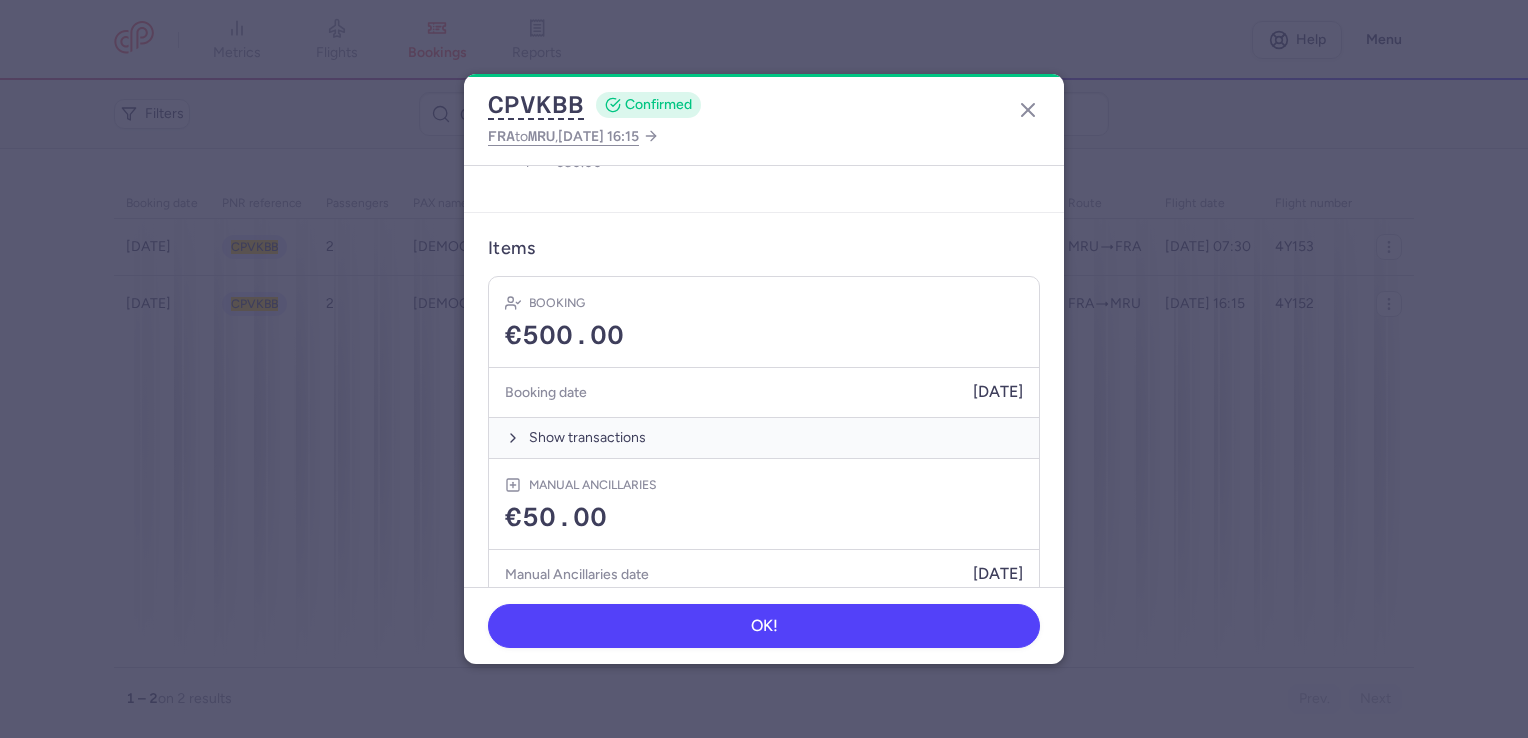 scroll, scrollTop: 639, scrollLeft: 0, axis: vertical 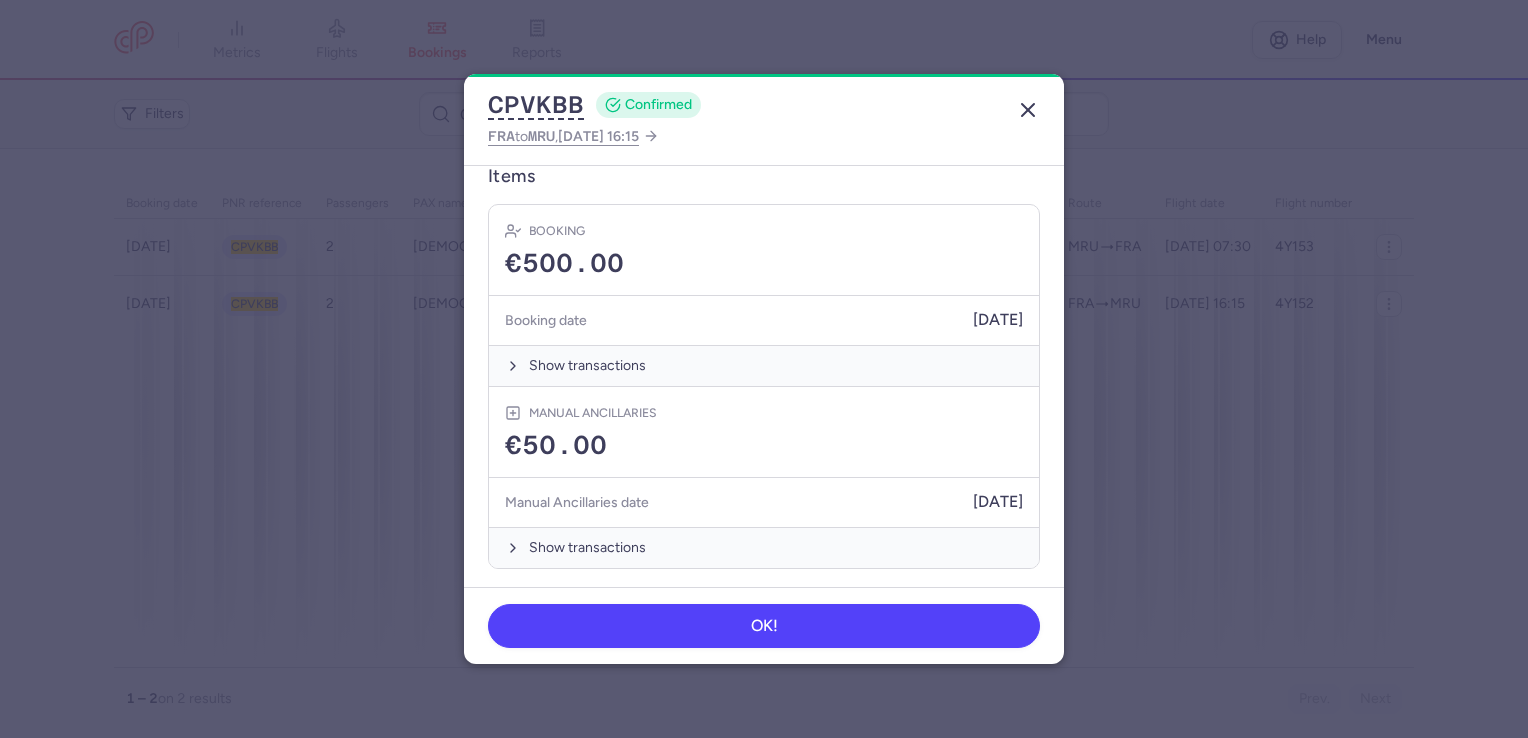 click 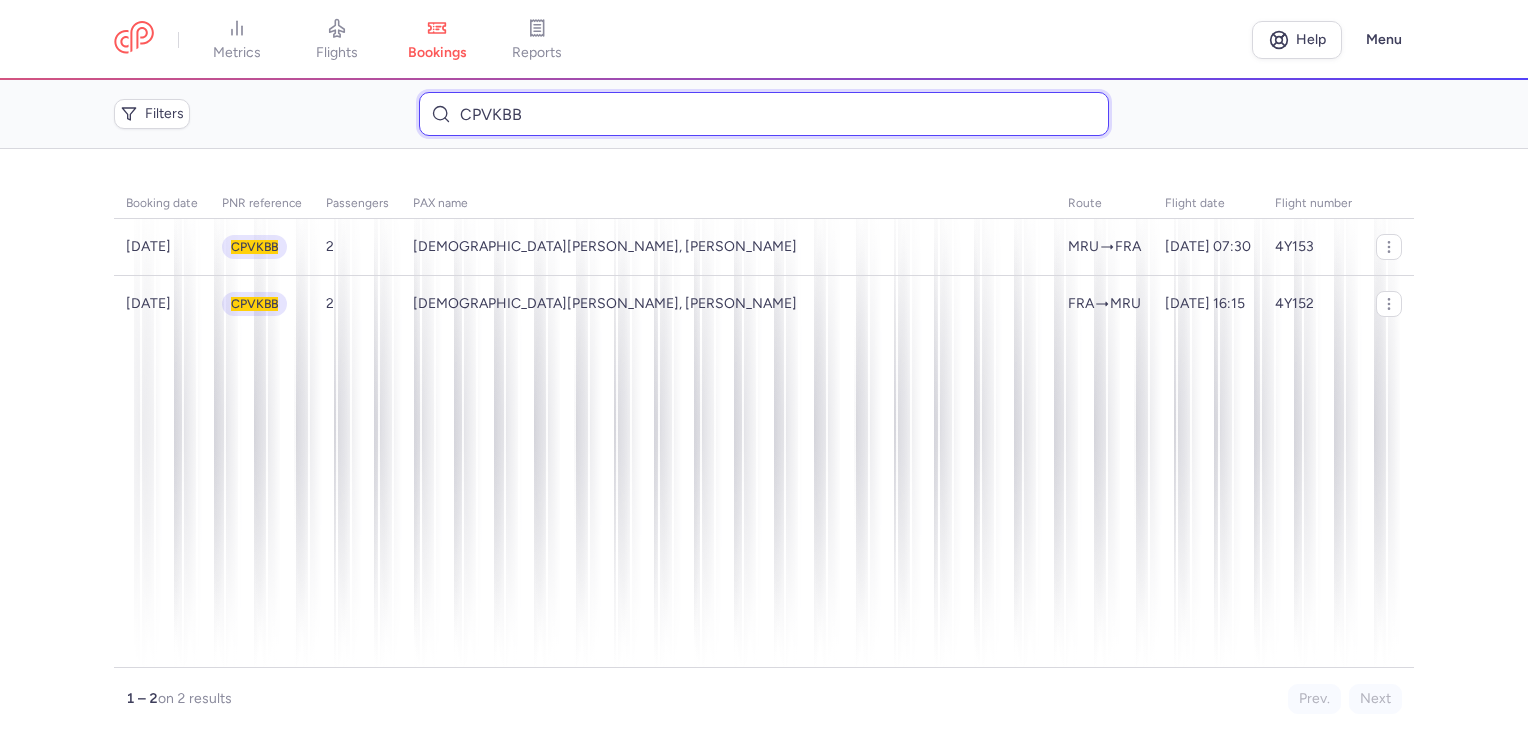 drag, startPoint x: 538, startPoint y: 118, endPoint x: 421, endPoint y: 131, distance: 117.72001 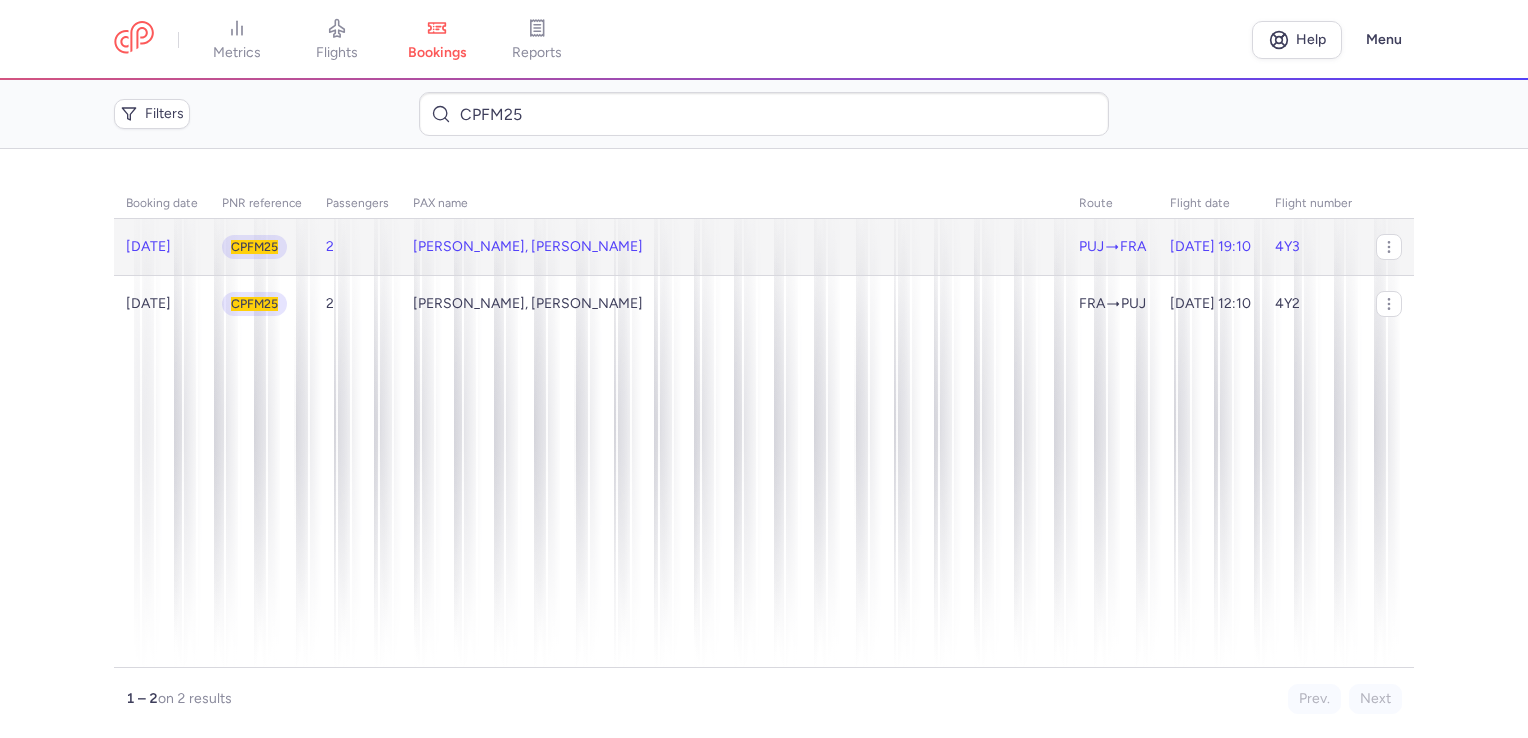 click on "[PERSON_NAME], [PERSON_NAME]" 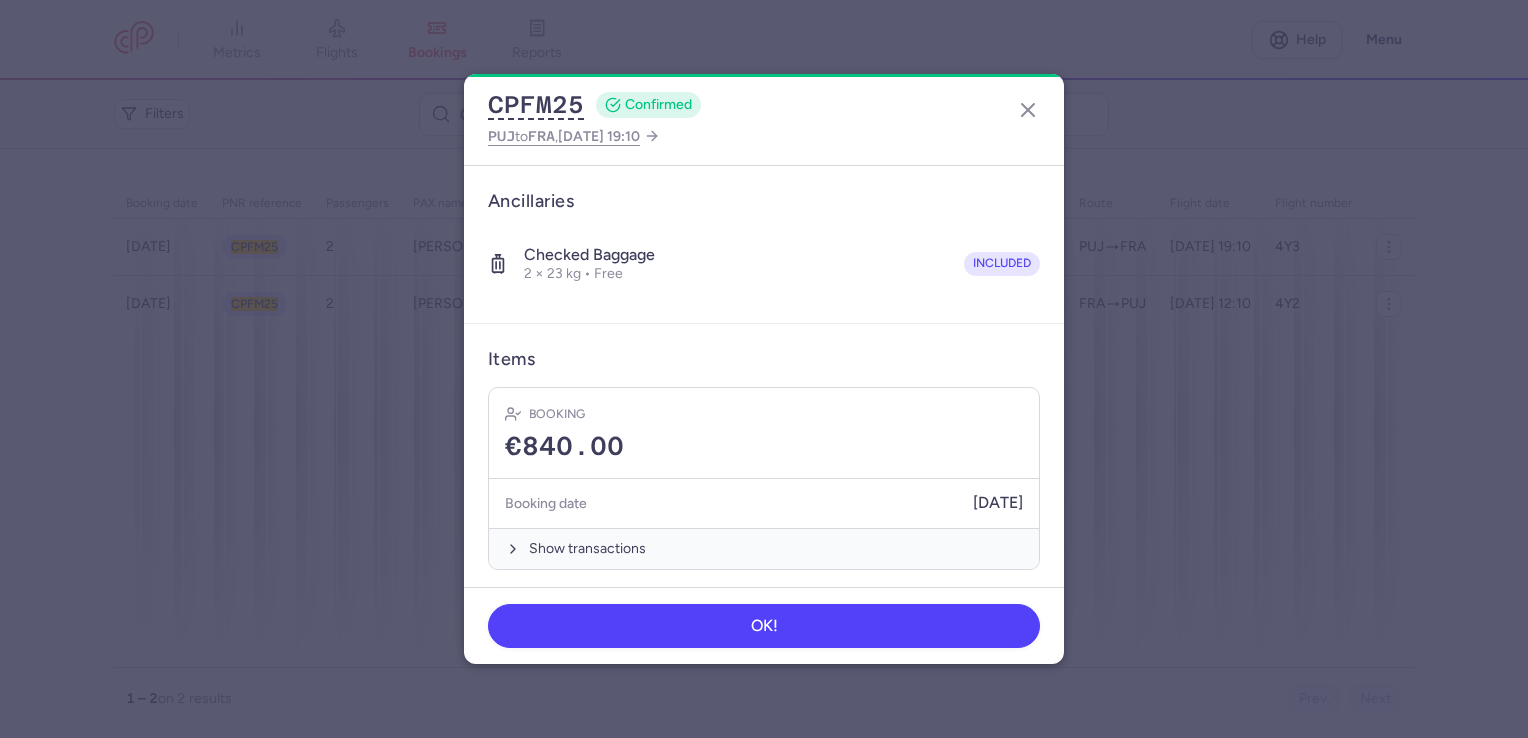 scroll, scrollTop: 387, scrollLeft: 0, axis: vertical 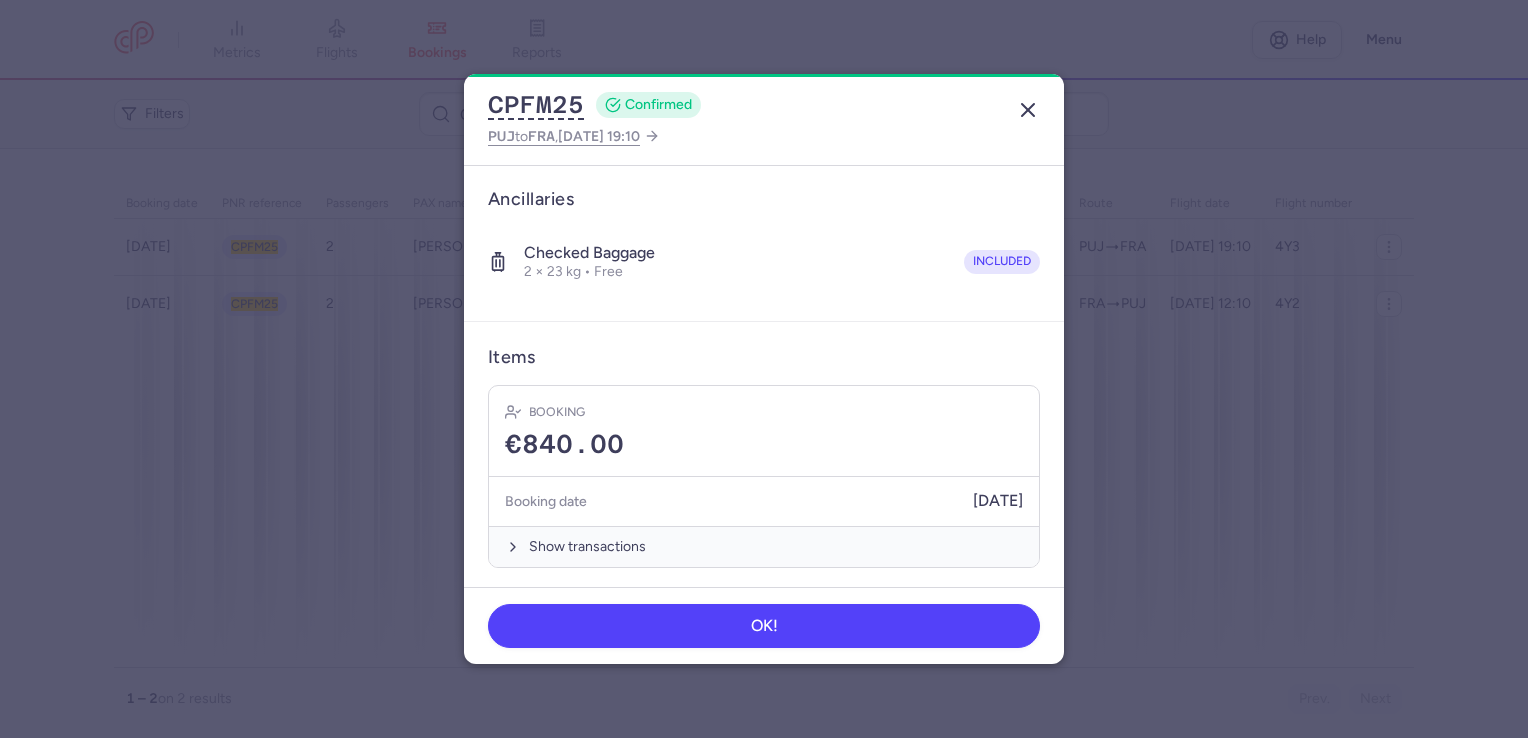 click 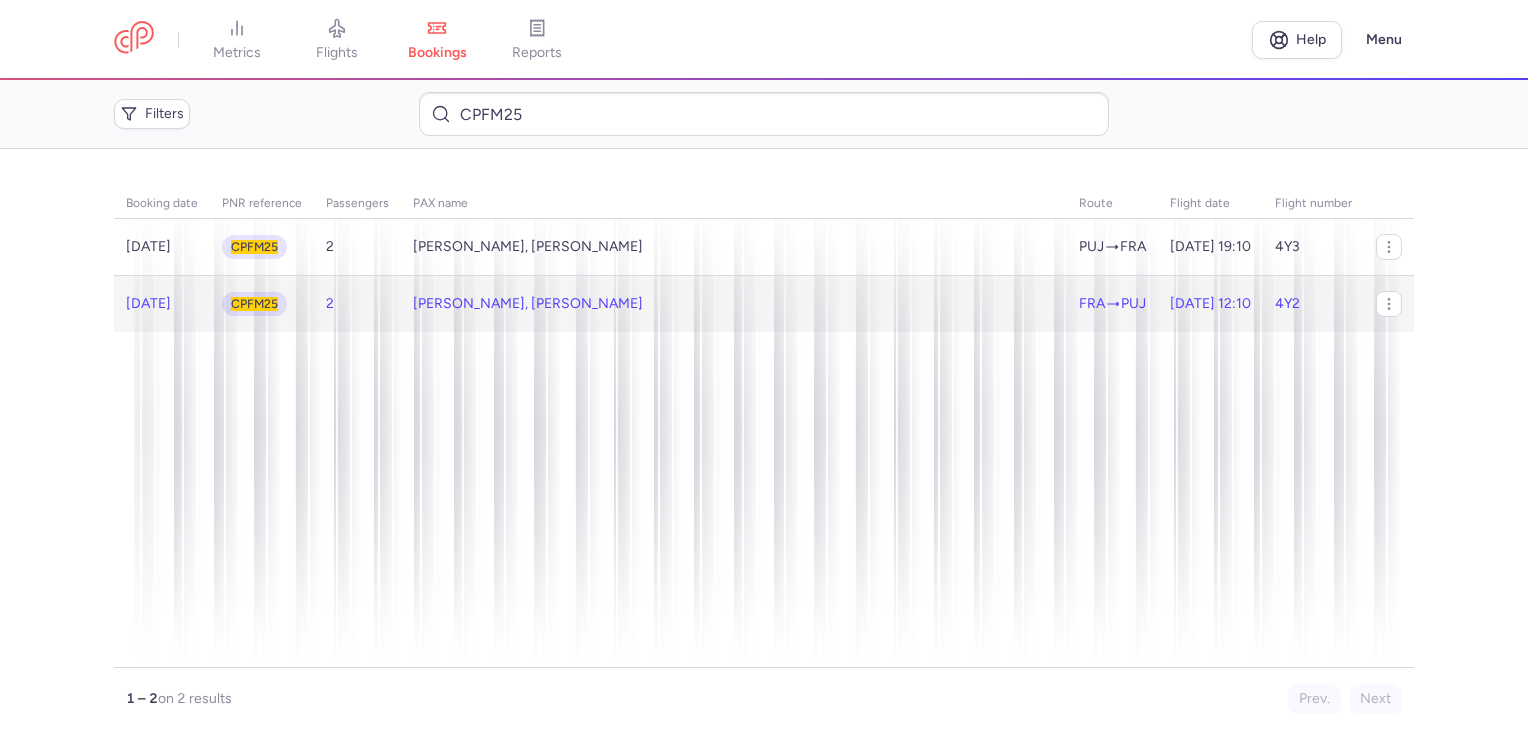 click on "[PERSON_NAME], [PERSON_NAME]" 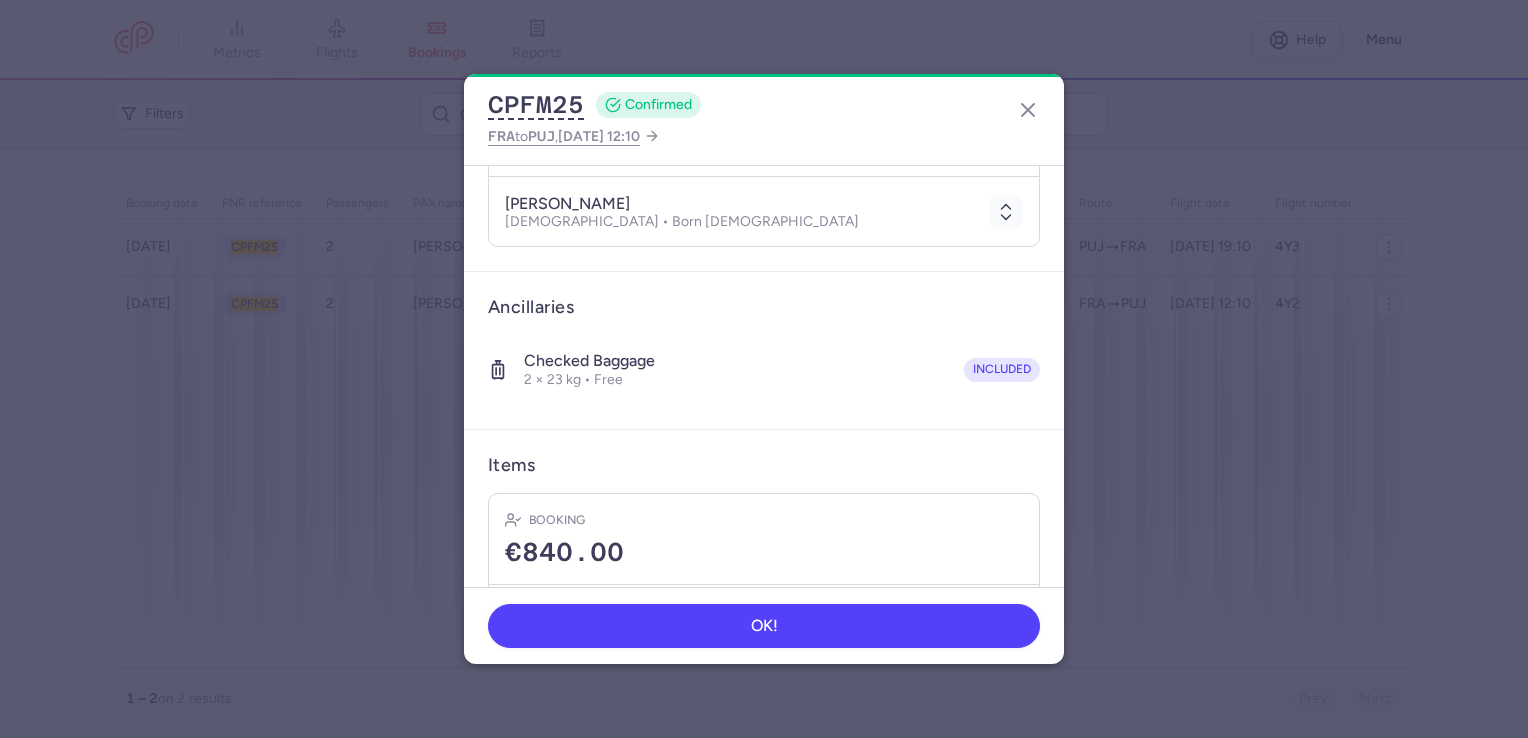 scroll, scrollTop: 387, scrollLeft: 0, axis: vertical 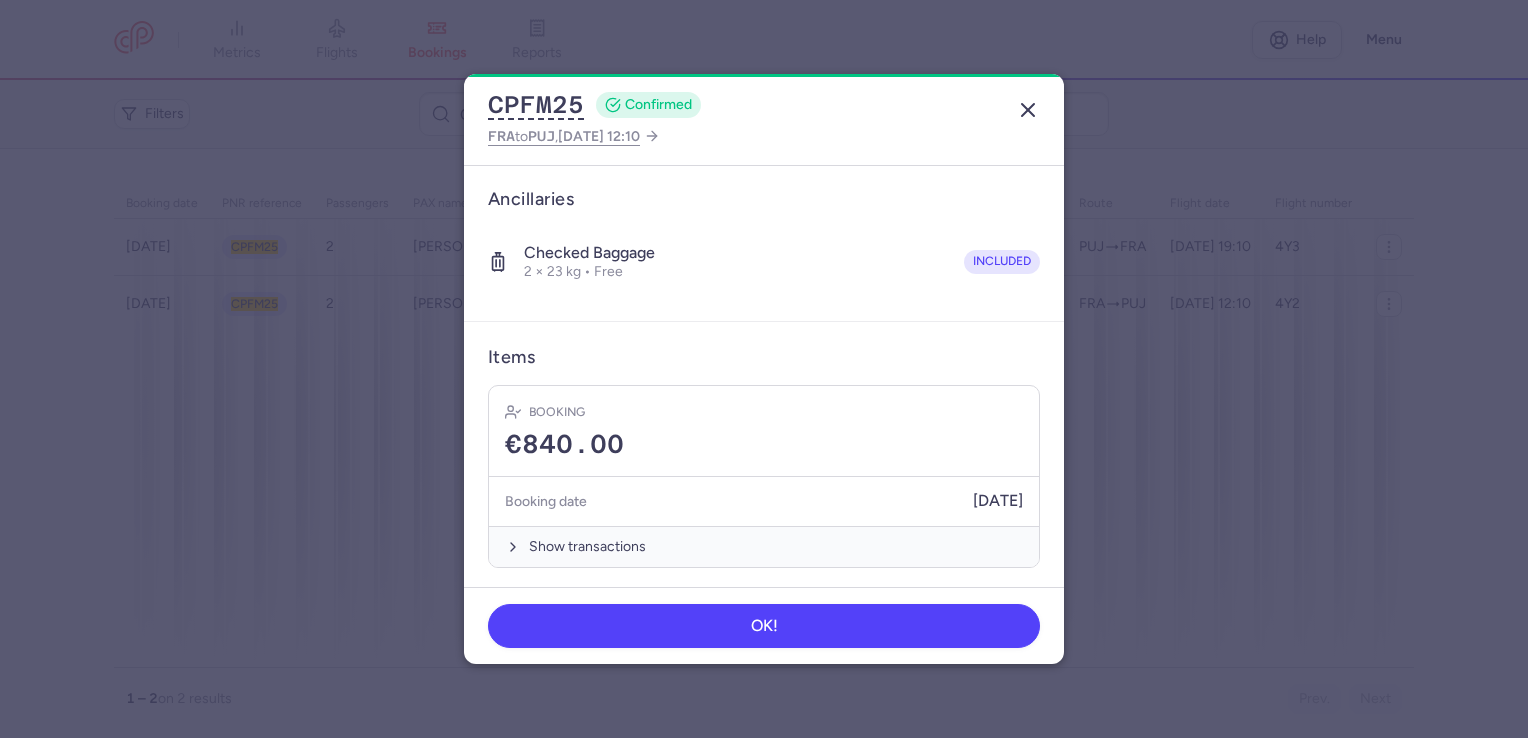 click 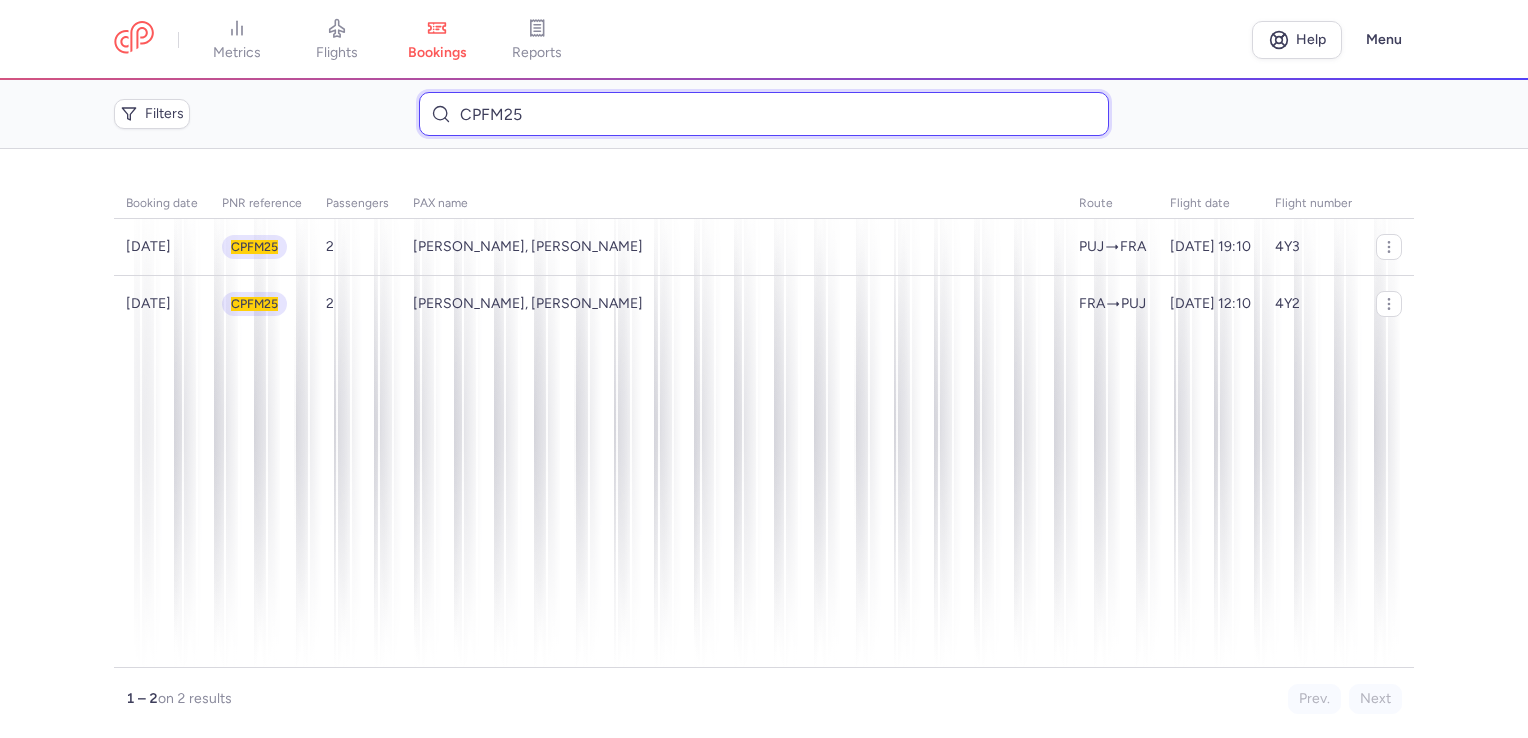 drag, startPoint x: 520, startPoint y: 114, endPoint x: 418, endPoint y: 115, distance: 102.0049 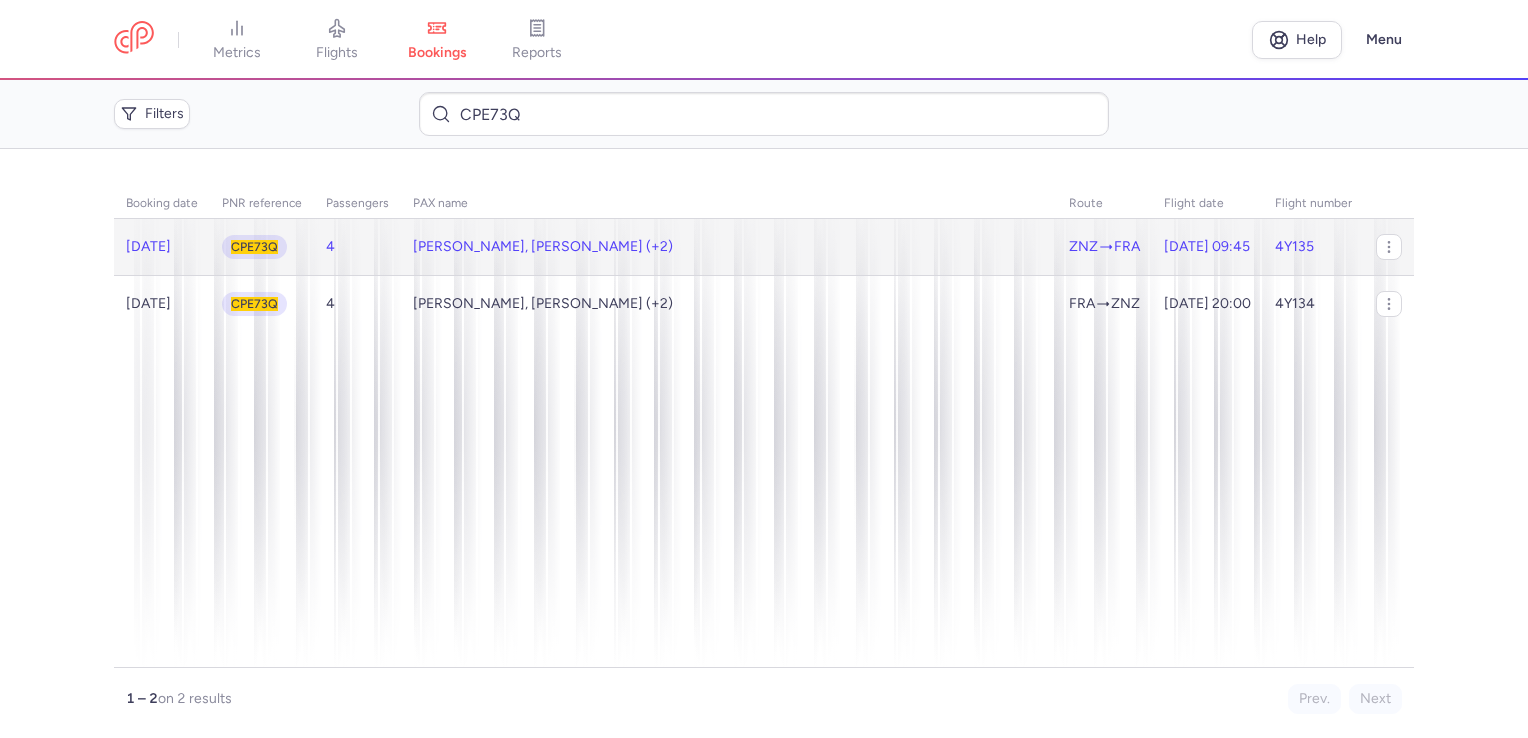 click on "[PERSON_NAME], [PERSON_NAME] (+2)" 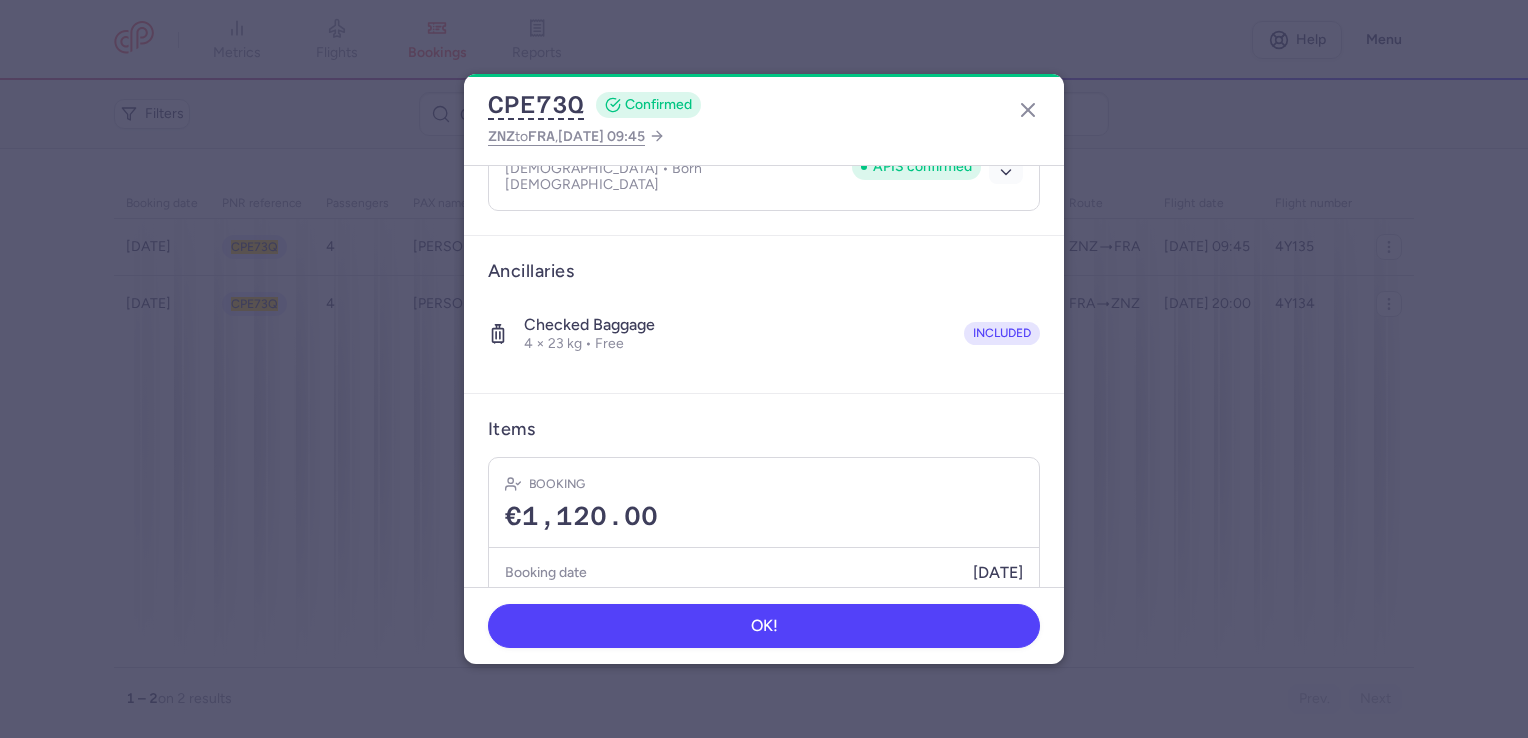 scroll, scrollTop: 524, scrollLeft: 0, axis: vertical 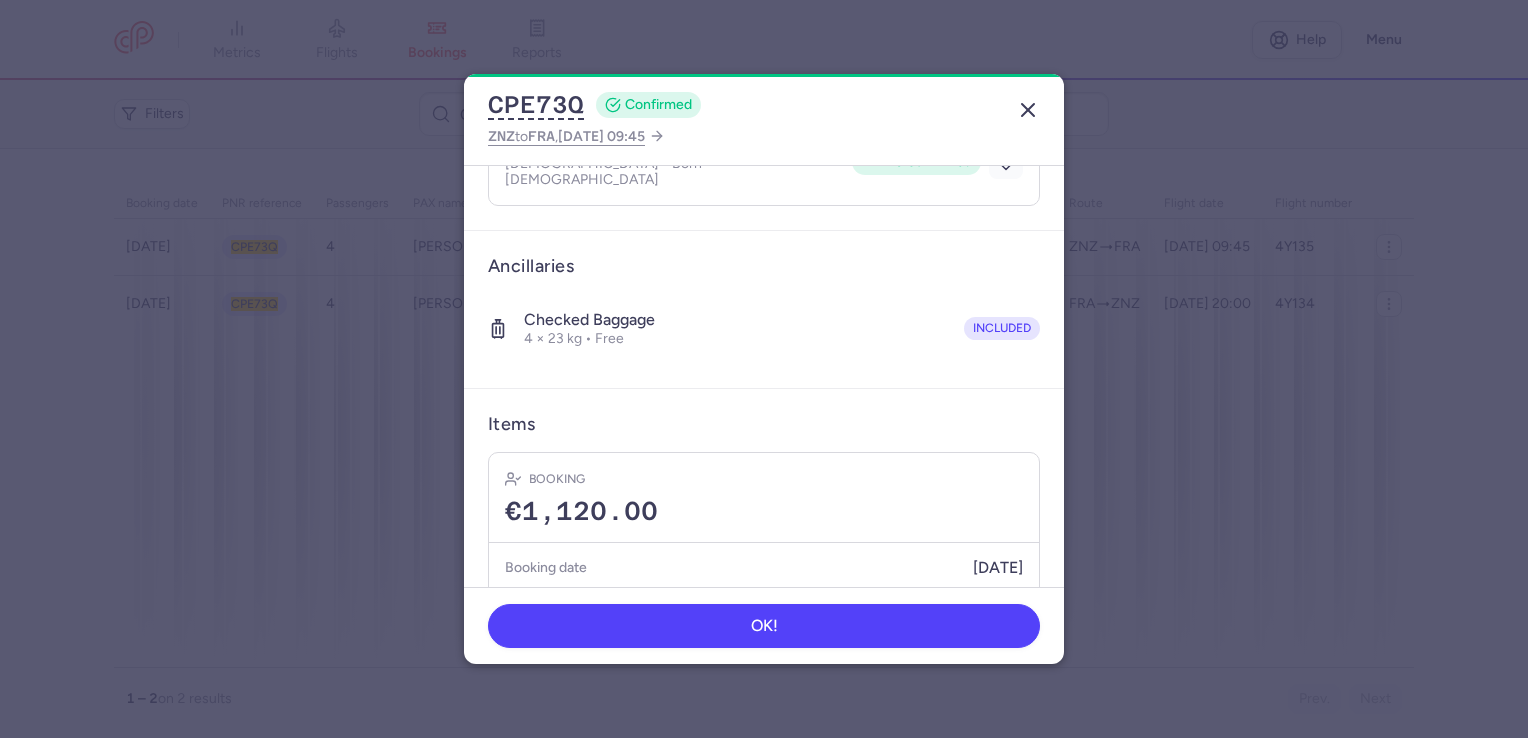 click 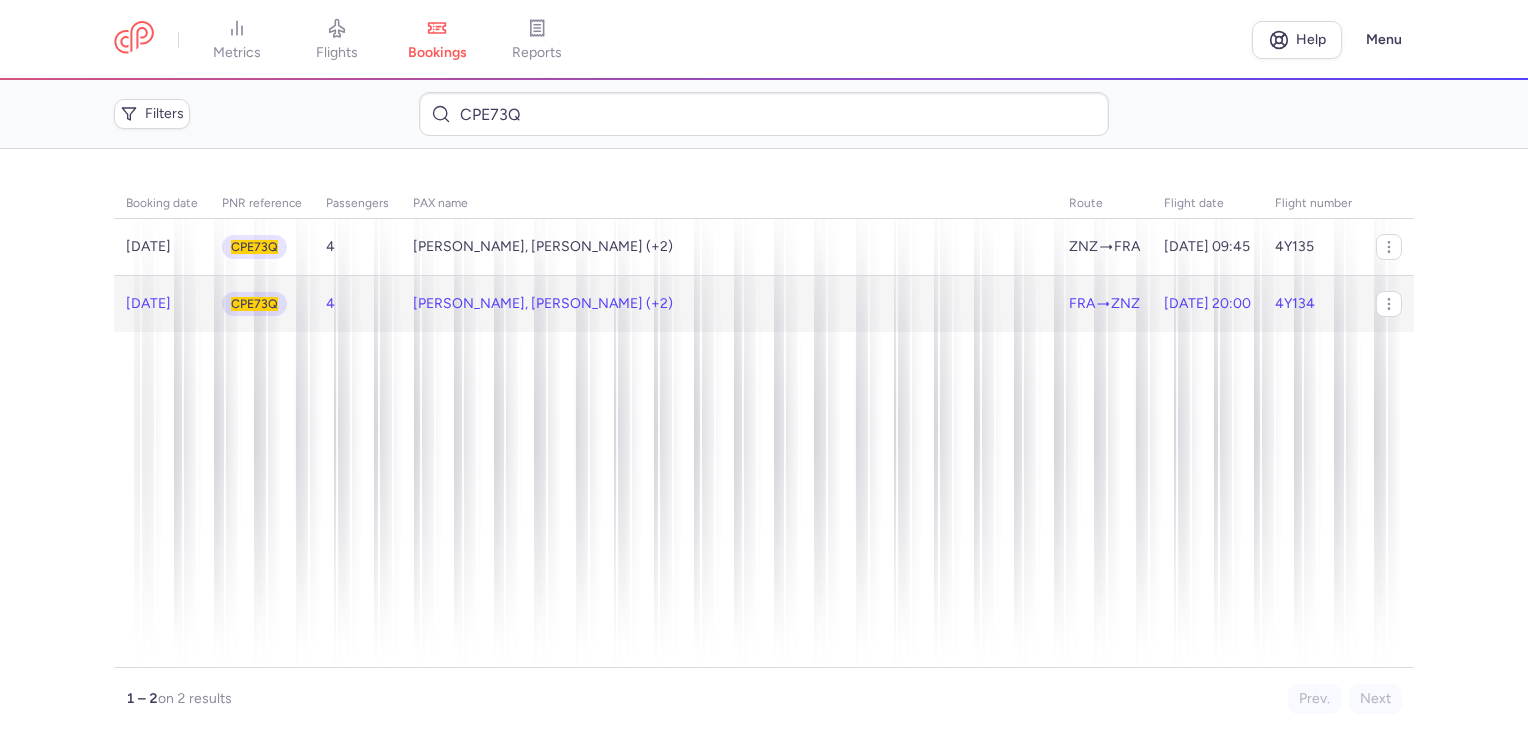 click on "[PERSON_NAME], [PERSON_NAME] (+2)" 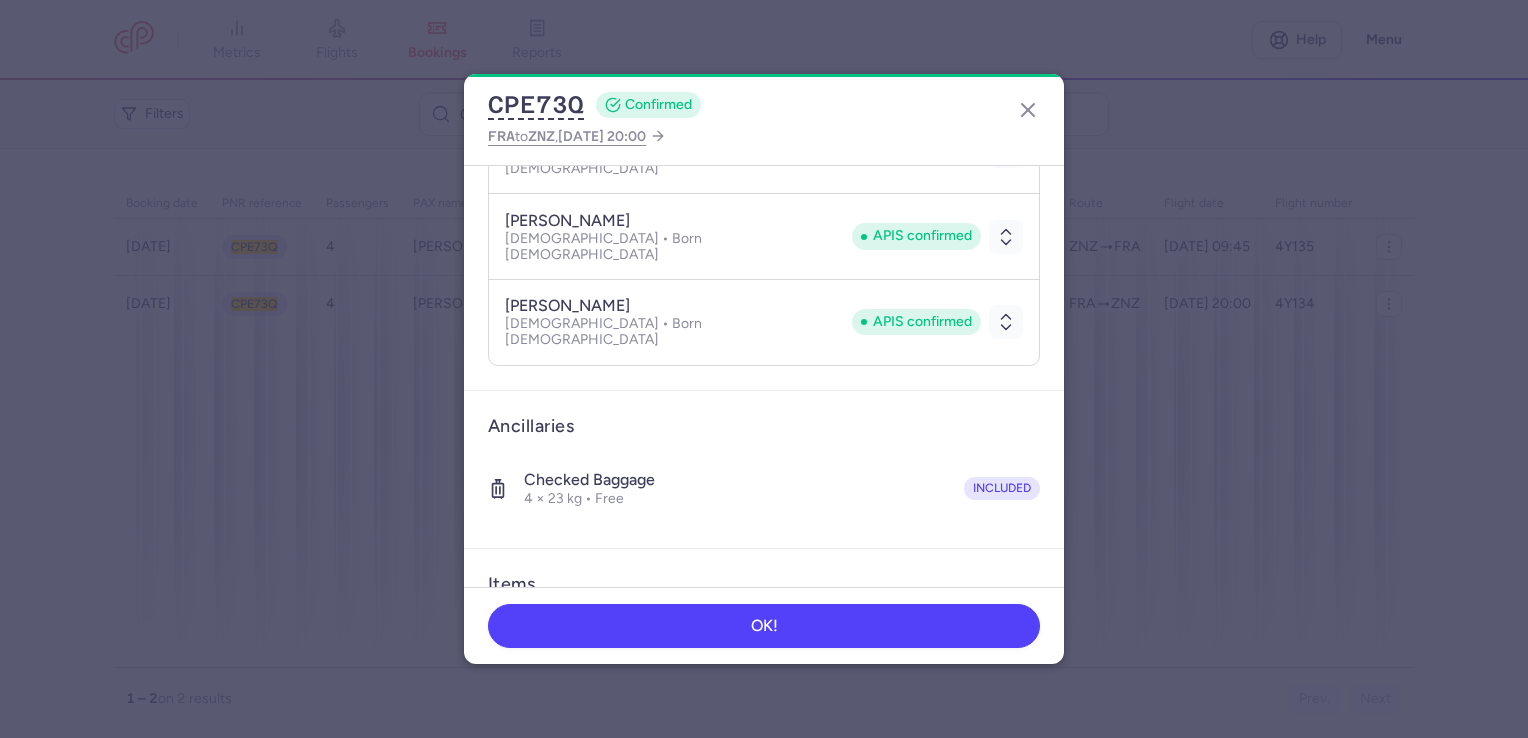 scroll, scrollTop: 524, scrollLeft: 0, axis: vertical 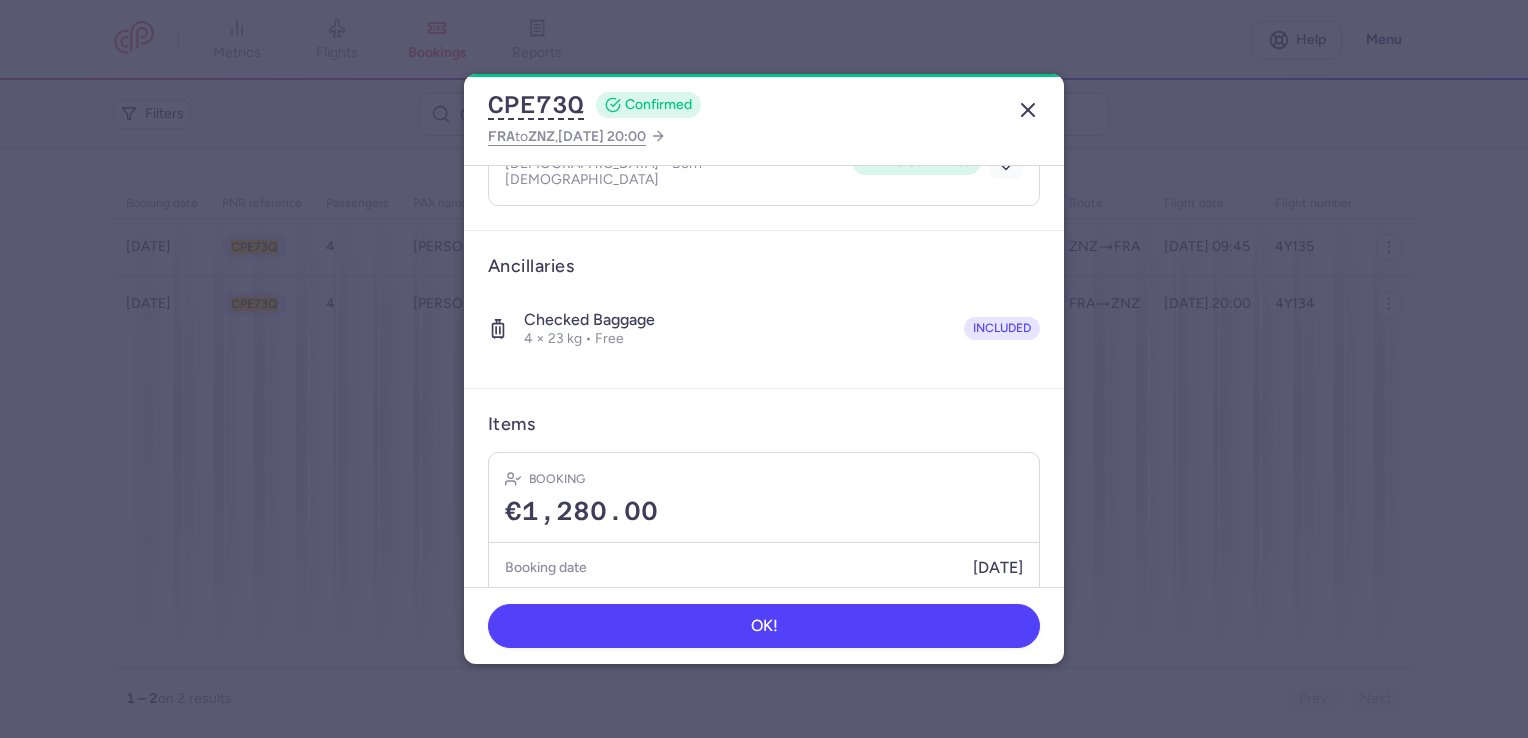 click 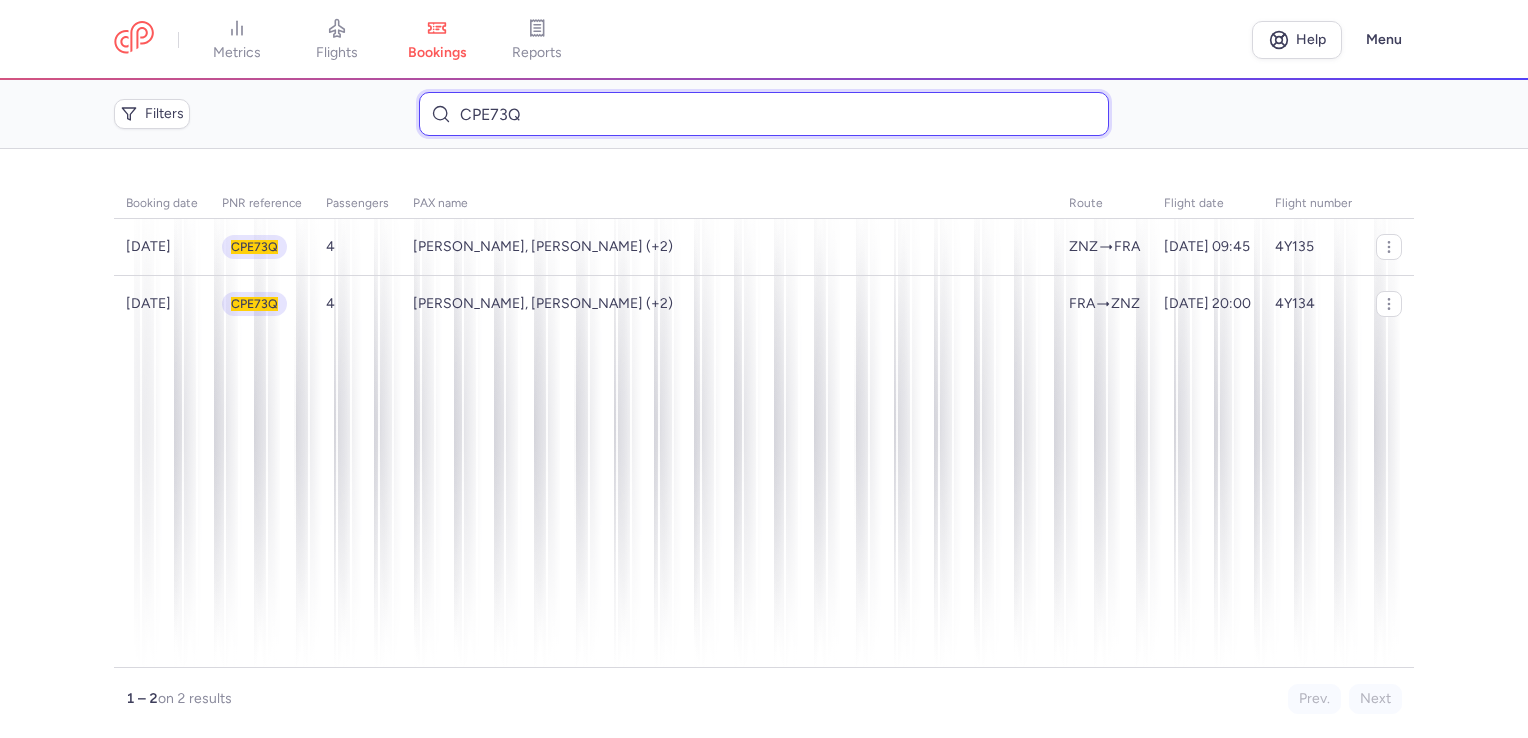 drag, startPoint x: 544, startPoint y: 121, endPoint x: 414, endPoint y: 123, distance: 130.01538 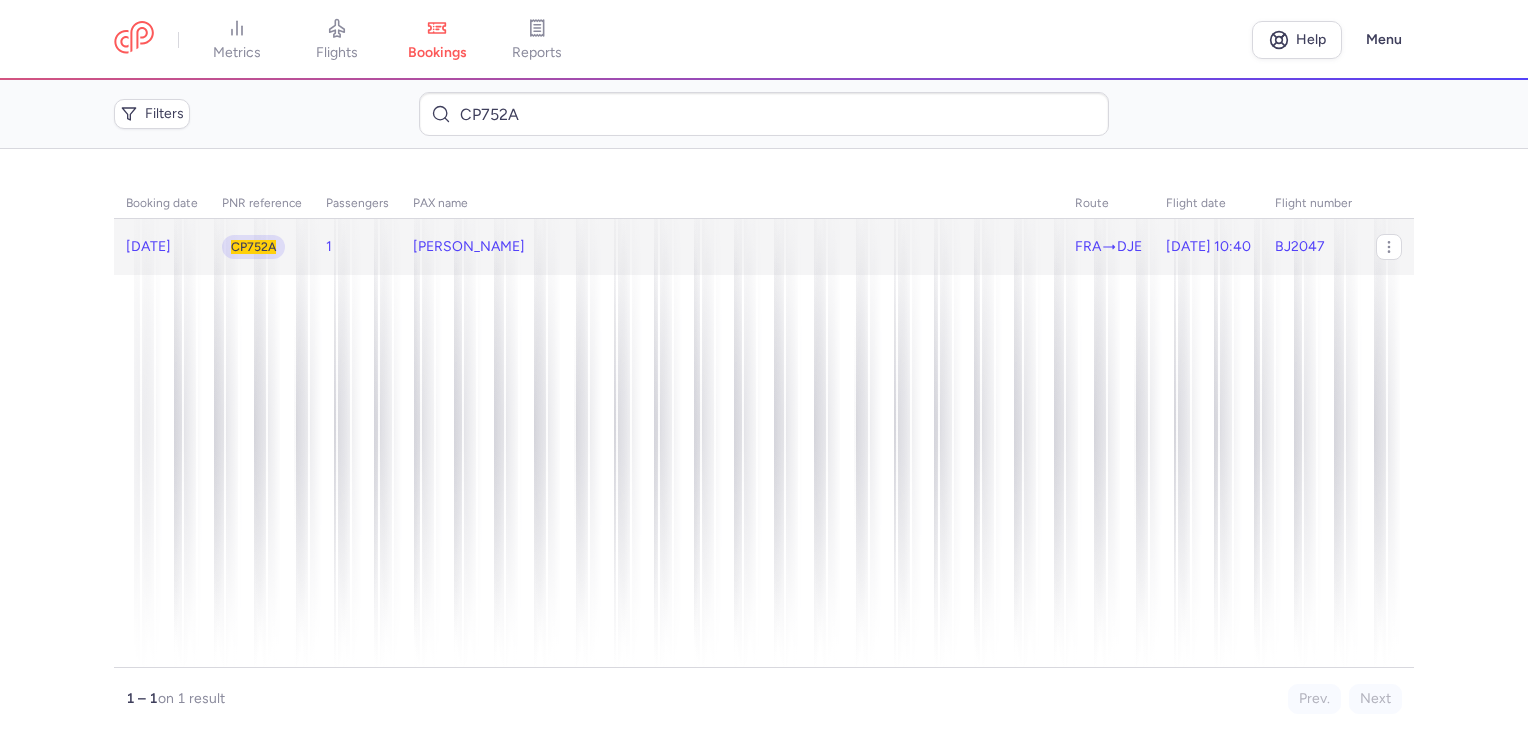 click on "[PERSON_NAME]" 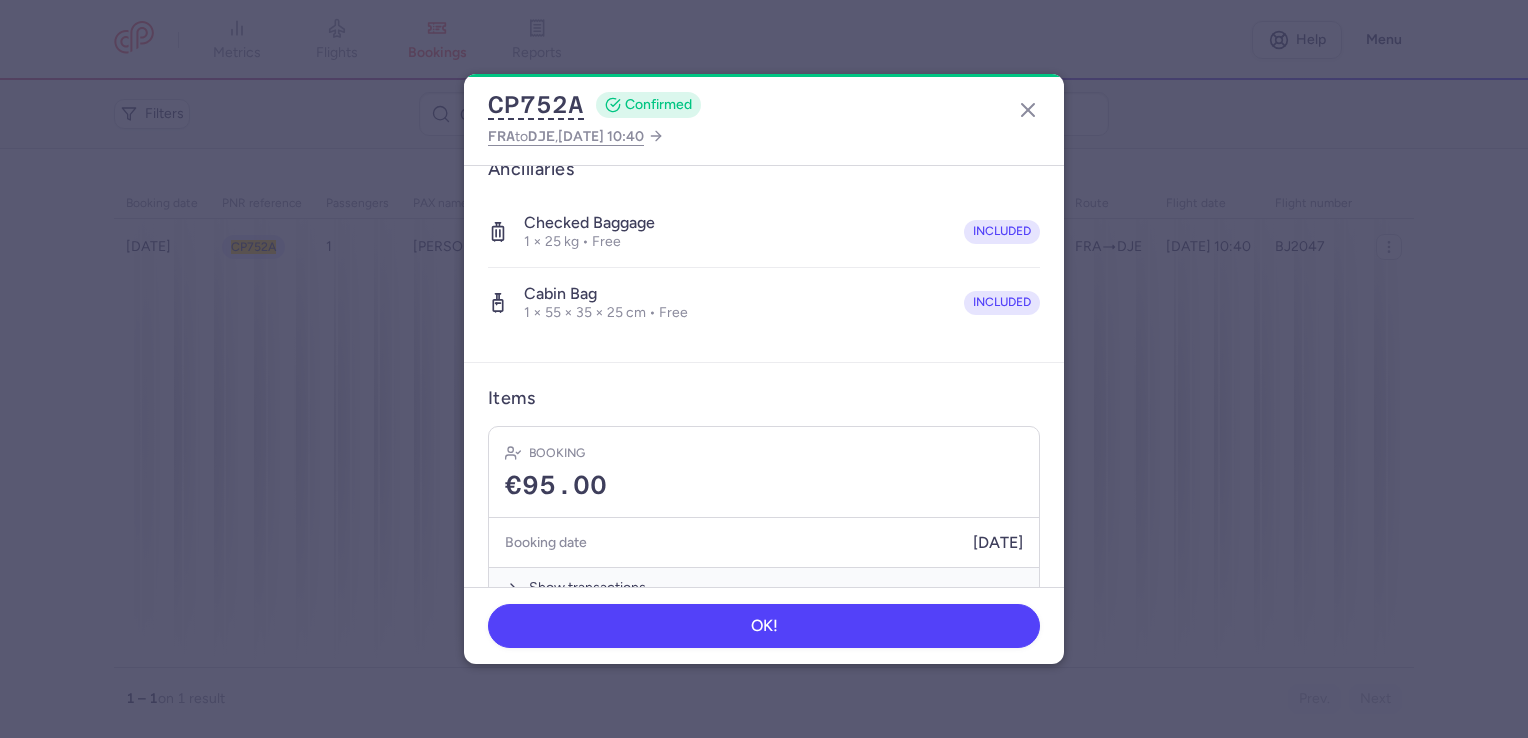 scroll, scrollTop: 388, scrollLeft: 0, axis: vertical 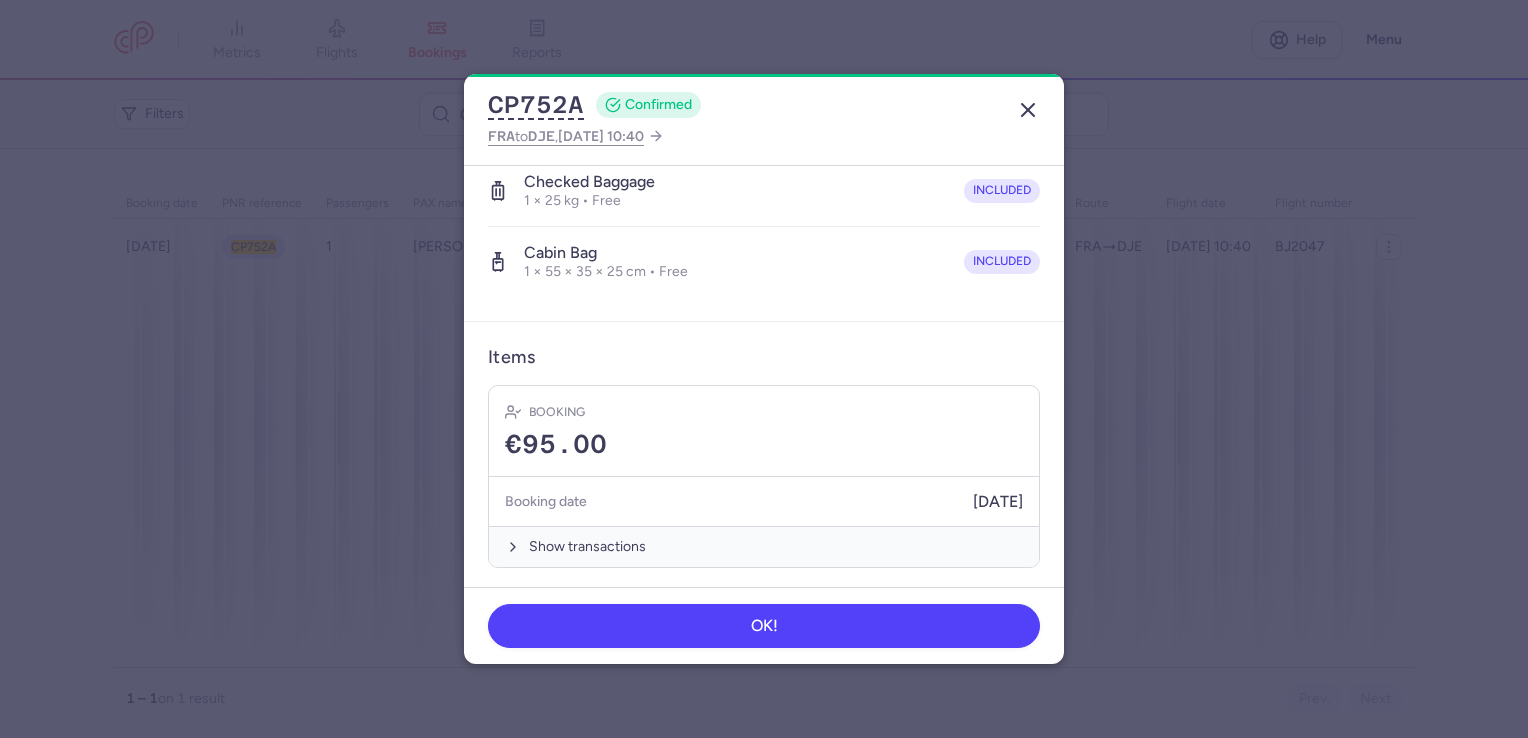 click 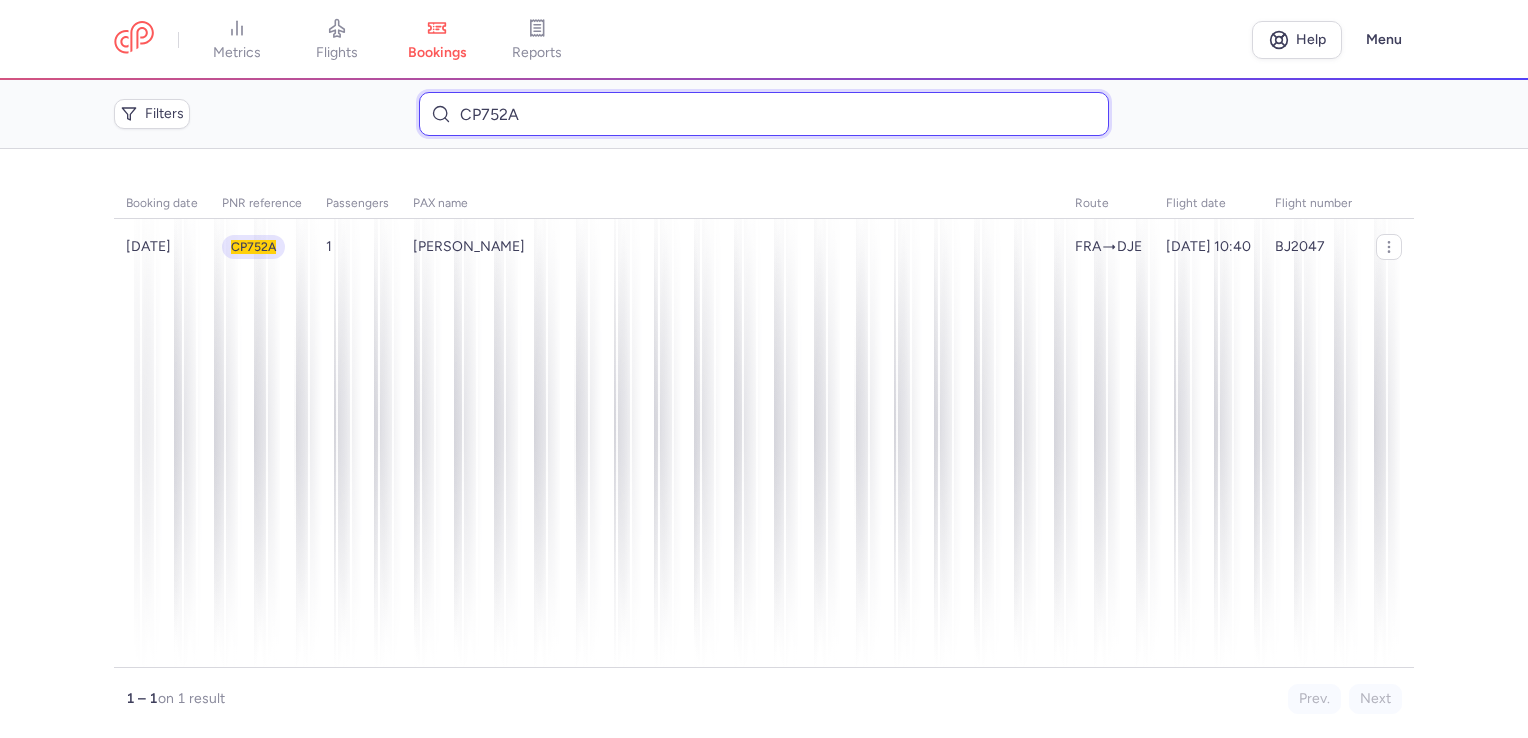 drag, startPoint x: 534, startPoint y: 120, endPoint x: 462, endPoint y: 122, distance: 72.02777 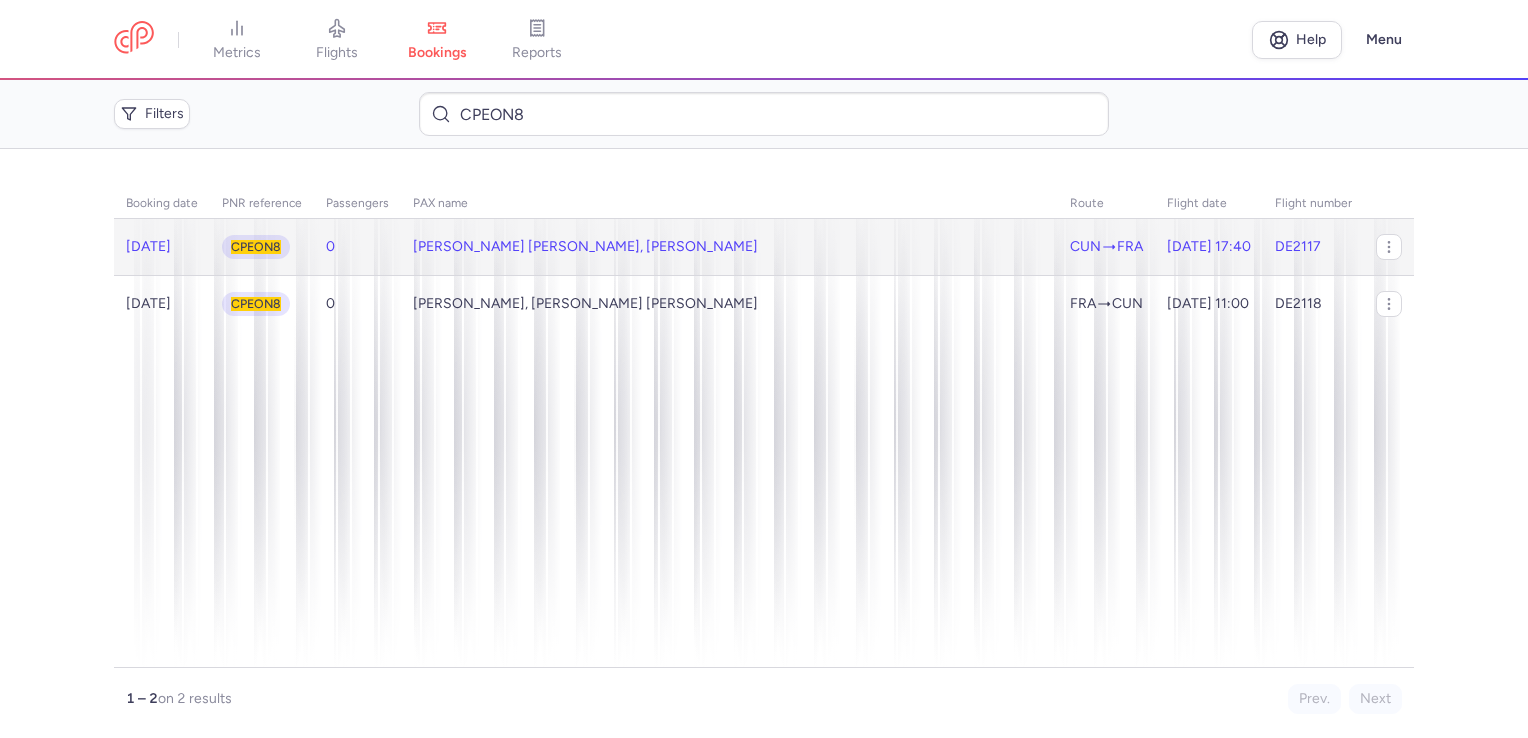 click on "[PERSON_NAME] [PERSON_NAME], [PERSON_NAME]" 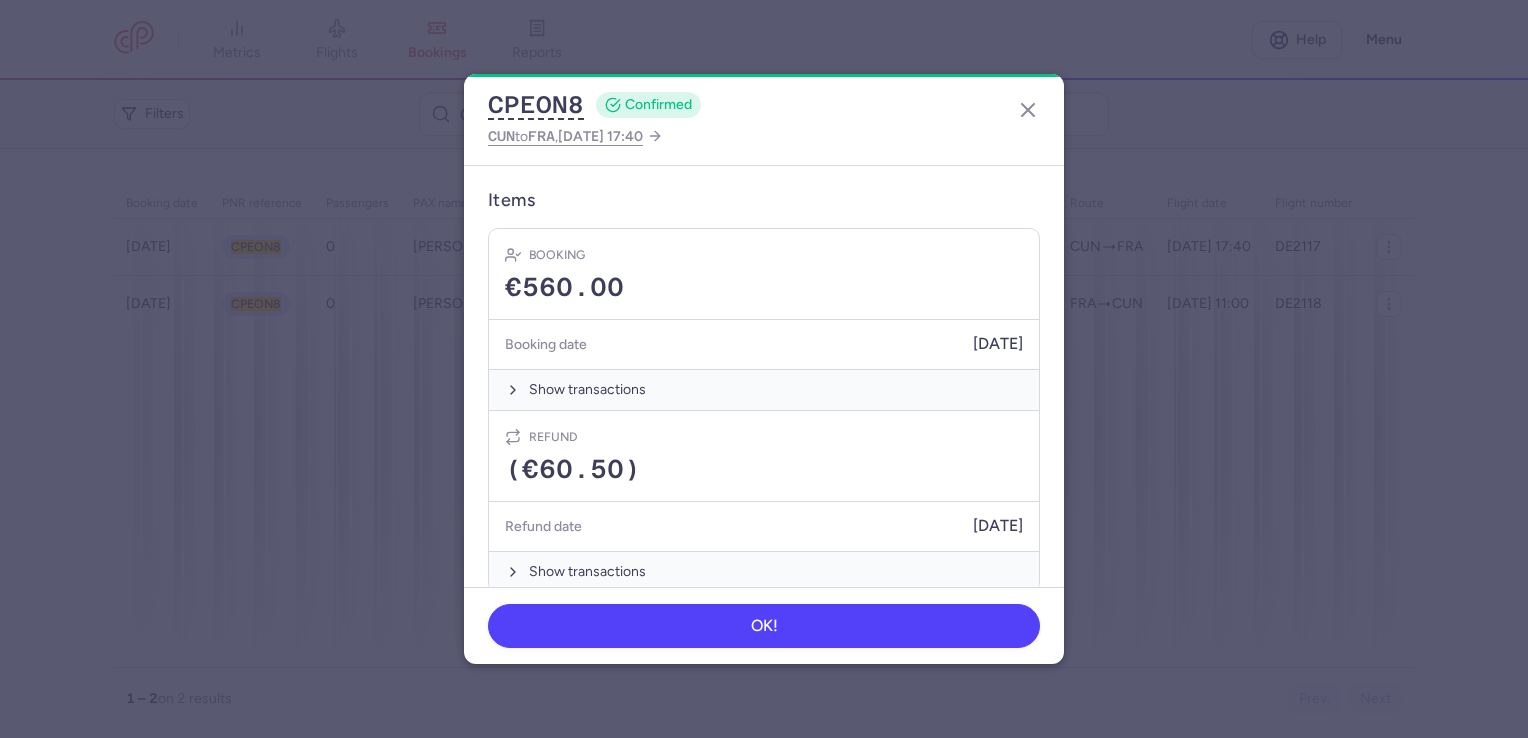 scroll, scrollTop: 568, scrollLeft: 0, axis: vertical 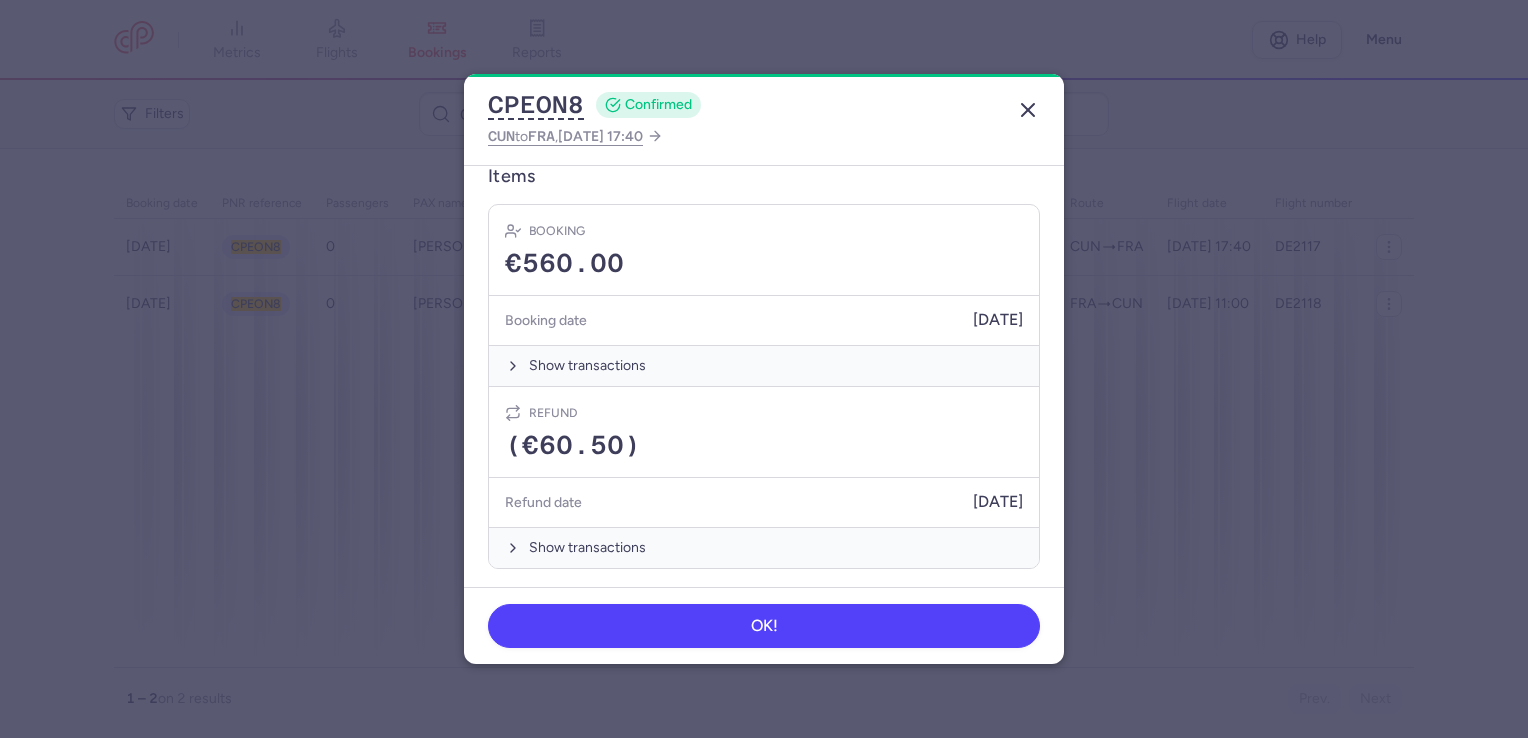 click 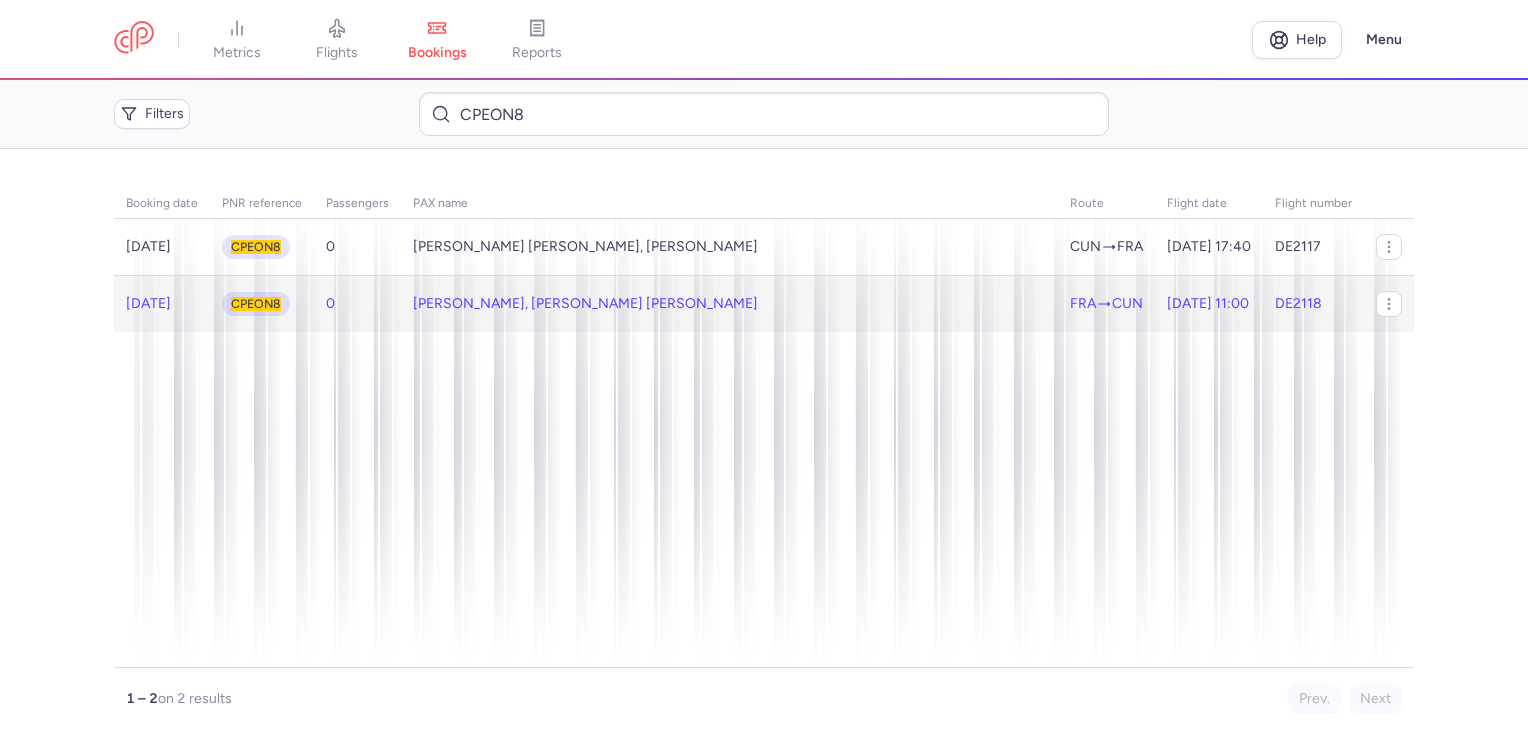 click on "[PERSON_NAME], [PERSON_NAME] [PERSON_NAME]" 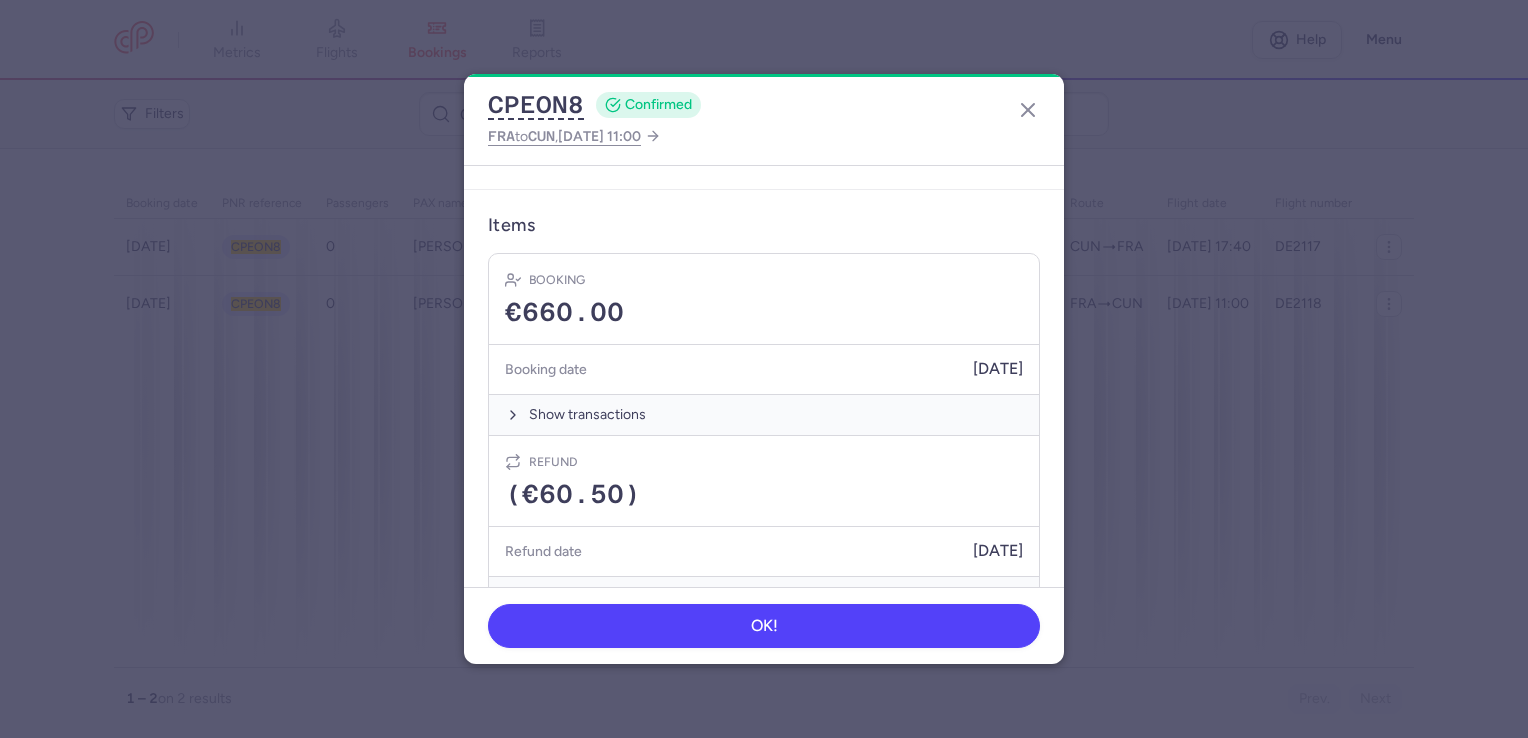 scroll, scrollTop: 568, scrollLeft: 0, axis: vertical 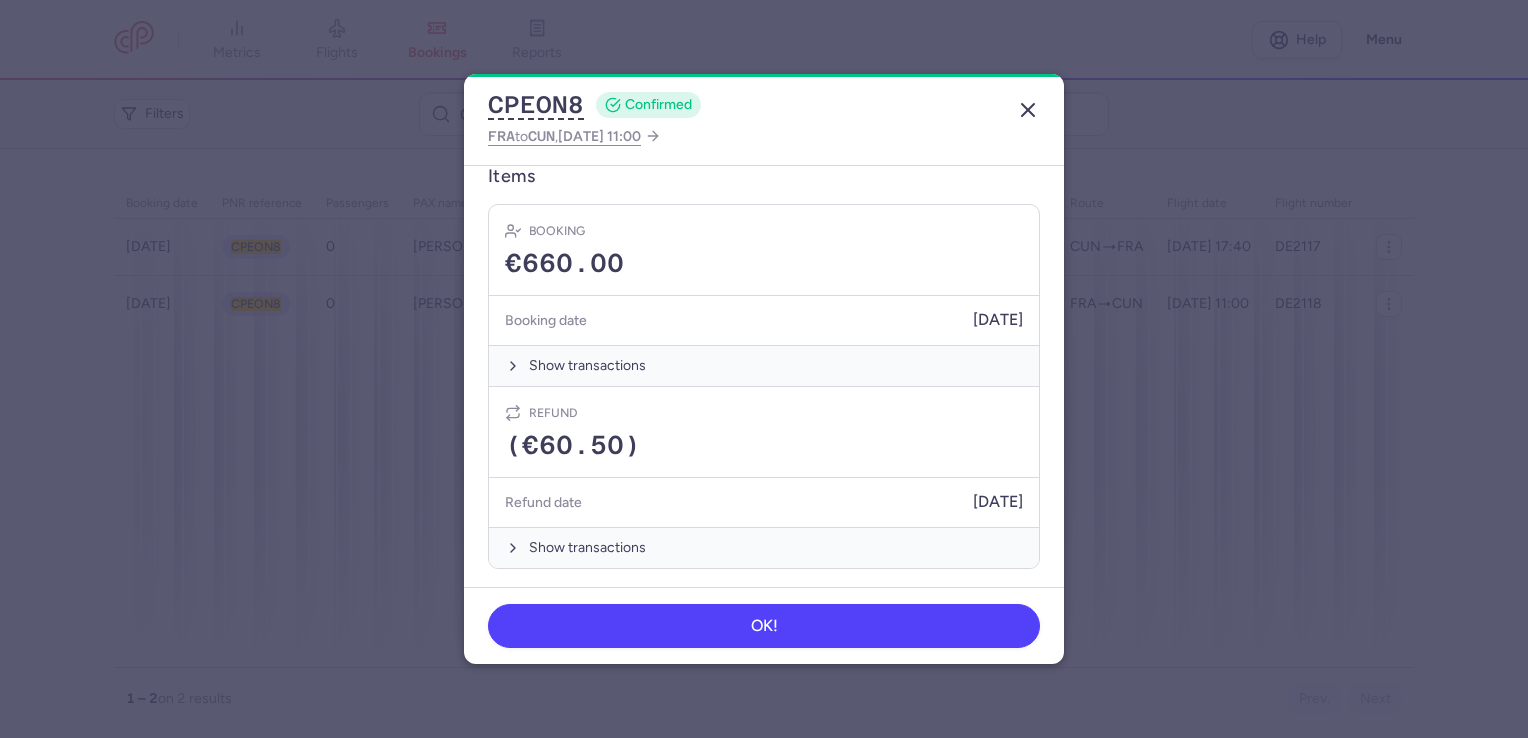click 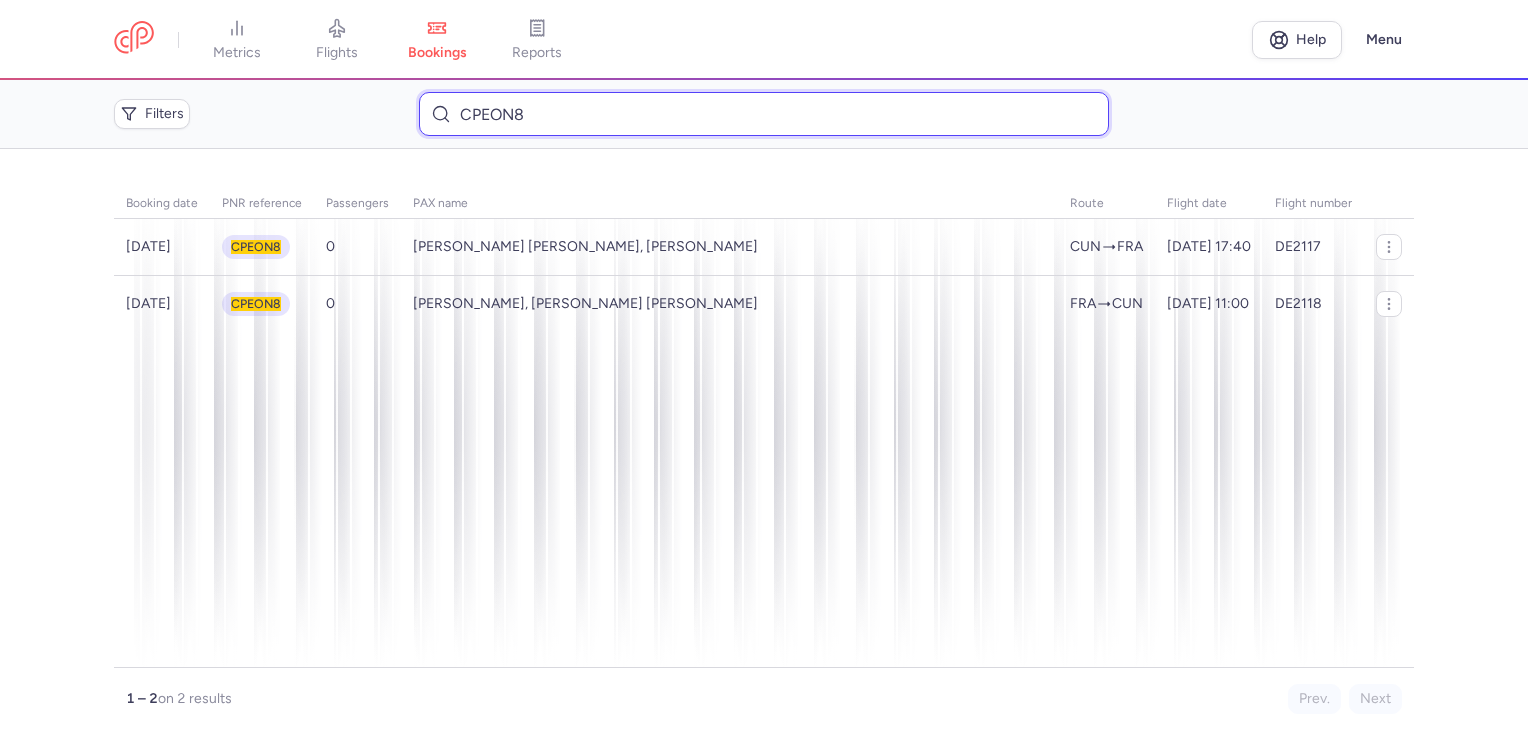 drag, startPoint x: 539, startPoint y: 102, endPoint x: 392, endPoint y: 111, distance: 147.27525 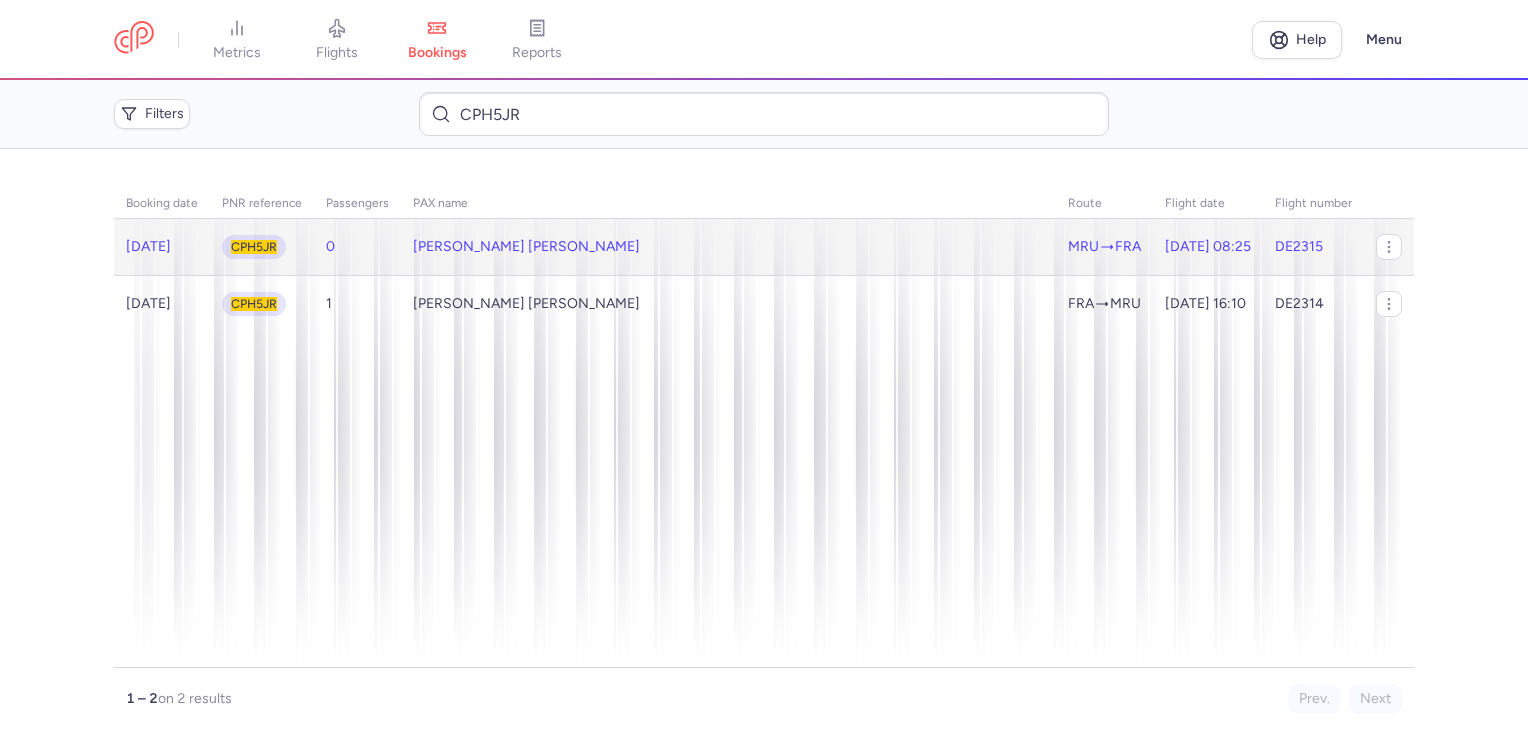 click on "[PERSON_NAME] [PERSON_NAME]" 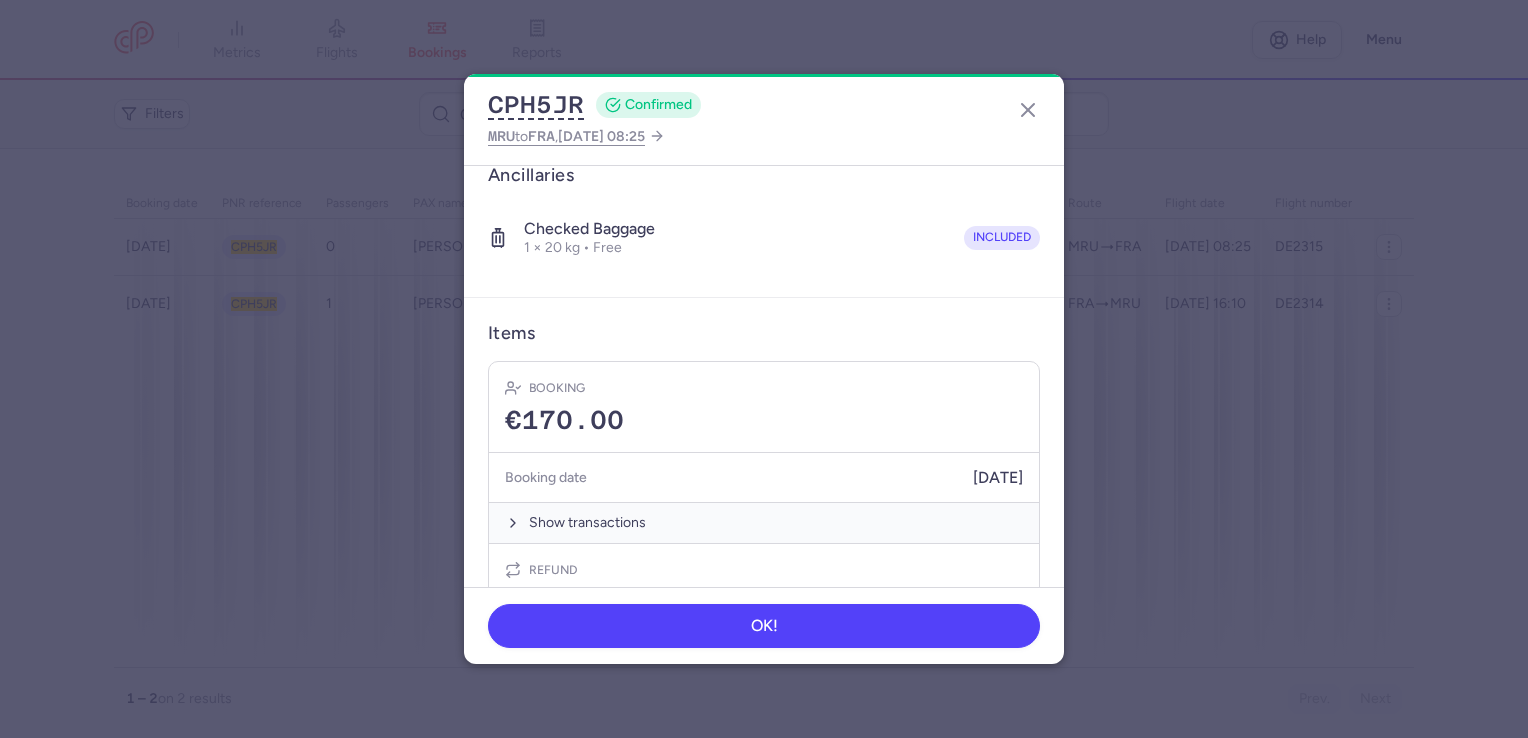 scroll, scrollTop: 499, scrollLeft: 0, axis: vertical 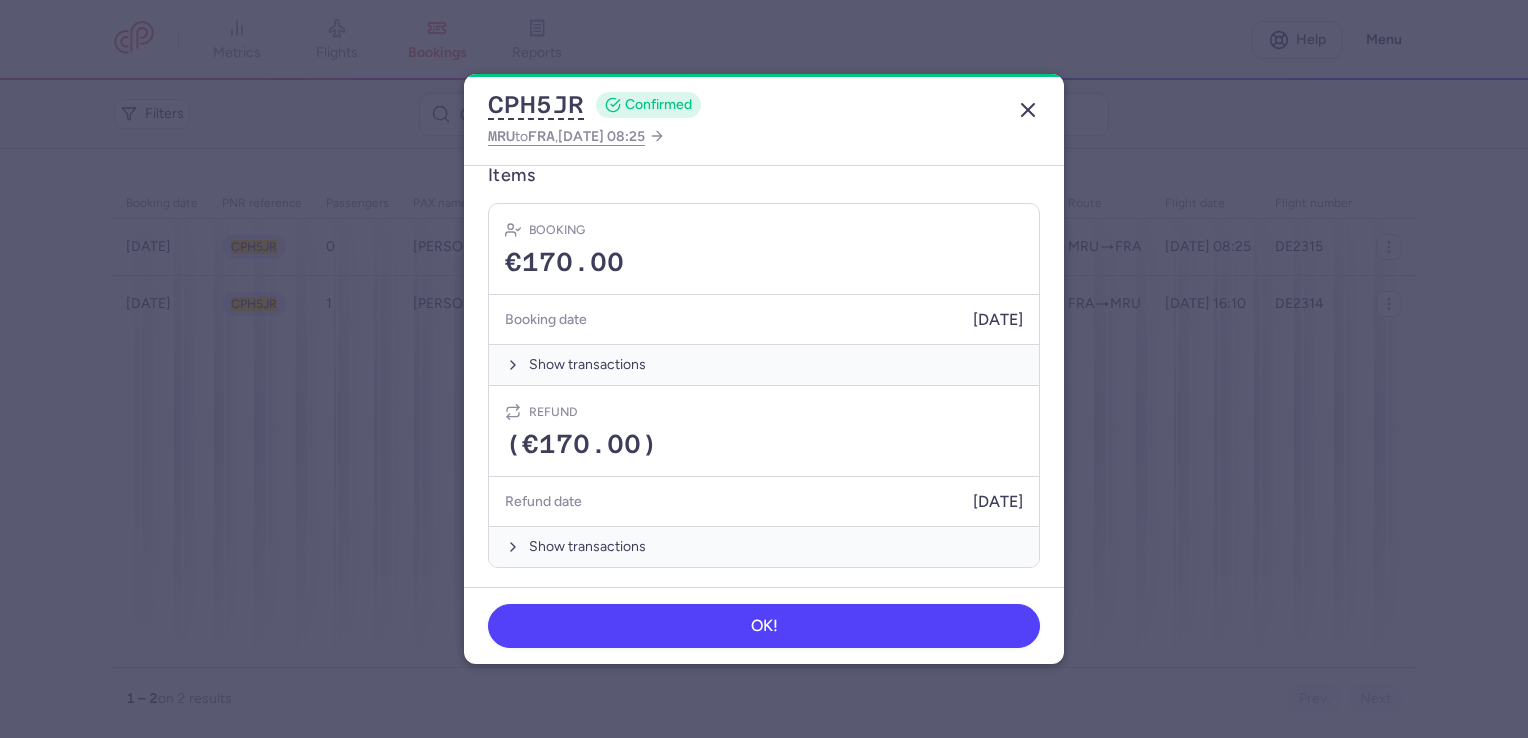 click 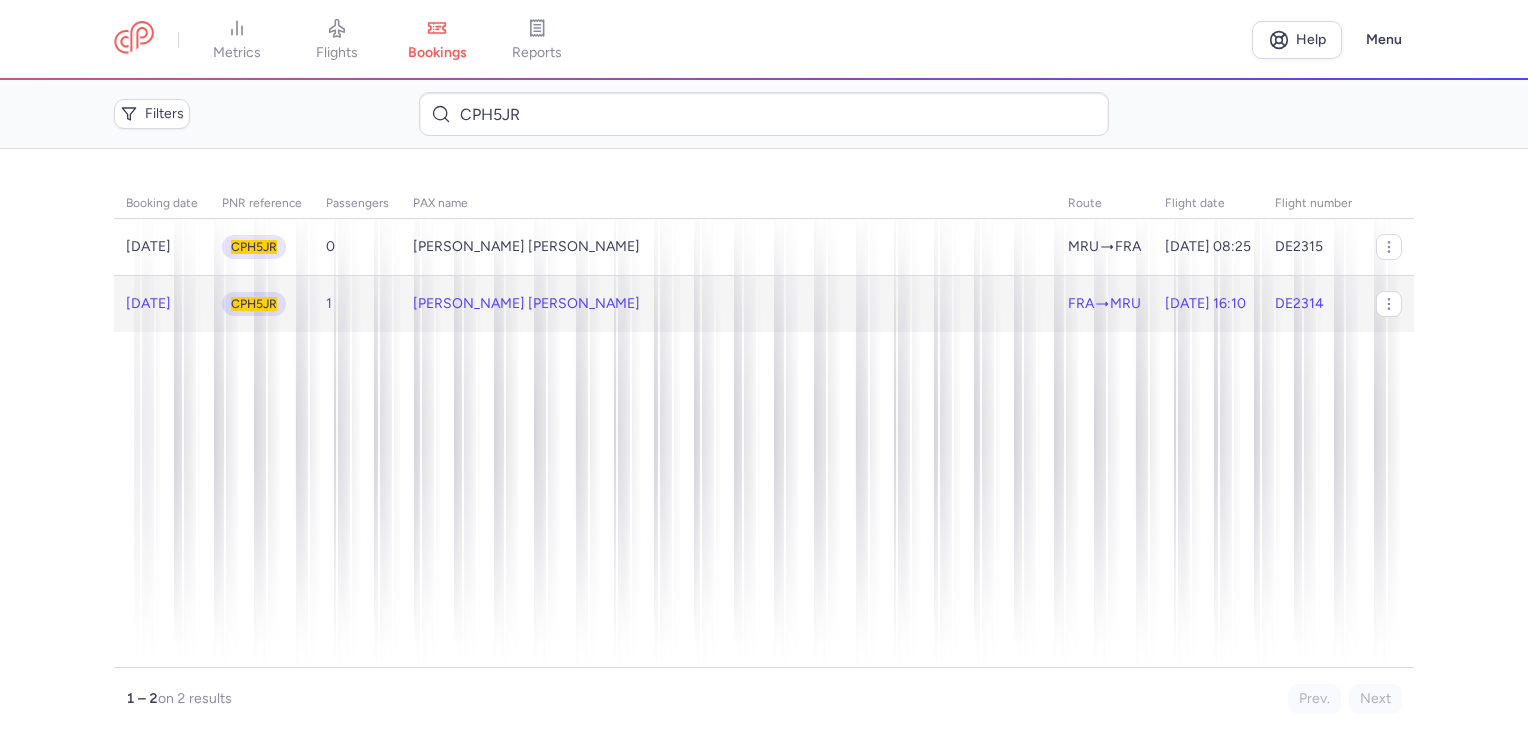 click on "[PERSON_NAME] [PERSON_NAME]" 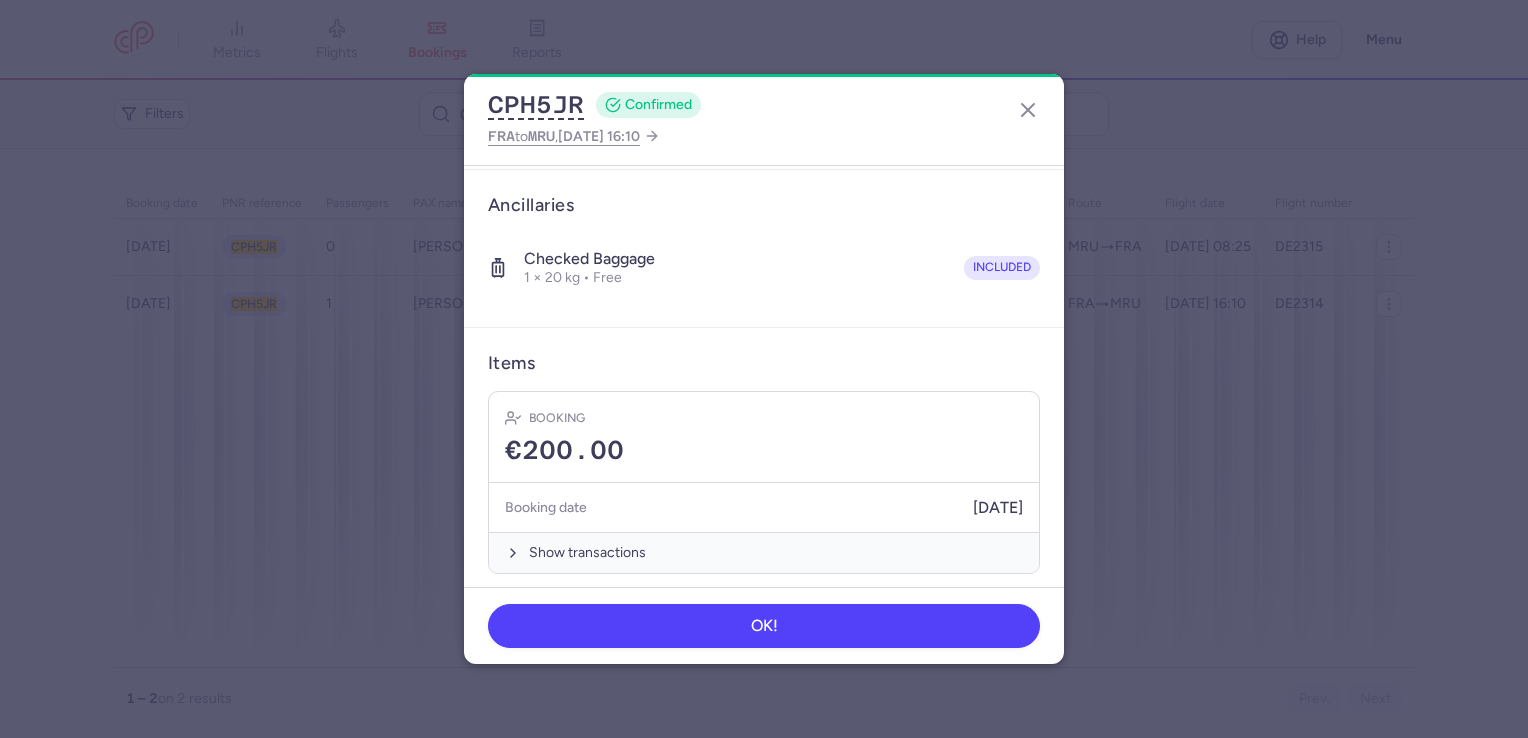 scroll, scrollTop: 318, scrollLeft: 0, axis: vertical 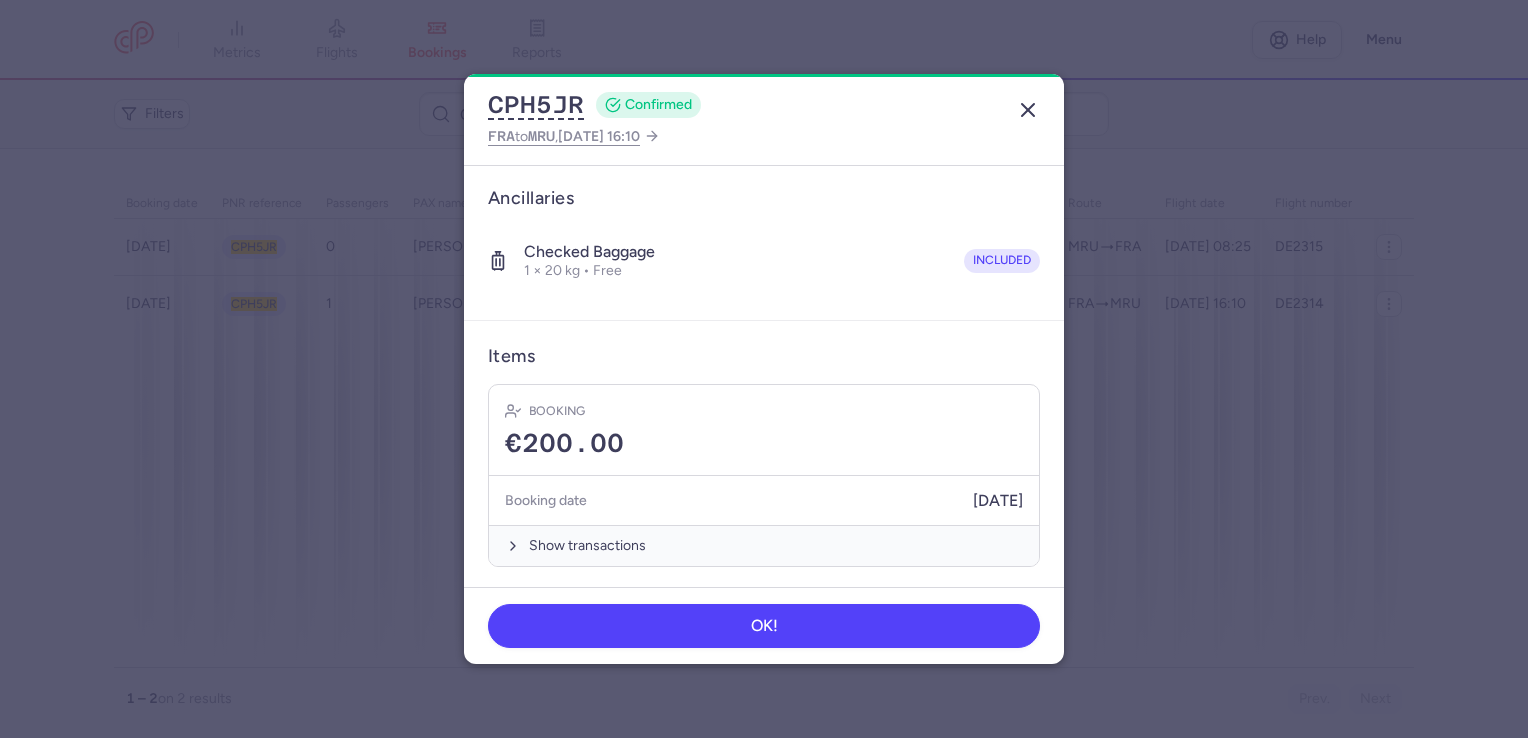 click 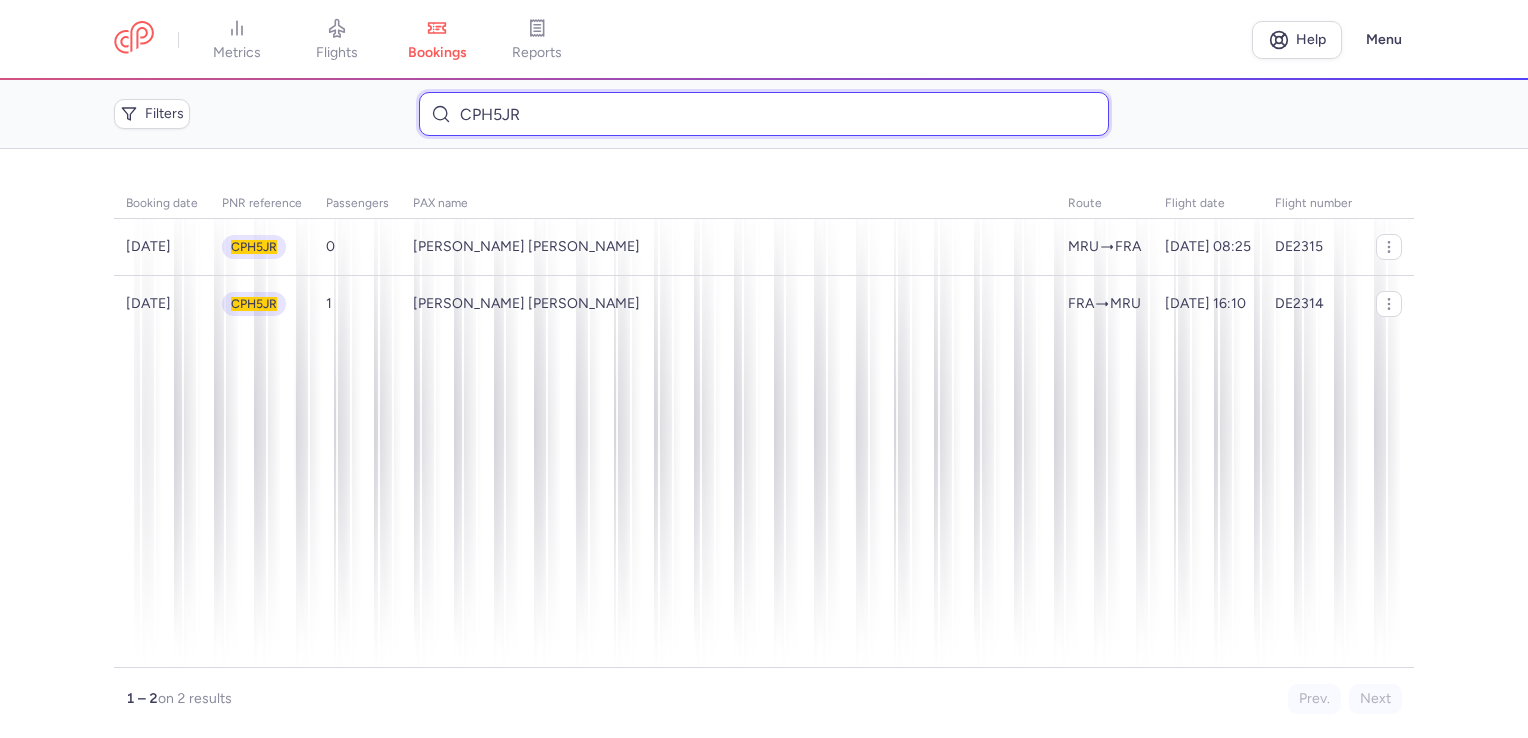 drag, startPoint x: 542, startPoint y: 112, endPoint x: 418, endPoint y: 113, distance: 124.004036 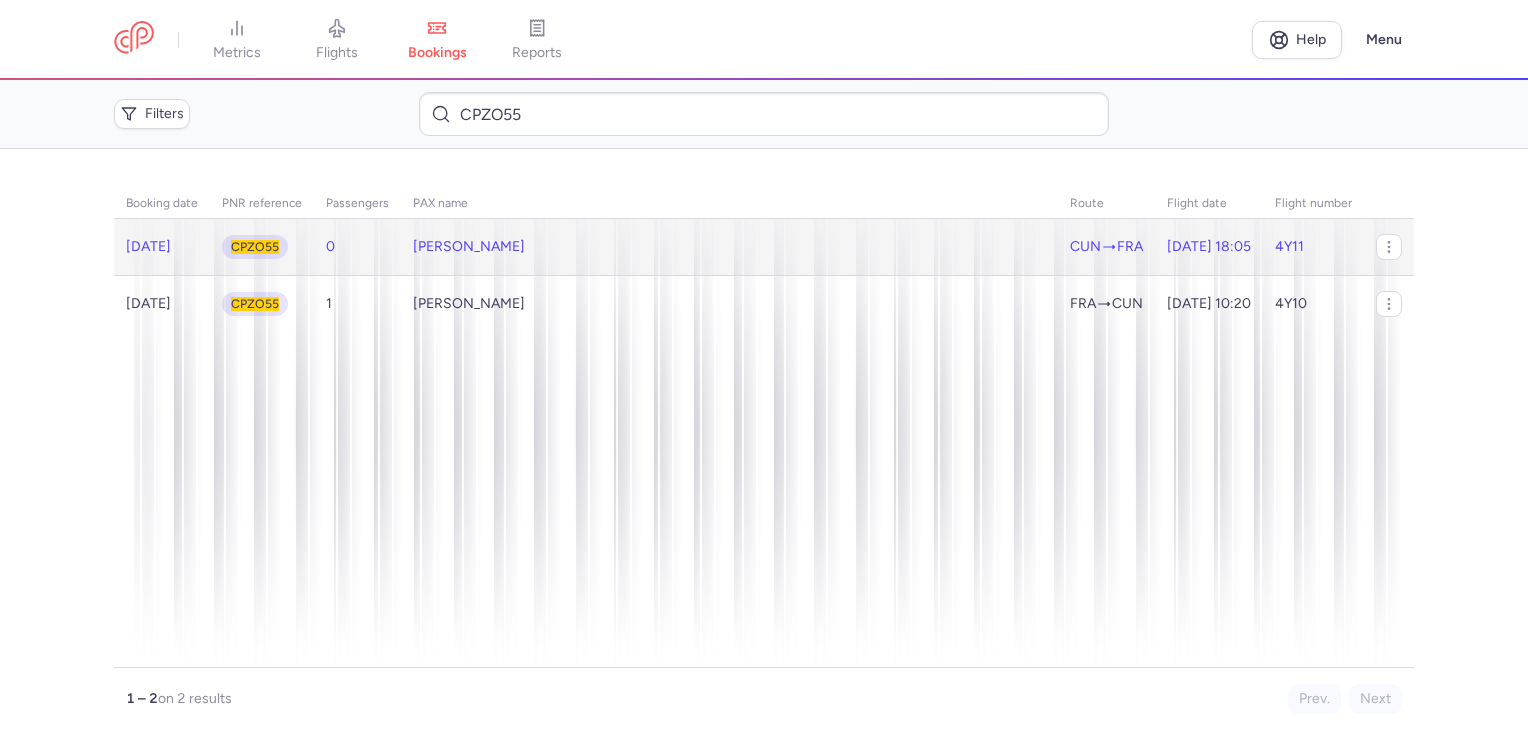 click on "[PERSON_NAME]" 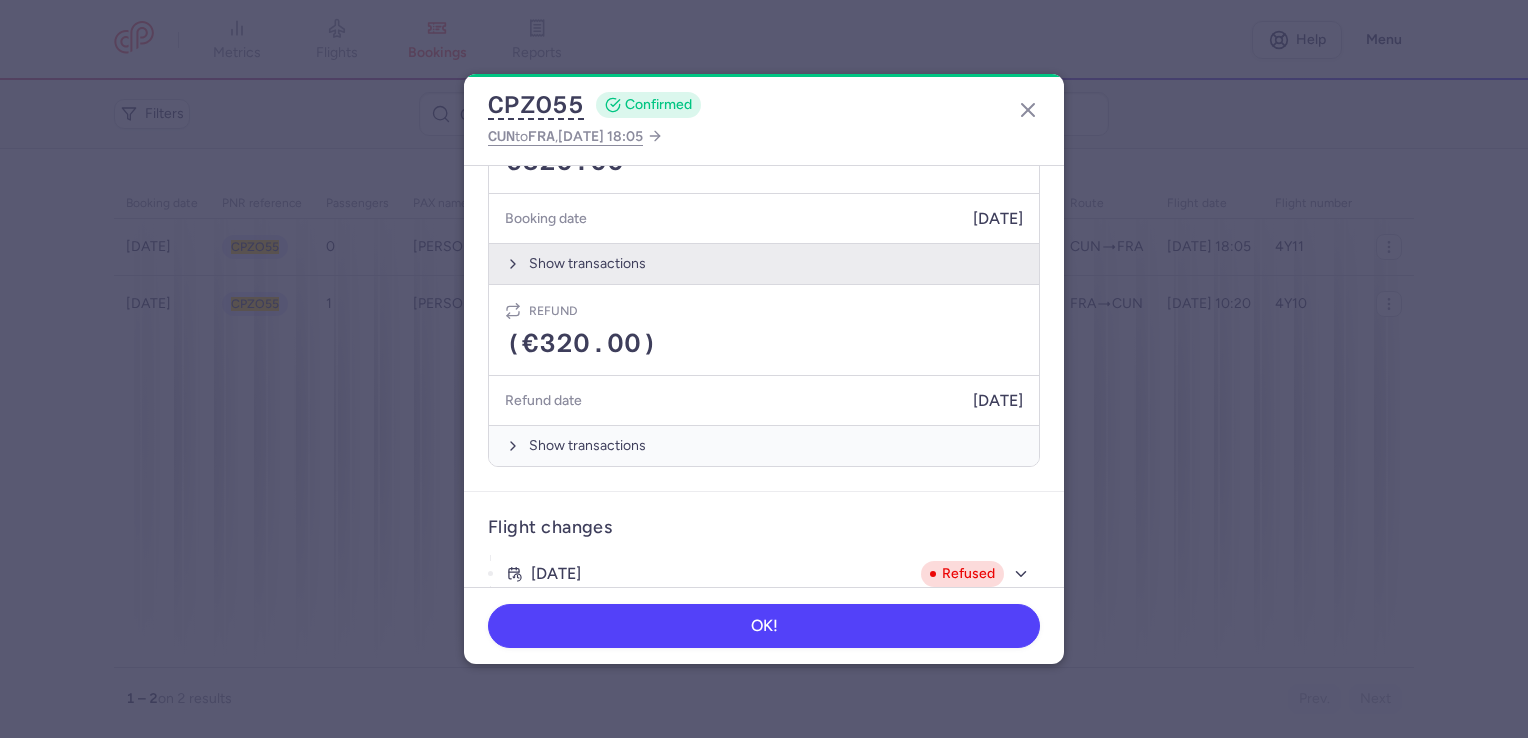 scroll, scrollTop: 645, scrollLeft: 0, axis: vertical 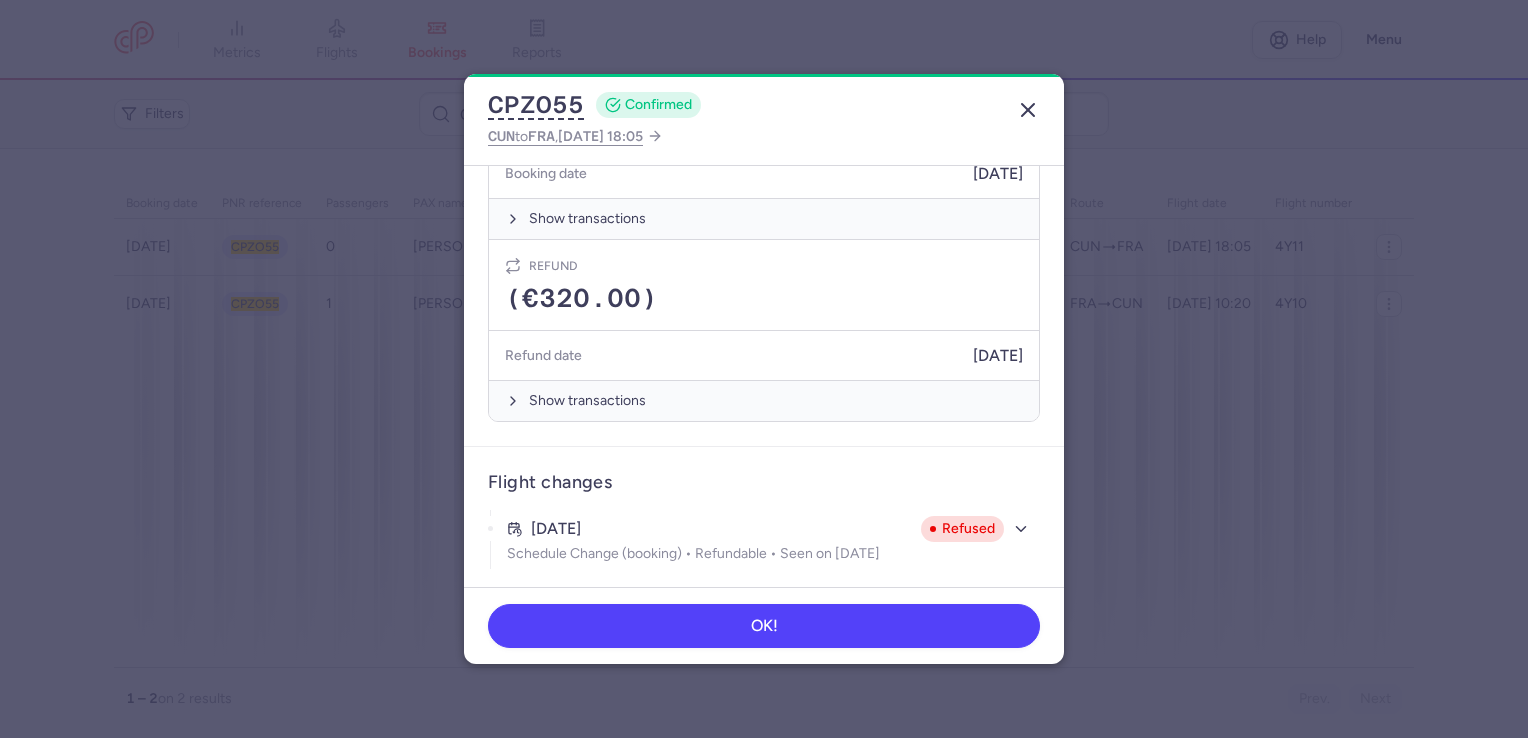 click 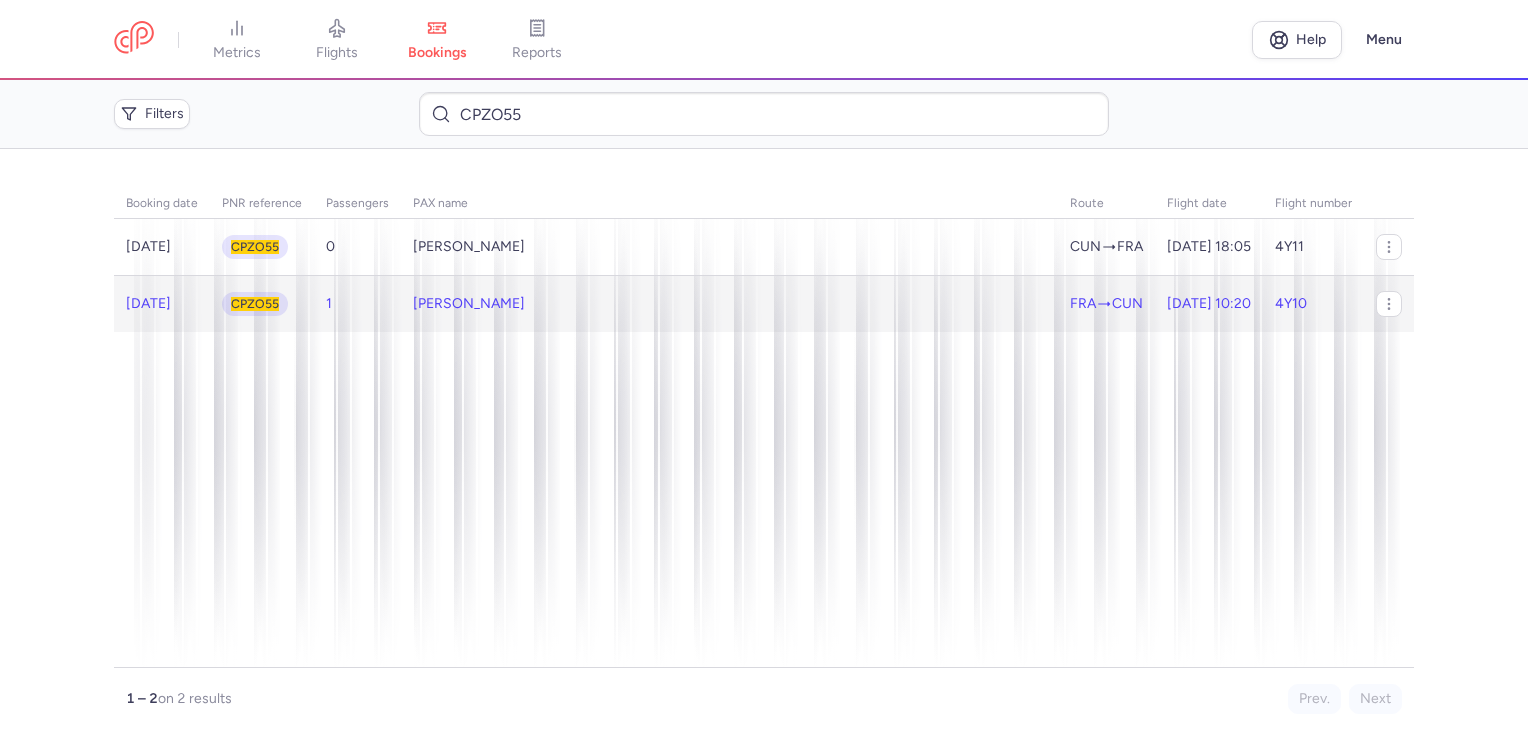 click on "[PERSON_NAME]" 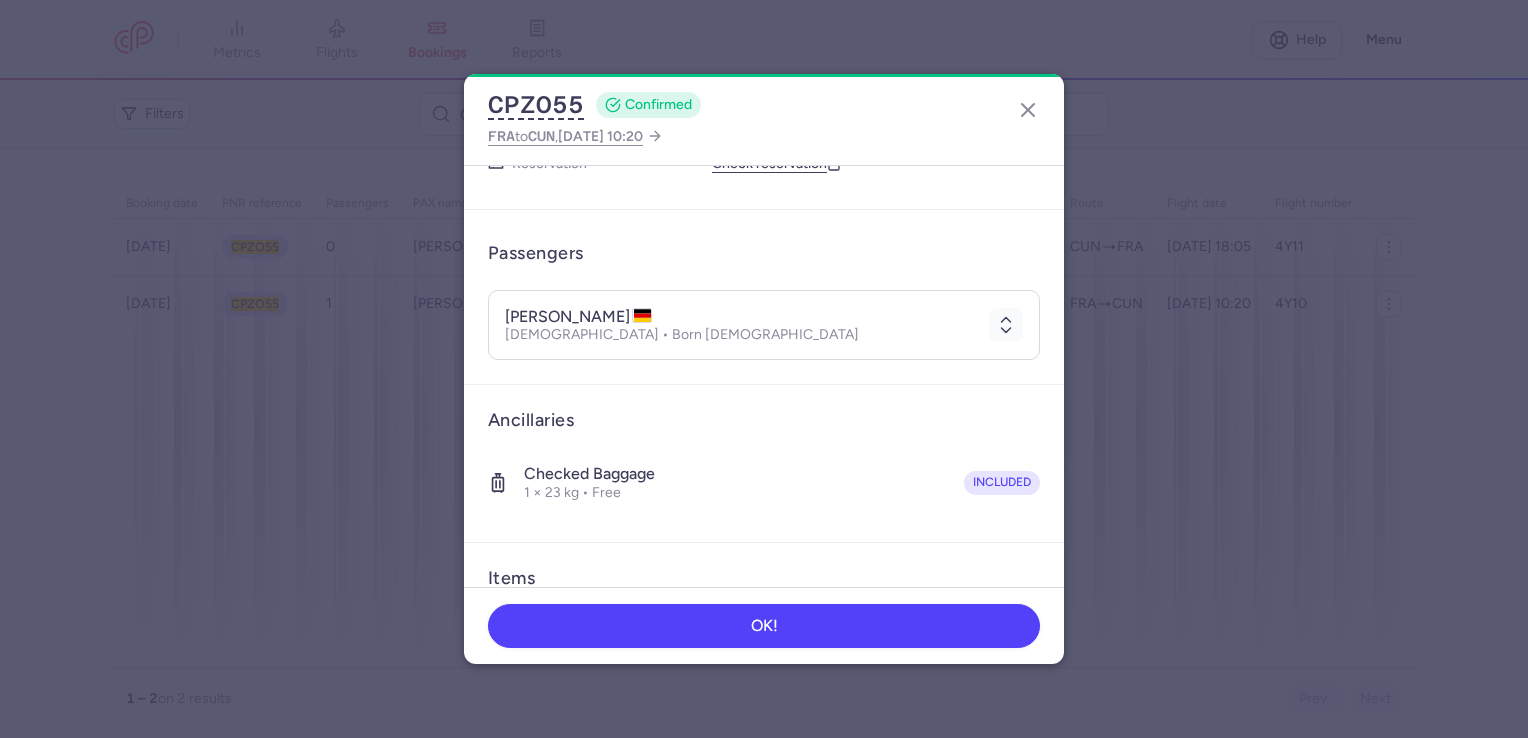 scroll, scrollTop: 318, scrollLeft: 0, axis: vertical 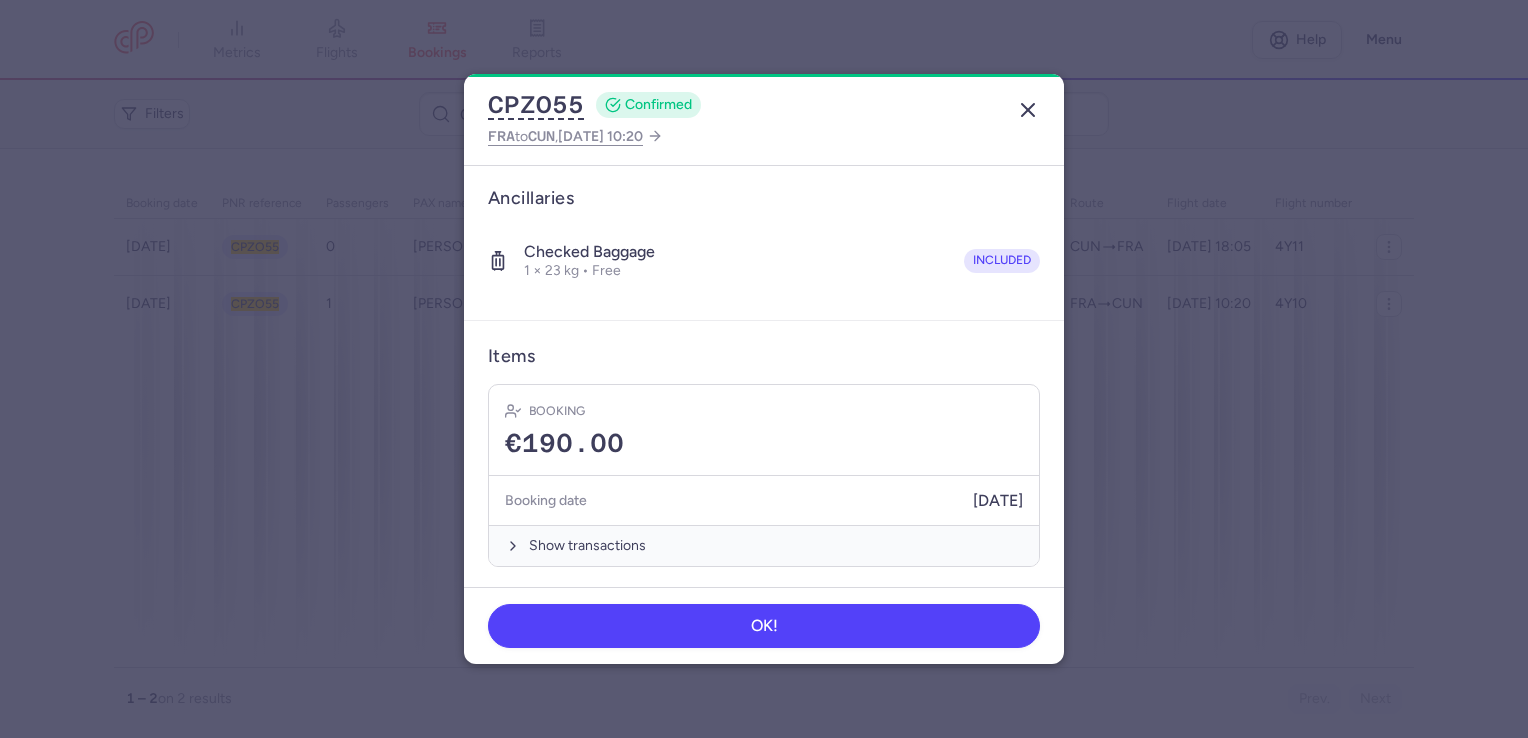 click 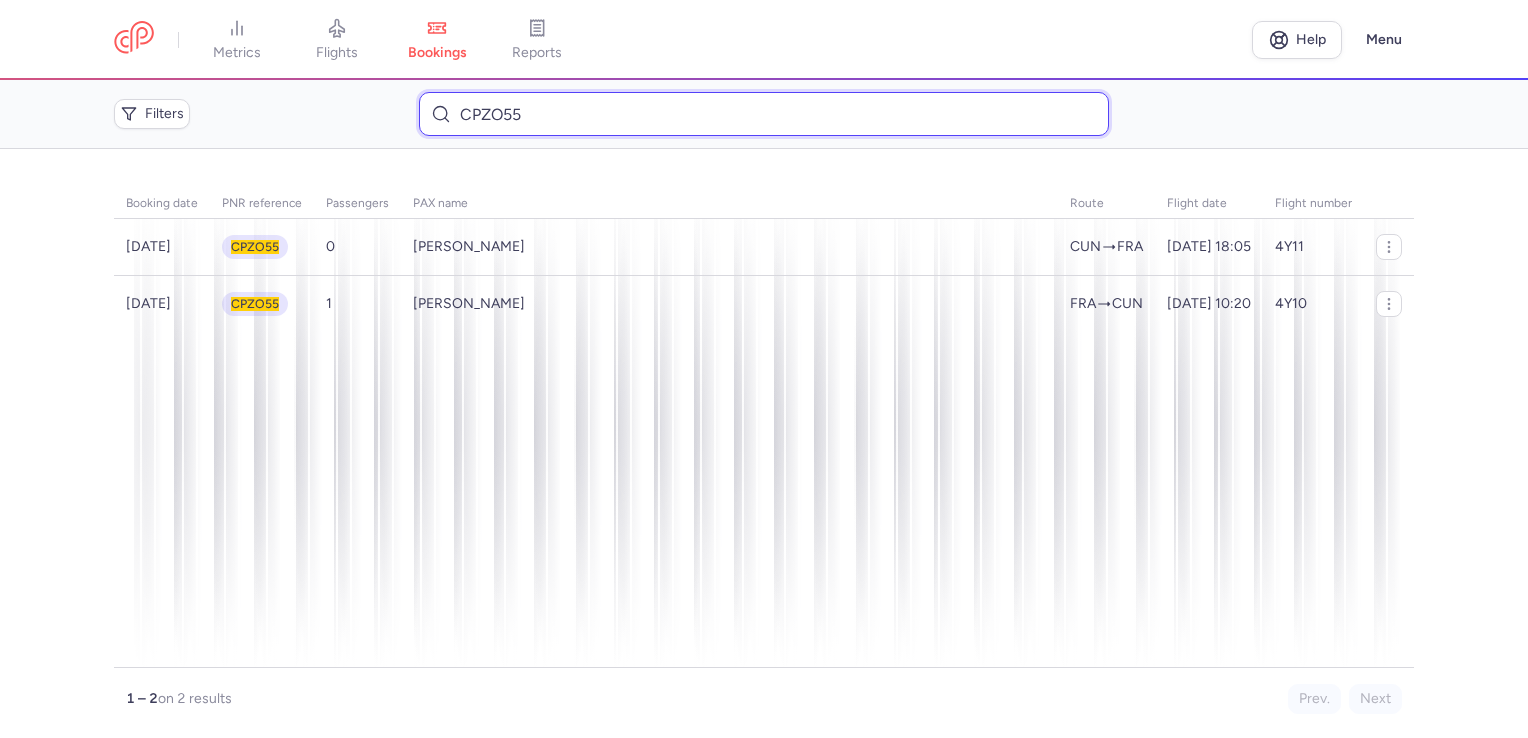 drag, startPoint x: 532, startPoint y: 113, endPoint x: 395, endPoint y: 113, distance: 137 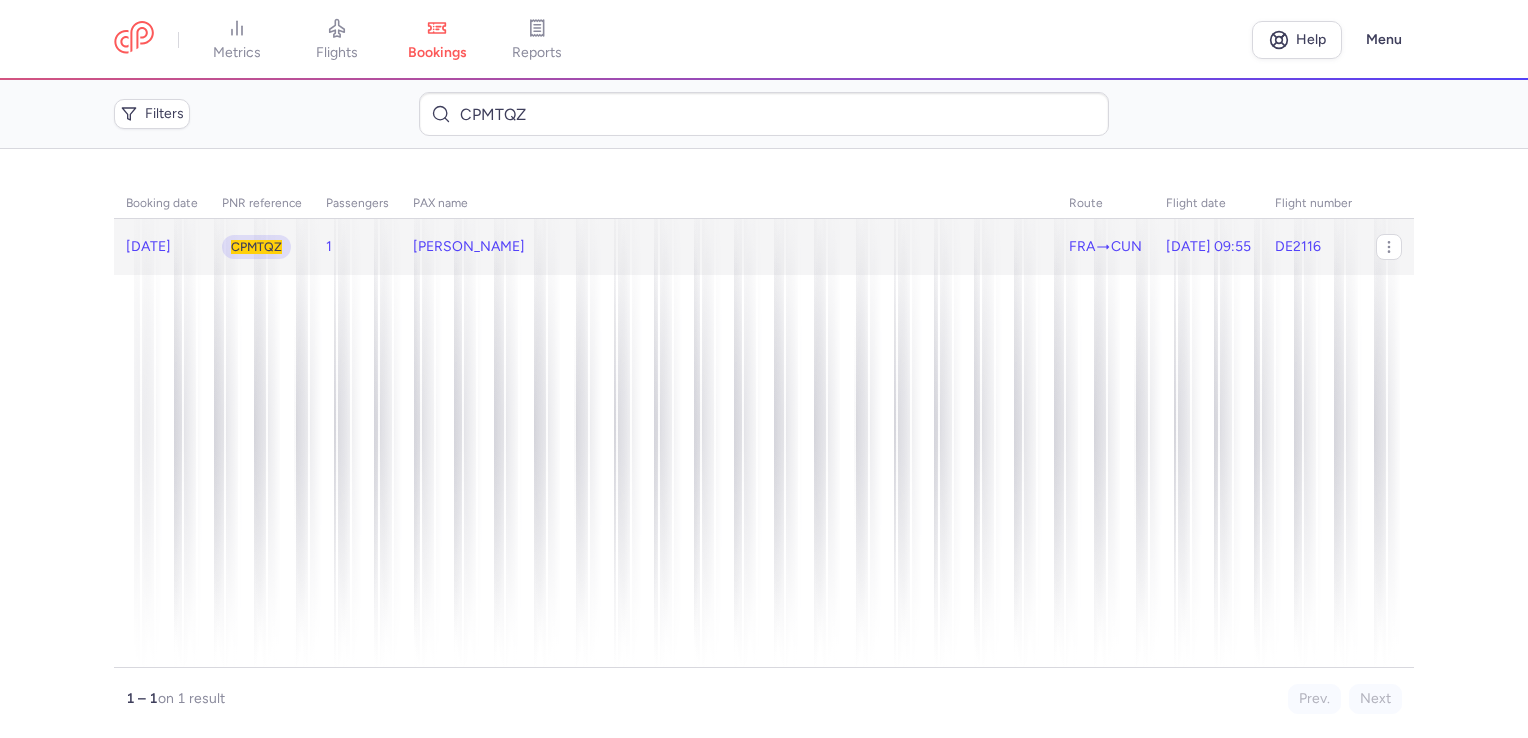 click on "[PERSON_NAME]" 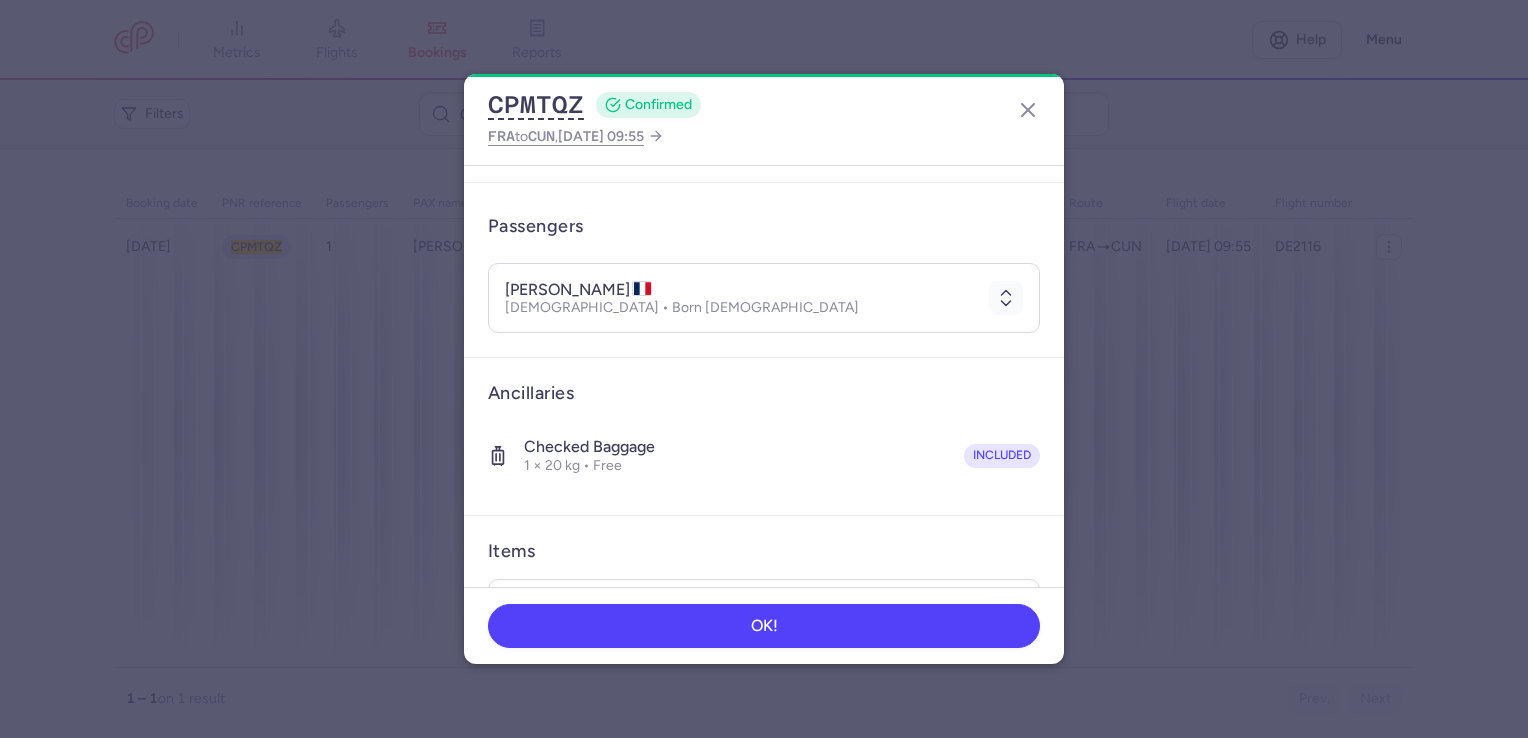 scroll, scrollTop: 318, scrollLeft: 0, axis: vertical 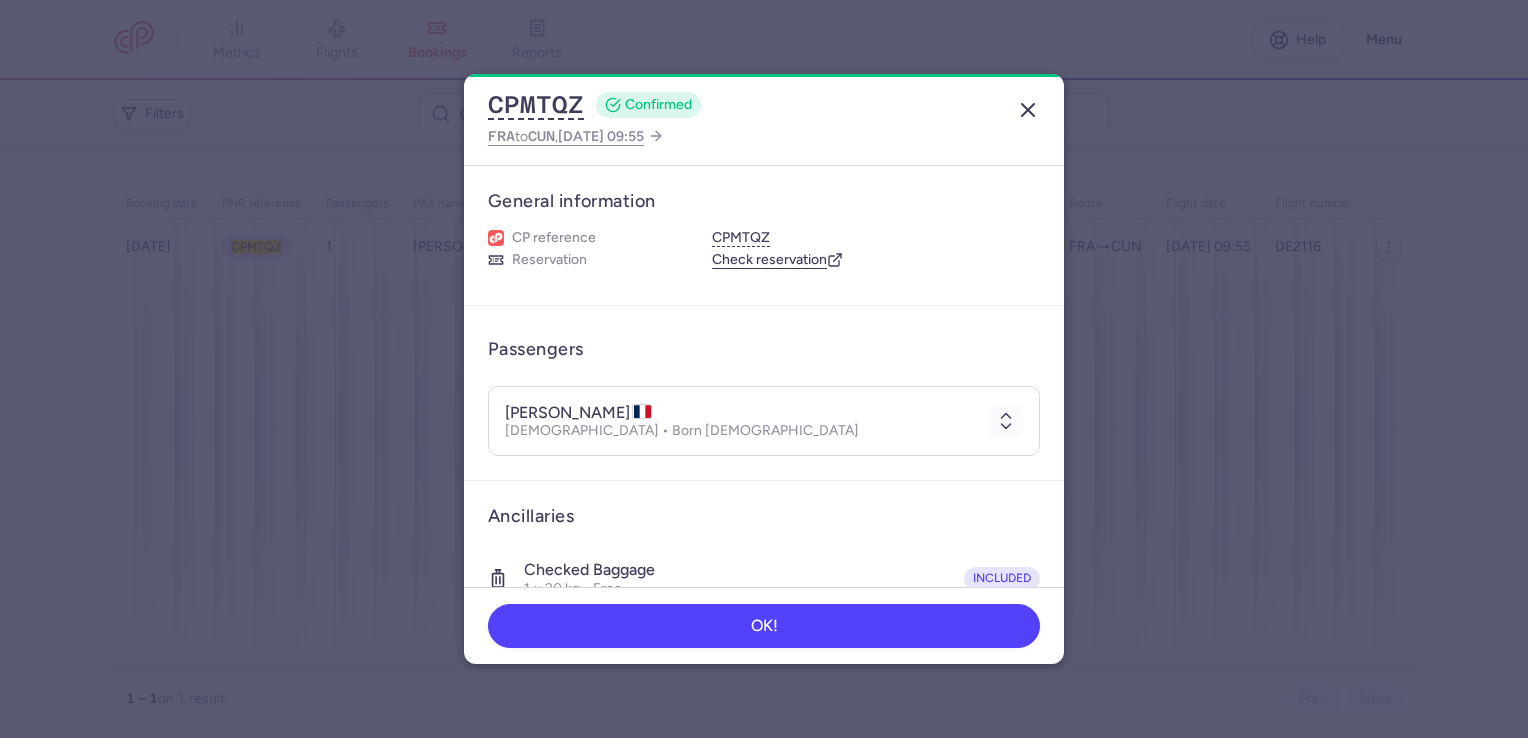 click 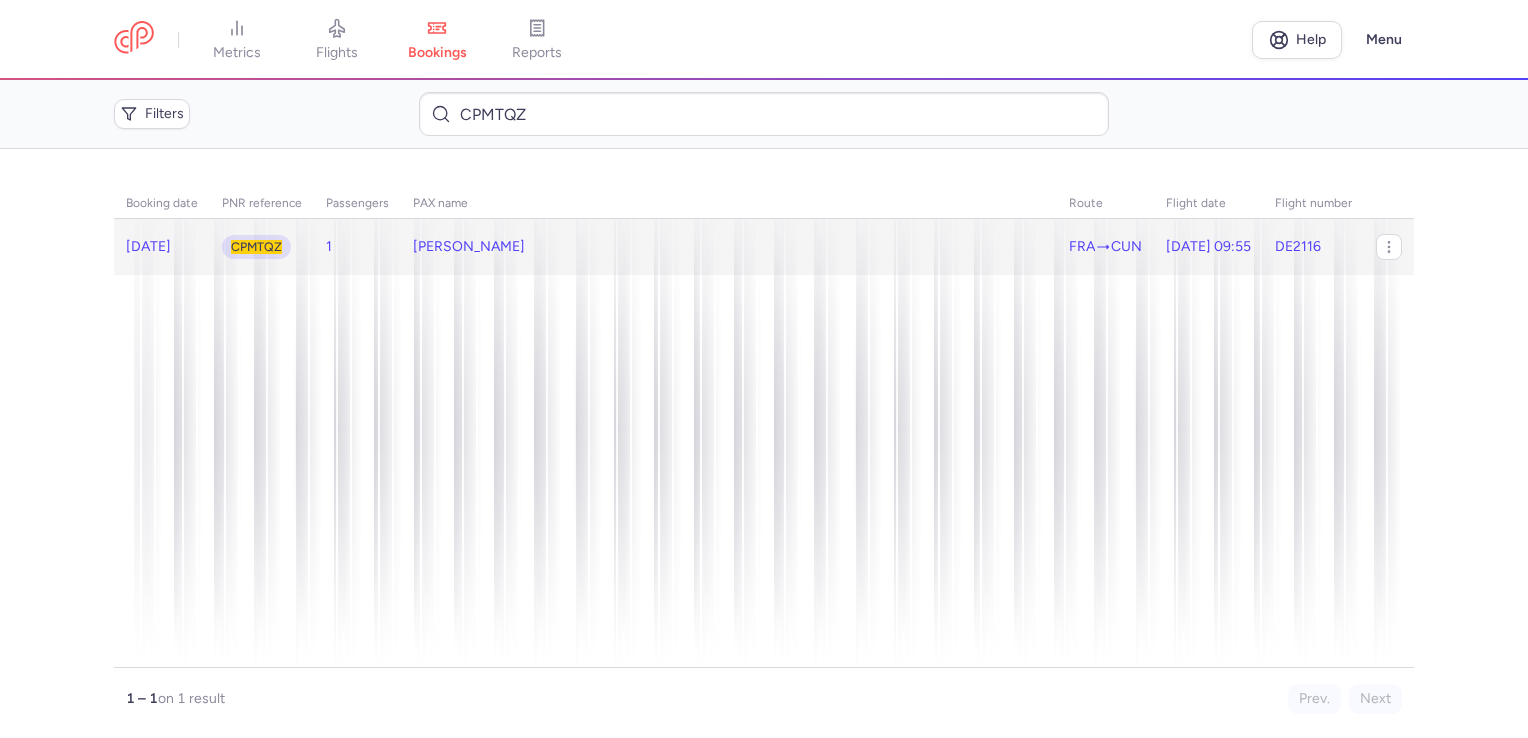 click on "[PERSON_NAME]" 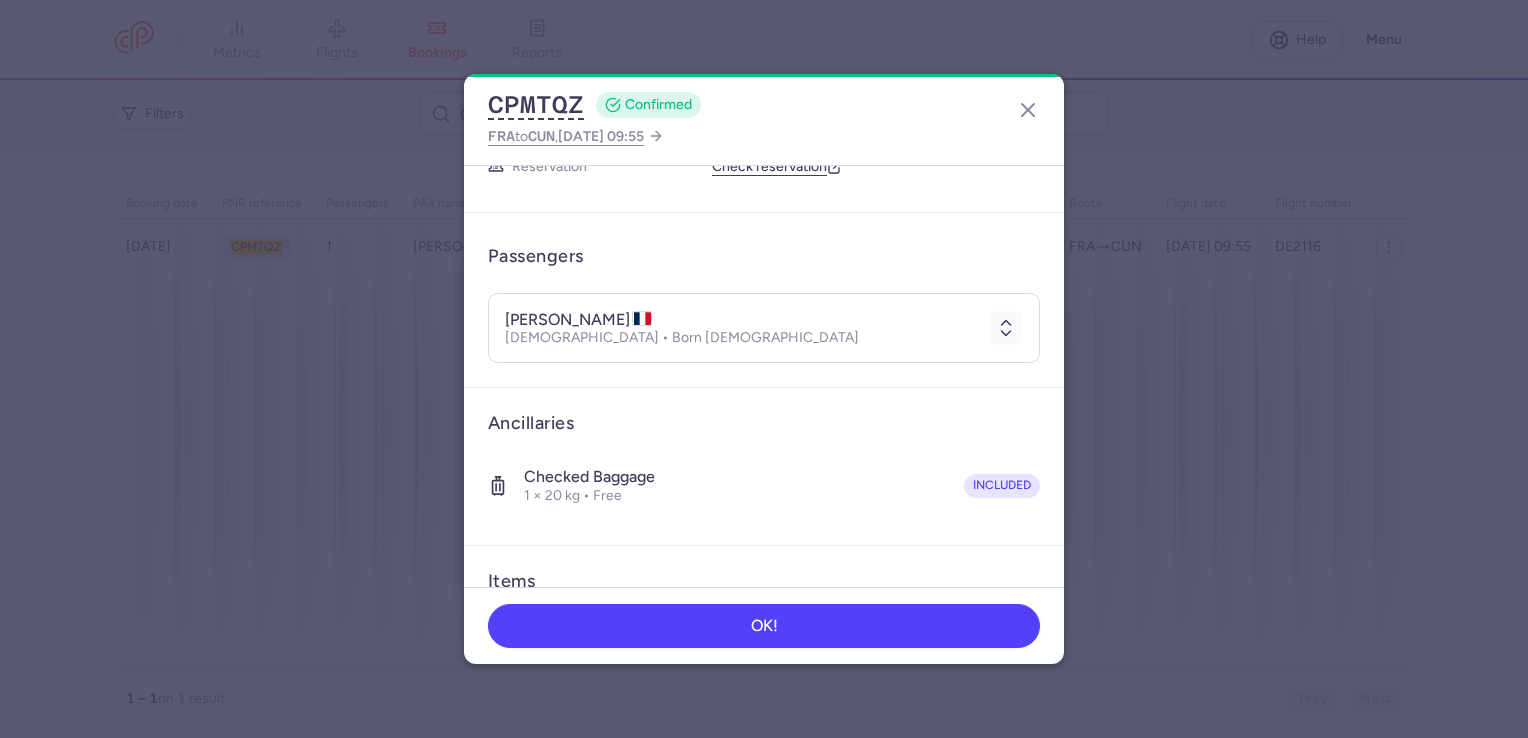 scroll, scrollTop: 318, scrollLeft: 0, axis: vertical 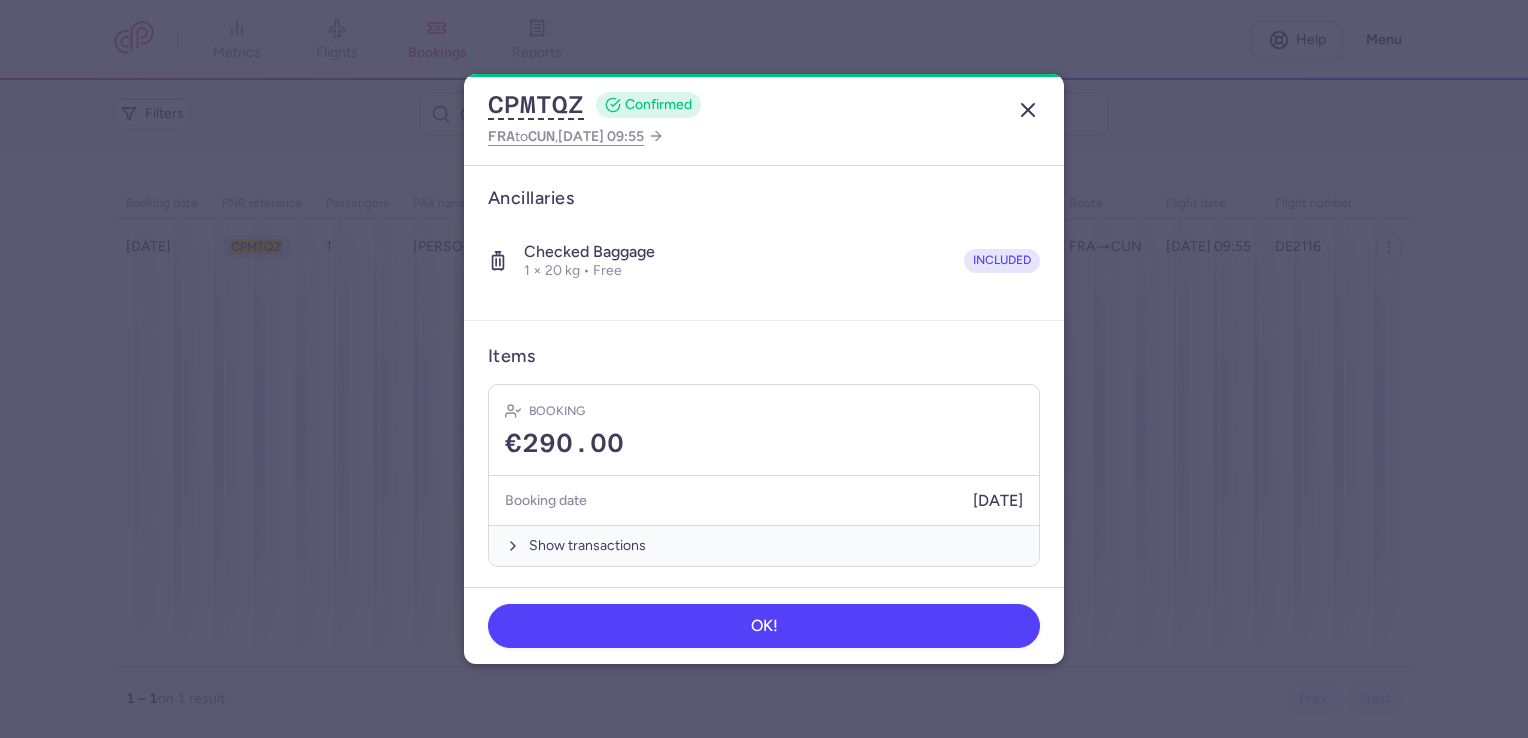 click 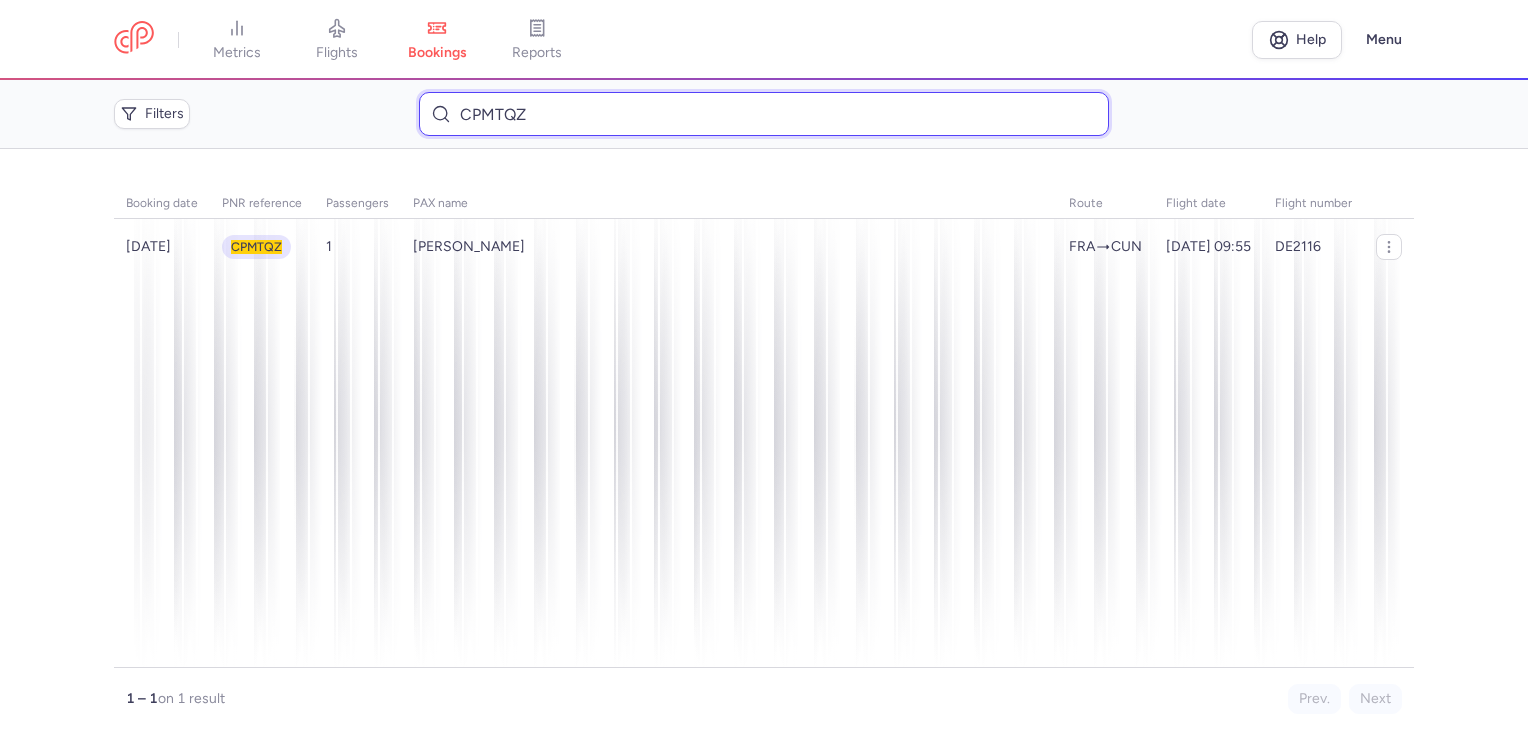 drag, startPoint x: 562, startPoint y: 126, endPoint x: 347, endPoint y: 126, distance: 215 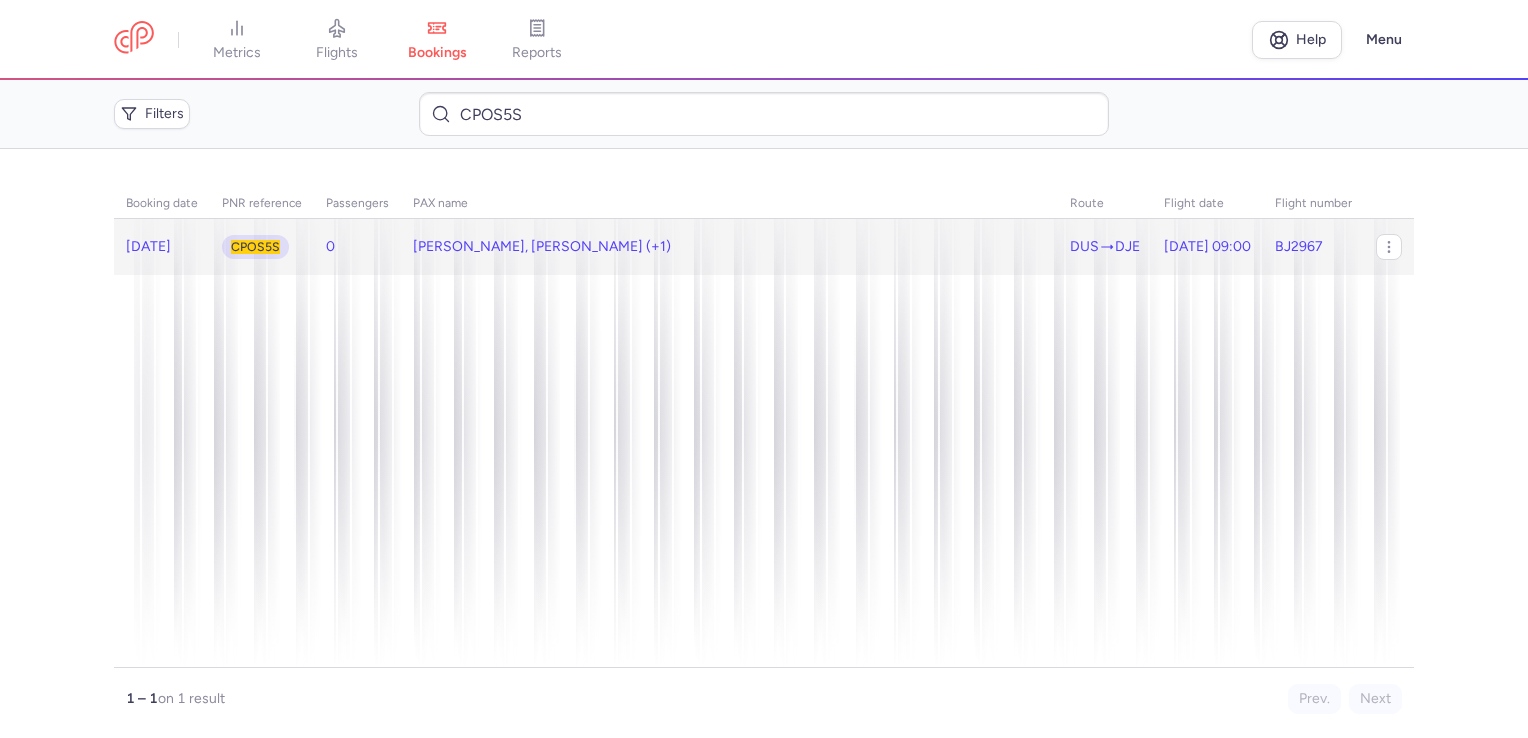 click on "[PERSON_NAME], [PERSON_NAME] (+1)" 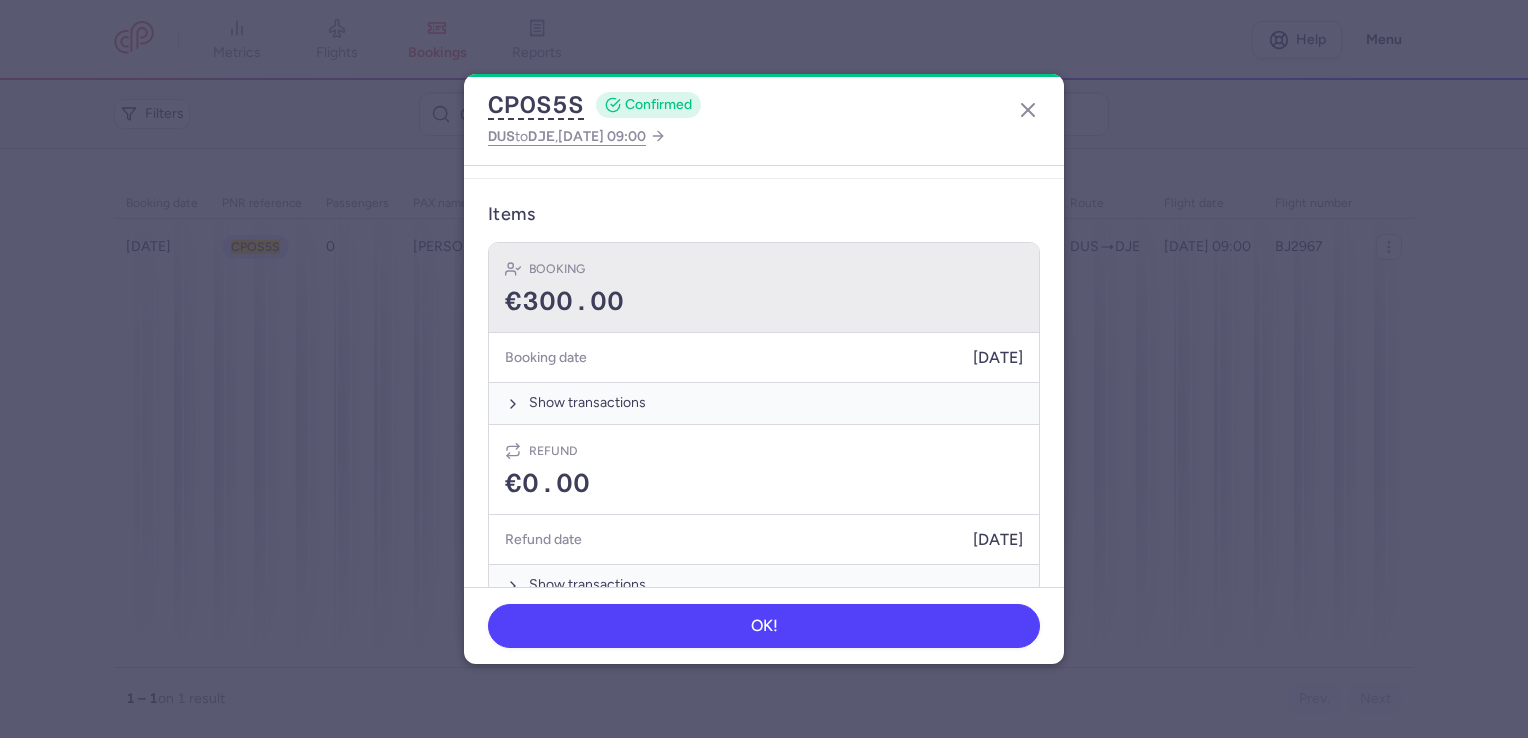scroll, scrollTop: 637, scrollLeft: 0, axis: vertical 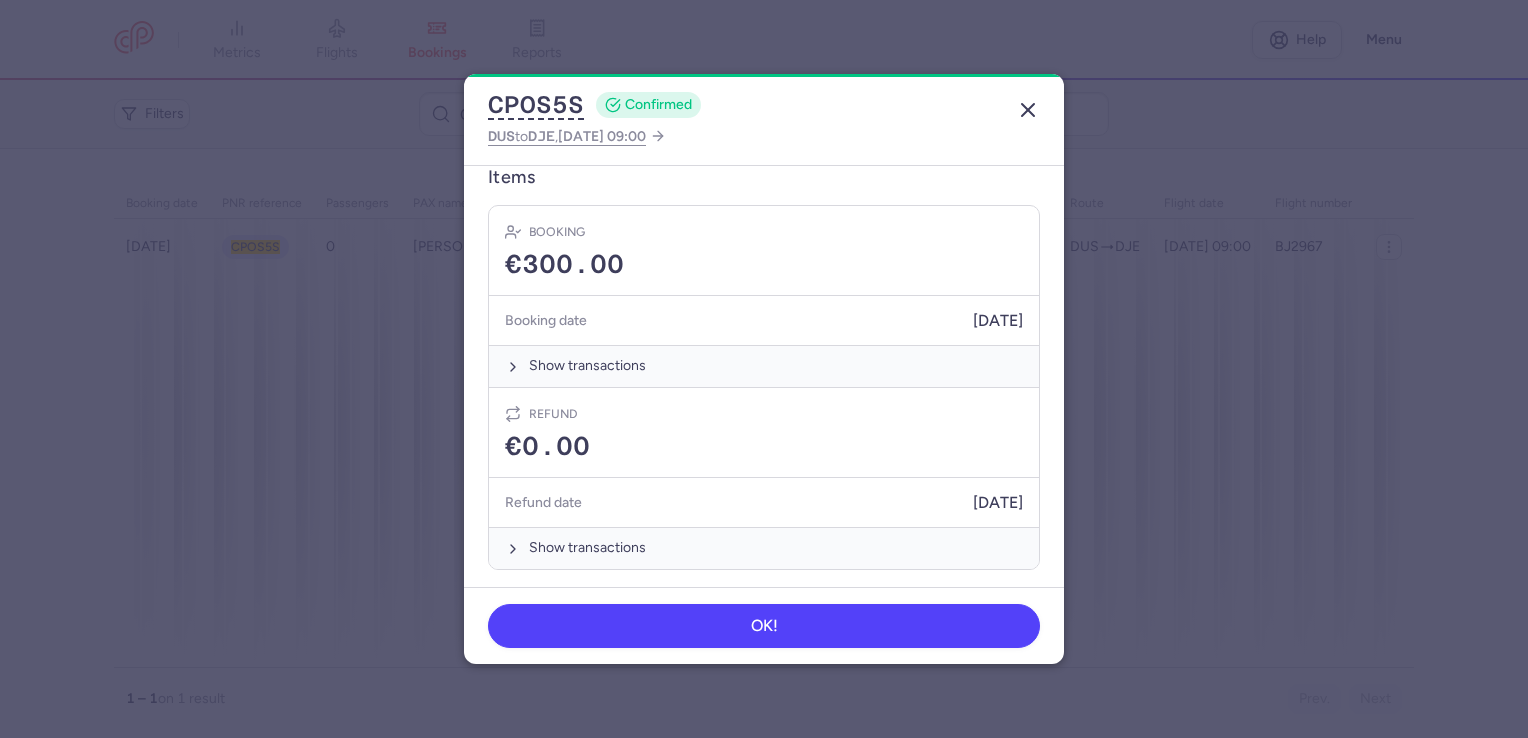 click 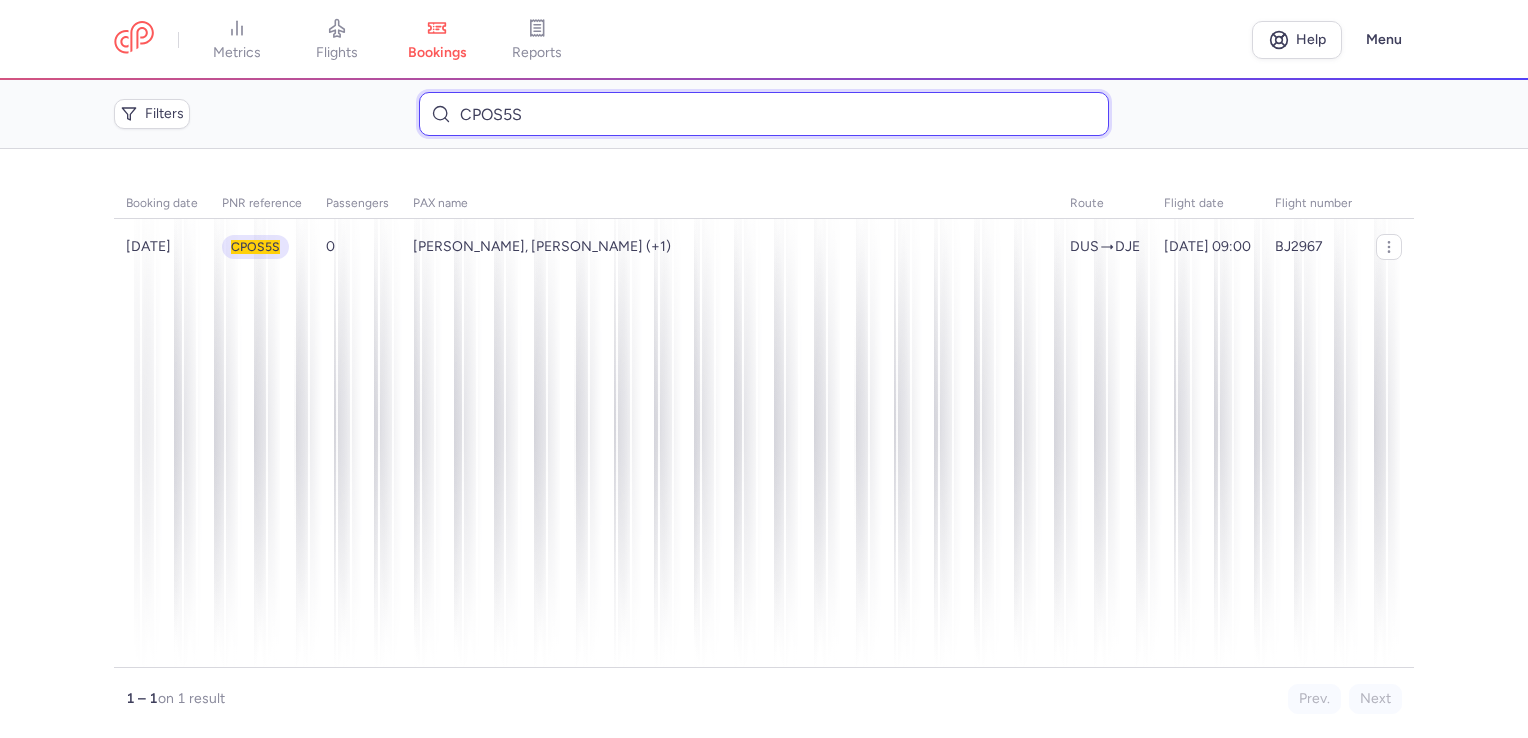 drag, startPoint x: 528, startPoint y: 118, endPoint x: 370, endPoint y: 126, distance: 158.20241 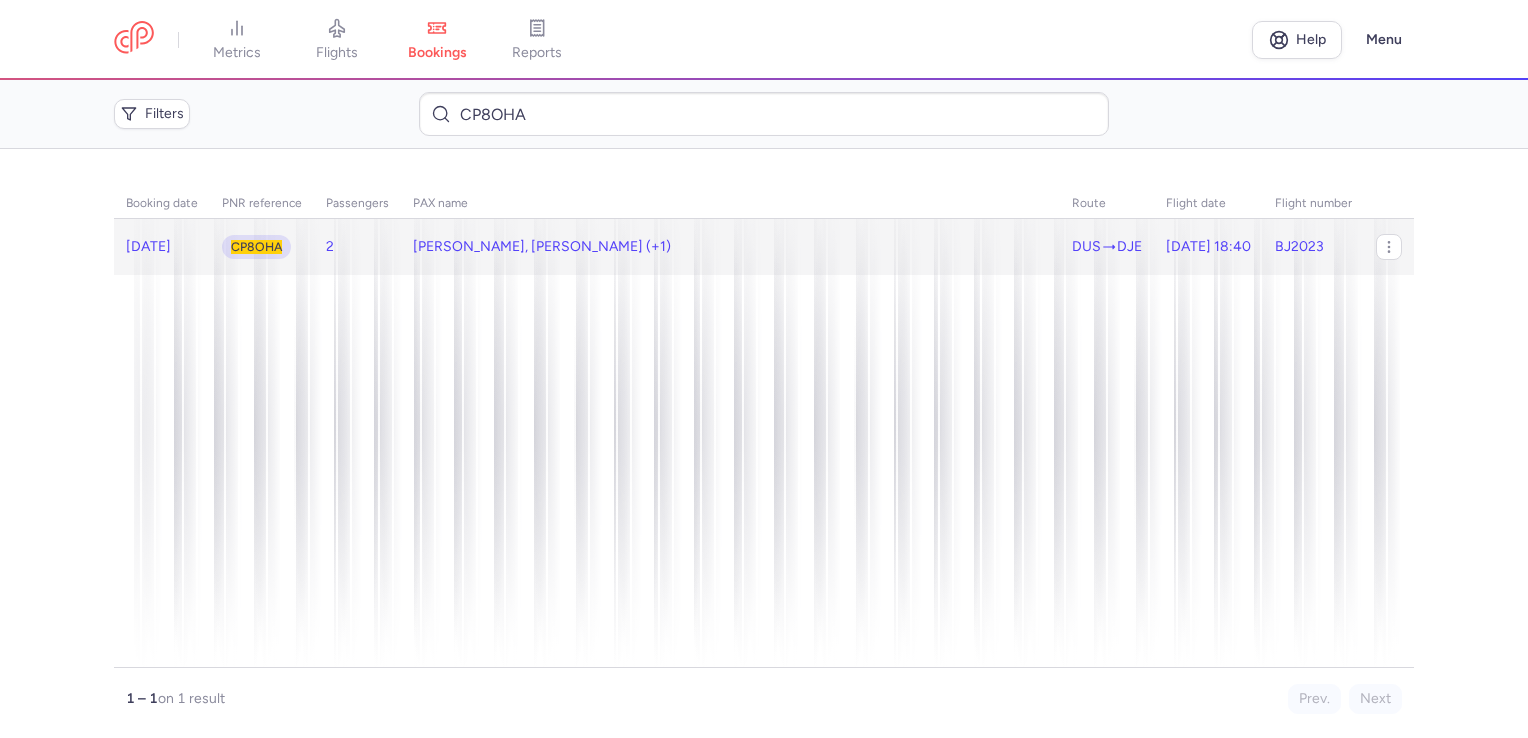 click on "[PERSON_NAME], [PERSON_NAME] (+1)" 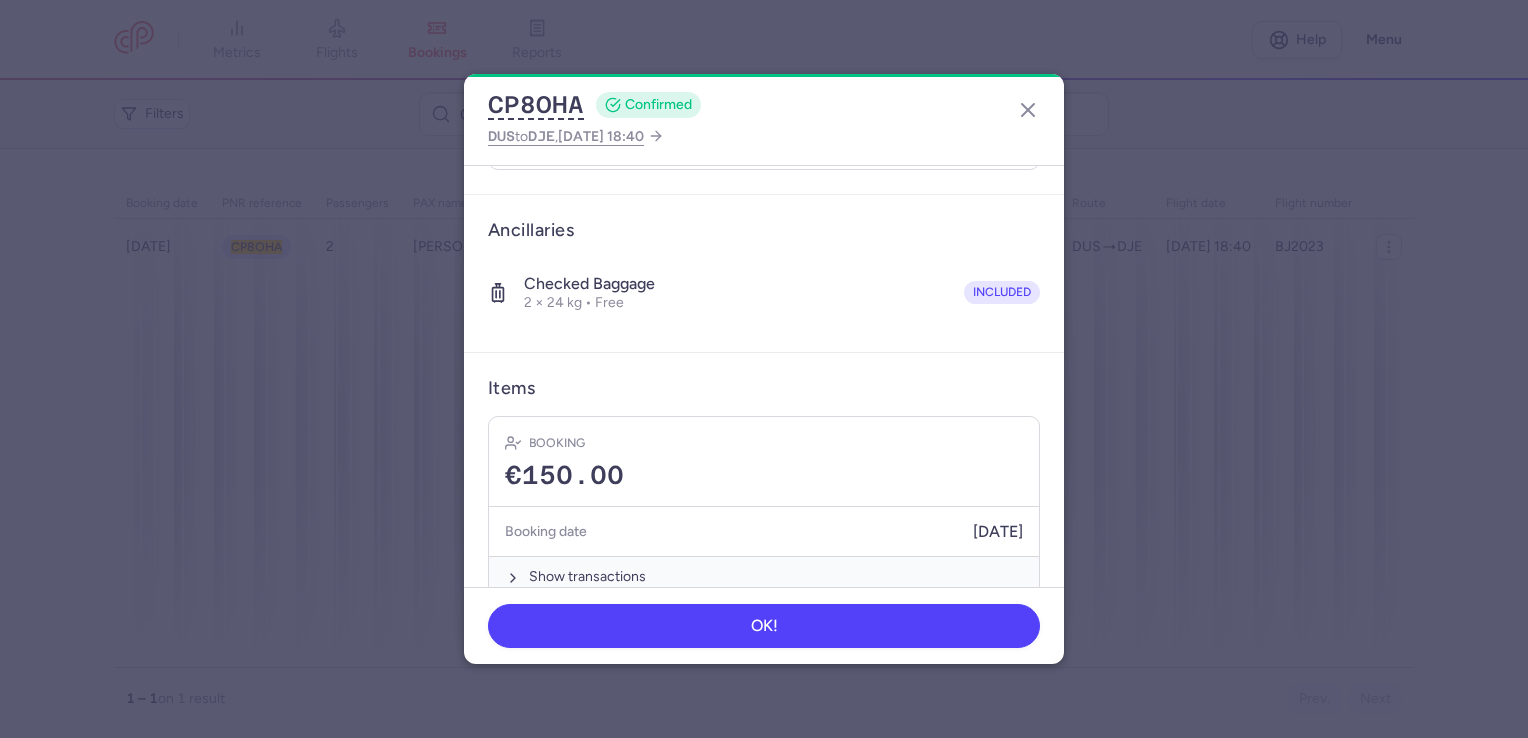 scroll, scrollTop: 561, scrollLeft: 0, axis: vertical 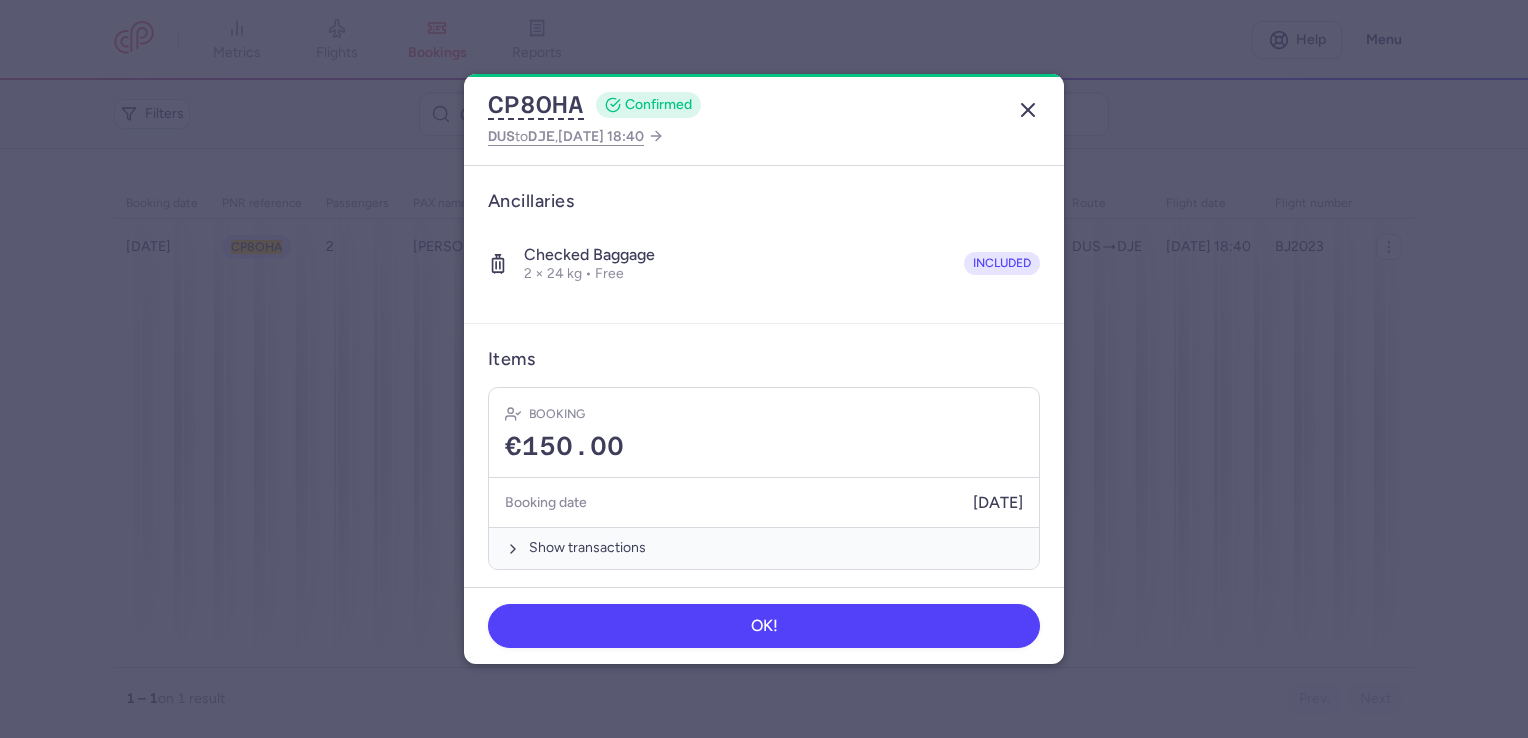click 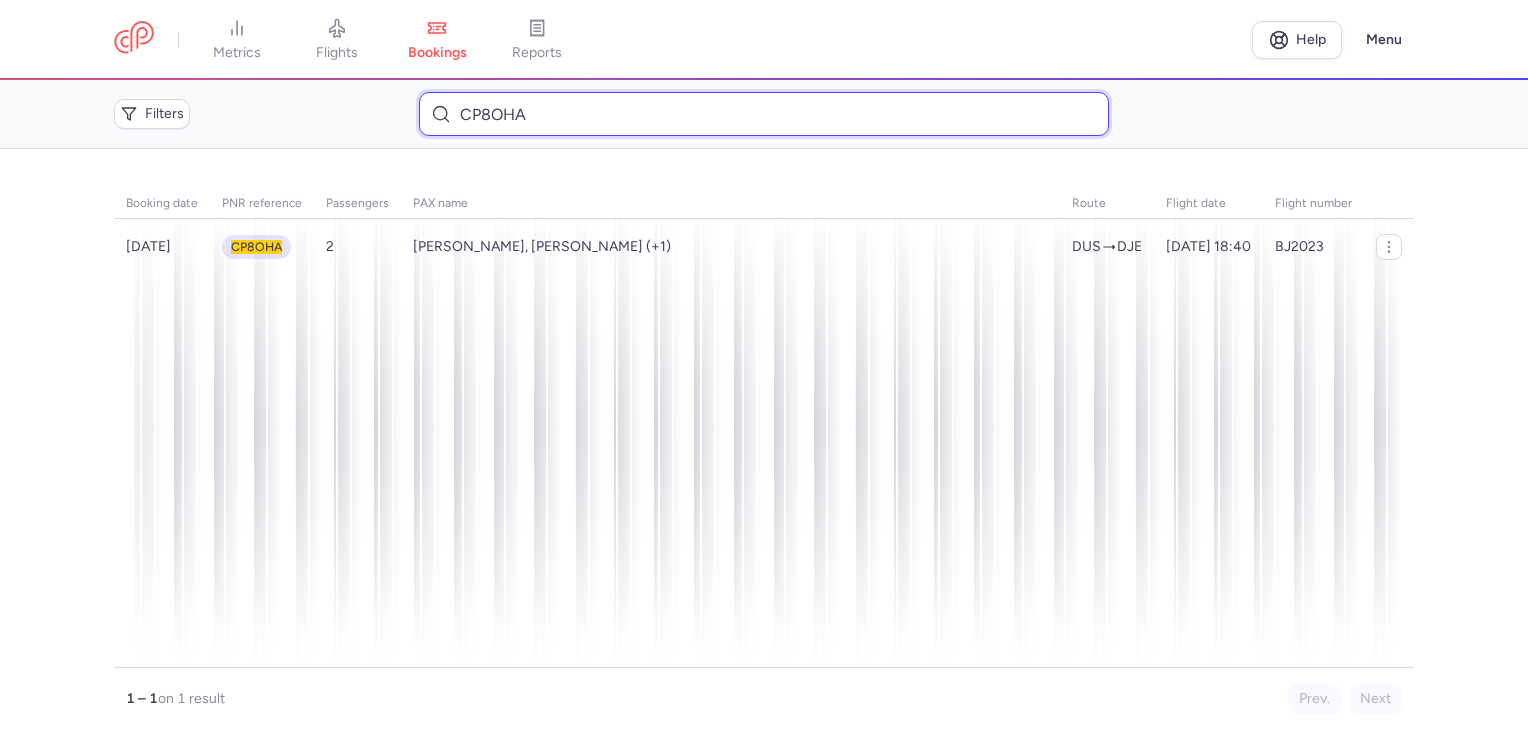 drag, startPoint x: 542, startPoint y: 108, endPoint x: 388, endPoint y: 116, distance: 154.20766 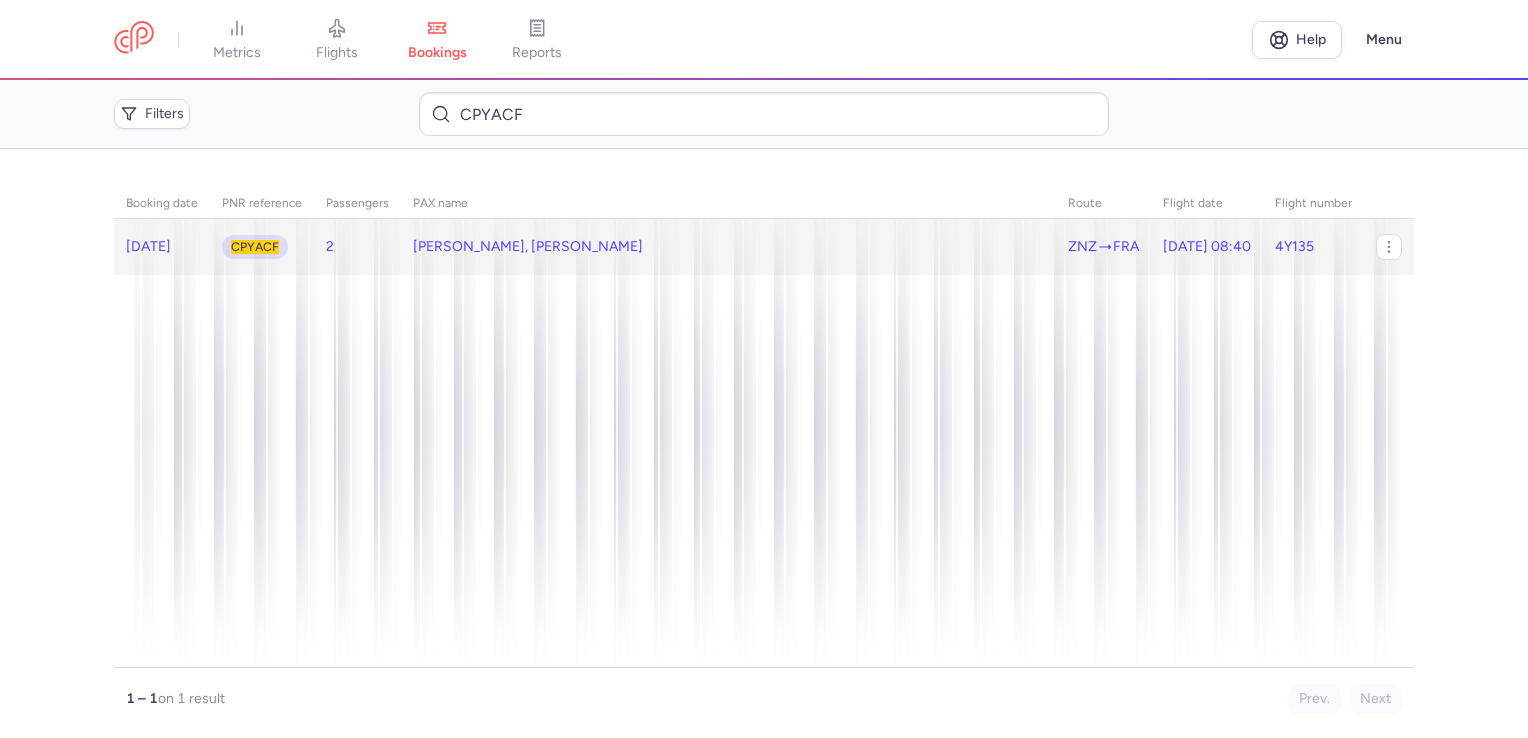 click on "[PERSON_NAME], [PERSON_NAME]" 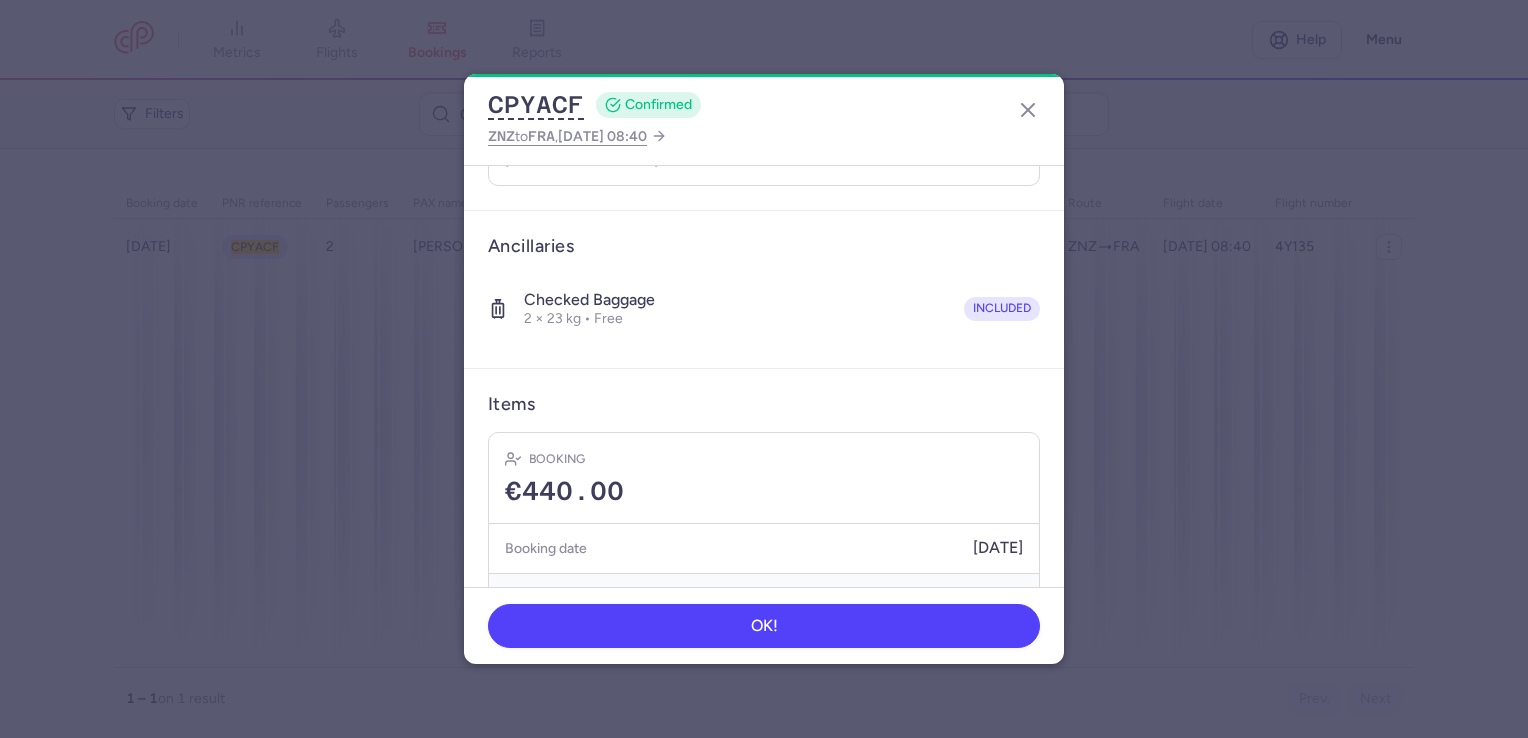 scroll, scrollTop: 387, scrollLeft: 0, axis: vertical 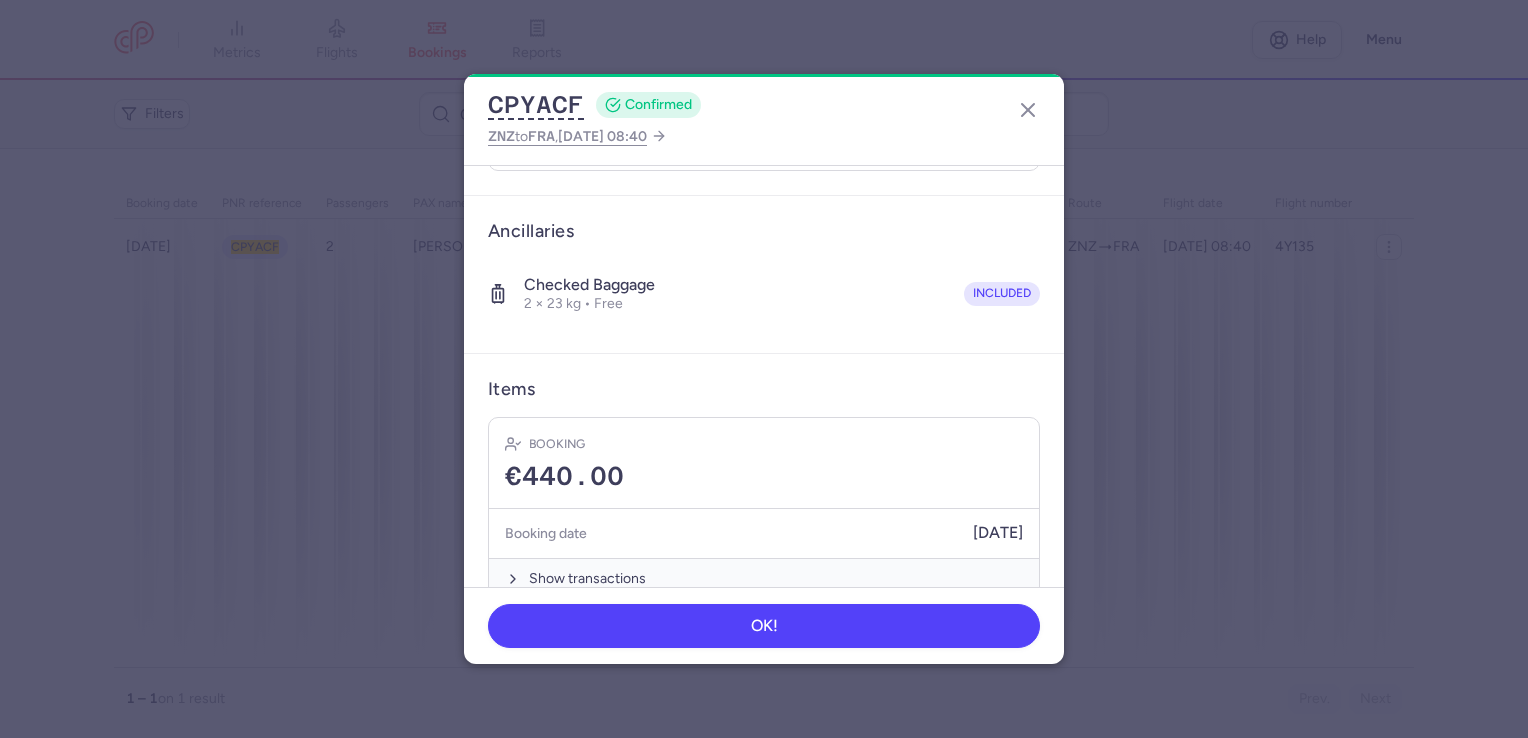 drag, startPoint x: 1026, startPoint y: 106, endPoint x: 997, endPoint y: 109, distance: 29.15476 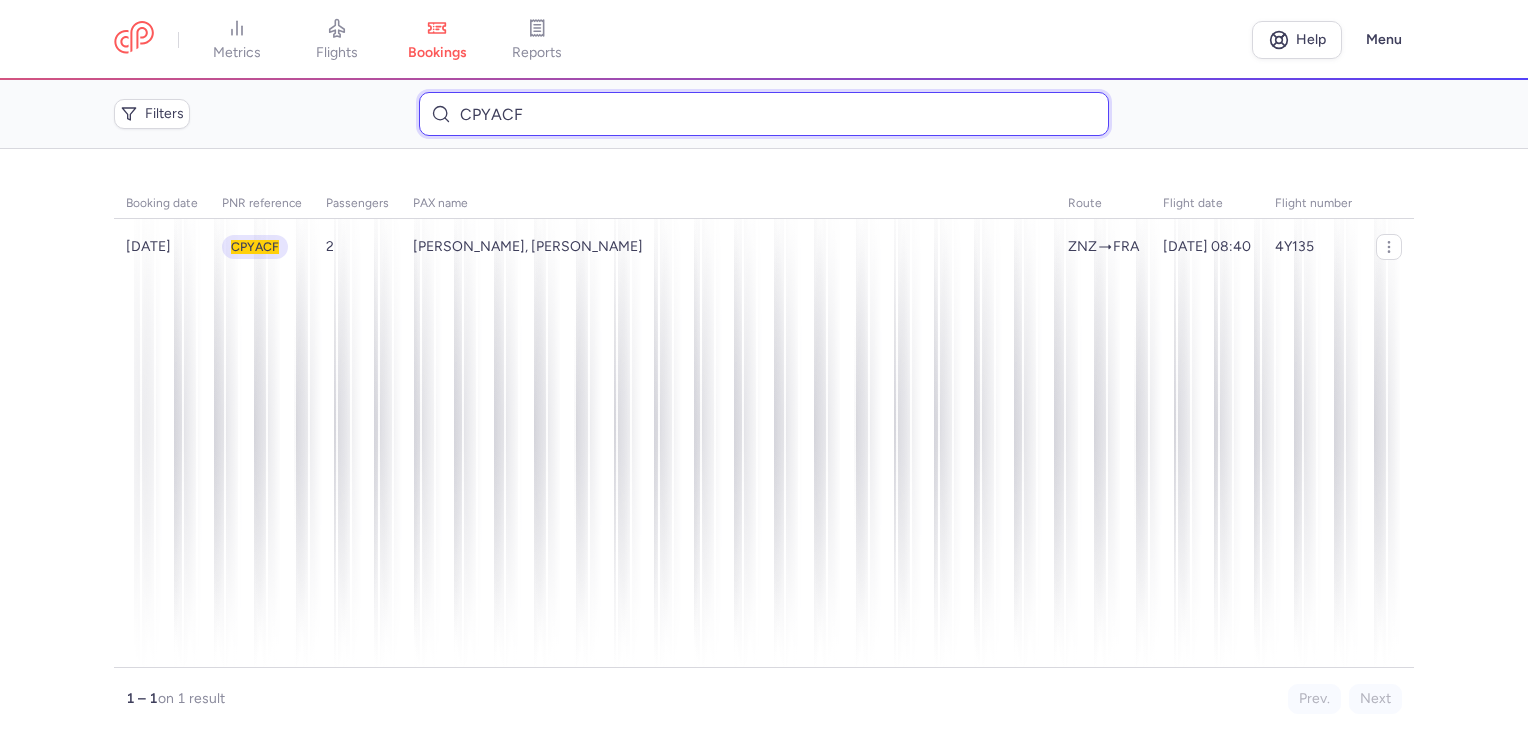 drag, startPoint x: 536, startPoint y: 99, endPoint x: 435, endPoint y: 101, distance: 101.0198 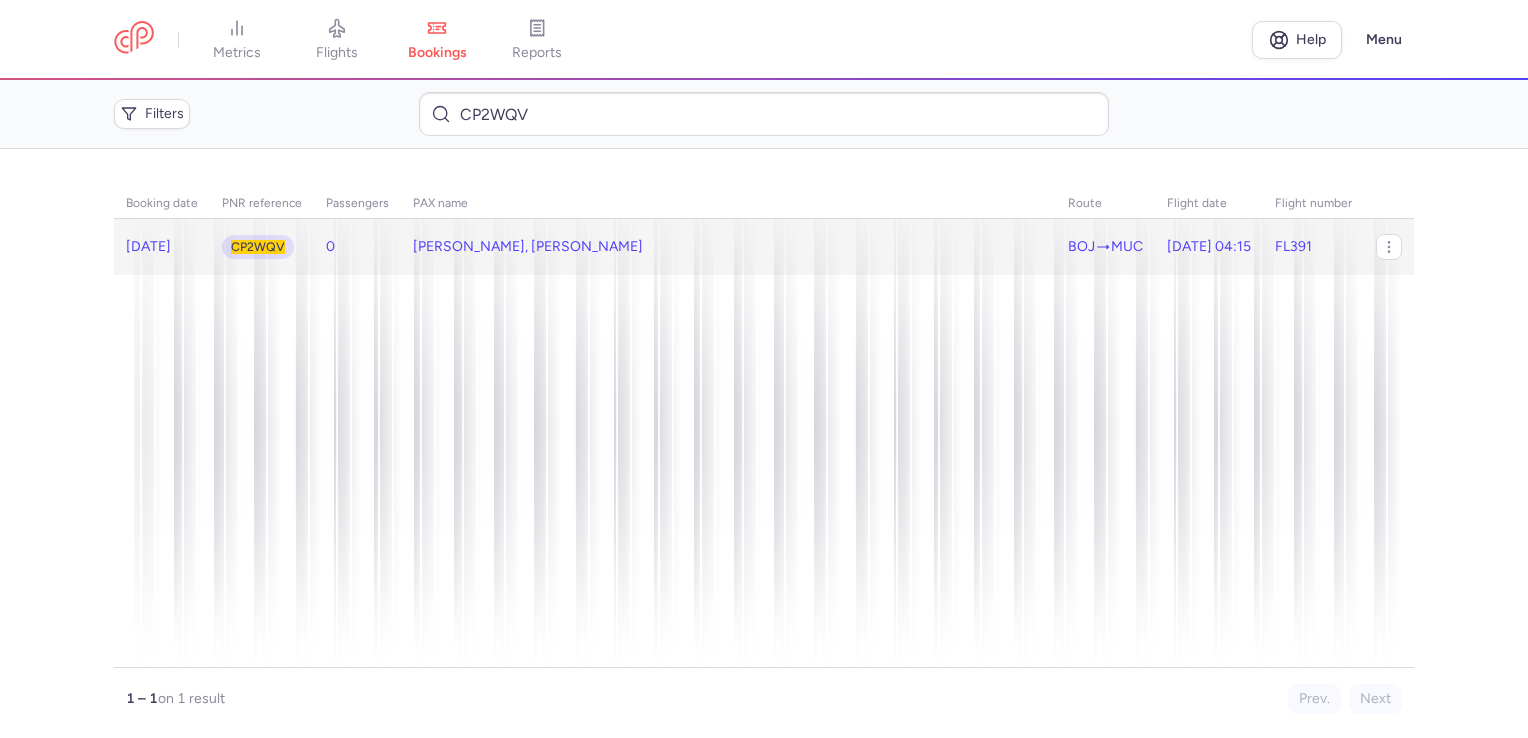 click on "[PERSON_NAME], [PERSON_NAME]" 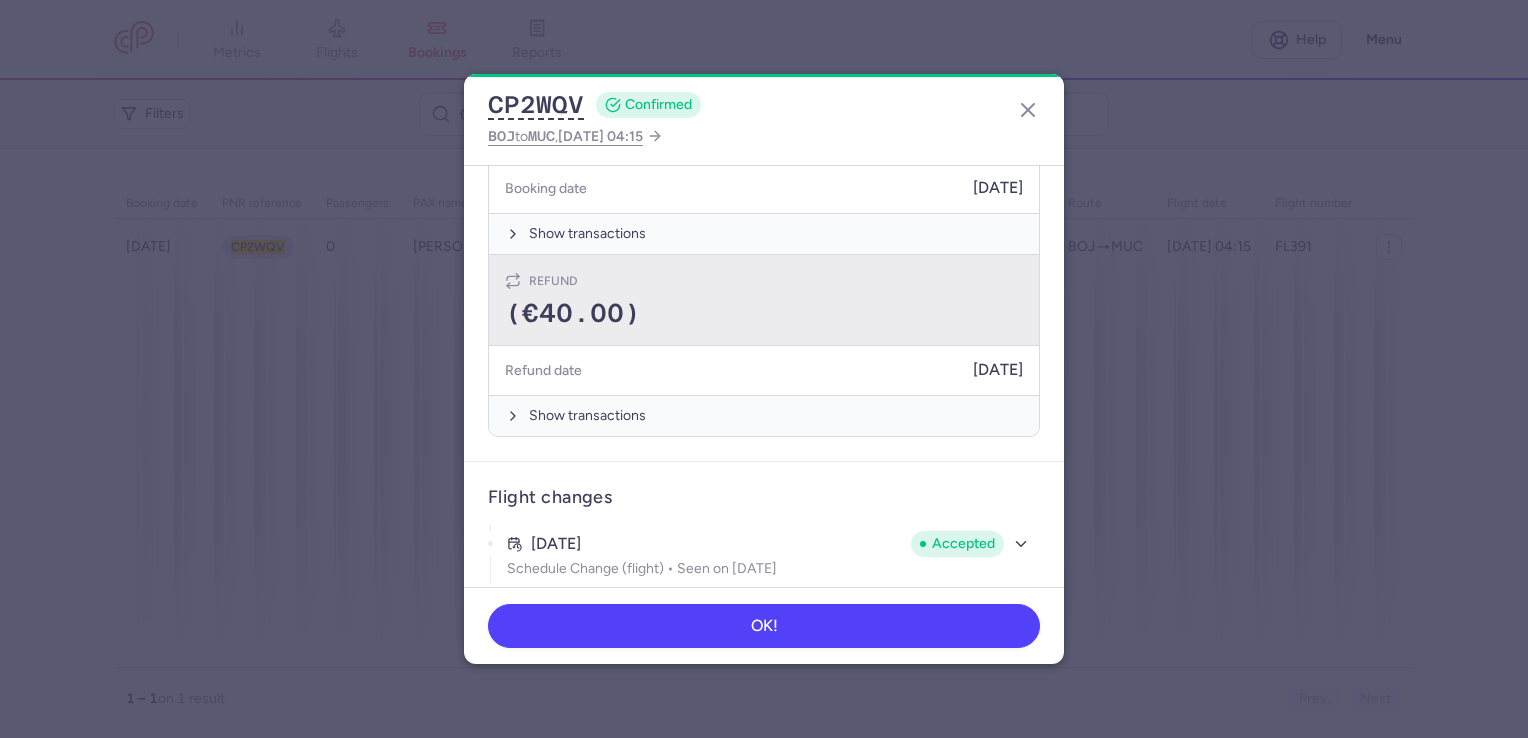 scroll, scrollTop: 714, scrollLeft: 0, axis: vertical 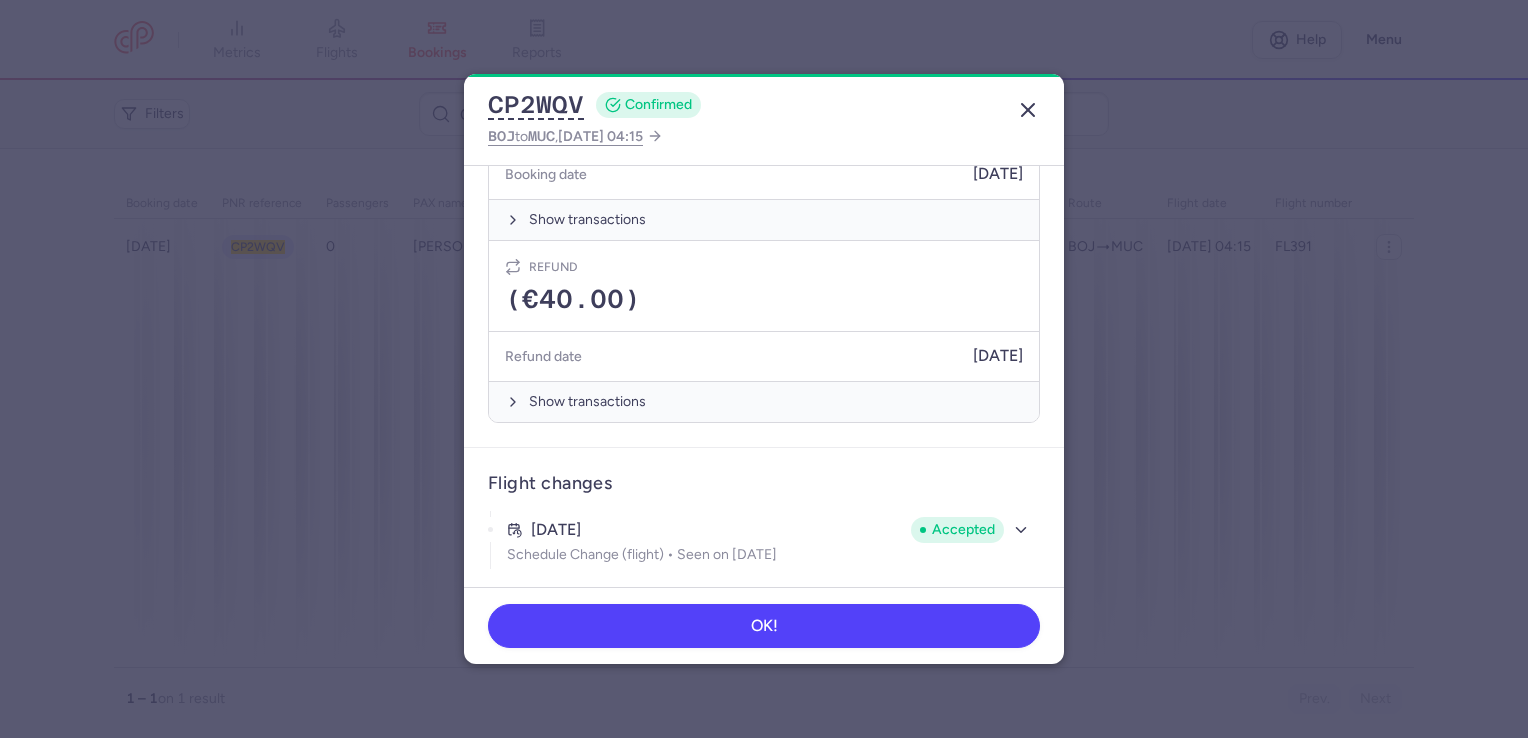 click 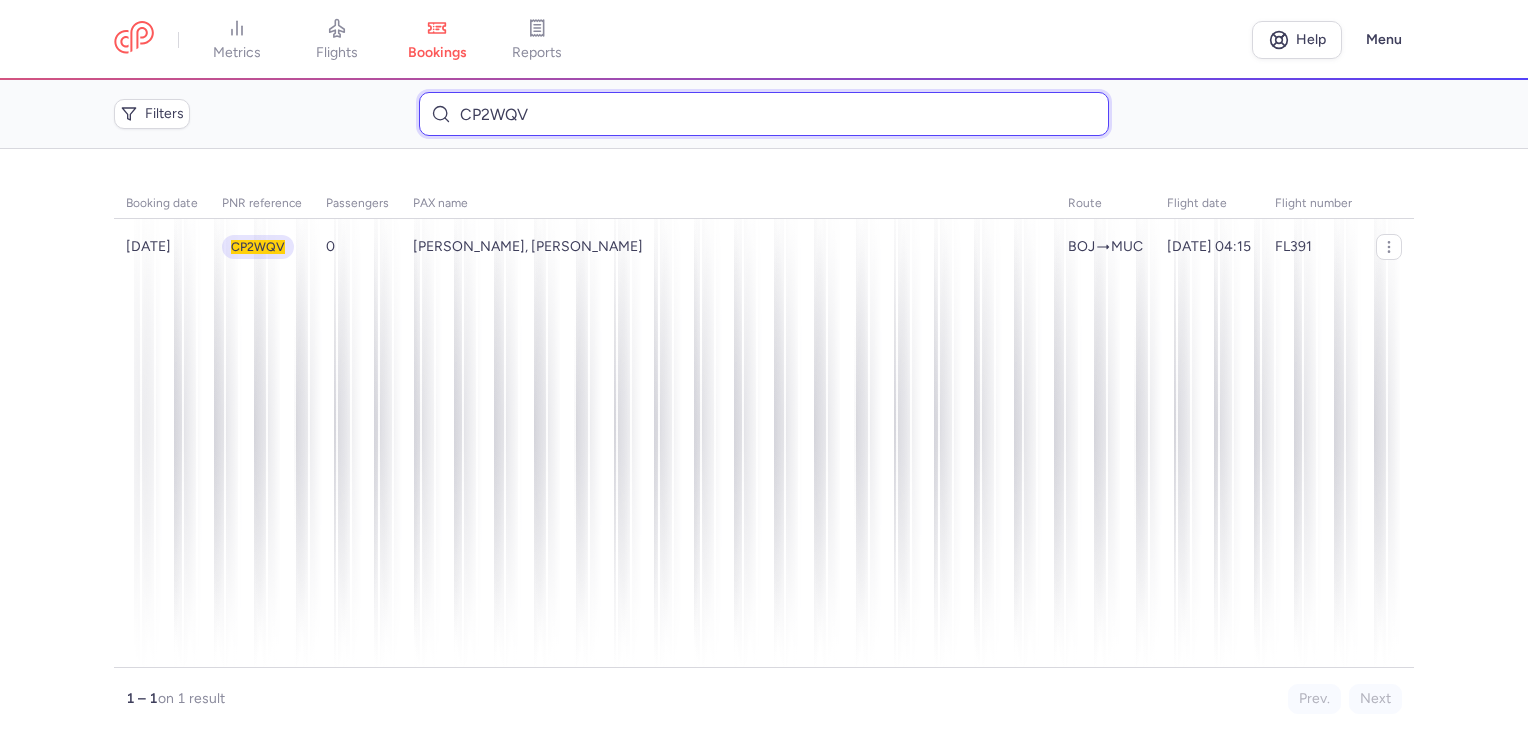 drag, startPoint x: 545, startPoint y: 115, endPoint x: 408, endPoint y: 119, distance: 137.05838 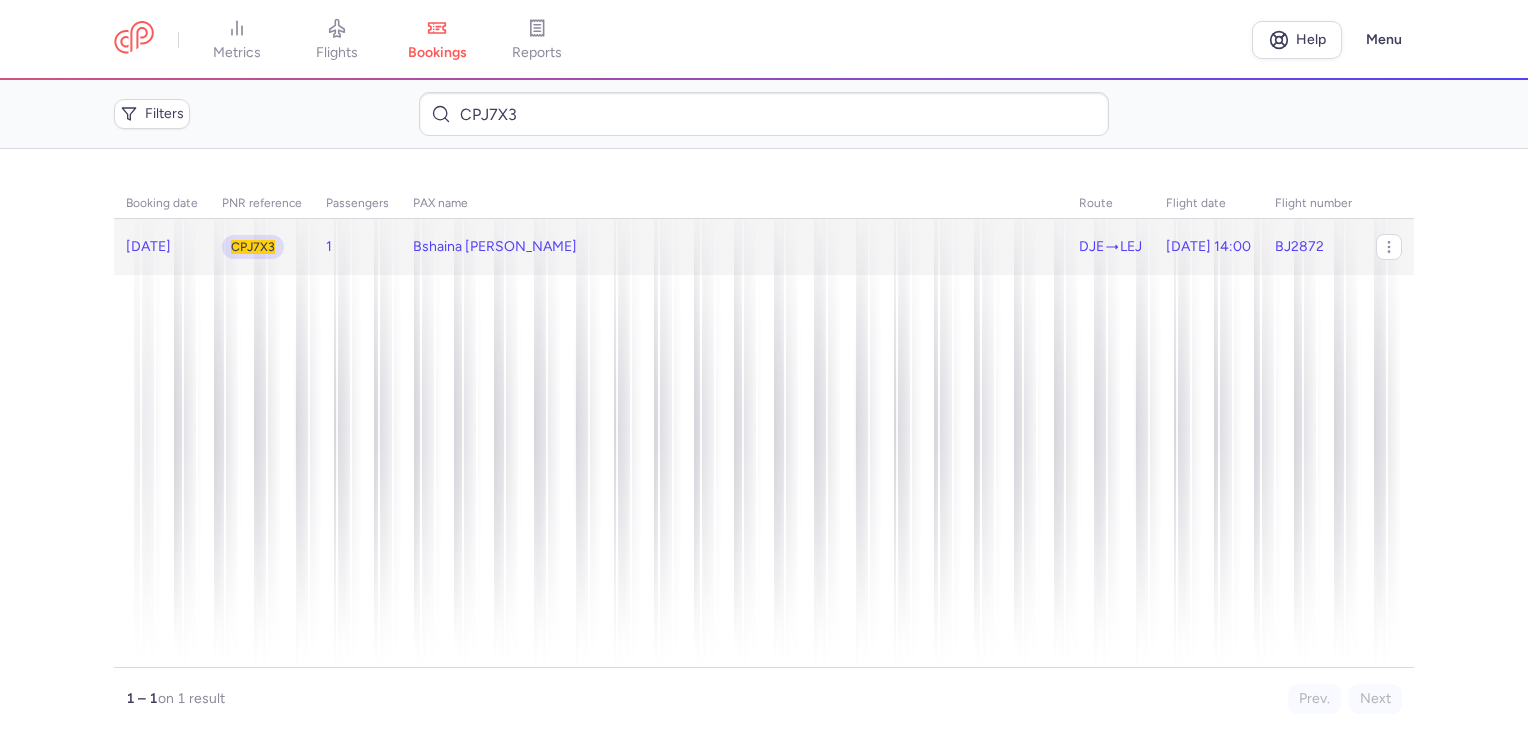 click on "Bshaina [PERSON_NAME]" 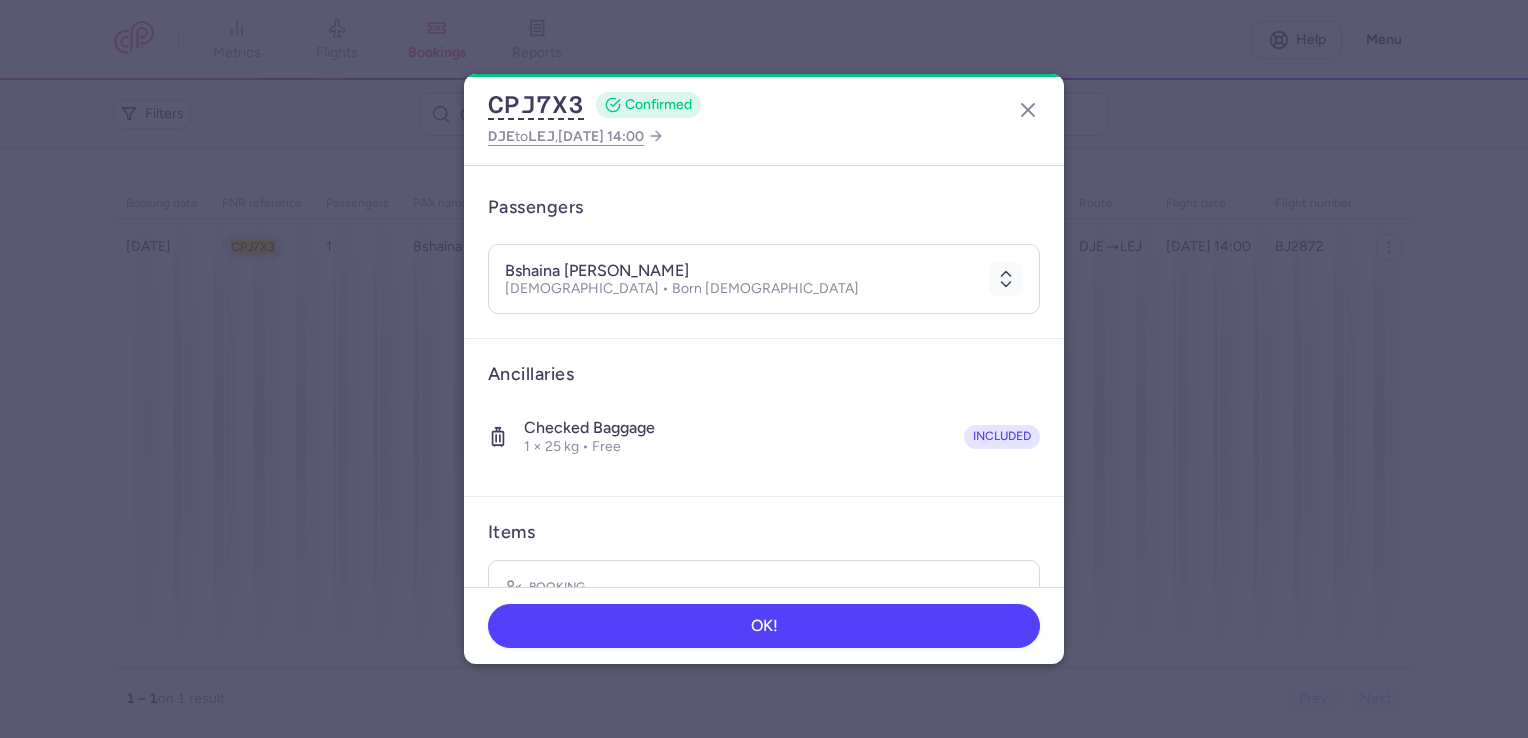 scroll, scrollTop: 318, scrollLeft: 0, axis: vertical 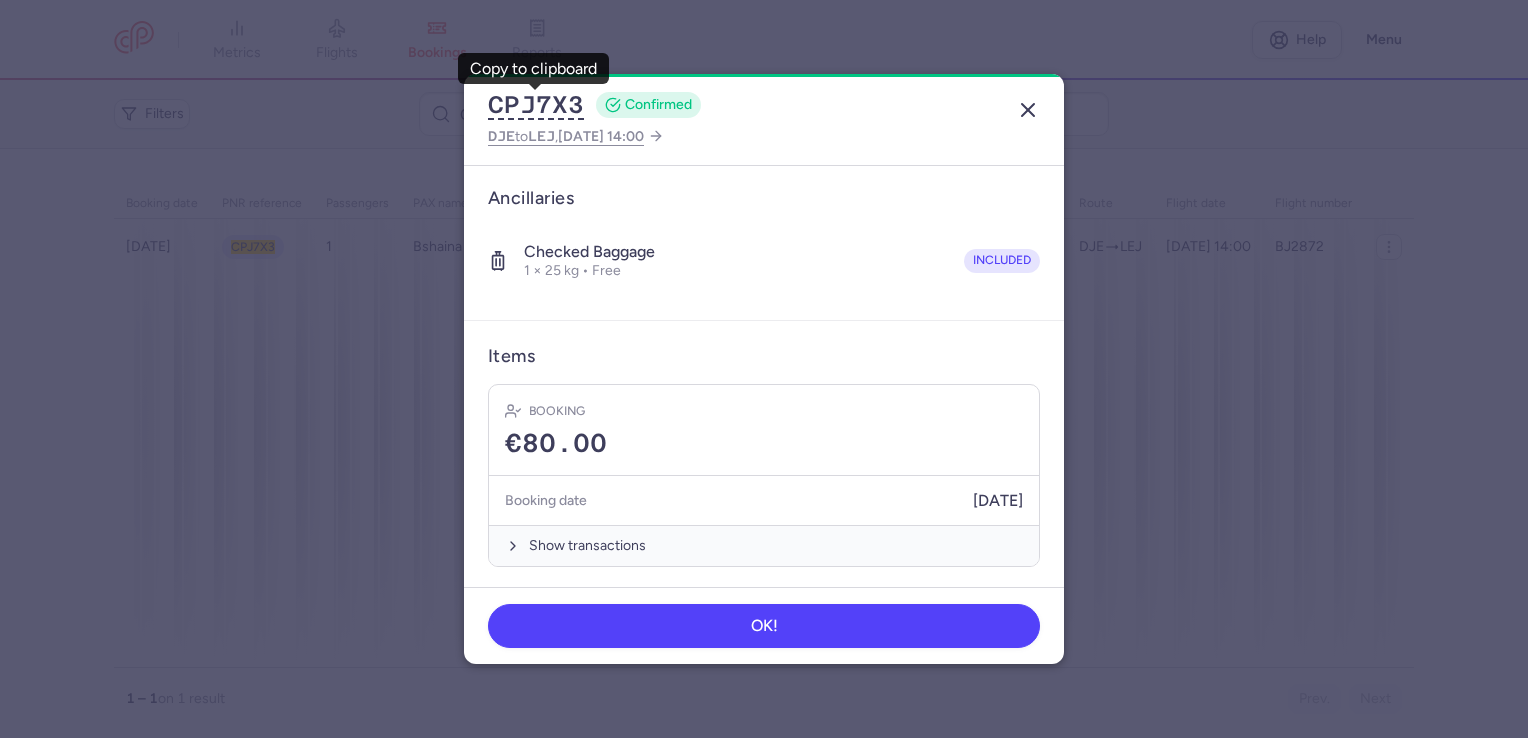 click 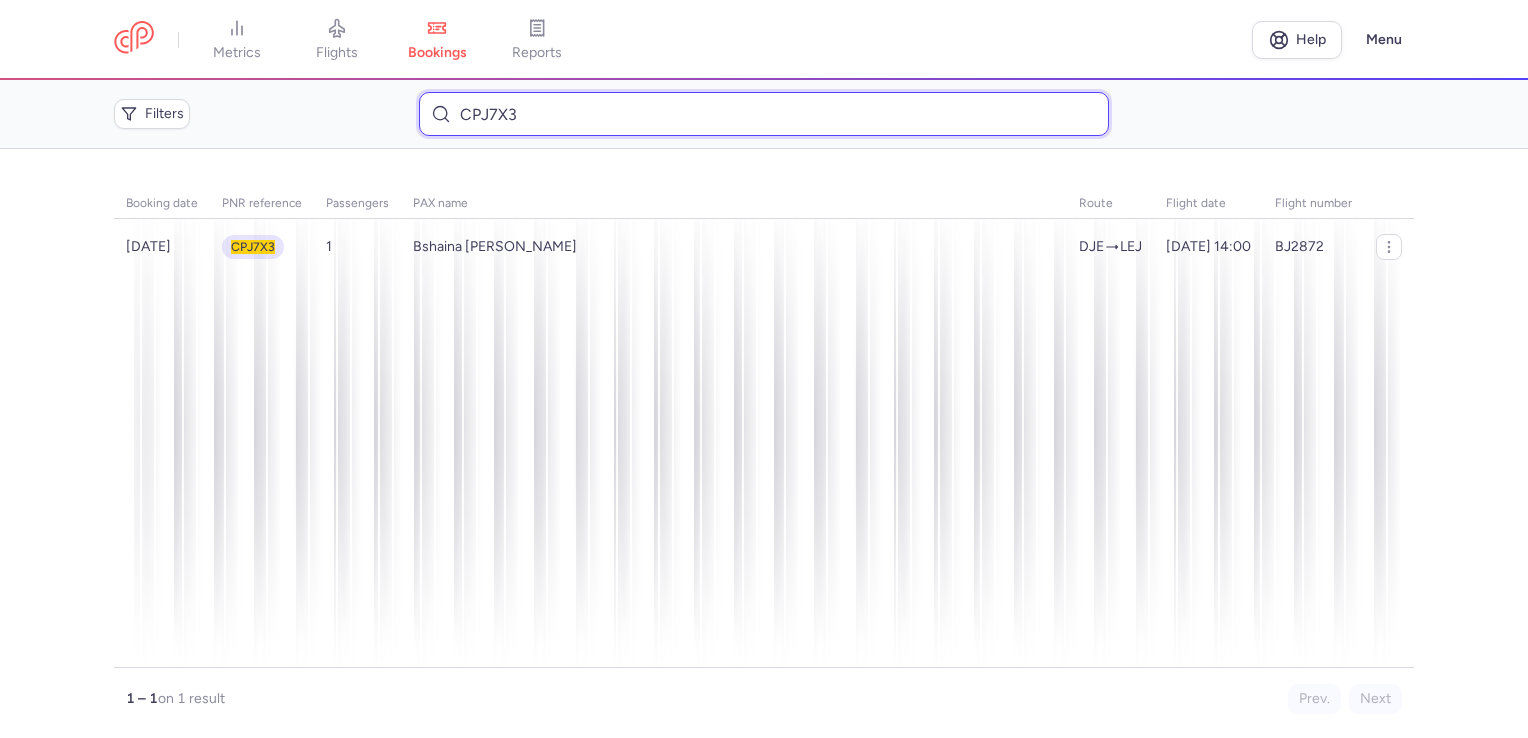 drag, startPoint x: 626, startPoint y: 124, endPoint x: 370, endPoint y: 124, distance: 256 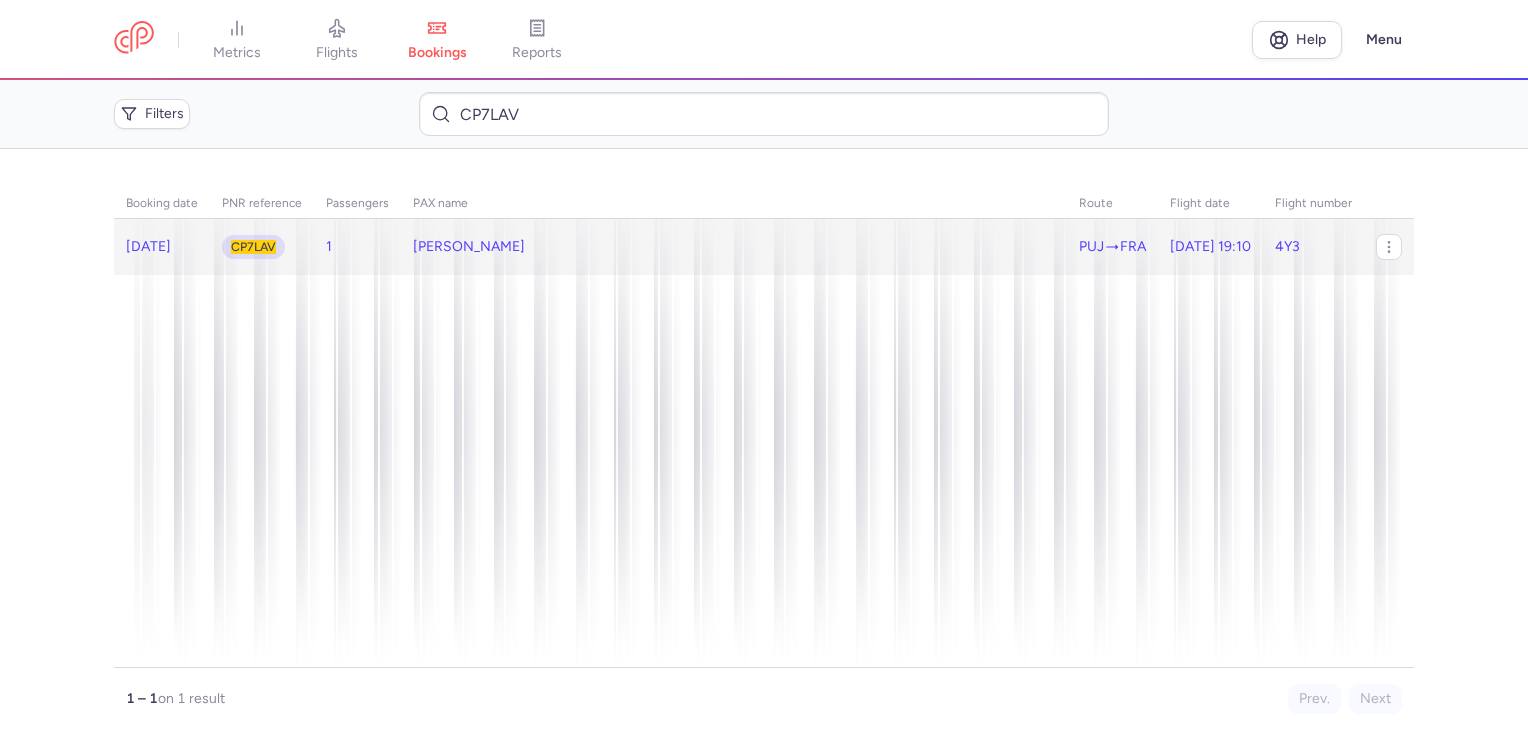 click on "[PERSON_NAME]" 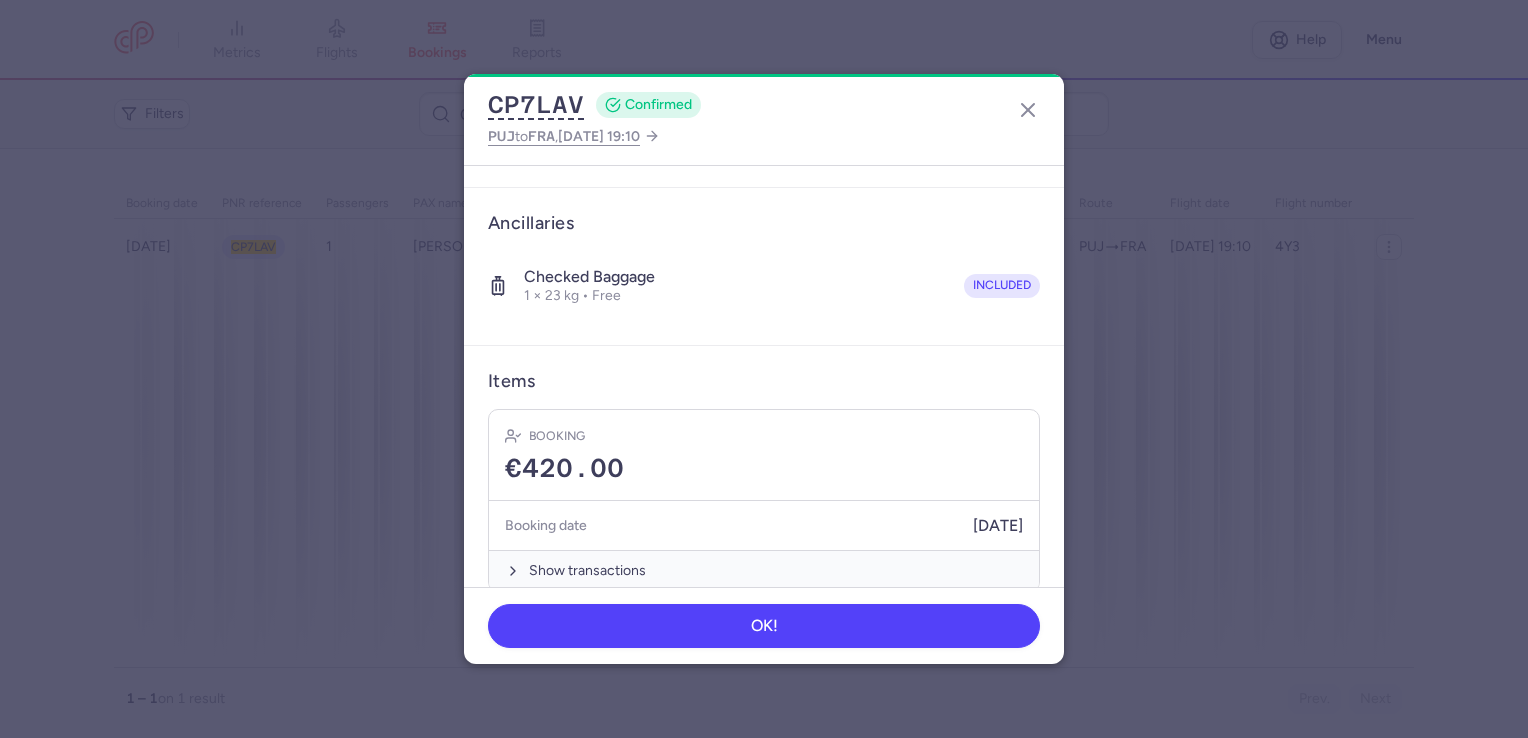 scroll, scrollTop: 318, scrollLeft: 0, axis: vertical 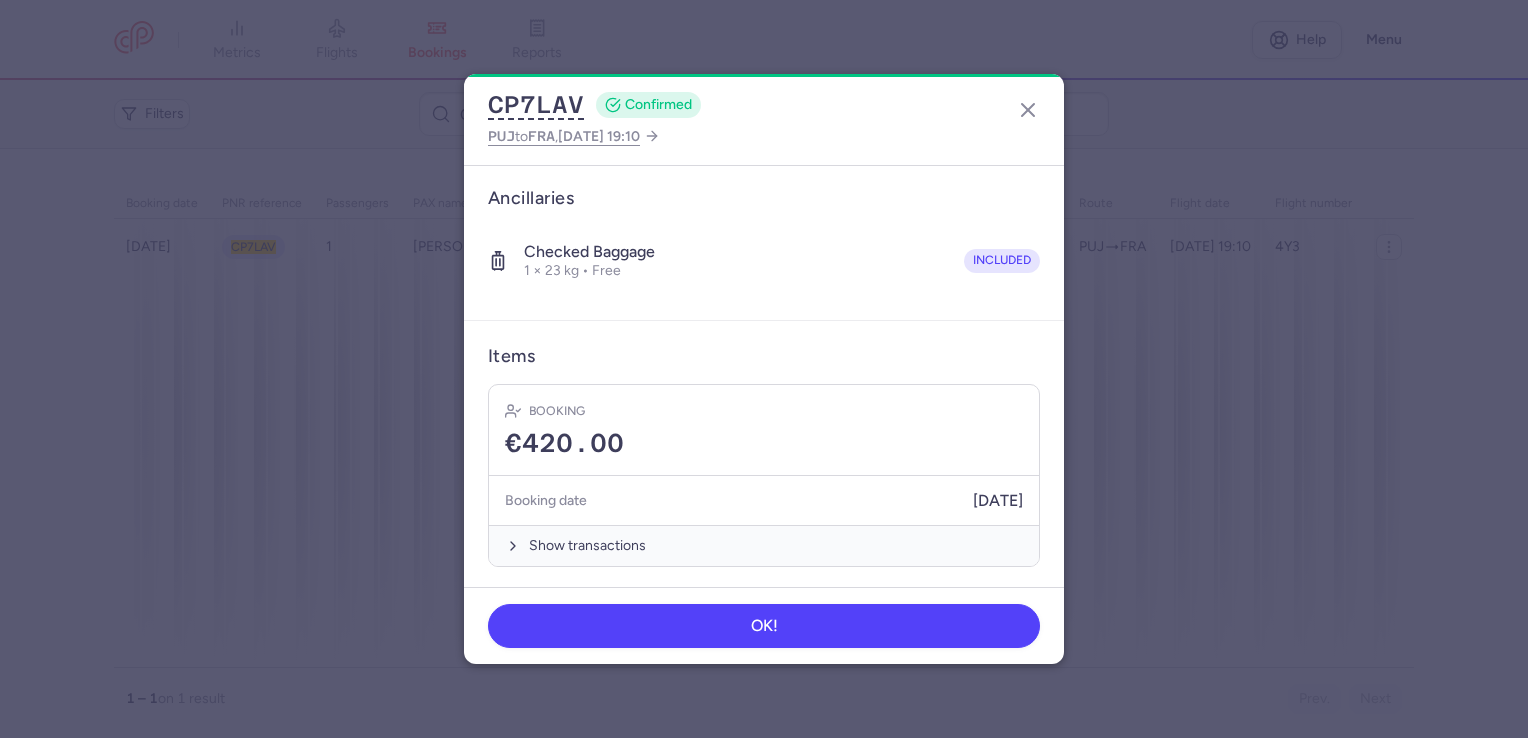 drag, startPoint x: 1025, startPoint y: 114, endPoint x: 946, endPoint y: 124, distance: 79.630394 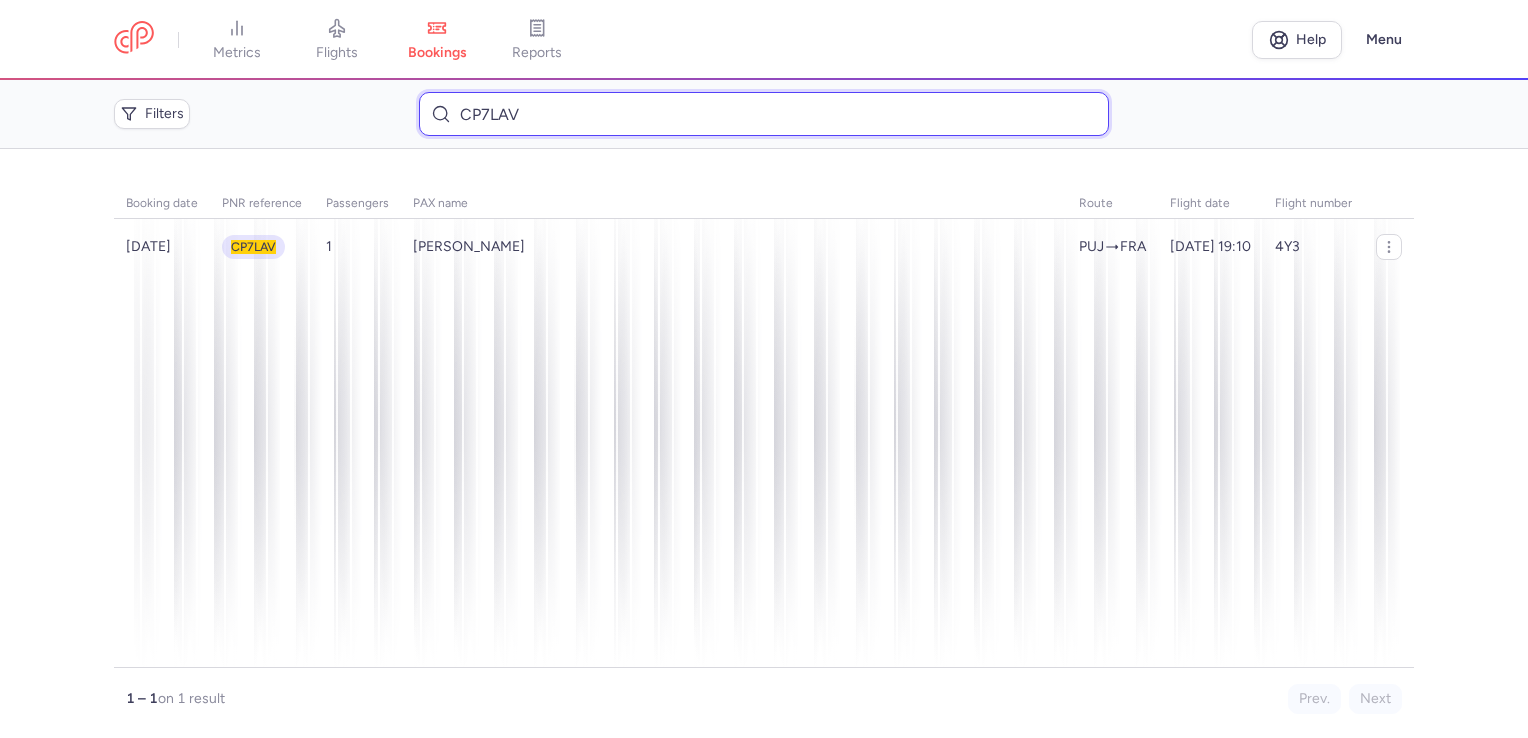 drag, startPoint x: 519, startPoint y: 116, endPoint x: 424, endPoint y: 111, distance: 95.131485 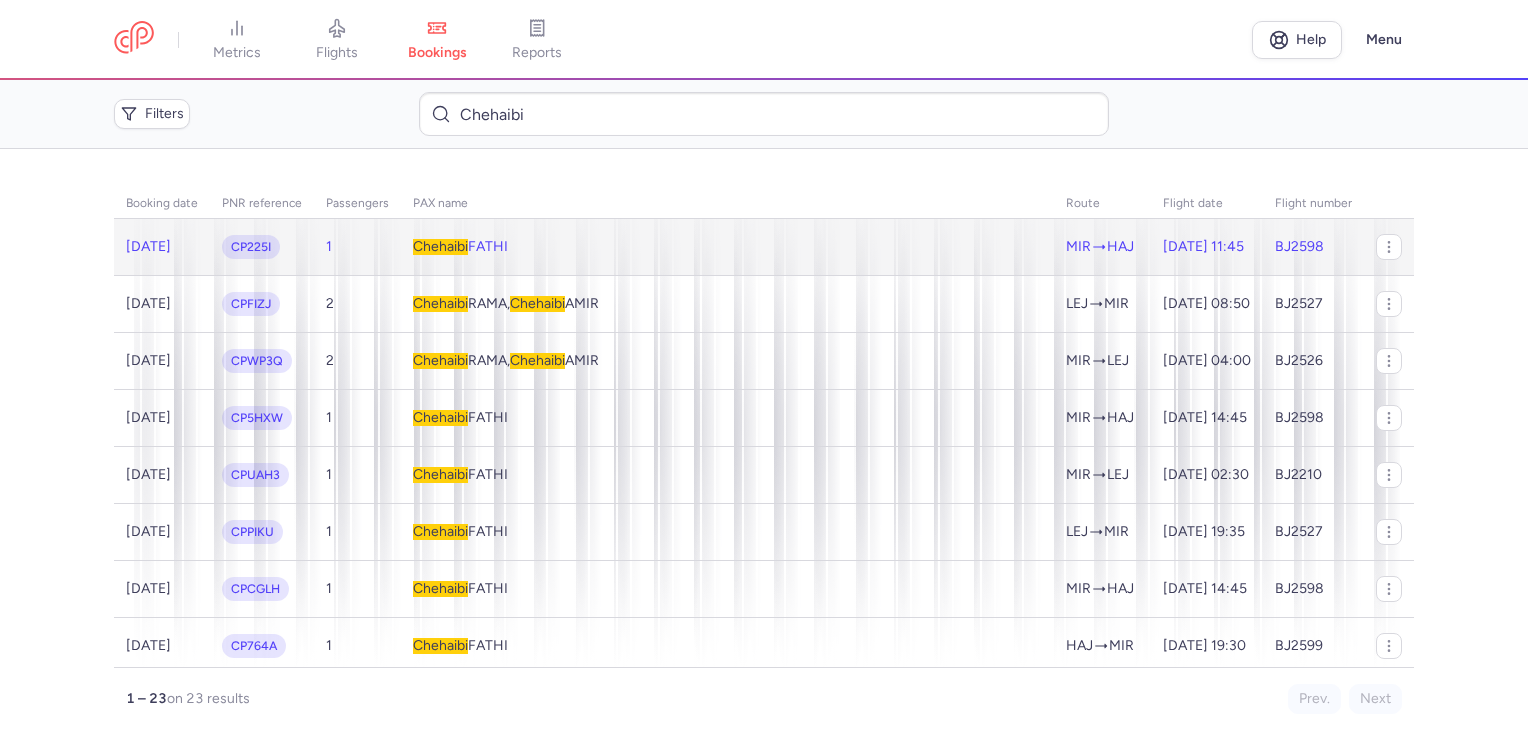 click on "Chehaibi  FATHI" 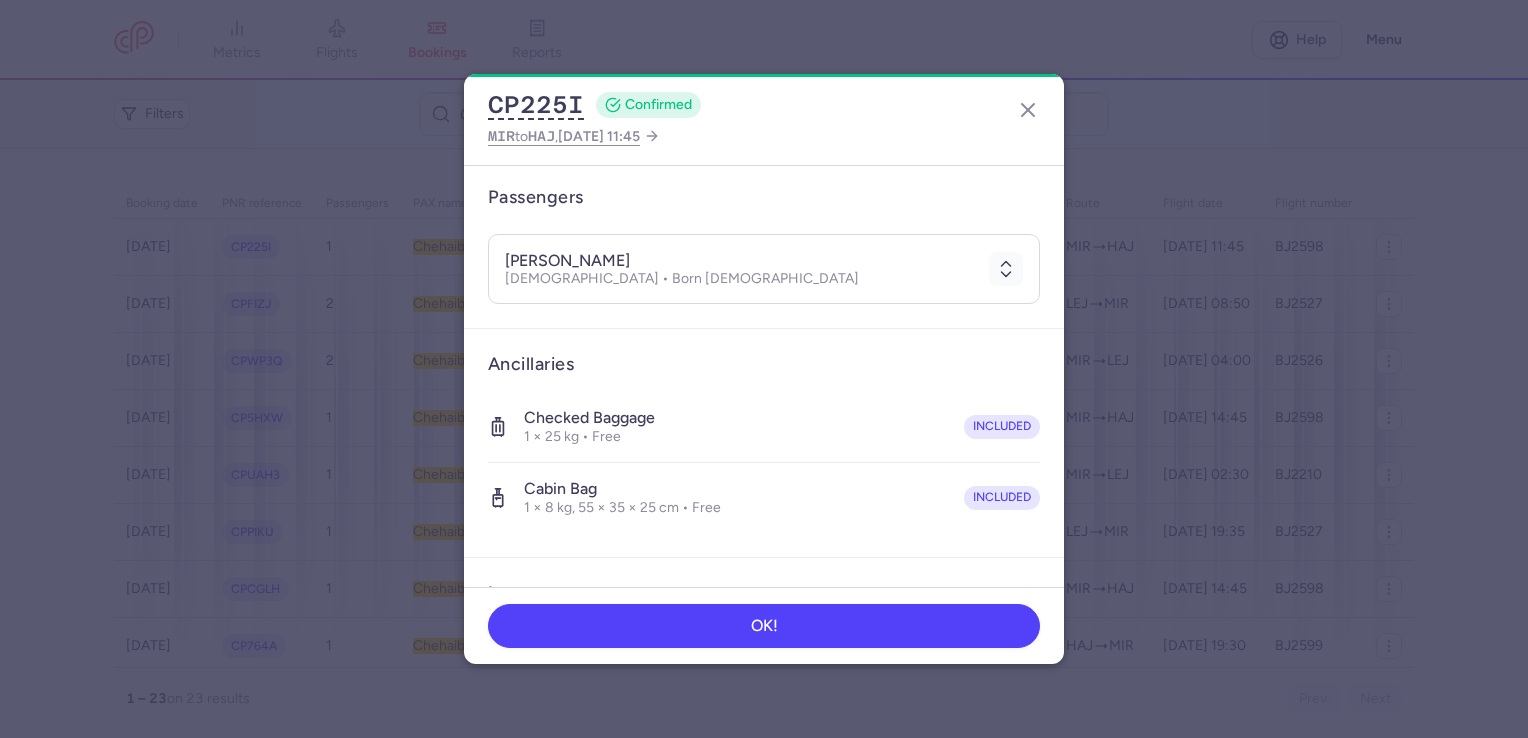 scroll, scrollTop: 388, scrollLeft: 0, axis: vertical 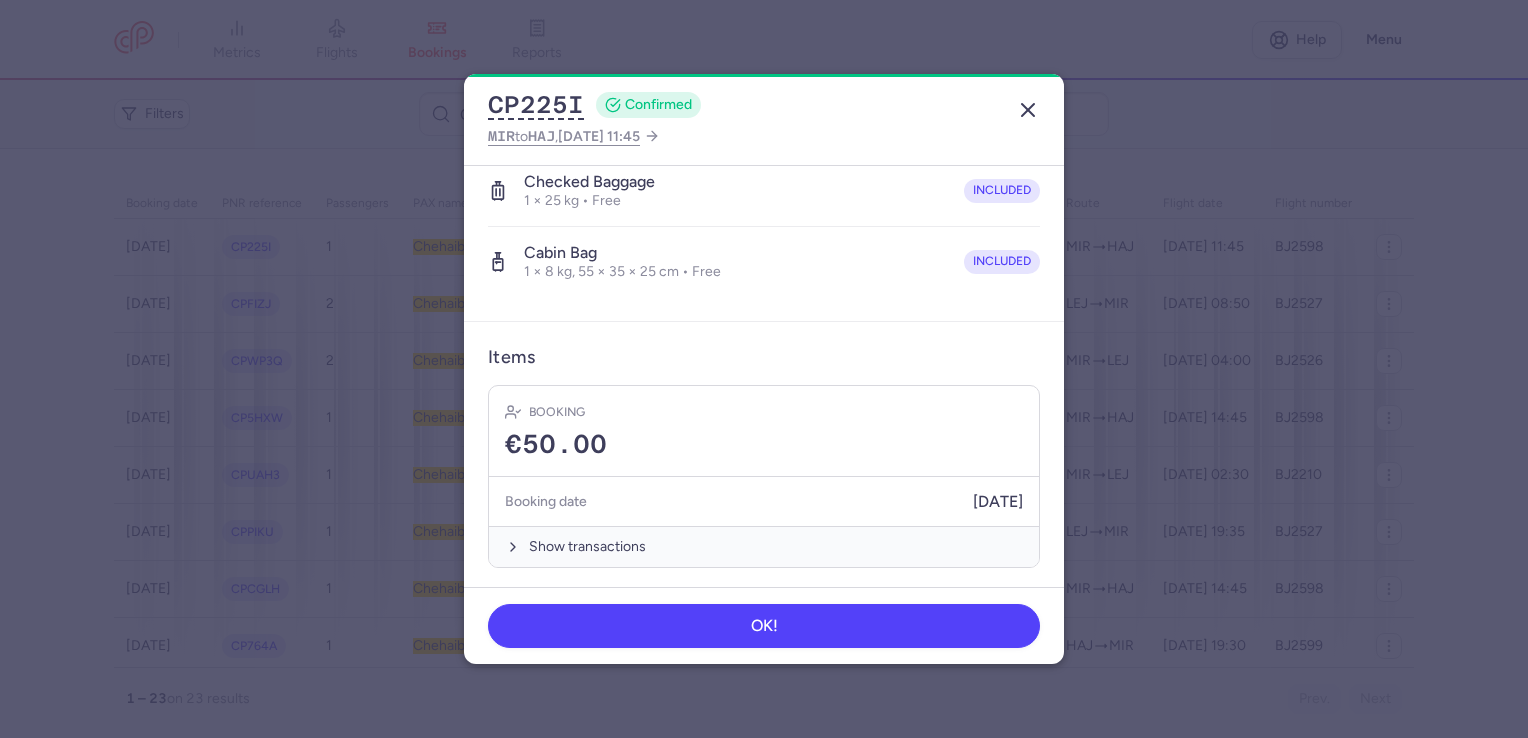 click 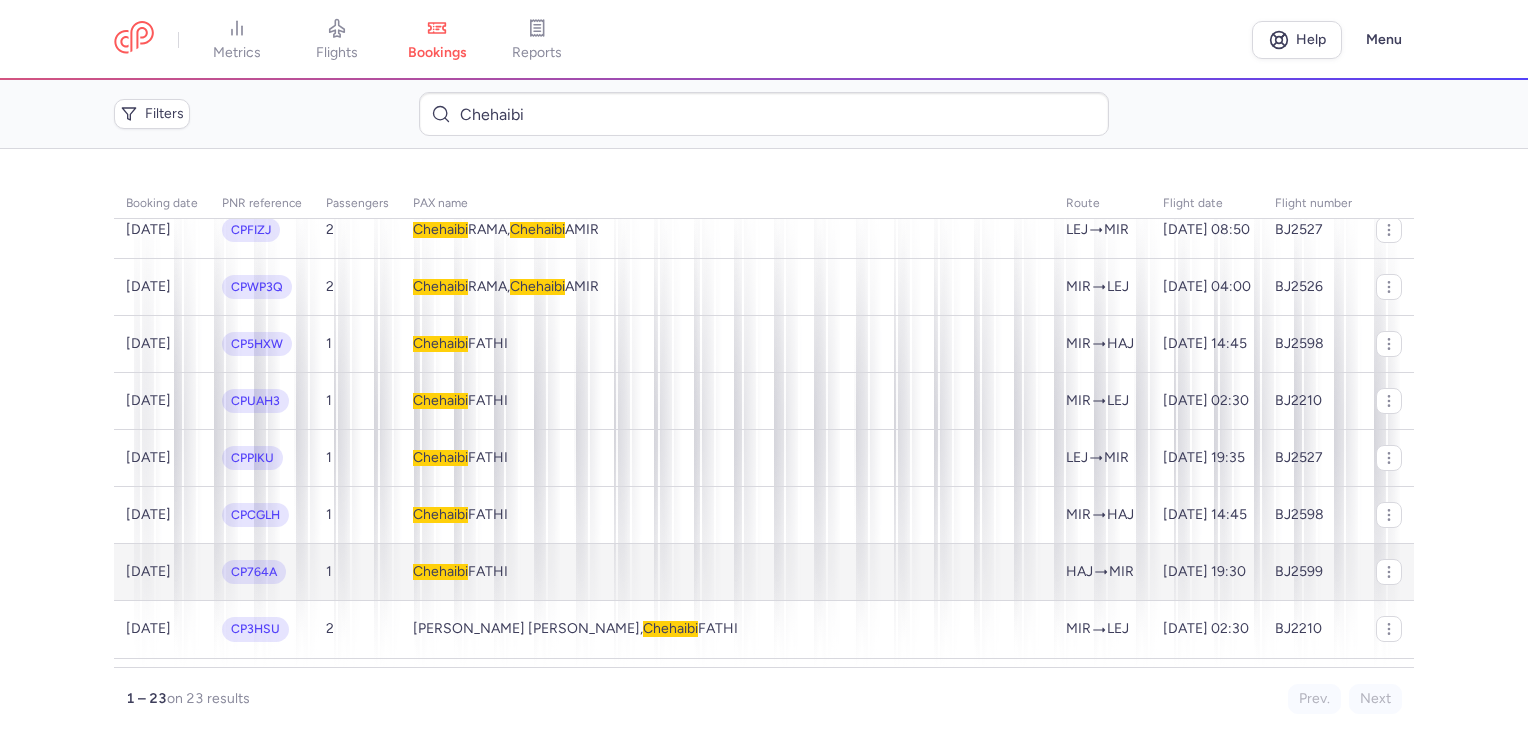 scroll, scrollTop: 0, scrollLeft: 0, axis: both 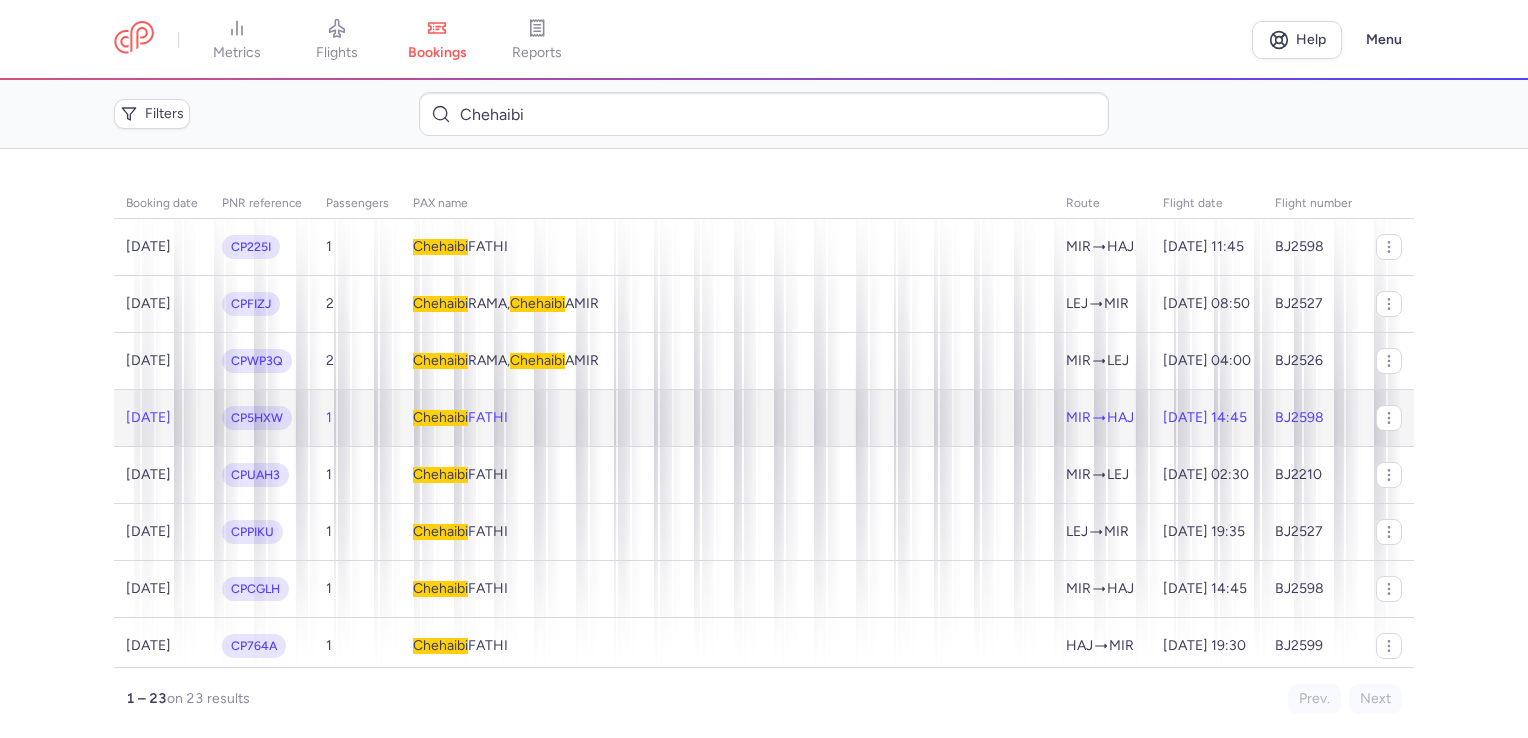 click on "Chehaibi  FATHI" 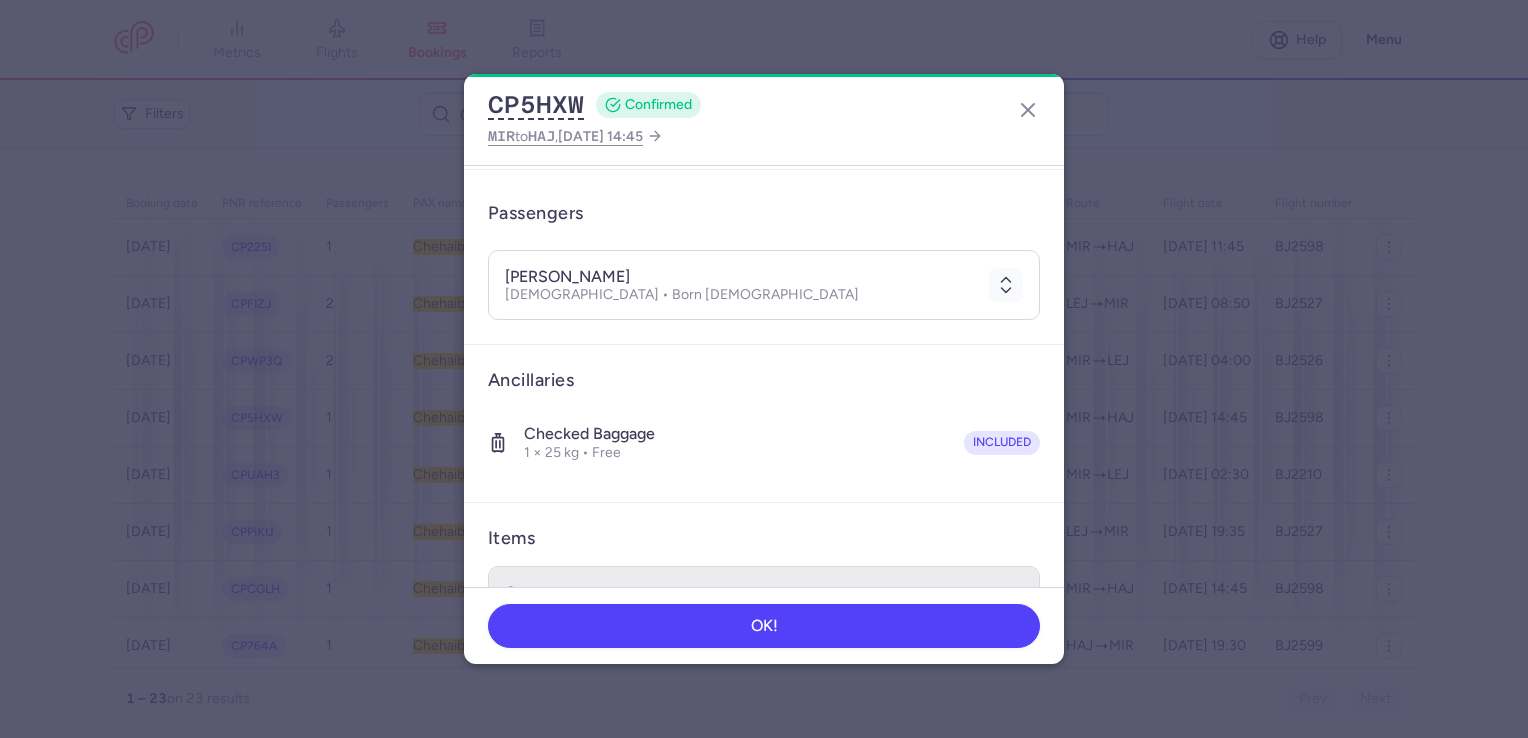 scroll, scrollTop: 318, scrollLeft: 0, axis: vertical 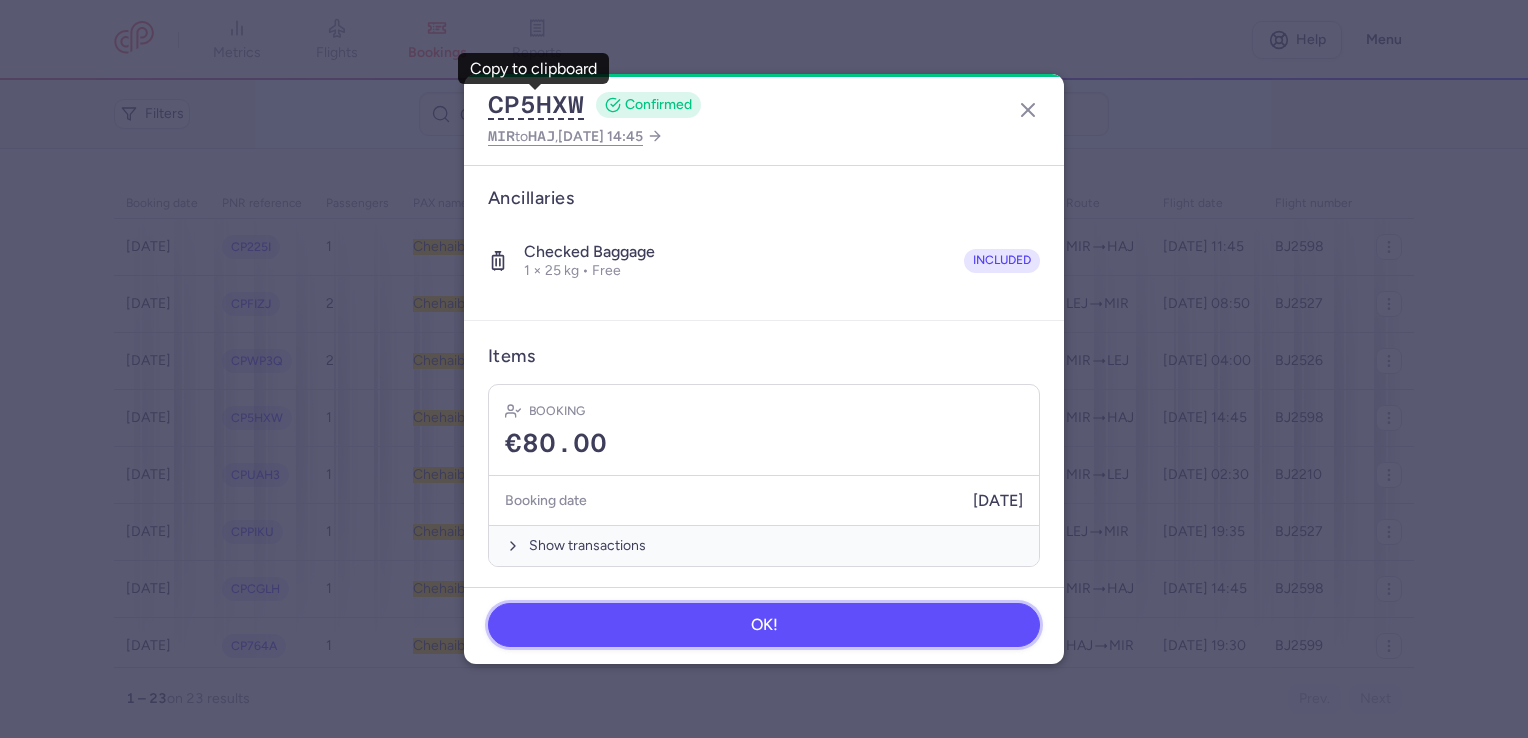 click on "OK!" at bounding box center (764, 625) 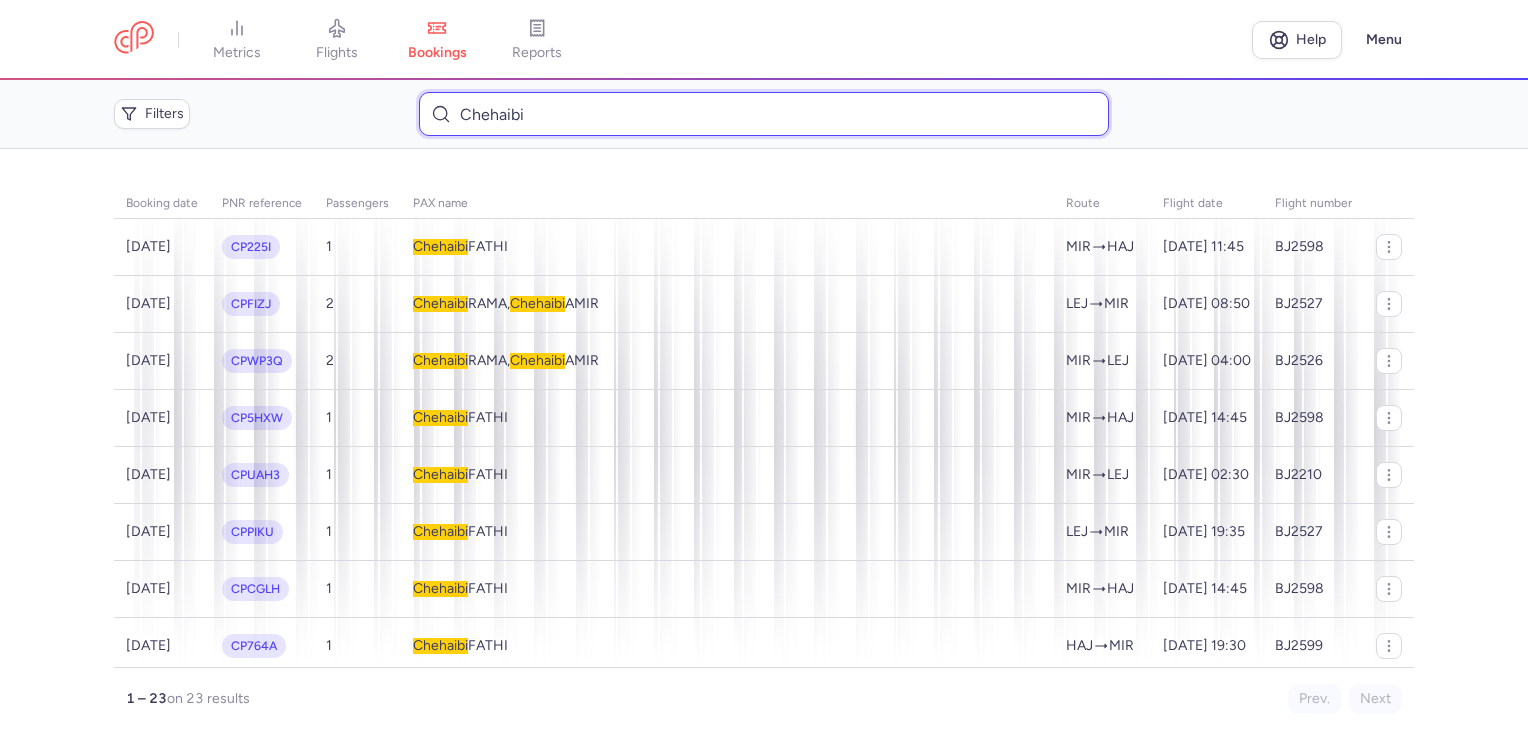 drag, startPoint x: 603, startPoint y: 122, endPoint x: 399, endPoint y: 122, distance: 204 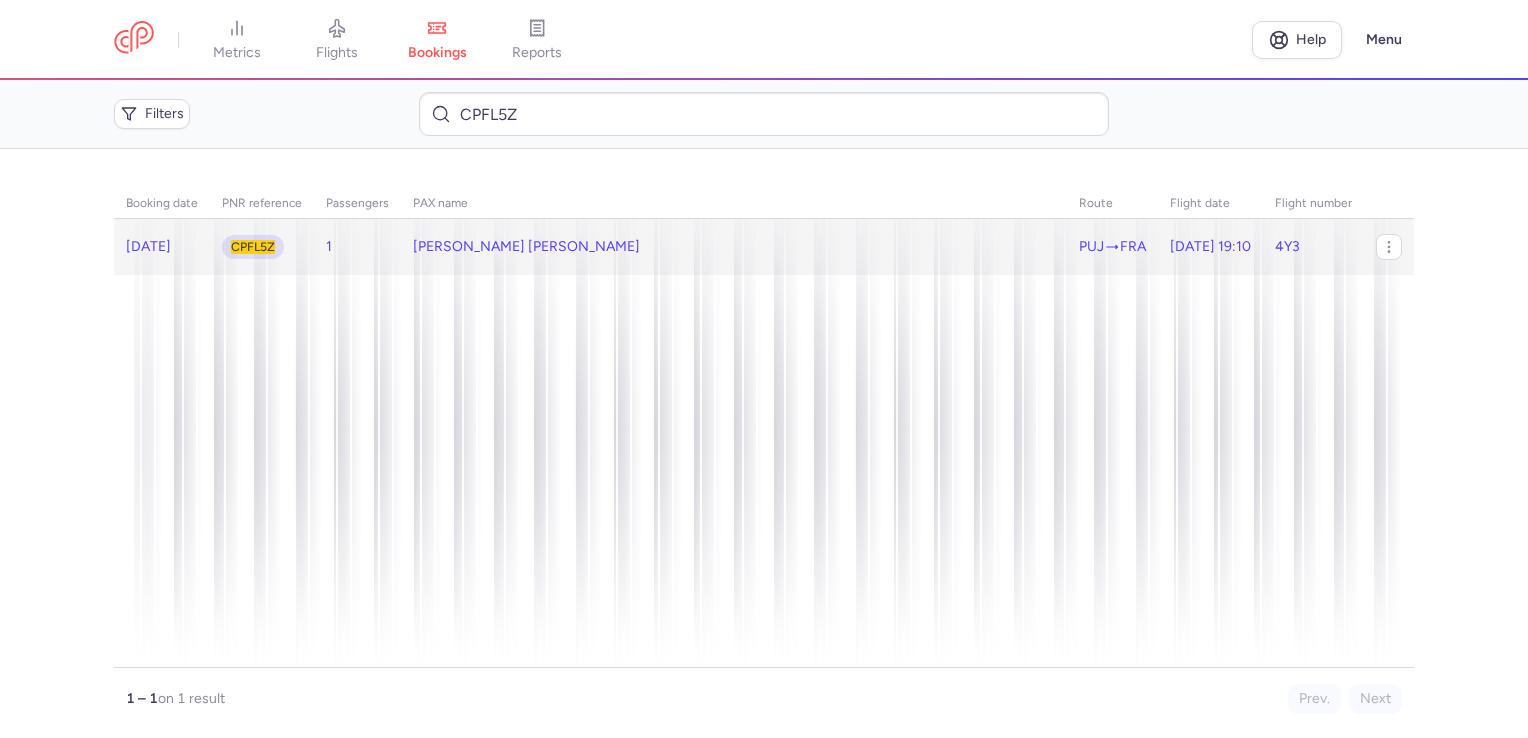 click on "[PERSON_NAME] [PERSON_NAME]" 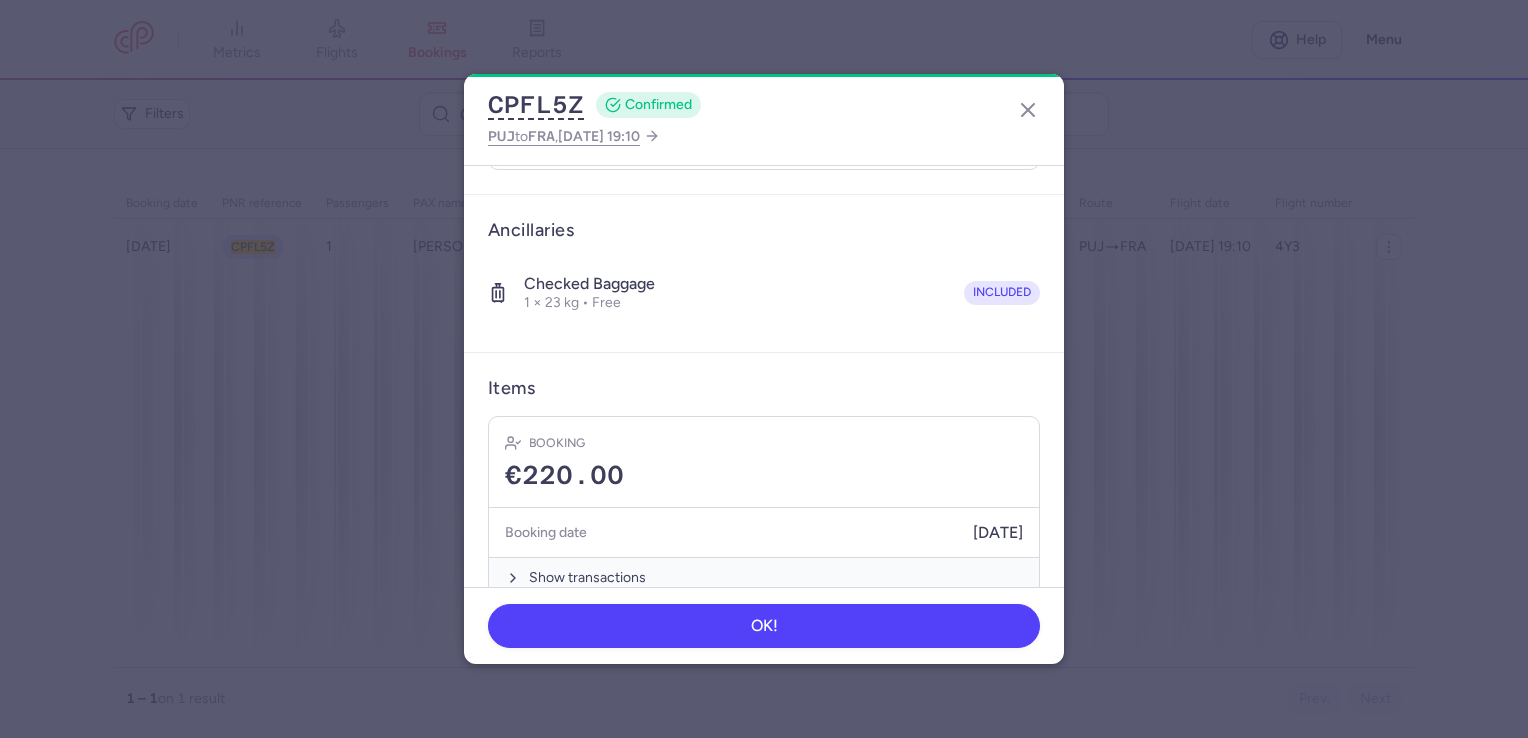 scroll, scrollTop: 318, scrollLeft: 0, axis: vertical 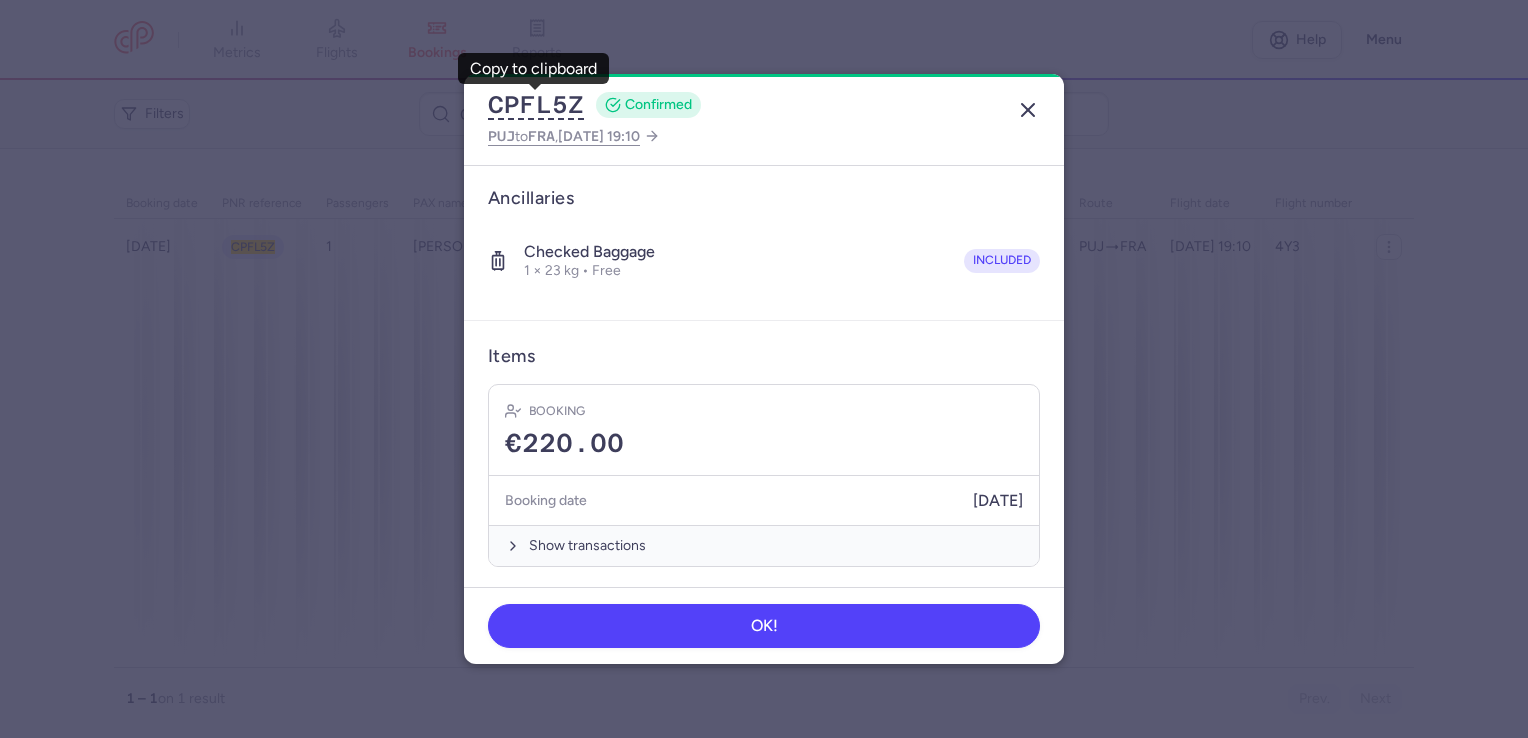 click 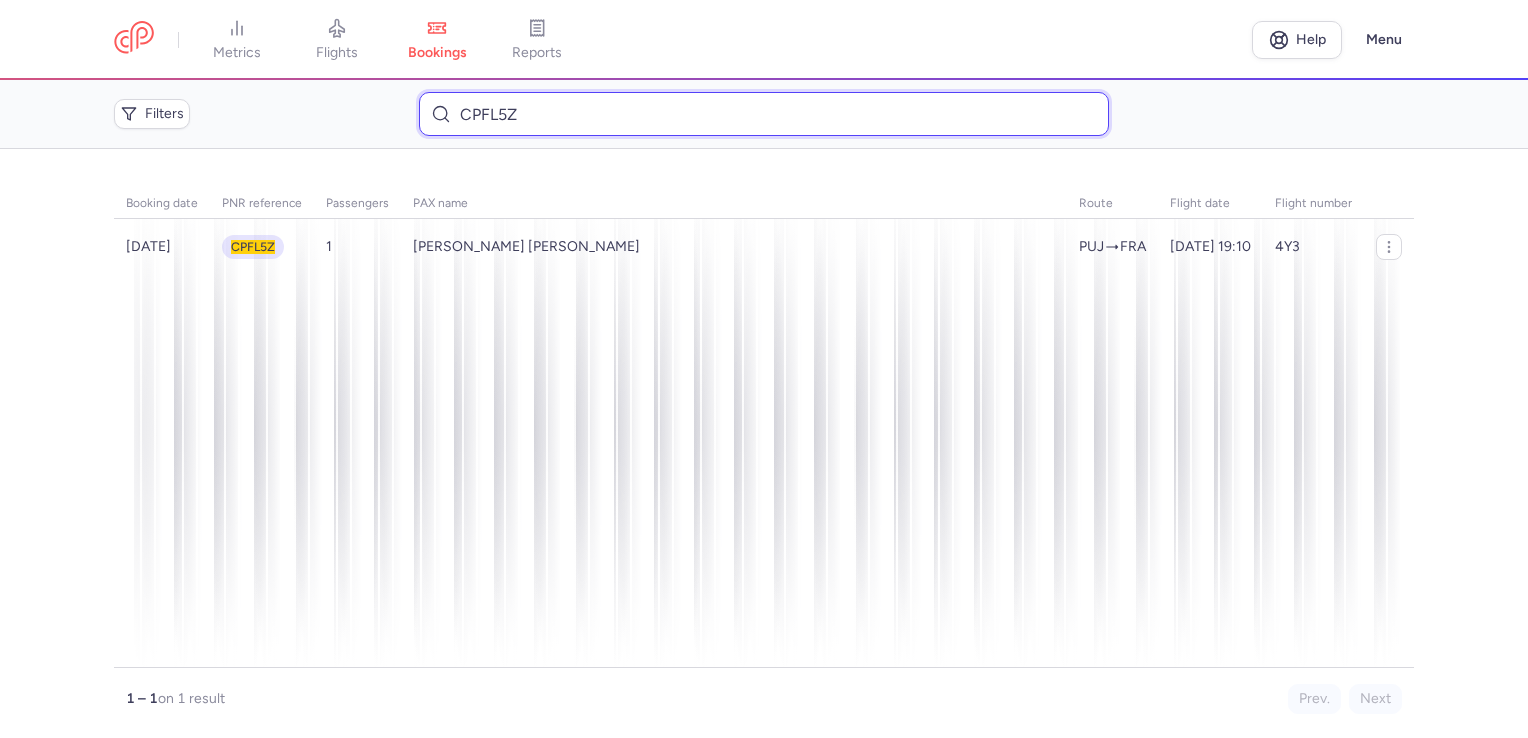 drag, startPoint x: 529, startPoint y: 104, endPoint x: 364, endPoint y: 116, distance: 165.43579 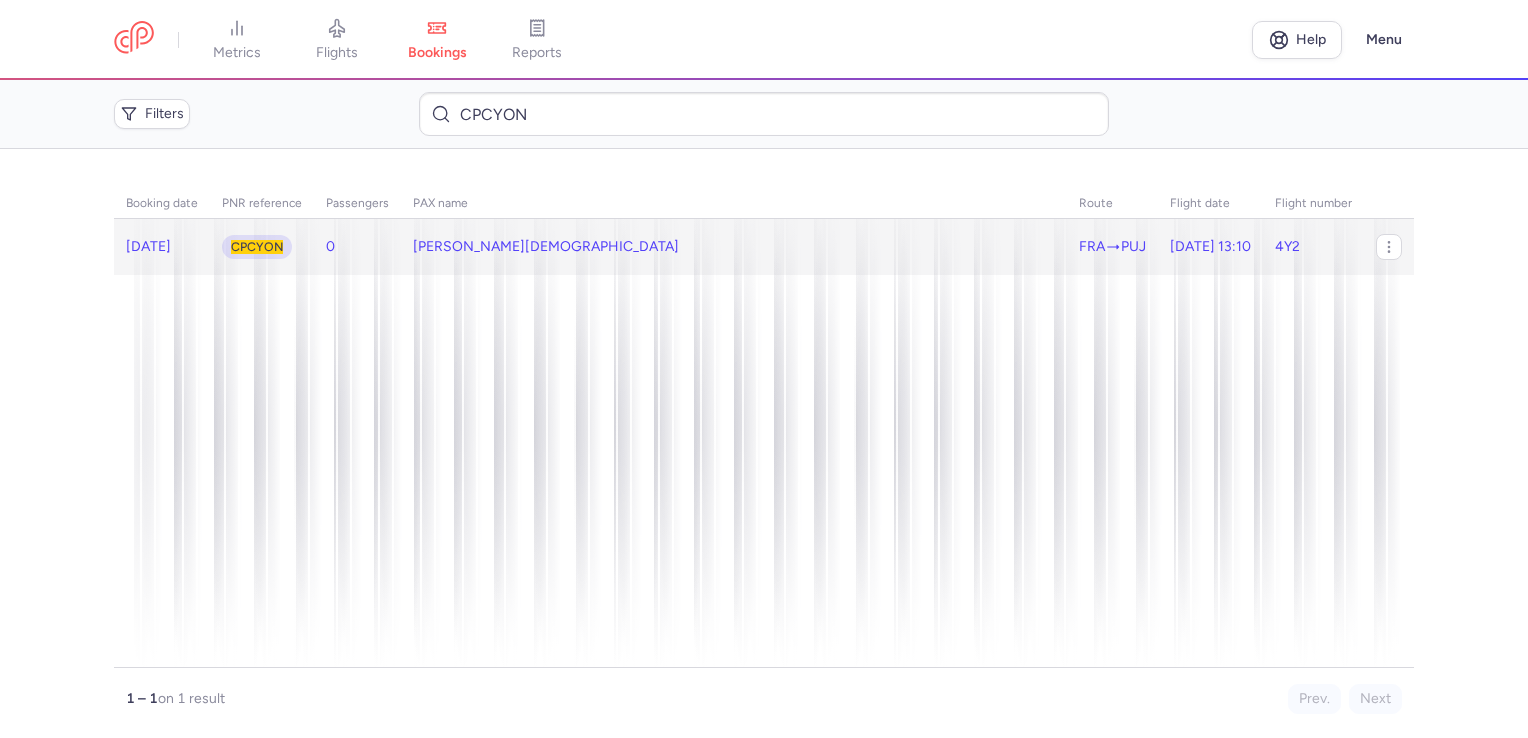 click on "[PERSON_NAME][DEMOGRAPHIC_DATA]" 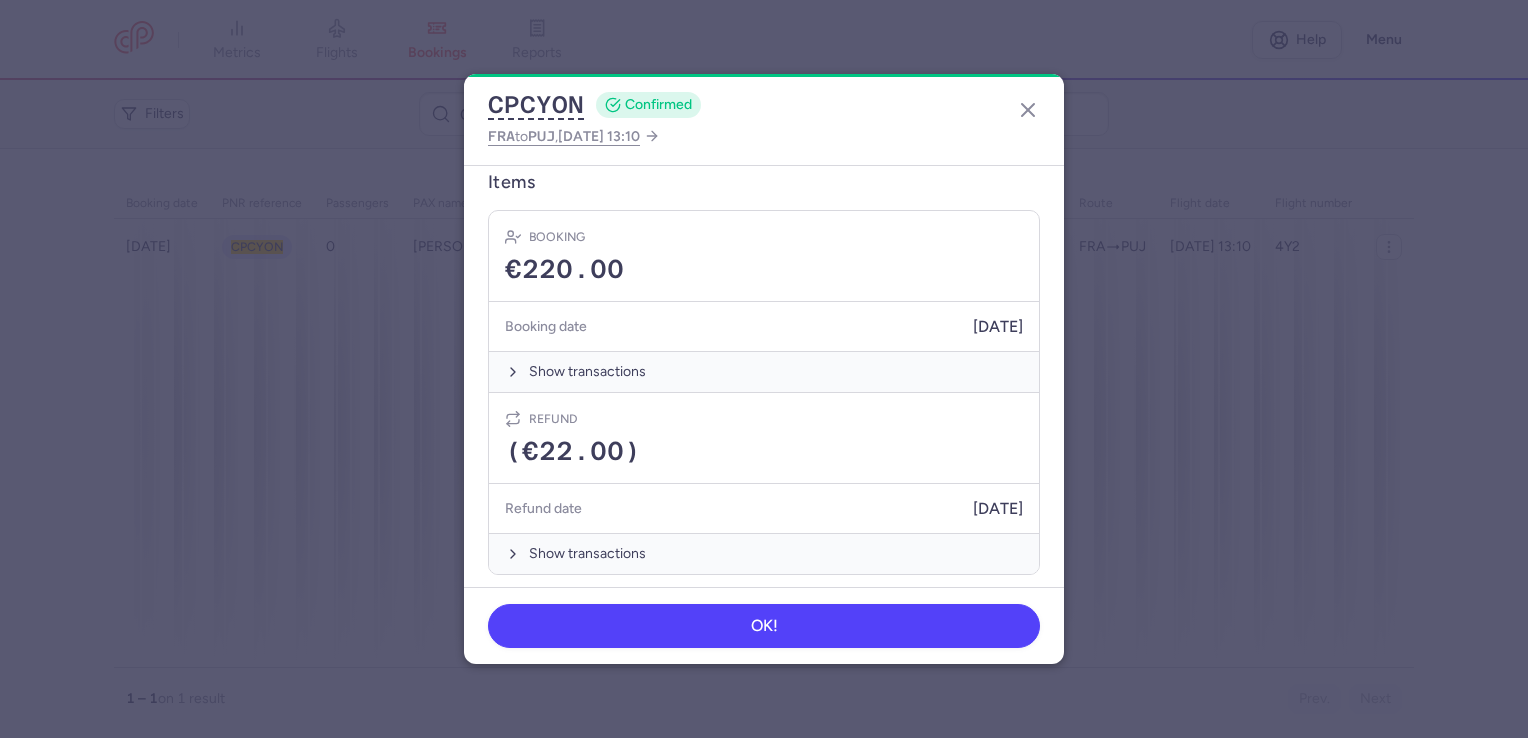 scroll, scrollTop: 499, scrollLeft: 0, axis: vertical 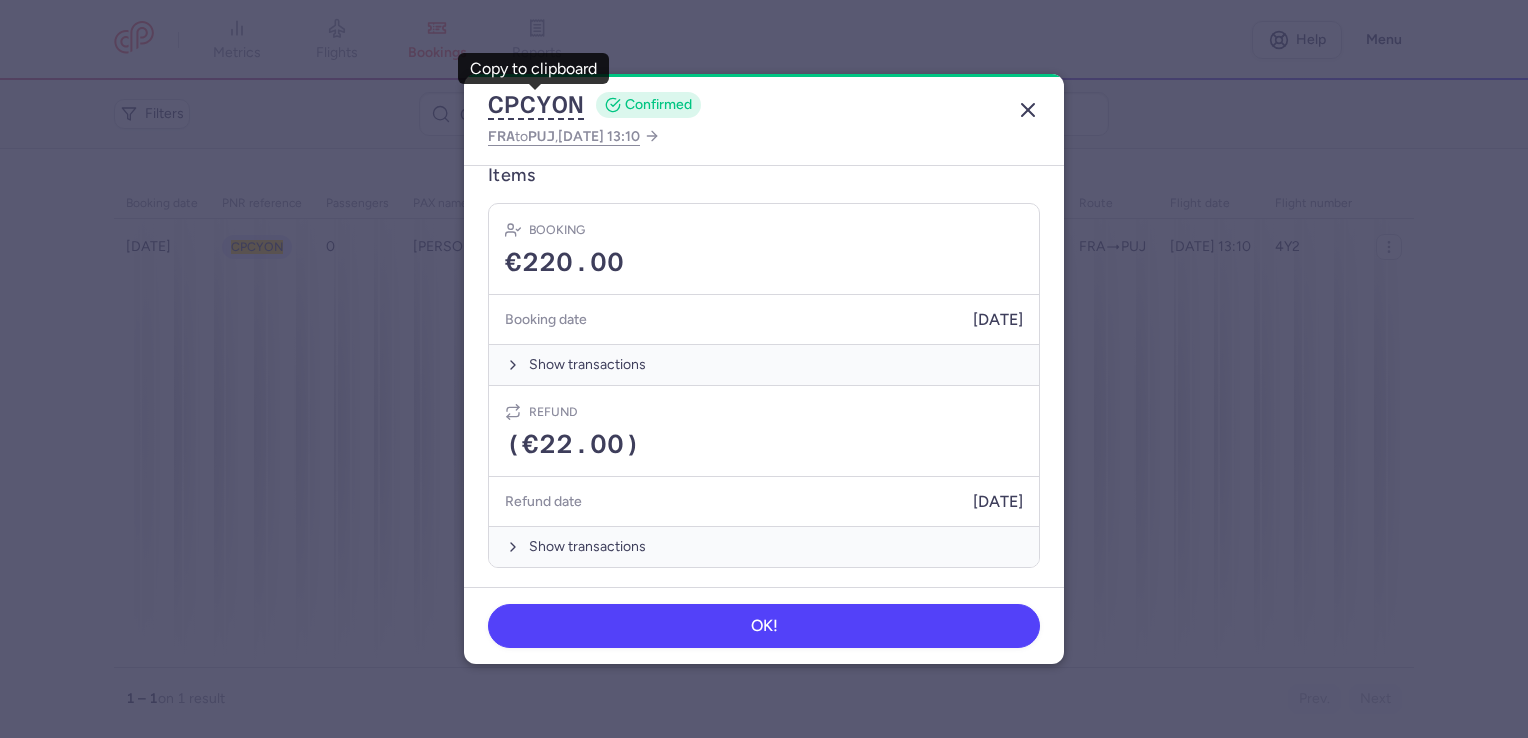 click 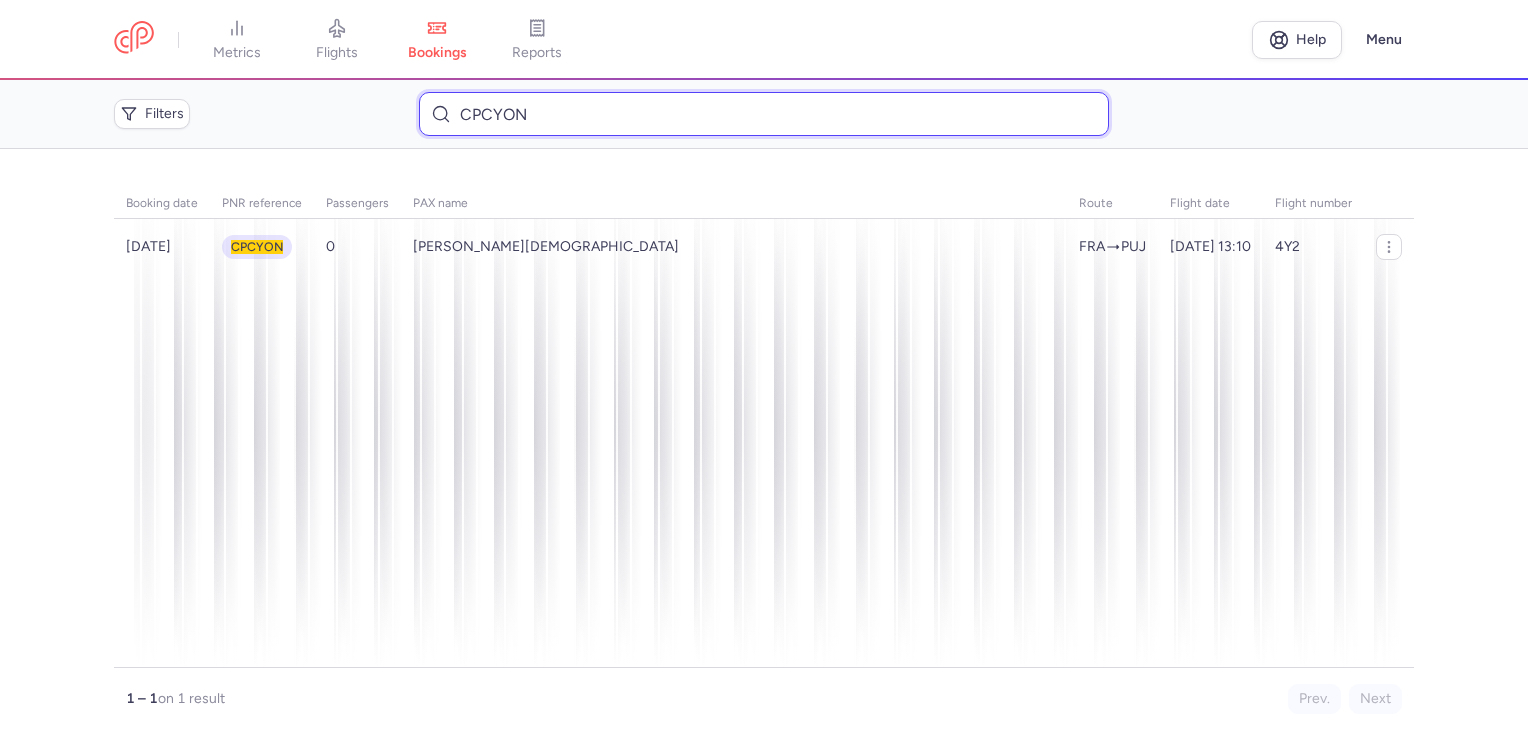 drag, startPoint x: 539, startPoint y: 113, endPoint x: 440, endPoint y: 110, distance: 99.04544 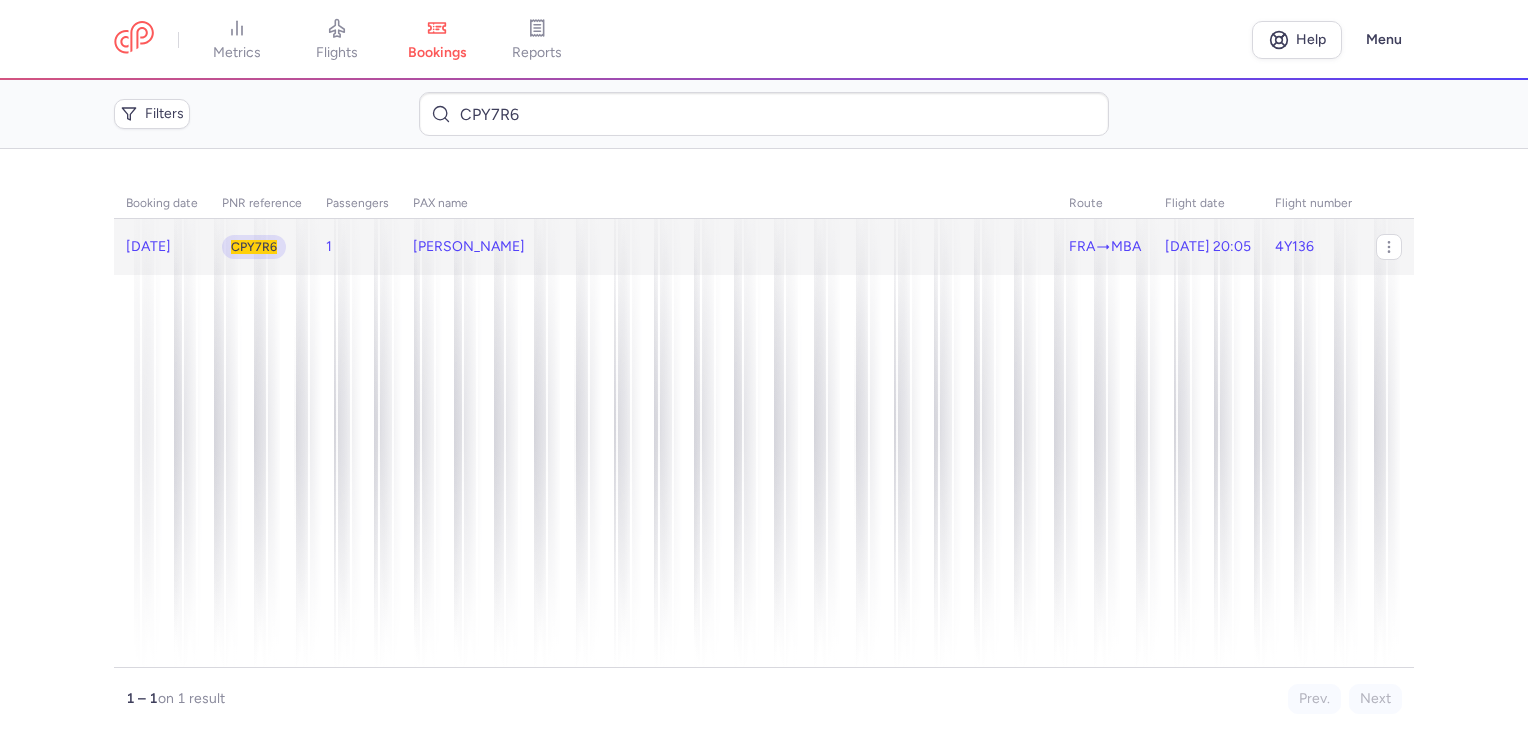 click on "[PERSON_NAME]" 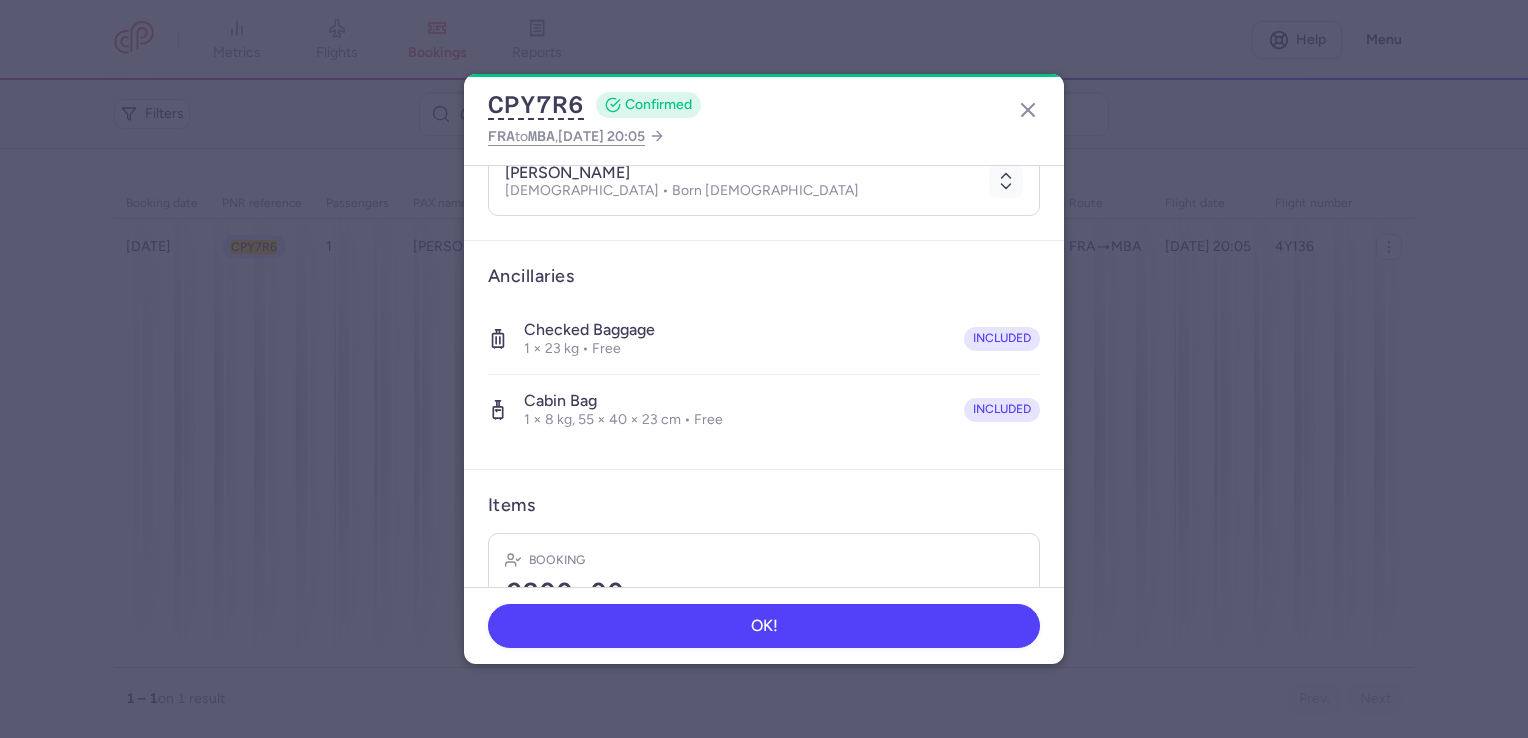 scroll, scrollTop: 388, scrollLeft: 0, axis: vertical 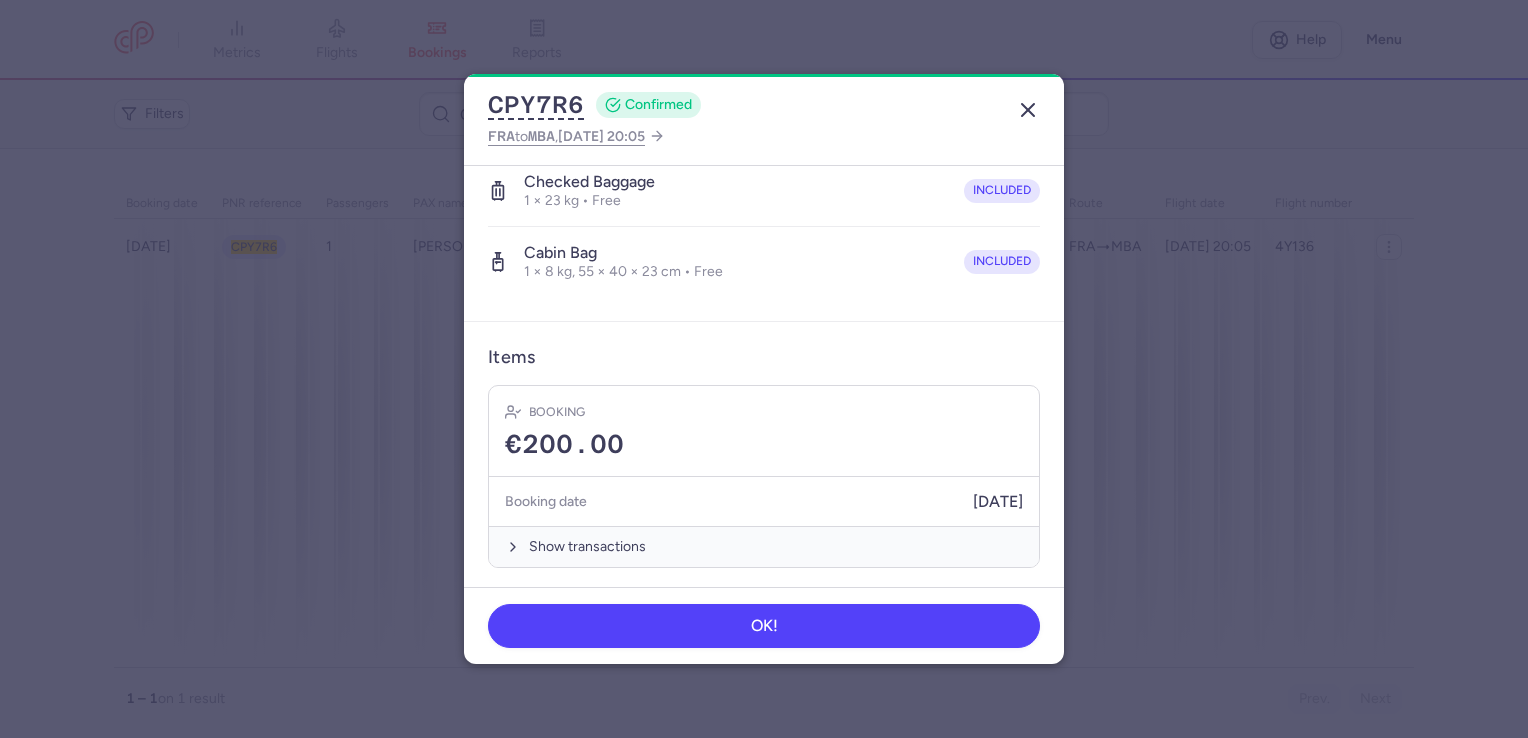 click 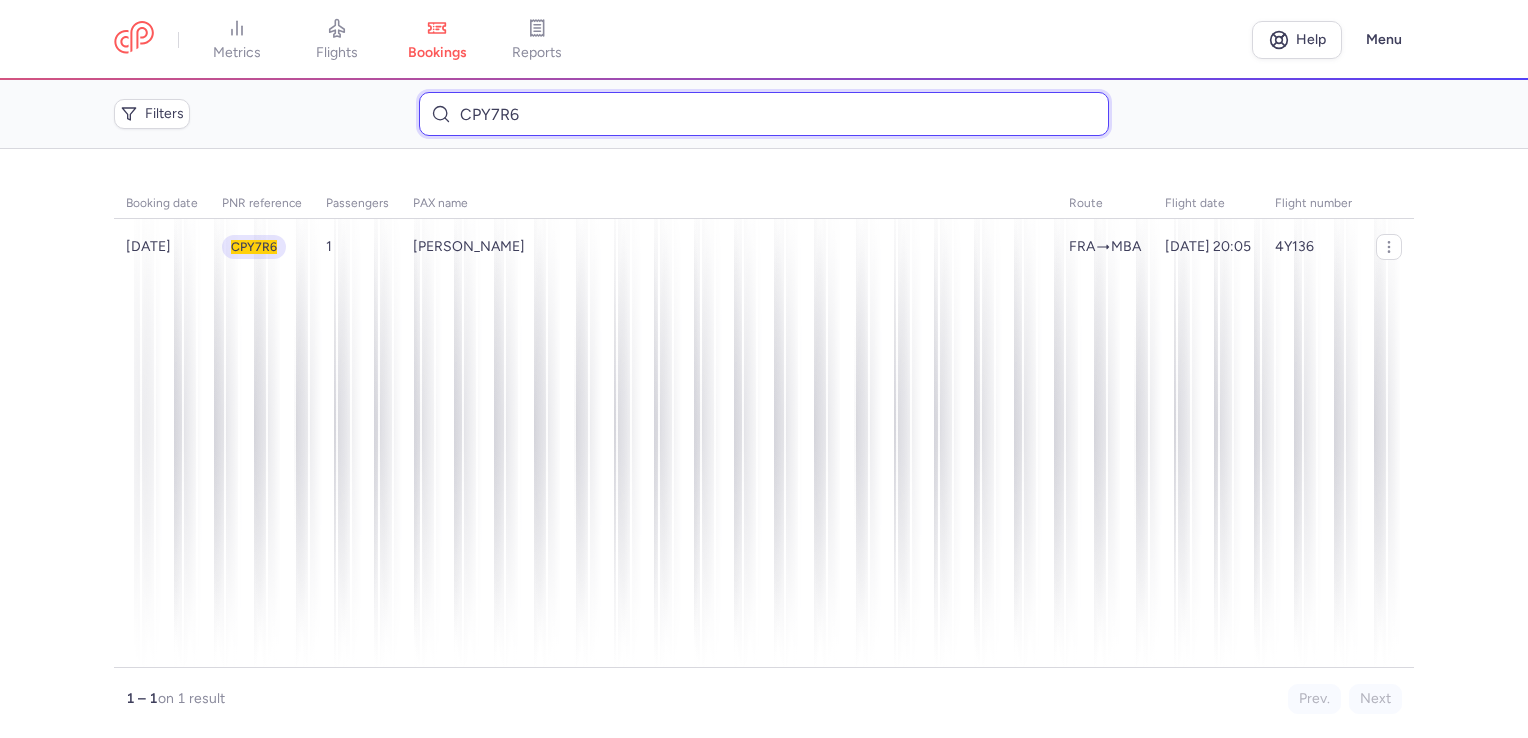 drag, startPoint x: 525, startPoint y: 119, endPoint x: 409, endPoint y: 114, distance: 116.10771 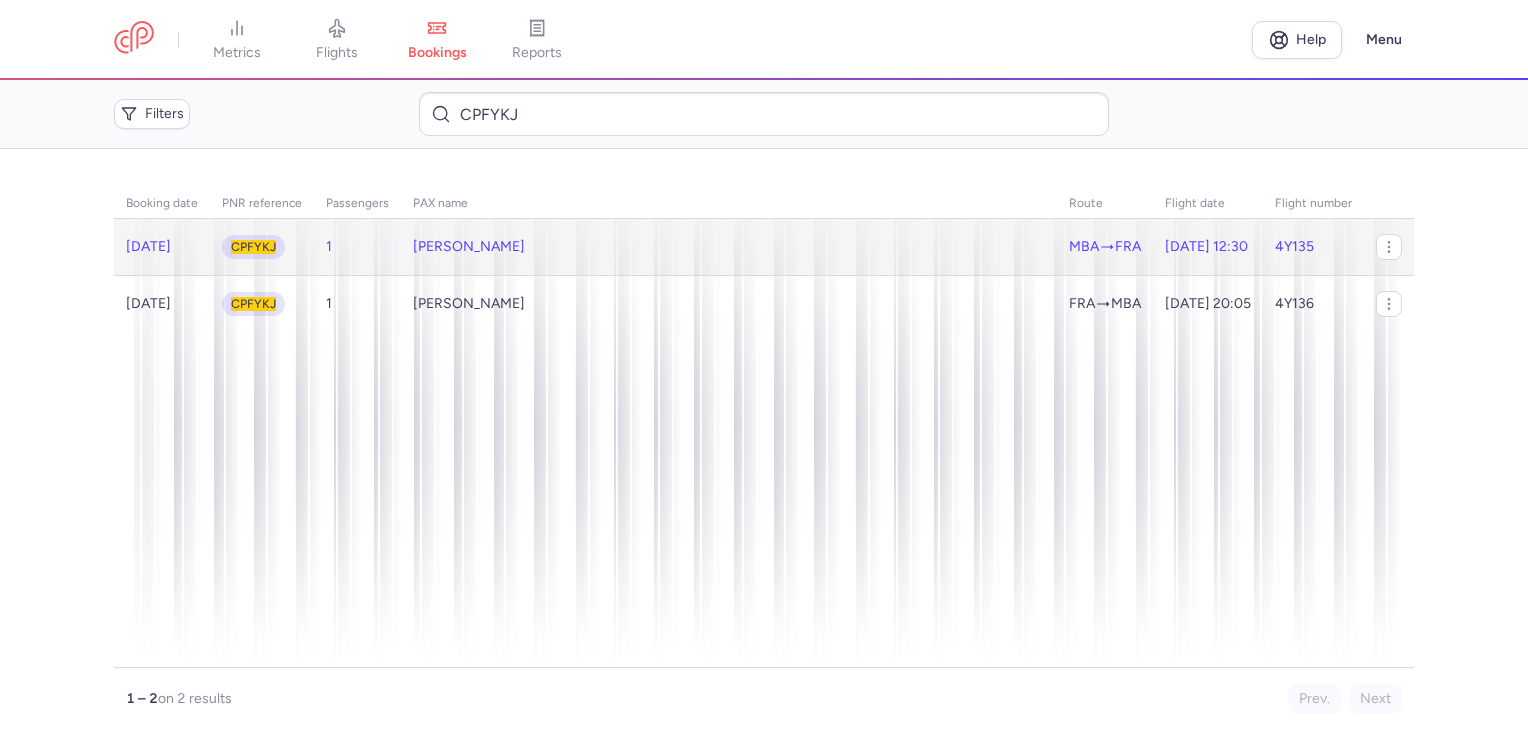 click on "[PERSON_NAME]" 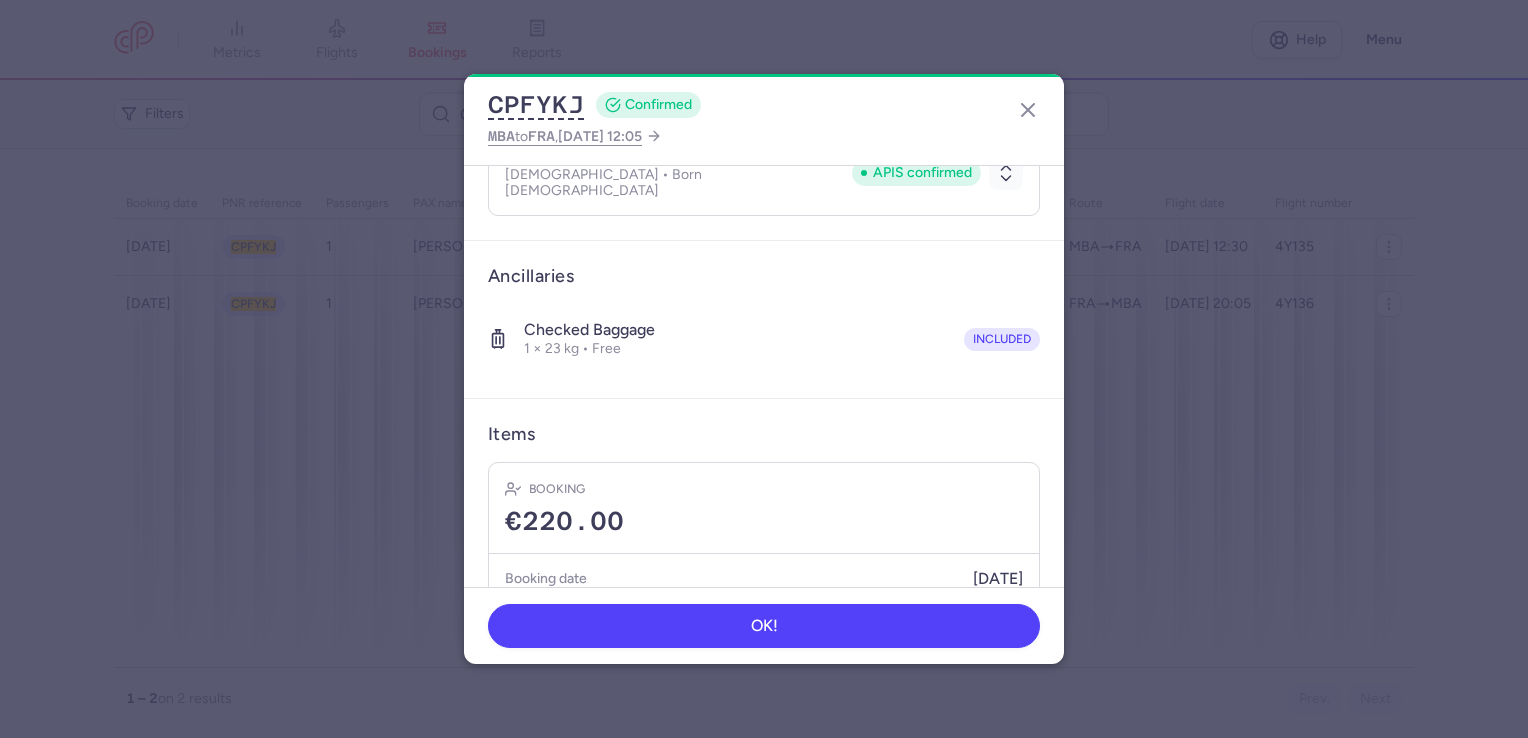 scroll, scrollTop: 186, scrollLeft: 0, axis: vertical 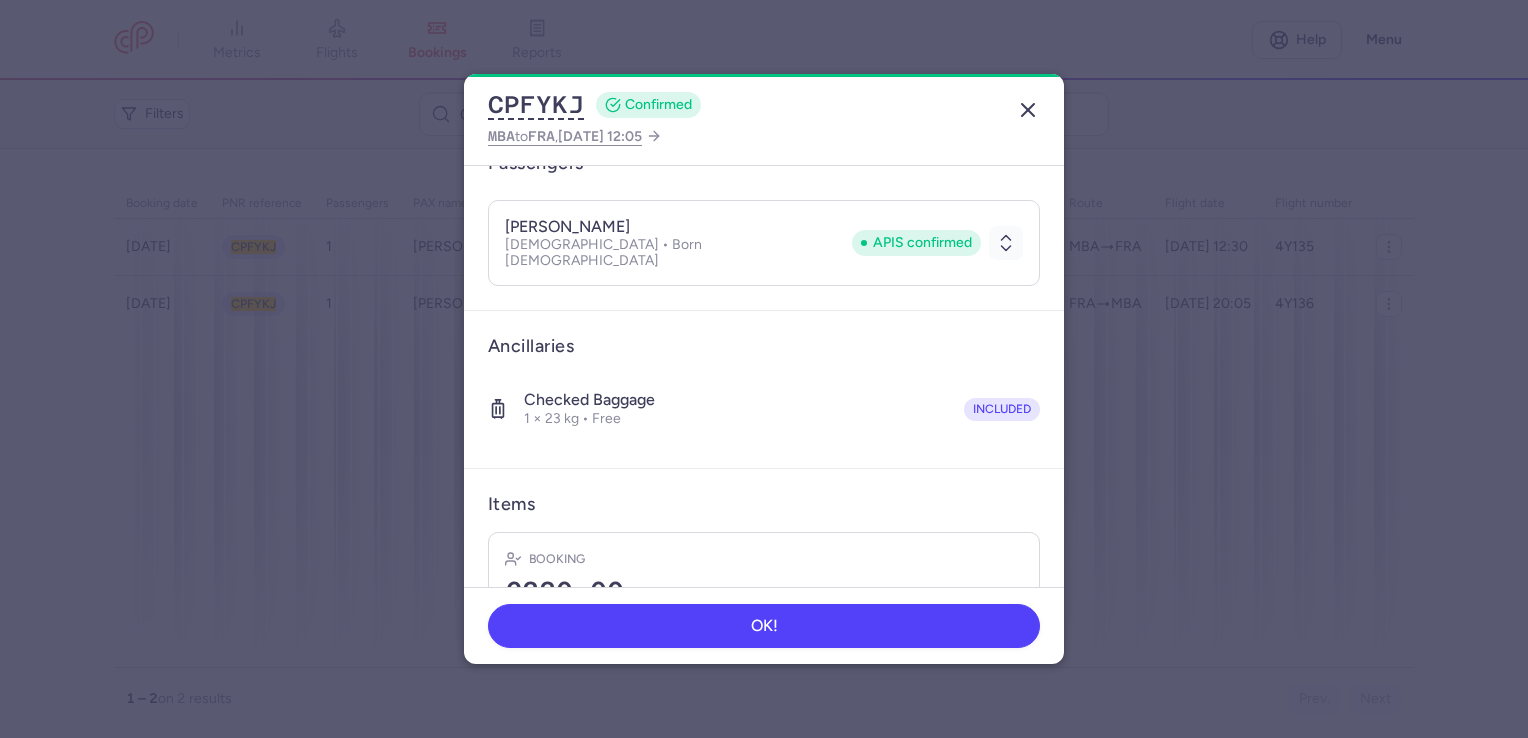 click 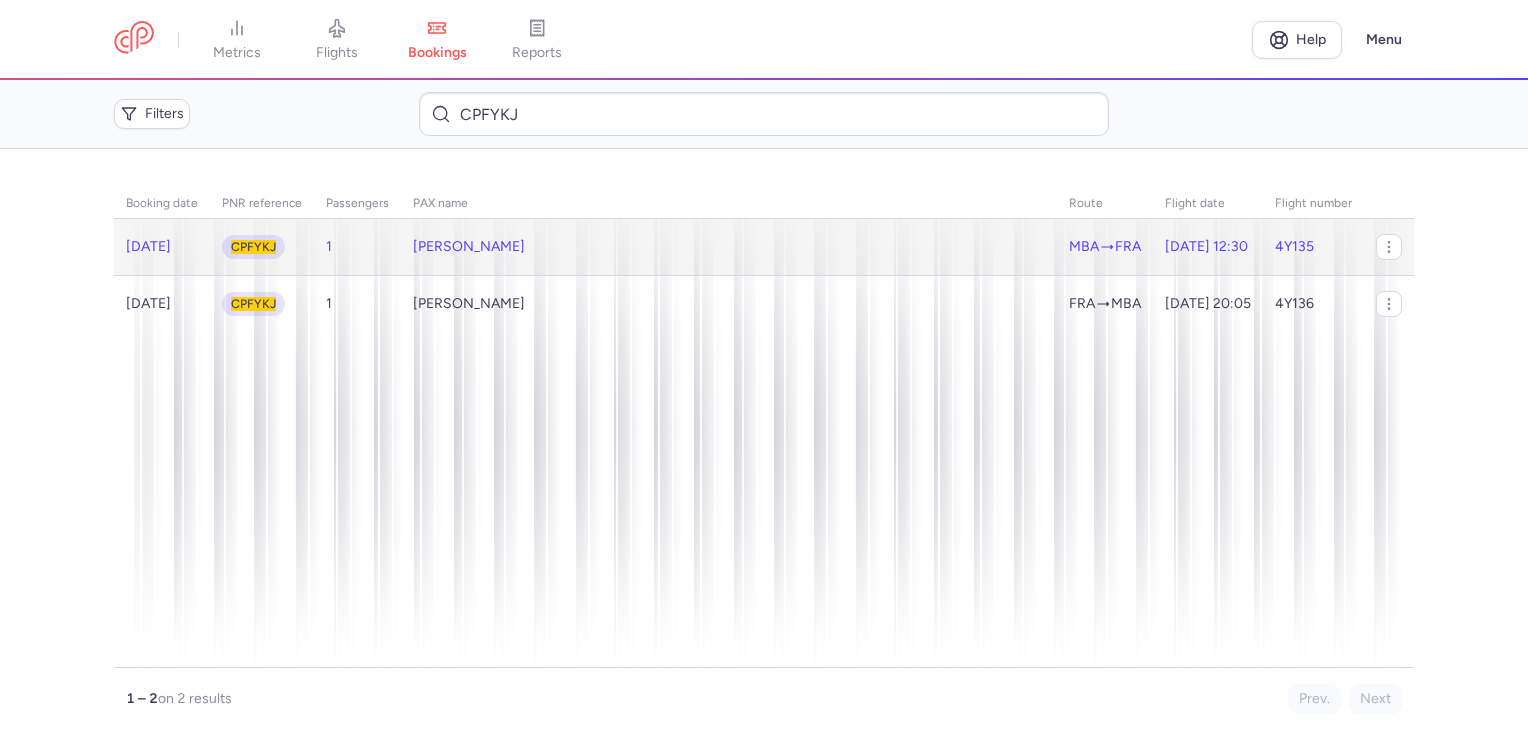 click on "[PERSON_NAME]" 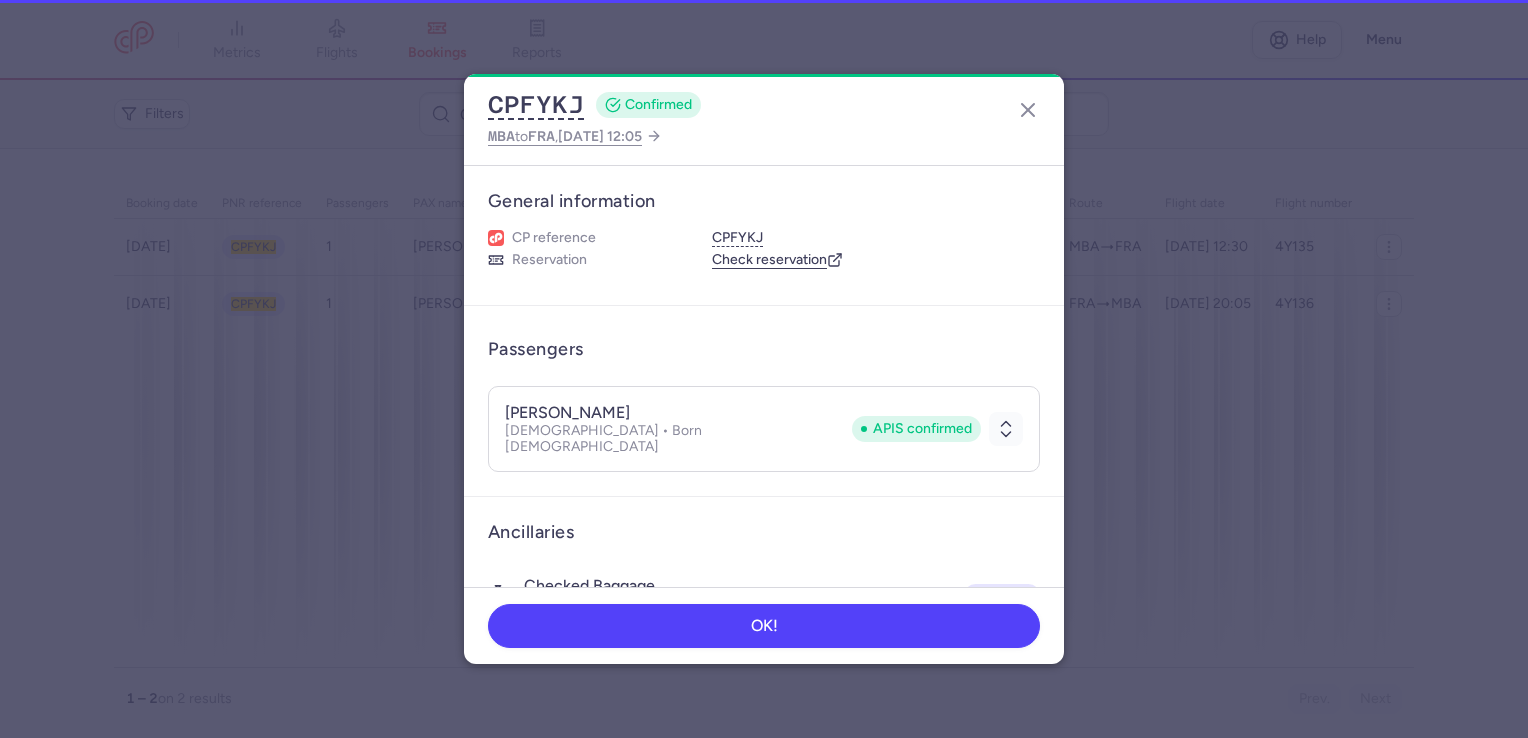 click on "General information CP reference CPFYKJ Reservation  Check reservation" at bounding box center (764, 236) 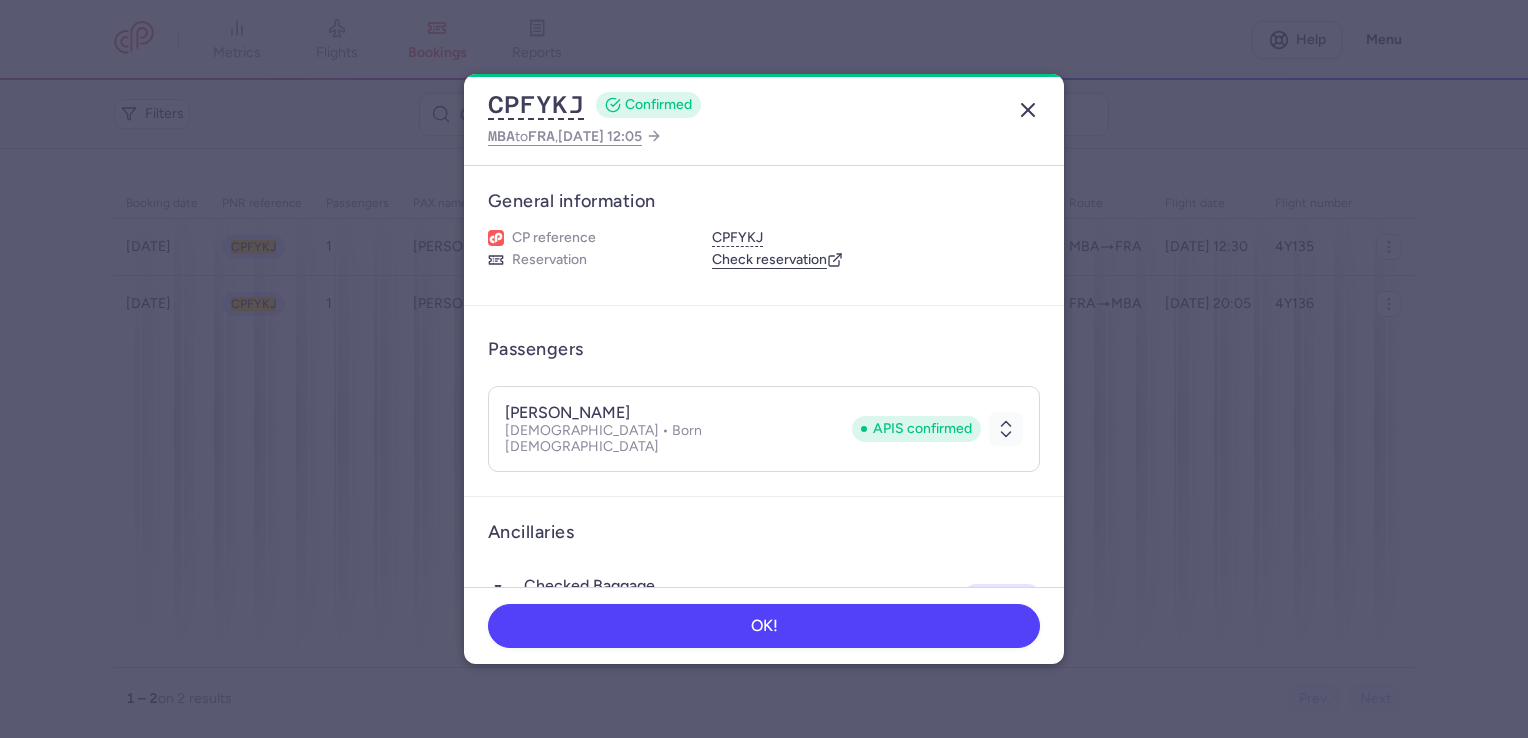 drag, startPoint x: 1036, startPoint y: 105, endPoint x: 1024, endPoint y: 106, distance: 12.0415945 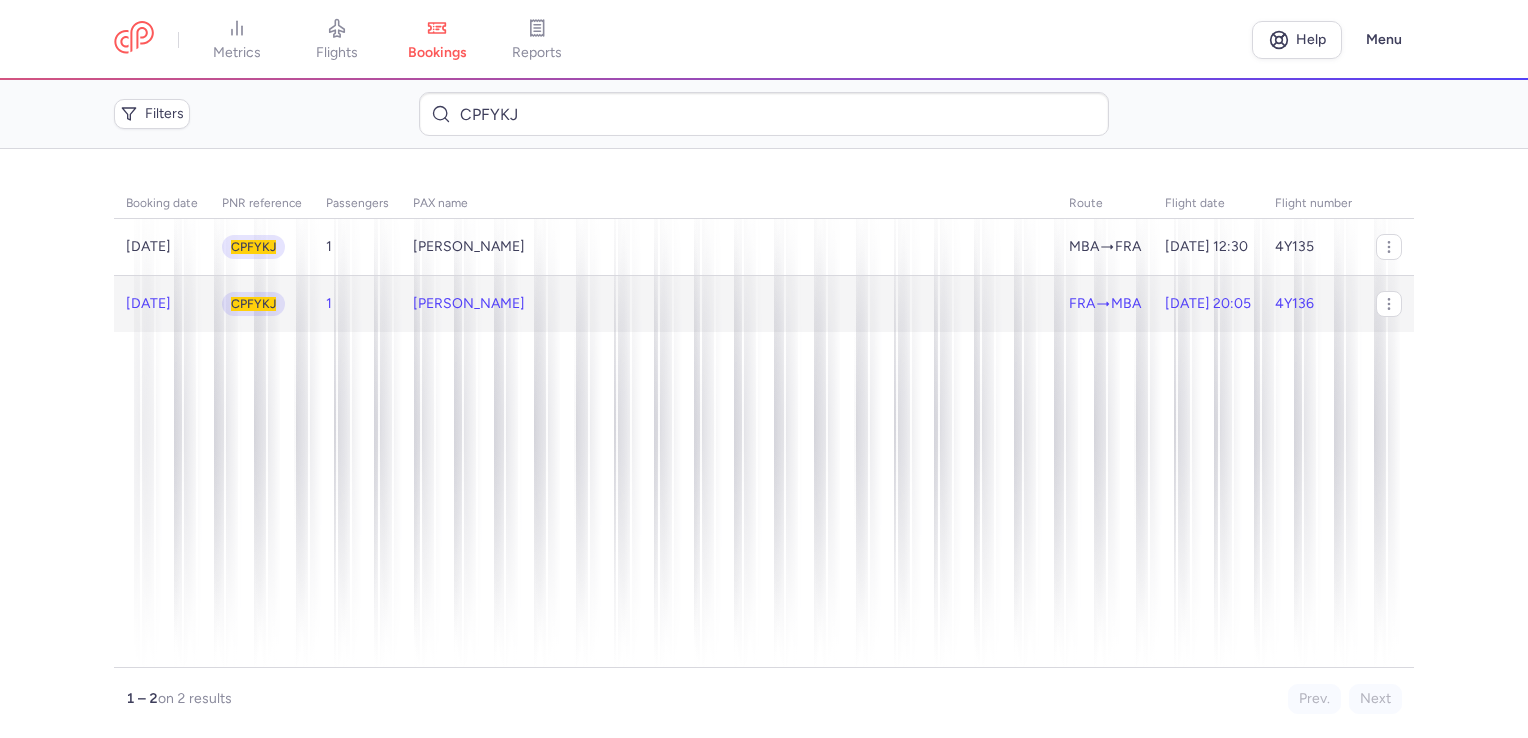 click on "[PERSON_NAME]" 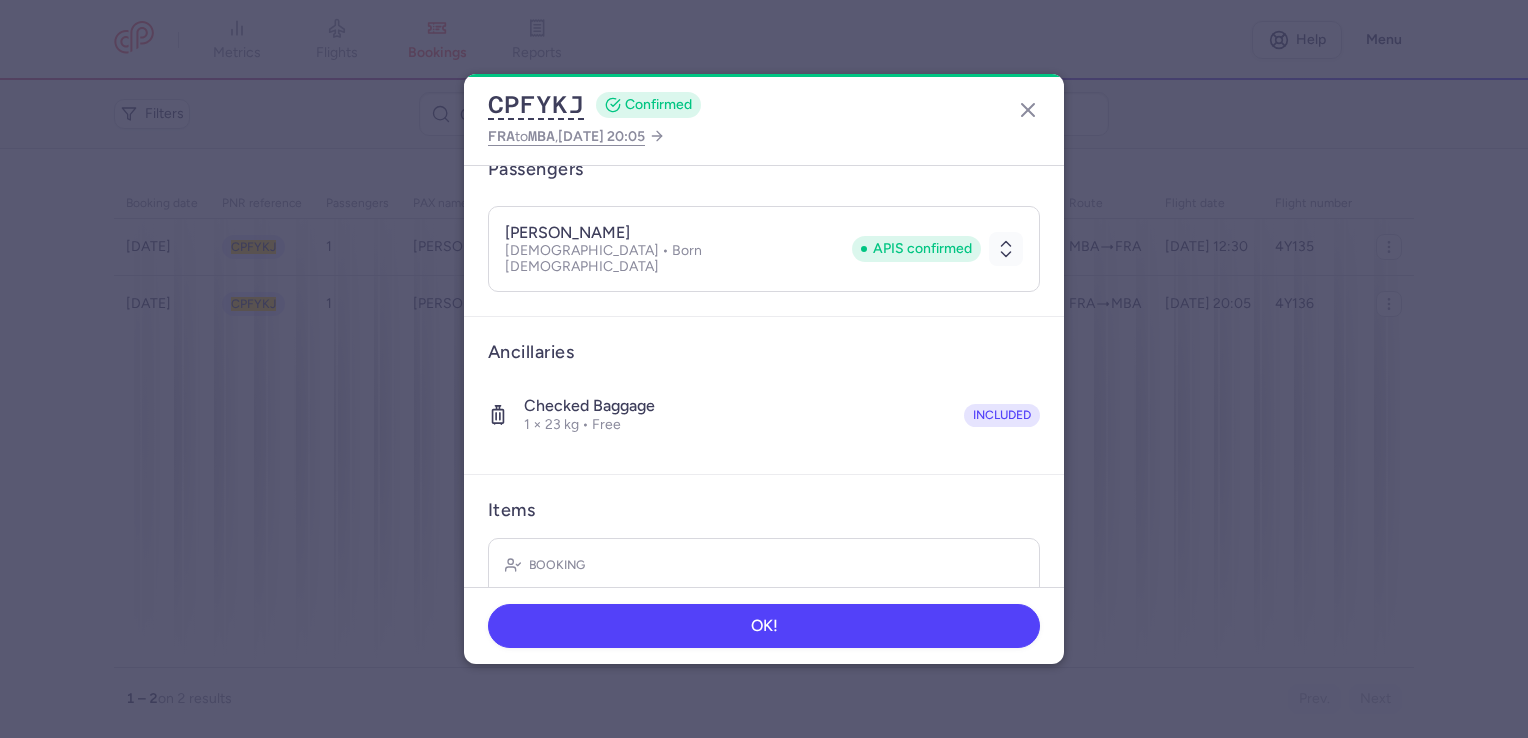 scroll, scrollTop: 318, scrollLeft: 0, axis: vertical 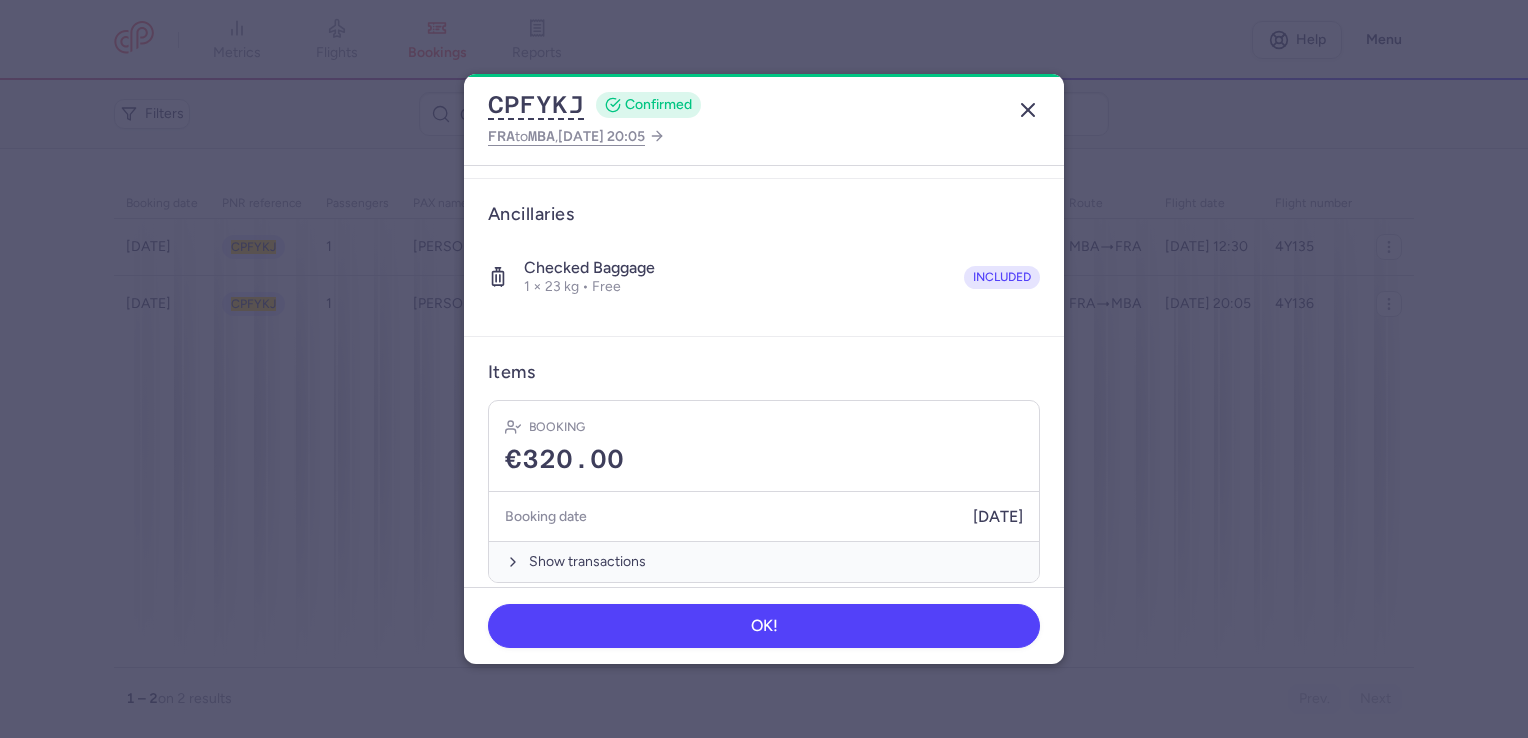 click 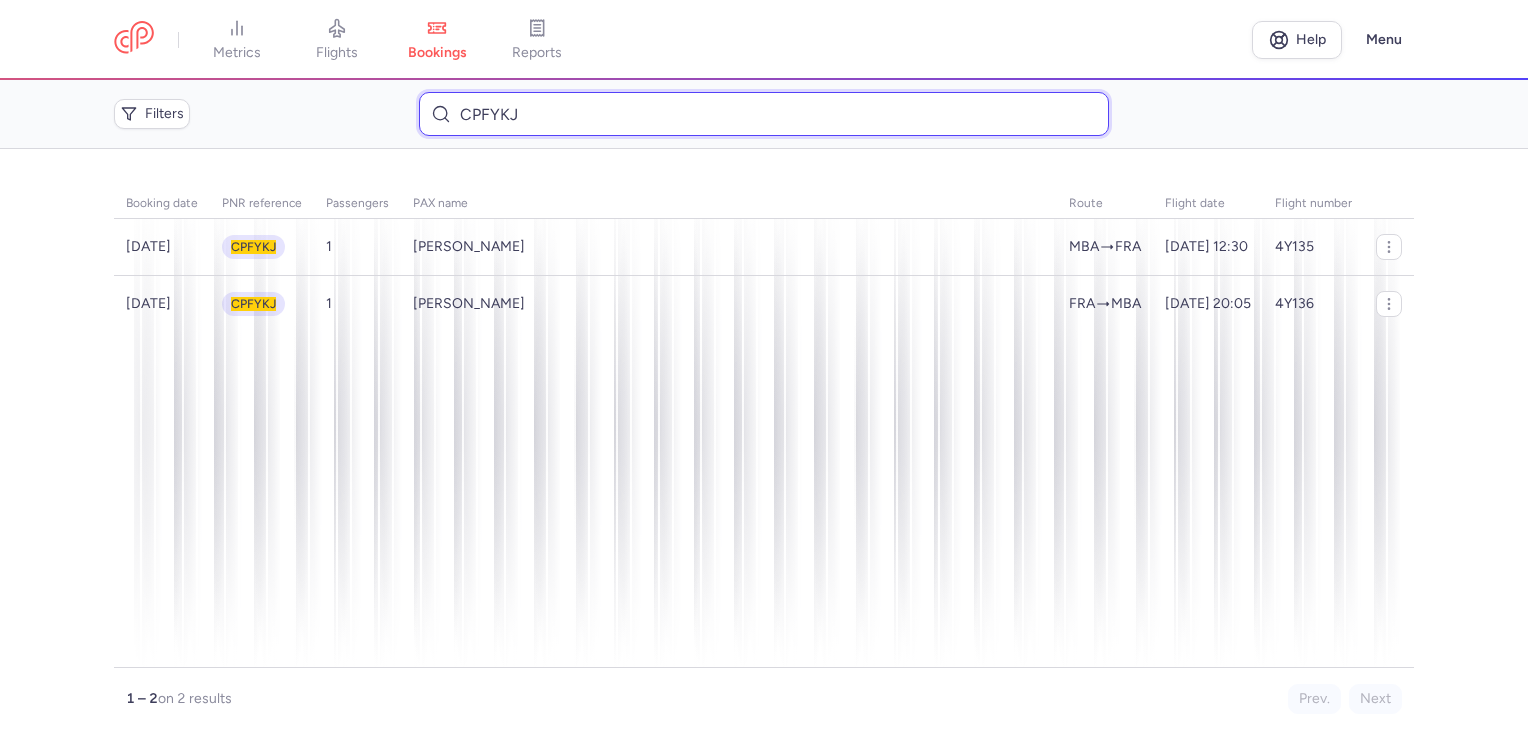 drag, startPoint x: 562, startPoint y: 102, endPoint x: 439, endPoint y: 101, distance: 123.00407 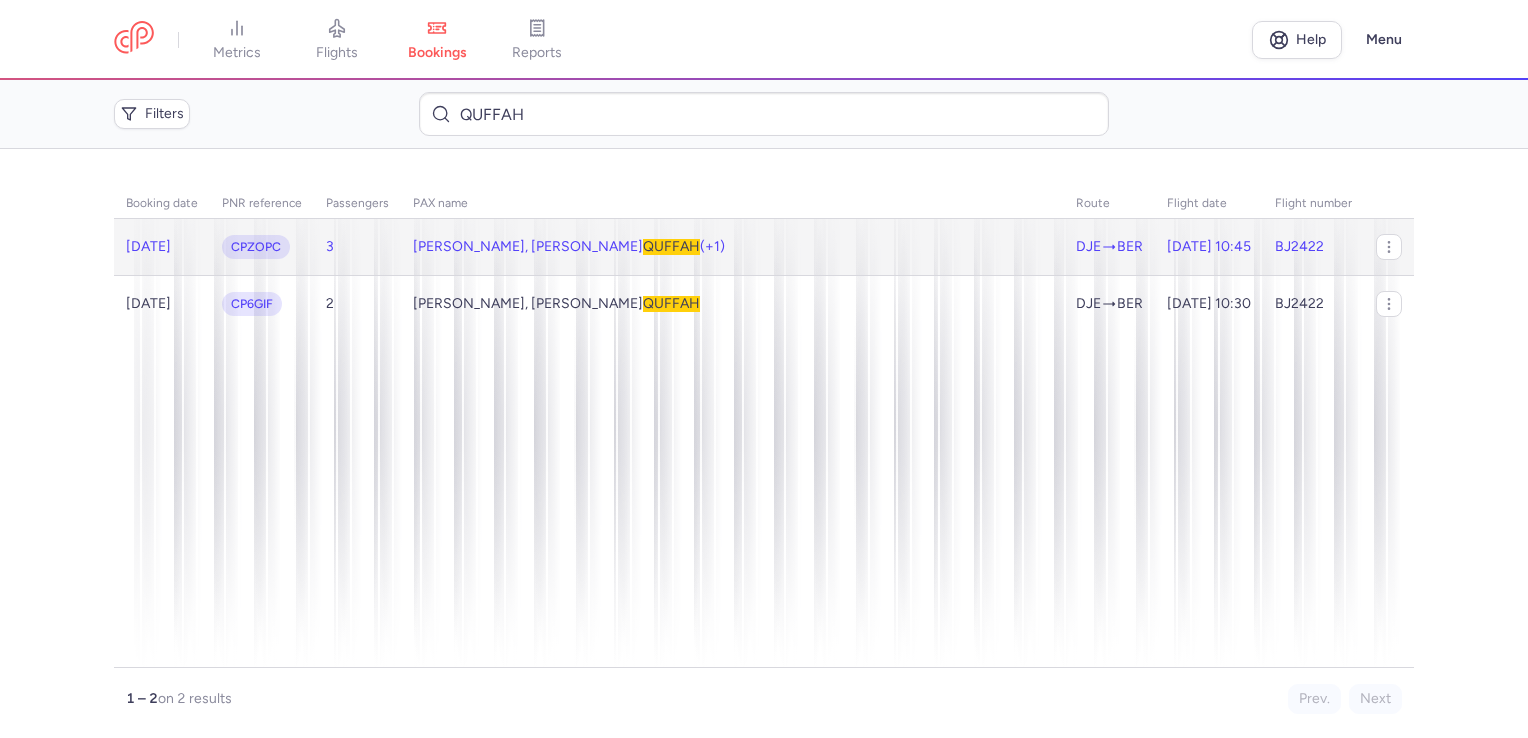 click on "[PERSON_NAME], Ayada M Embaruk  QUFFAH  (+1)" 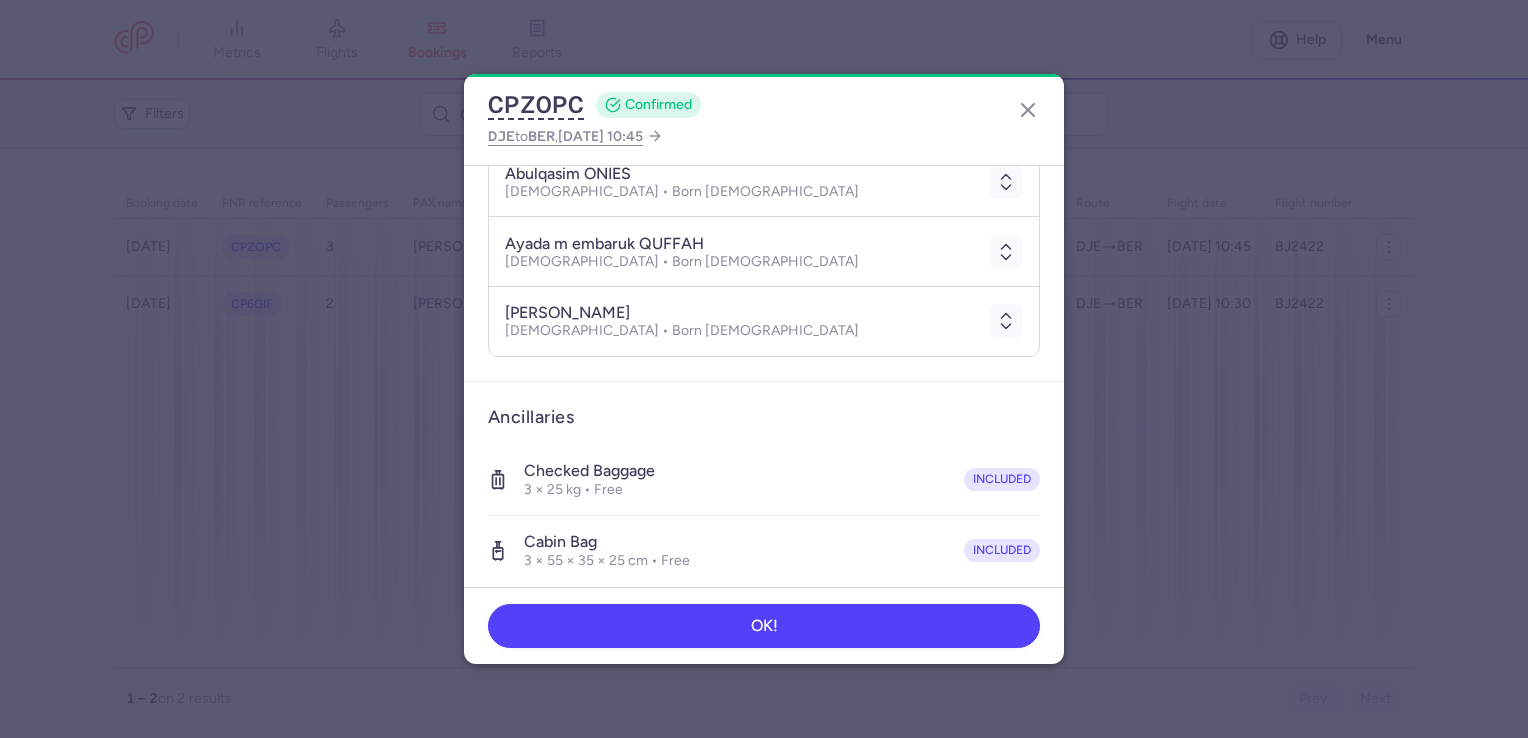 scroll, scrollTop: 526, scrollLeft: 0, axis: vertical 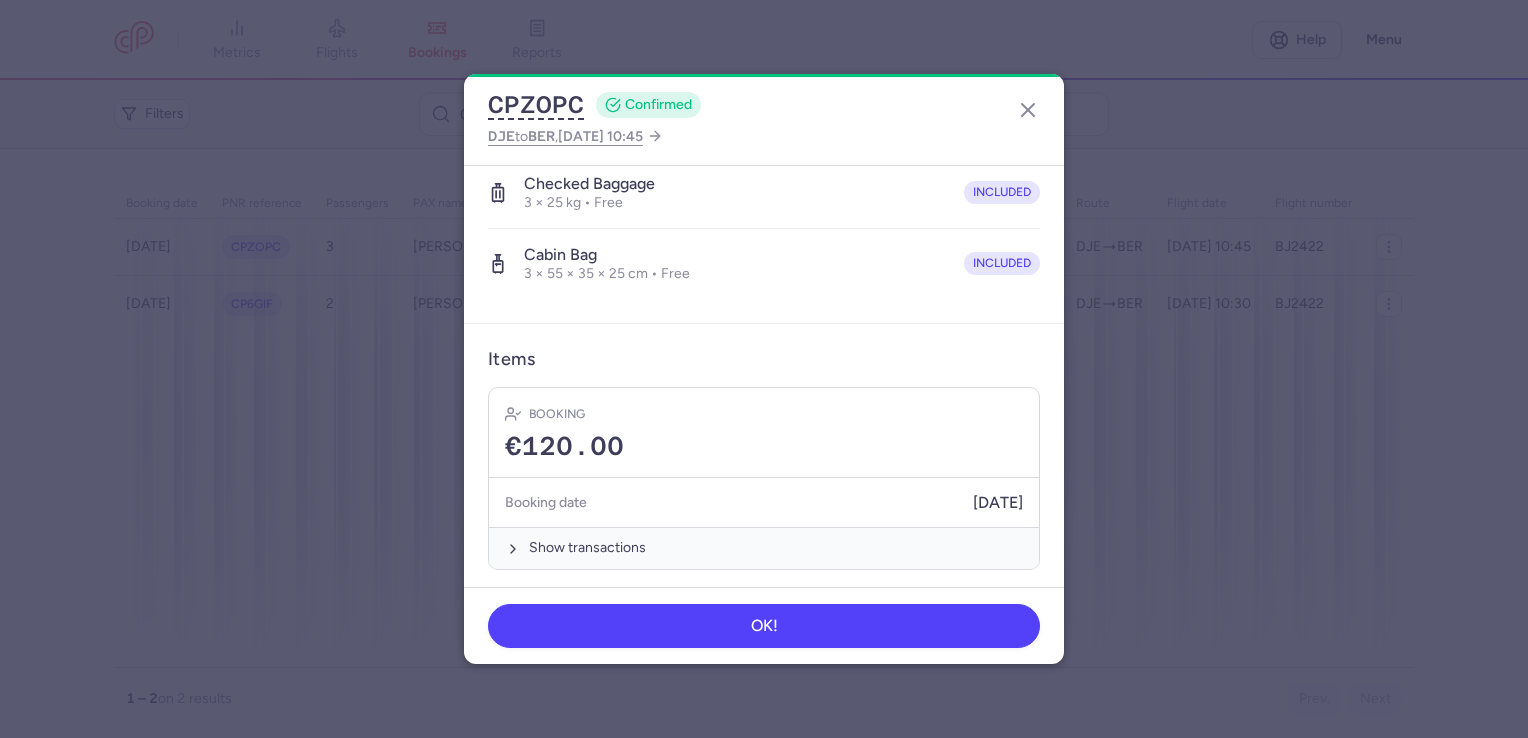 drag, startPoint x: 1022, startPoint y: 114, endPoint x: 808, endPoint y: 7, distance: 239.25928 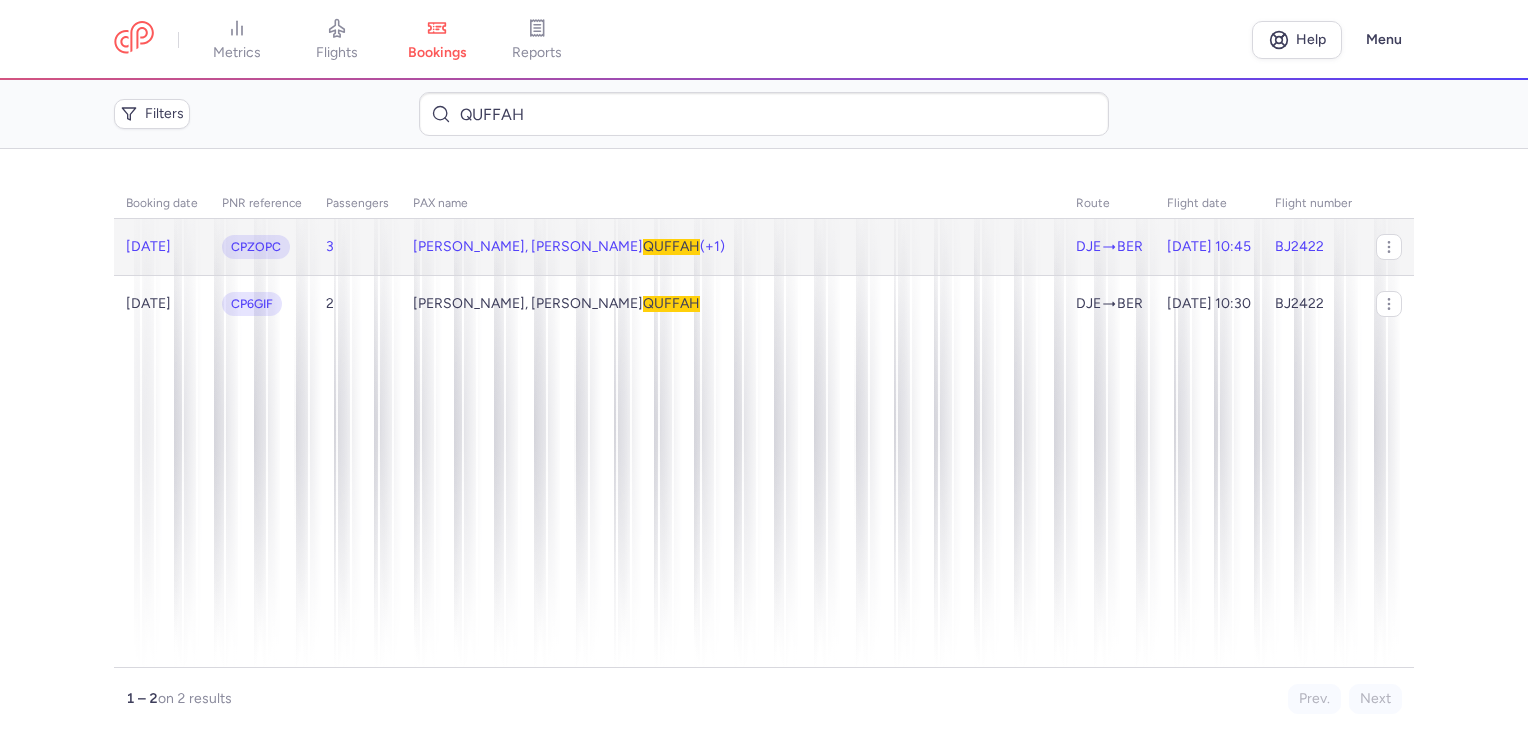 click on "[PERSON_NAME], Ayada M Embaruk  QUFFAH  (+1)" 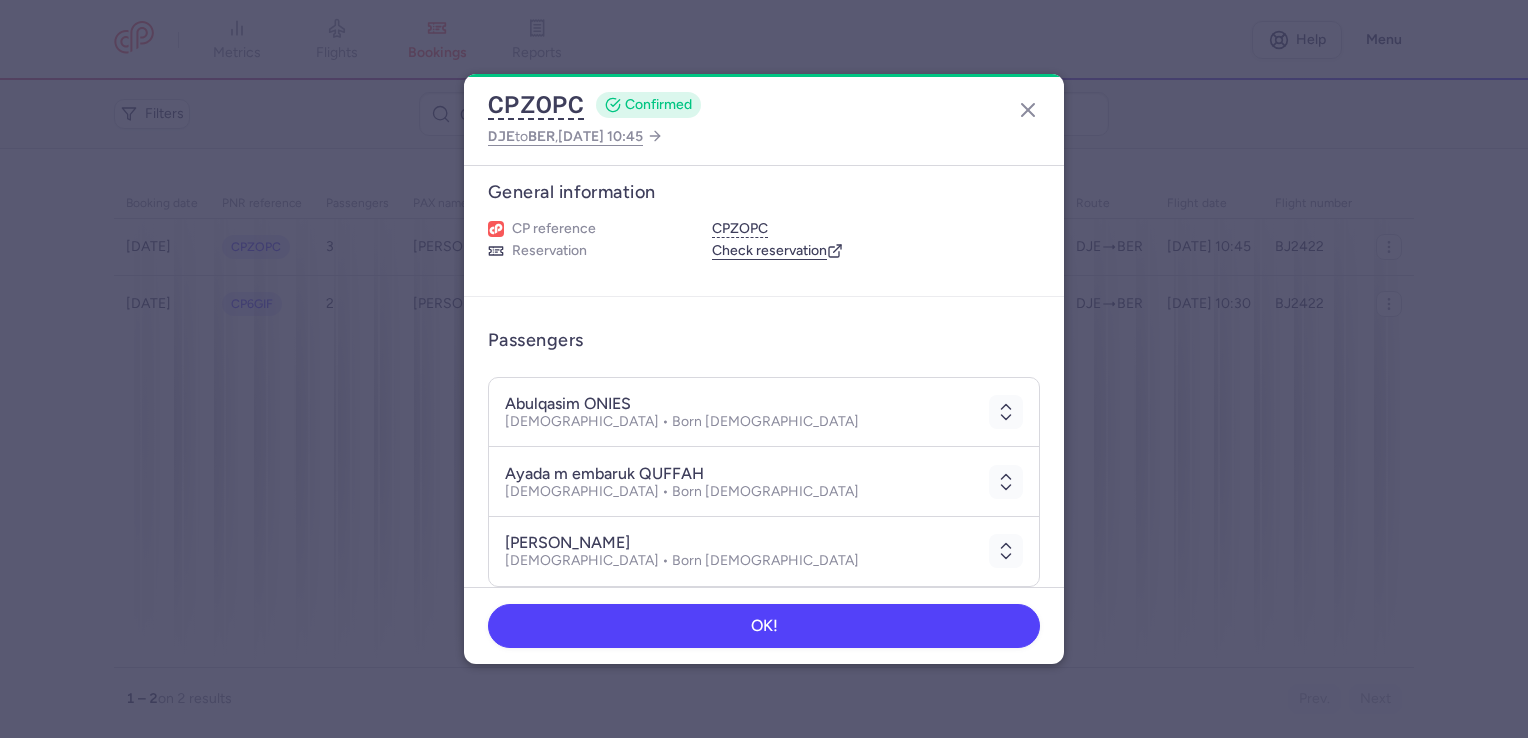scroll, scrollTop: 0, scrollLeft: 0, axis: both 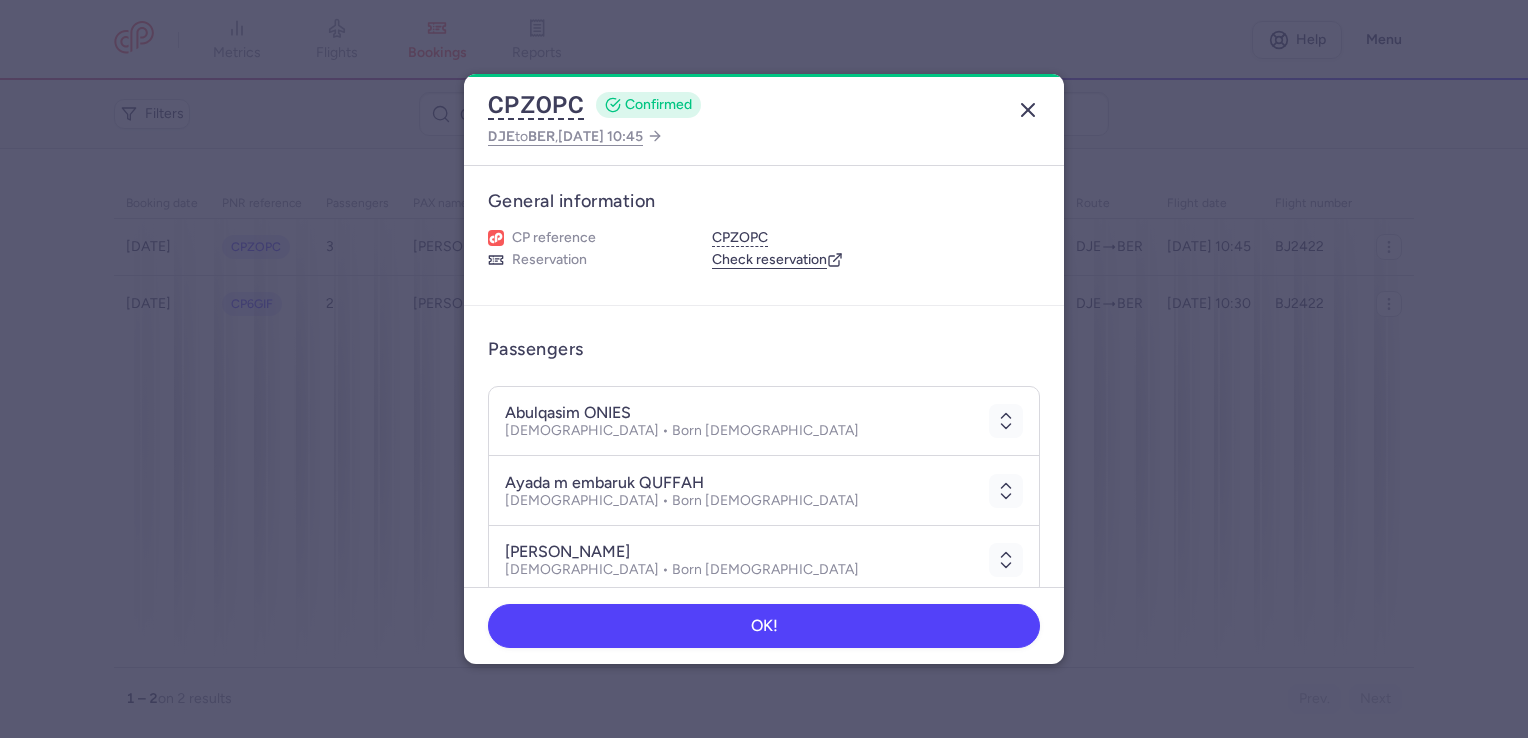 click 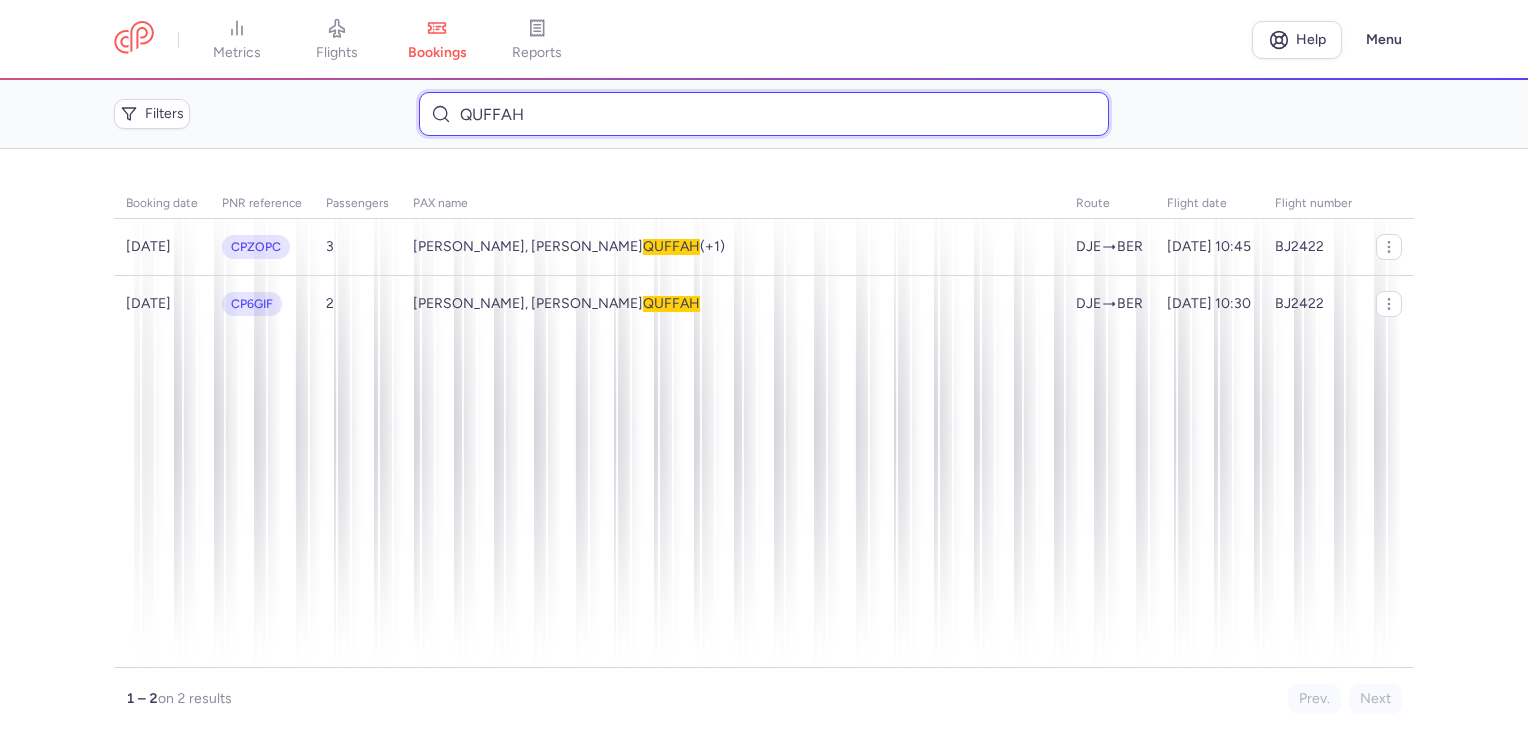drag, startPoint x: 544, startPoint y: 103, endPoint x: 428, endPoint y: 116, distance: 116.72617 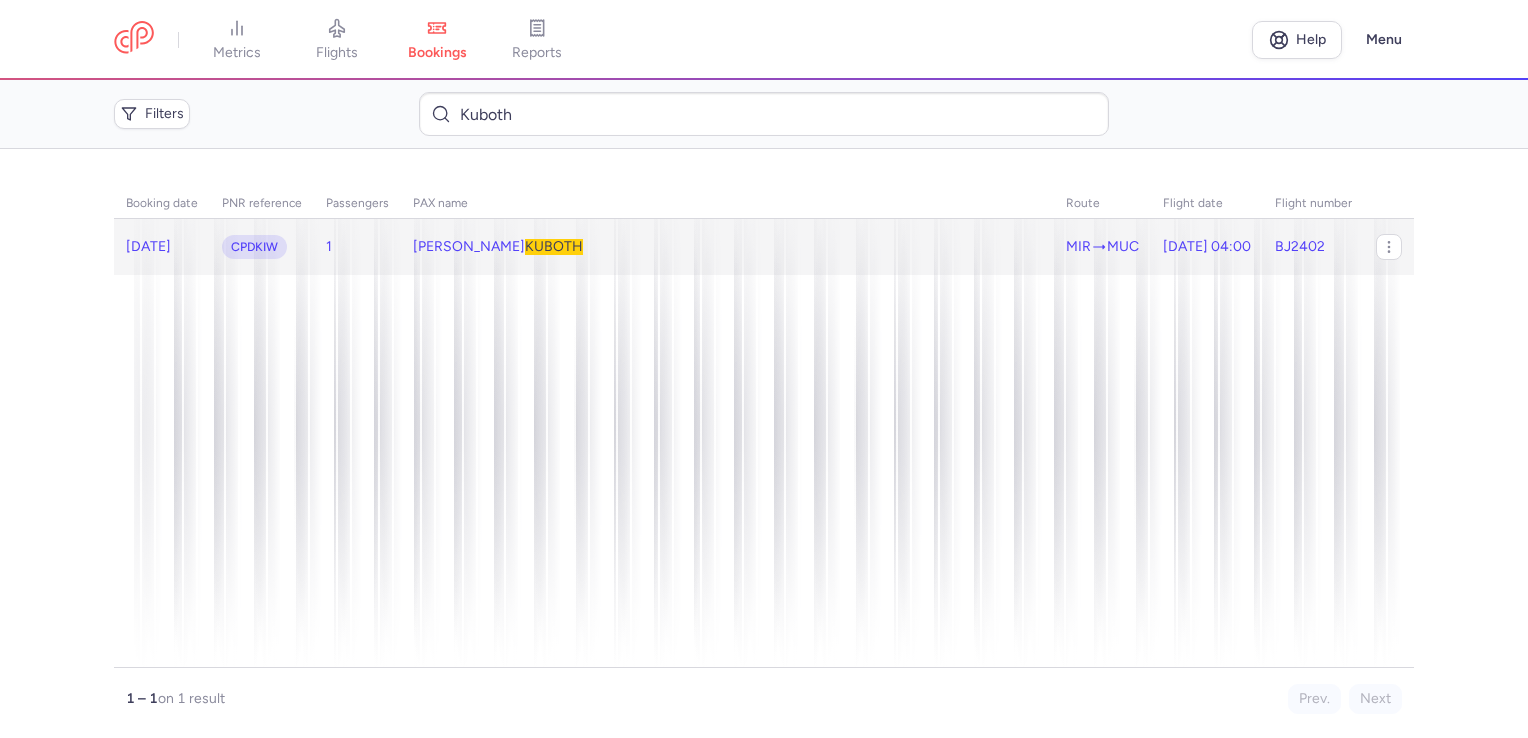 click on "[PERSON_NAME]" 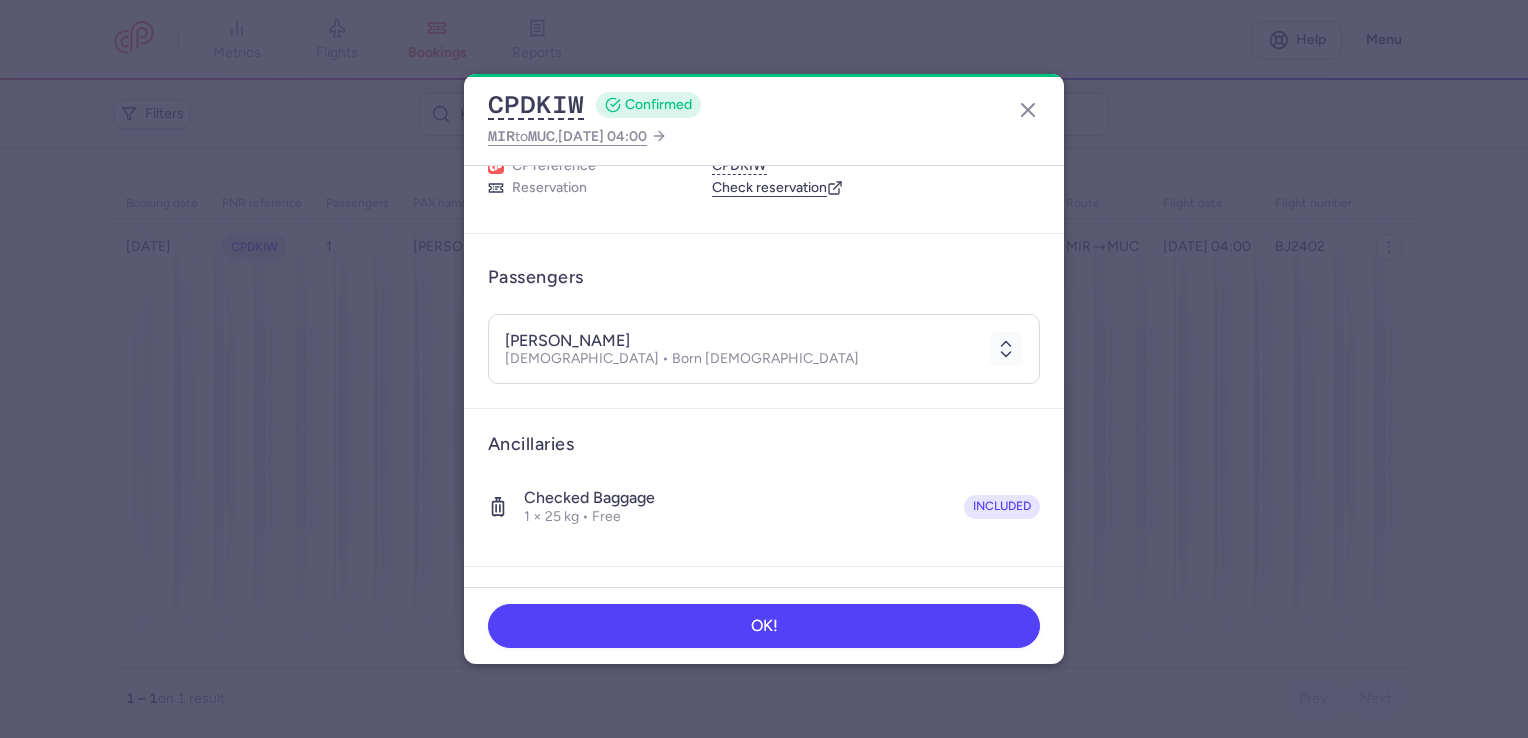 scroll, scrollTop: 318, scrollLeft: 0, axis: vertical 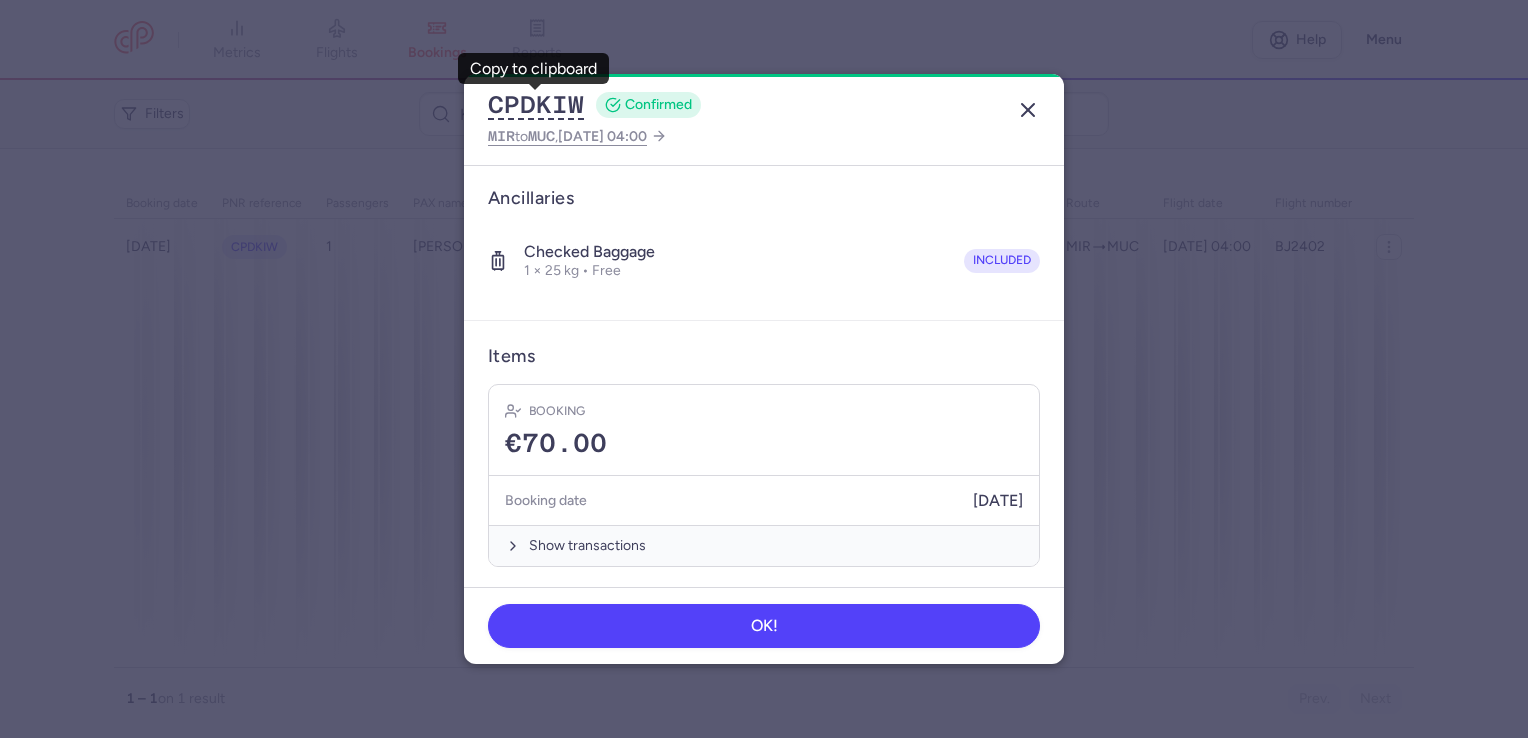 click 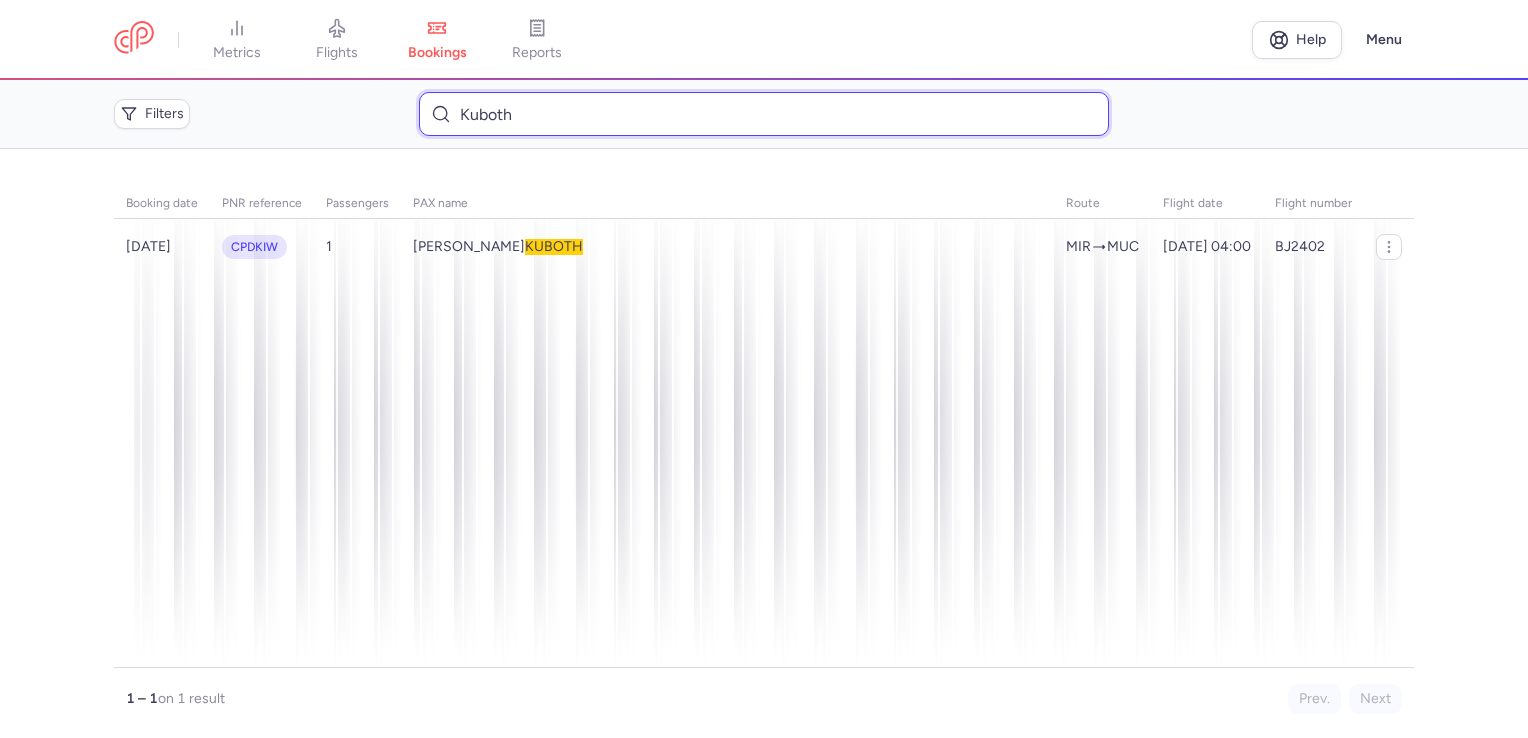 drag, startPoint x: 565, startPoint y: 117, endPoint x: 411, endPoint y: 121, distance: 154.05194 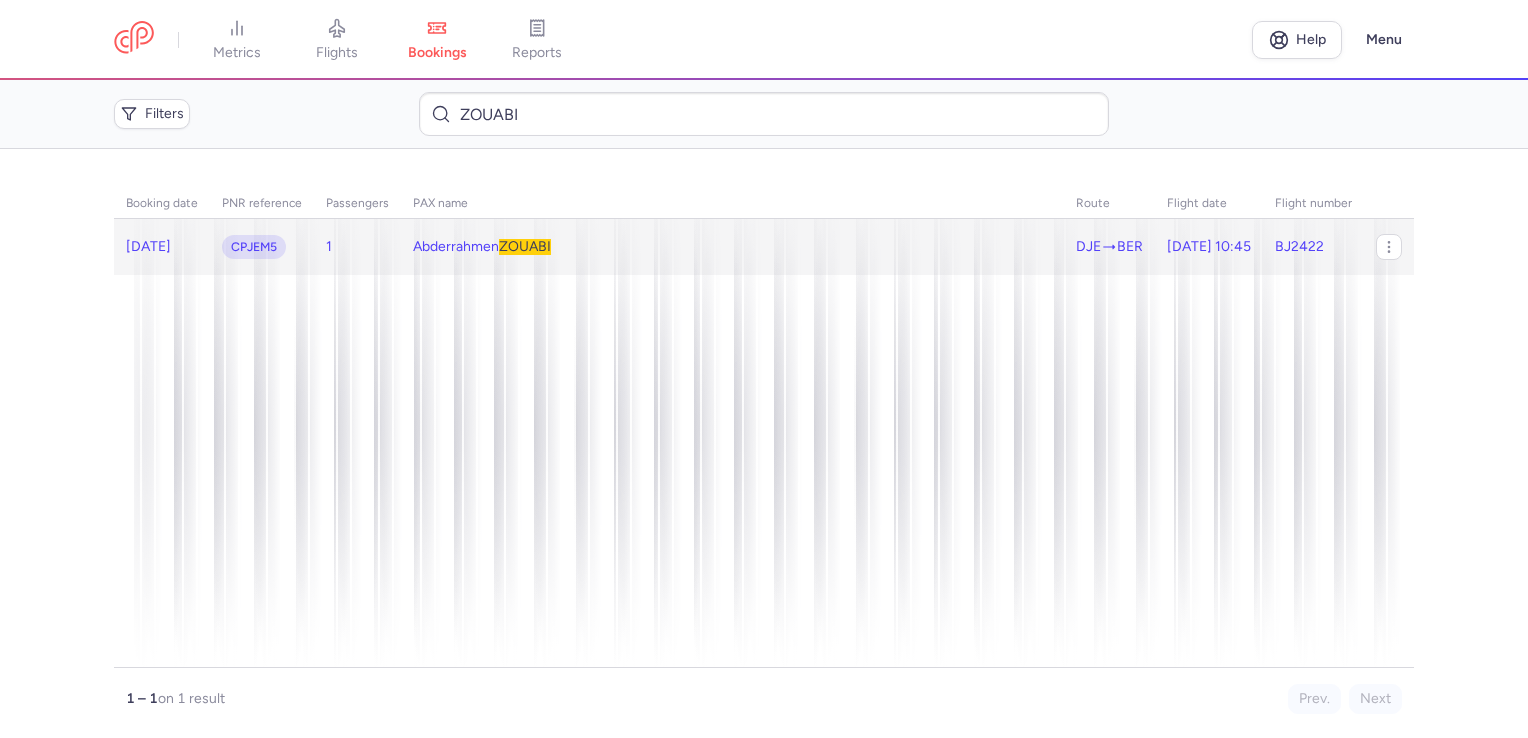 click on "[PERSON_NAME]" 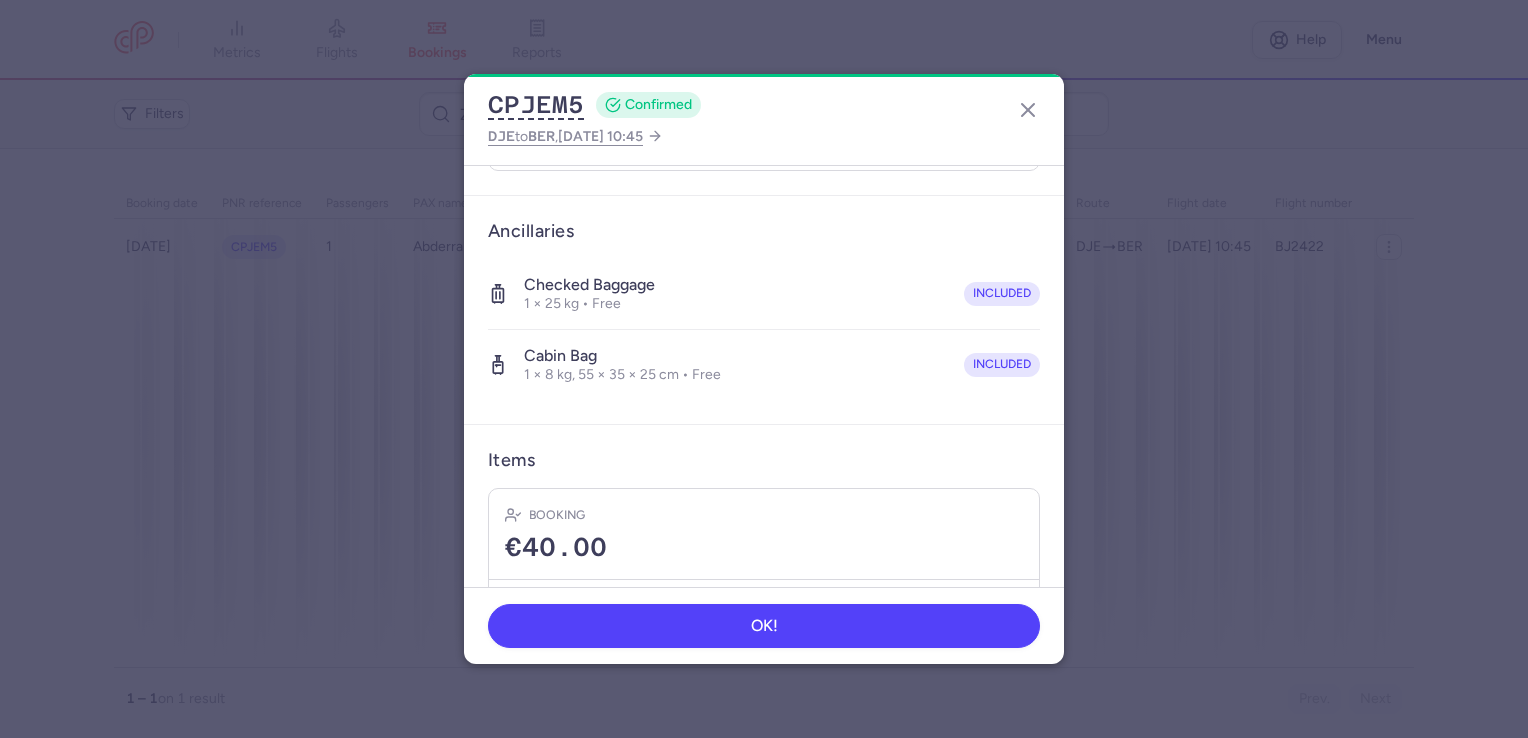 scroll, scrollTop: 388, scrollLeft: 0, axis: vertical 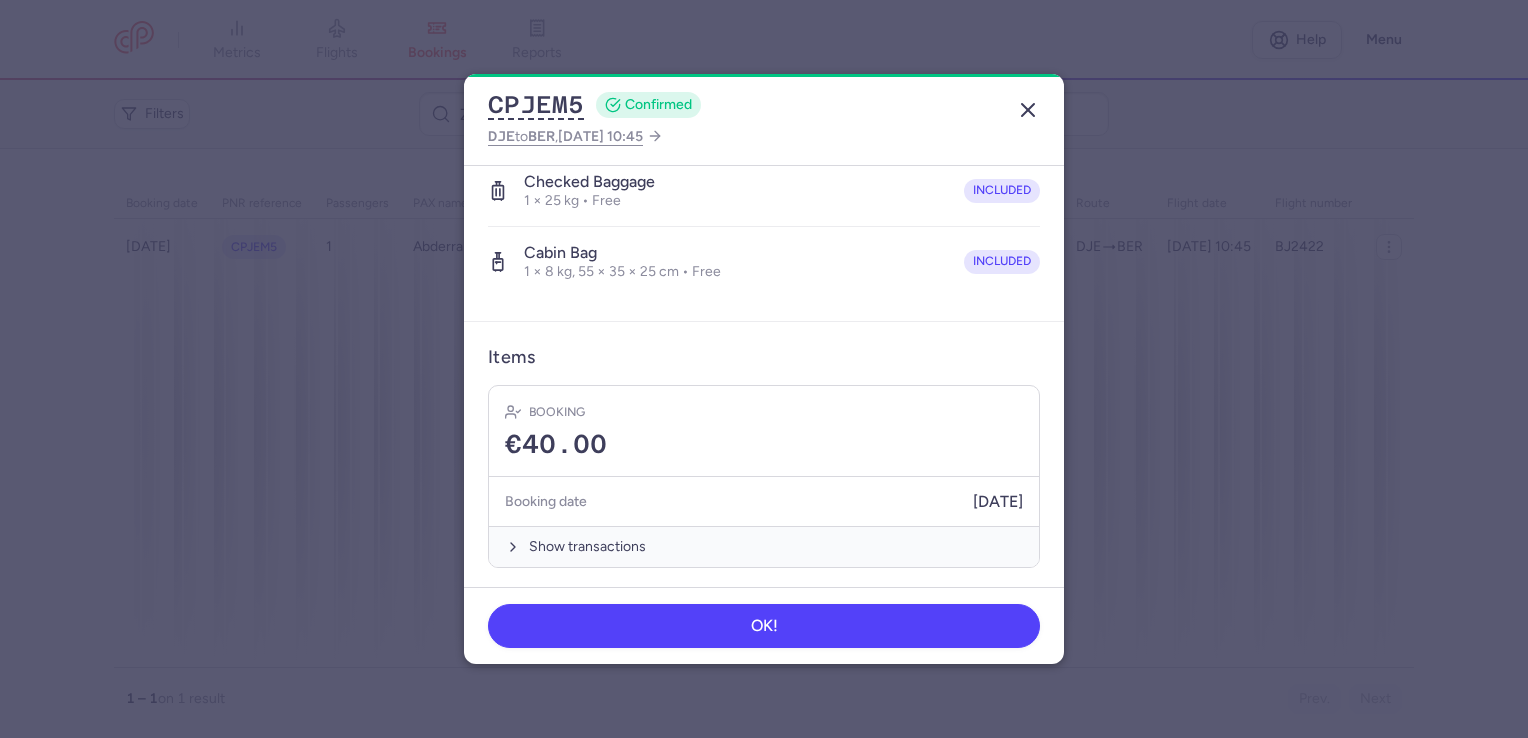 click 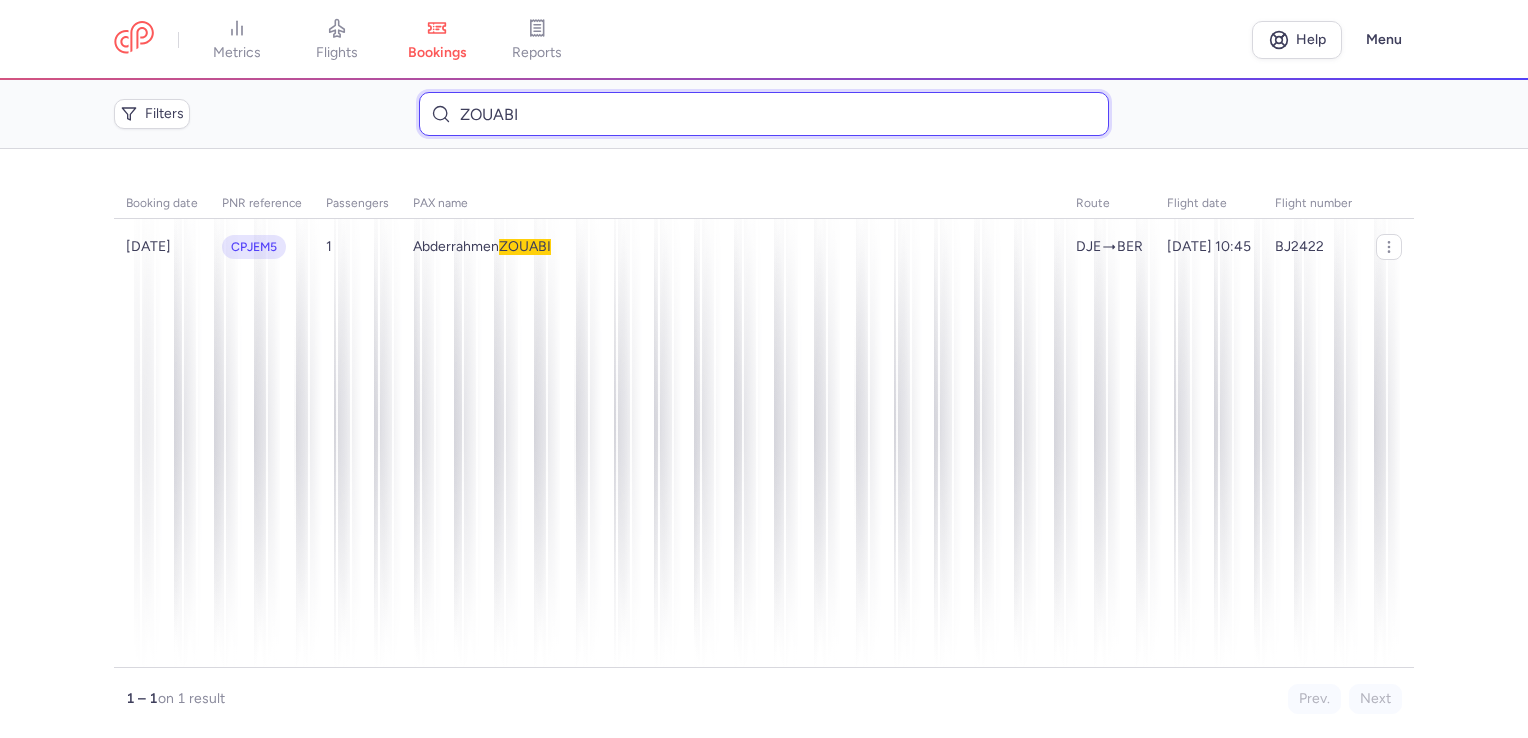 drag, startPoint x: 540, startPoint y: 122, endPoint x: 393, endPoint y: 132, distance: 147.33974 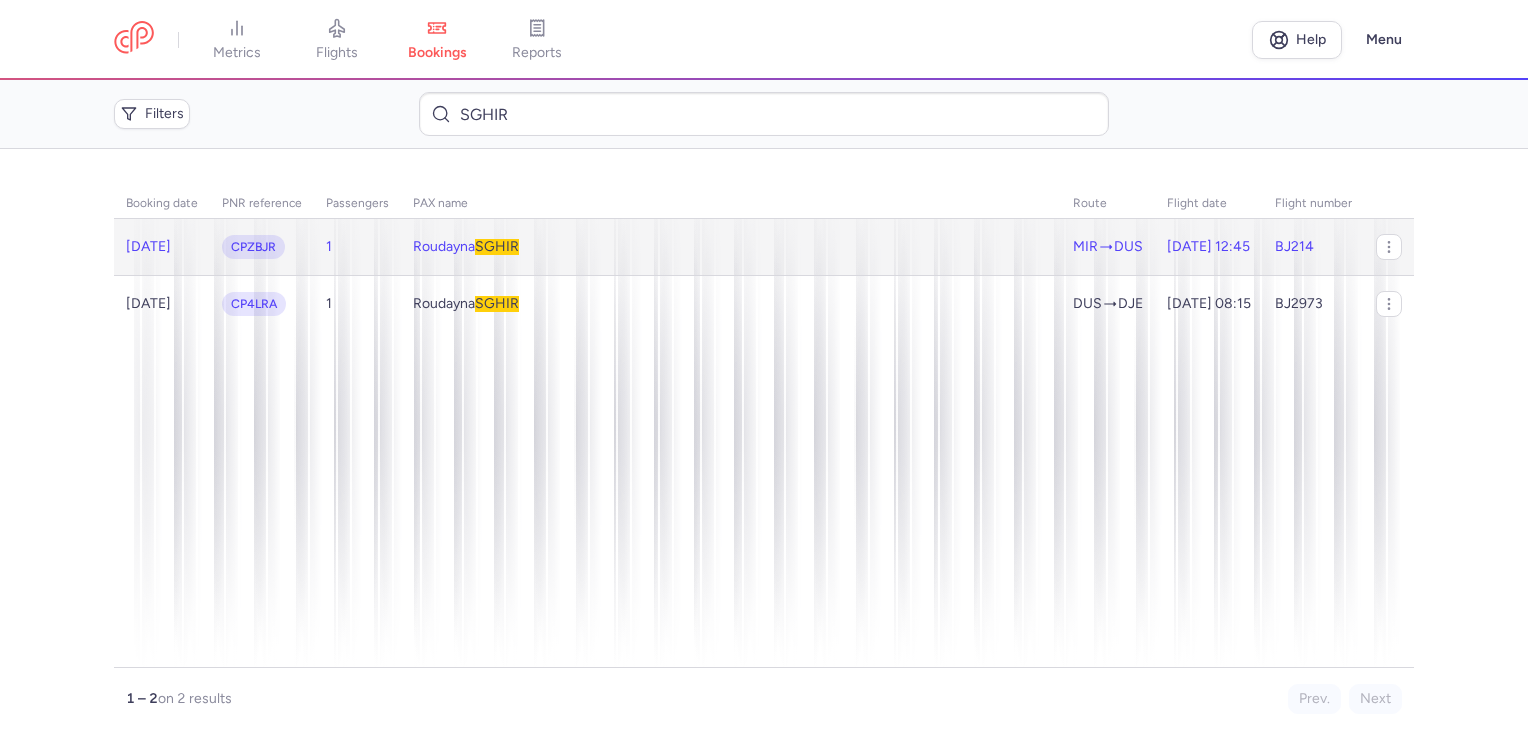 click on "Roudayna  SGHIR" 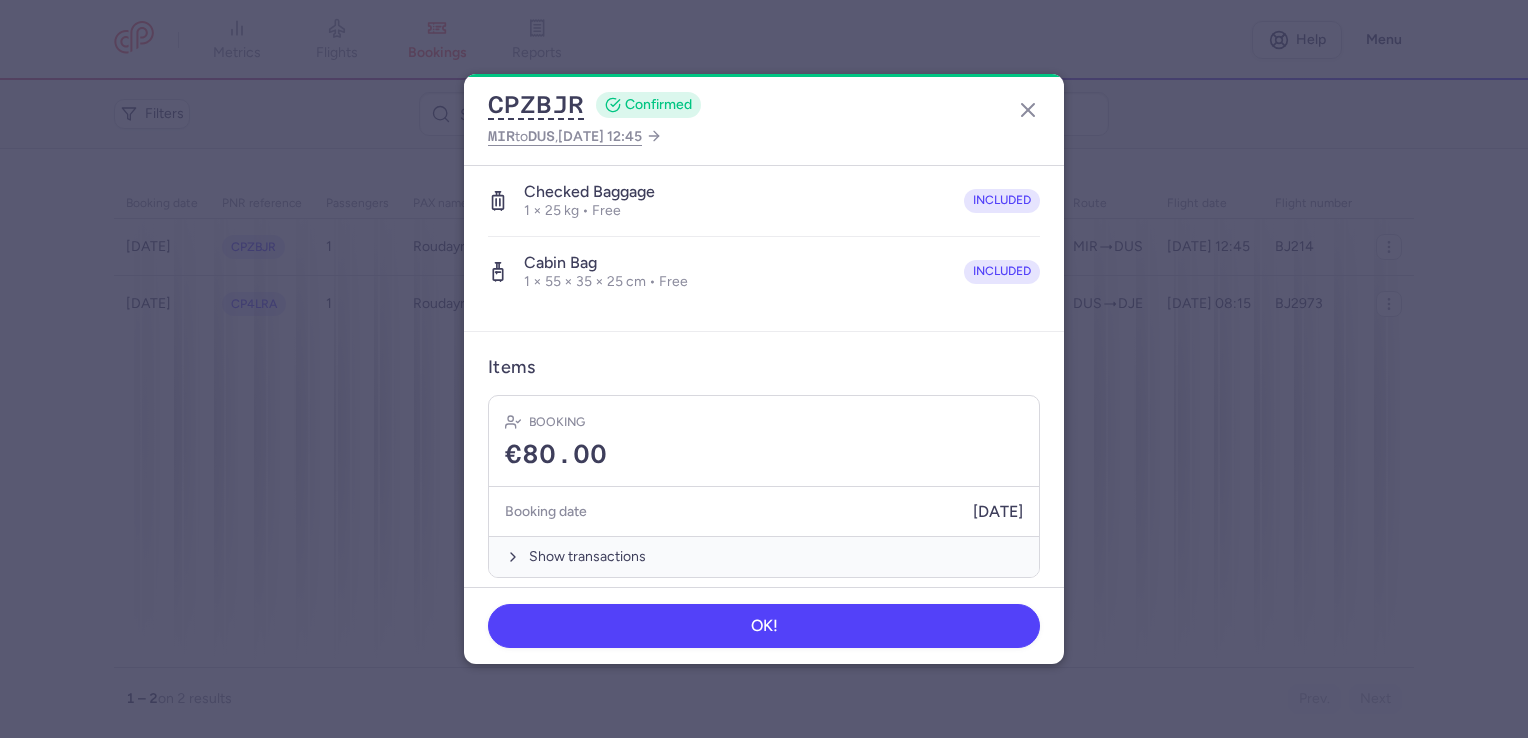scroll, scrollTop: 388, scrollLeft: 0, axis: vertical 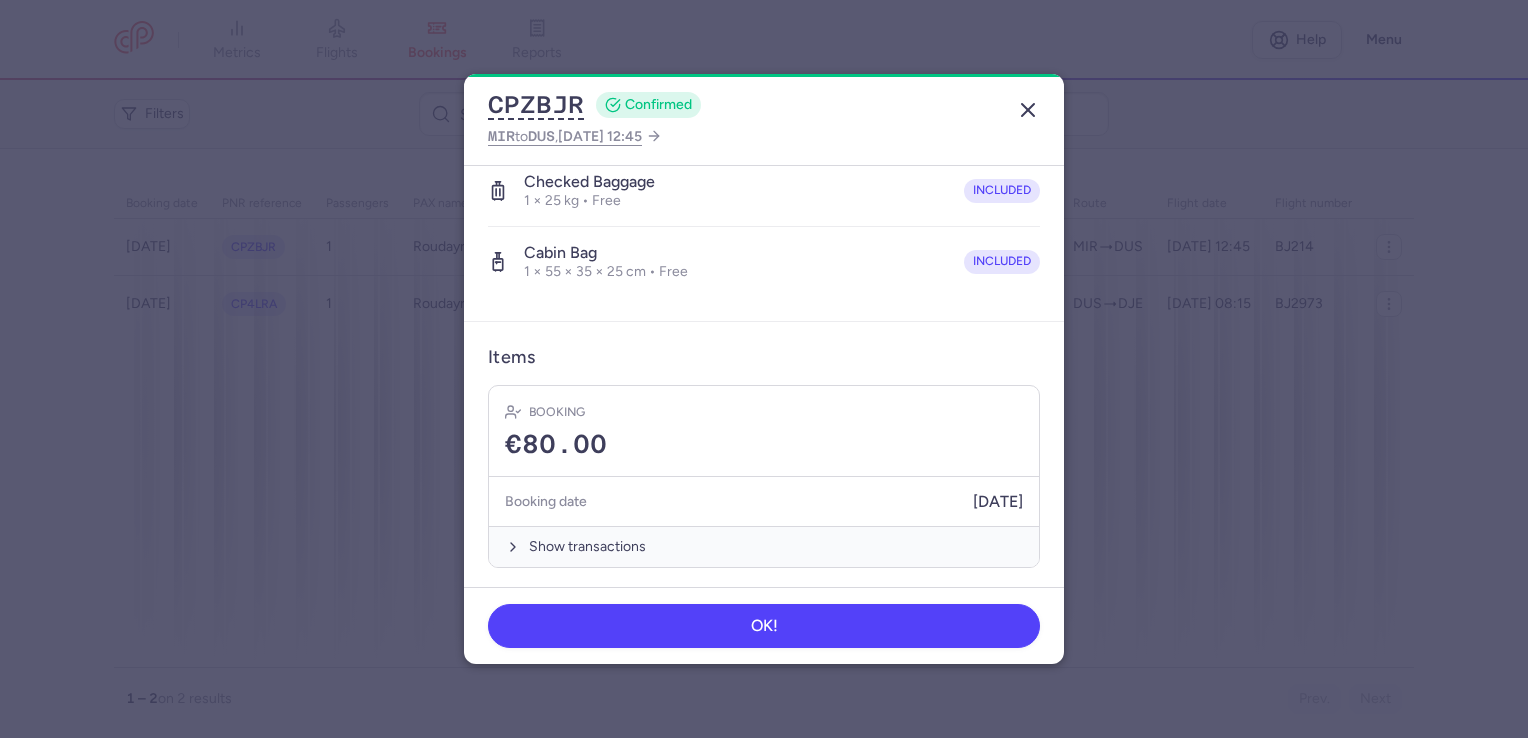 click 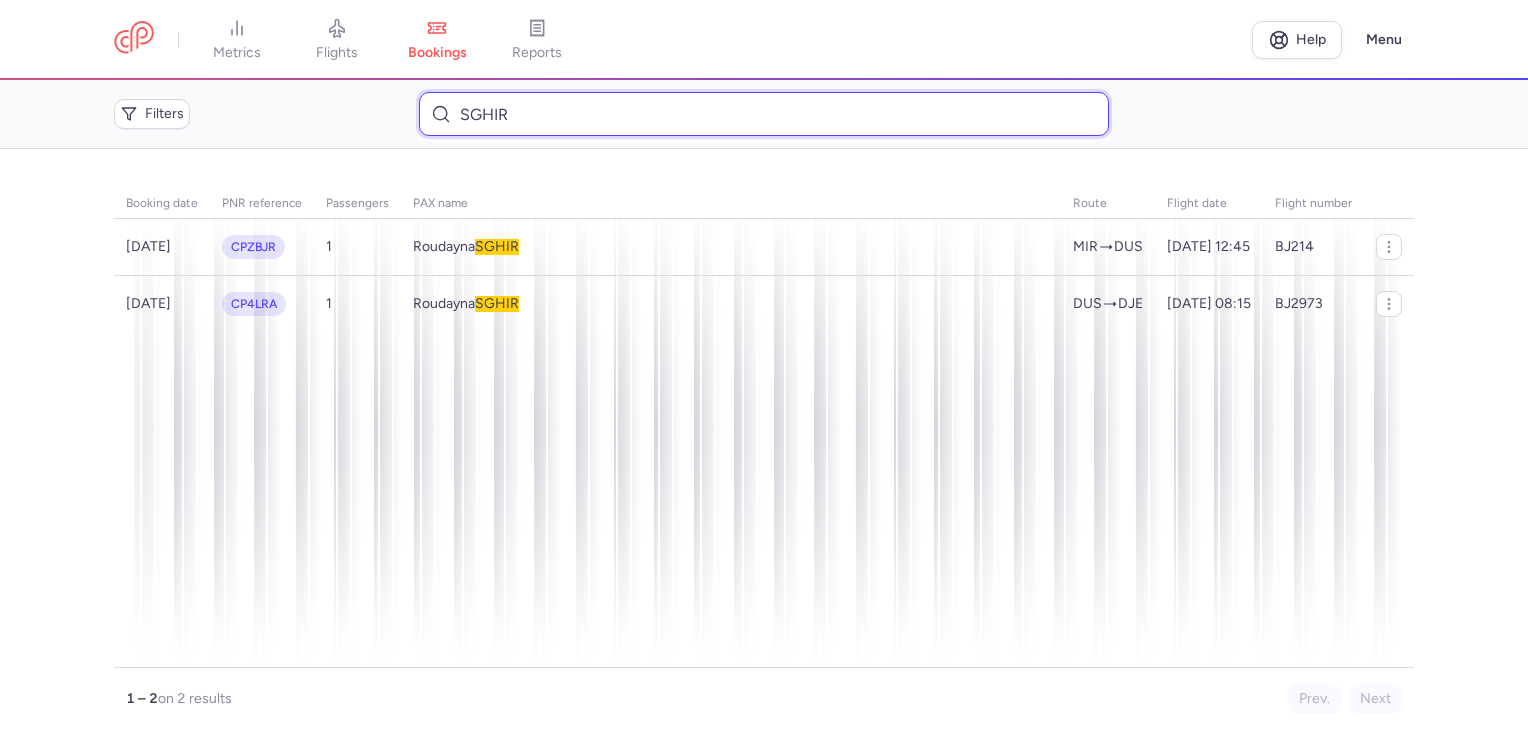 drag, startPoint x: 535, startPoint y: 110, endPoint x: 415, endPoint y: 107, distance: 120.03749 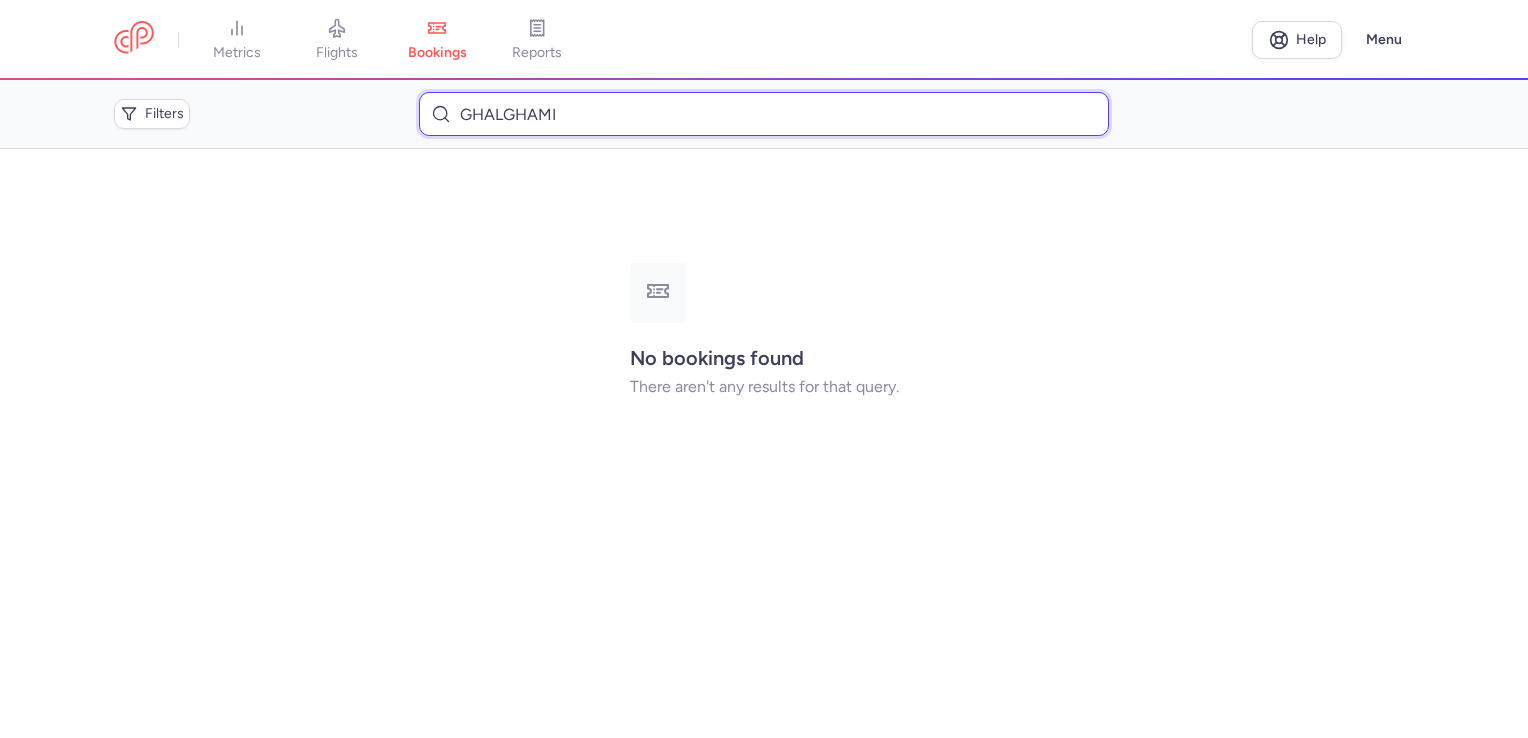 drag, startPoint x: 587, startPoint y: 116, endPoint x: 435, endPoint y: 113, distance: 152.0296 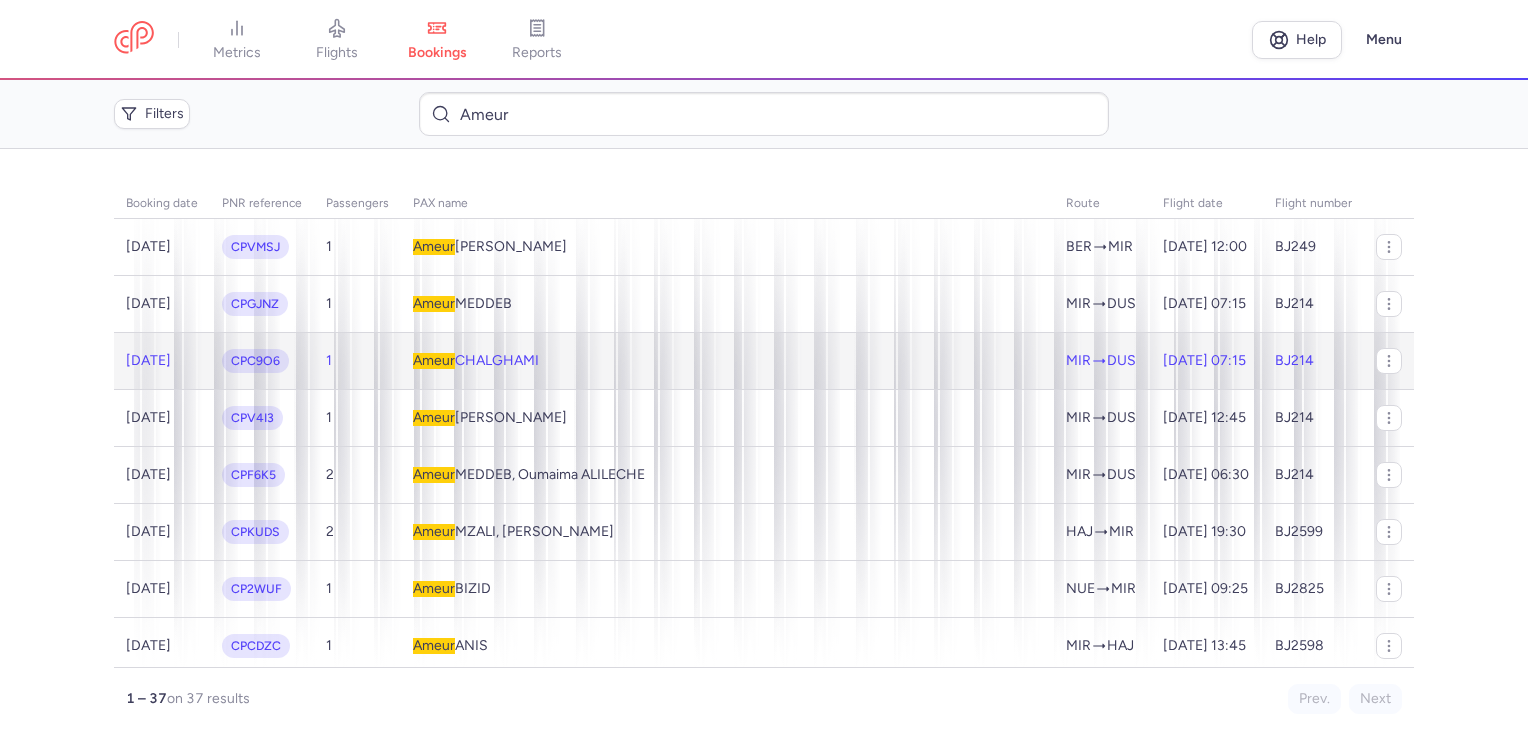 click on "Ameur  CHALGHAMI" 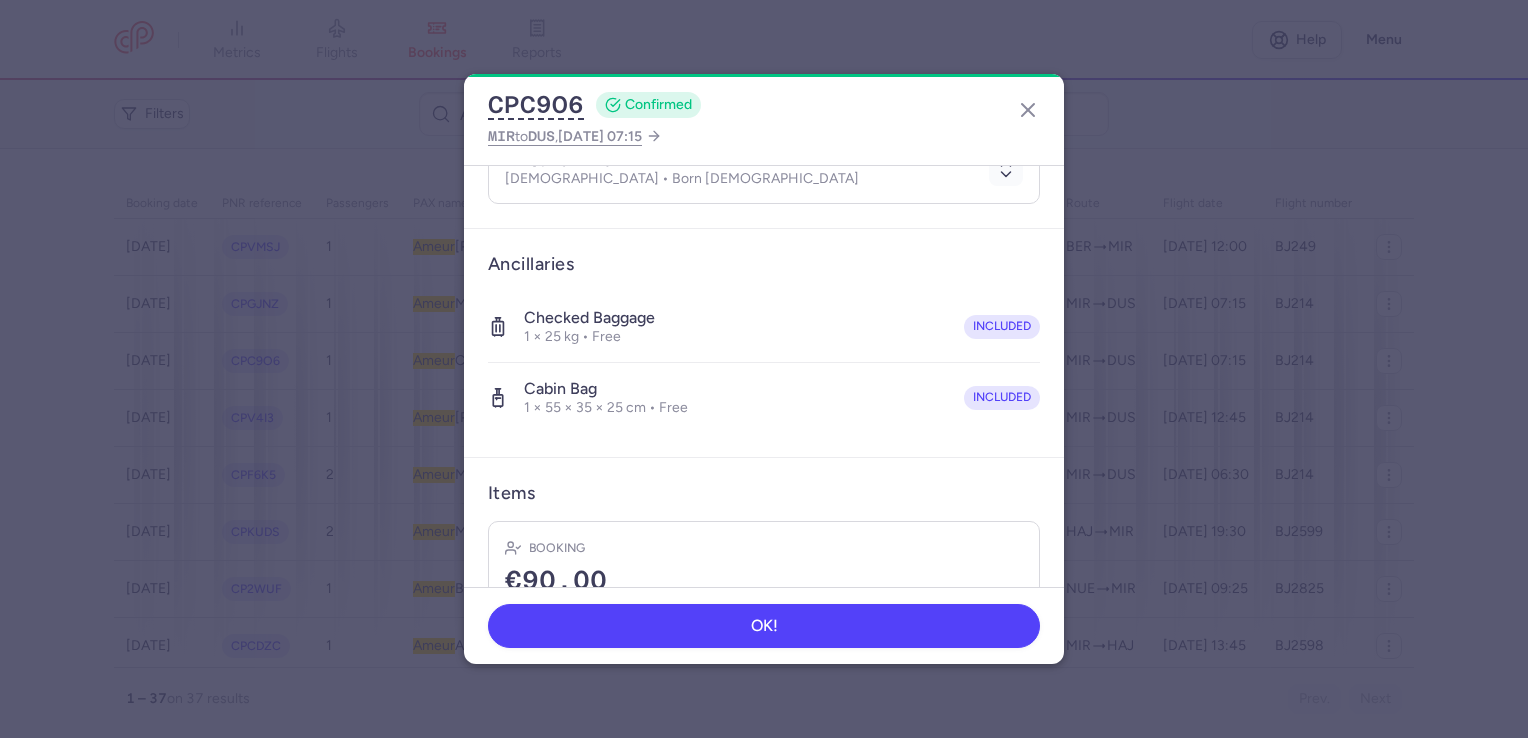 scroll, scrollTop: 388, scrollLeft: 0, axis: vertical 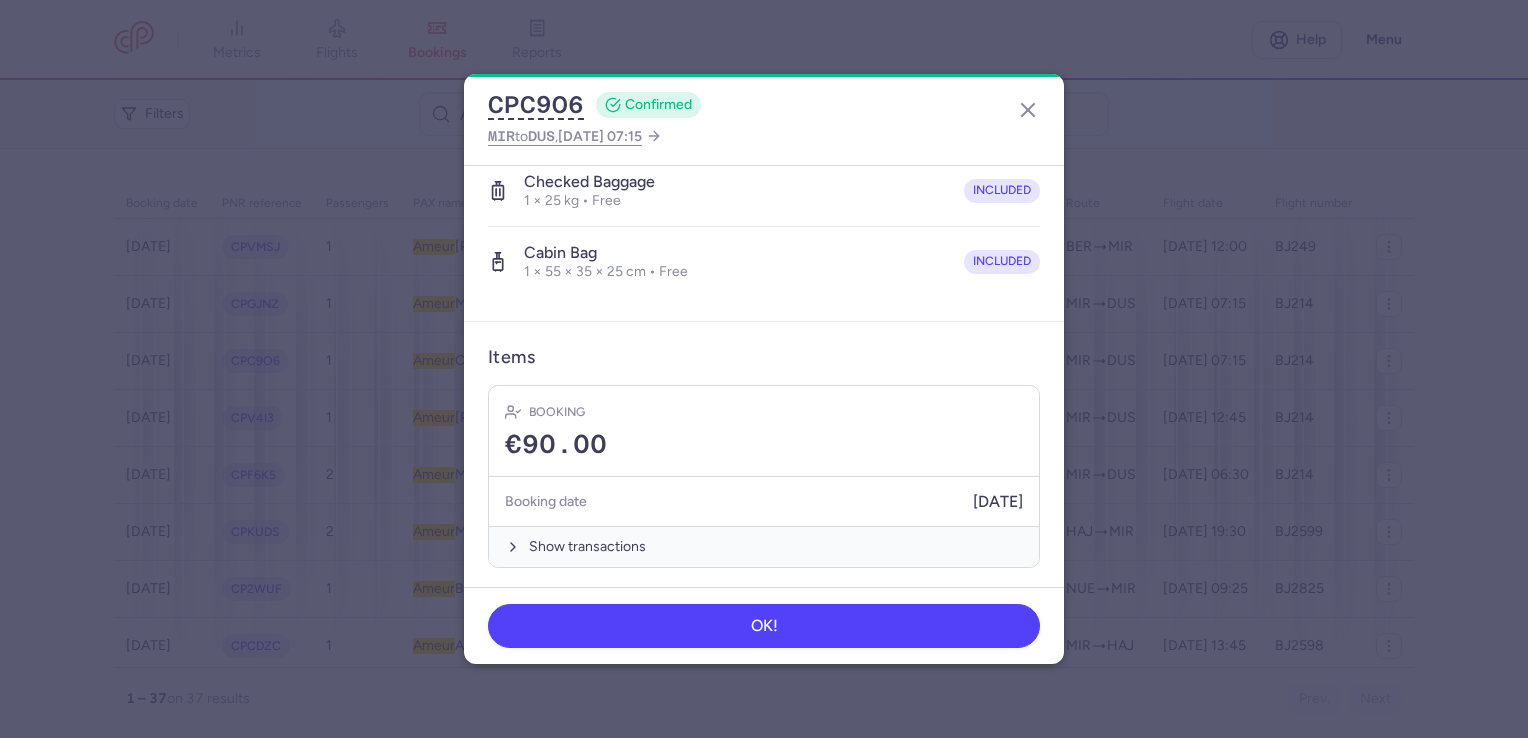 drag, startPoint x: 1032, startPoint y: 113, endPoint x: 1003, endPoint y: 112, distance: 29.017237 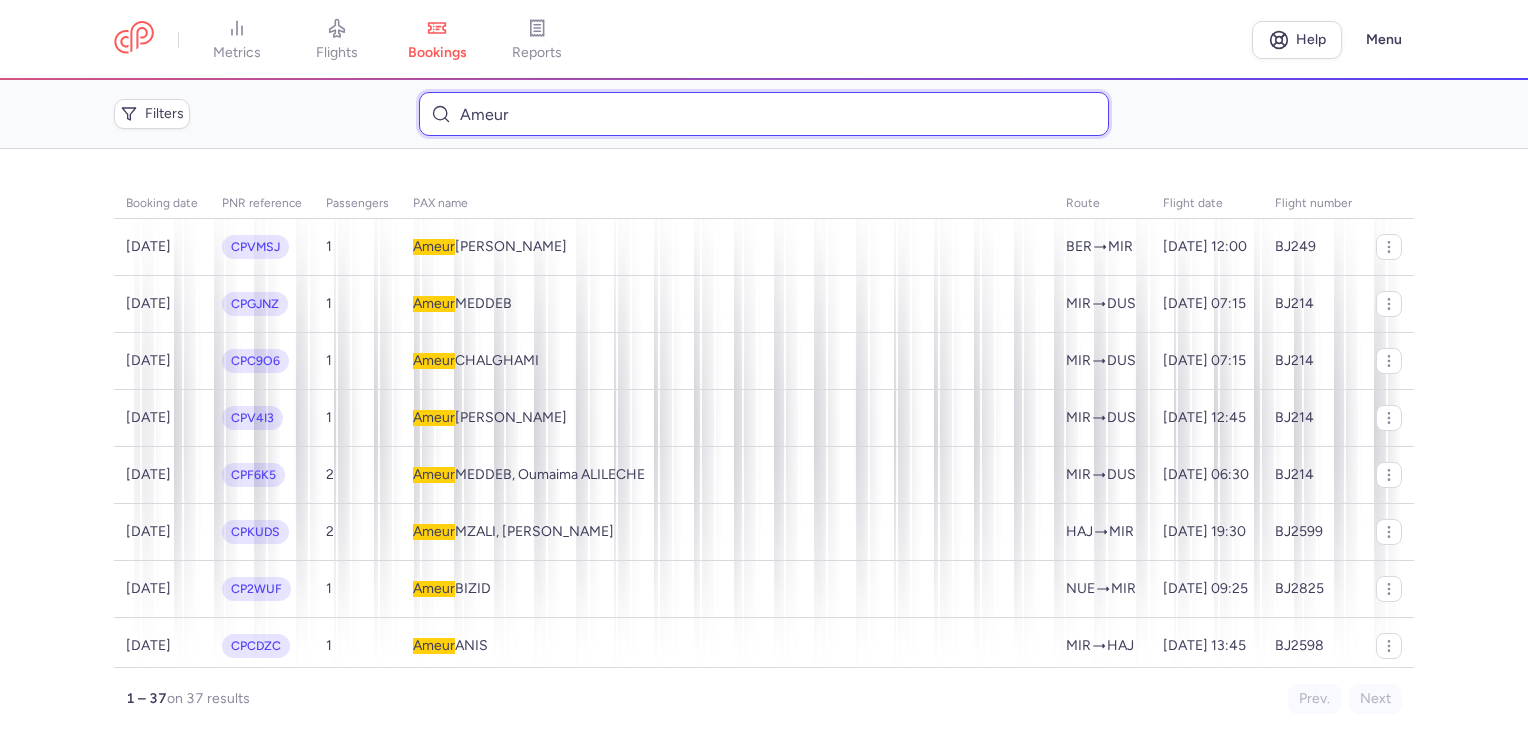 drag, startPoint x: 574, startPoint y: 115, endPoint x: 416, endPoint y: 114, distance: 158.00316 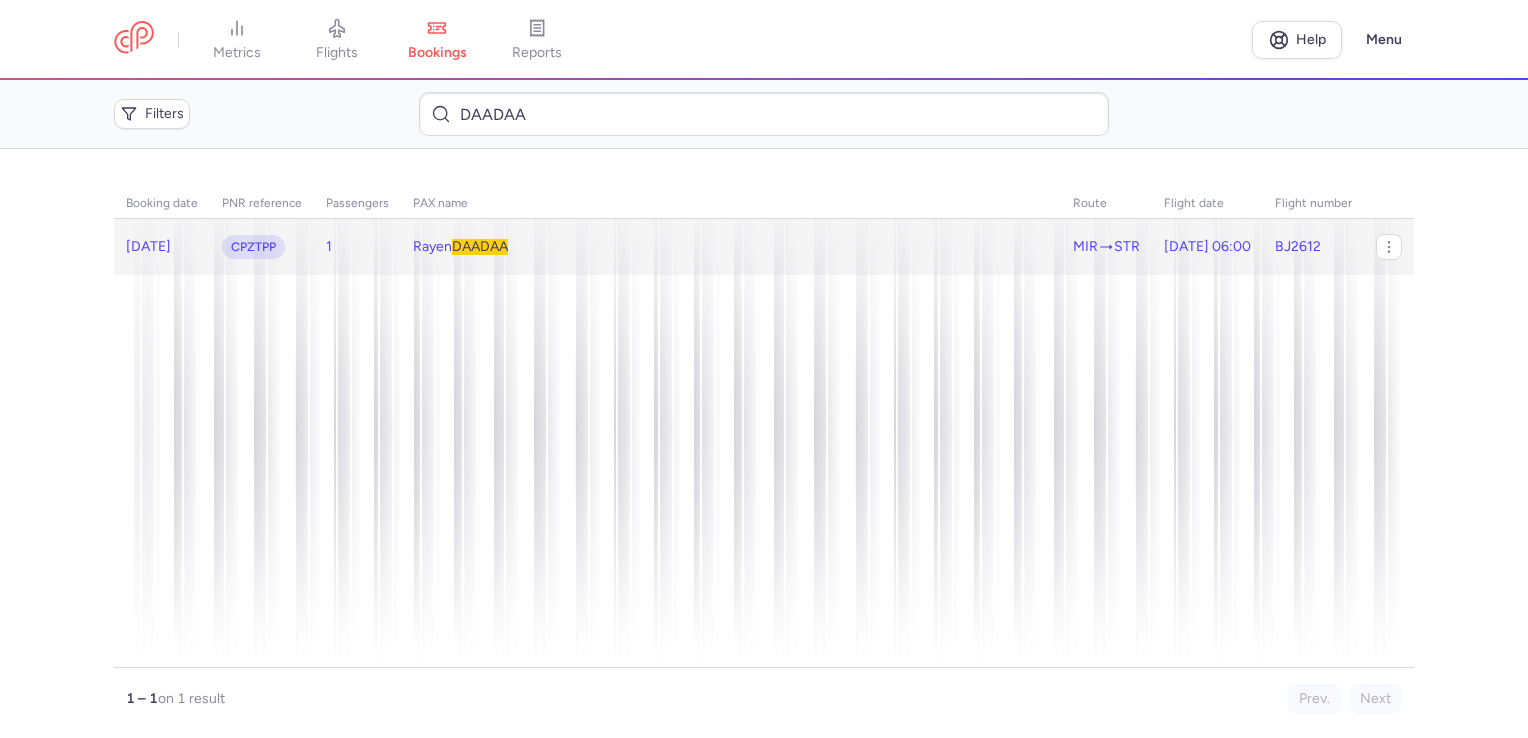 click on "[PERSON_NAME]" 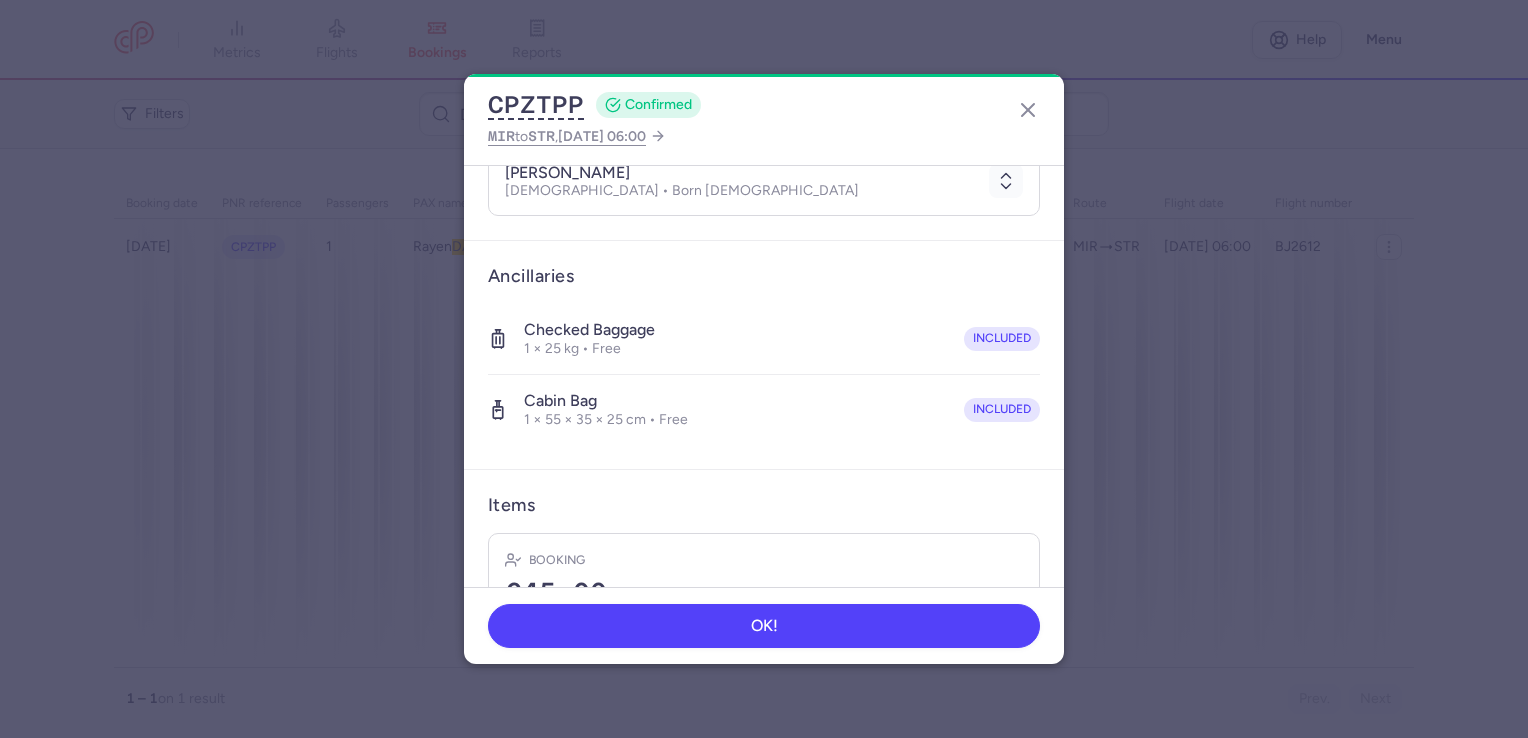 scroll, scrollTop: 388, scrollLeft: 0, axis: vertical 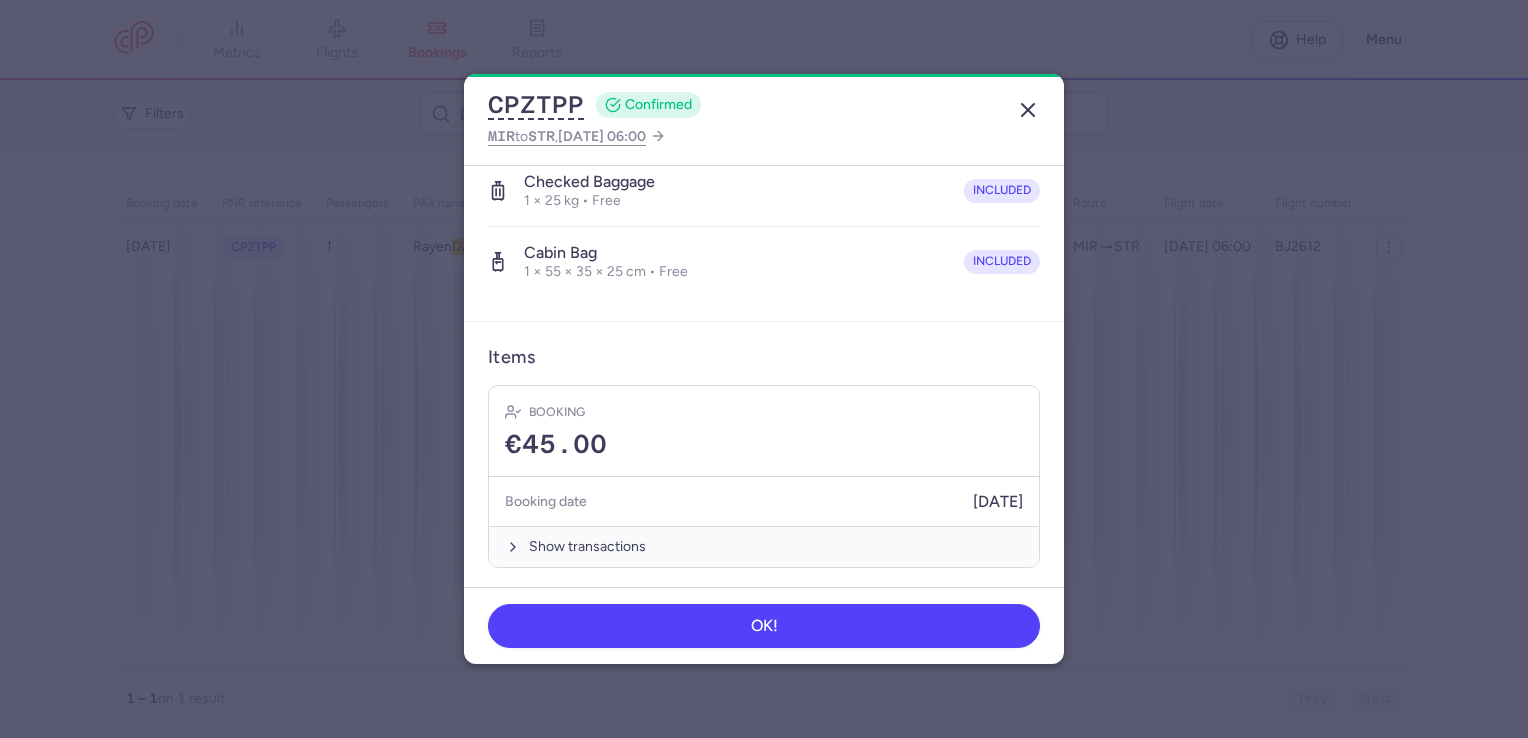 click 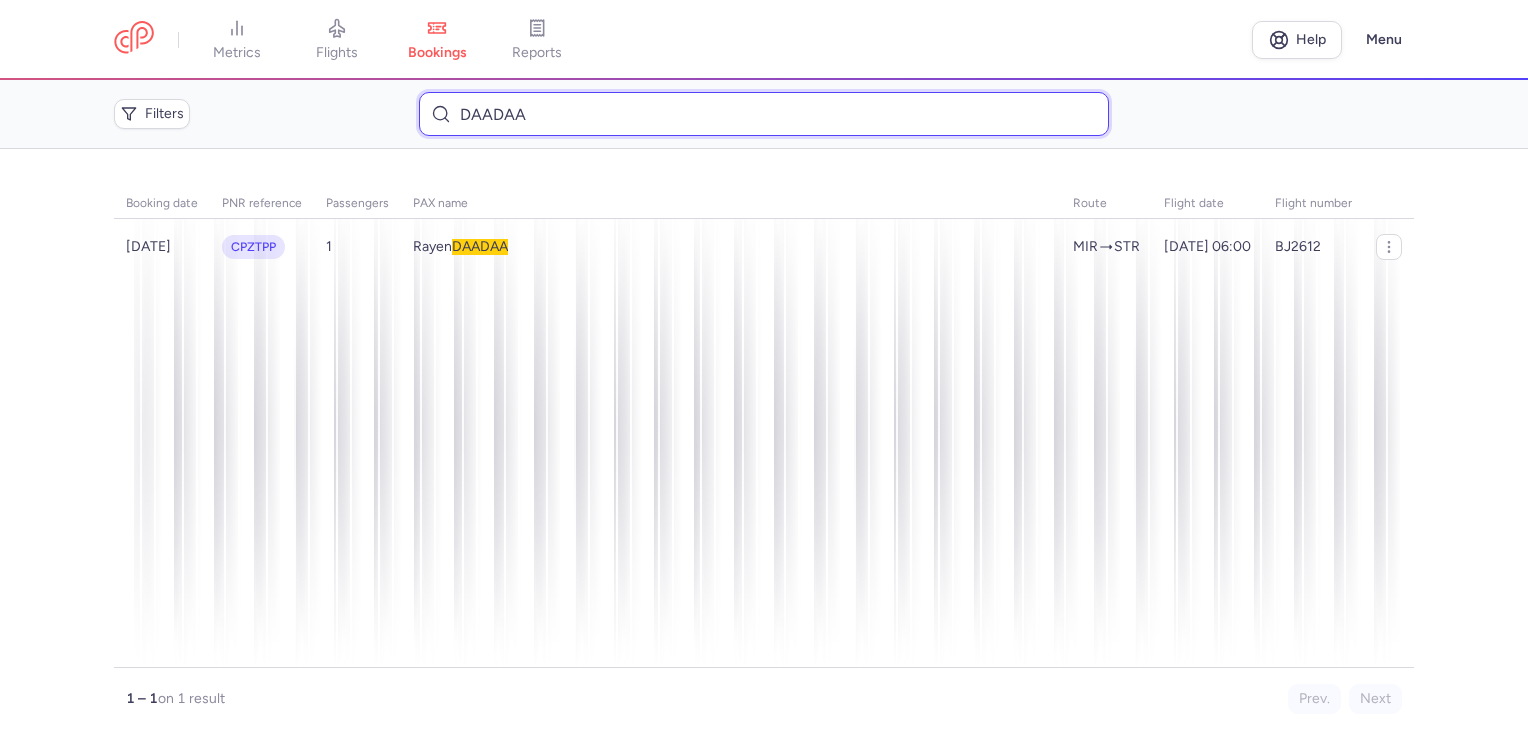 drag, startPoint x: 533, startPoint y: 115, endPoint x: 369, endPoint y: 136, distance: 165.33905 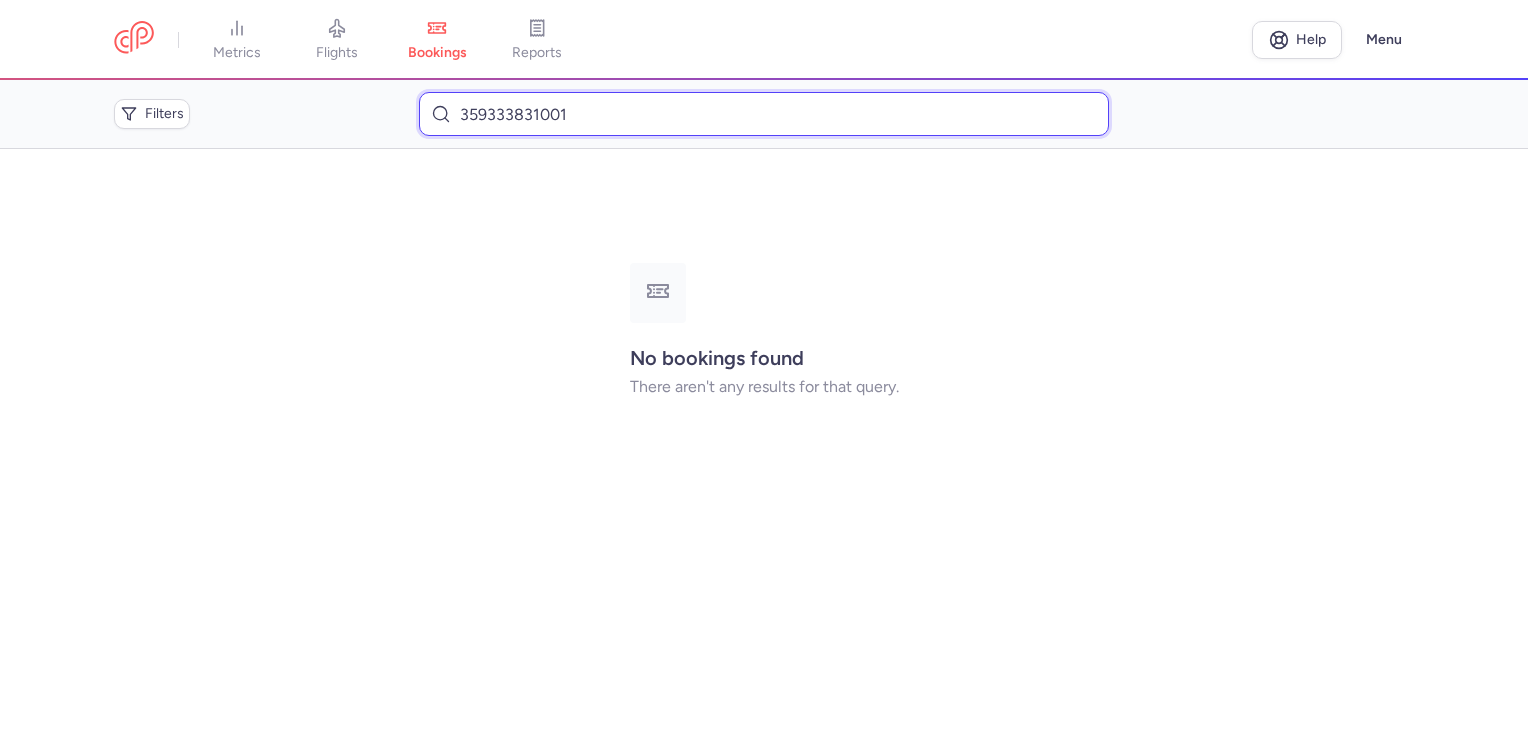 drag, startPoint x: 564, startPoint y: 114, endPoint x: 286, endPoint y: 110, distance: 278.02878 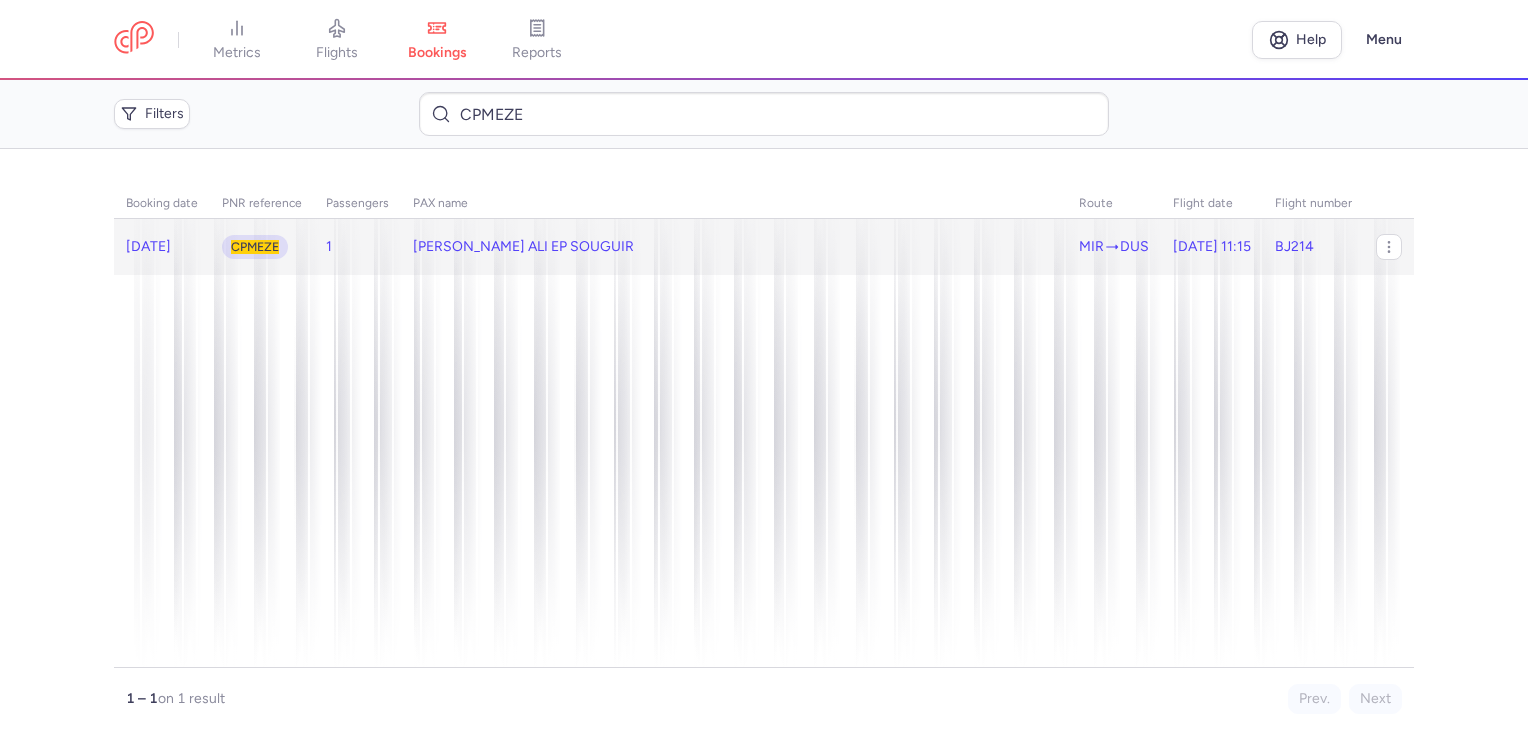 click on "[PERSON_NAME] ALI EP SOUGUIR" 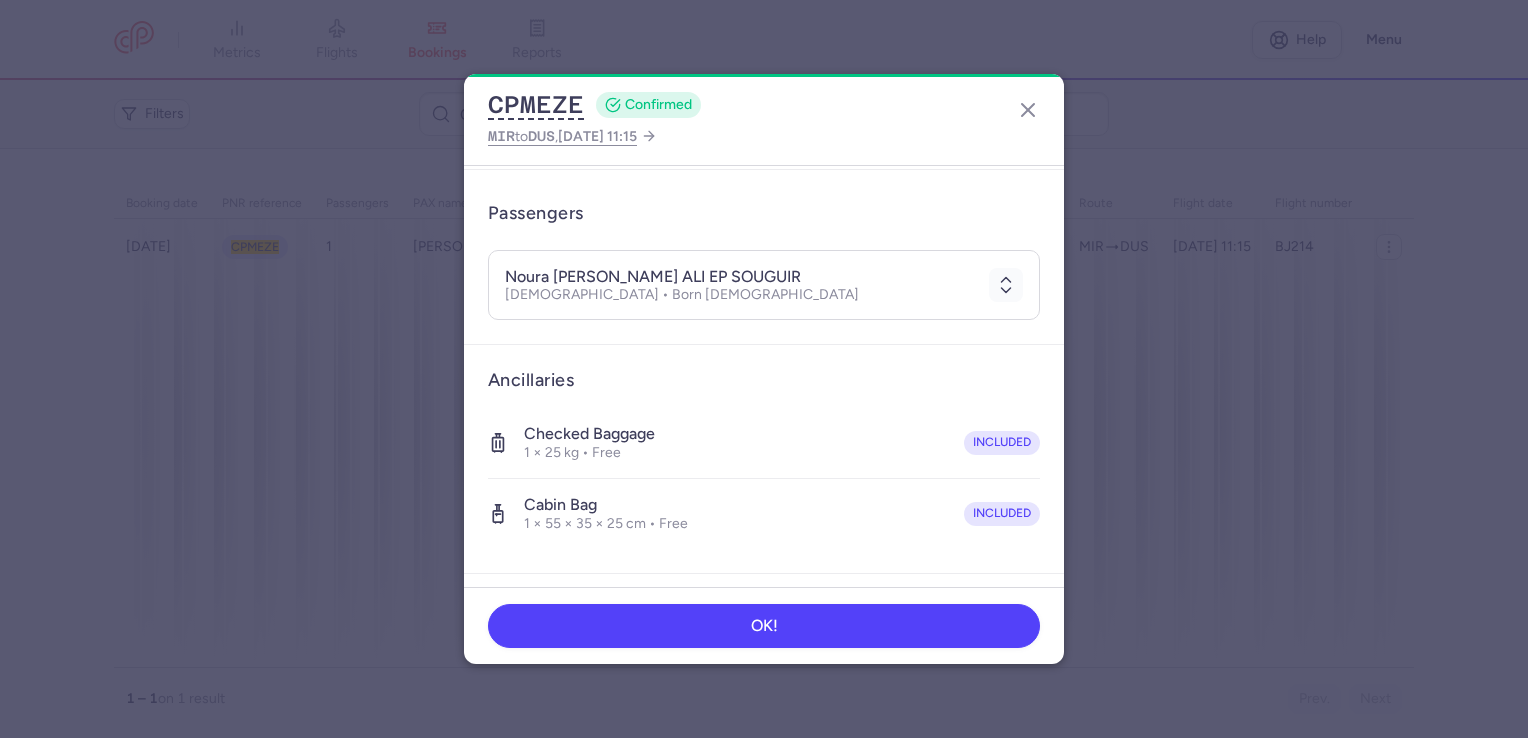 scroll, scrollTop: 388, scrollLeft: 0, axis: vertical 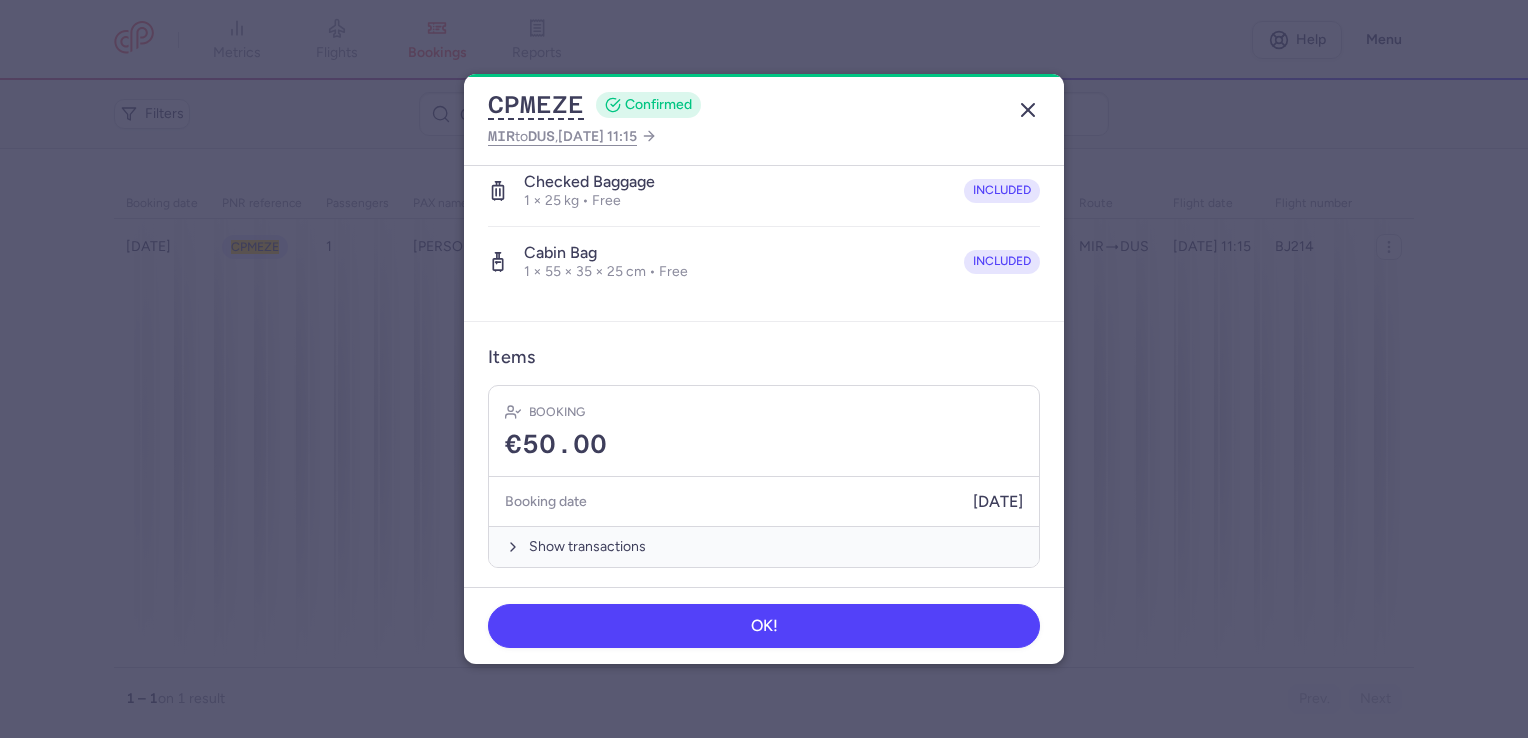 click 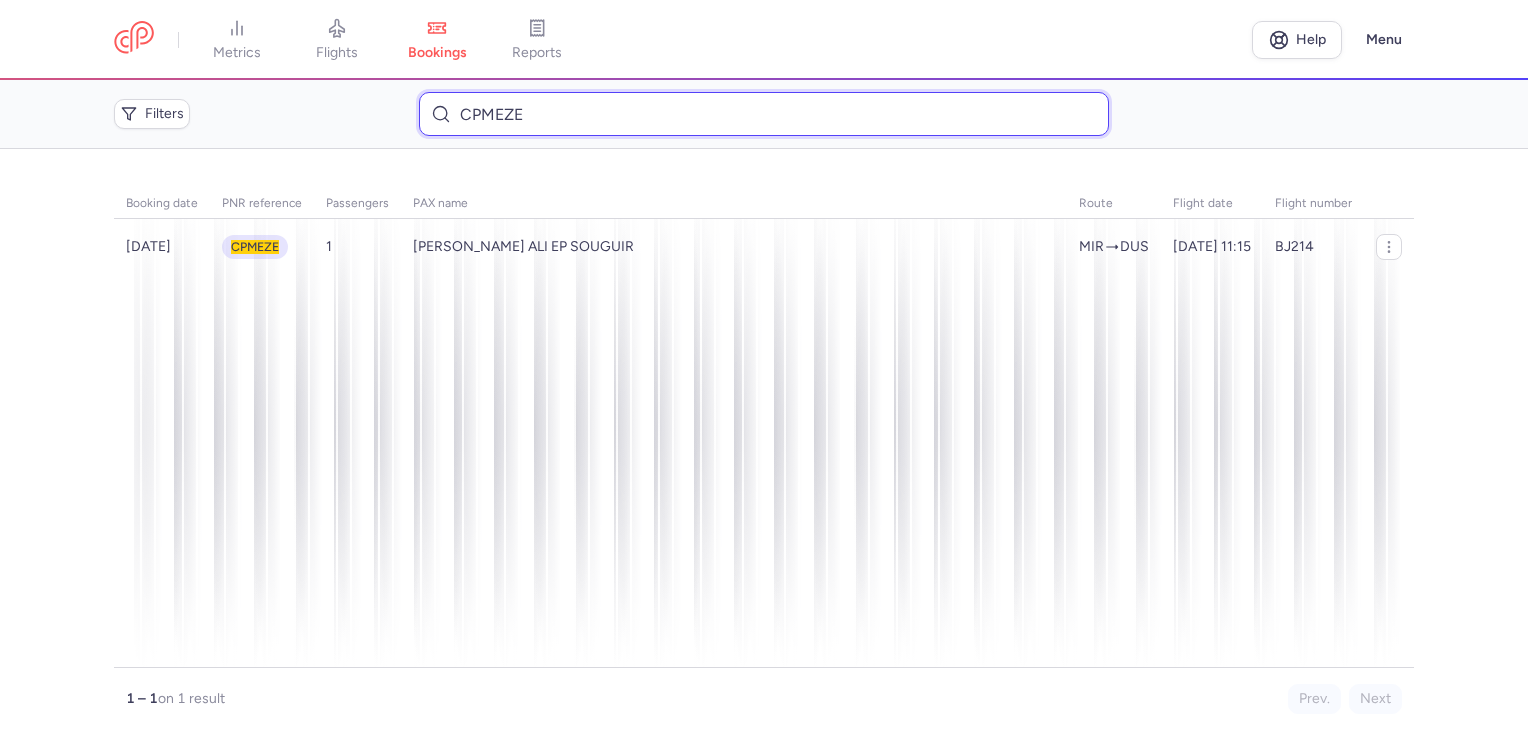 drag, startPoint x: 534, startPoint y: 122, endPoint x: 392, endPoint y: 118, distance: 142.05632 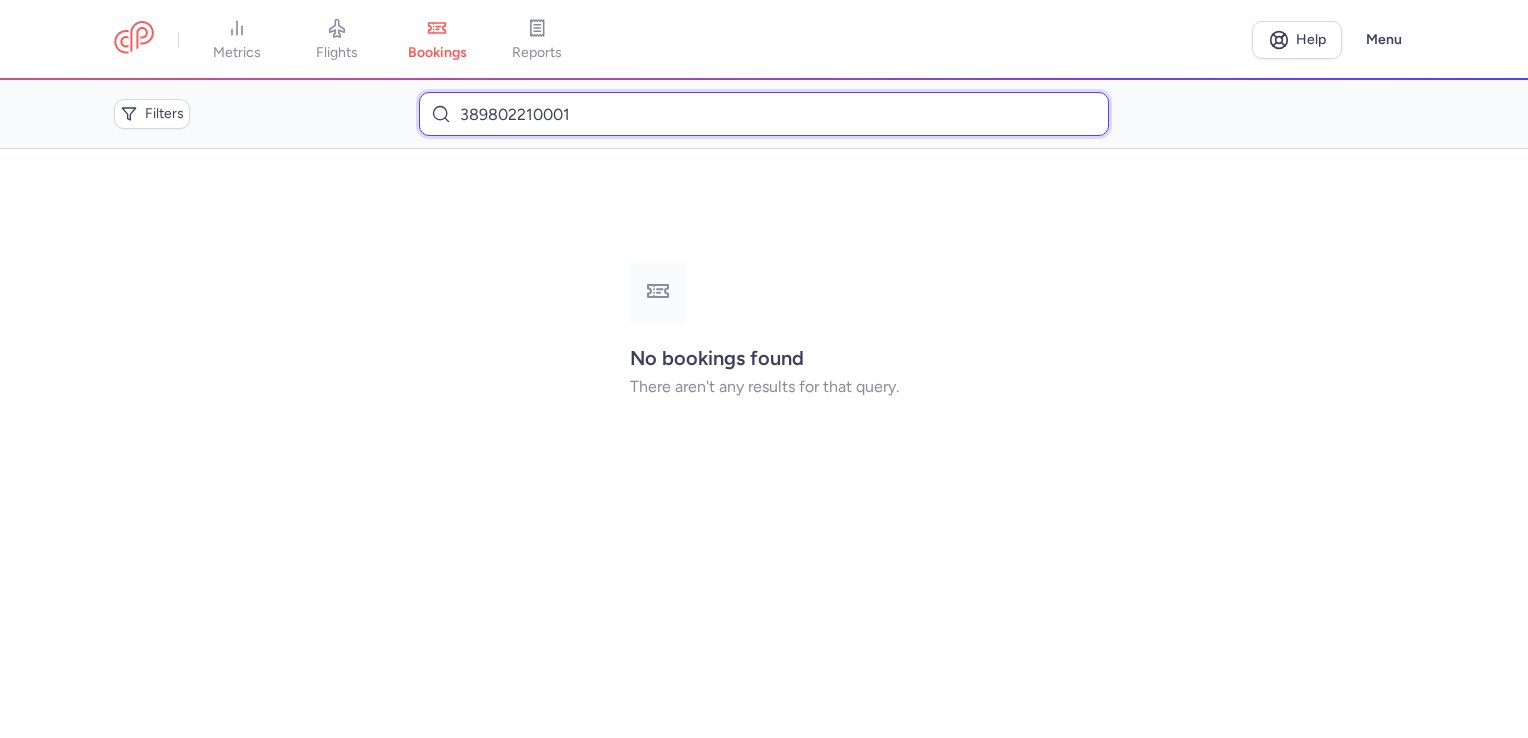 drag, startPoint x: 580, startPoint y: 118, endPoint x: 303, endPoint y: 122, distance: 277.02887 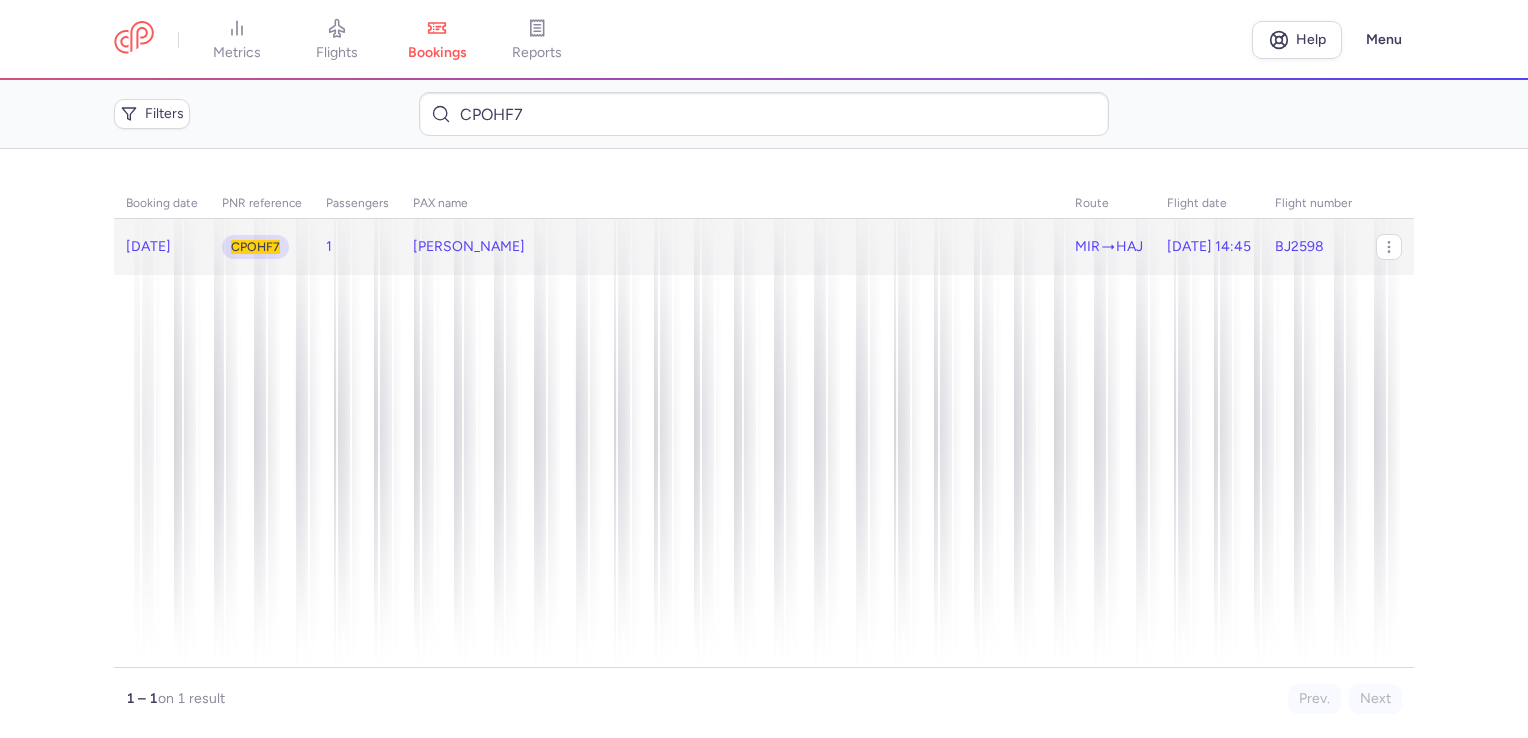 click on "[PERSON_NAME]" 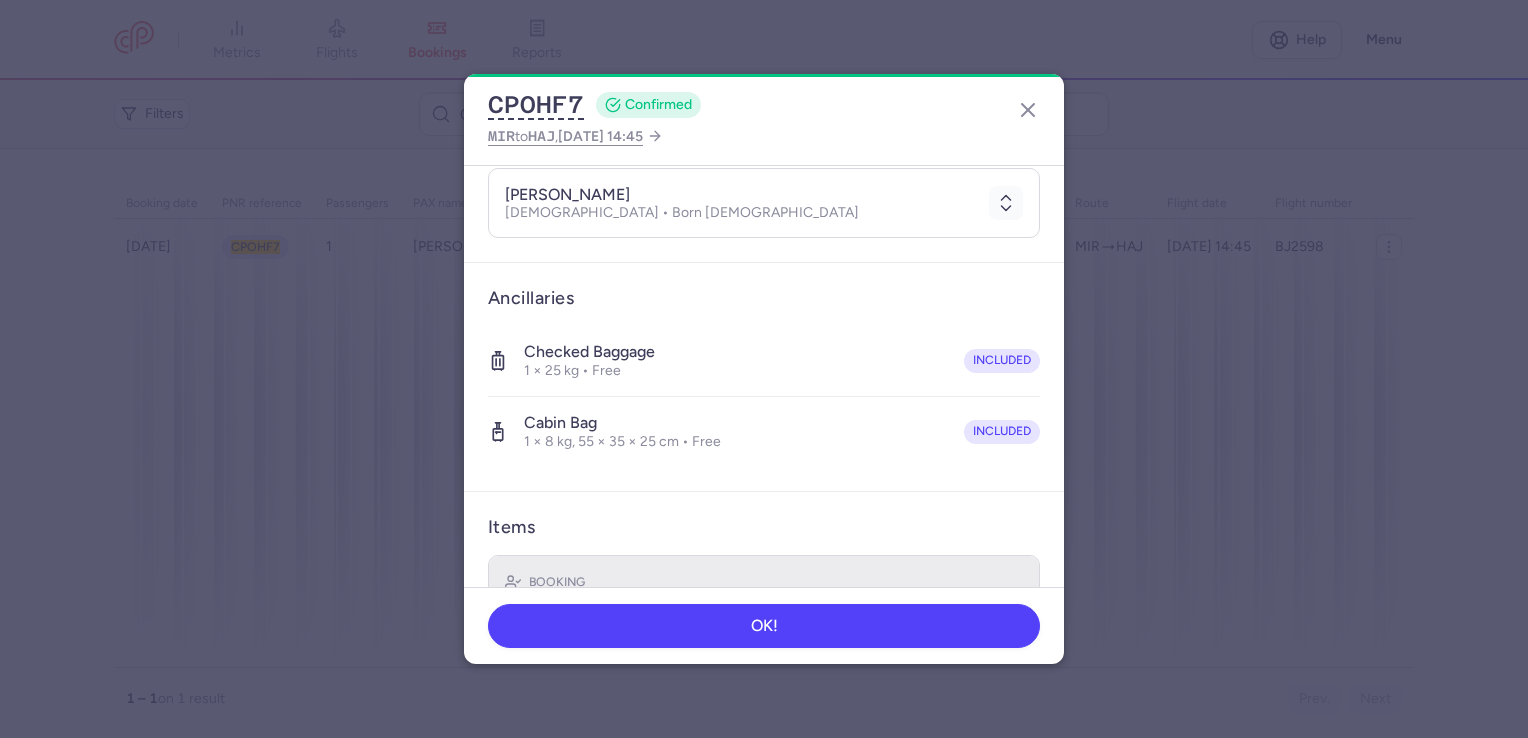 scroll, scrollTop: 388, scrollLeft: 0, axis: vertical 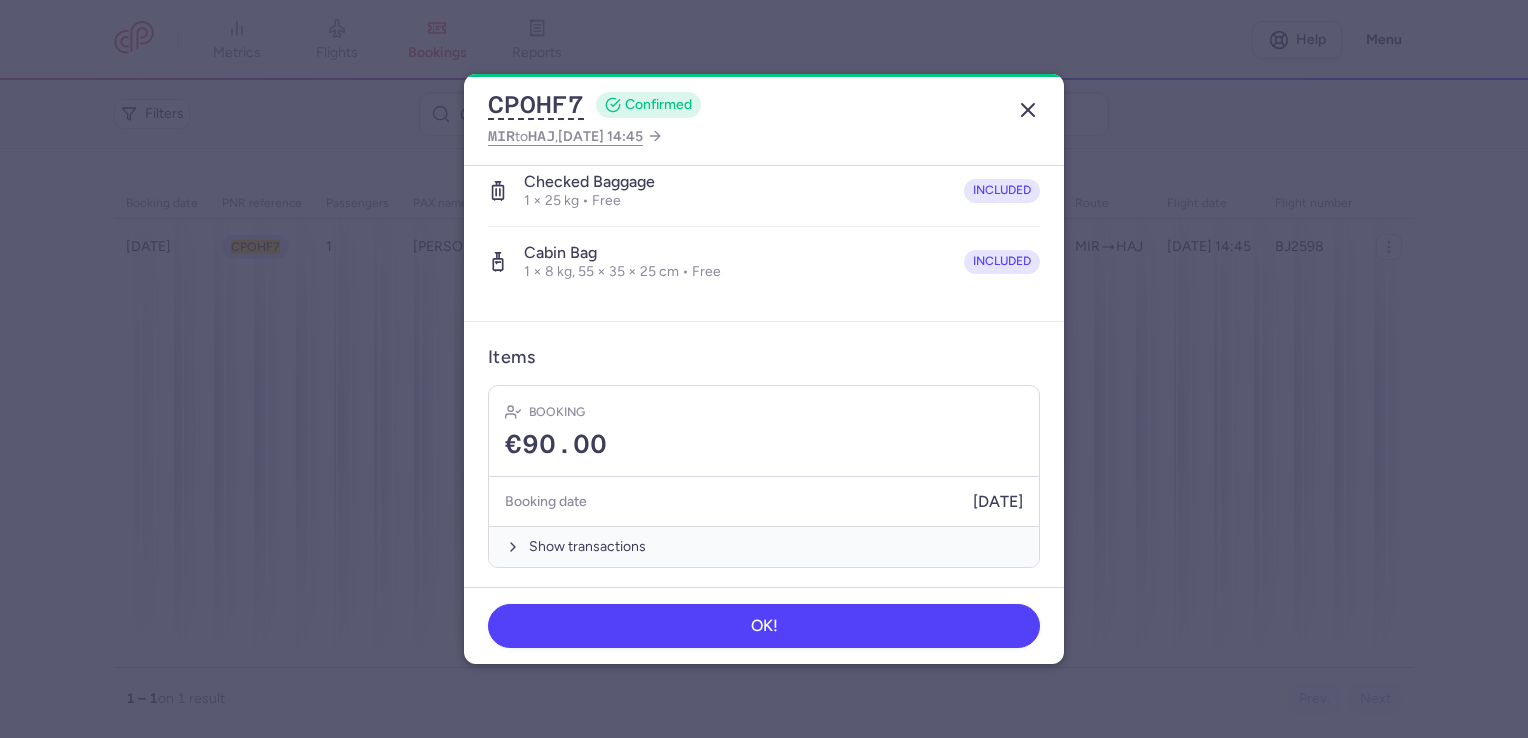 click 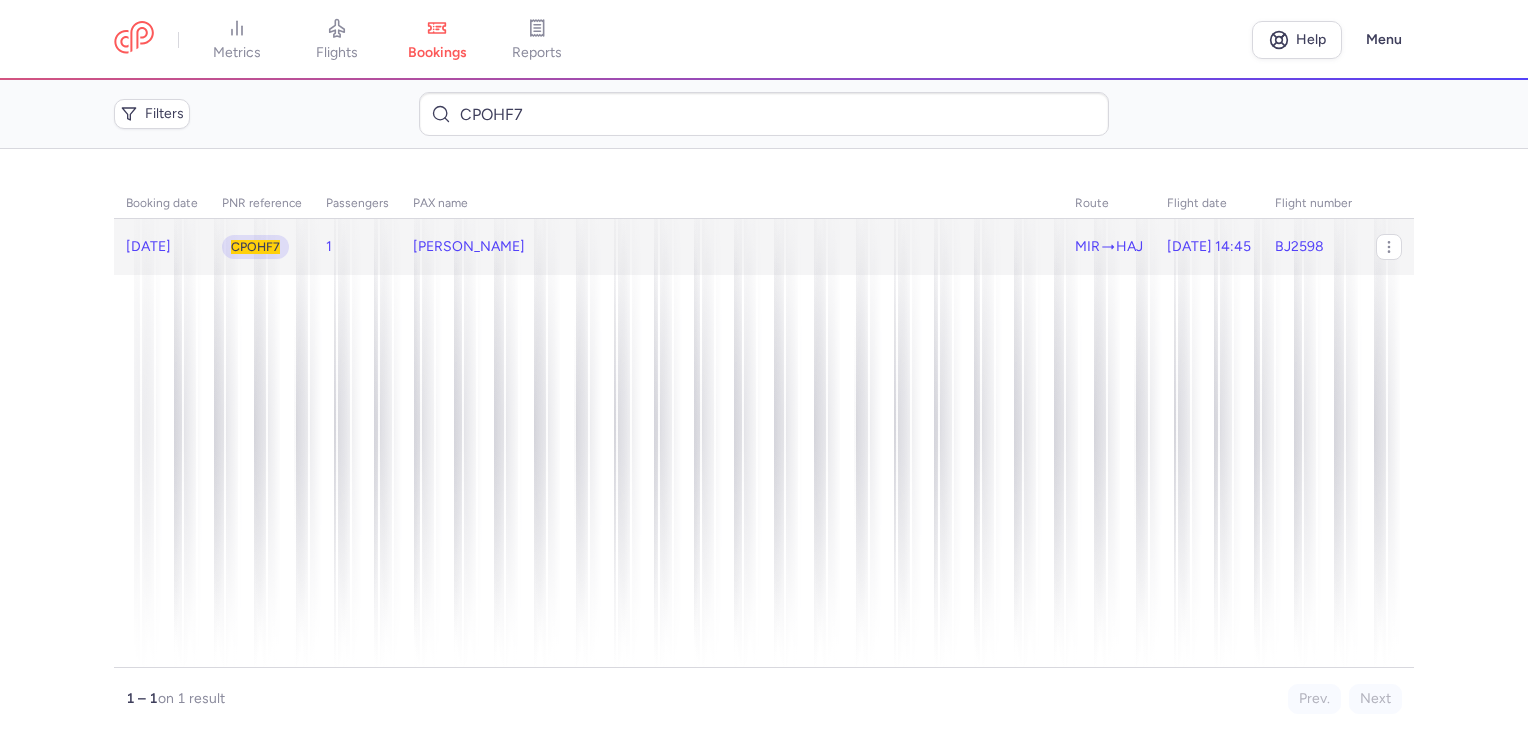 click on "[PERSON_NAME]" 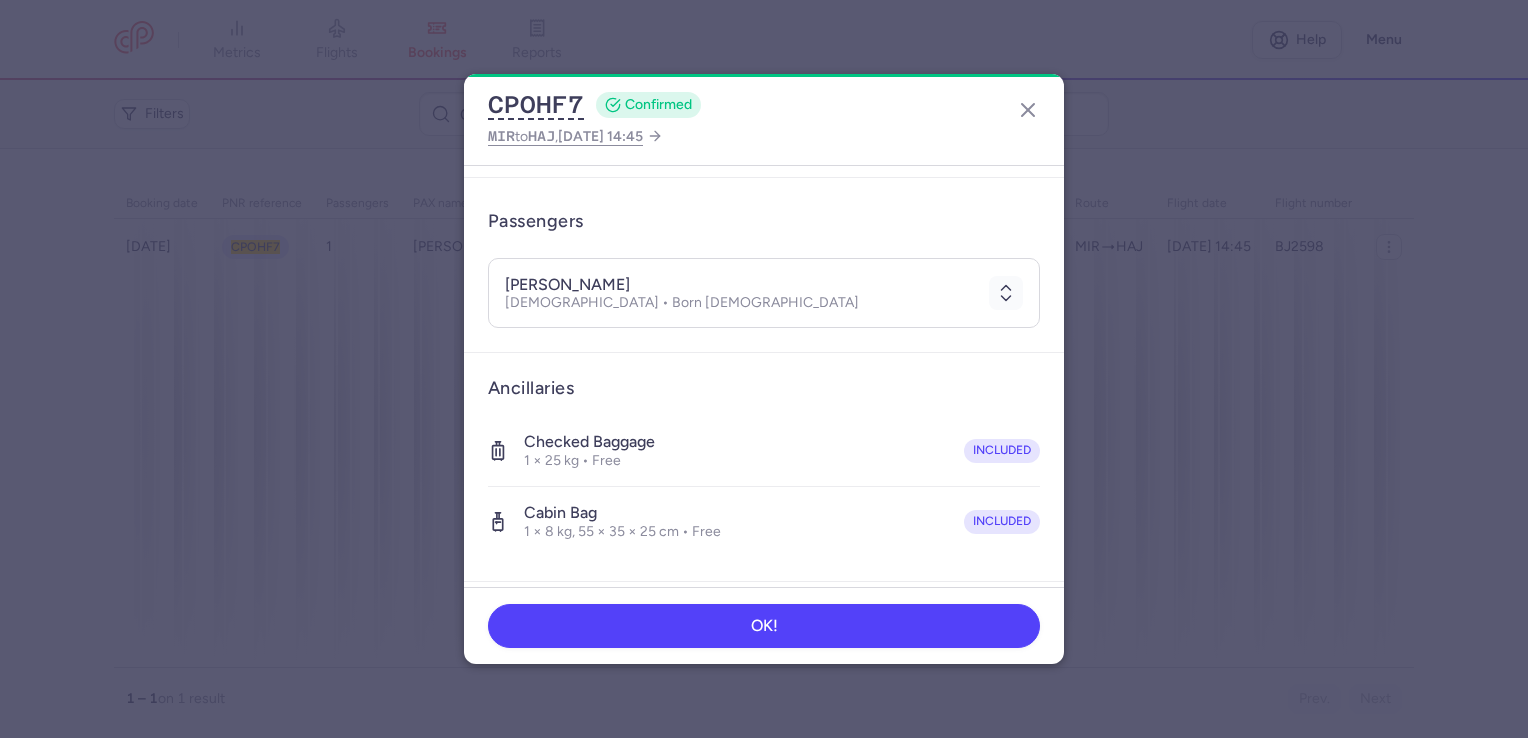 scroll, scrollTop: 388, scrollLeft: 0, axis: vertical 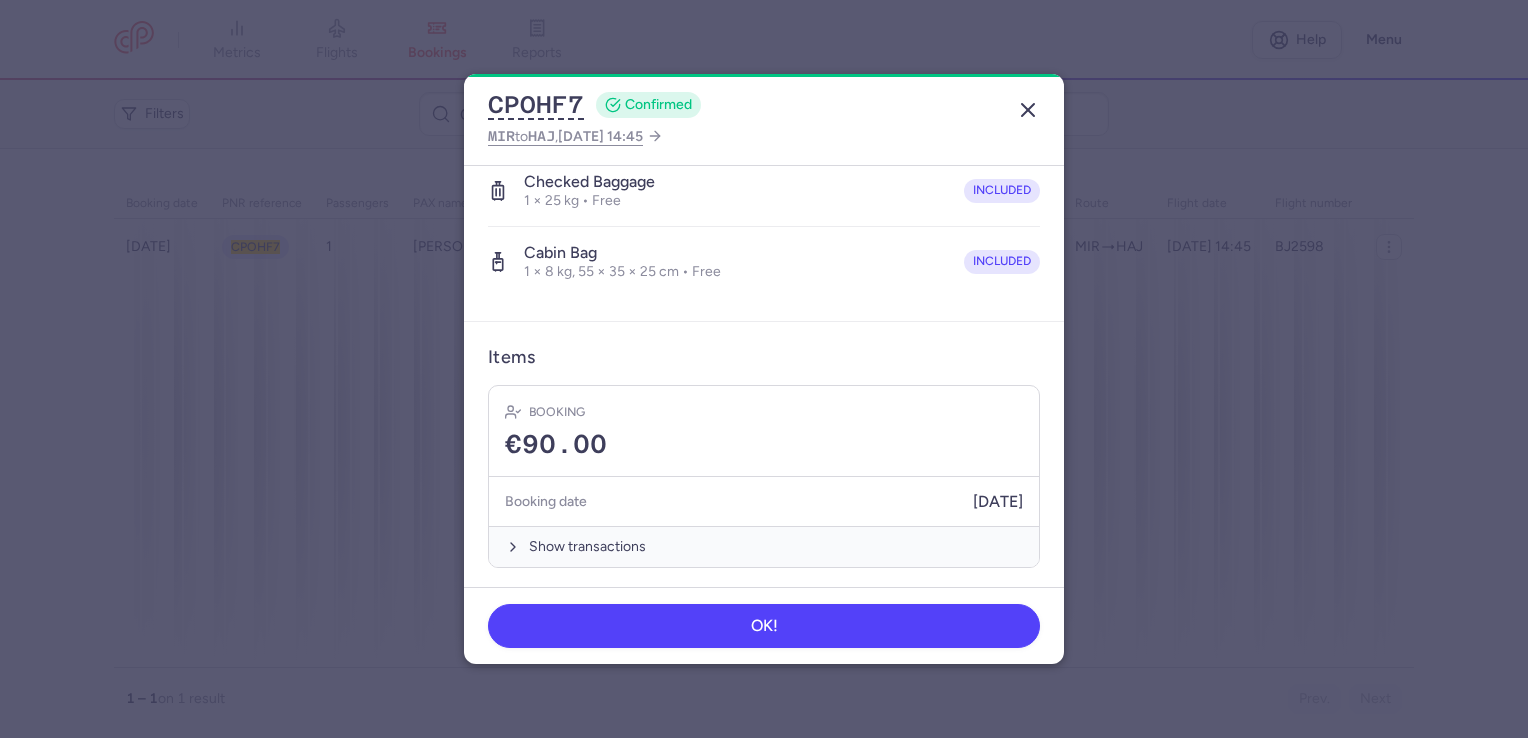 click 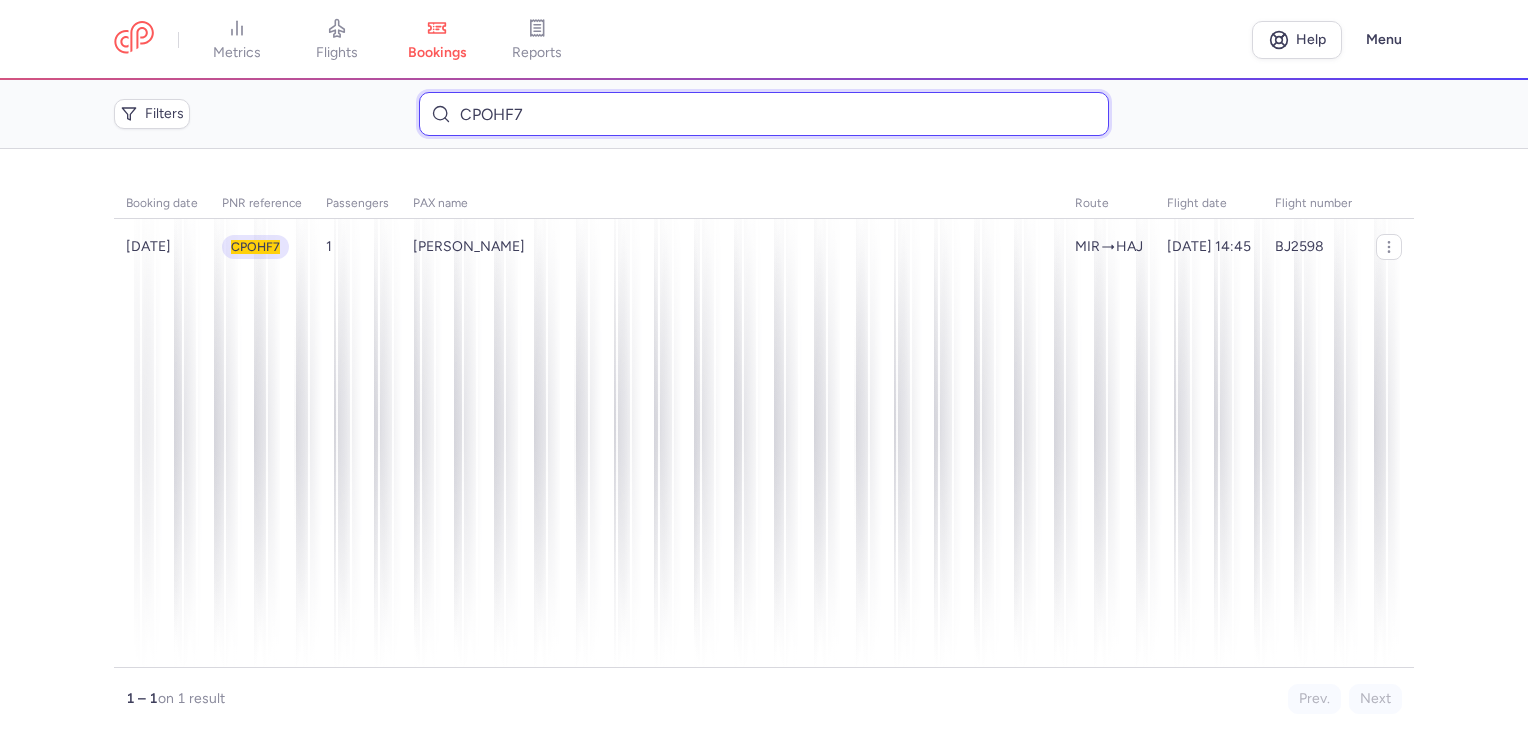 drag, startPoint x: 536, startPoint y: 109, endPoint x: 373, endPoint y: 112, distance: 163.0276 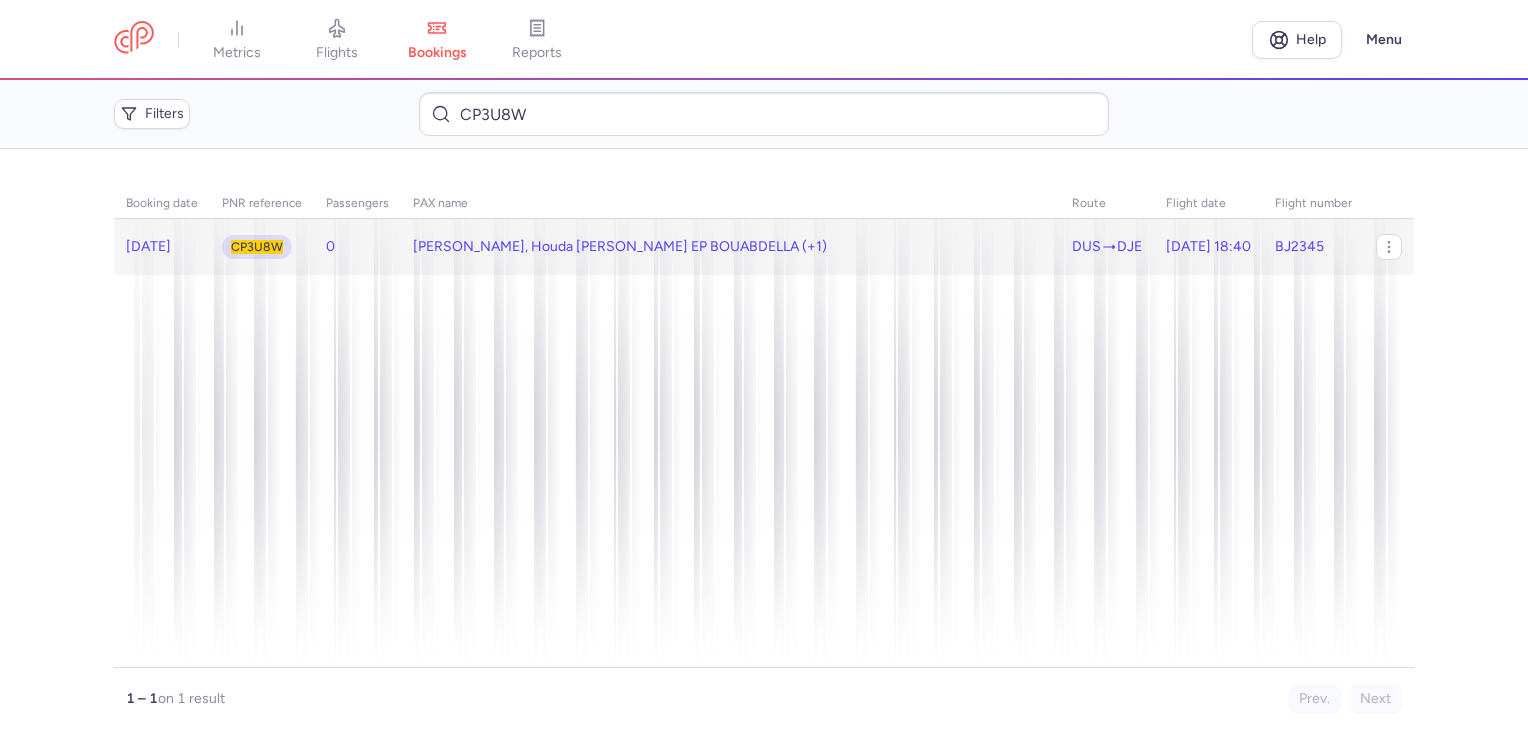 click on "[PERSON_NAME], Houda [PERSON_NAME] EP BOUABDELLA (+1)" 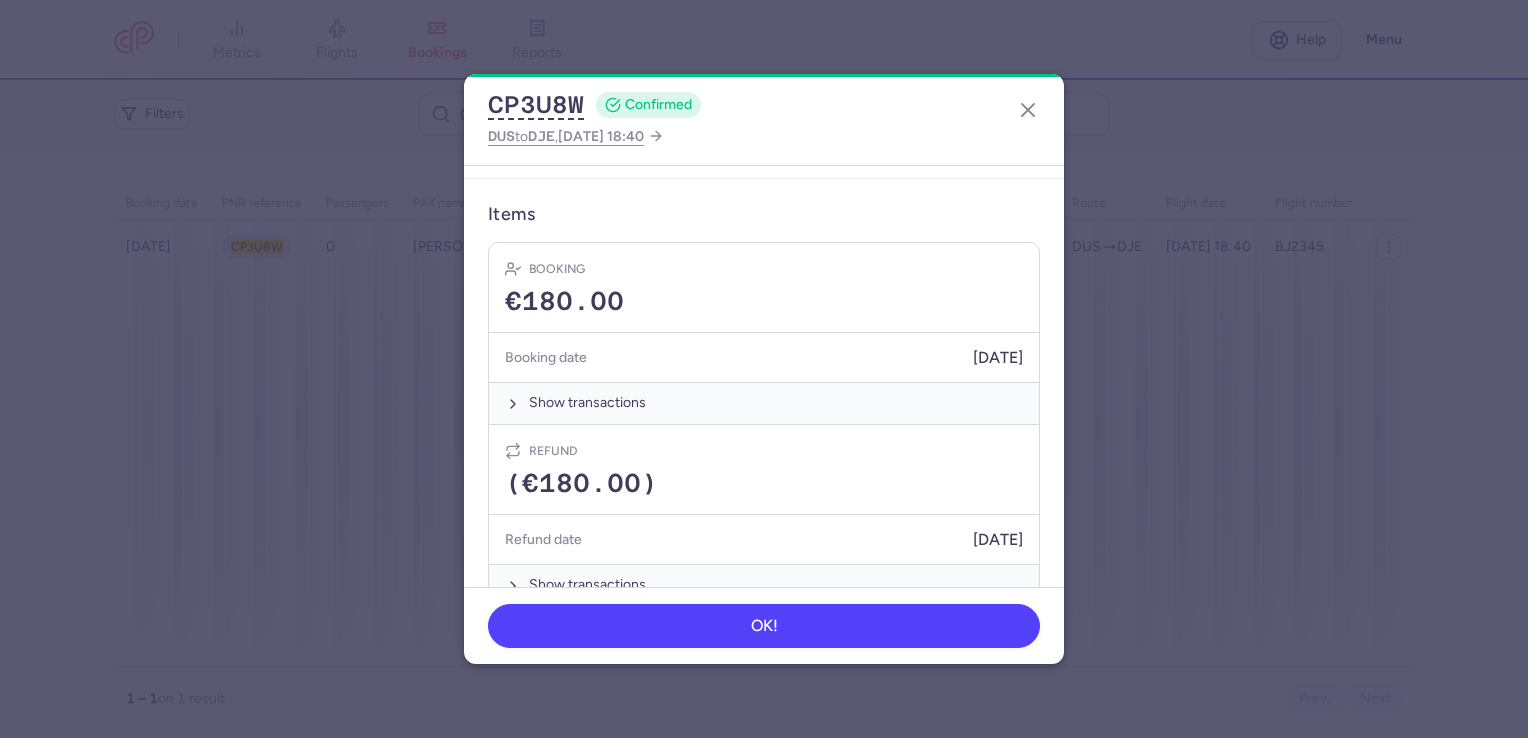 scroll, scrollTop: 700, scrollLeft: 0, axis: vertical 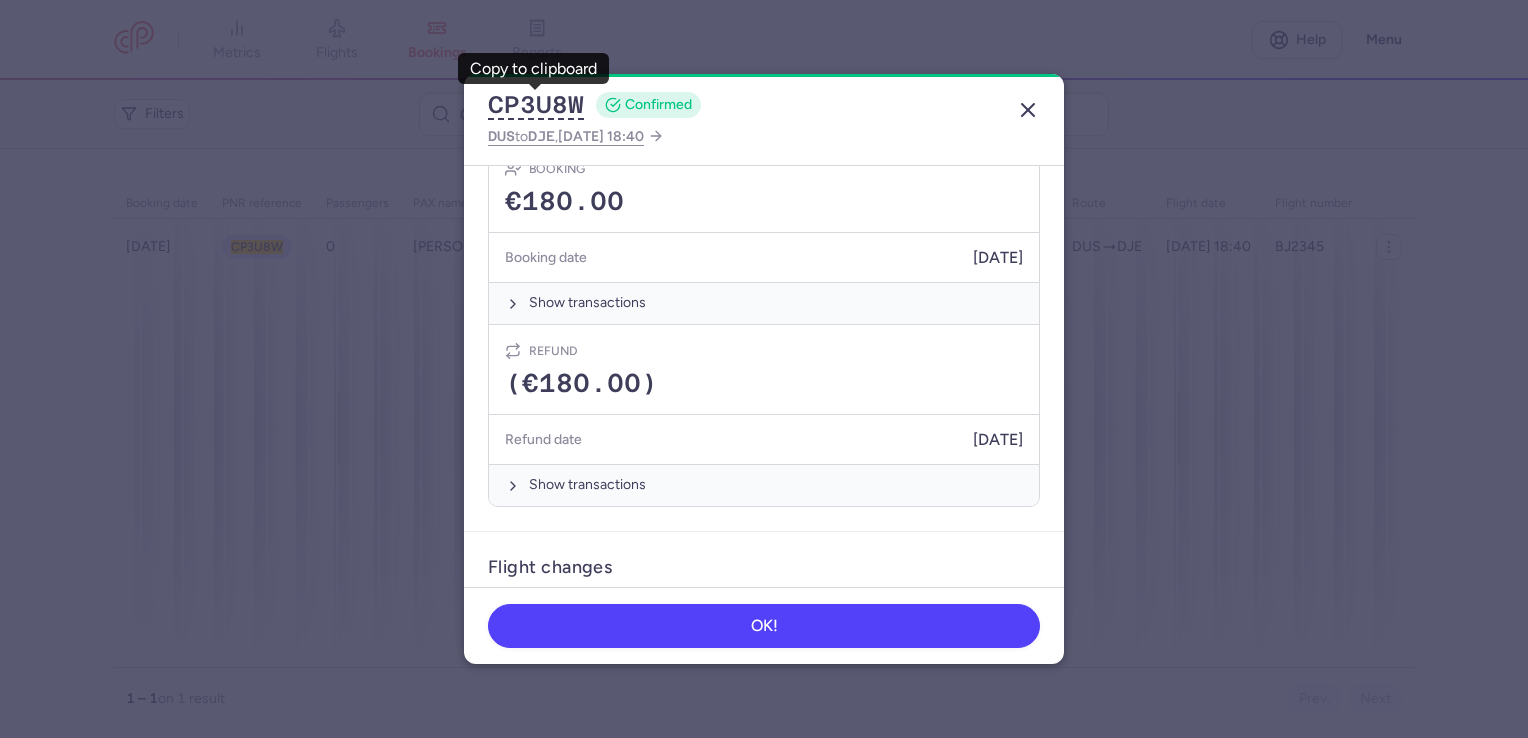 click 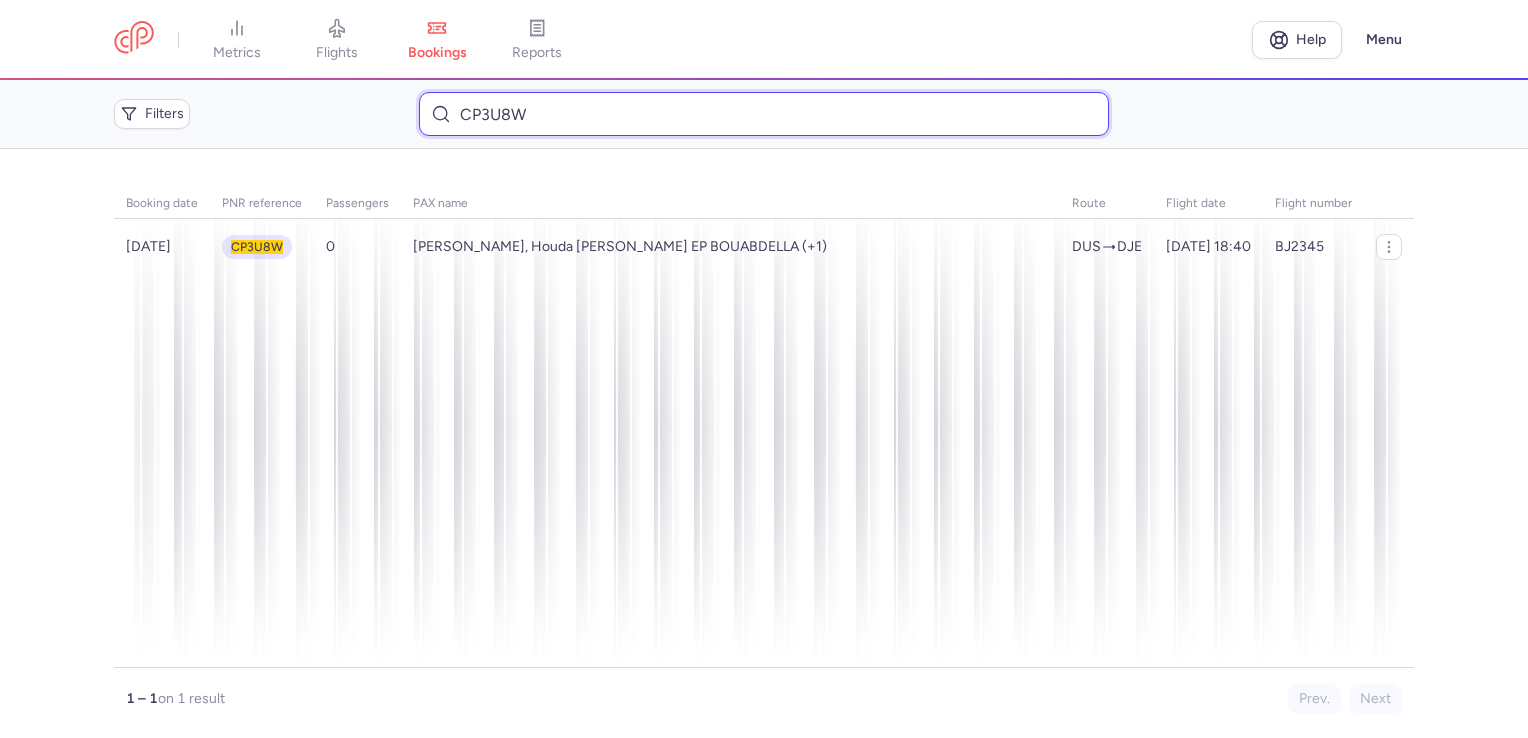 drag, startPoint x: 528, startPoint y: 115, endPoint x: 413, endPoint y: 115, distance: 115 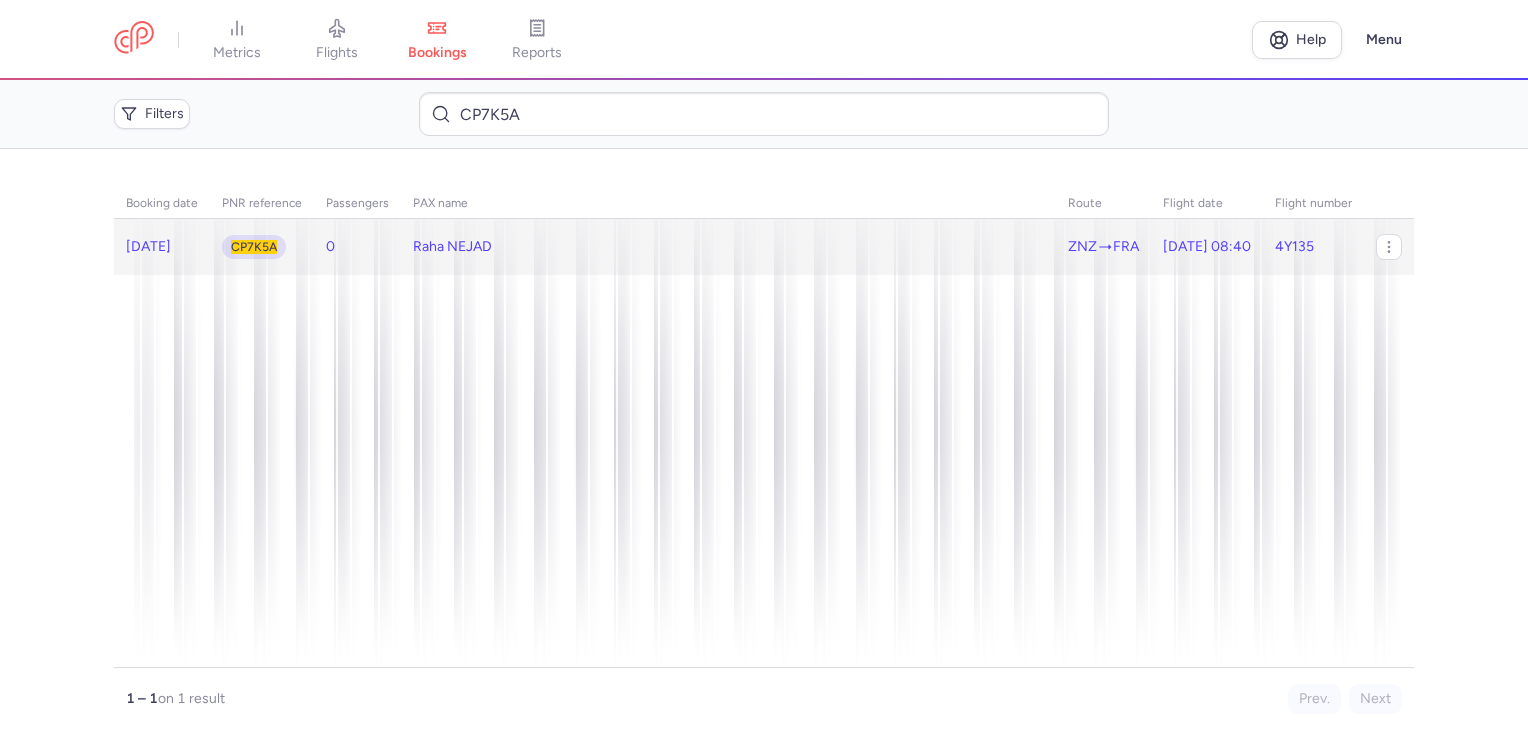 click on "Raha NEJAD" 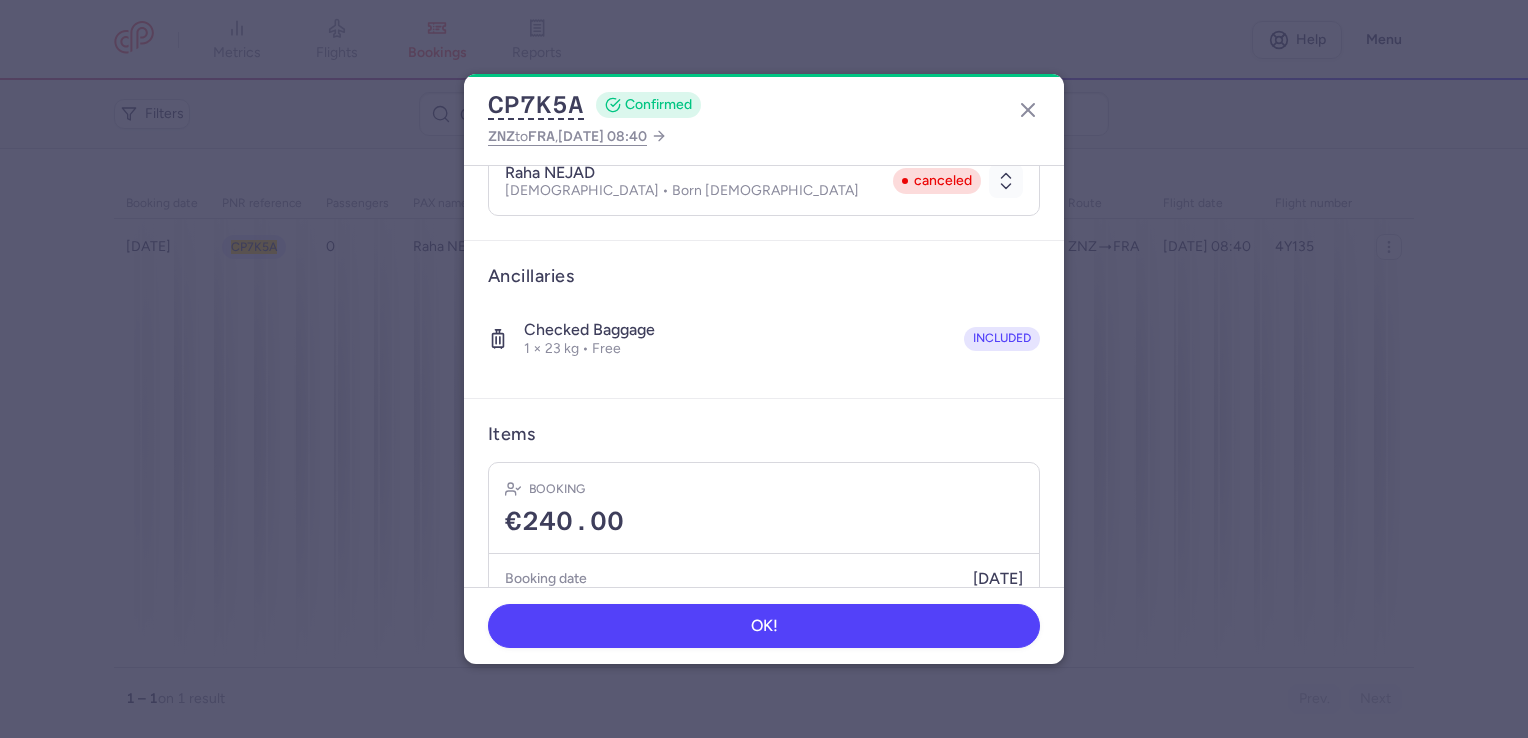 scroll, scrollTop: 499, scrollLeft: 0, axis: vertical 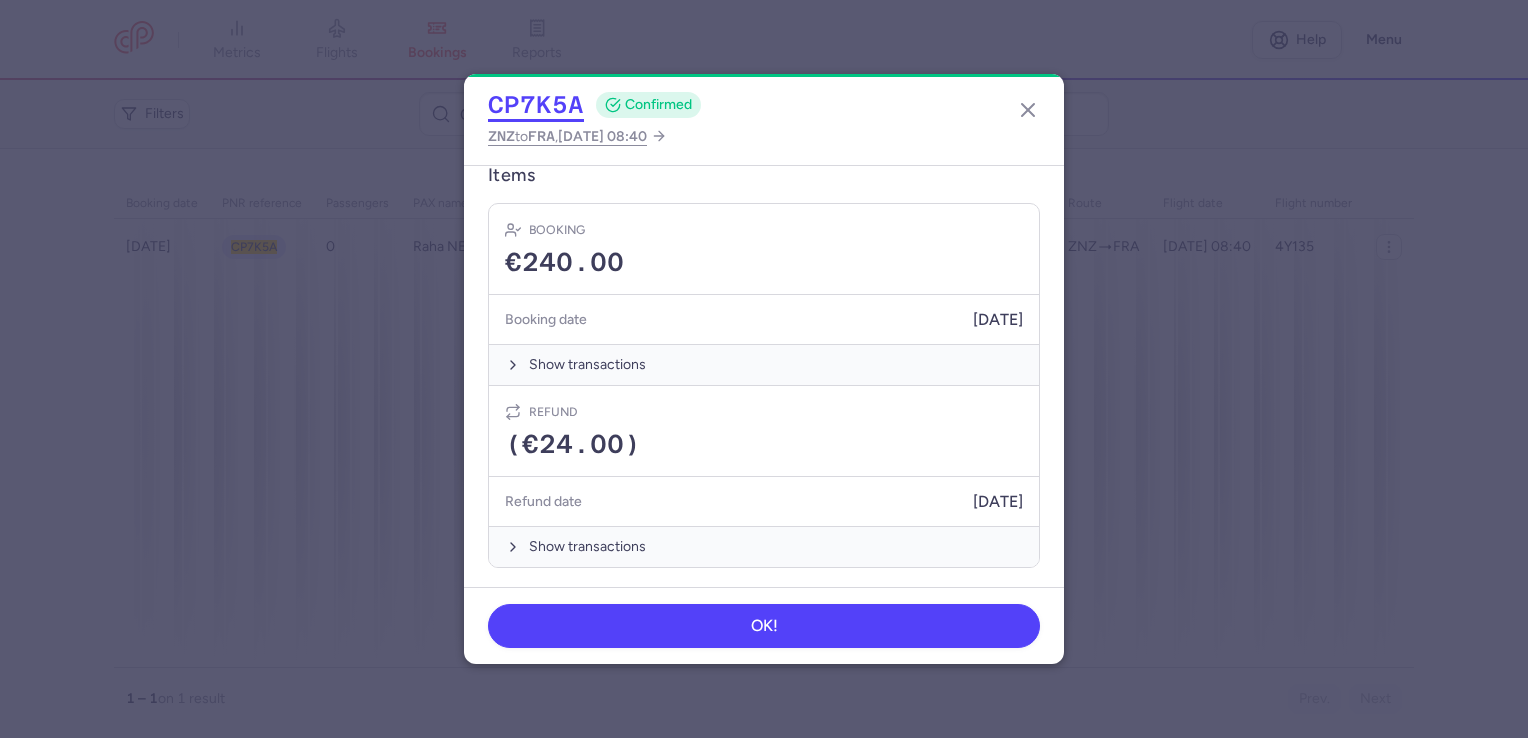 click on "CP7K5A" 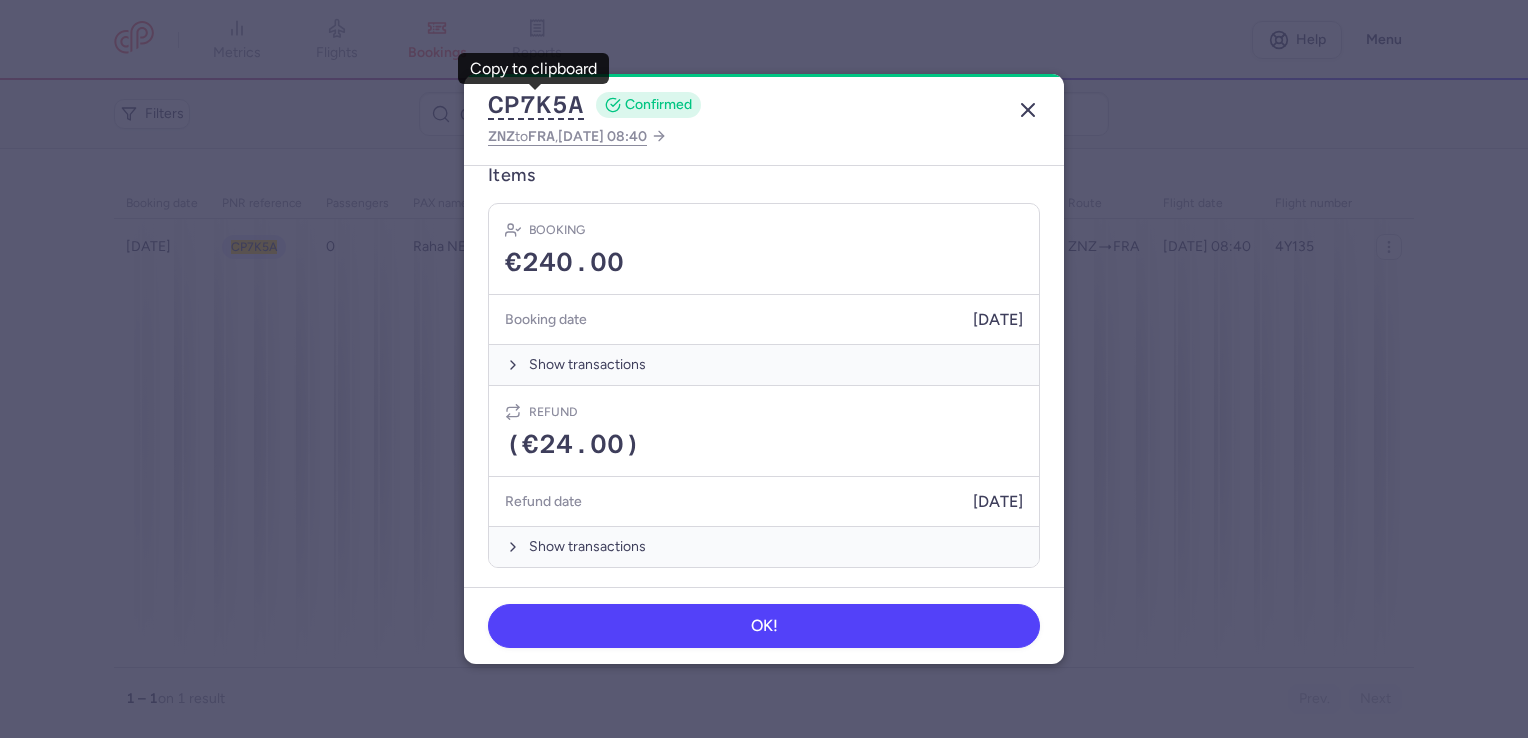 click 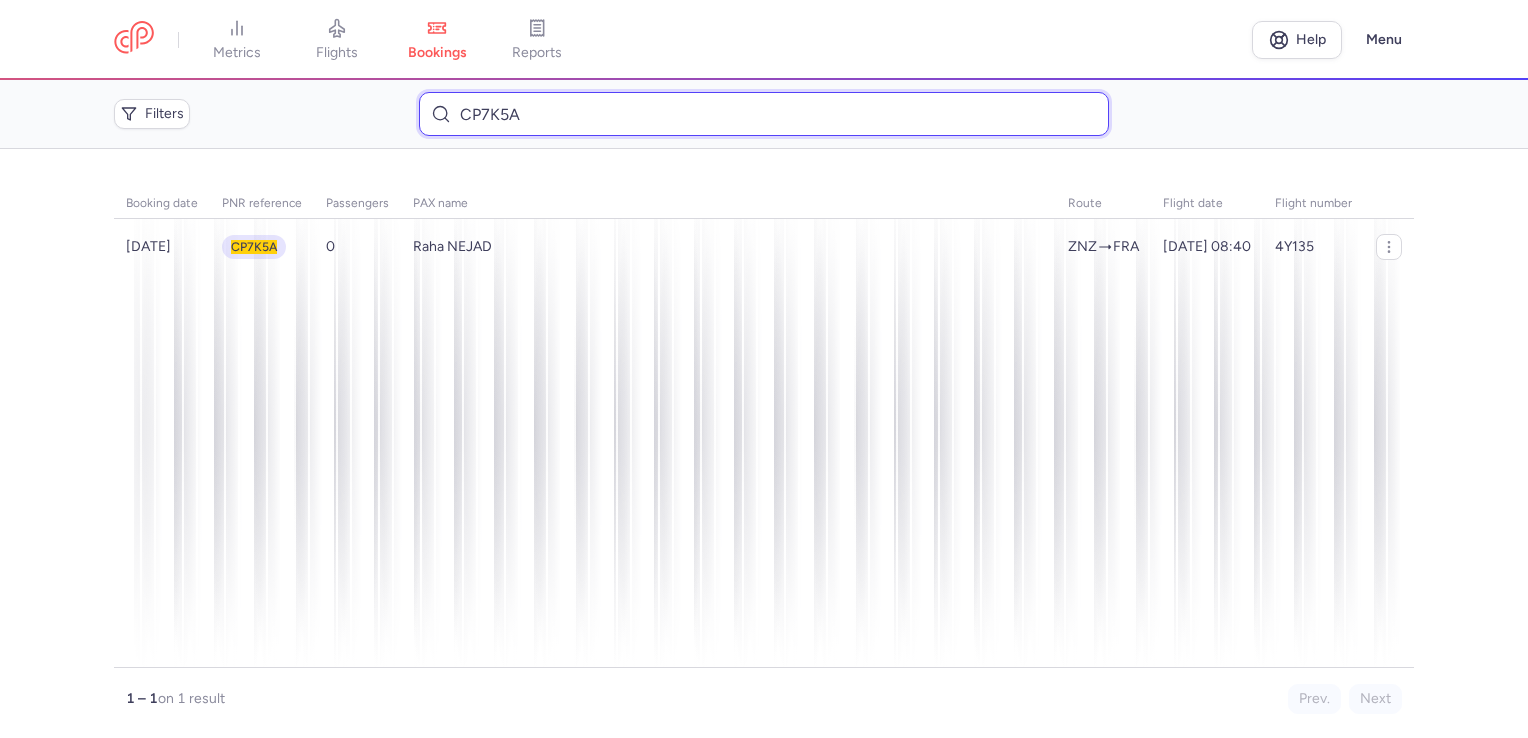 drag, startPoint x: 592, startPoint y: 113, endPoint x: 413, endPoint y: 114, distance: 179.00279 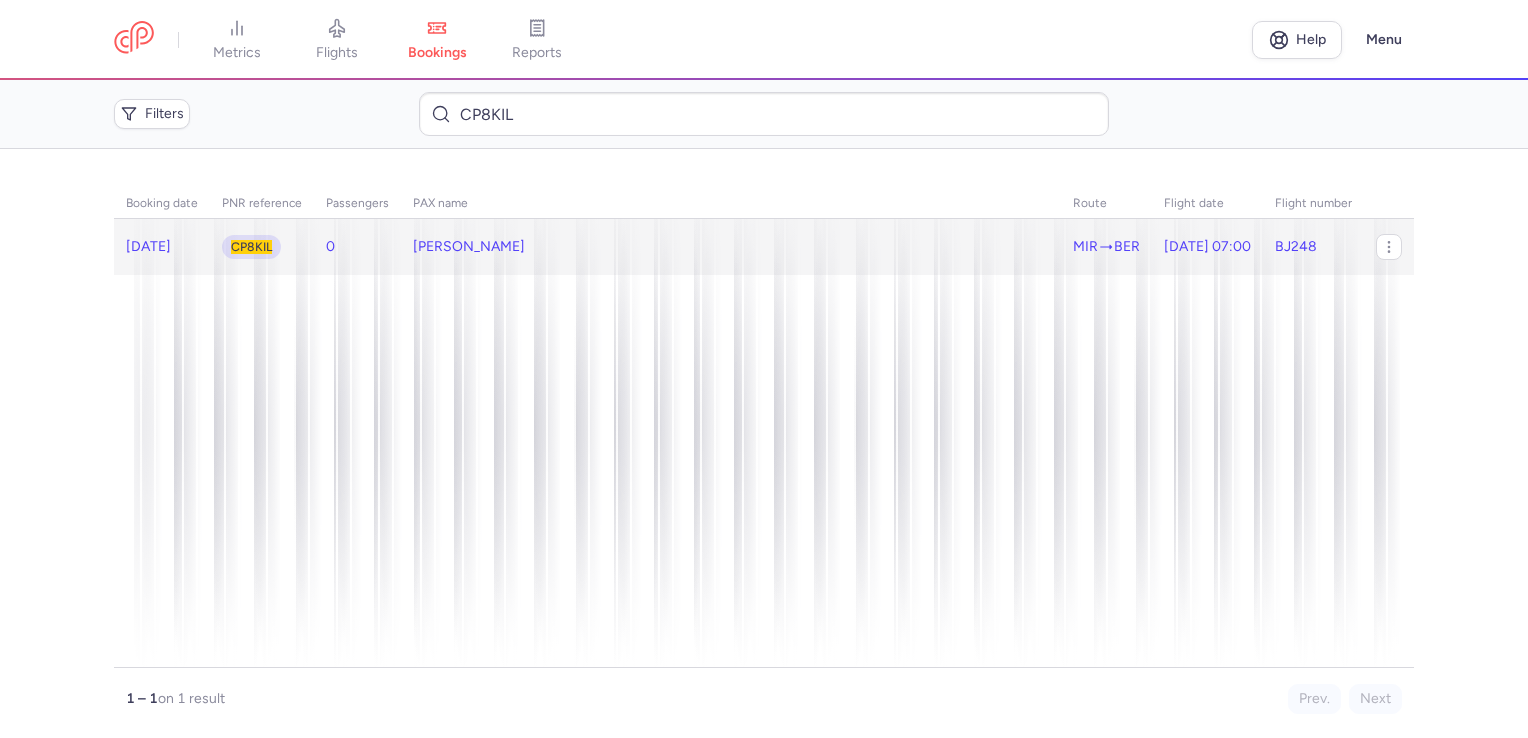 click on "[PERSON_NAME]" 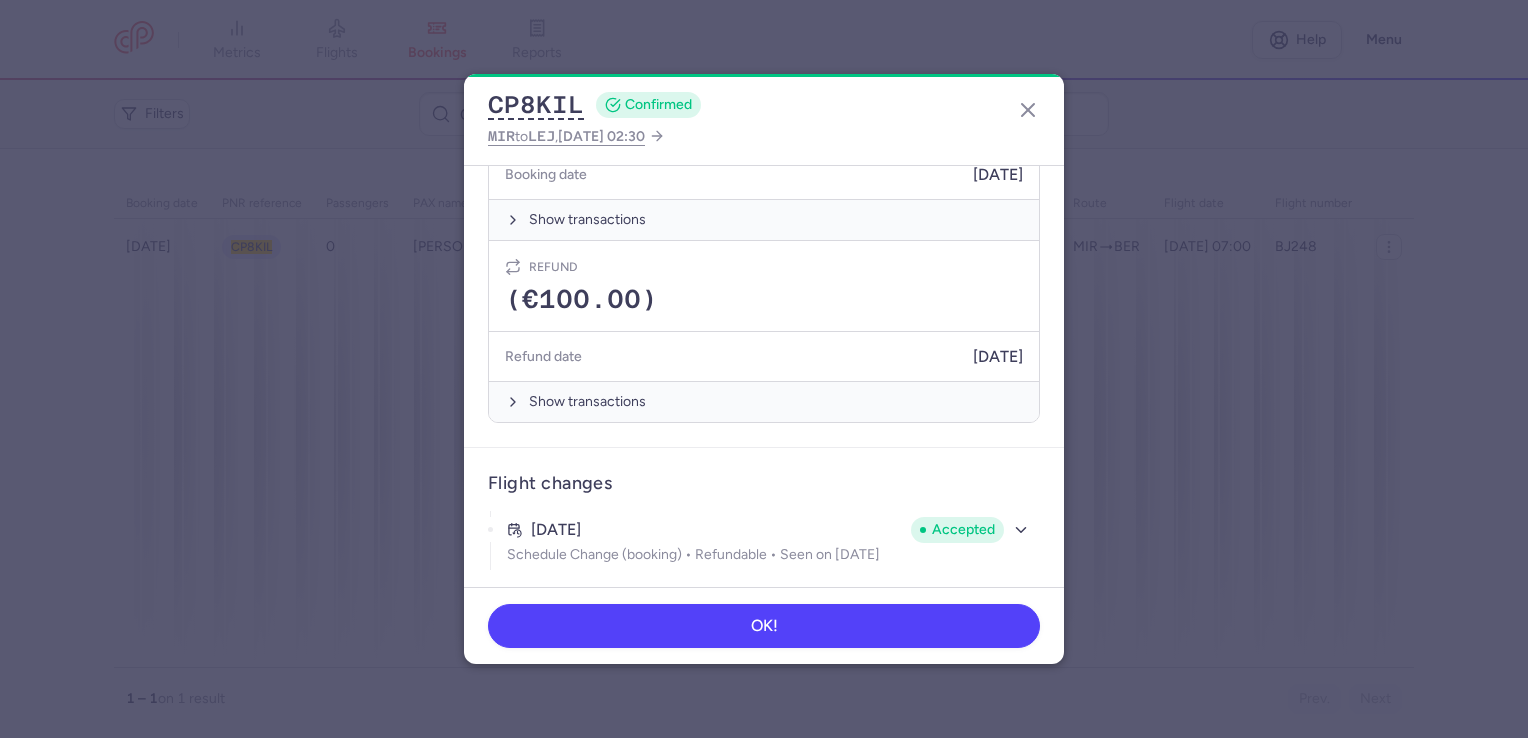 scroll, scrollTop: 645, scrollLeft: 0, axis: vertical 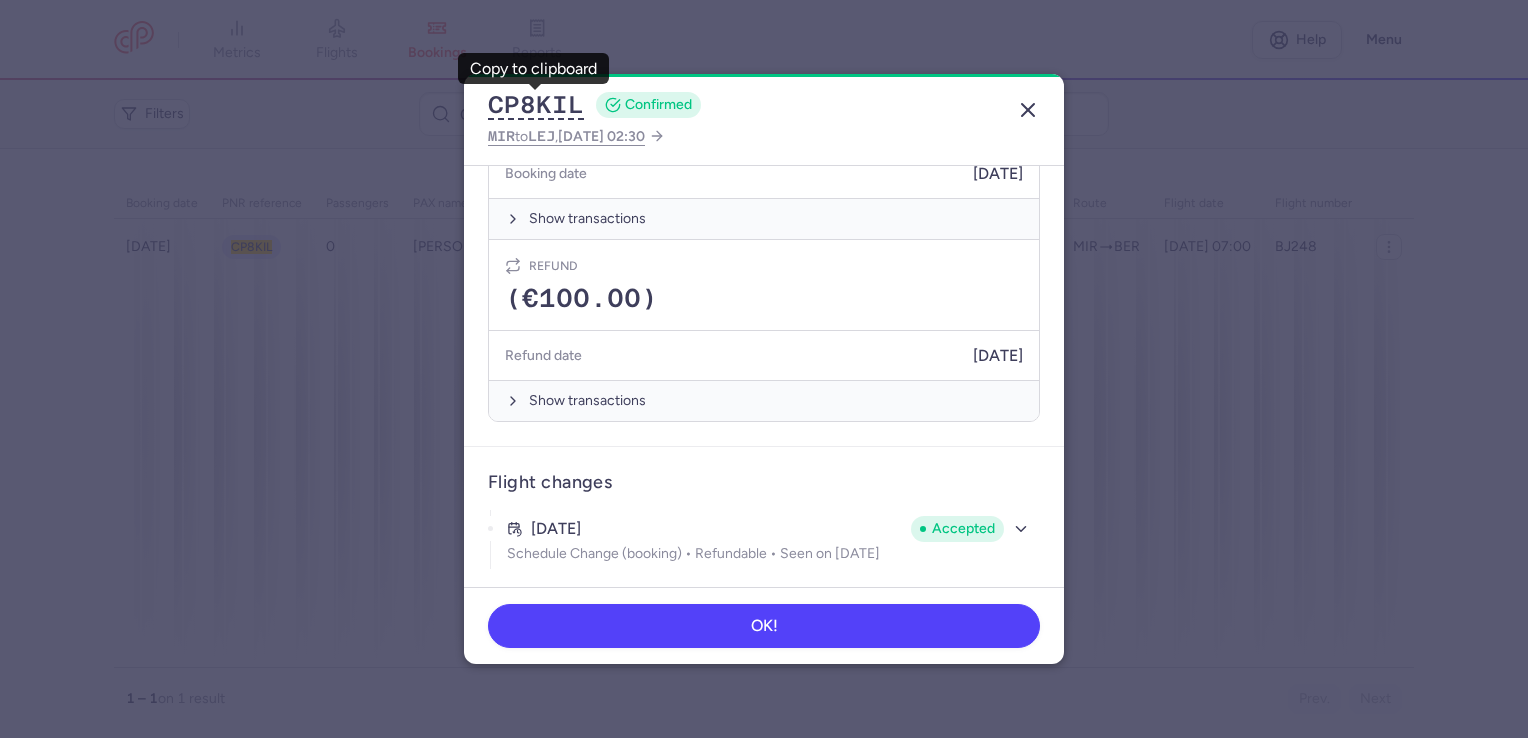 click 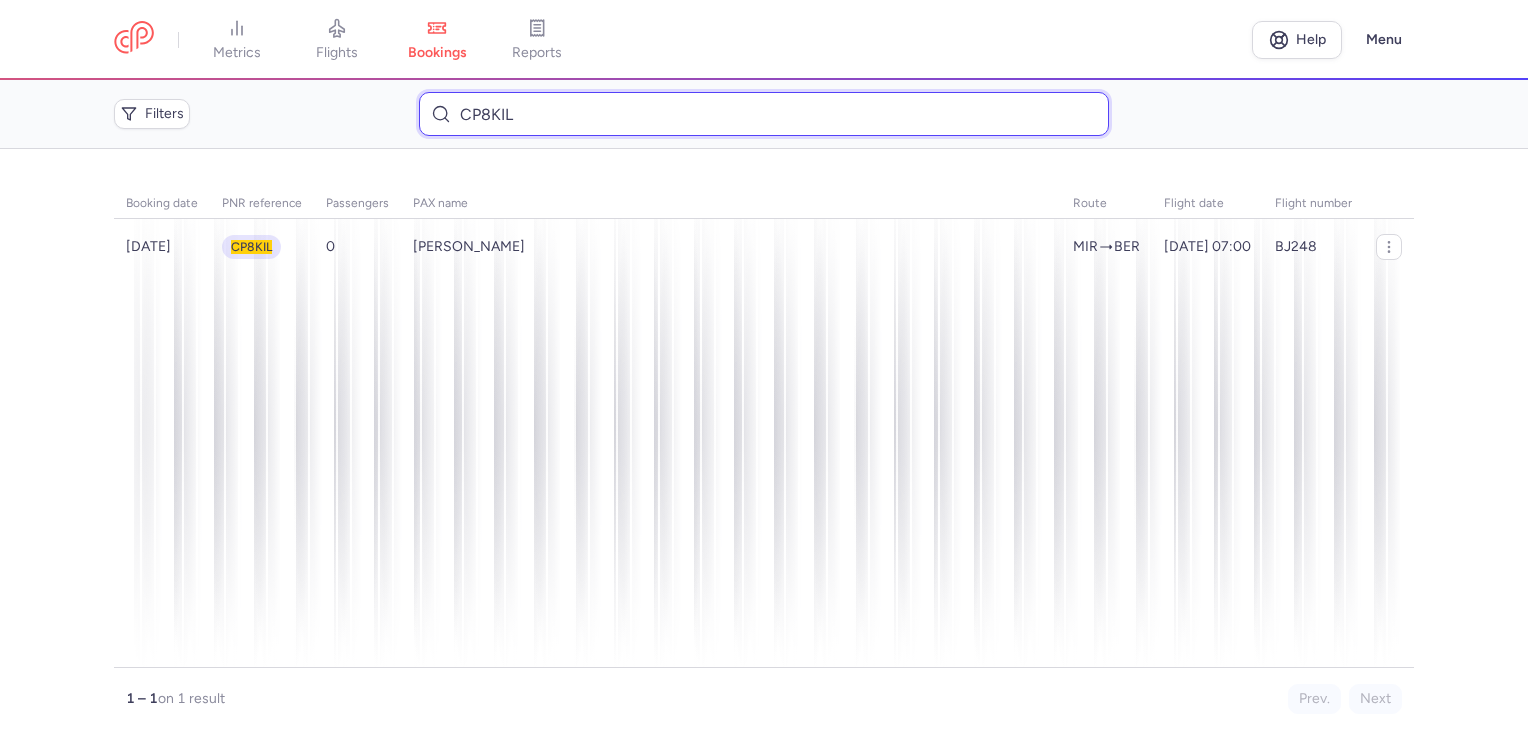 drag, startPoint x: 528, startPoint y: 113, endPoint x: 408, endPoint y: 118, distance: 120.10412 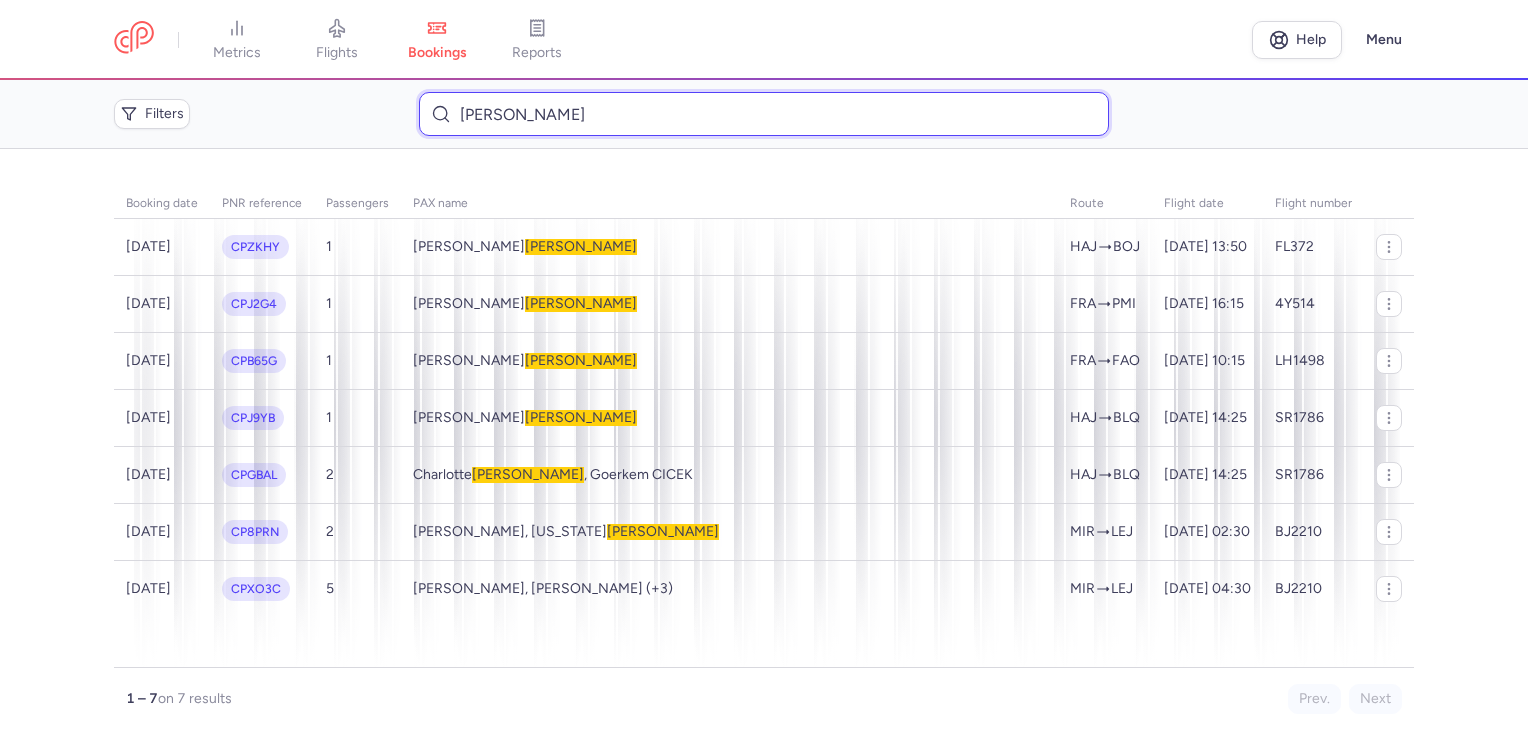 drag, startPoint x: 550, startPoint y: 122, endPoint x: 418, endPoint y: 121, distance: 132.00378 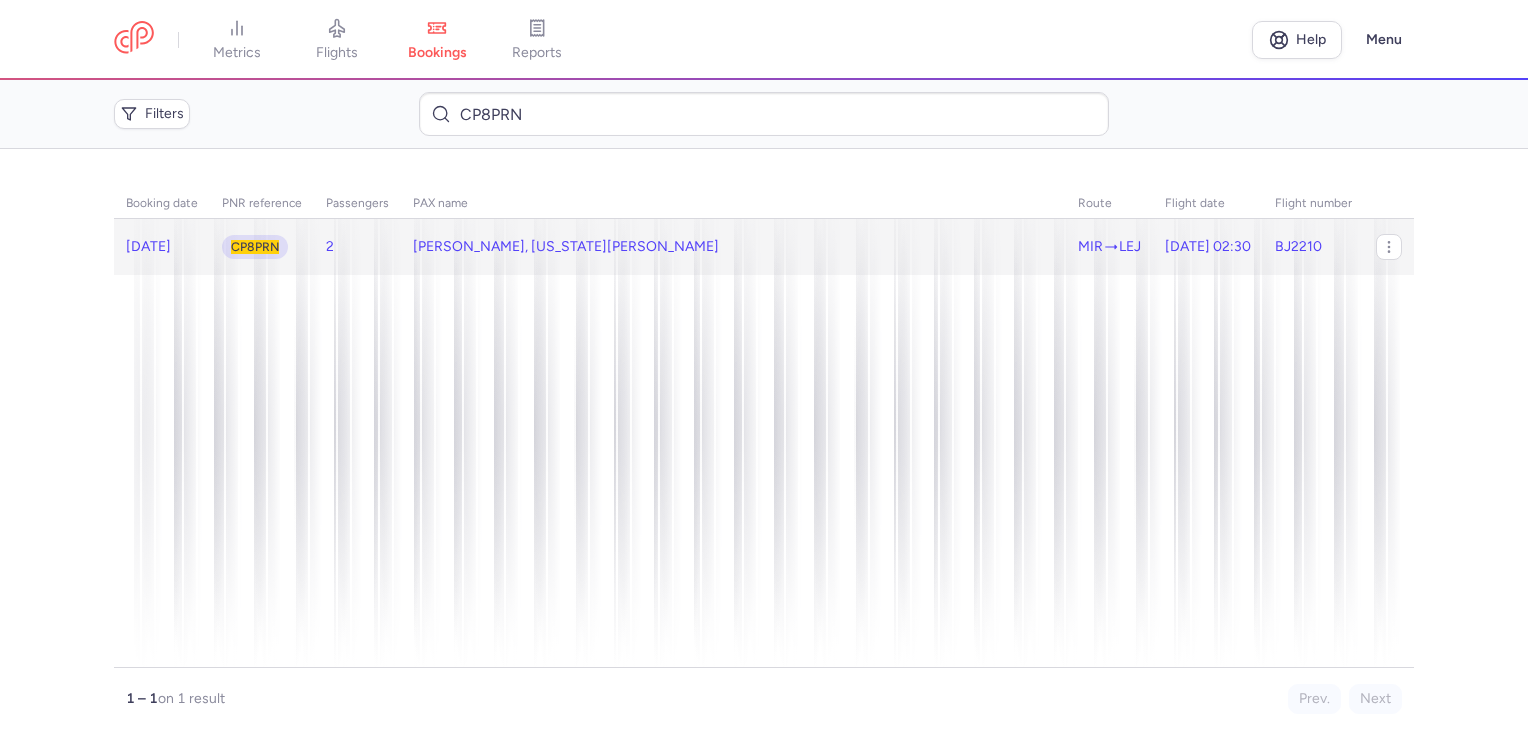 click on "[PERSON_NAME], [US_STATE][PERSON_NAME]" 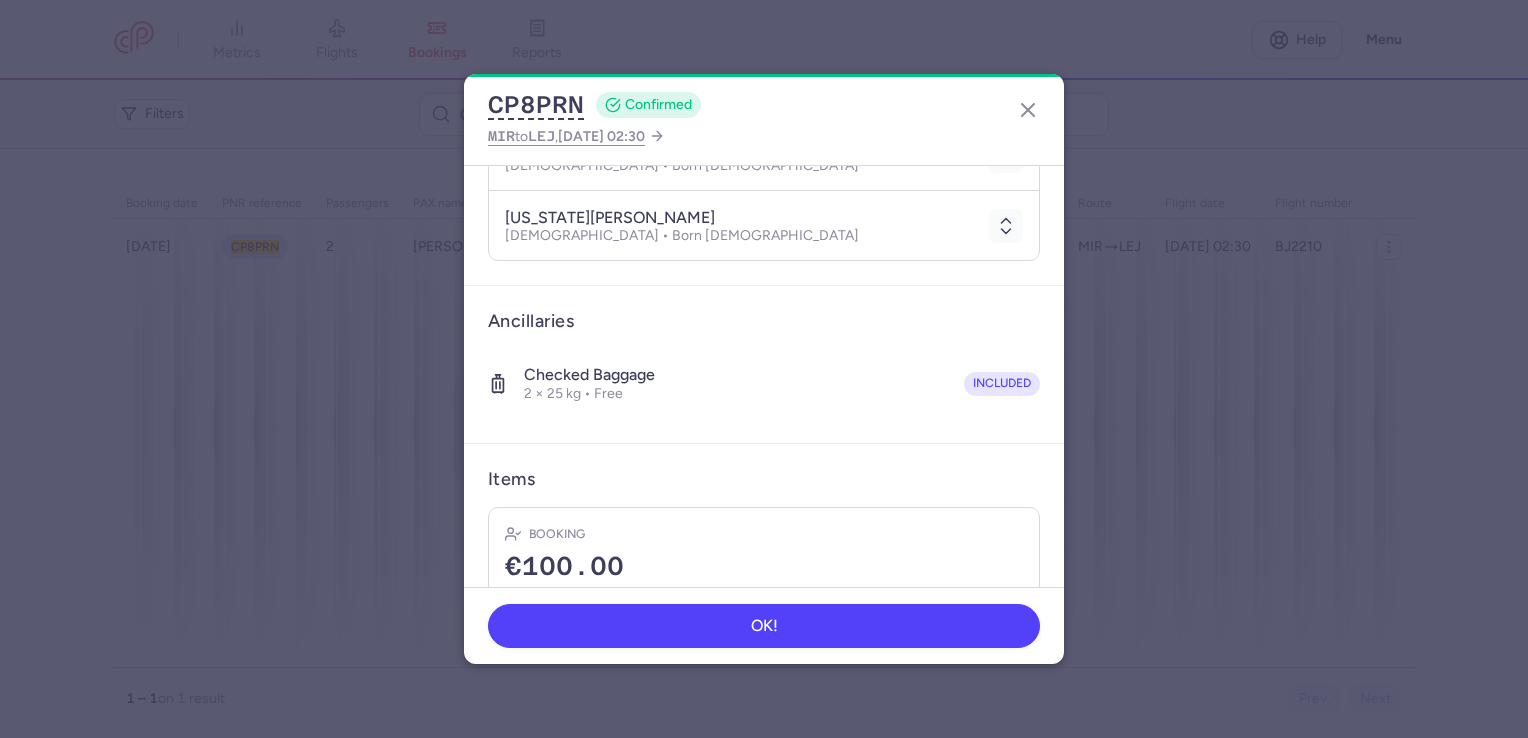 scroll, scrollTop: 387, scrollLeft: 0, axis: vertical 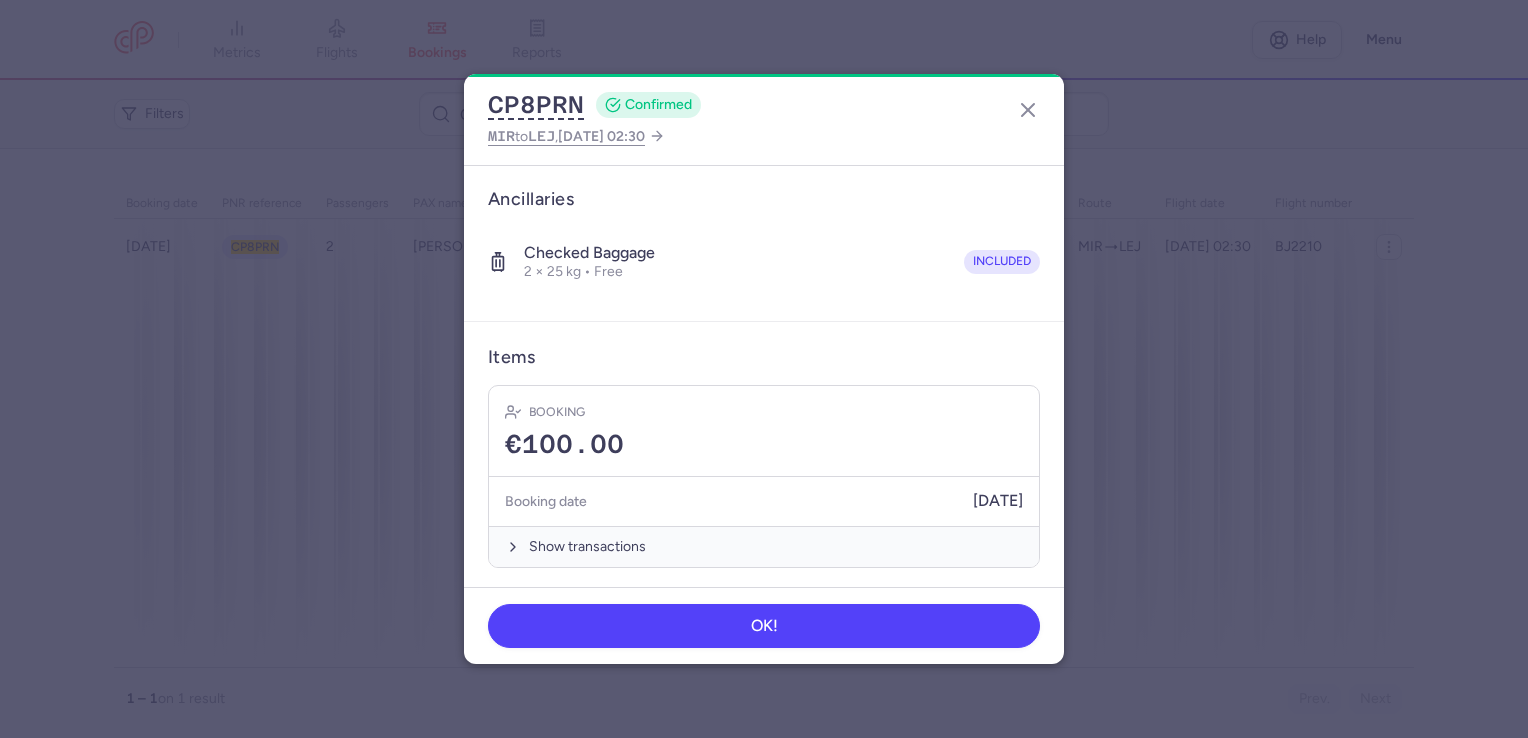 click on "CP8PRN  CONFIRMED MIR  to  LEJ ,  [DATE] 02:30 General information CP reference CP8PRN Reservation  Check reservation  Passengers [PERSON_NAME]  [DEMOGRAPHIC_DATA] • Born [DEMOGRAPHIC_DATA] [US_STATE][PERSON_NAME]  [DEMOGRAPHIC_DATA] • Born [DEMOGRAPHIC_DATA] Ancillaries Checked baggage 2 × 25 kg • Free included Items Booking €100.00 Booking date  [DATE]  Show transactions OK!" at bounding box center (764, 369) 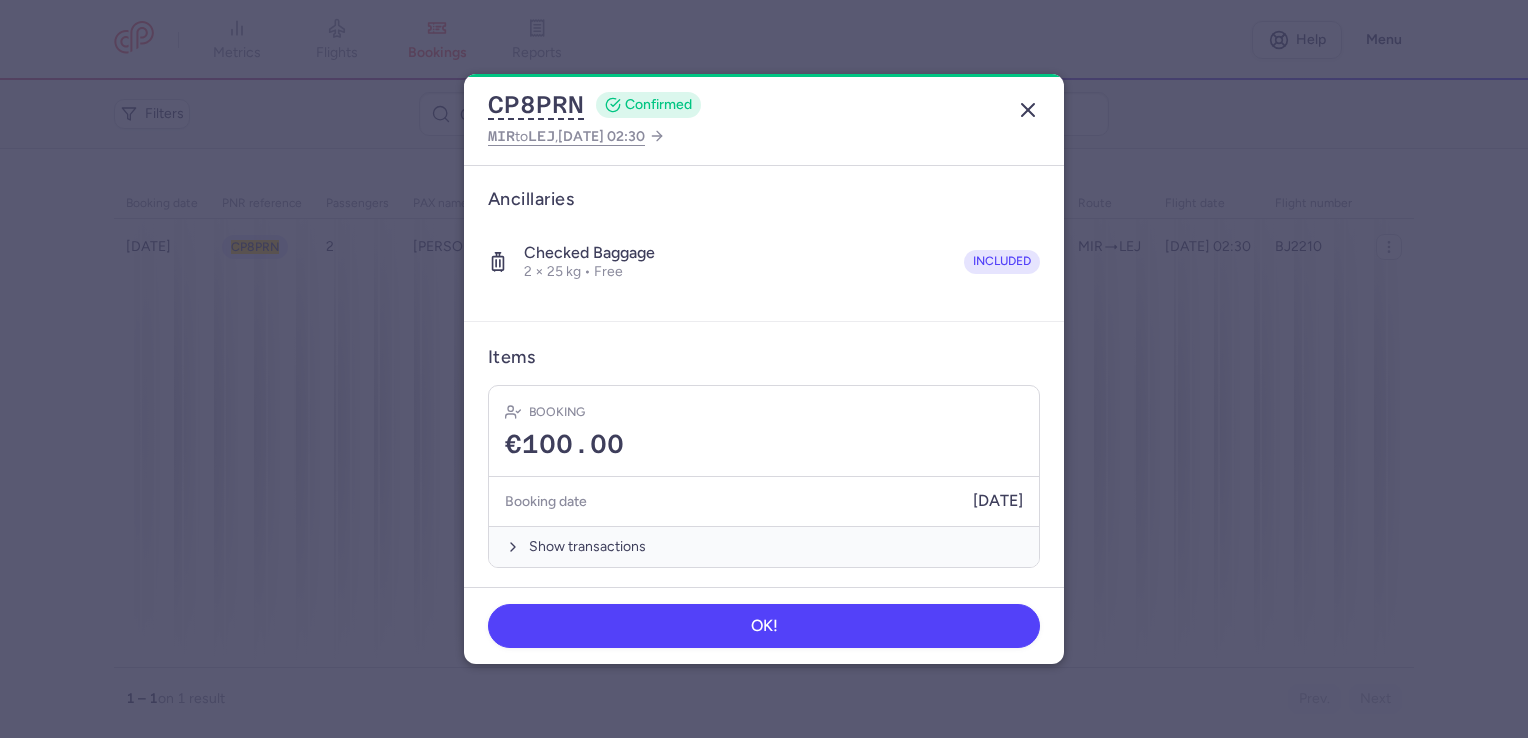 click 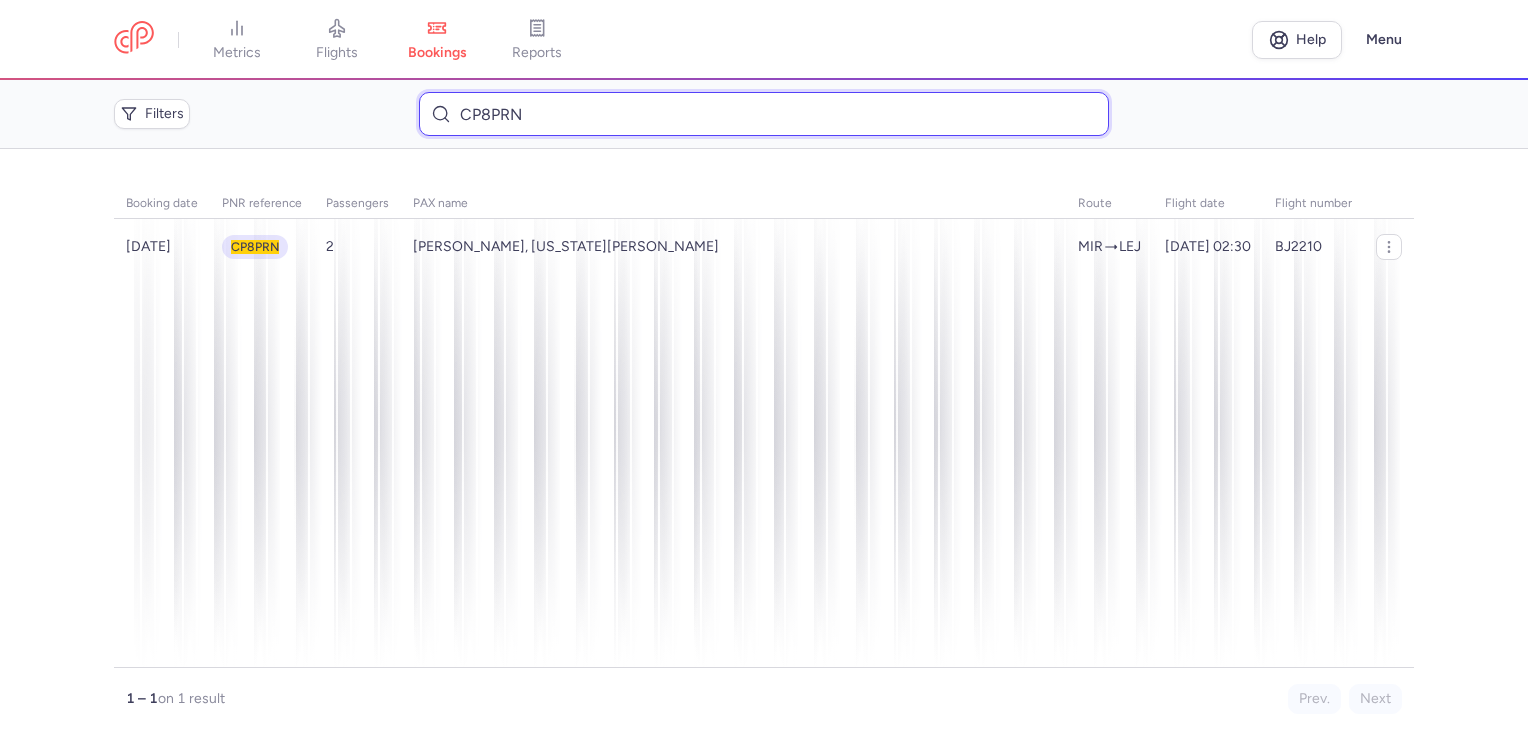 drag, startPoint x: 655, startPoint y: 133, endPoint x: 313, endPoint y: 132, distance: 342.00146 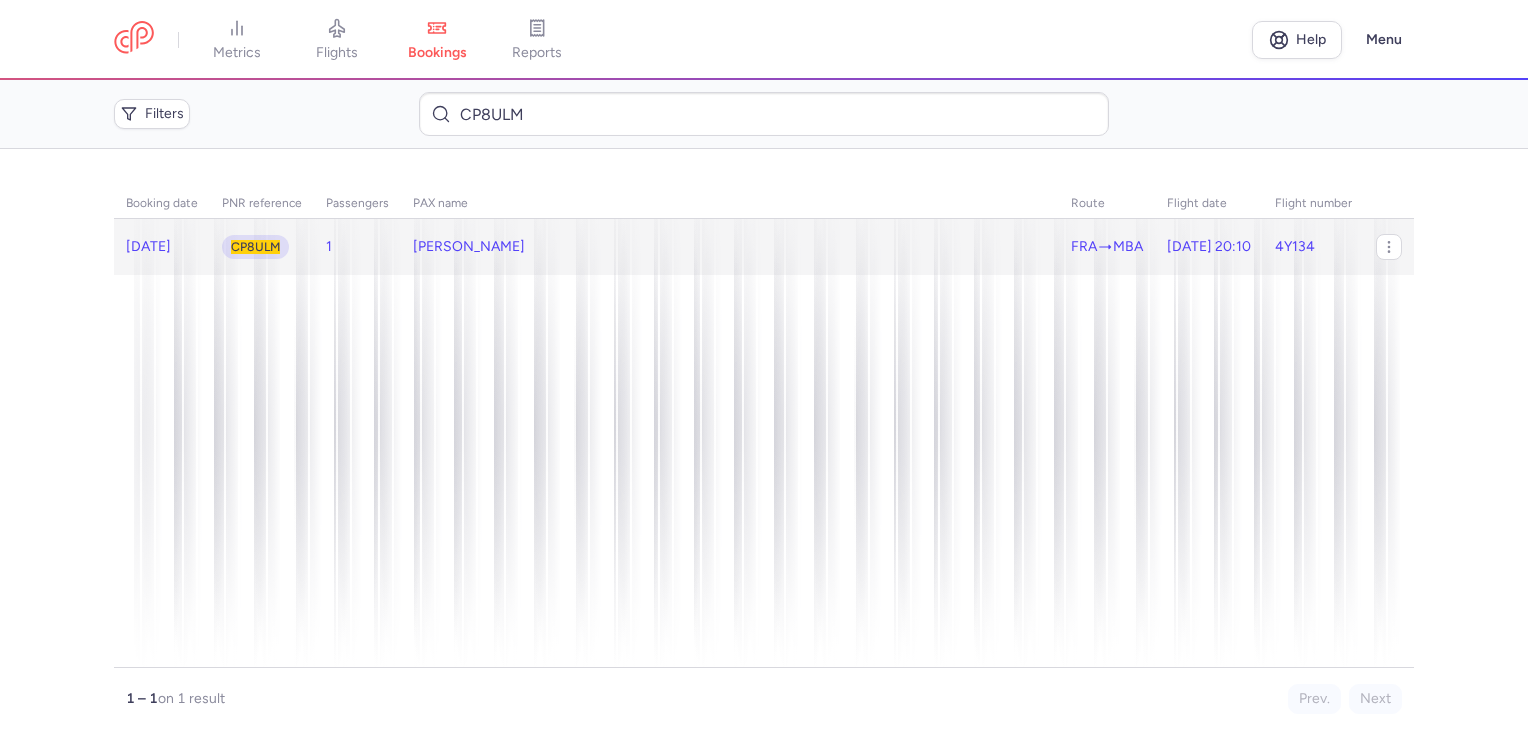 click on "[PERSON_NAME]" 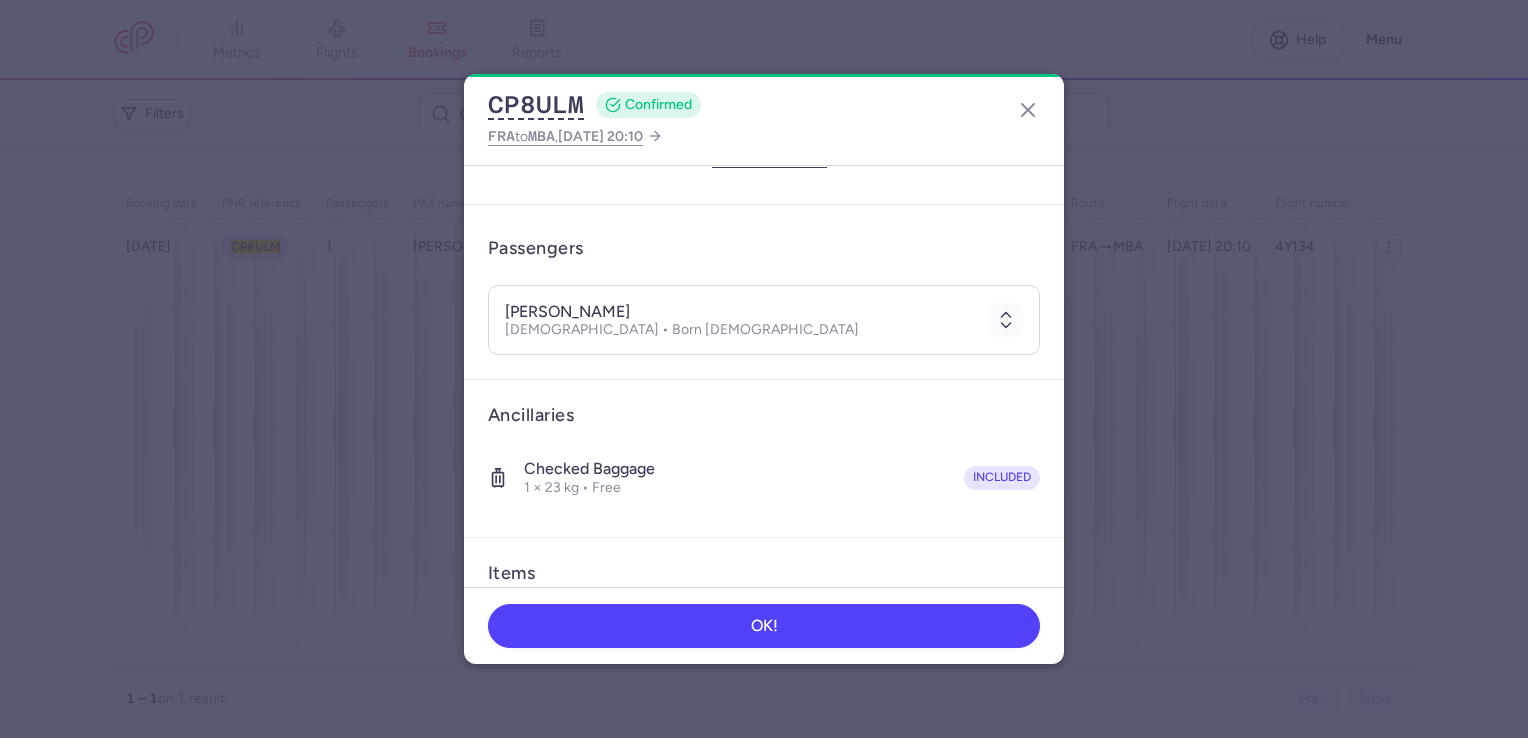 scroll, scrollTop: 400, scrollLeft: 0, axis: vertical 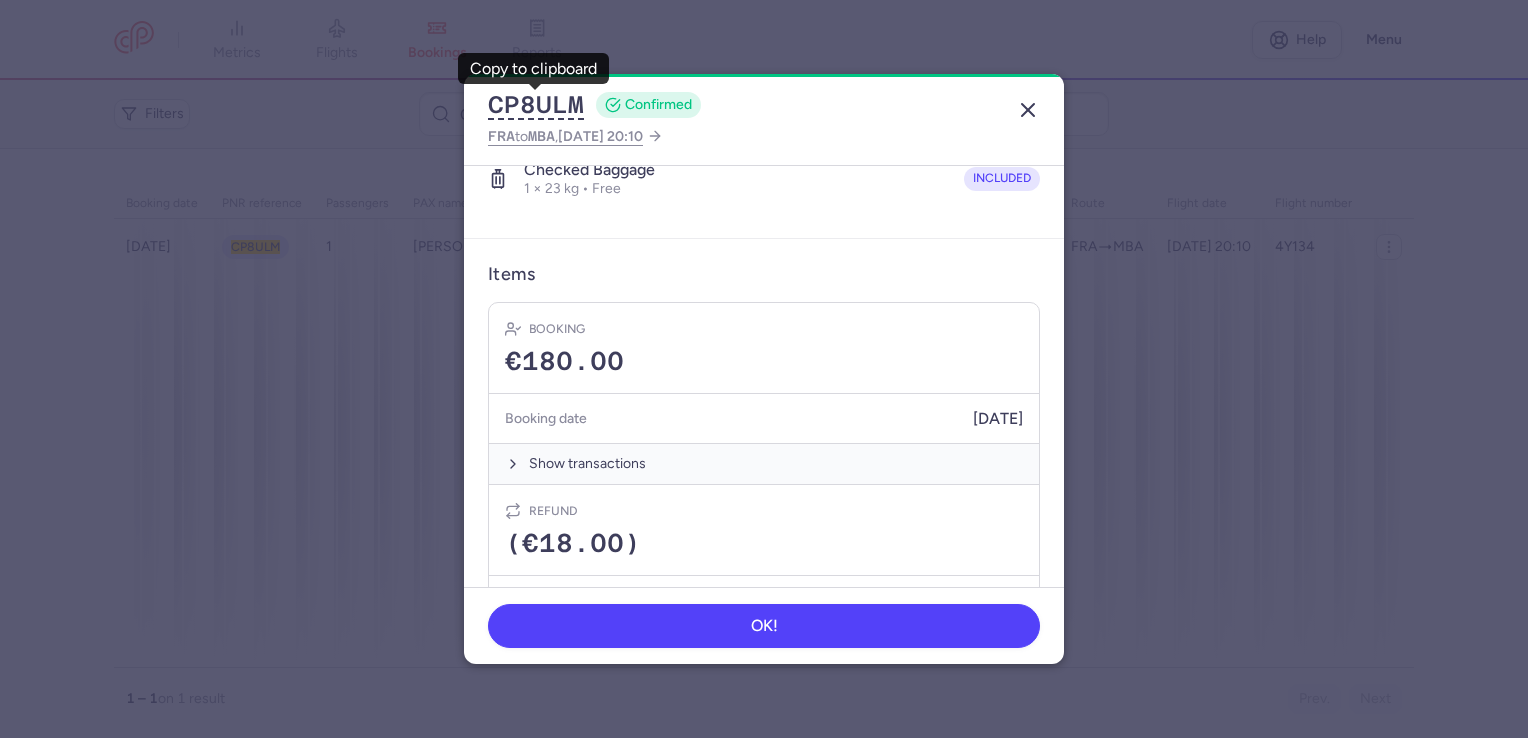 click 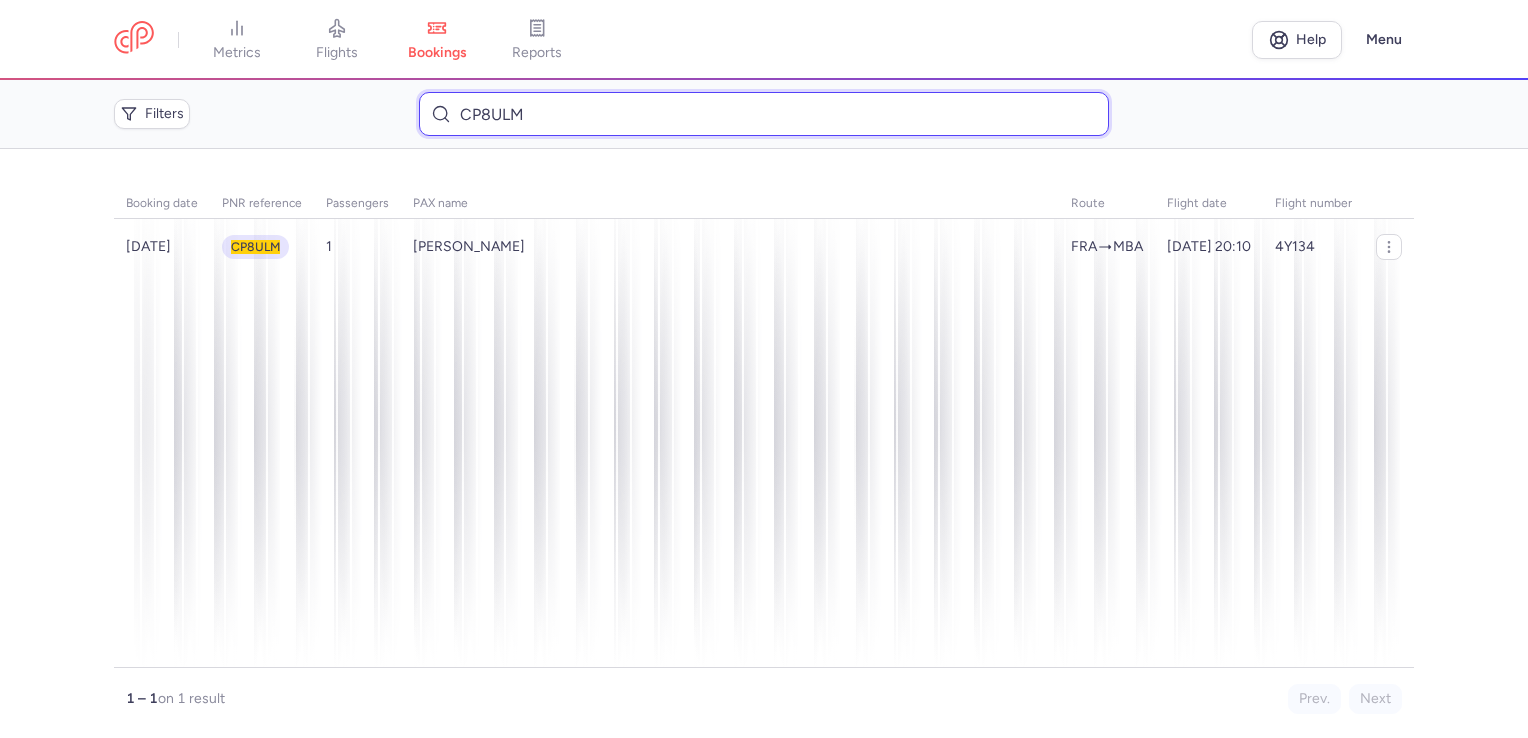 drag, startPoint x: 533, startPoint y: 118, endPoint x: 348, endPoint y: 120, distance: 185.0108 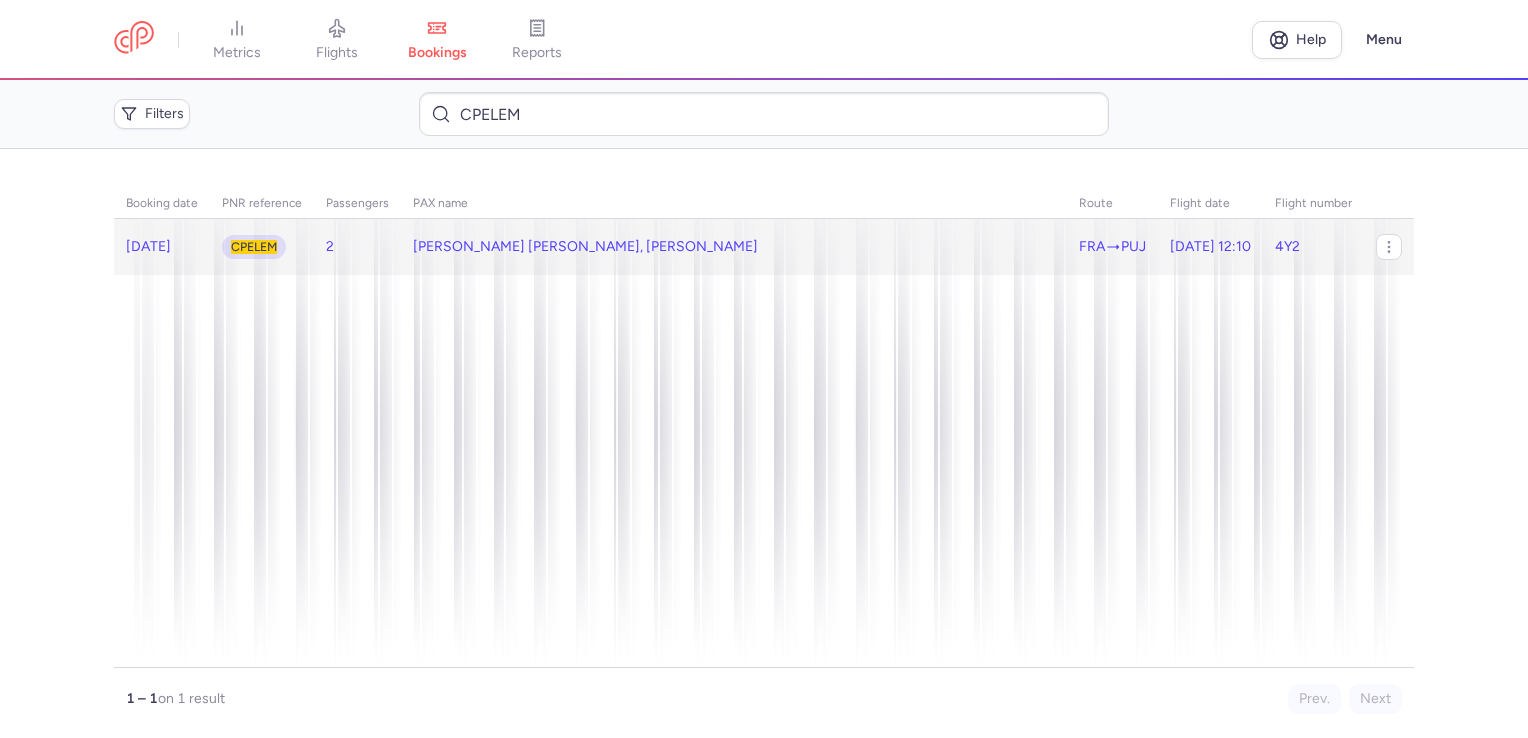 click on "[PERSON_NAME] [PERSON_NAME], [PERSON_NAME]" 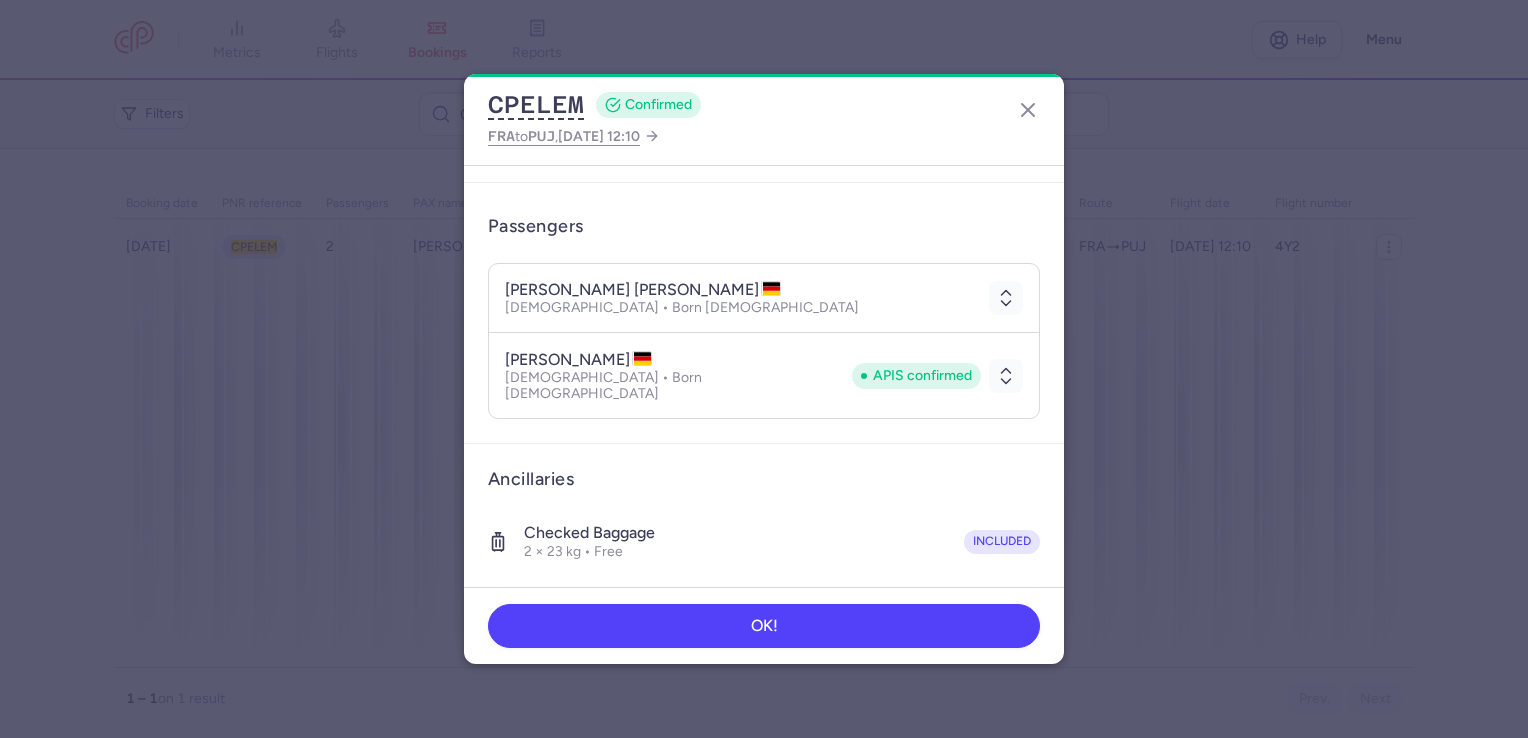 scroll, scrollTop: 387, scrollLeft: 0, axis: vertical 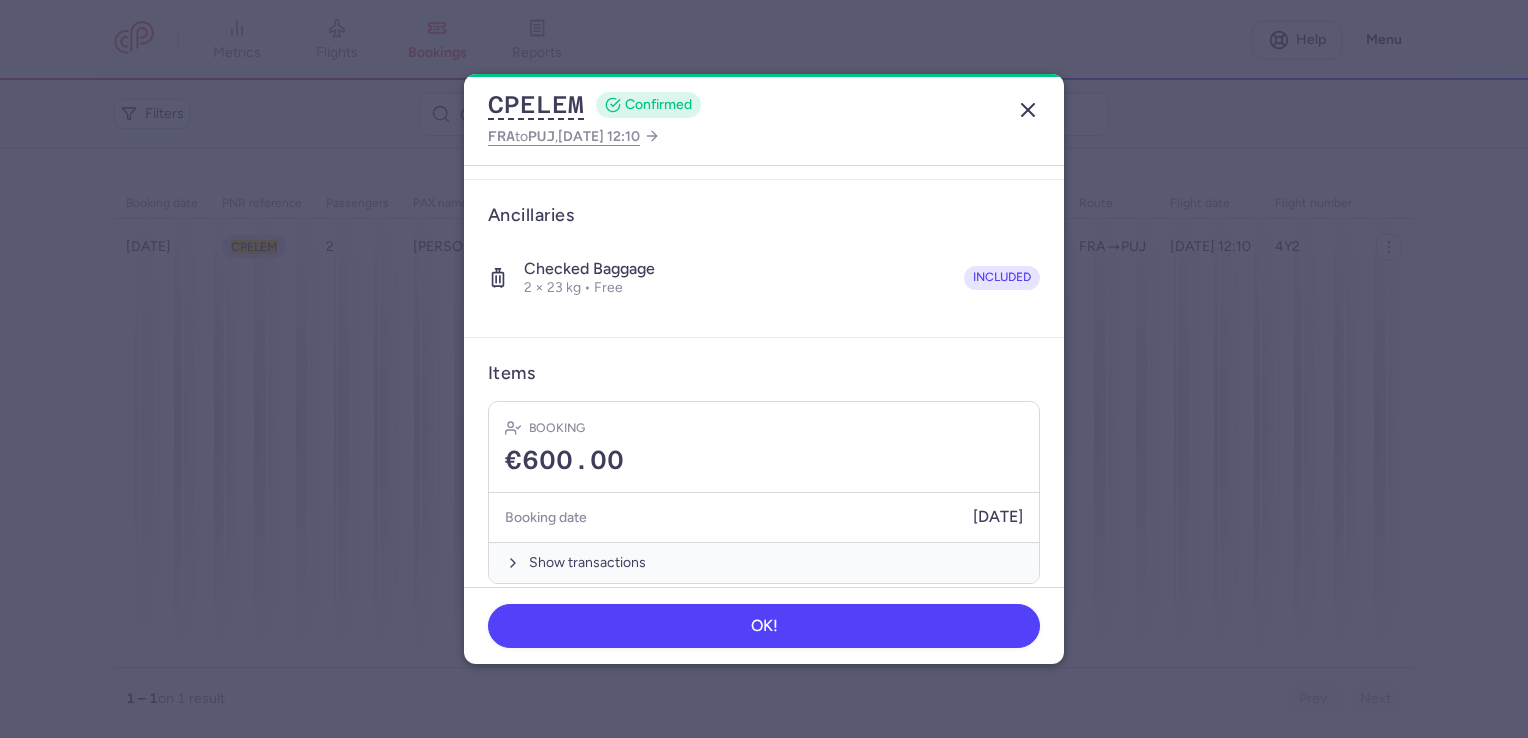 click 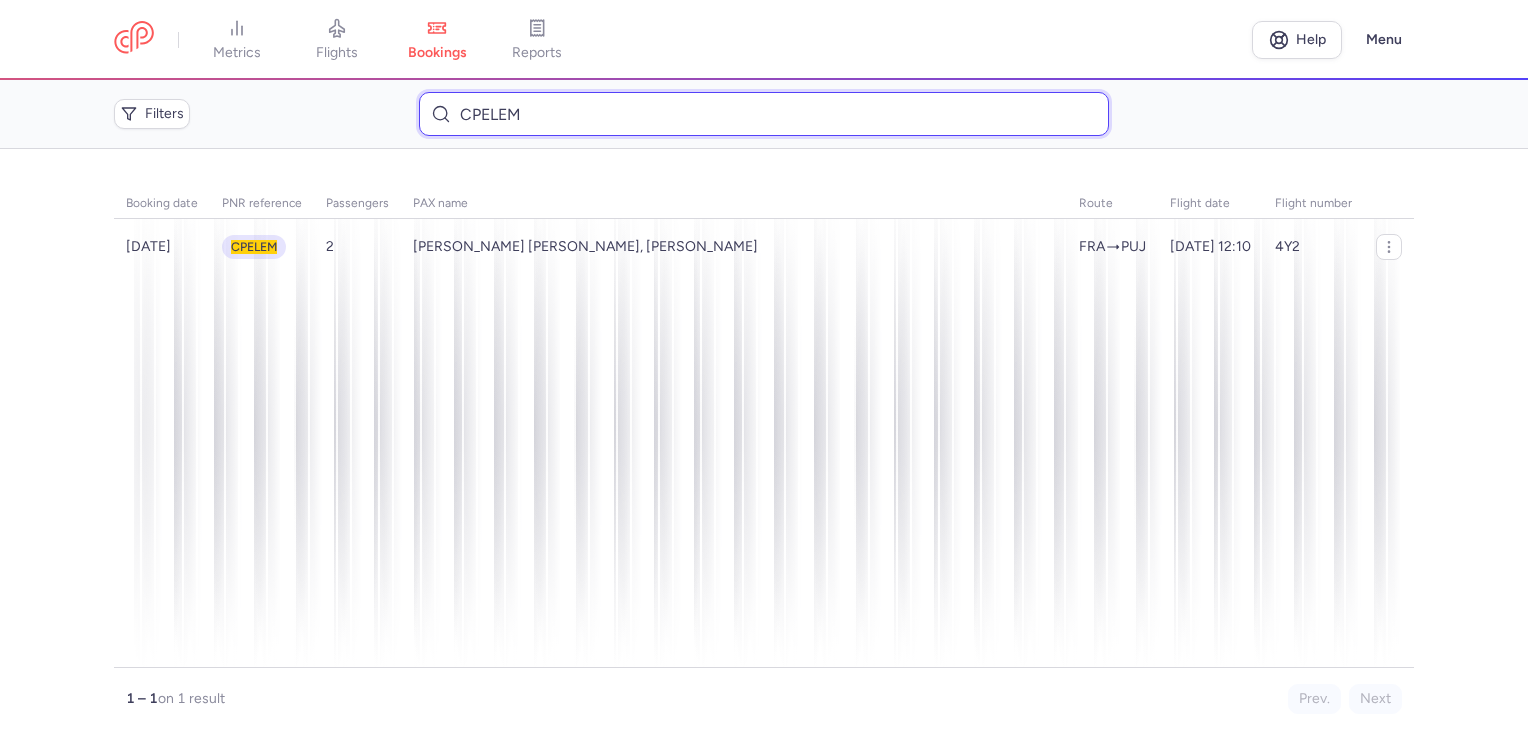 drag, startPoint x: 672, startPoint y: 114, endPoint x: 324, endPoint y: 113, distance: 348.00143 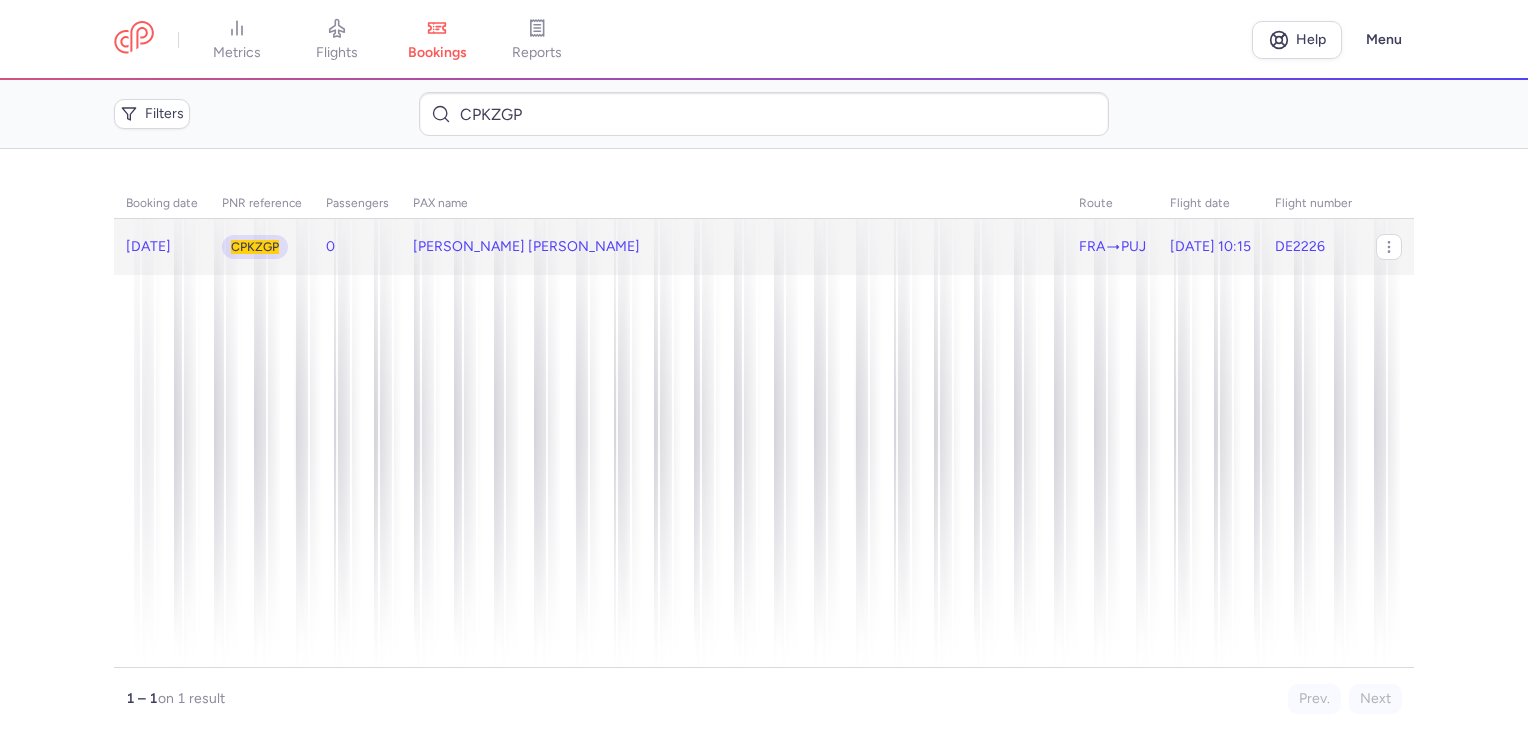 click on "[PERSON_NAME] [PERSON_NAME]" 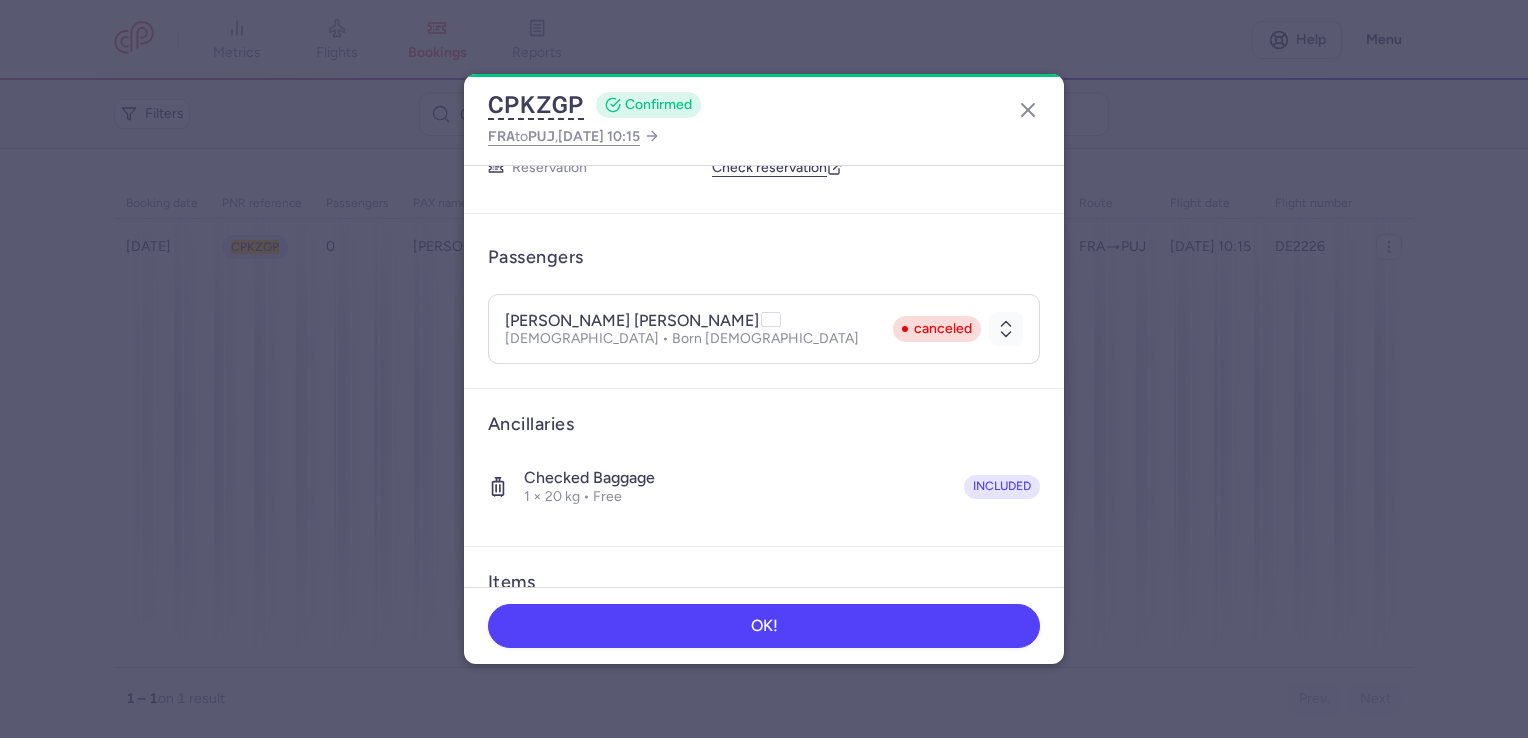 scroll, scrollTop: 318, scrollLeft: 0, axis: vertical 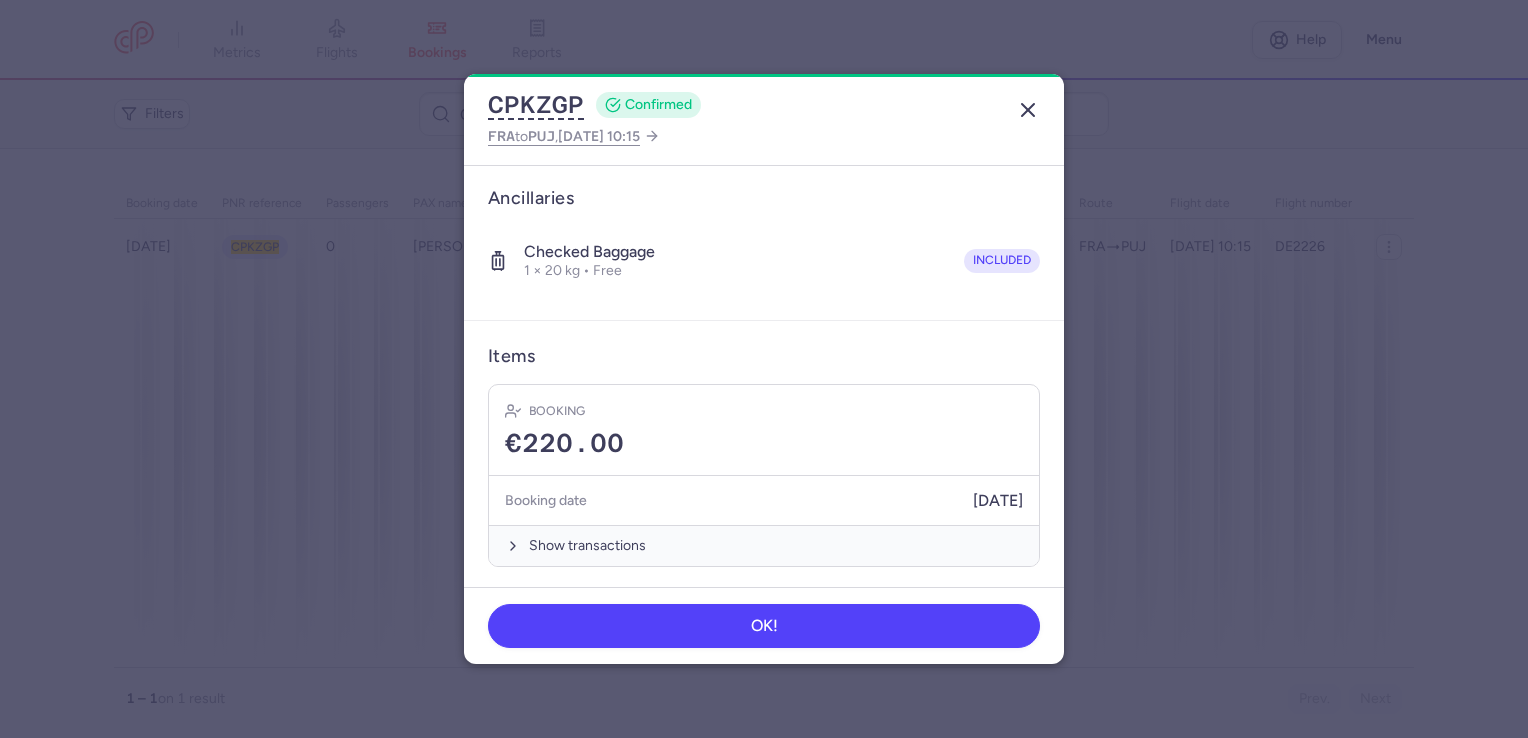 click 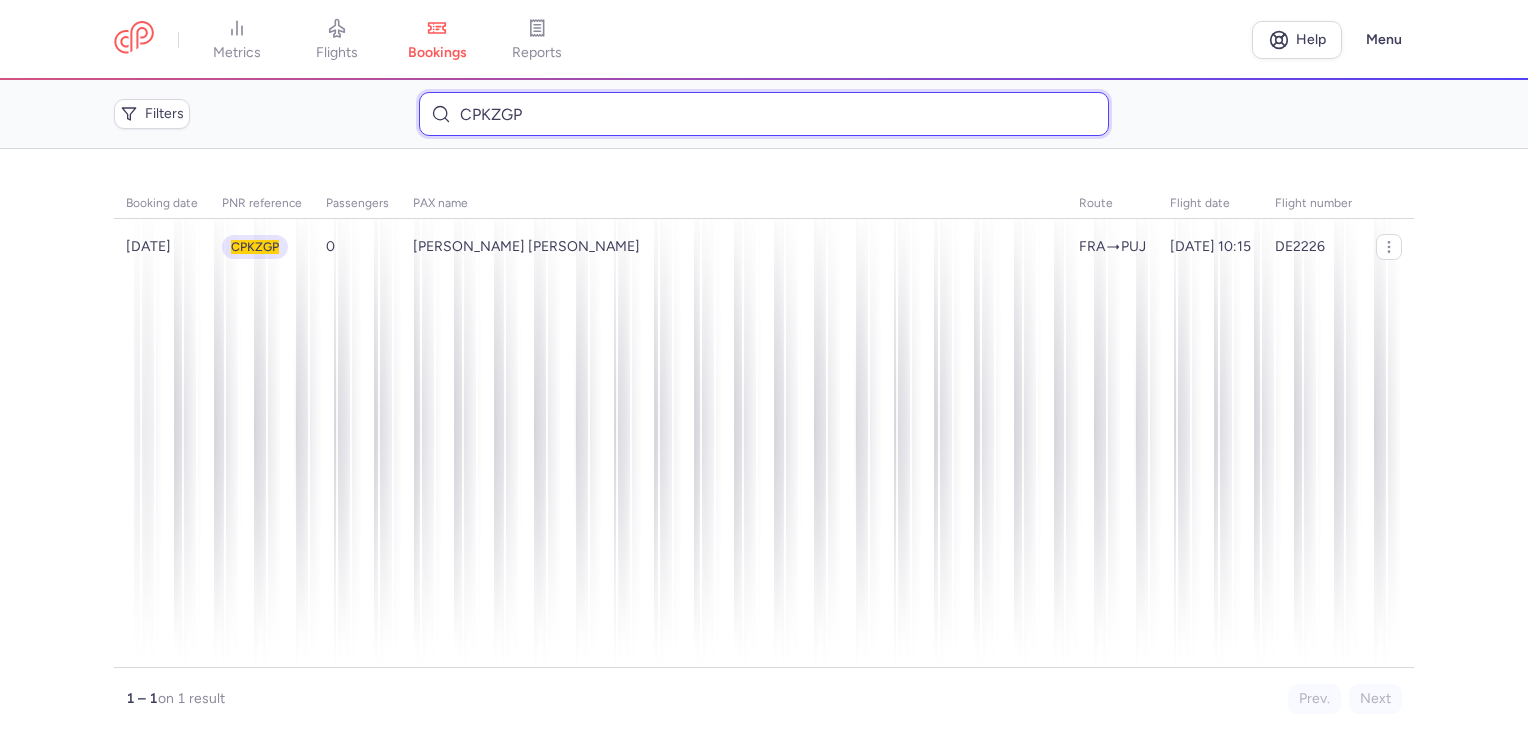drag, startPoint x: 524, startPoint y: 121, endPoint x: 404, endPoint y: 118, distance: 120.03749 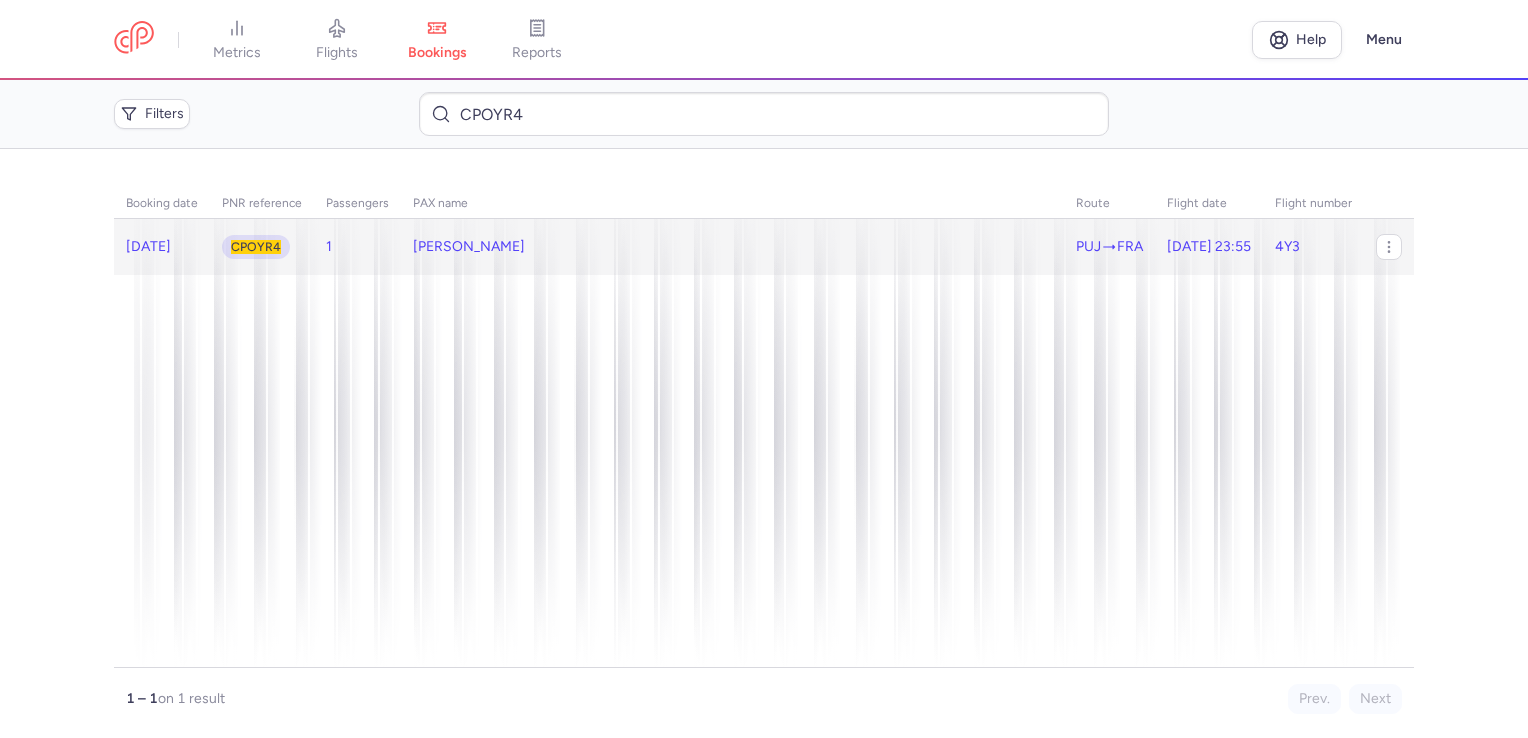 click on "[PERSON_NAME]" 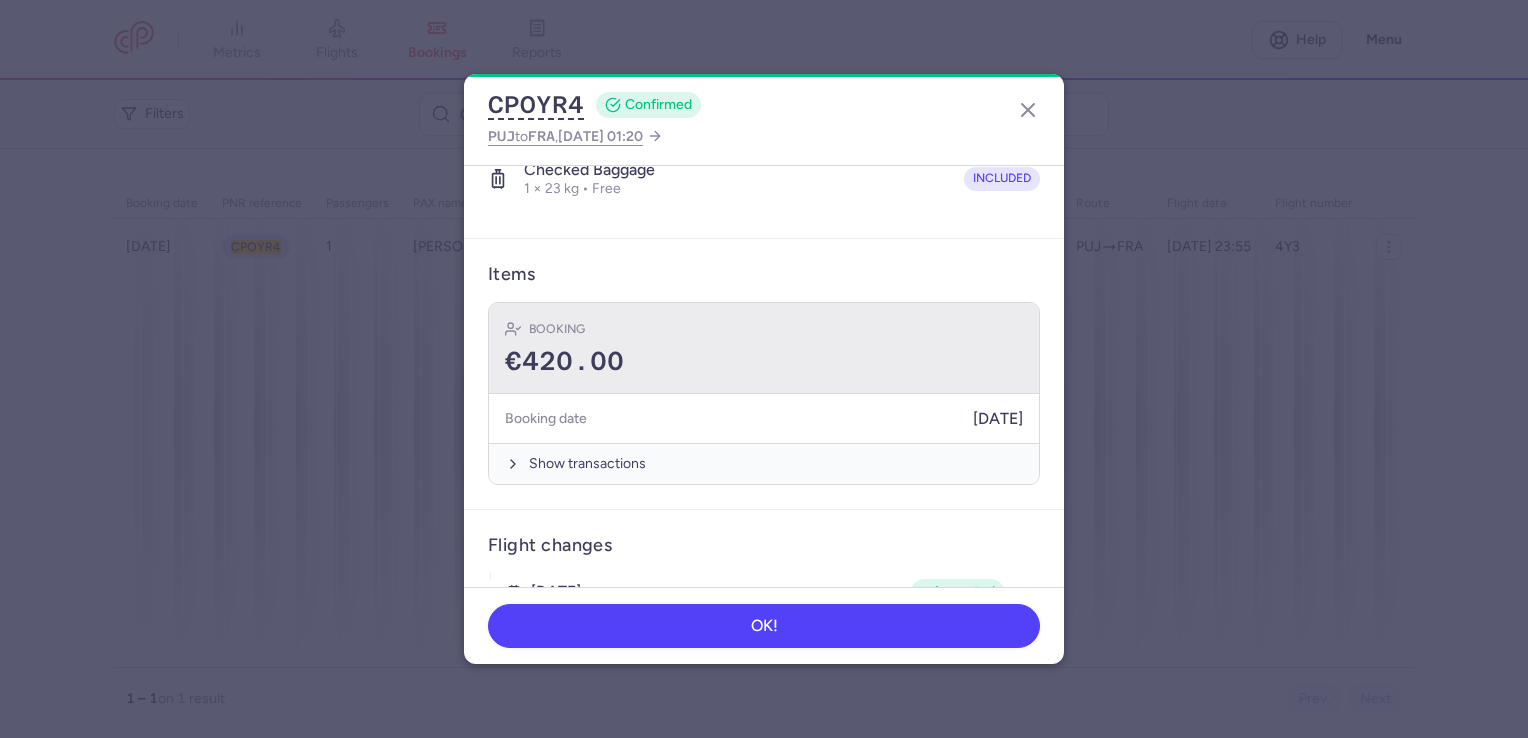 scroll, scrollTop: 464, scrollLeft: 0, axis: vertical 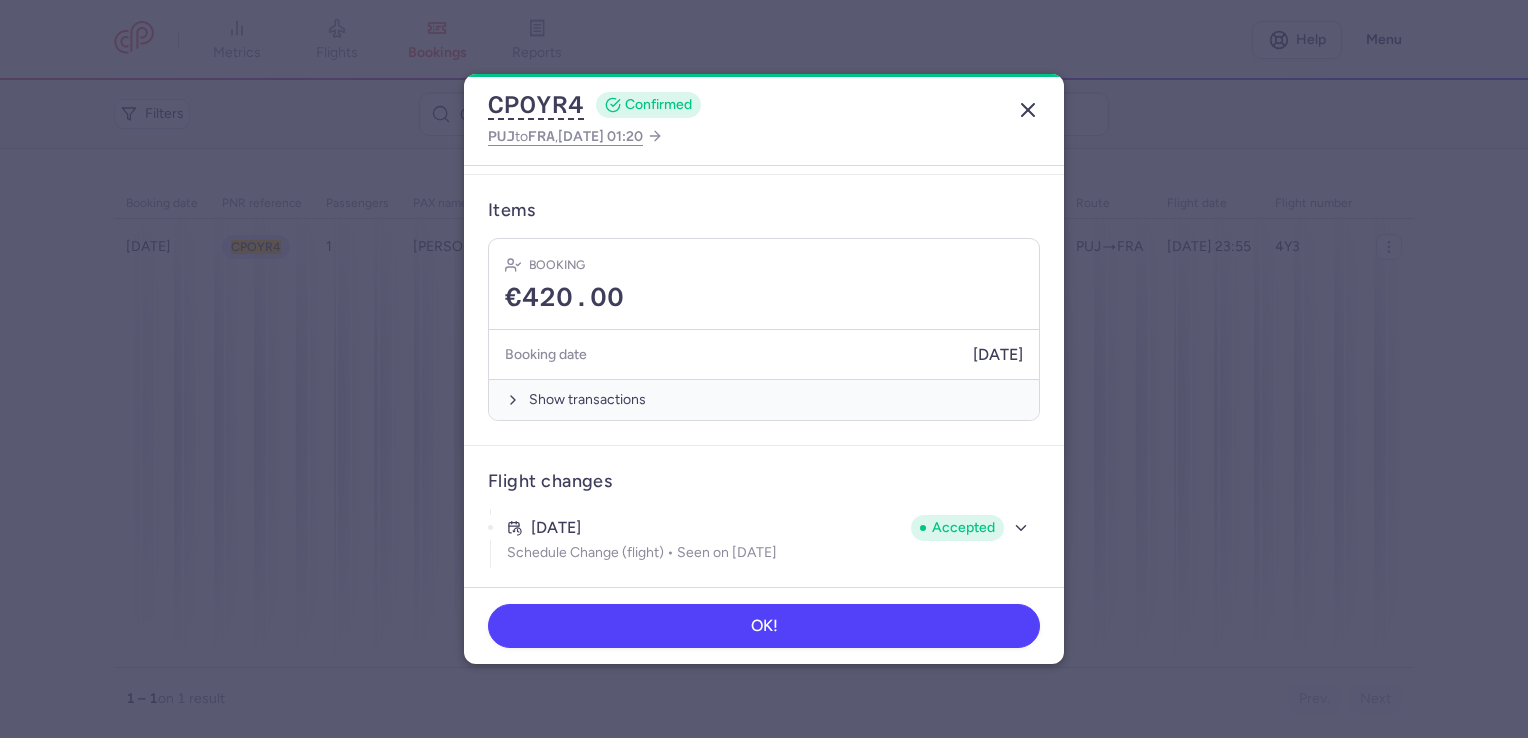 click 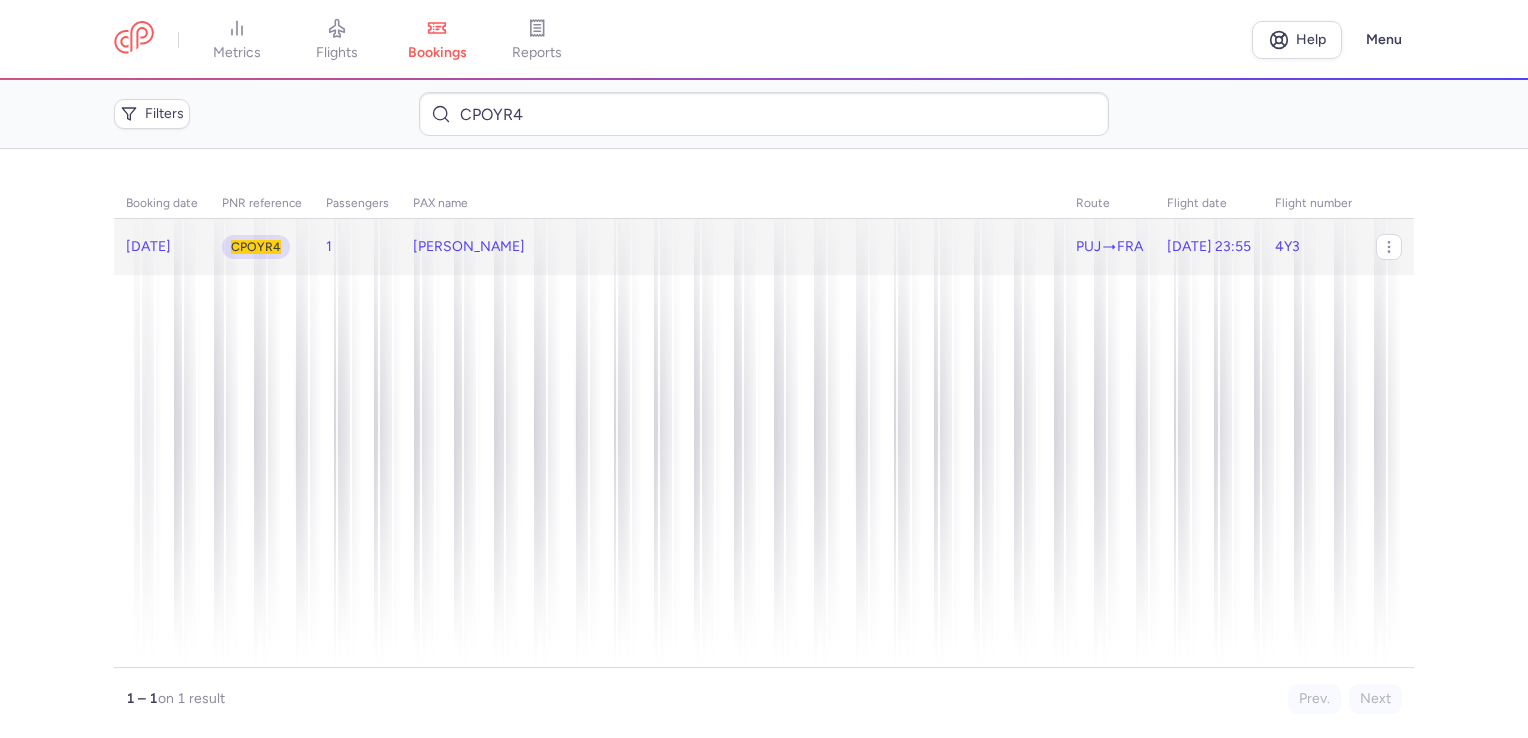 click on "[PERSON_NAME]" 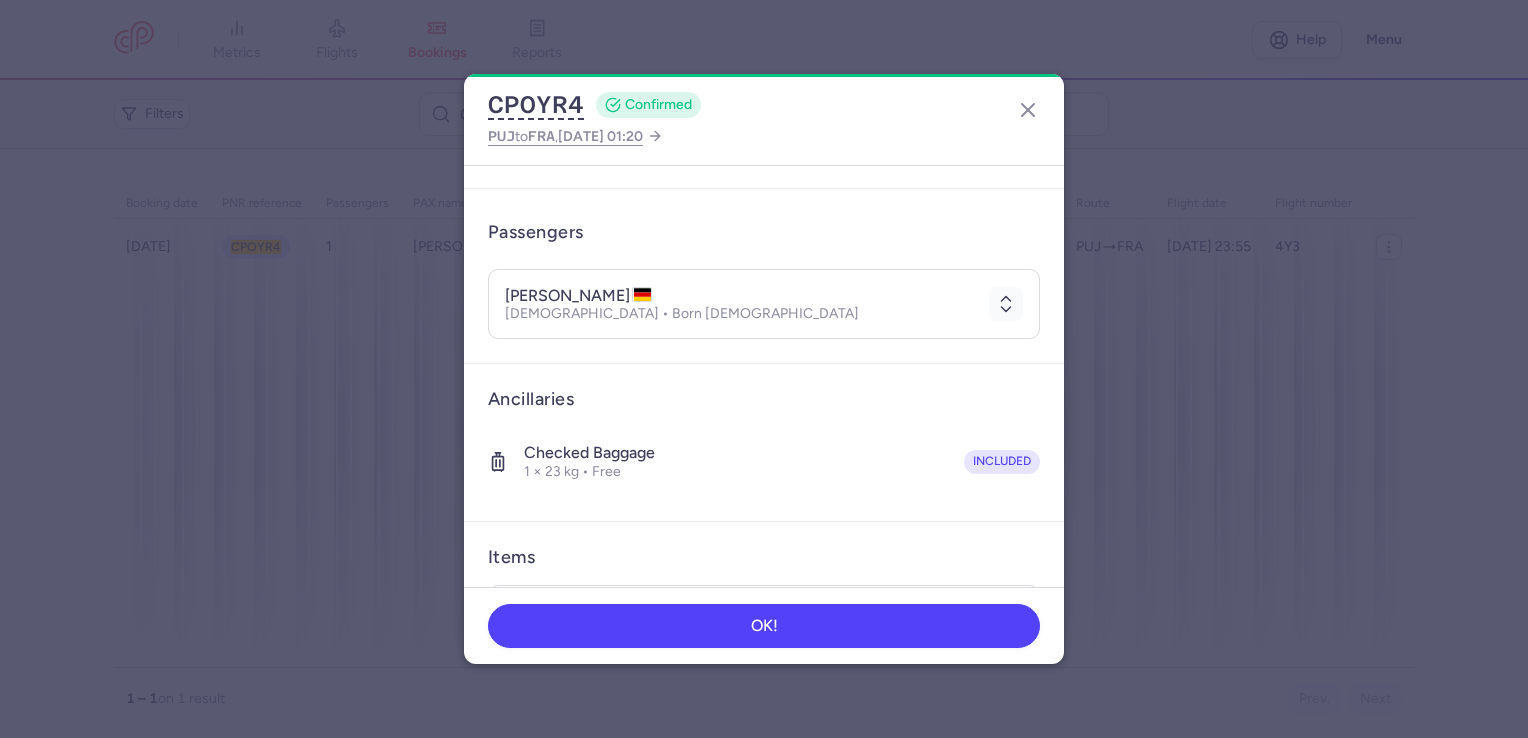 scroll, scrollTop: 464, scrollLeft: 0, axis: vertical 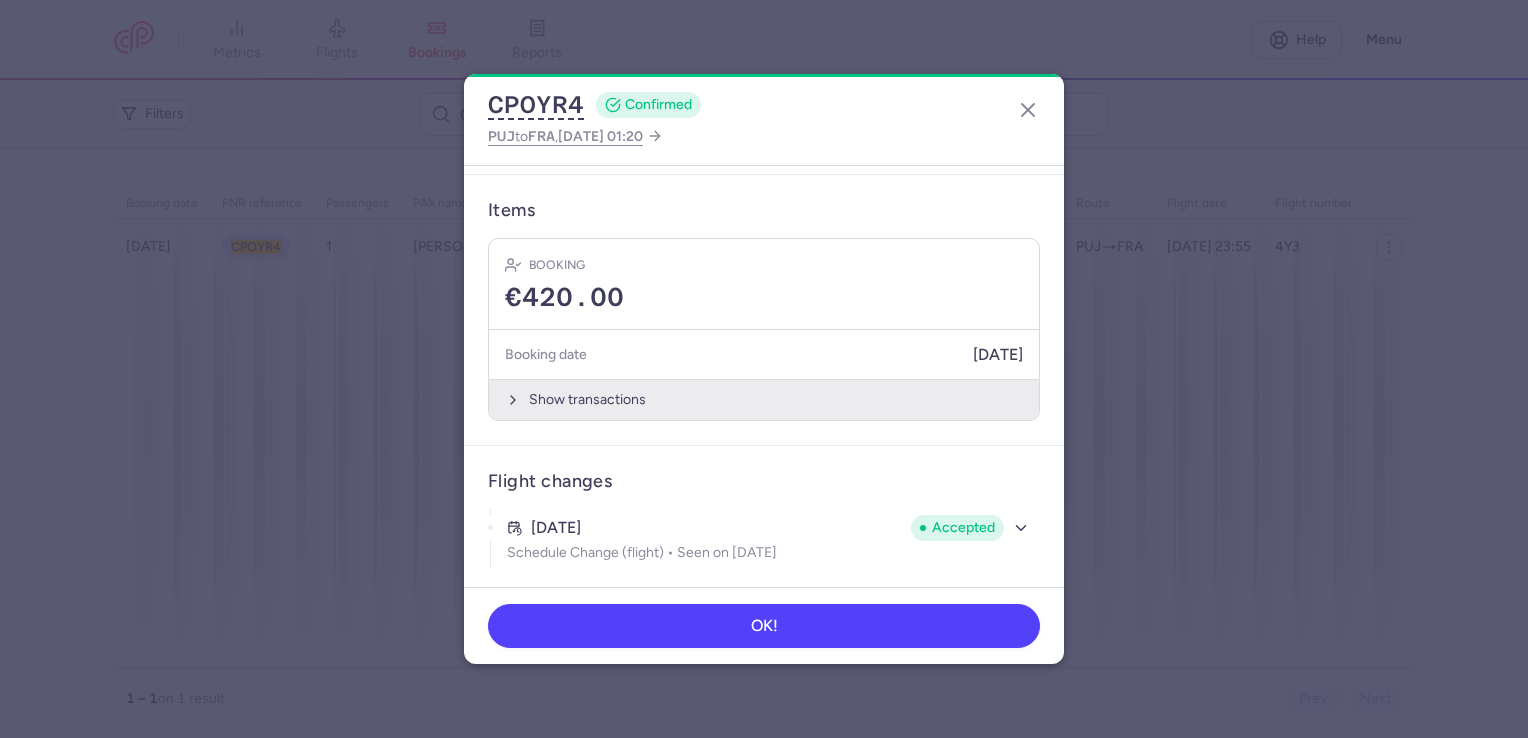 click on "Show transactions" at bounding box center (764, 399) 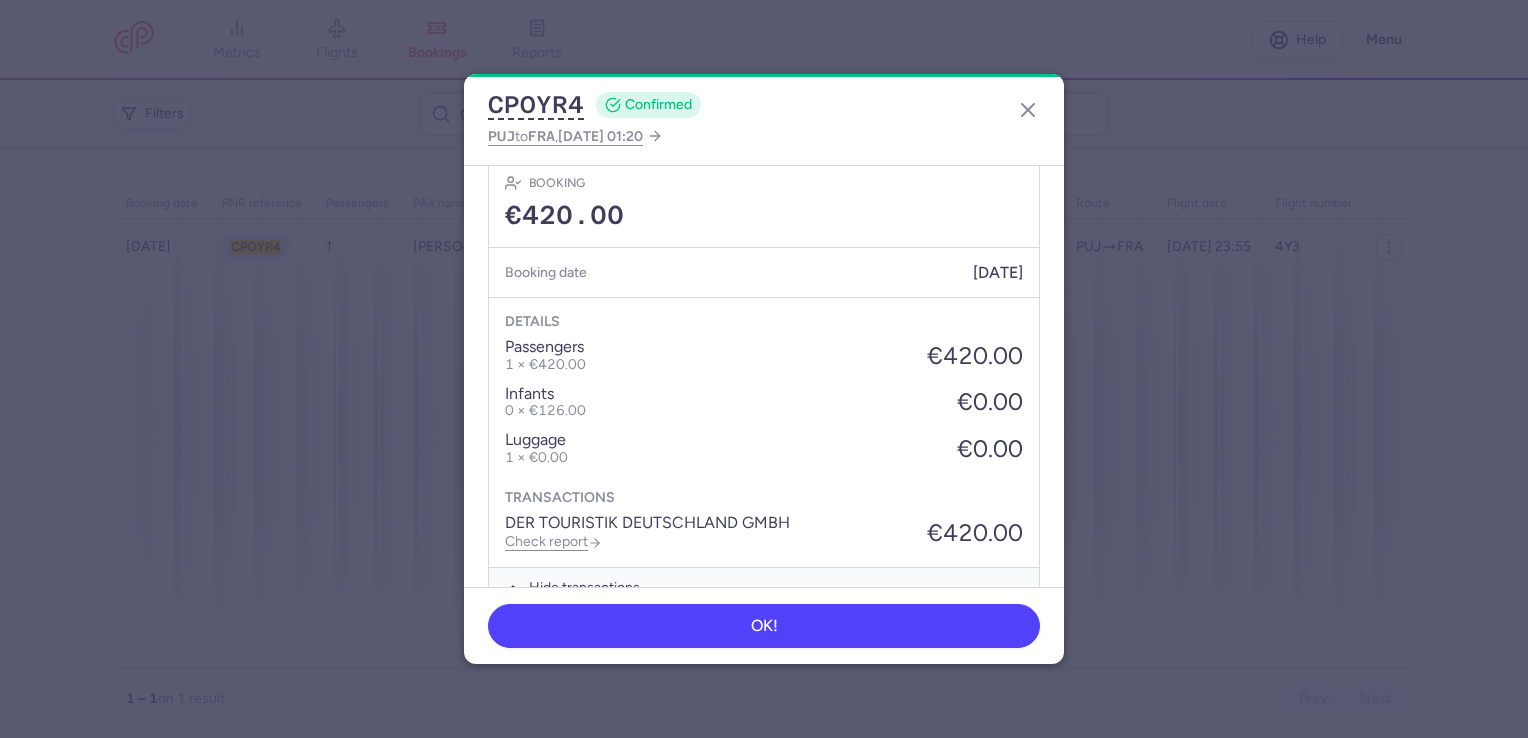scroll, scrollTop: 733, scrollLeft: 0, axis: vertical 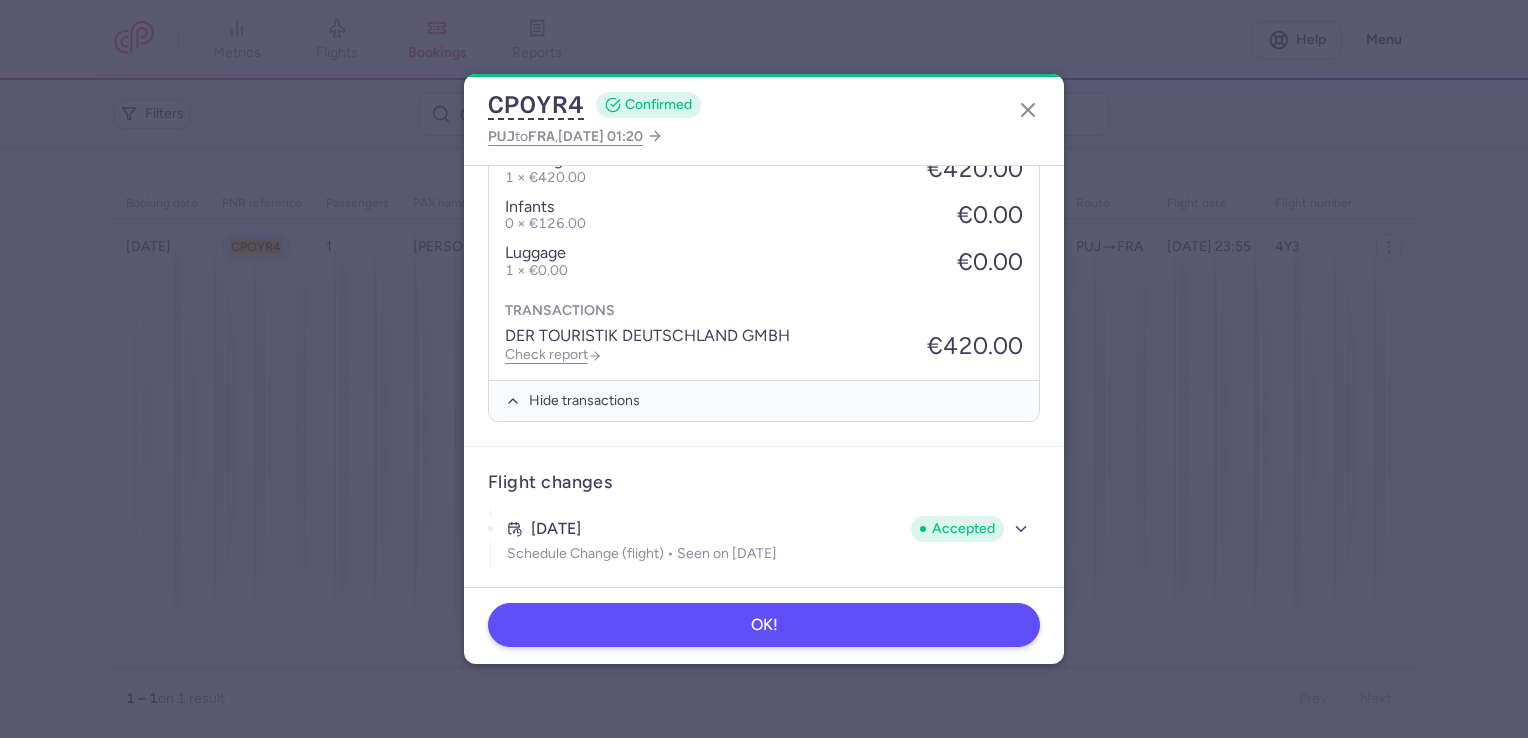 drag, startPoint x: 748, startPoint y: 399, endPoint x: 783, endPoint y: 638, distance: 241.54916 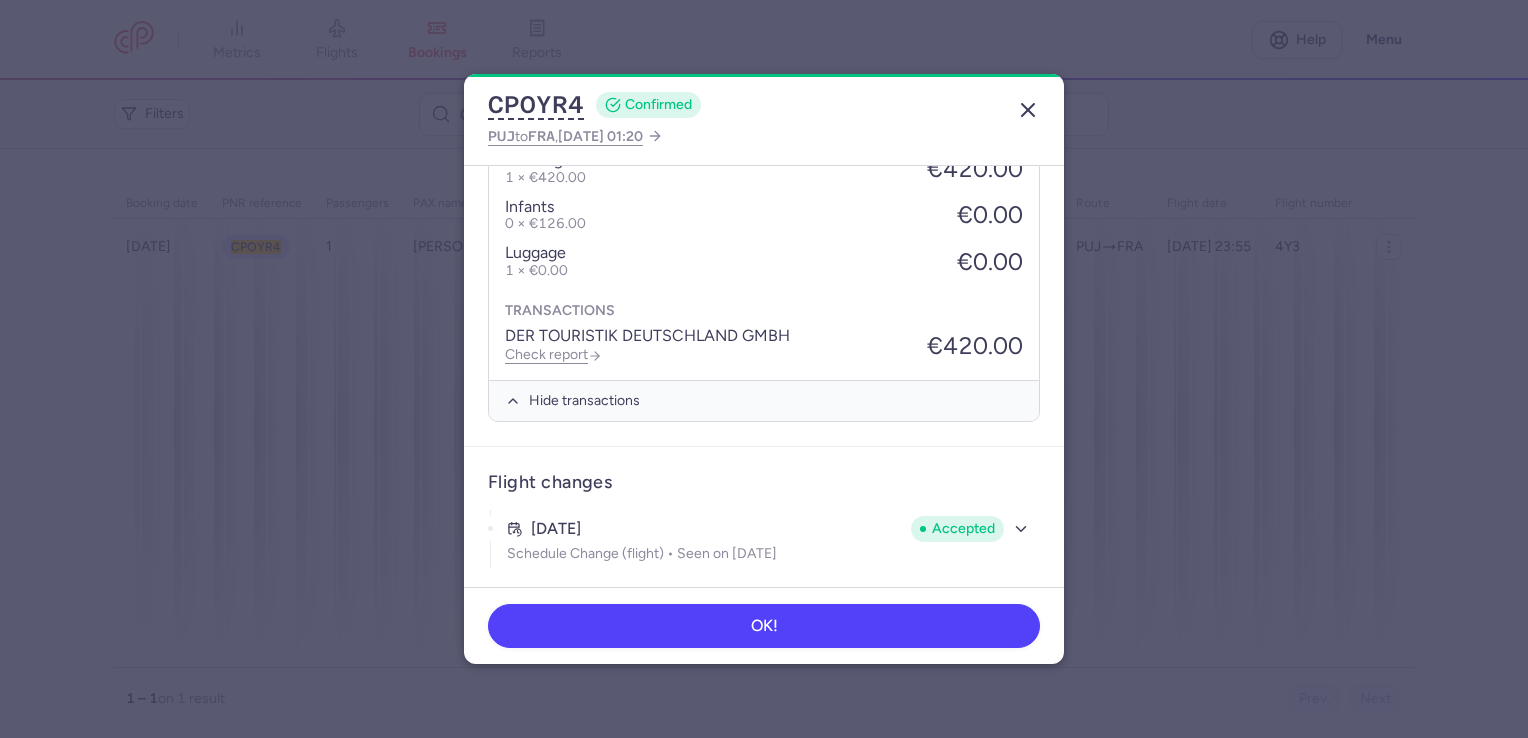 click 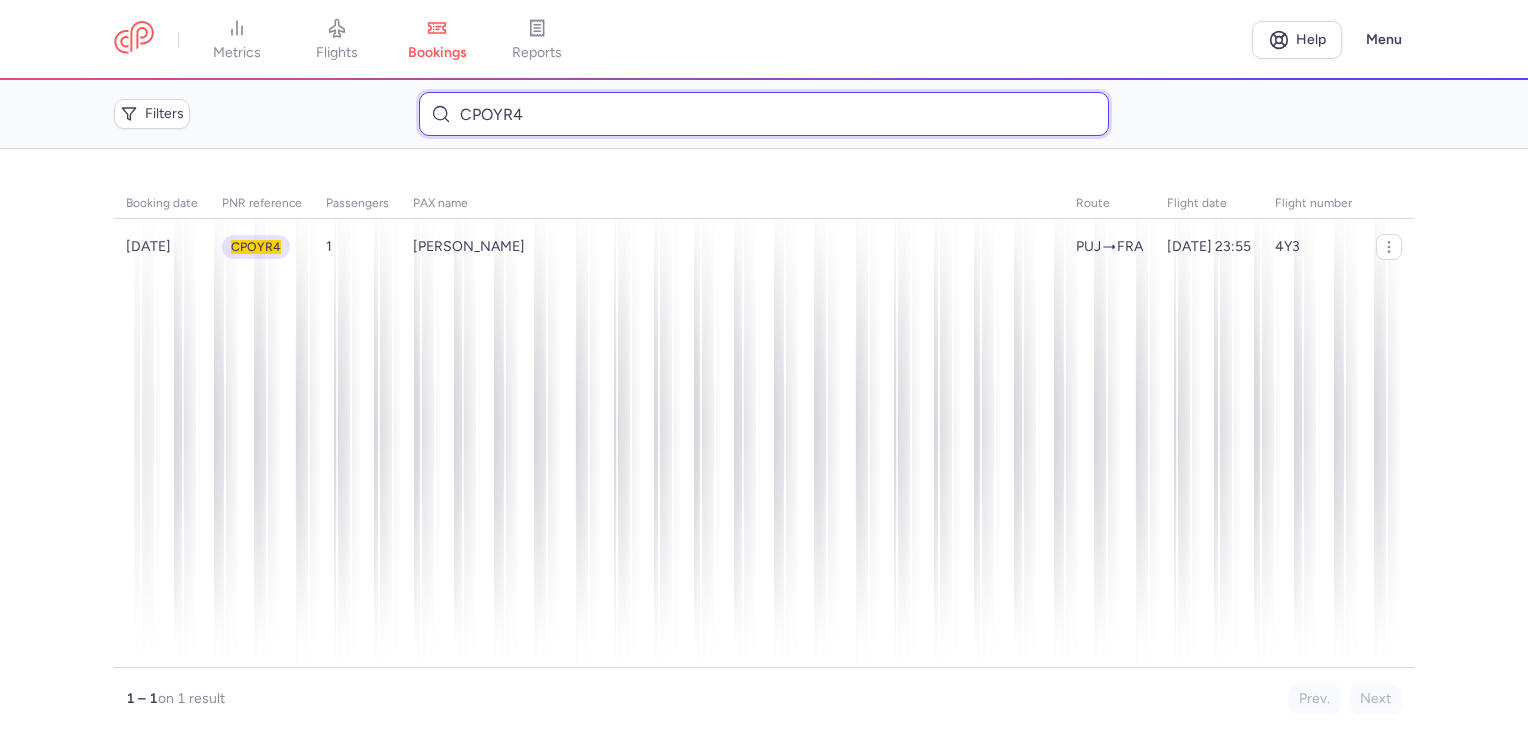 drag, startPoint x: 523, startPoint y: 123, endPoint x: 409, endPoint y: 123, distance: 114 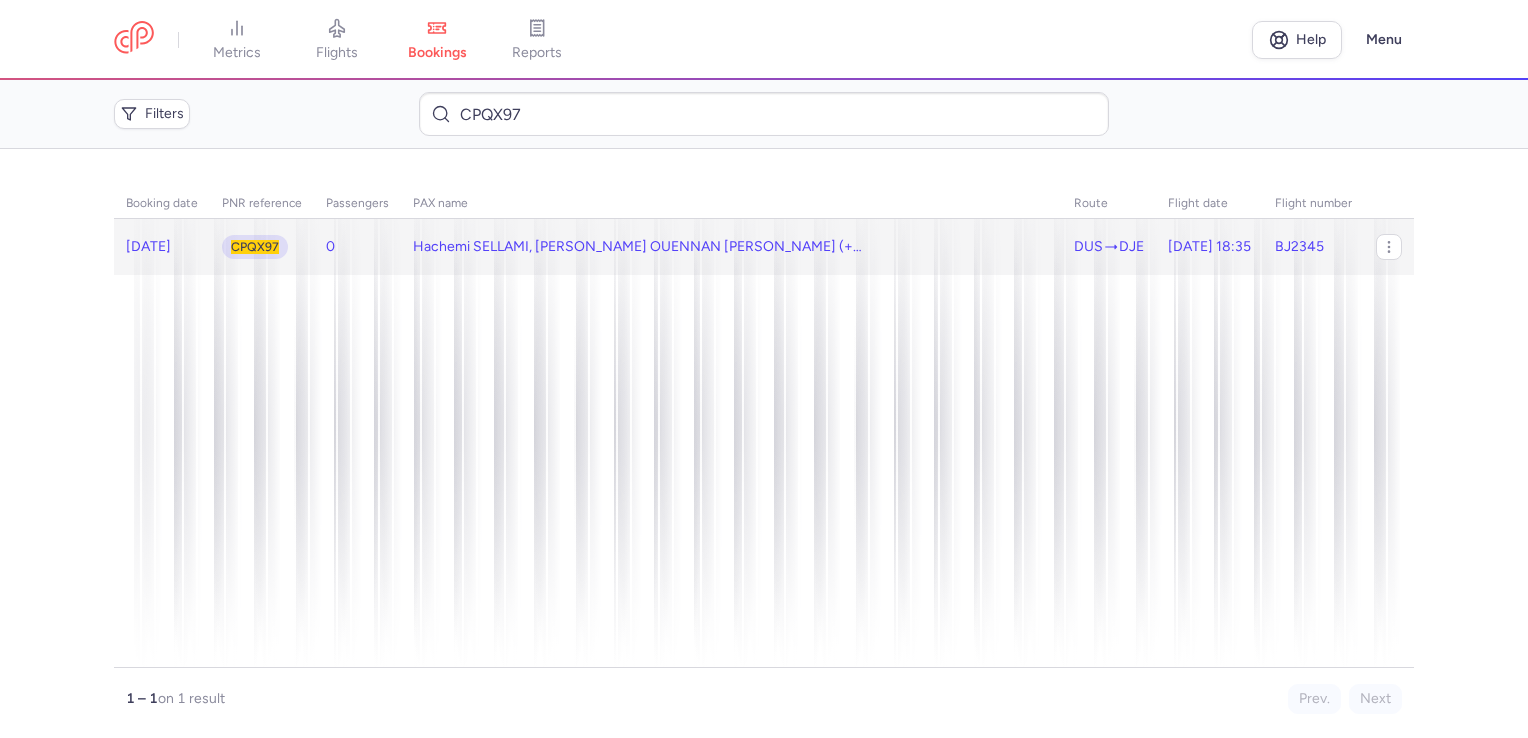 click on "Hachemi SELLAMI, [PERSON_NAME] OUENNAN [PERSON_NAME] (+1)" 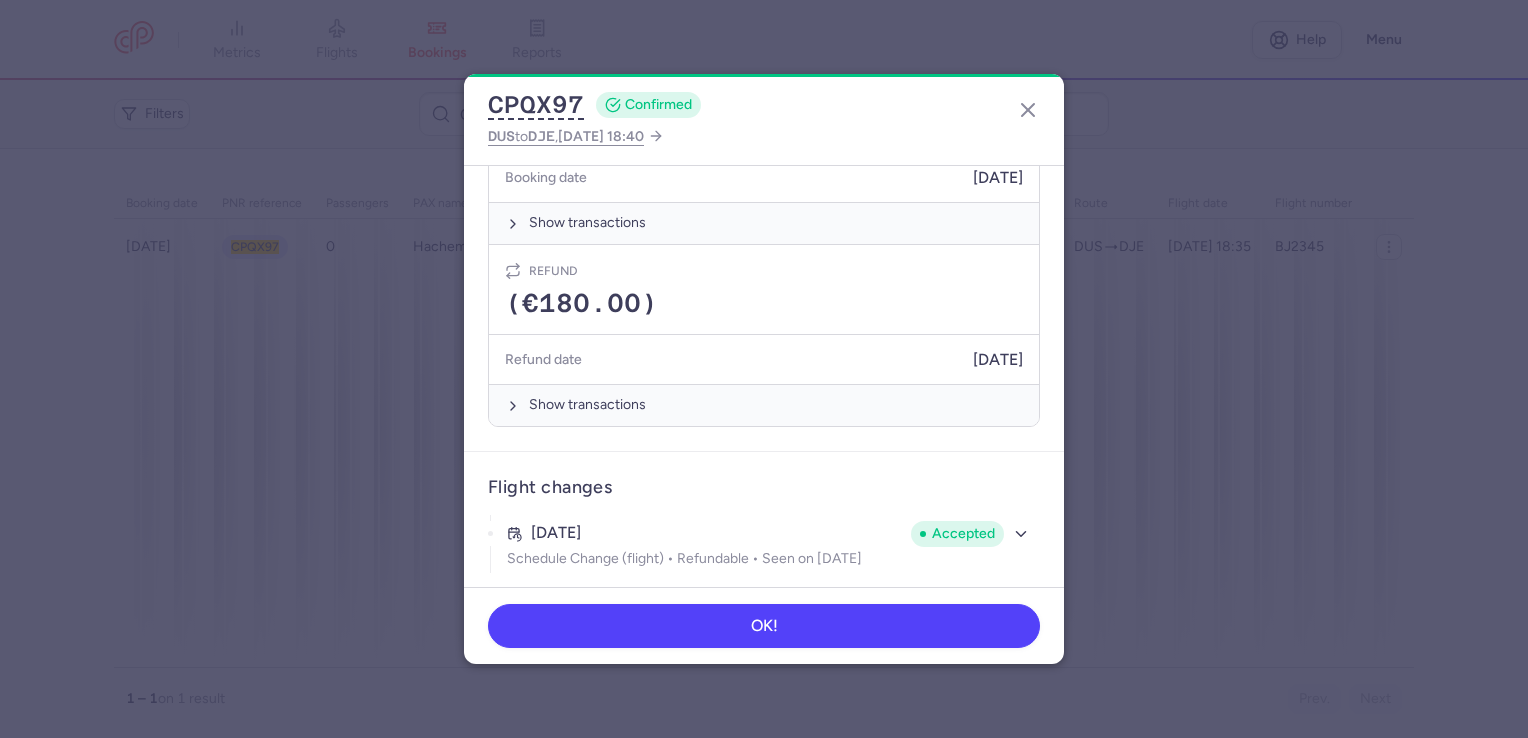 scroll, scrollTop: 783, scrollLeft: 0, axis: vertical 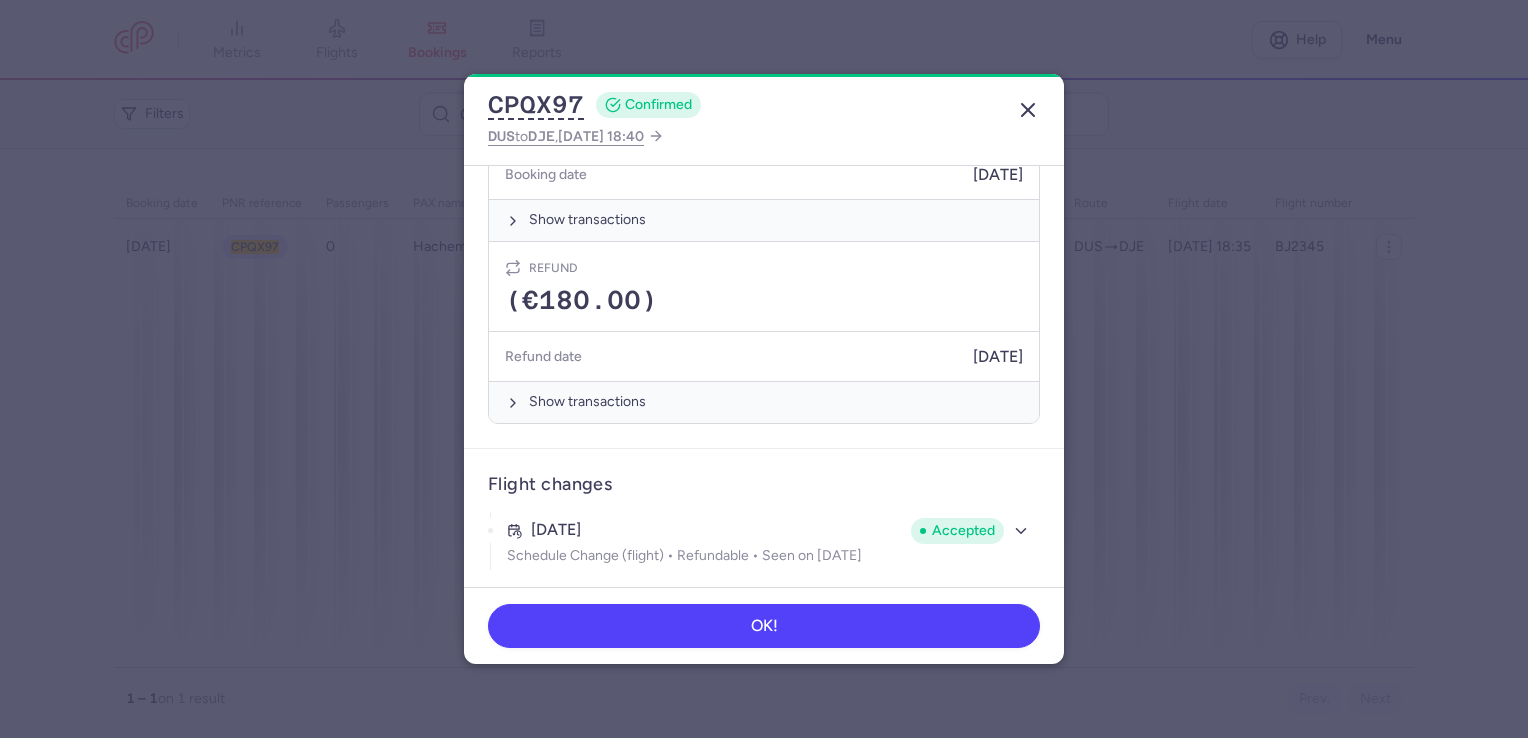 click 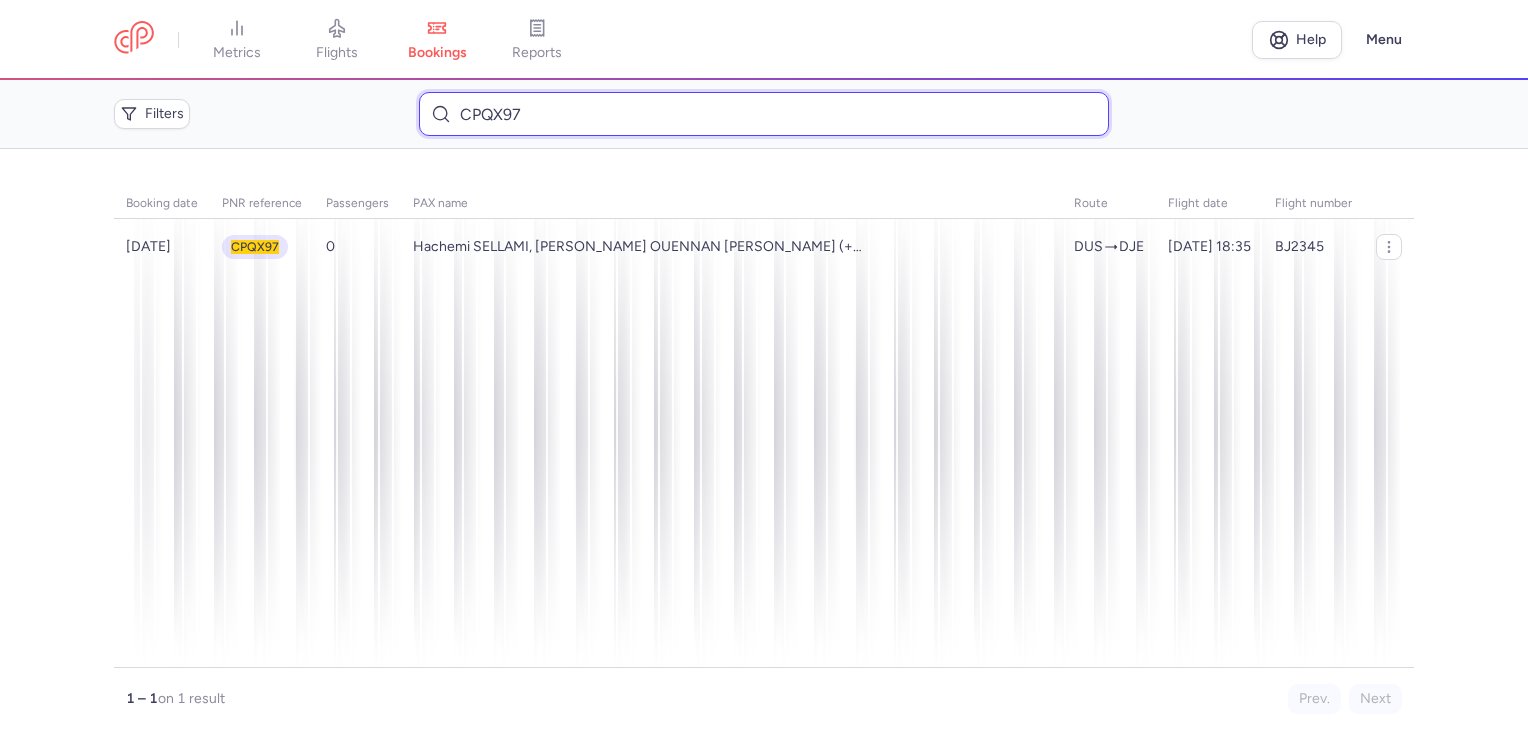 drag, startPoint x: 537, startPoint y: 114, endPoint x: 427, endPoint y: 119, distance: 110.11358 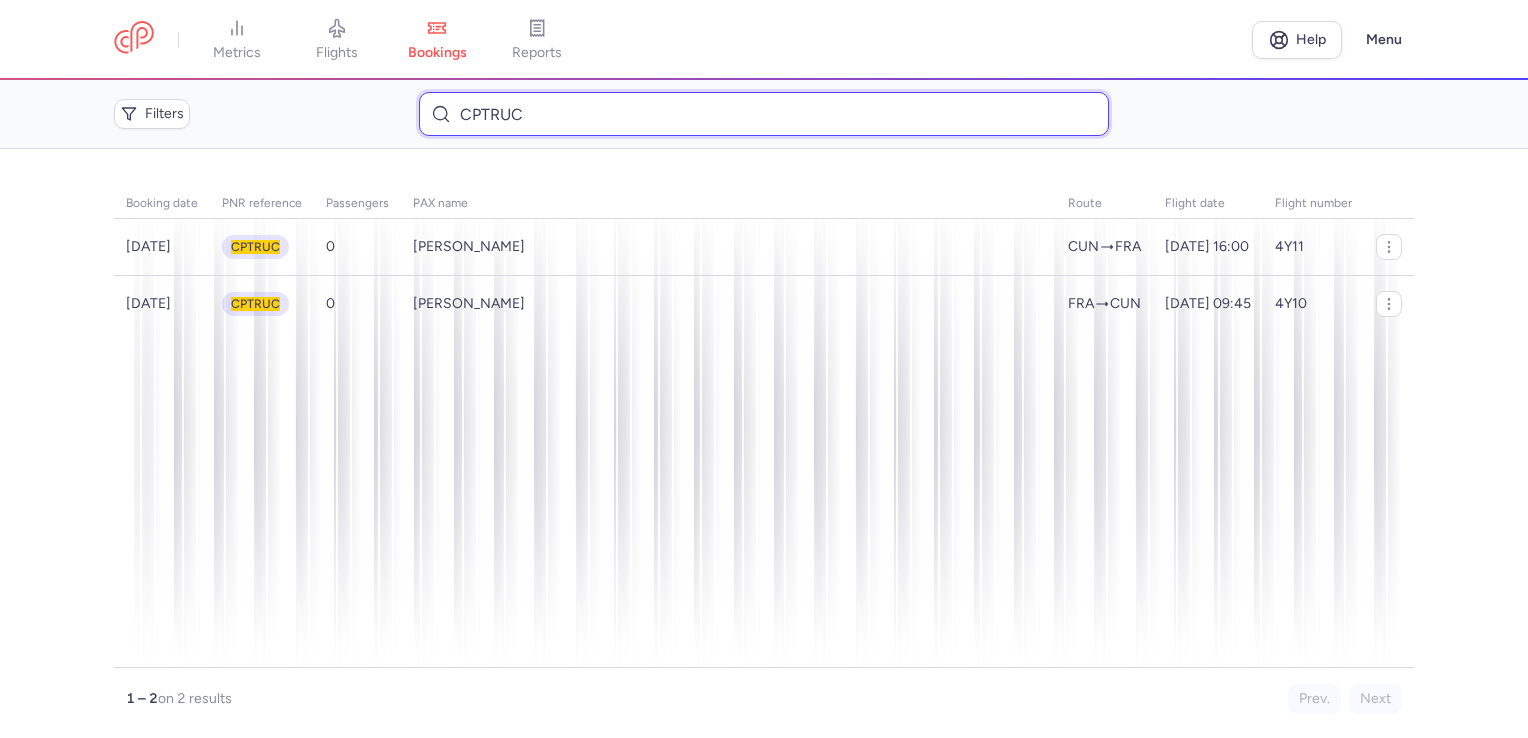 drag, startPoint x: 549, startPoint y: 105, endPoint x: 396, endPoint y: 118, distance: 153.5513 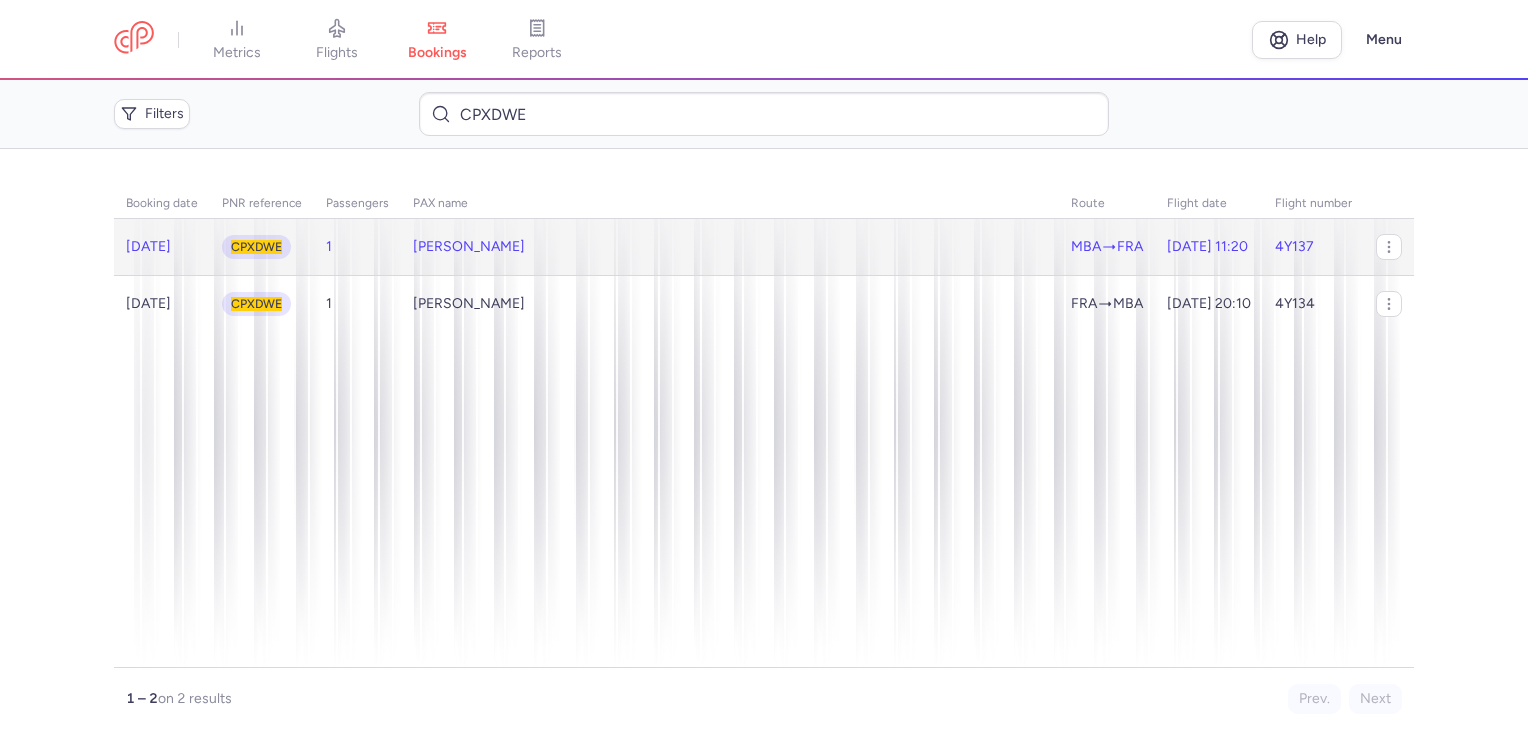 click on "[PERSON_NAME]" 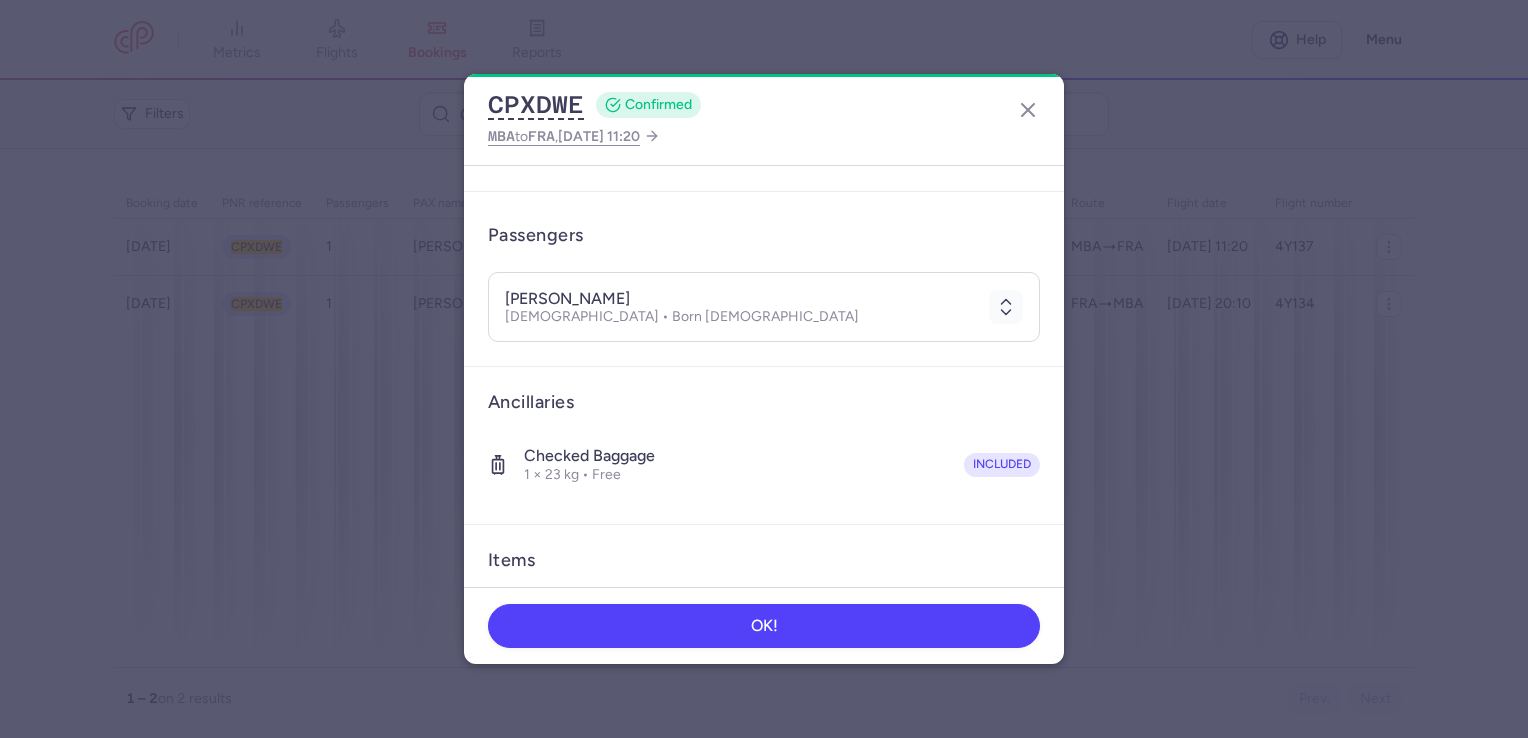 scroll, scrollTop: 318, scrollLeft: 0, axis: vertical 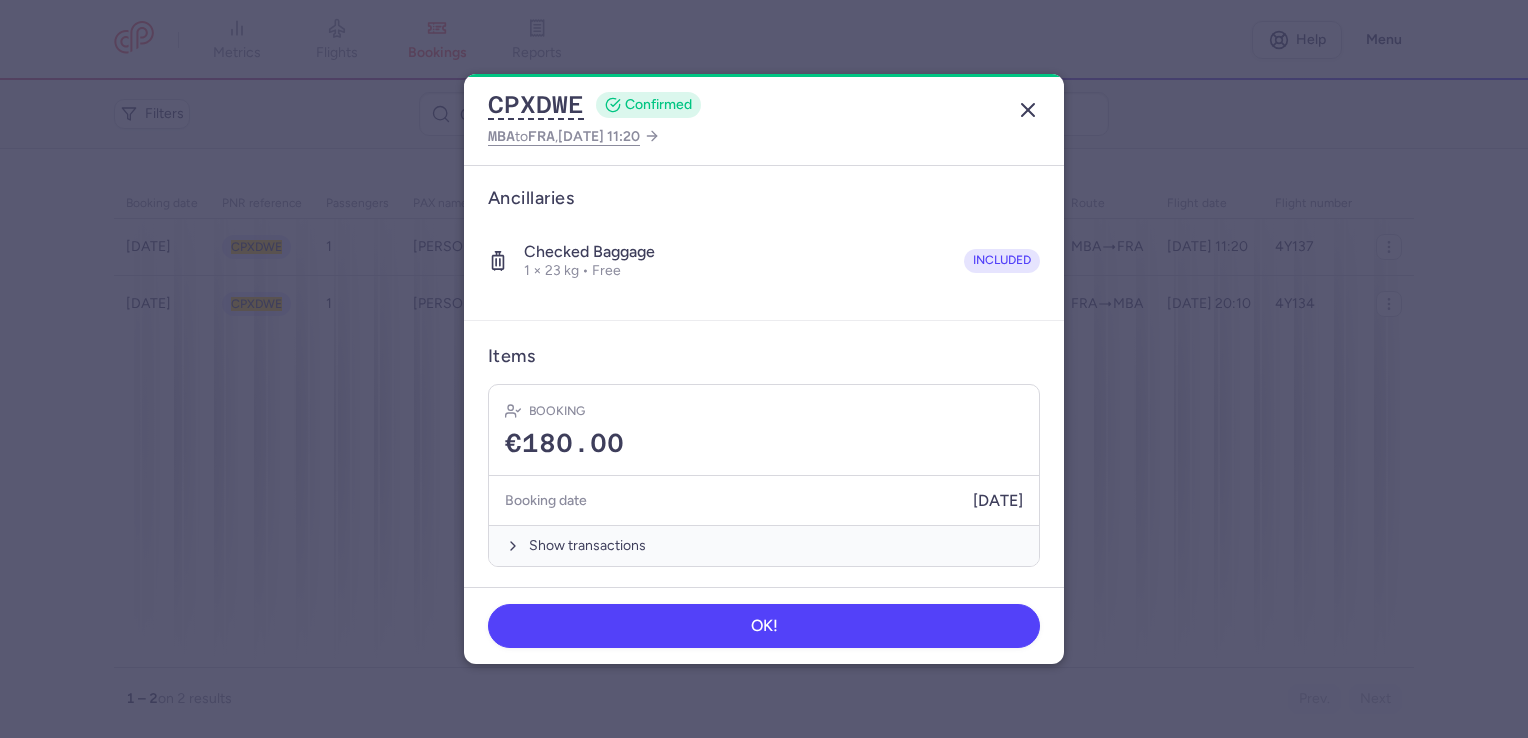 click 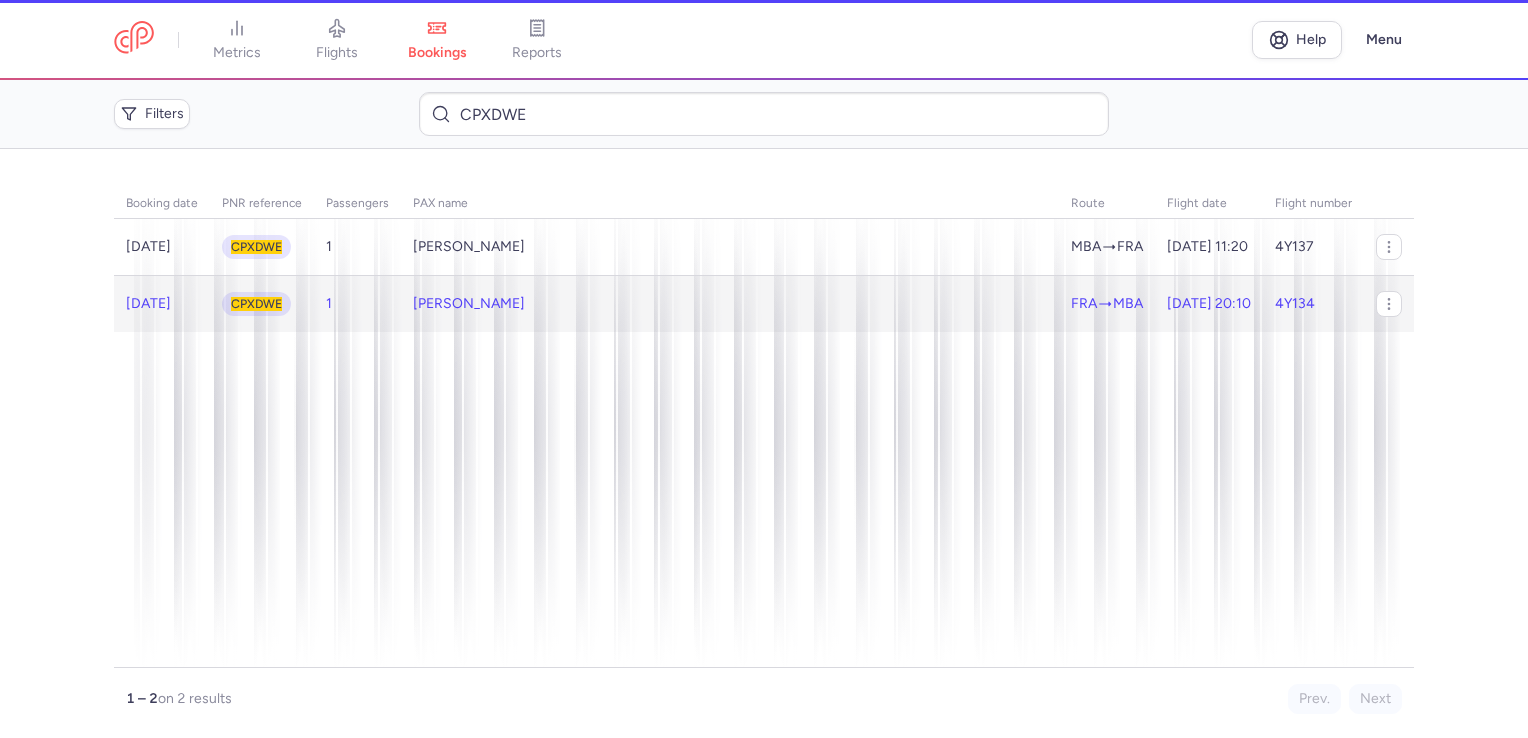 click on "[PERSON_NAME]" 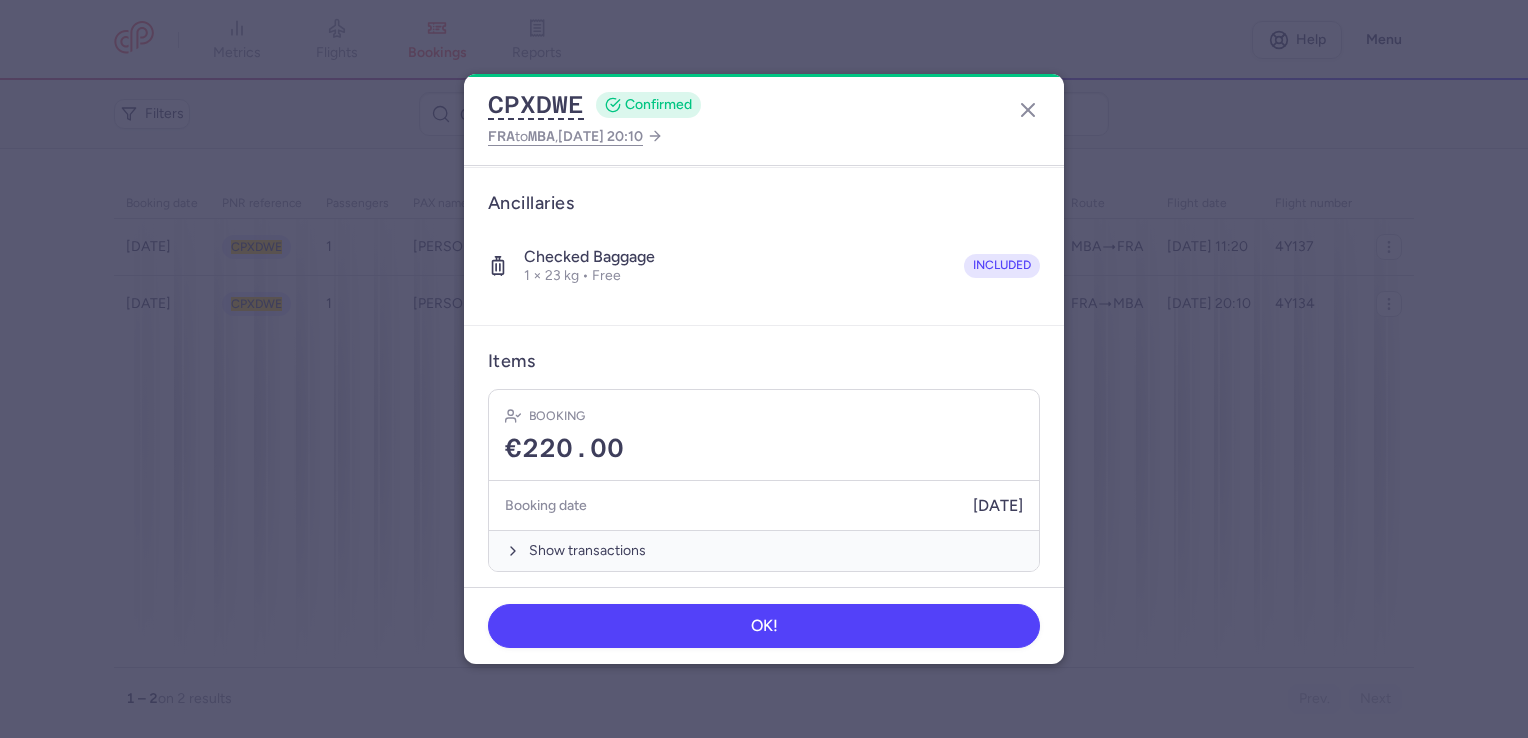 scroll, scrollTop: 318, scrollLeft: 0, axis: vertical 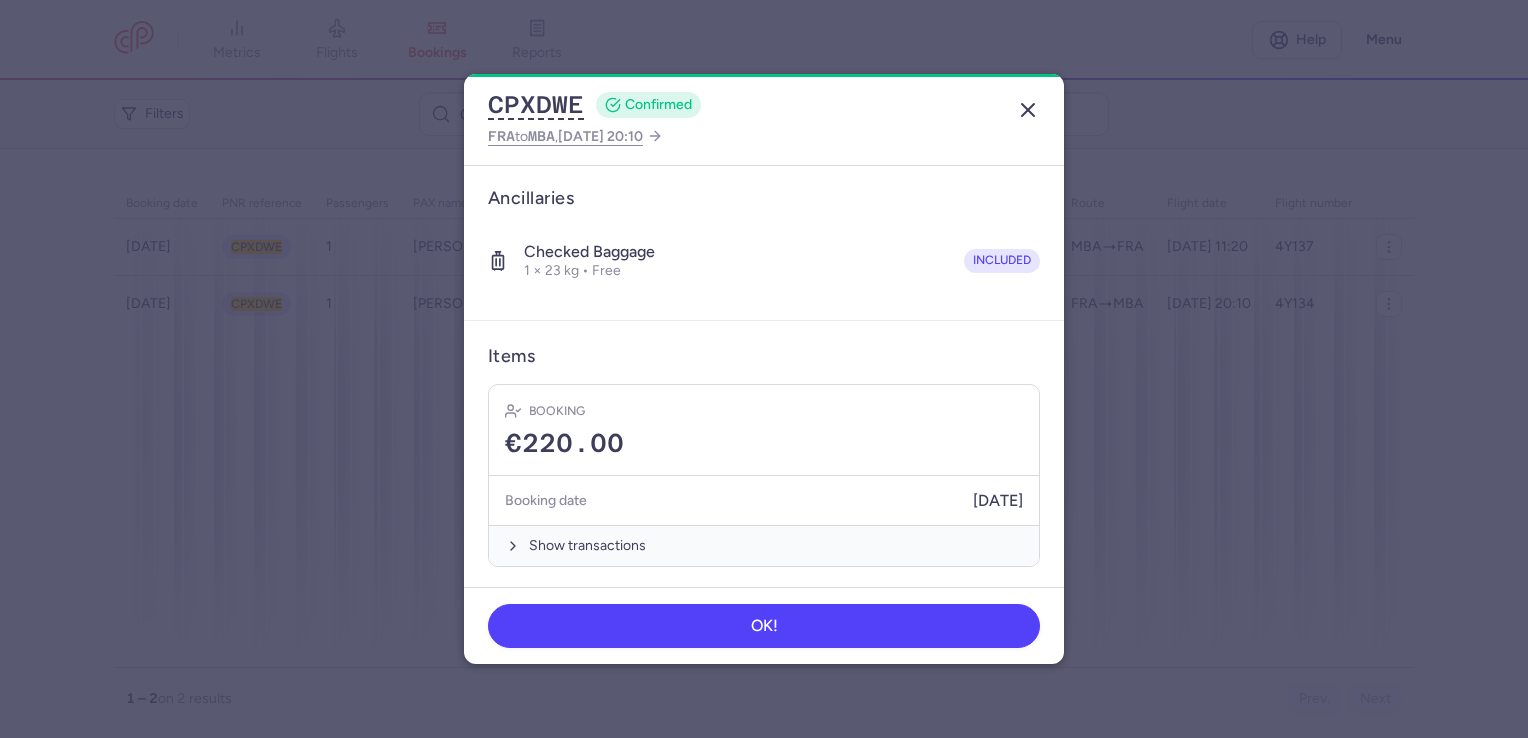 click 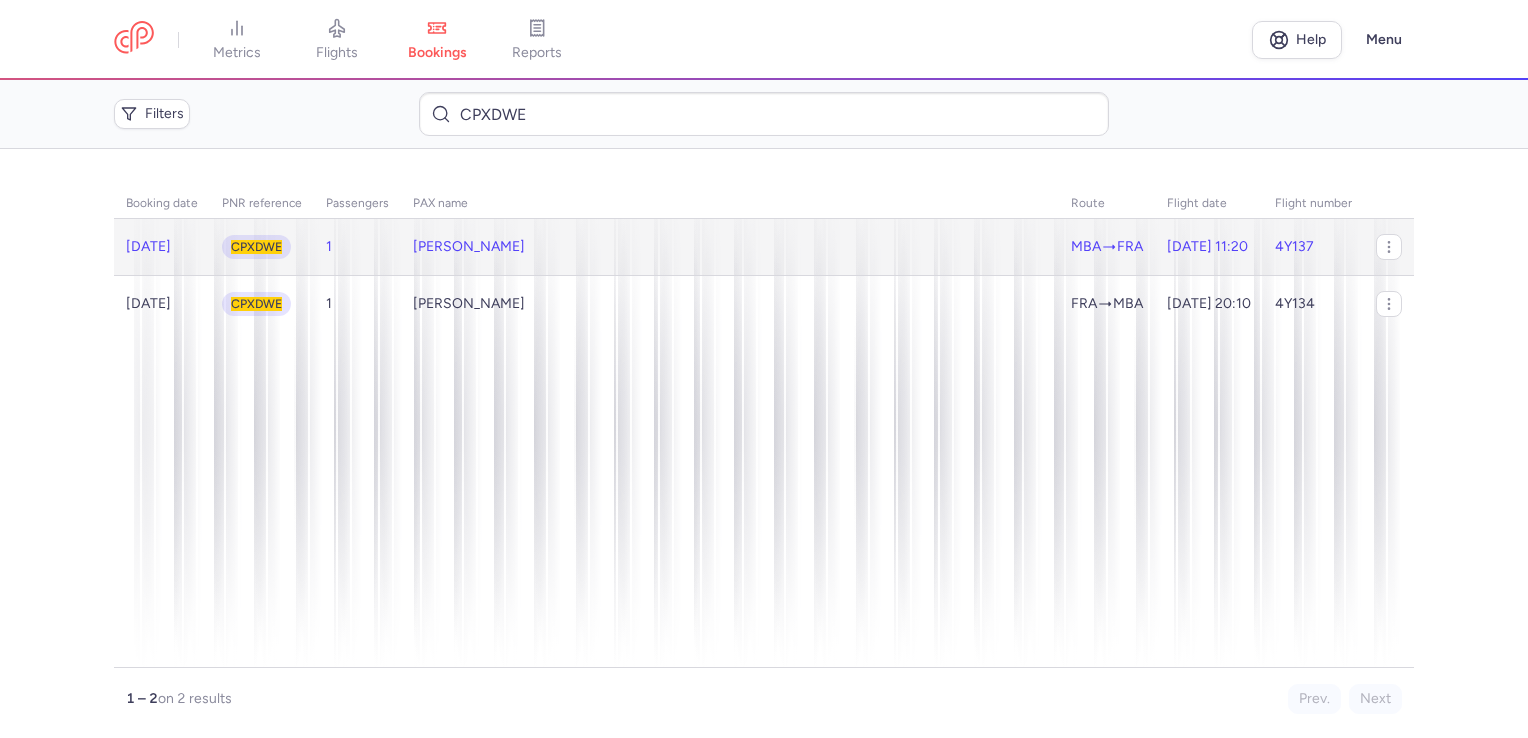 click on "[PERSON_NAME]" 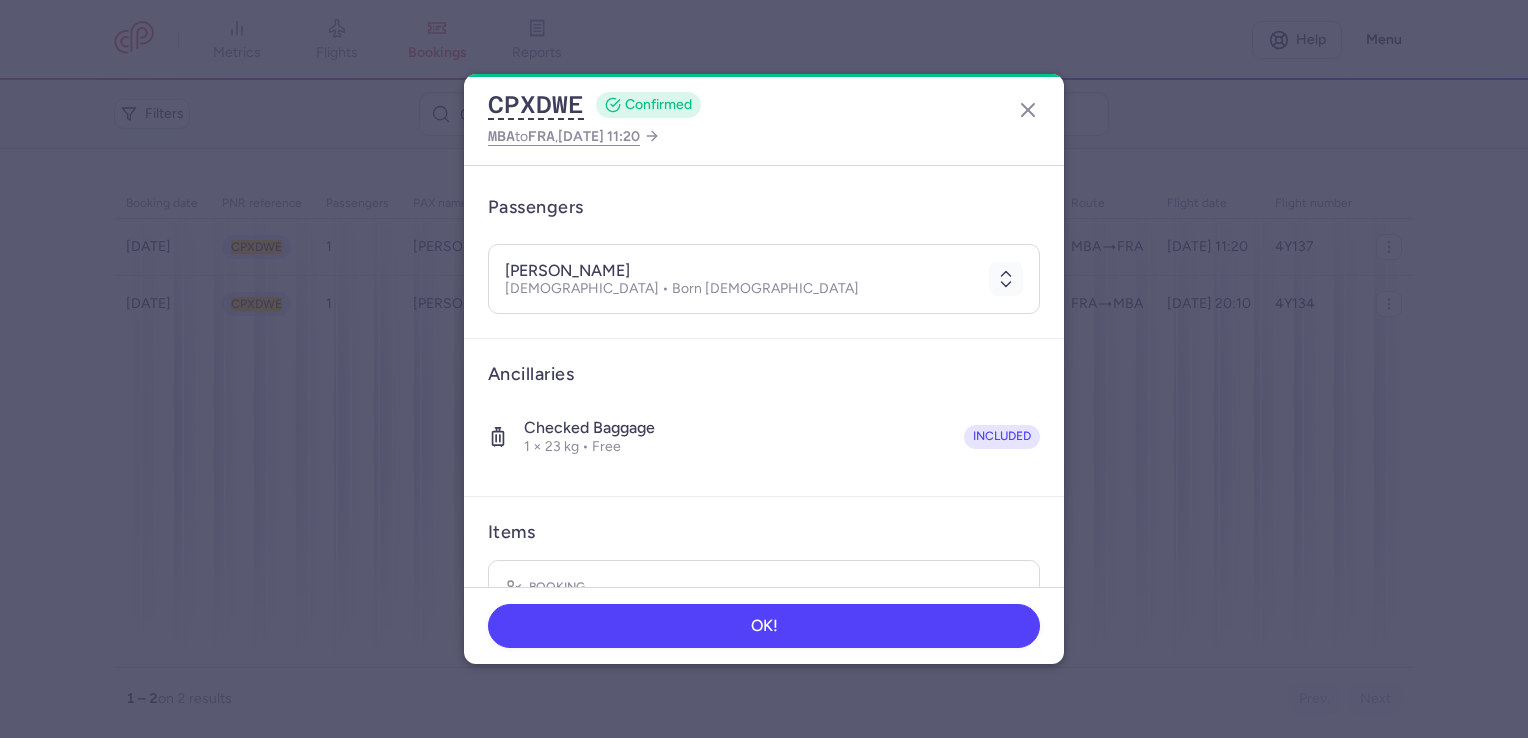 scroll, scrollTop: 318, scrollLeft: 0, axis: vertical 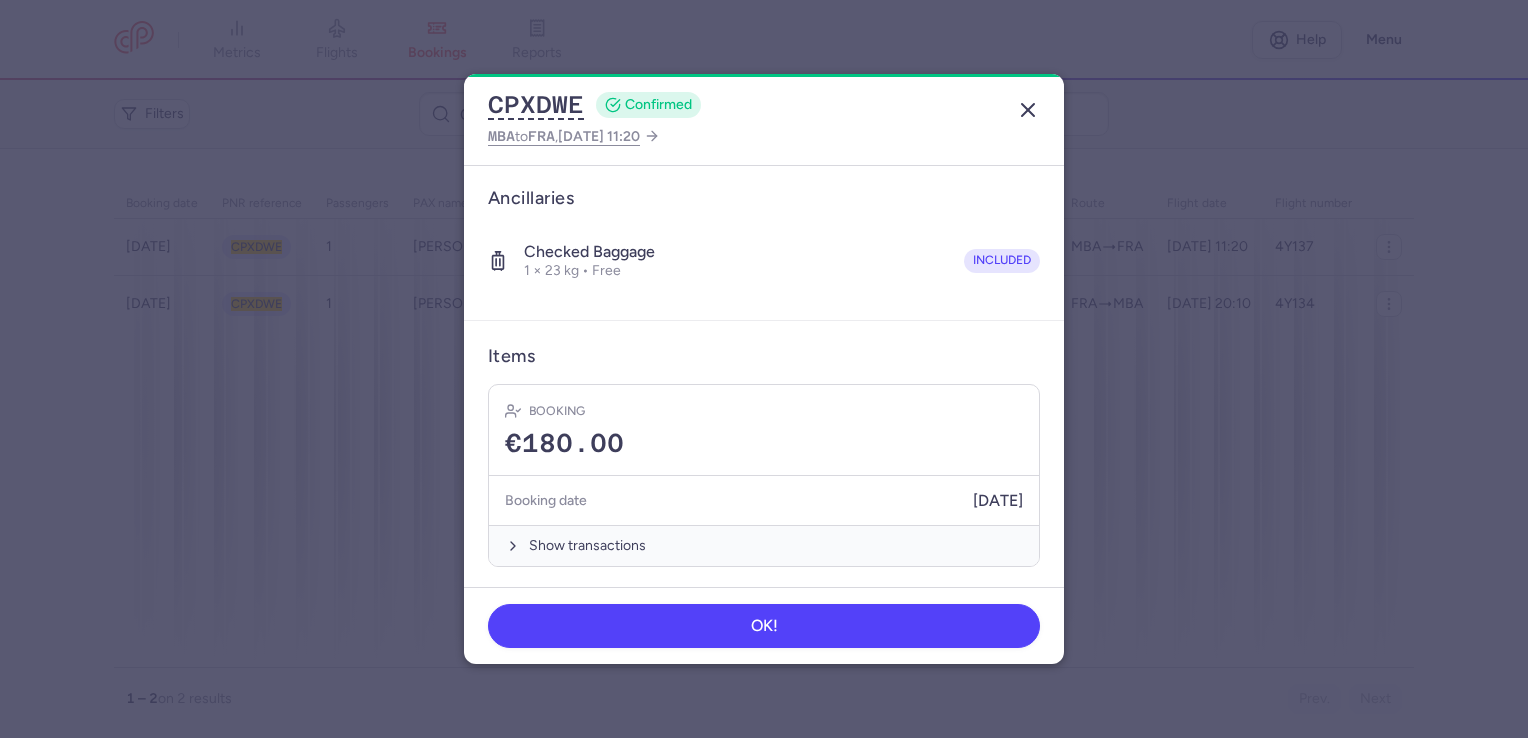 click 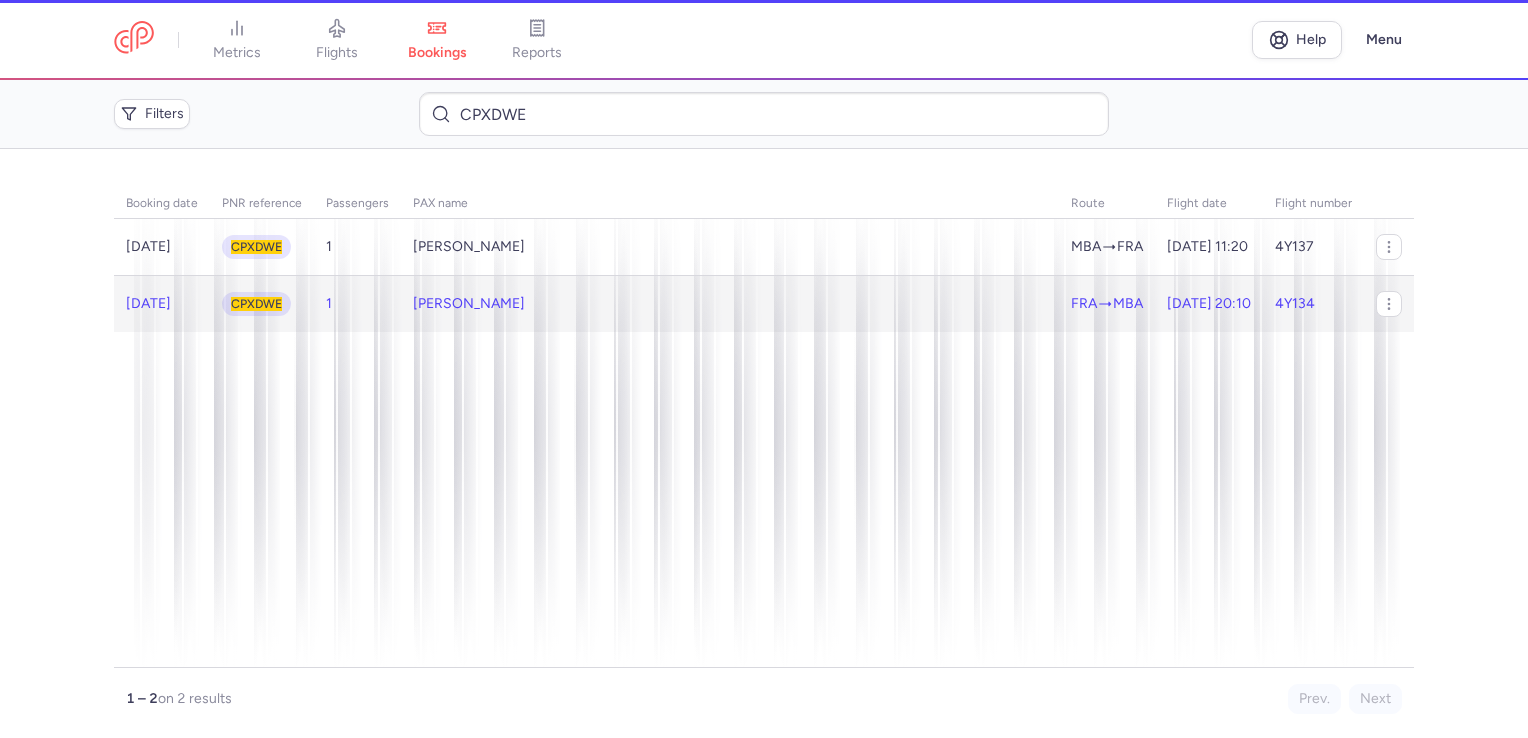 click on "[PERSON_NAME]" 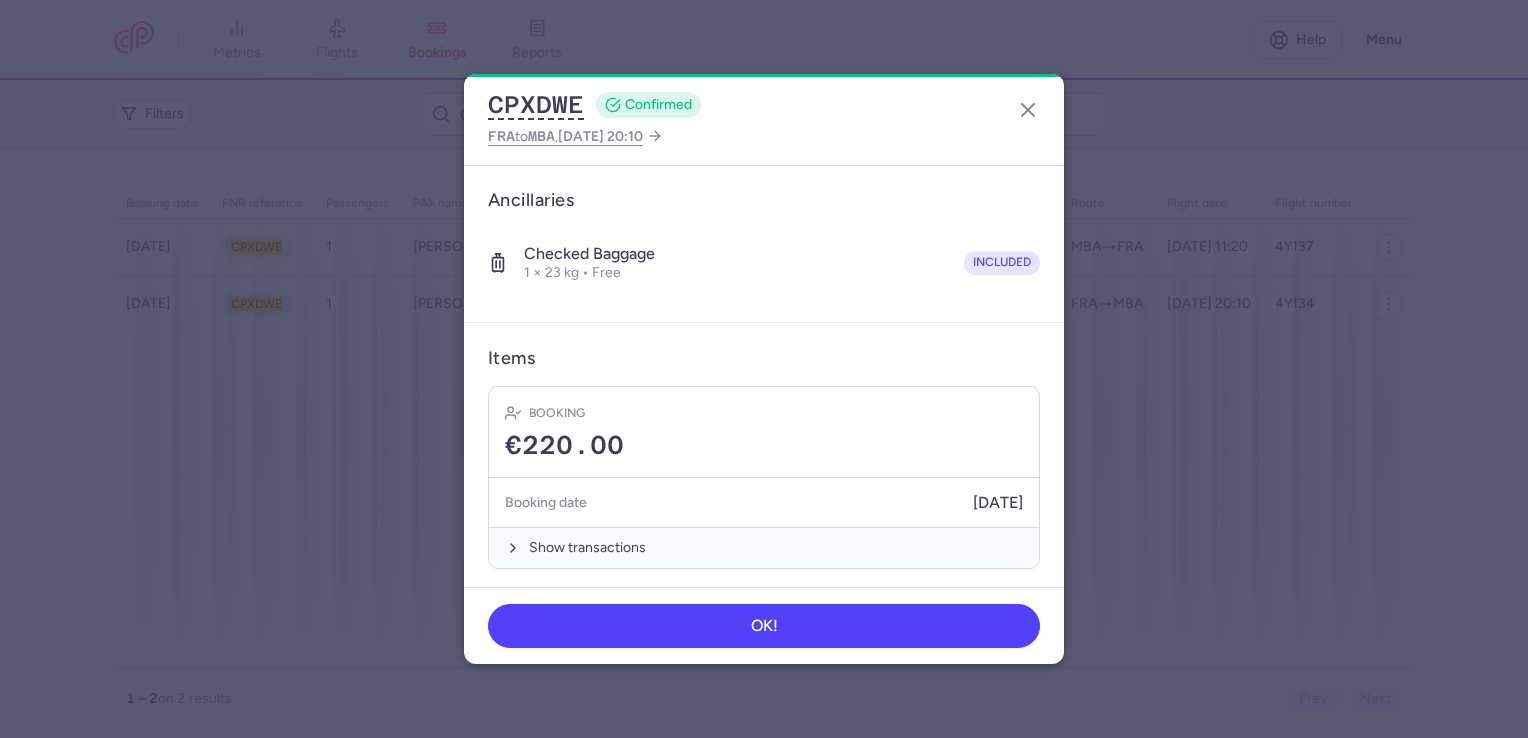 scroll, scrollTop: 318, scrollLeft: 0, axis: vertical 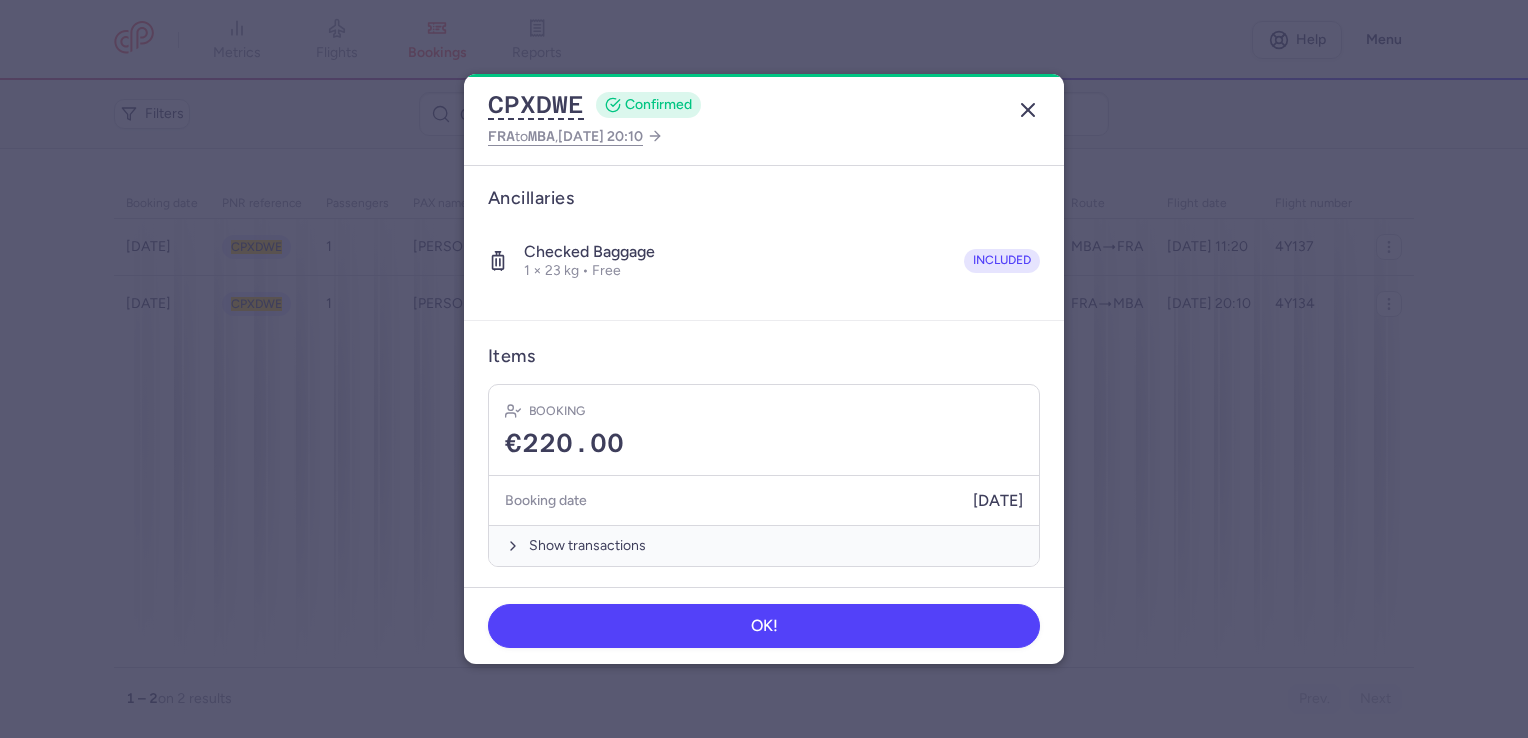 click 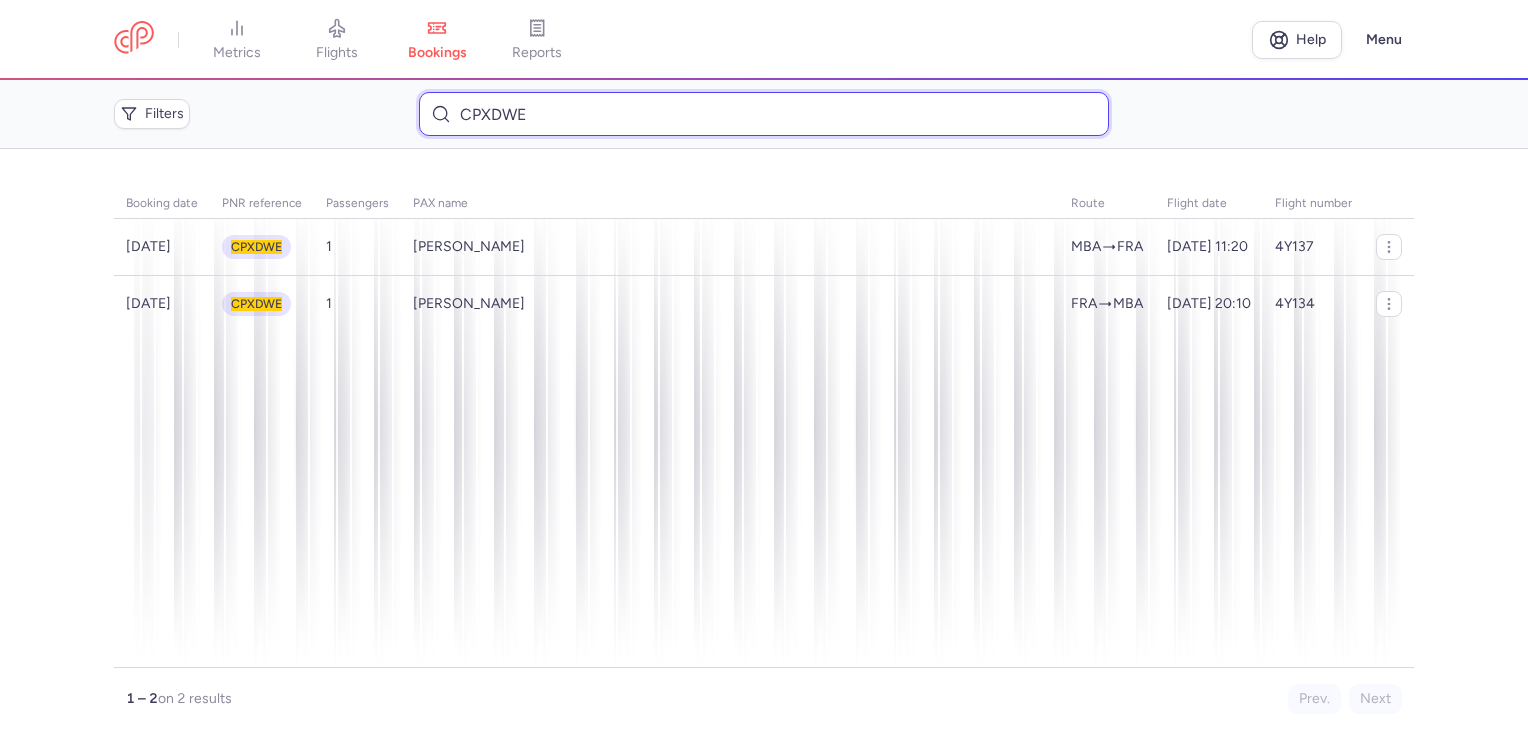 drag, startPoint x: 542, startPoint y: 113, endPoint x: 416, endPoint y: 113, distance: 126 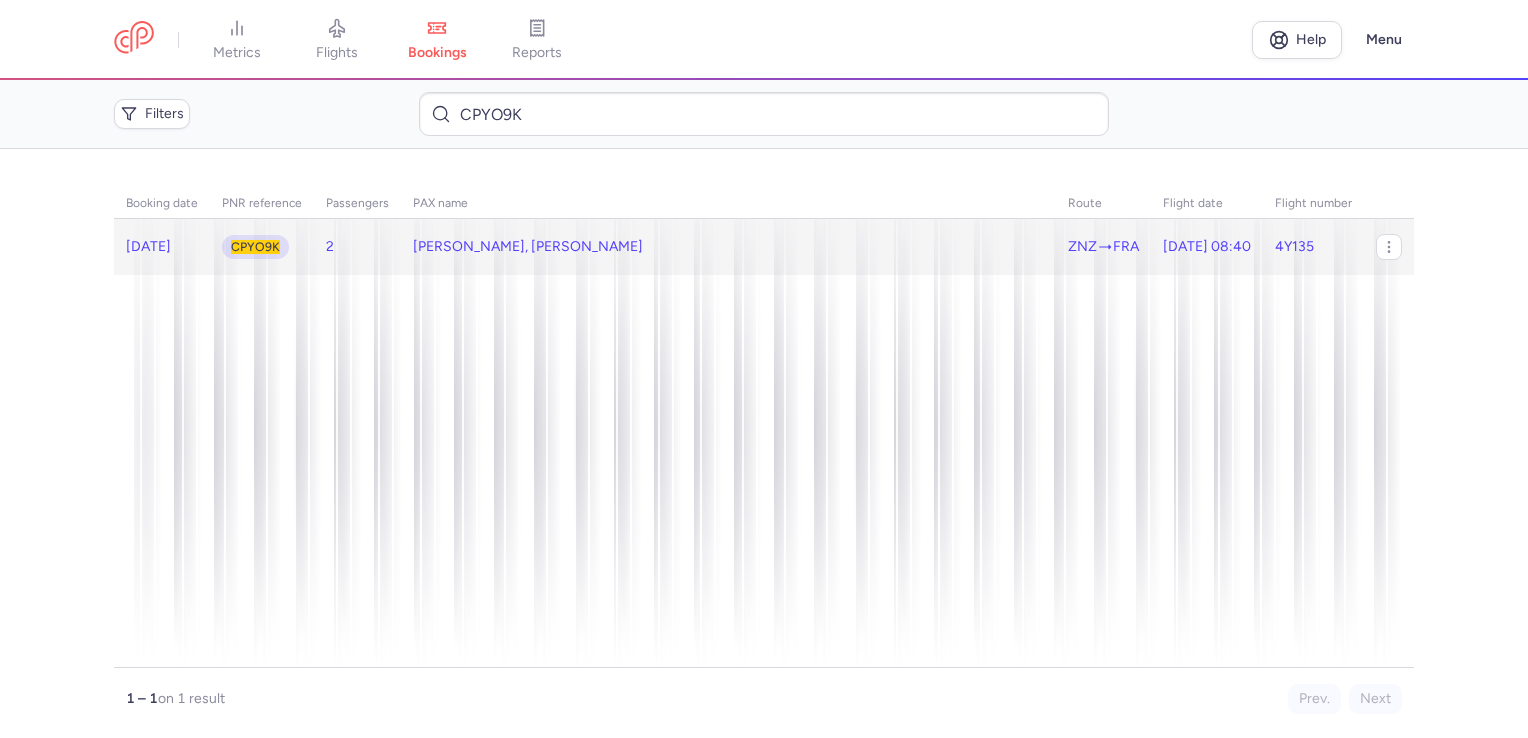 click on "[PERSON_NAME], [PERSON_NAME]" 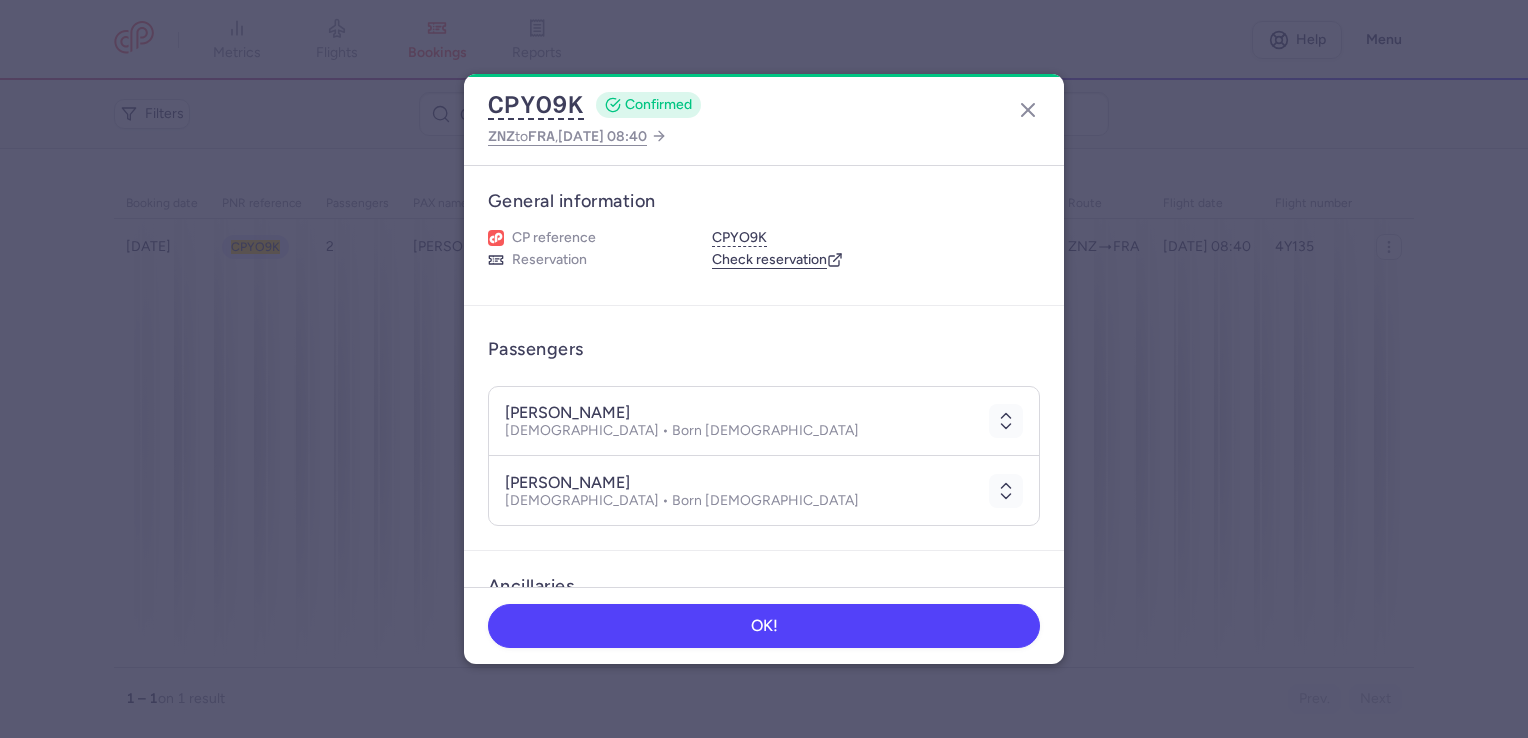 scroll, scrollTop: 387, scrollLeft: 0, axis: vertical 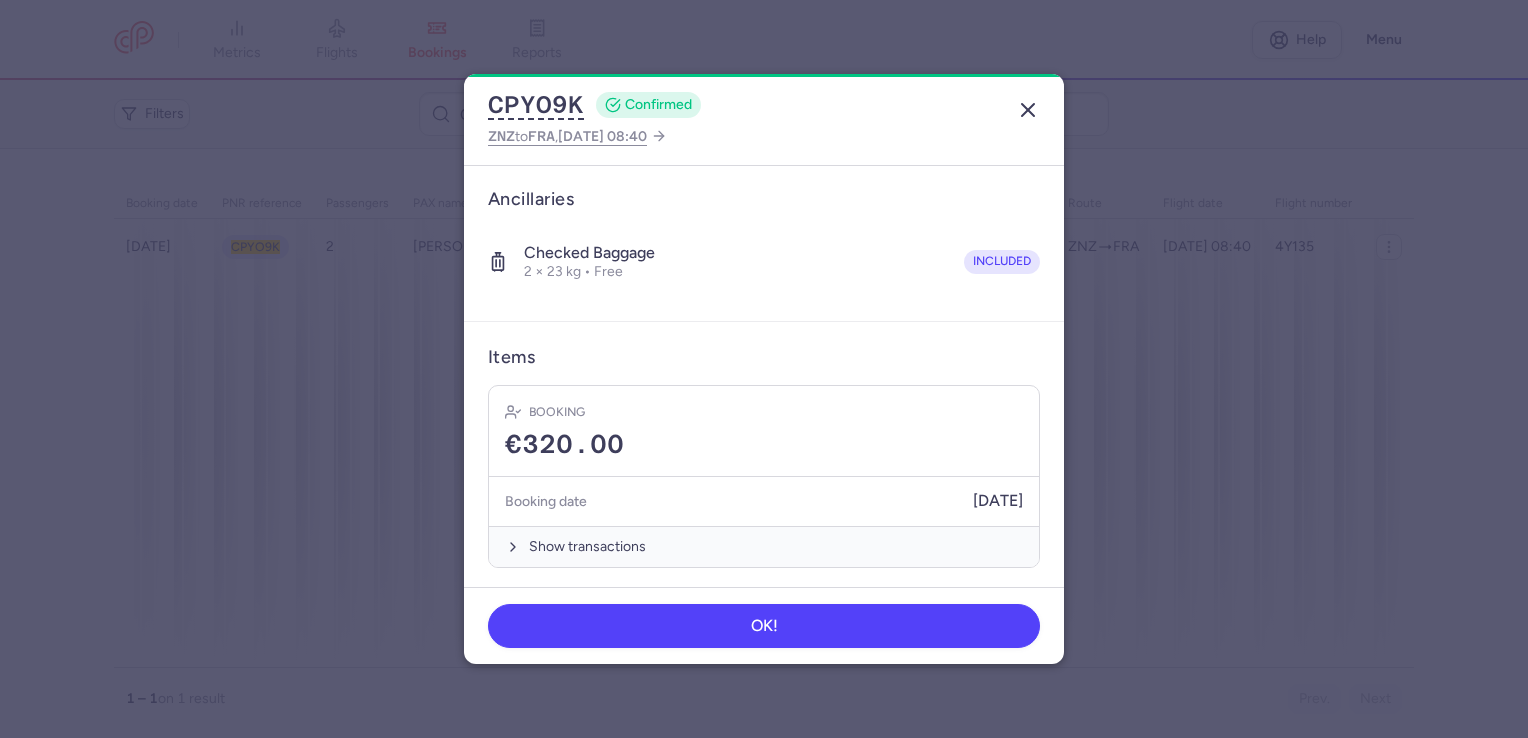 click 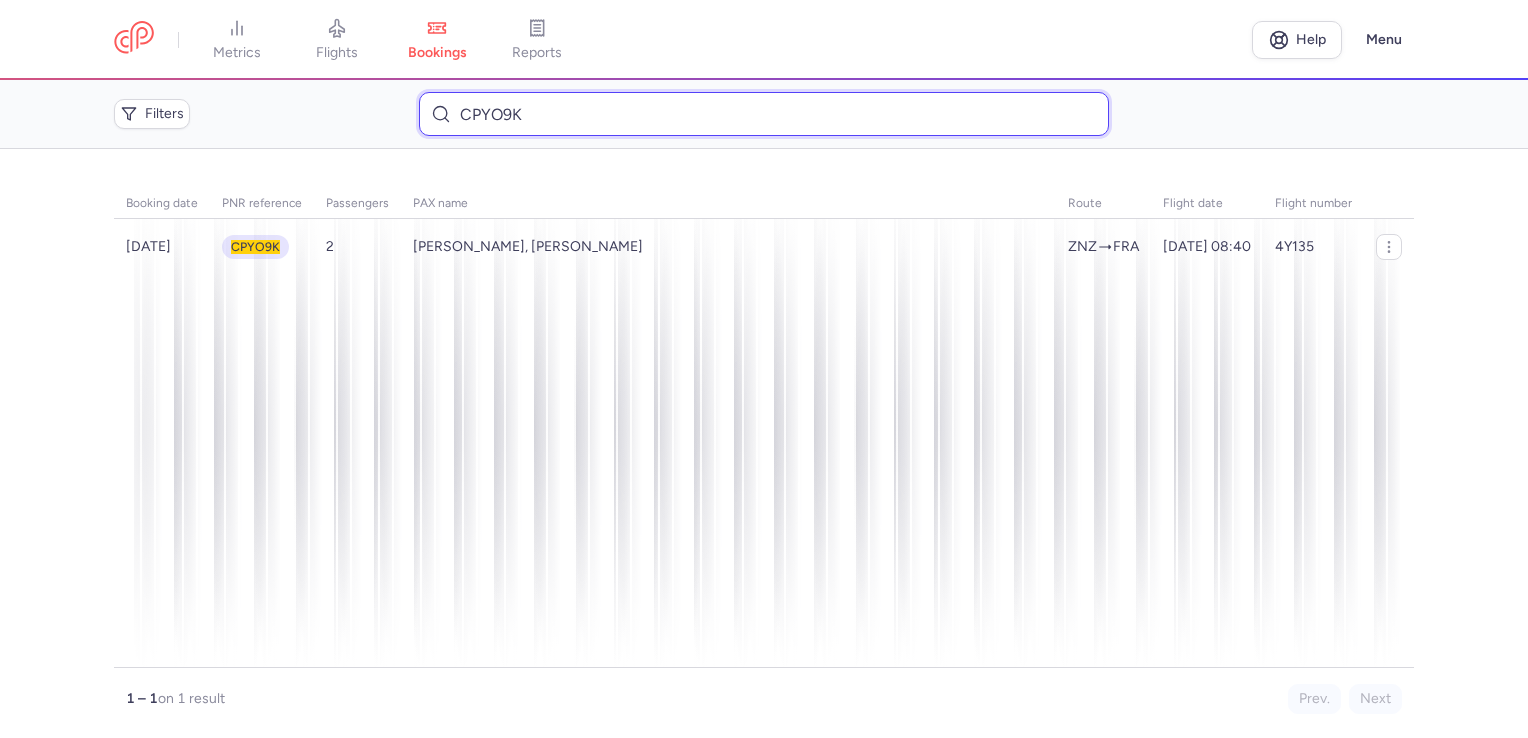 drag, startPoint x: 524, startPoint y: 122, endPoint x: 401, endPoint y: 119, distance: 123.03658 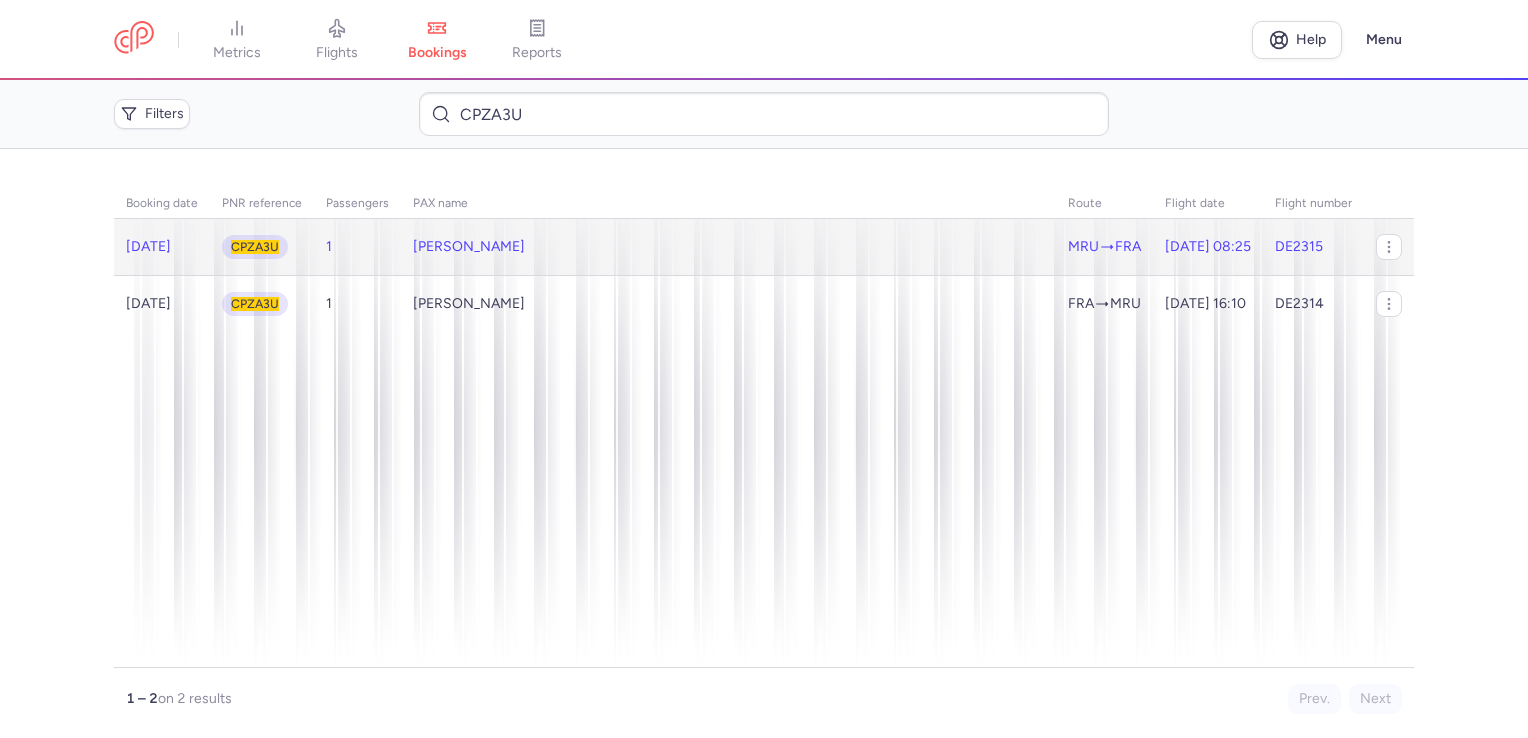 click on "[PERSON_NAME]" 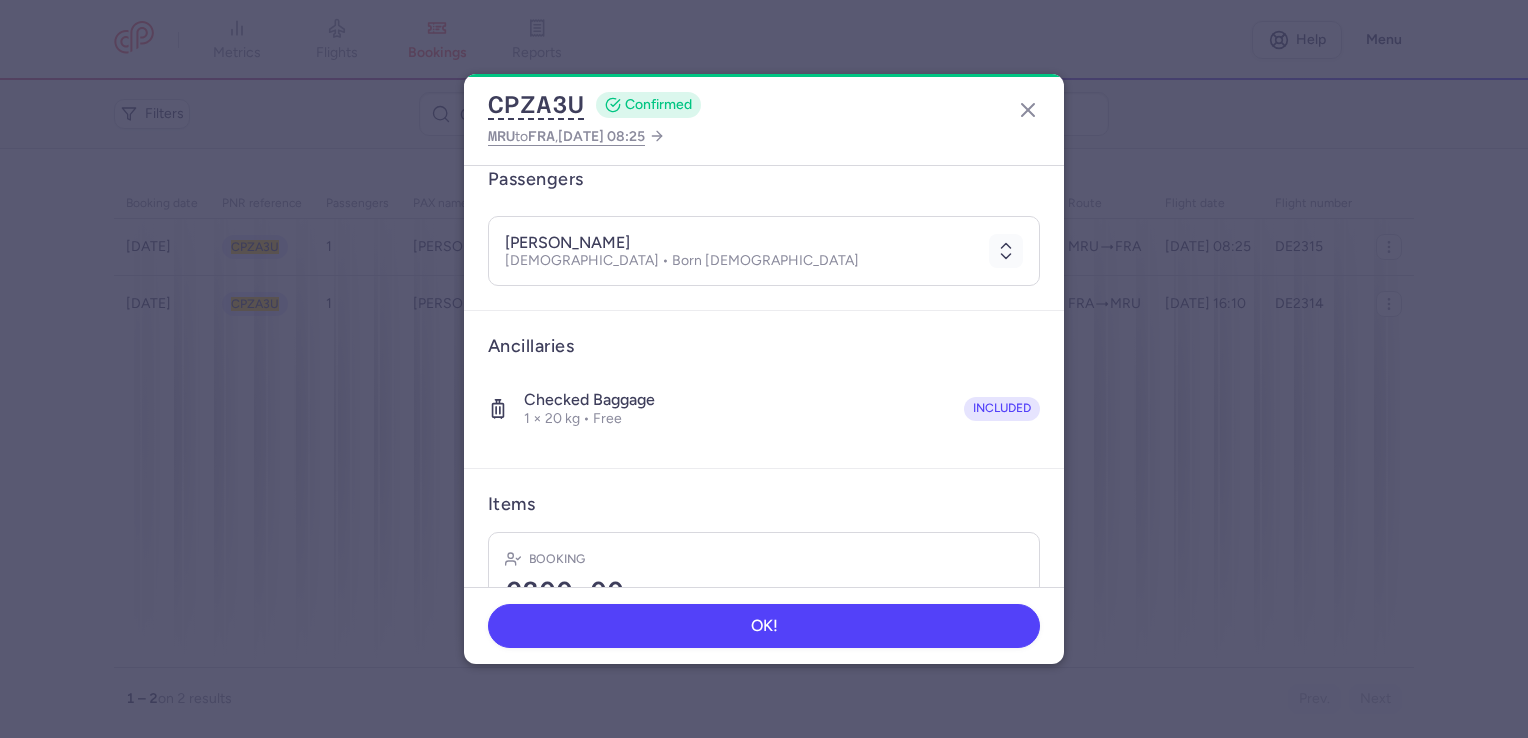 scroll, scrollTop: 318, scrollLeft: 0, axis: vertical 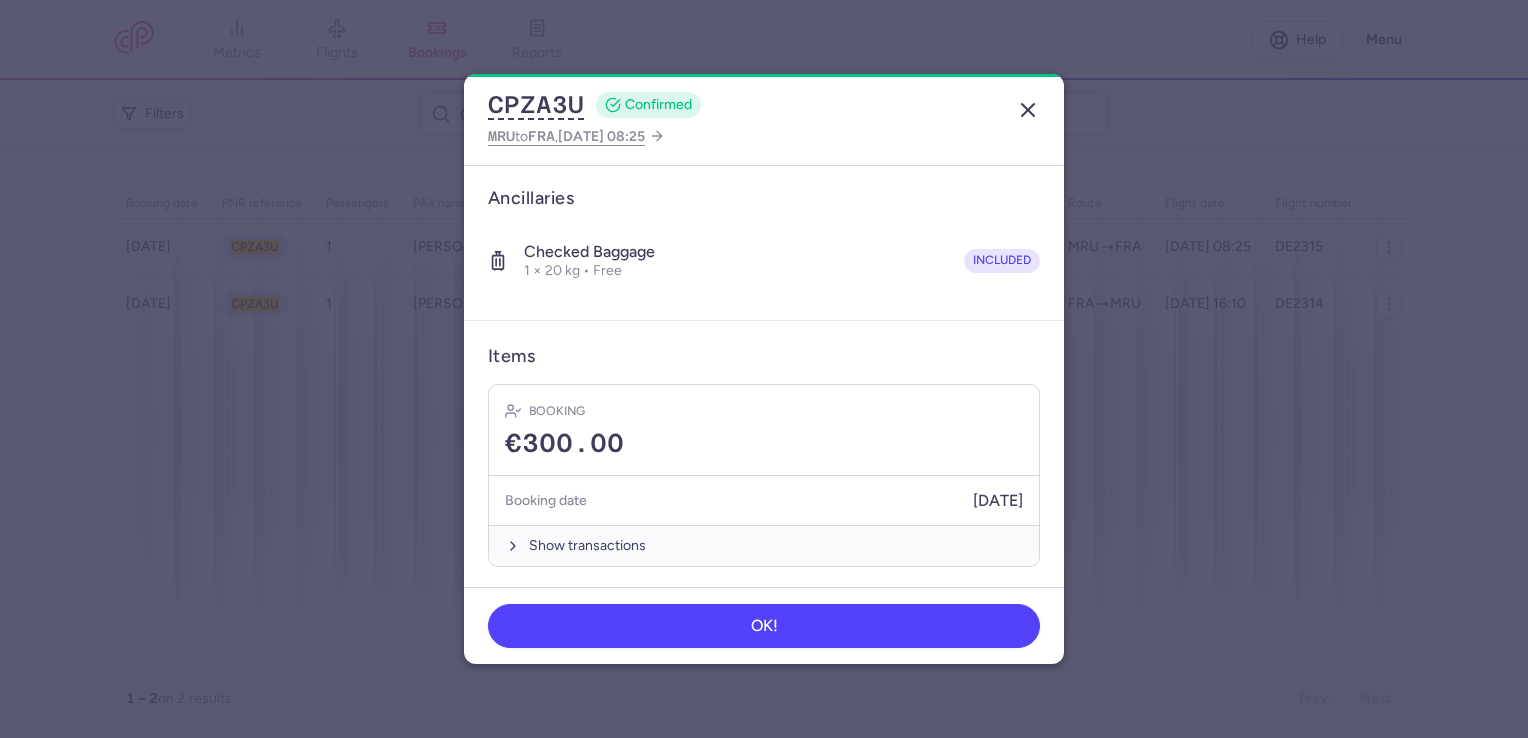 click 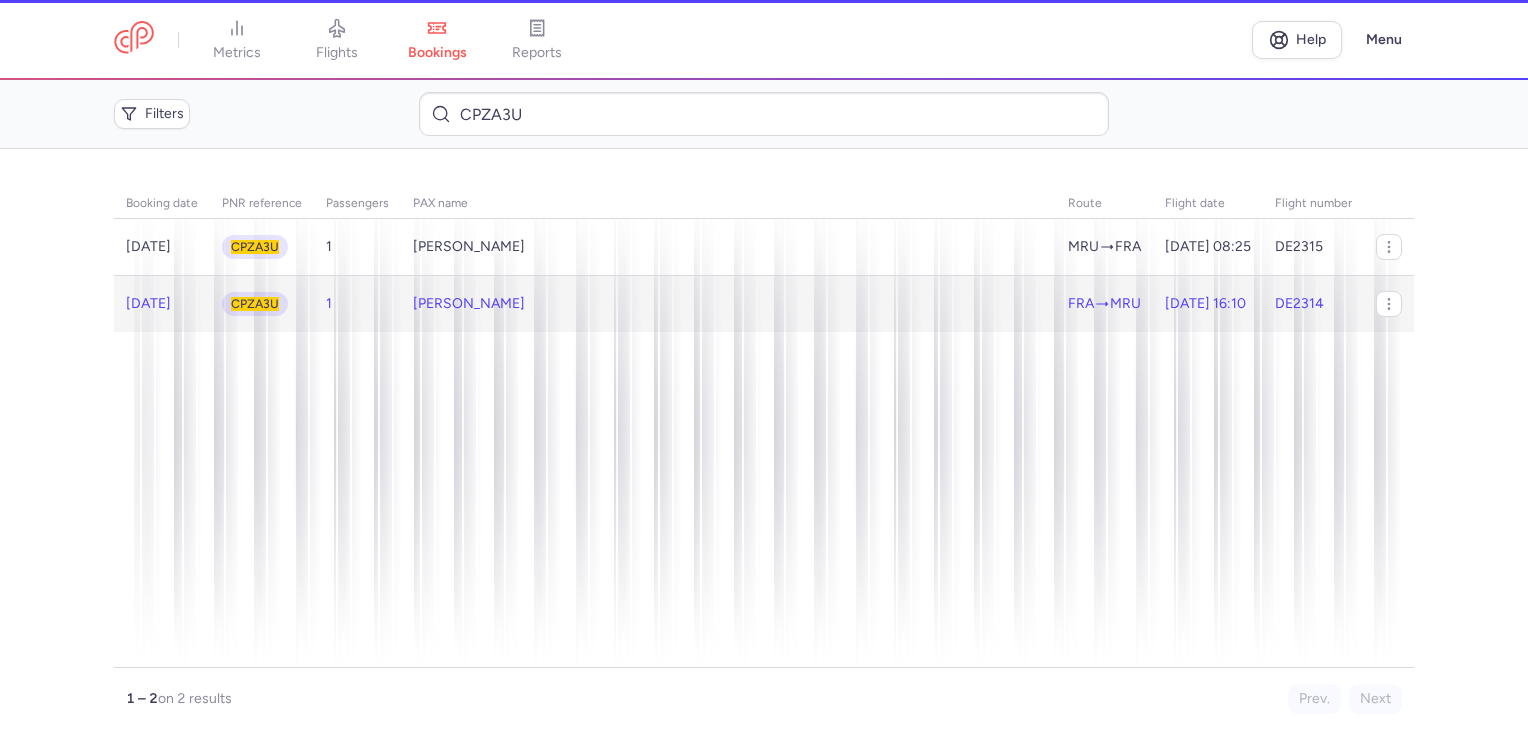 click on "[PERSON_NAME]" 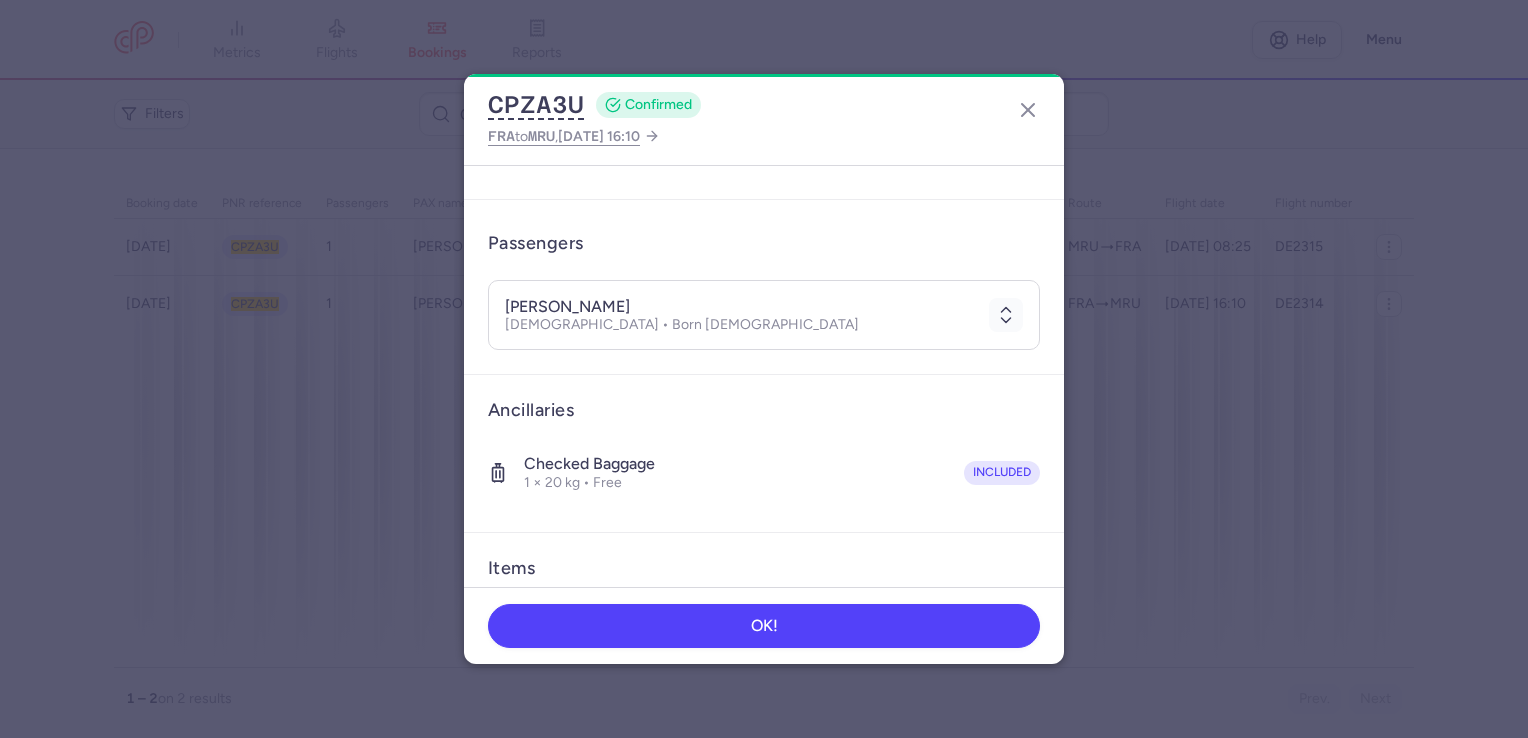 scroll, scrollTop: 318, scrollLeft: 0, axis: vertical 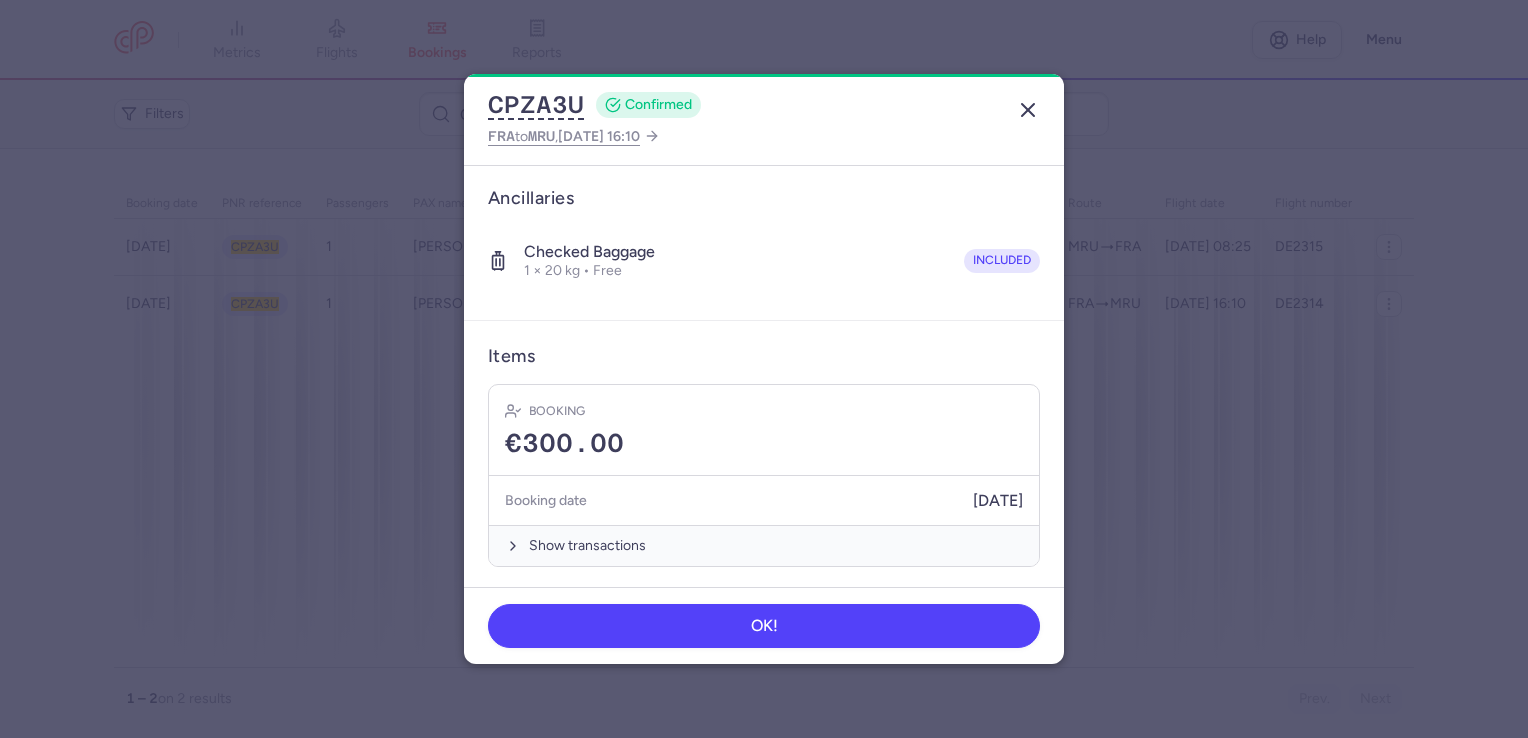 click 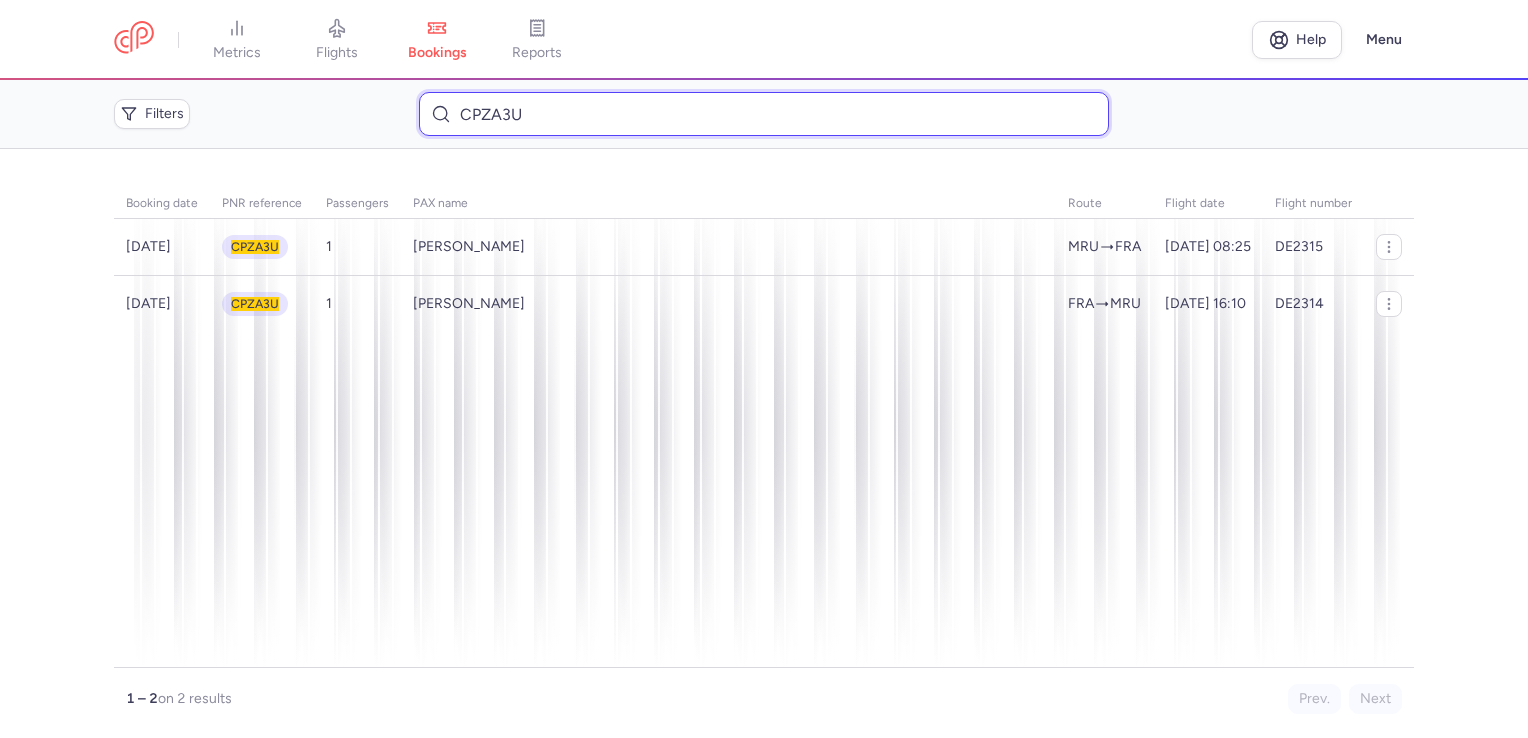 drag, startPoint x: 535, startPoint y: 115, endPoint x: 393, endPoint y: 98, distance: 143.01399 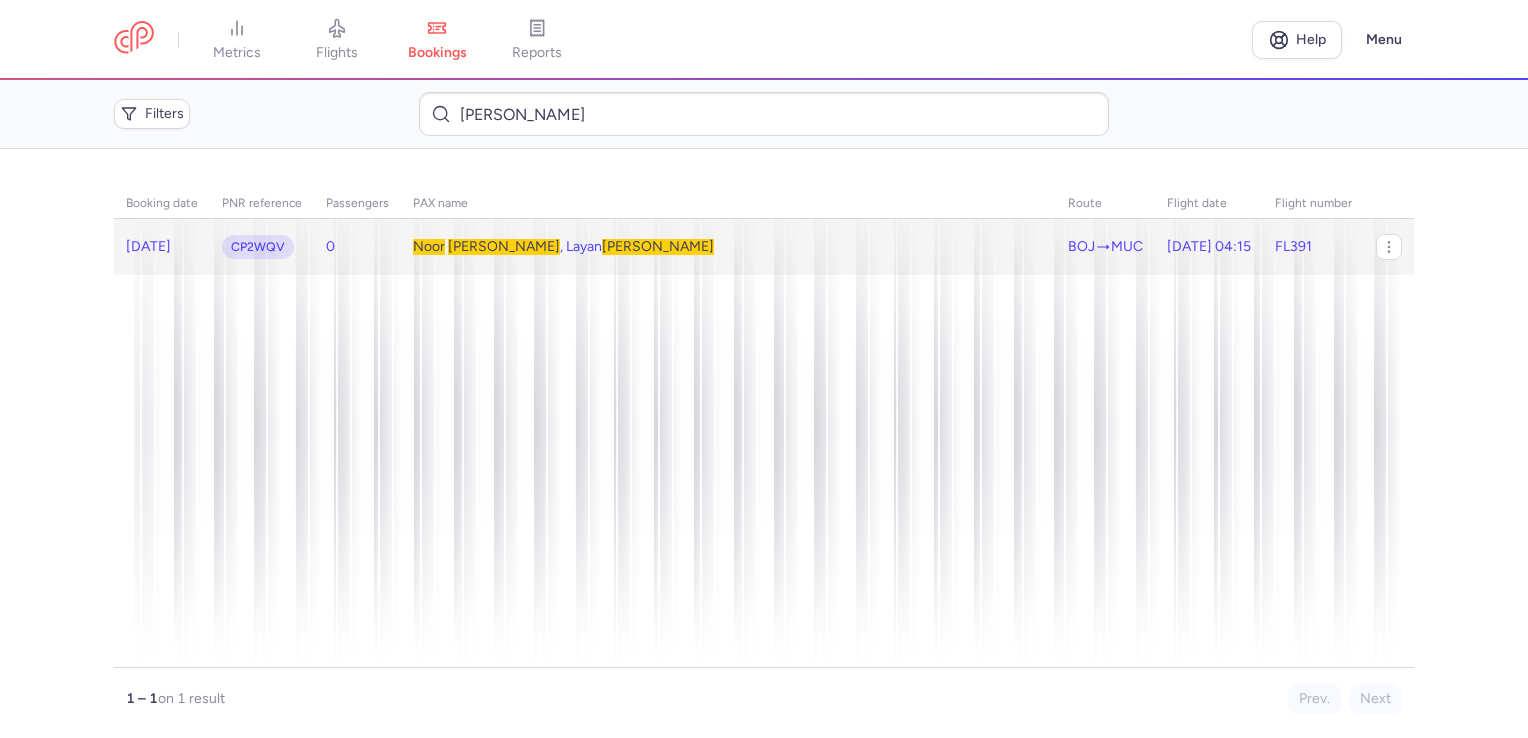 click on "[PERSON_NAME] , [PERSON_NAME]" 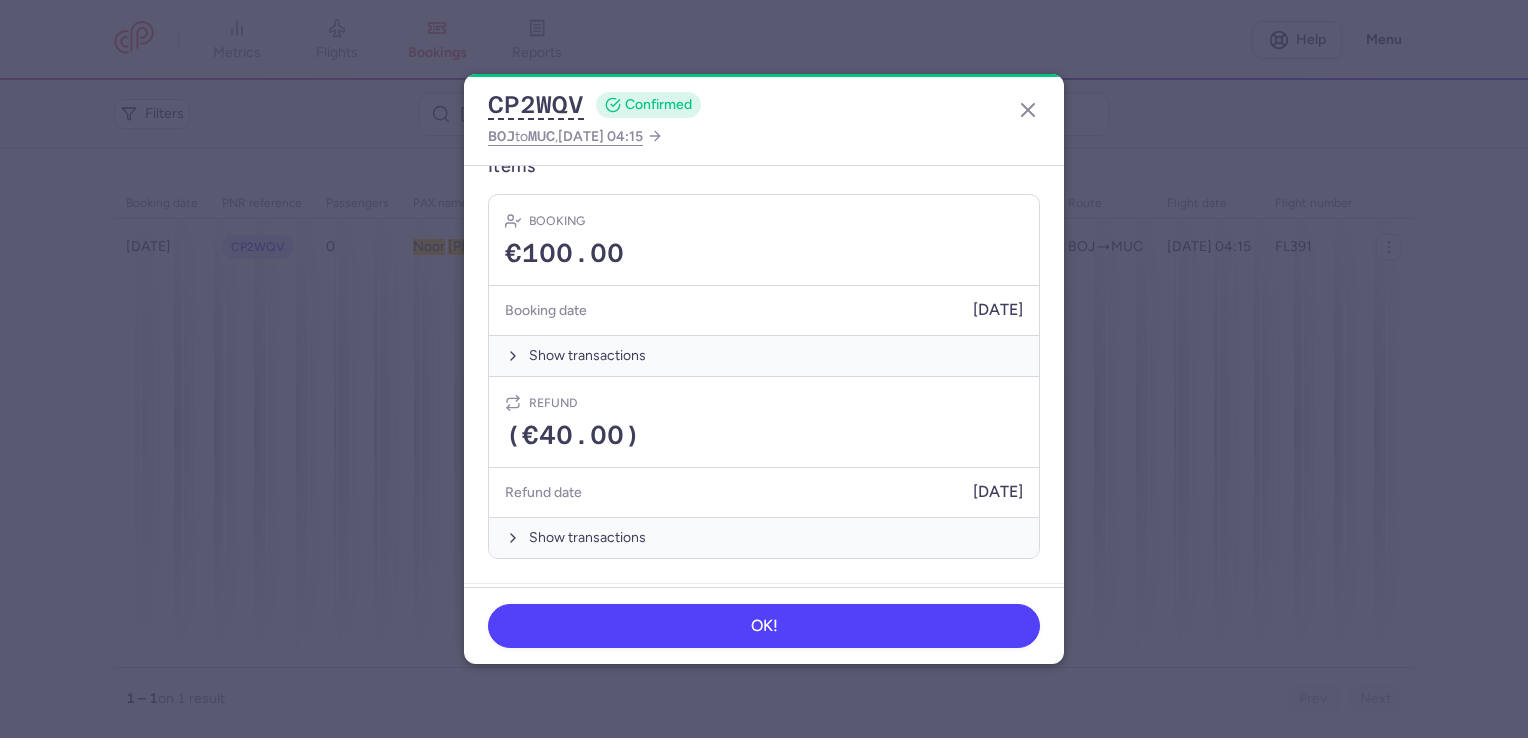 scroll, scrollTop: 700, scrollLeft: 0, axis: vertical 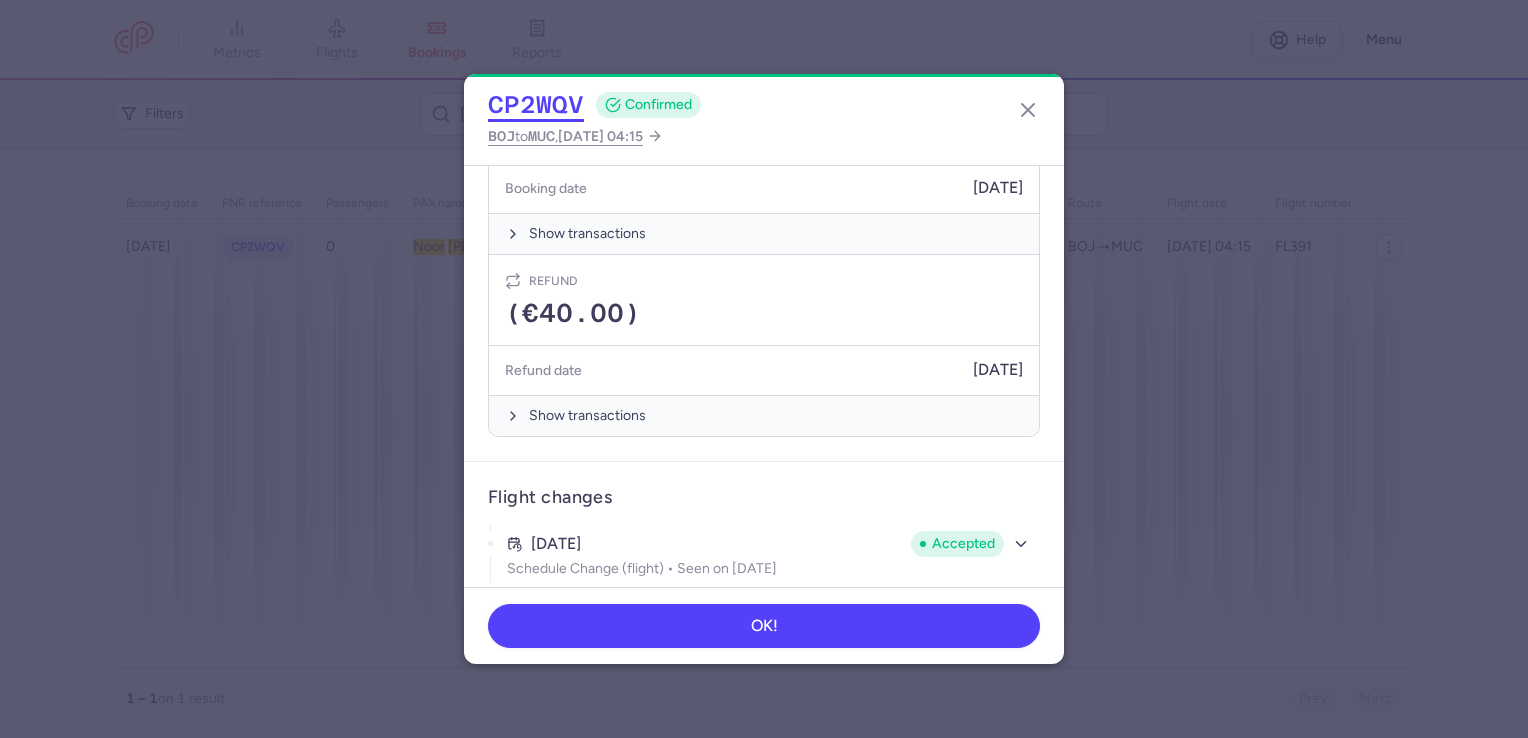 click on "CP2WQV" 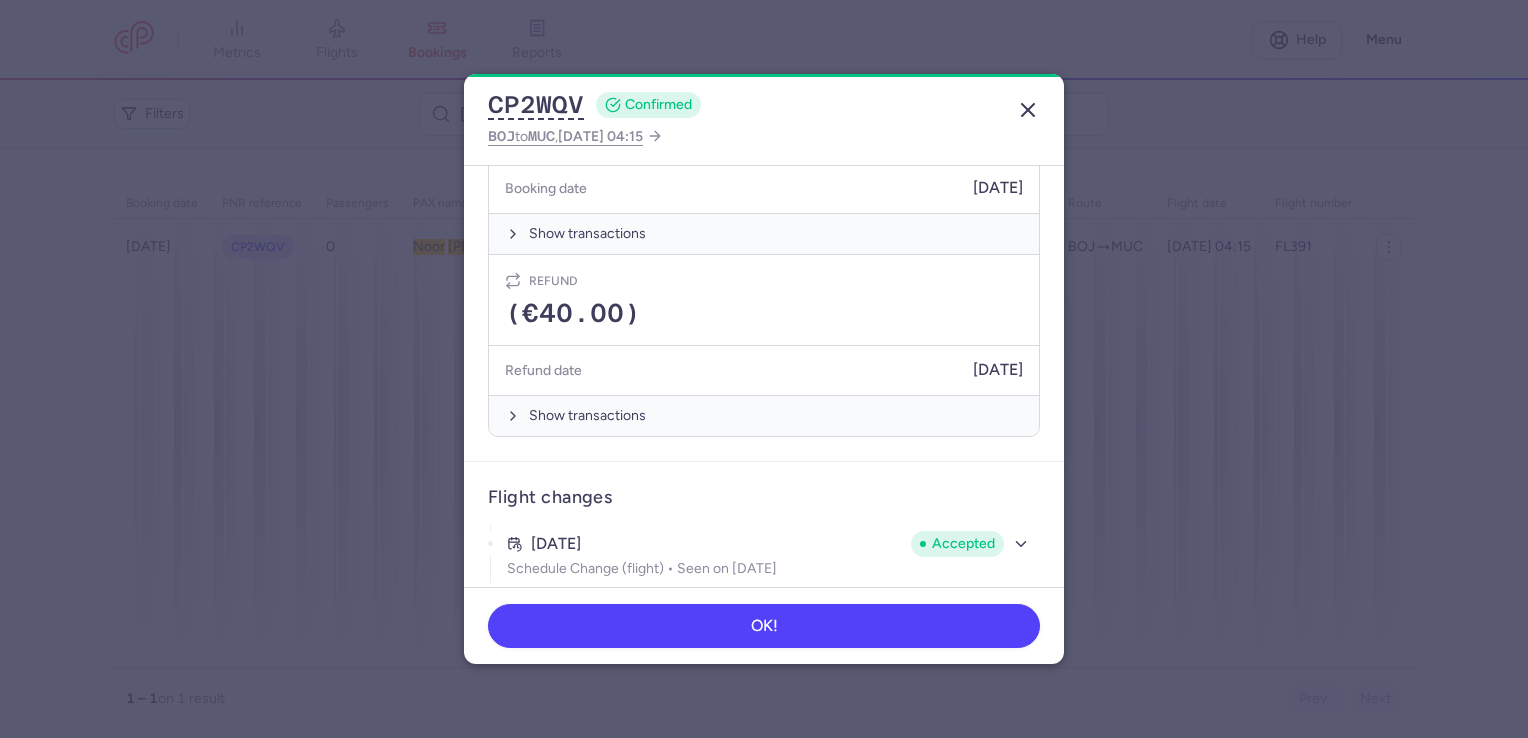 drag, startPoint x: 1032, startPoint y: 110, endPoint x: 1006, endPoint y: 132, distance: 34.058773 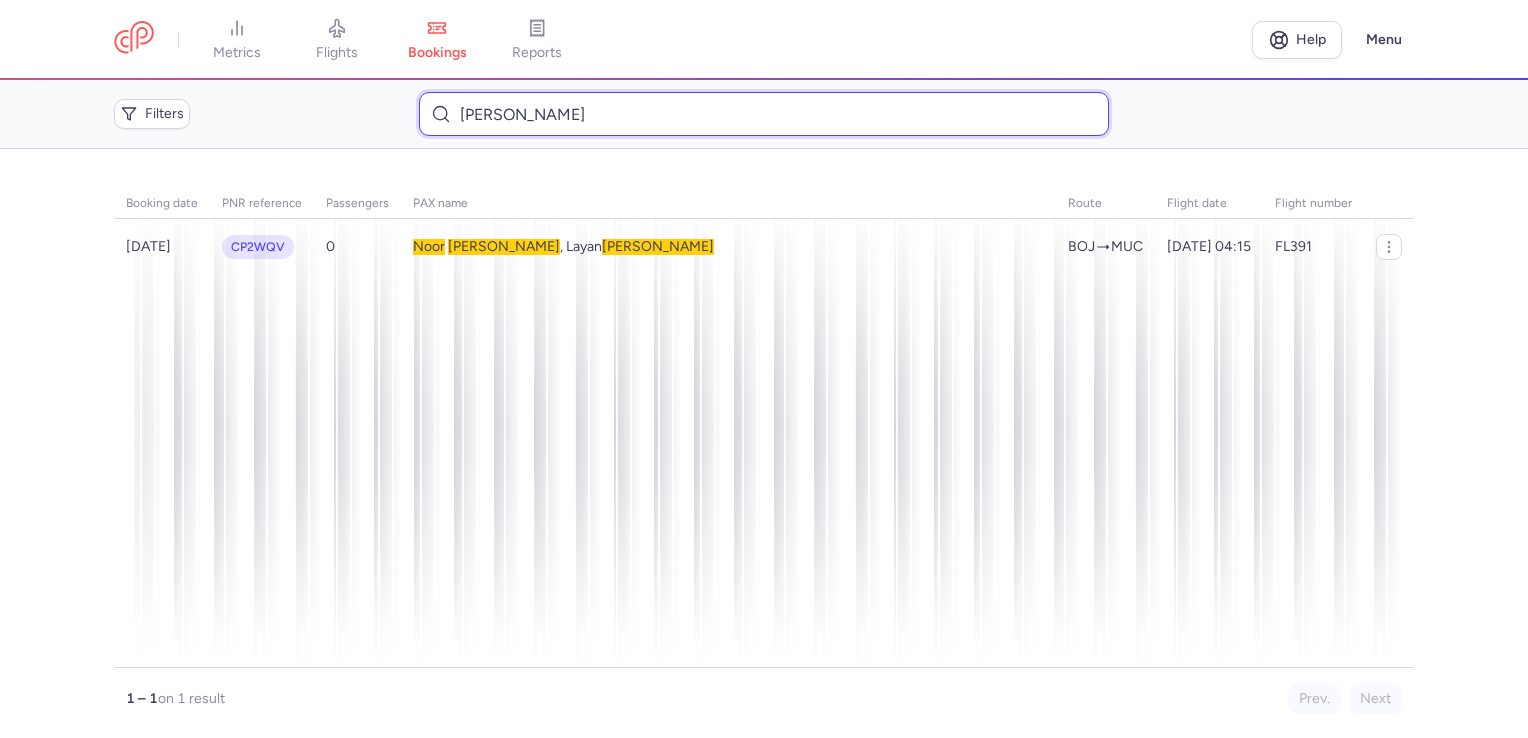 drag, startPoint x: 558, startPoint y: 117, endPoint x: 385, endPoint y: 114, distance: 173.02602 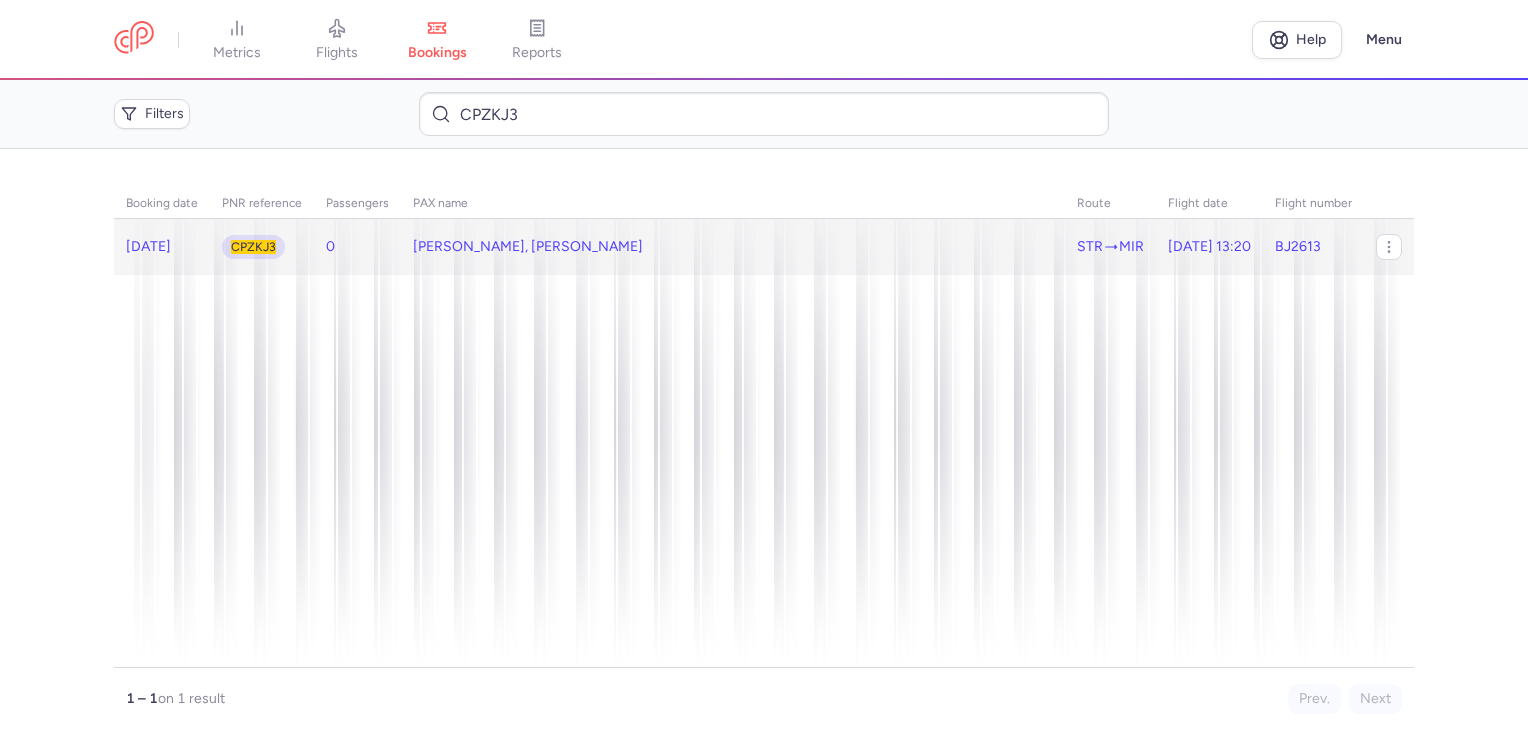click on "[PERSON_NAME], [PERSON_NAME]" 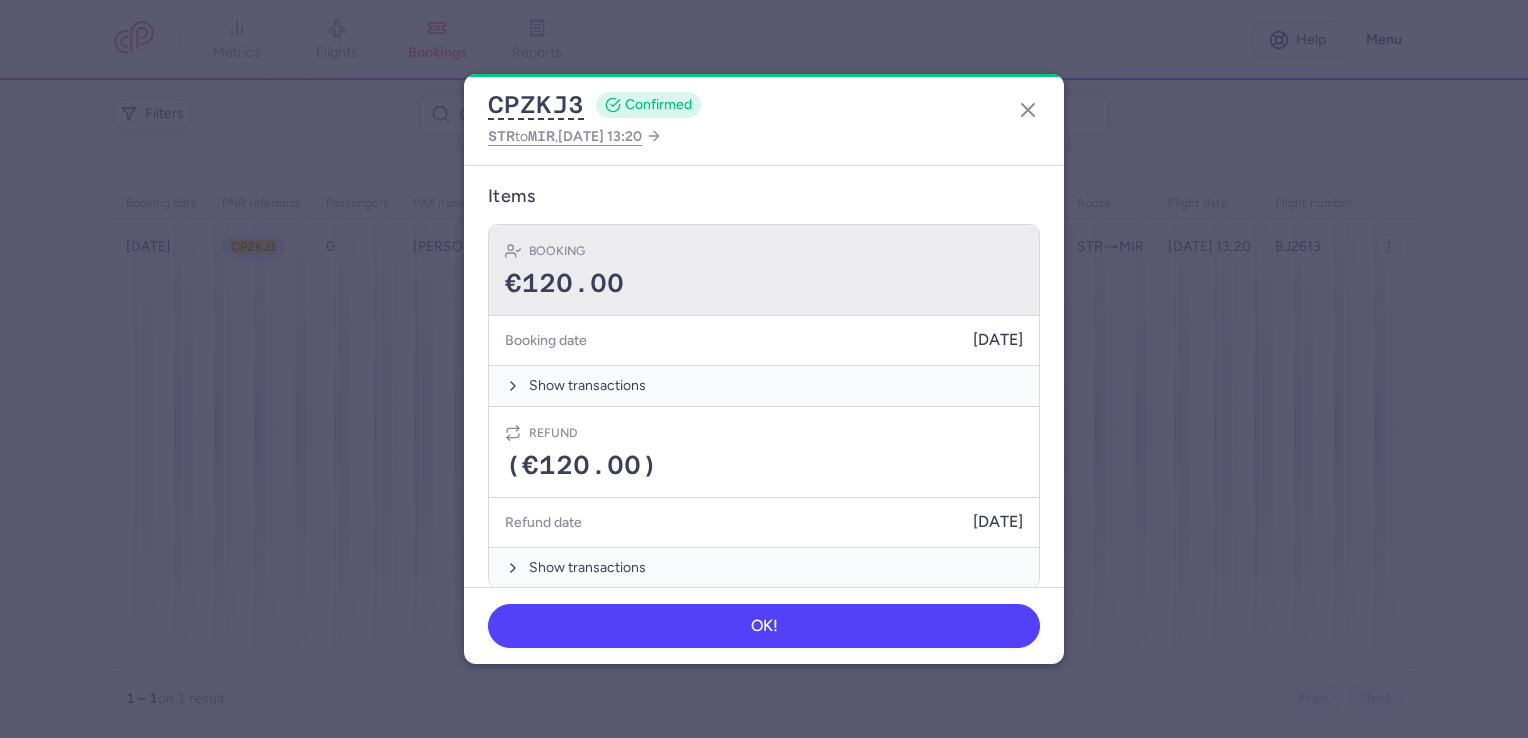 scroll, scrollTop: 568, scrollLeft: 0, axis: vertical 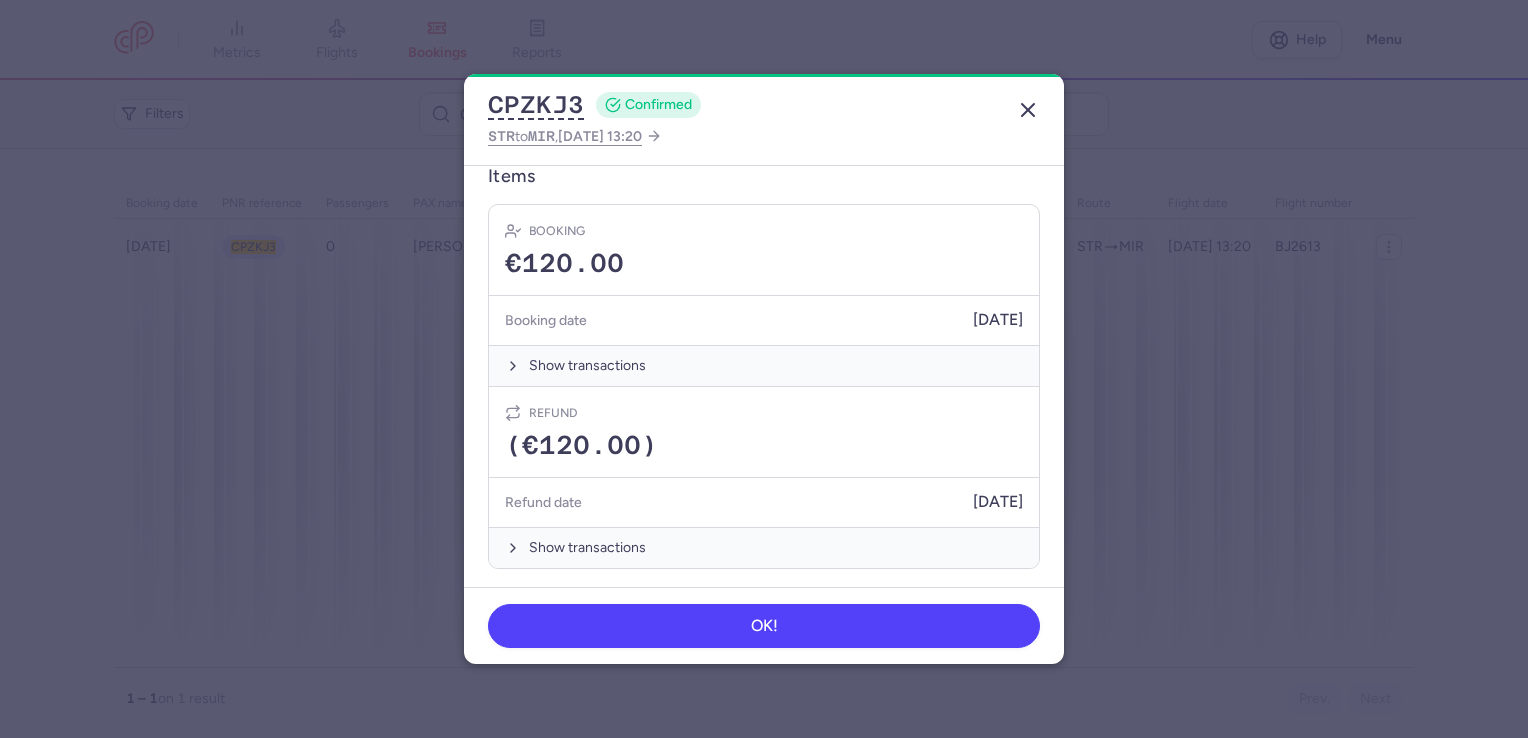 click 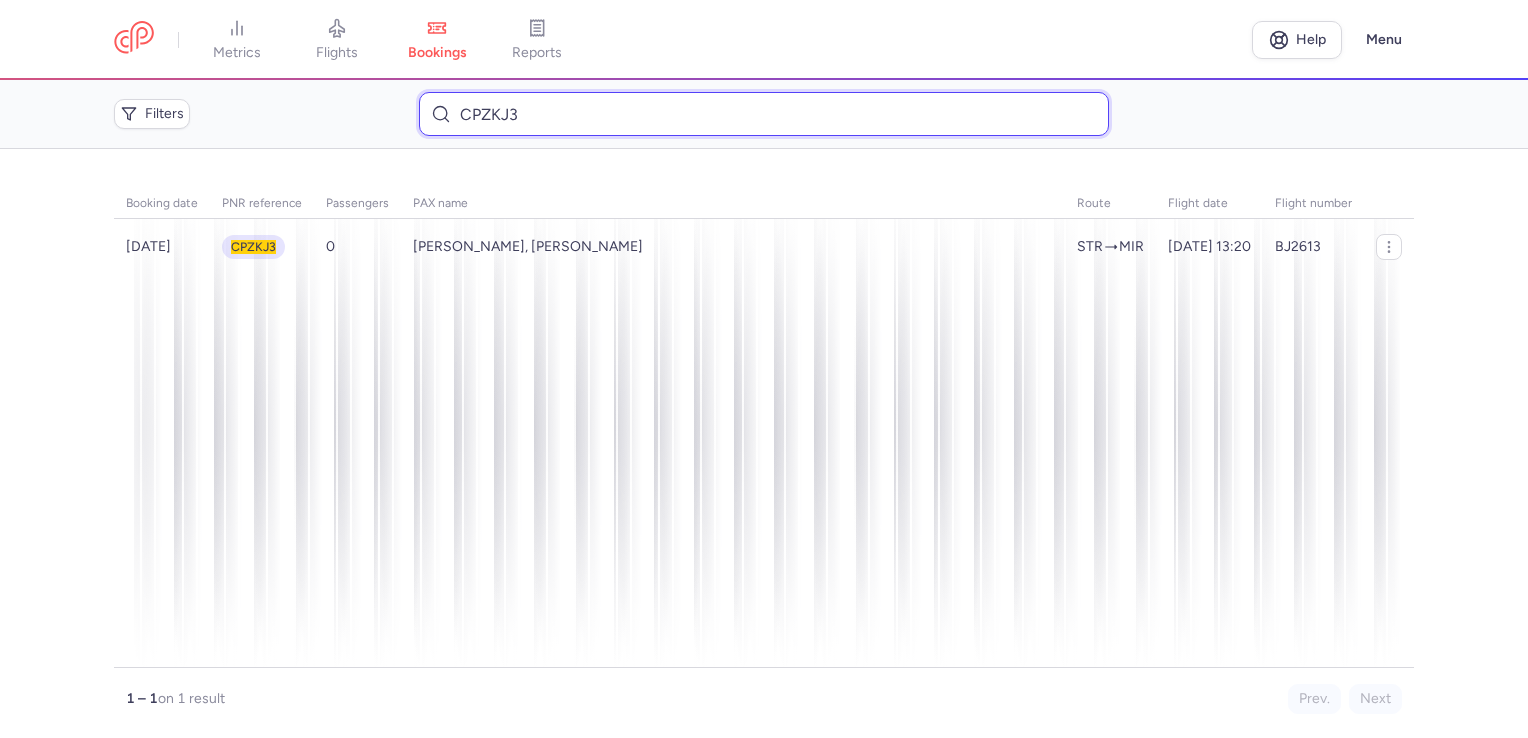 drag, startPoint x: 542, startPoint y: 122, endPoint x: 421, endPoint y: 116, distance: 121.14867 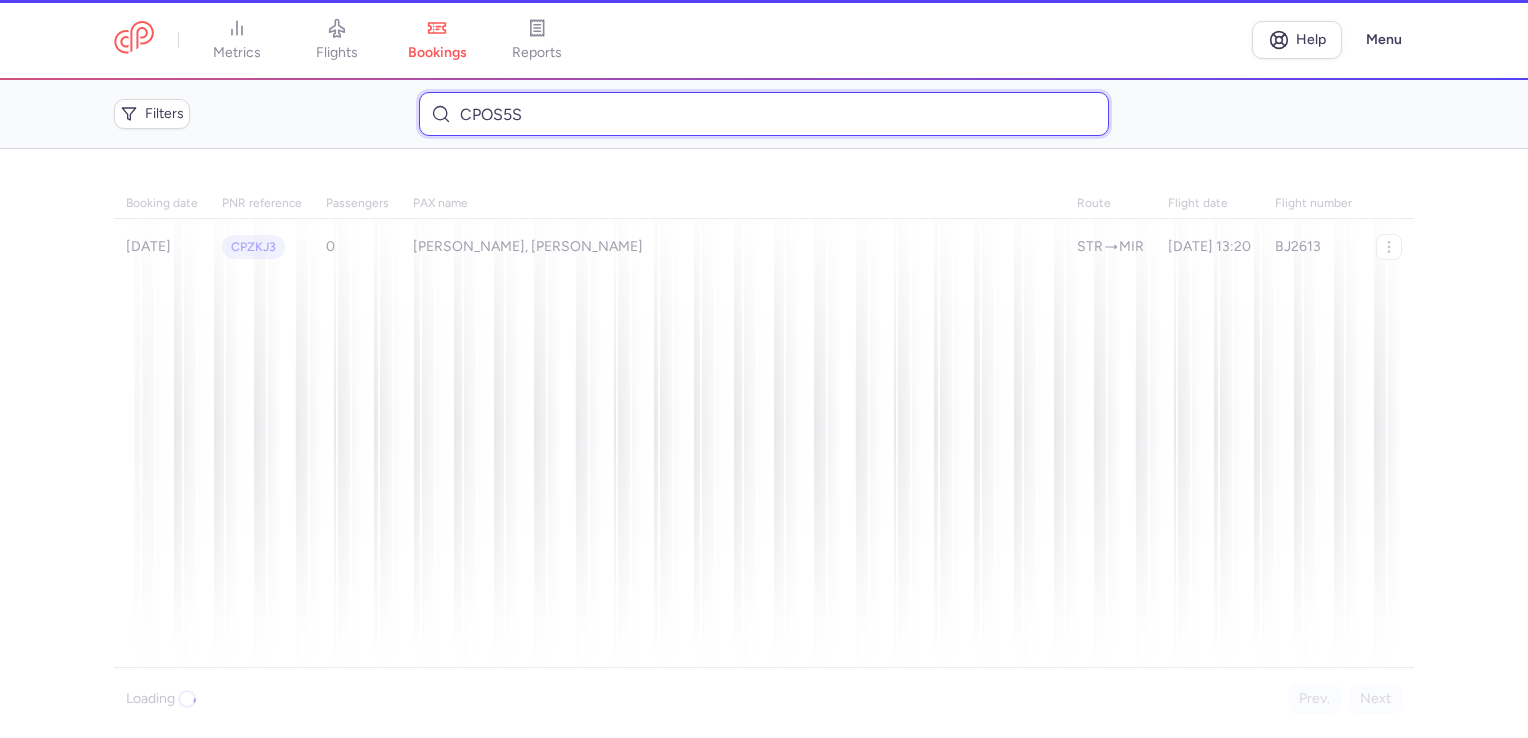 type on "CPOS5S" 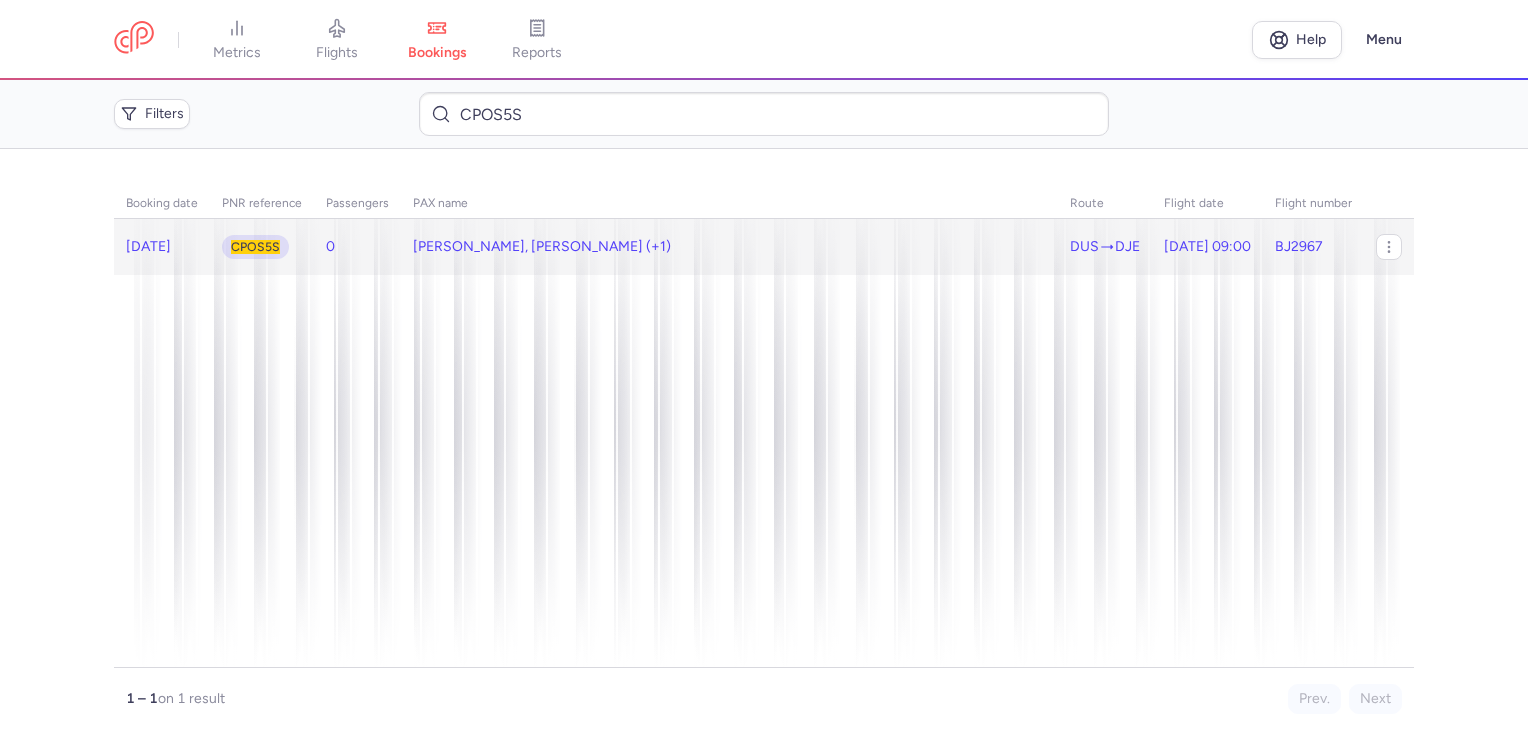 click on "[PERSON_NAME], [PERSON_NAME] (+1)" 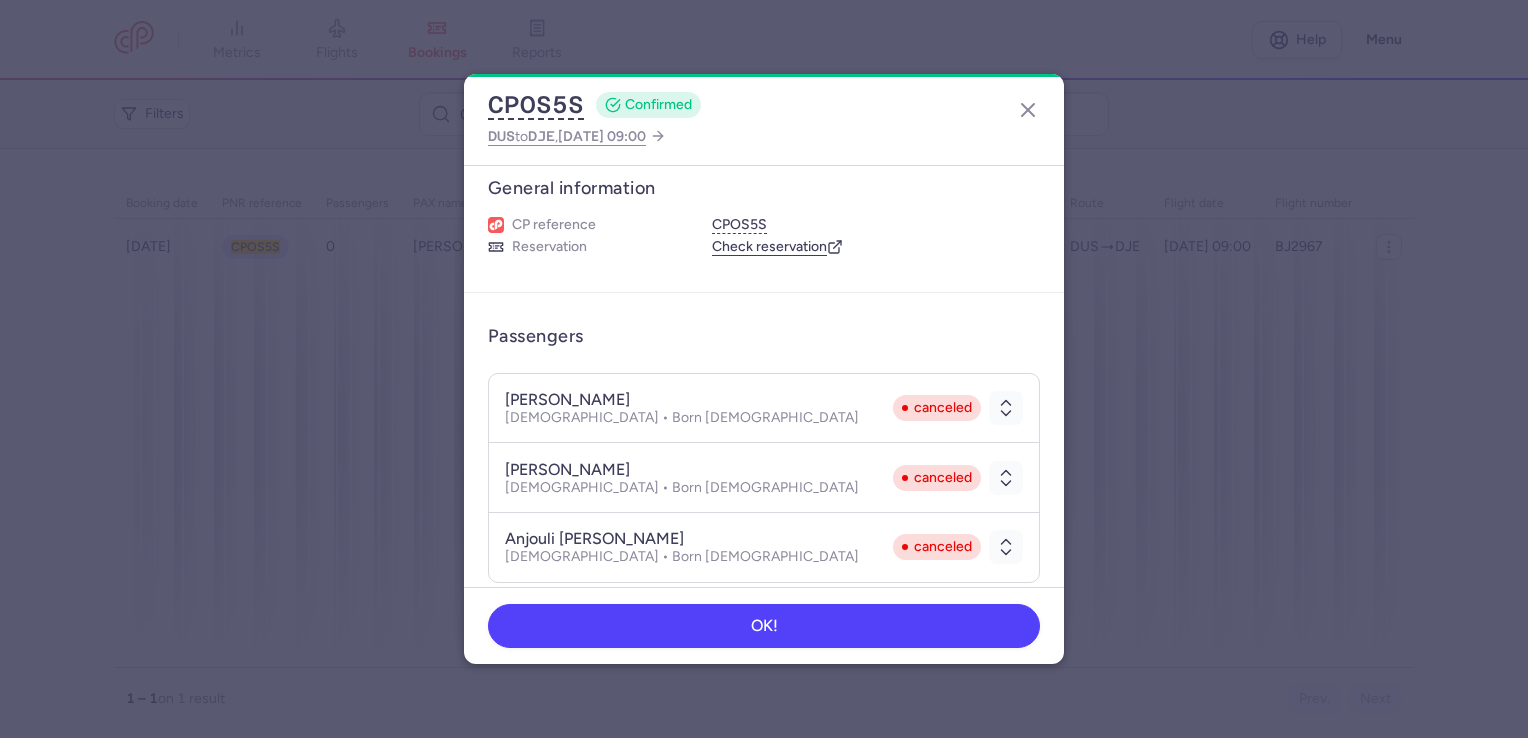 scroll, scrollTop: 0, scrollLeft: 0, axis: both 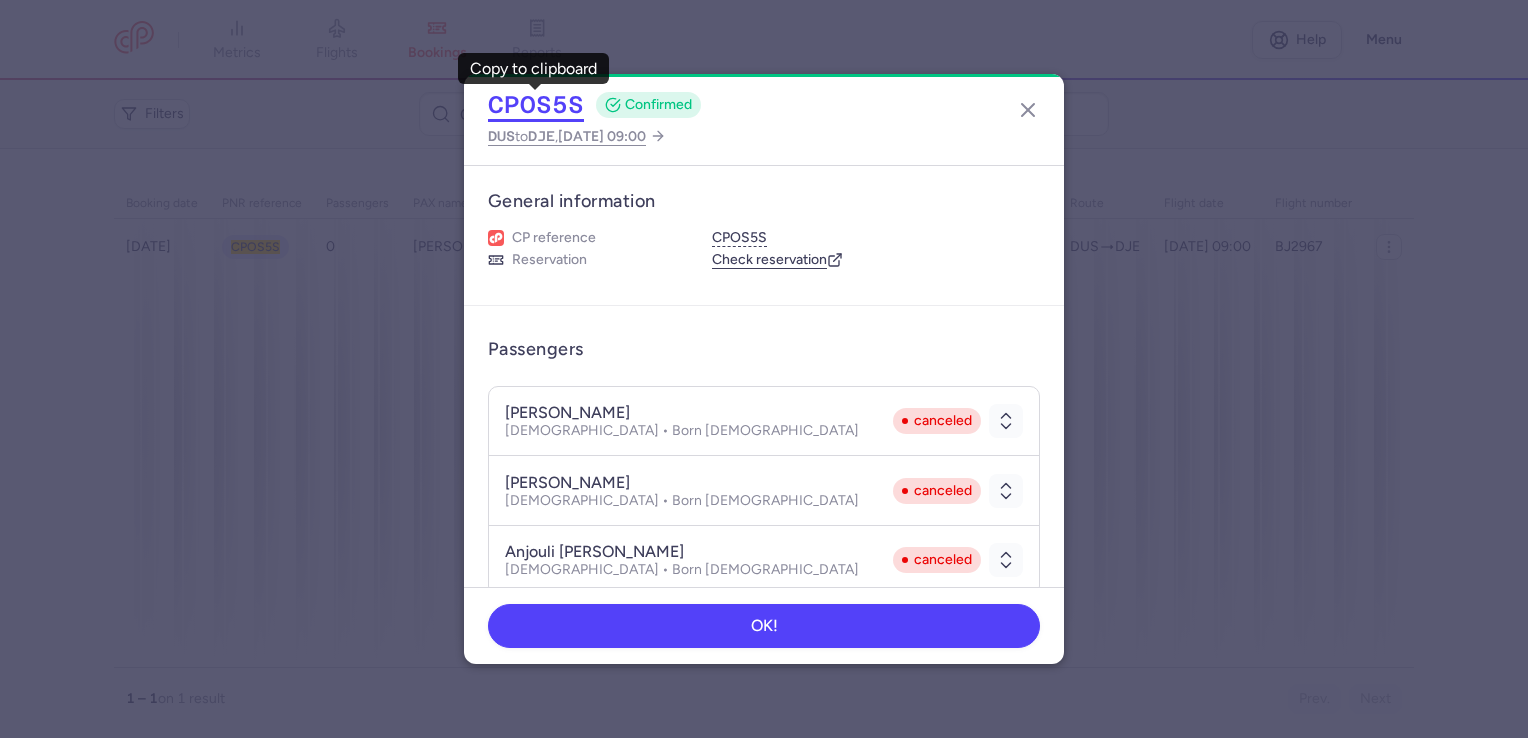 click on "CPOS5S" 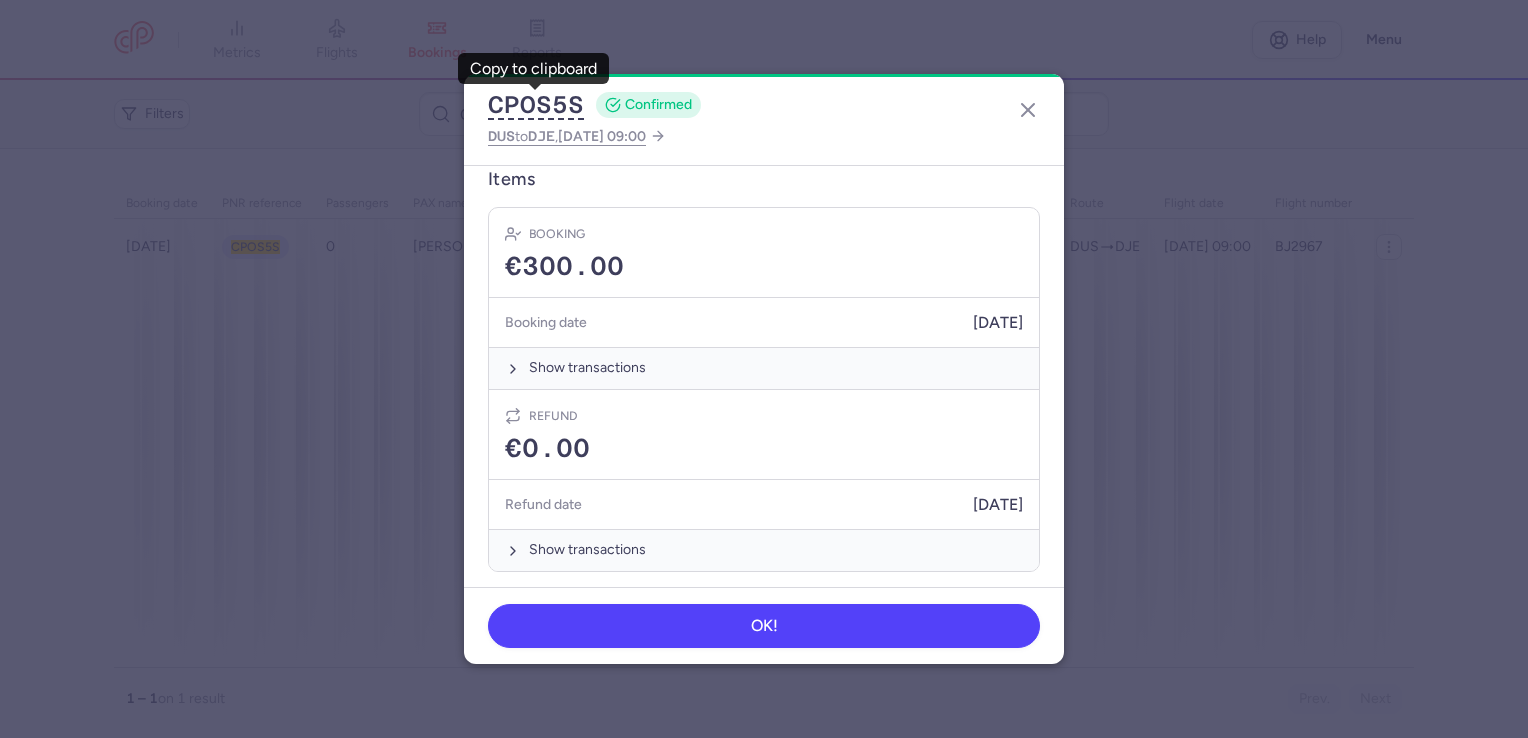 scroll, scrollTop: 637, scrollLeft: 0, axis: vertical 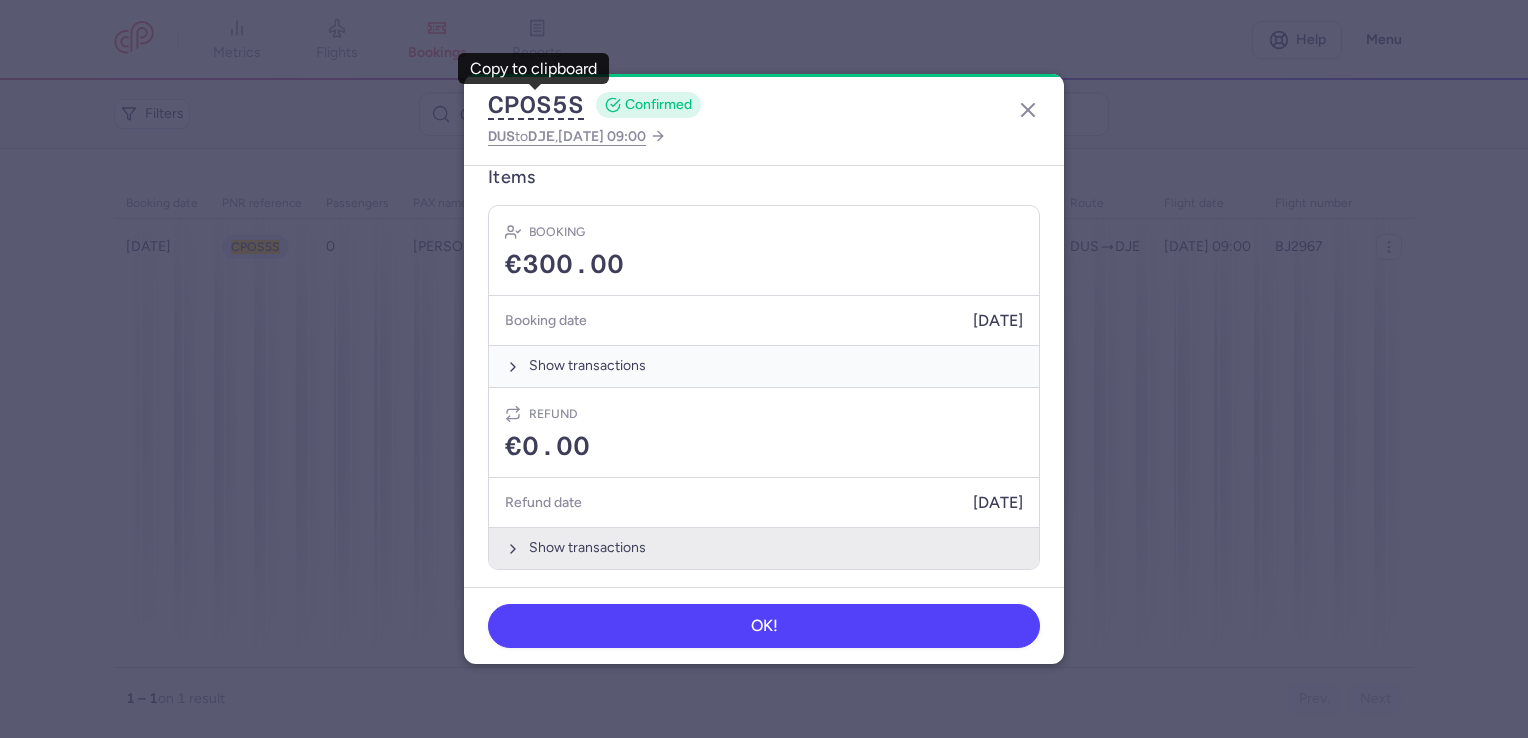 click on "Show transactions" at bounding box center [764, 547] 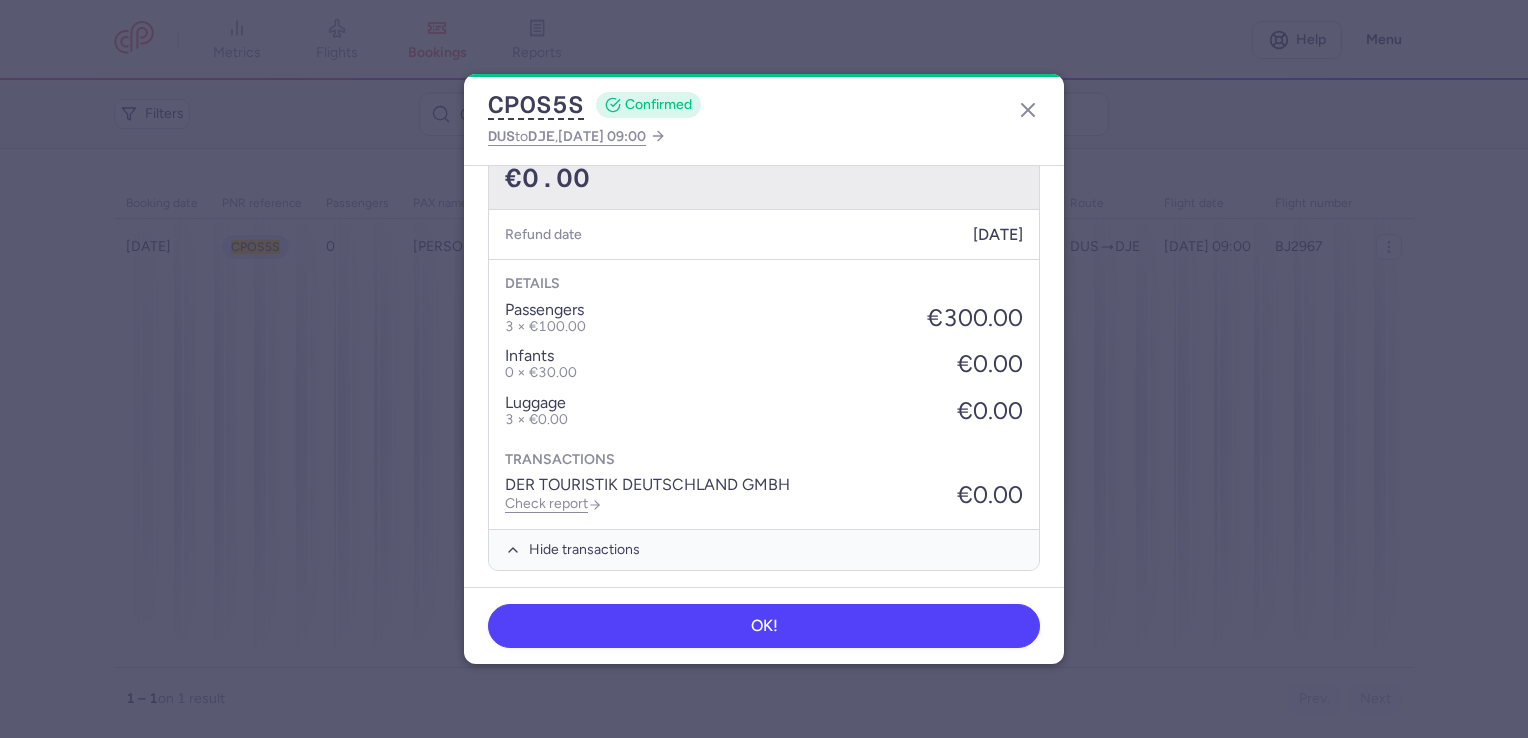 scroll, scrollTop: 906, scrollLeft: 0, axis: vertical 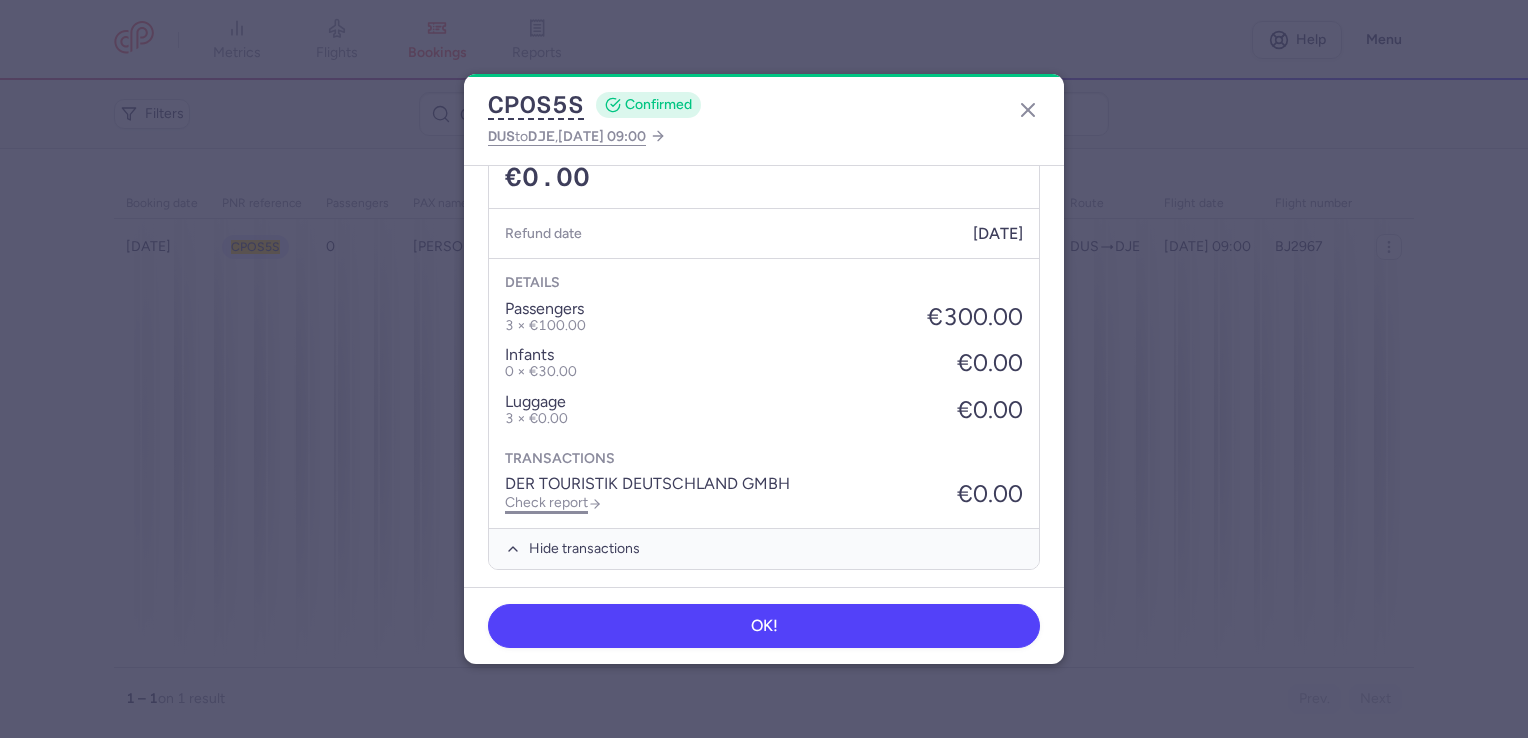 click on "Check report" 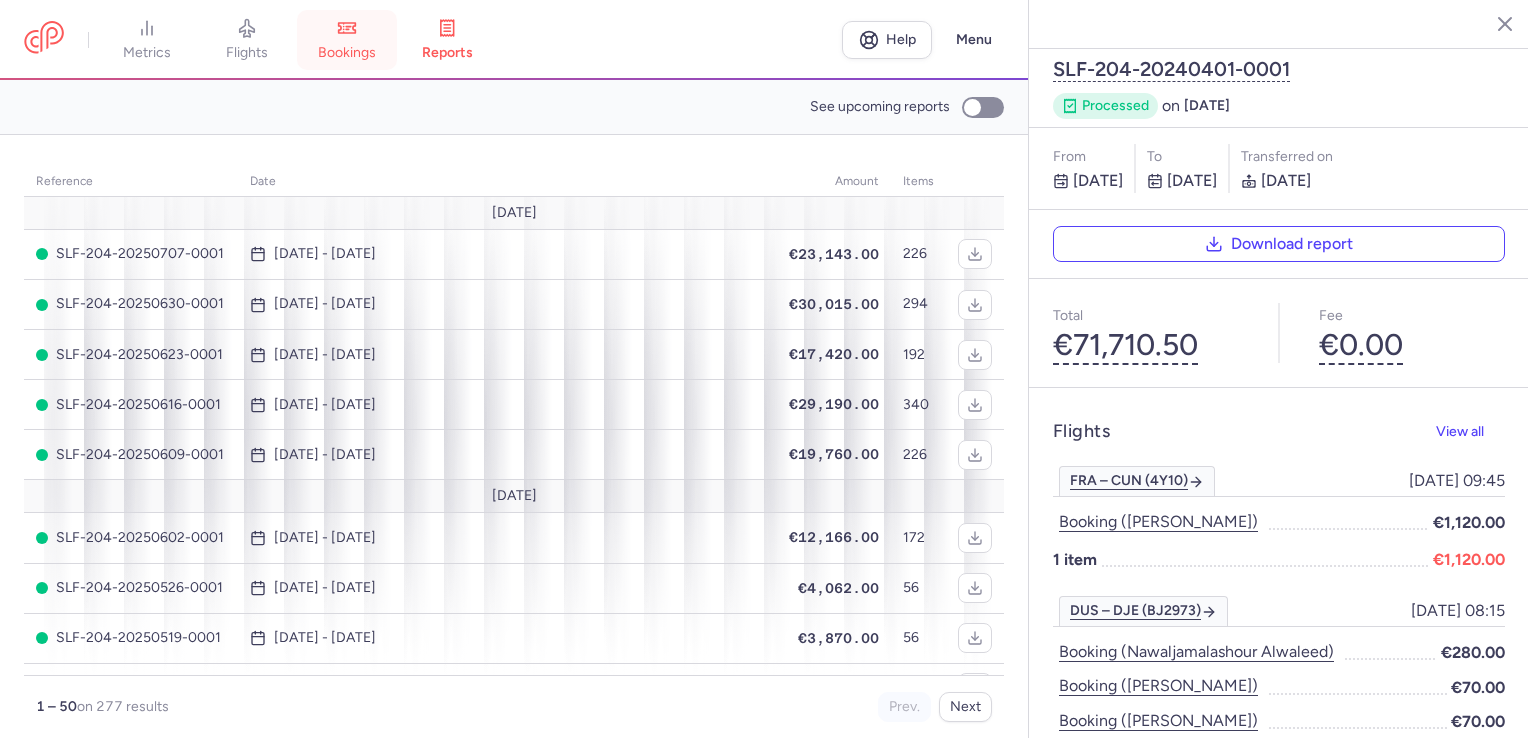 click on "bookings" at bounding box center [347, 40] 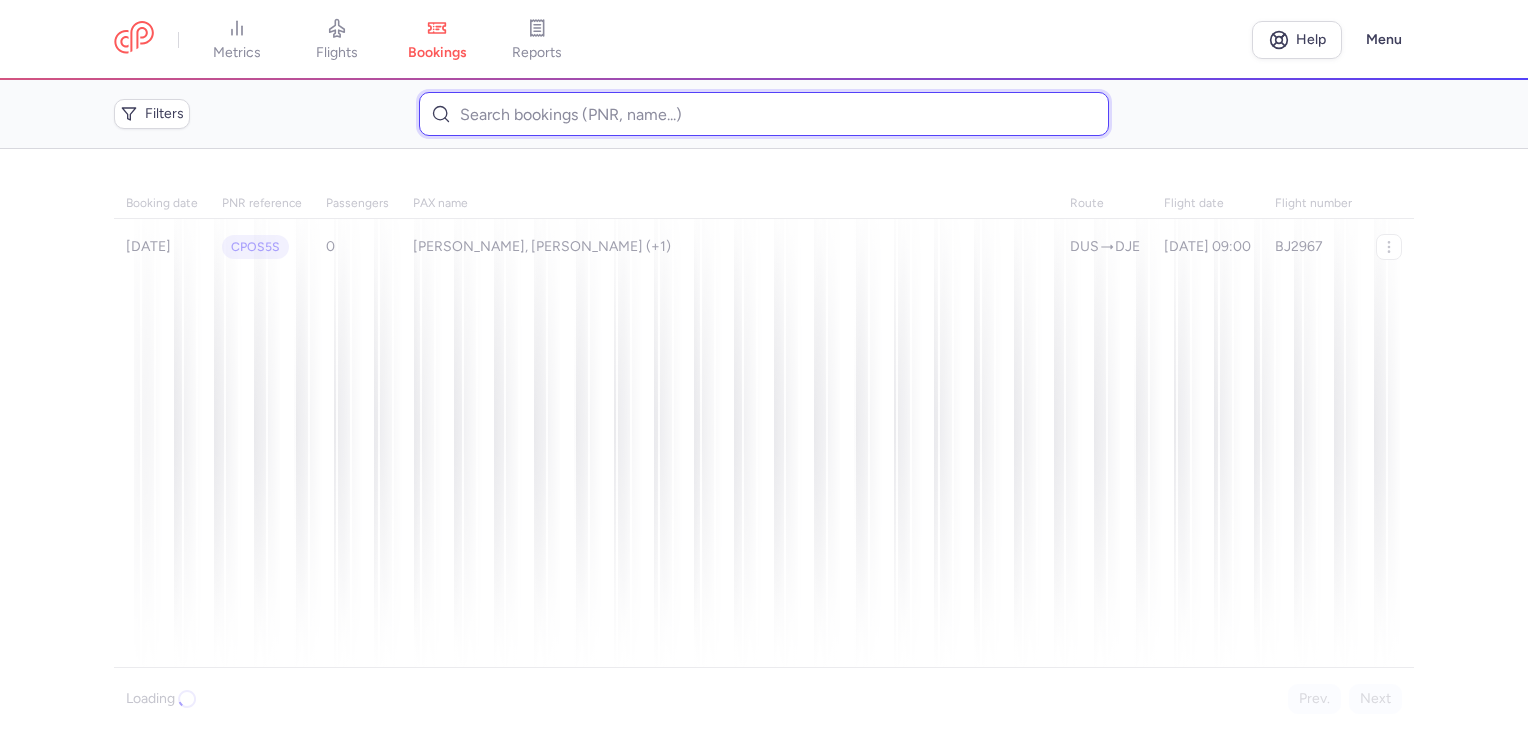 click at bounding box center (763, 114) 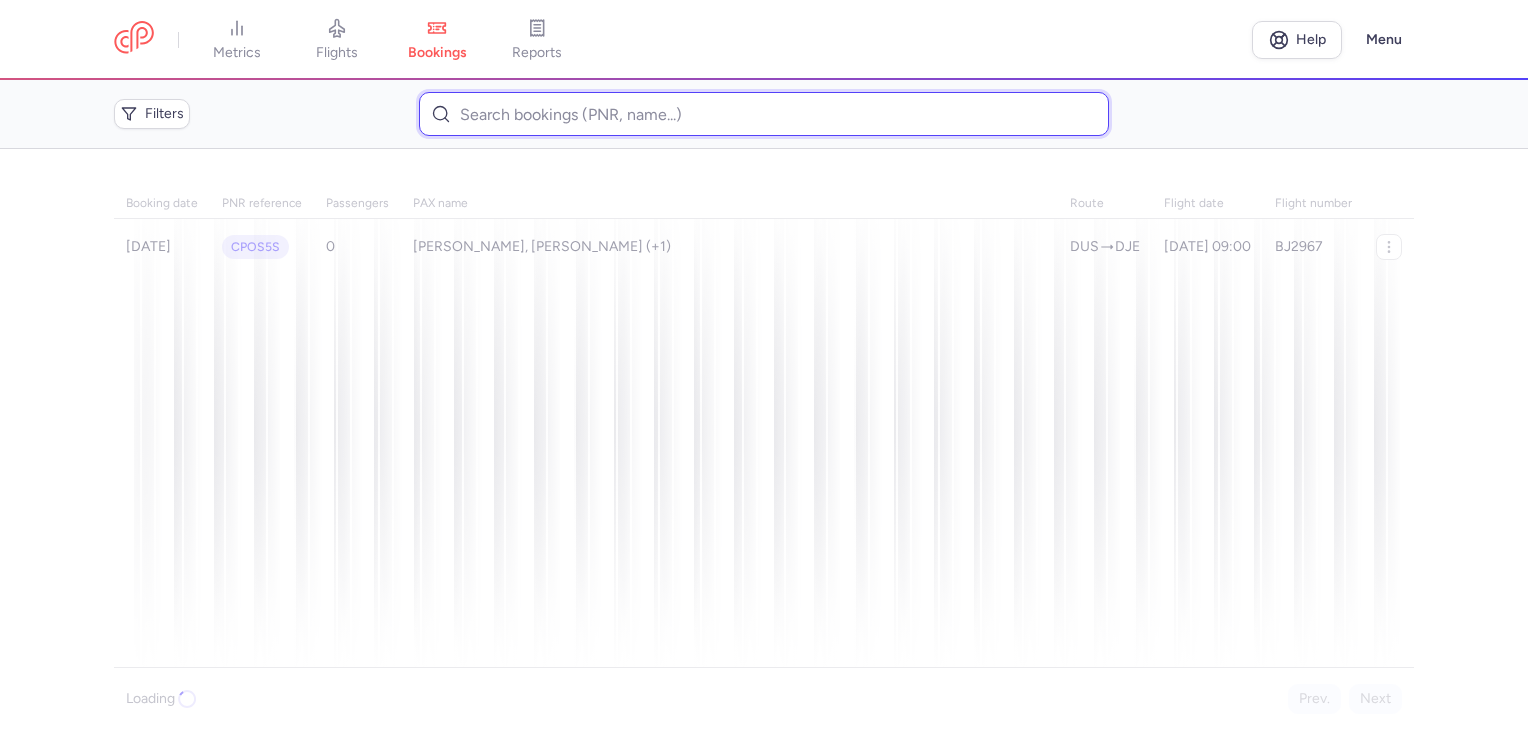 paste on "CP2WQV" 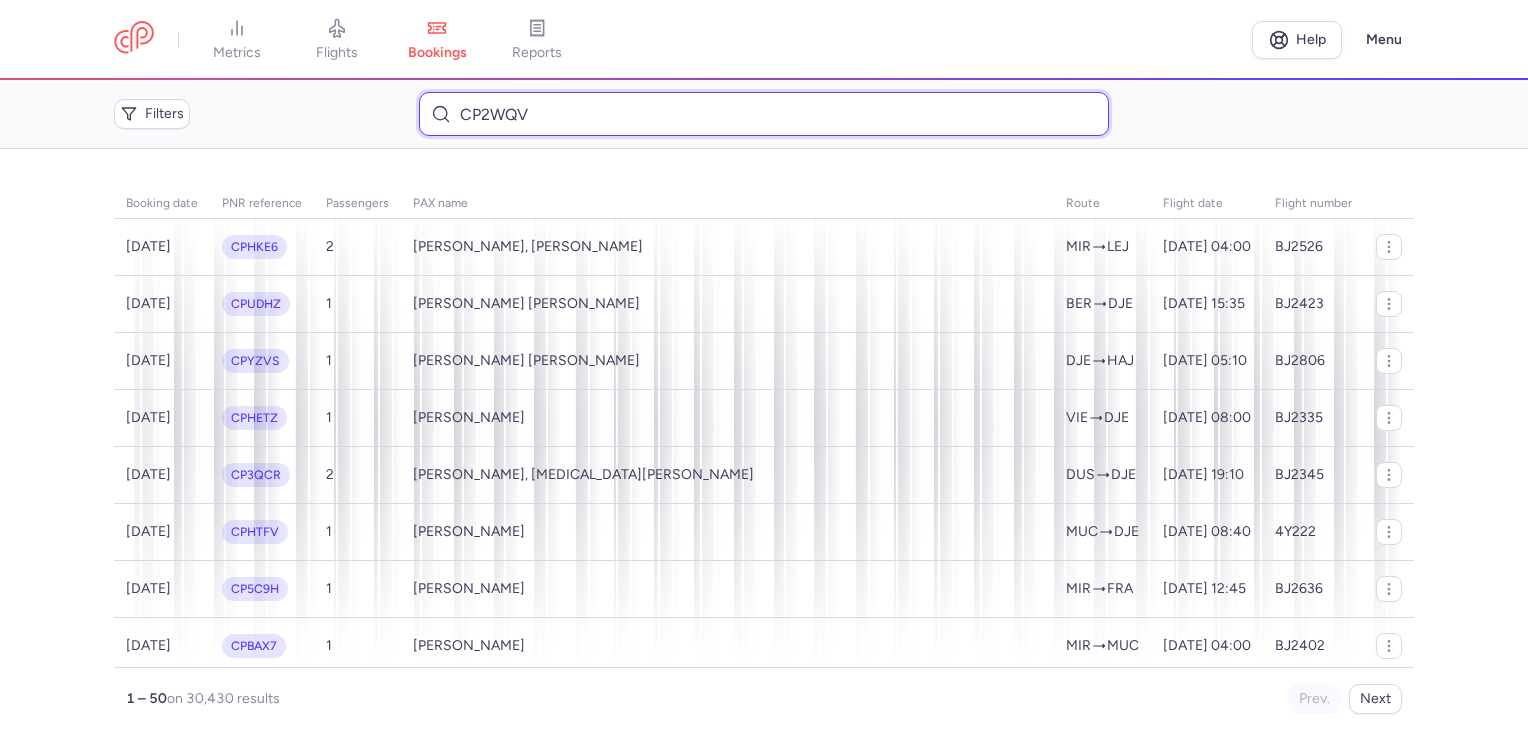 click on "CP2WQV" at bounding box center (763, 114) 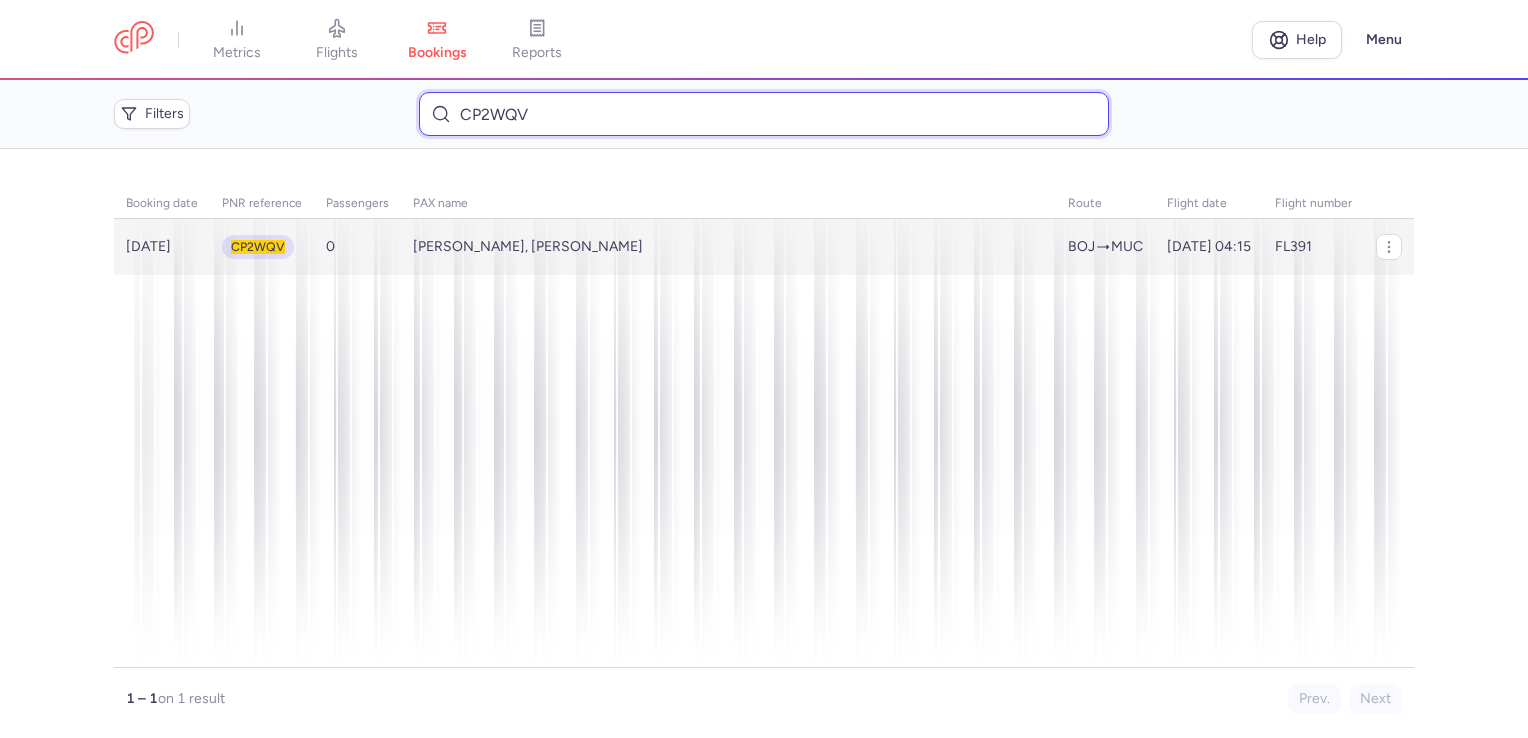 type on "CP2WQV" 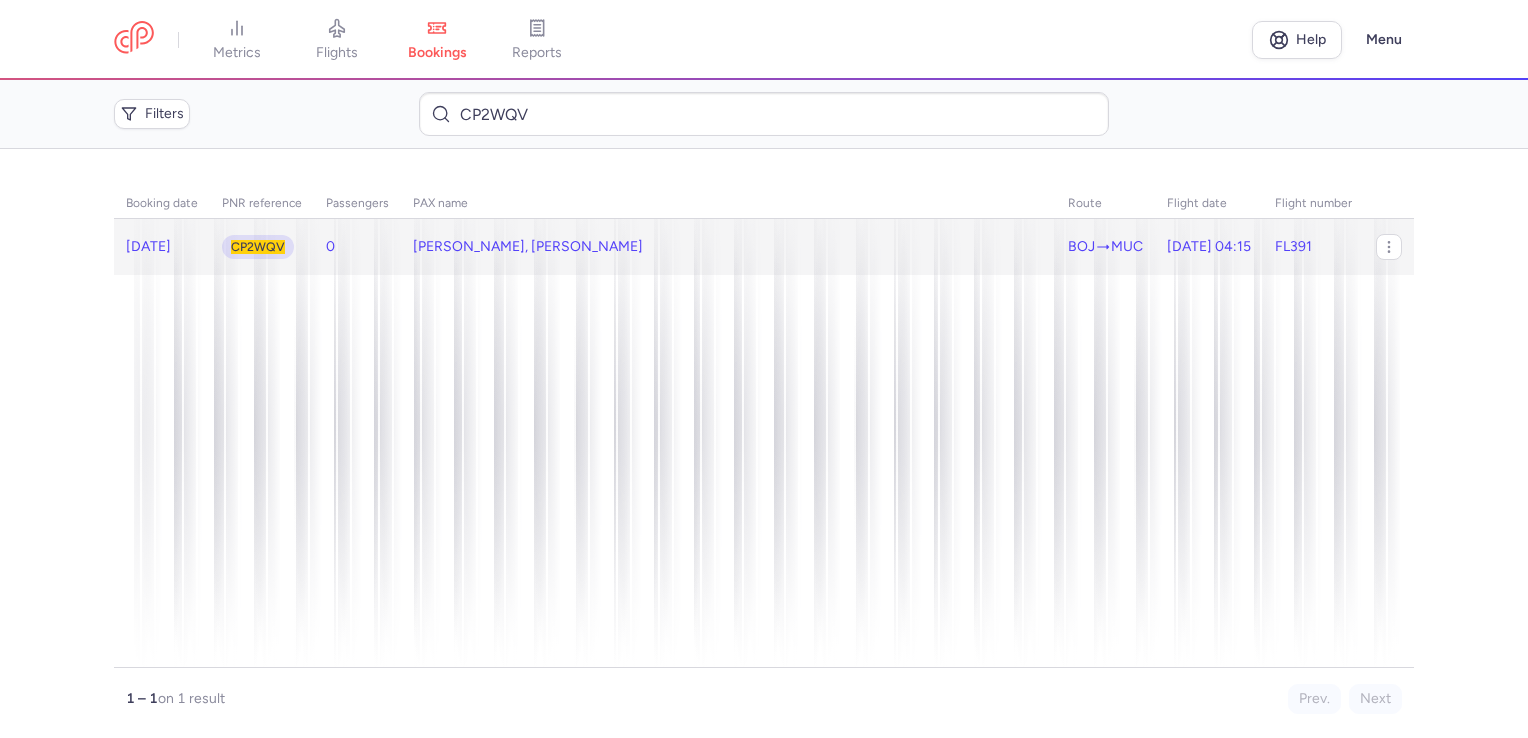 click on "[PERSON_NAME], [PERSON_NAME]" 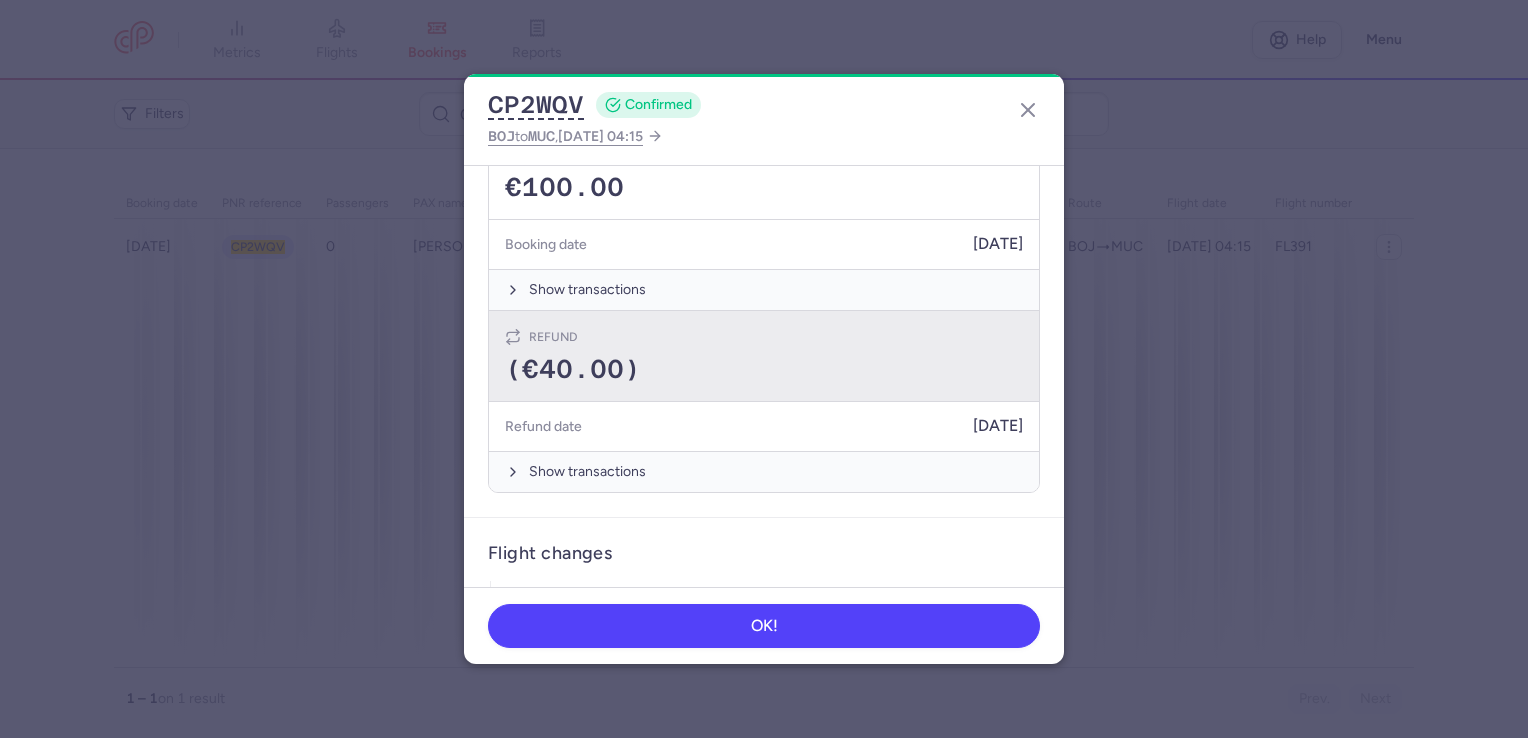 scroll, scrollTop: 600, scrollLeft: 0, axis: vertical 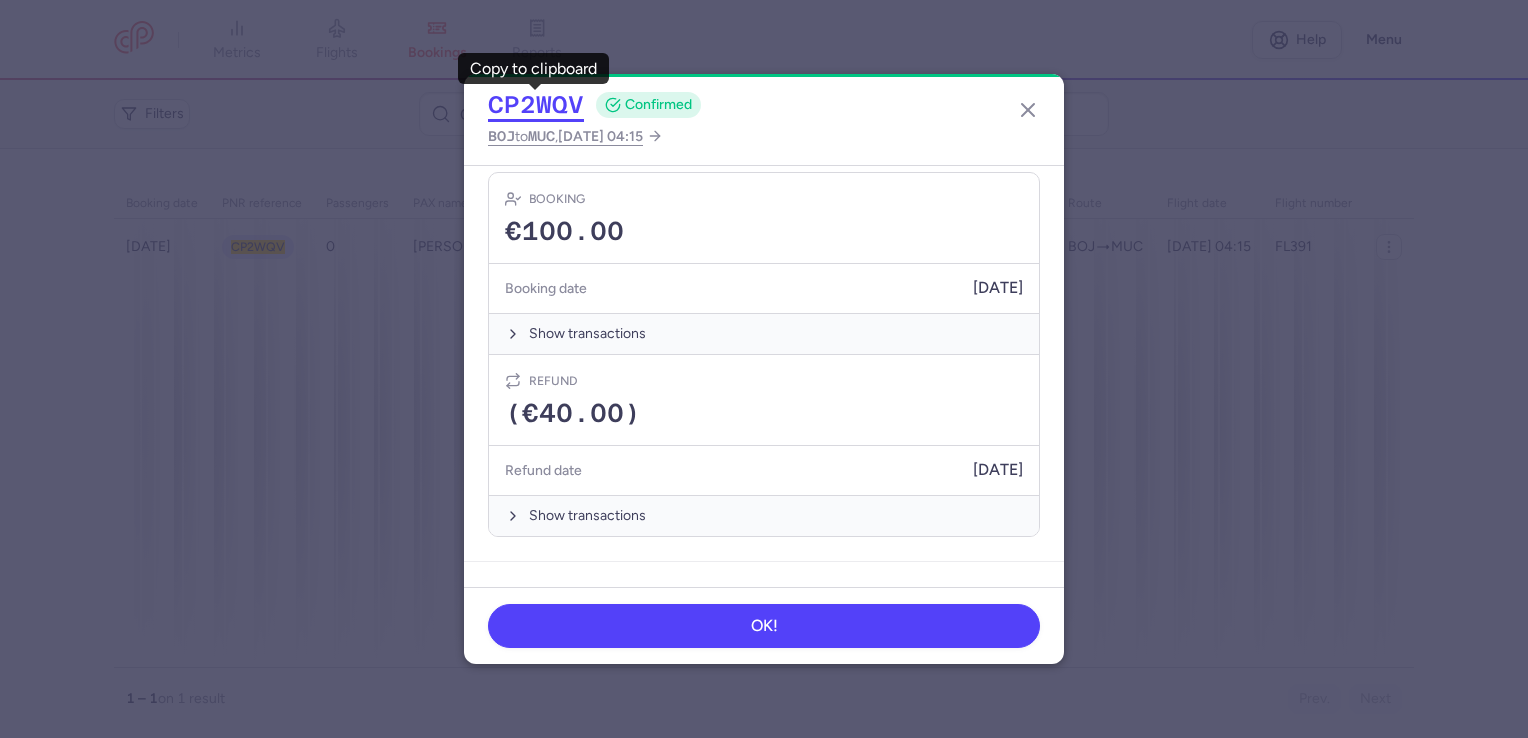 click on "CP2WQV" 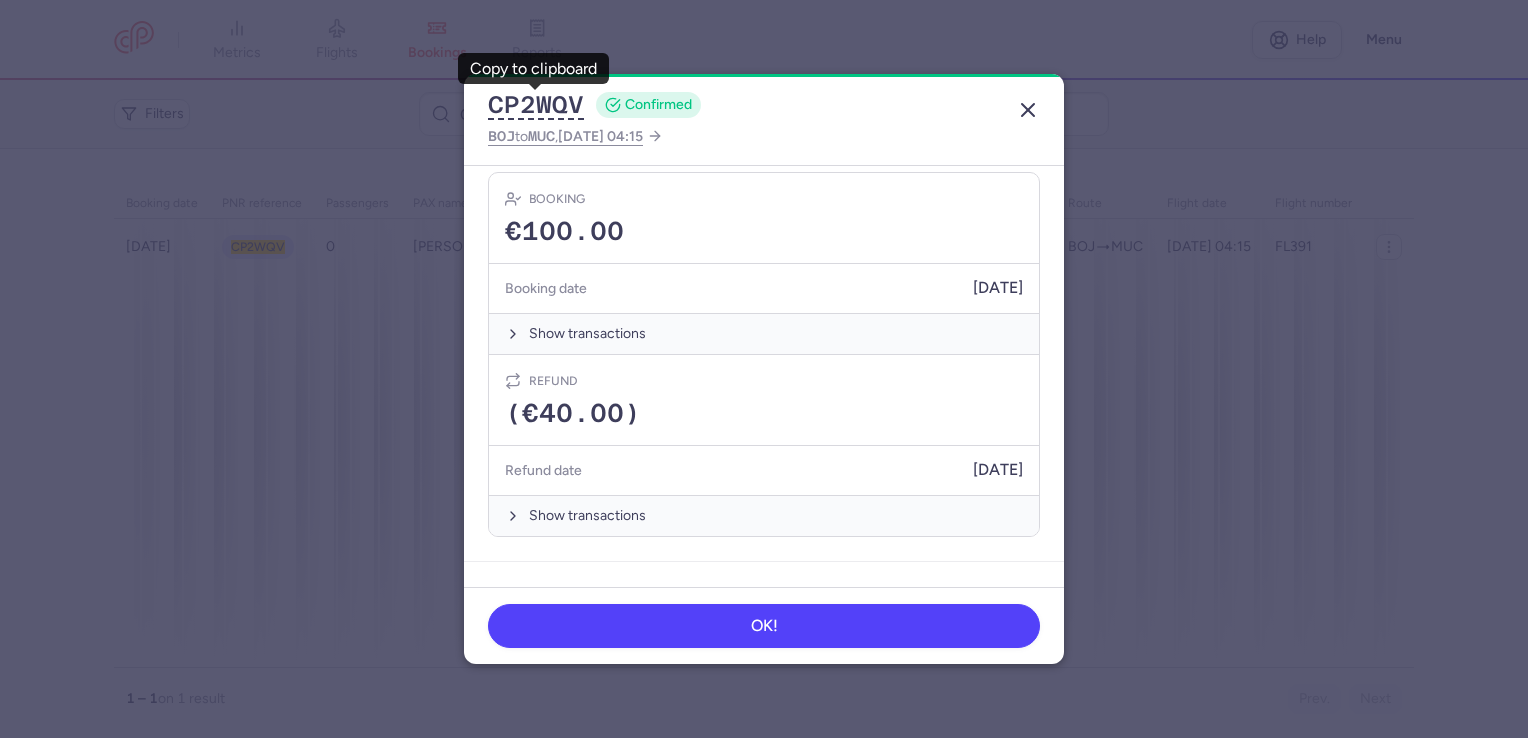click 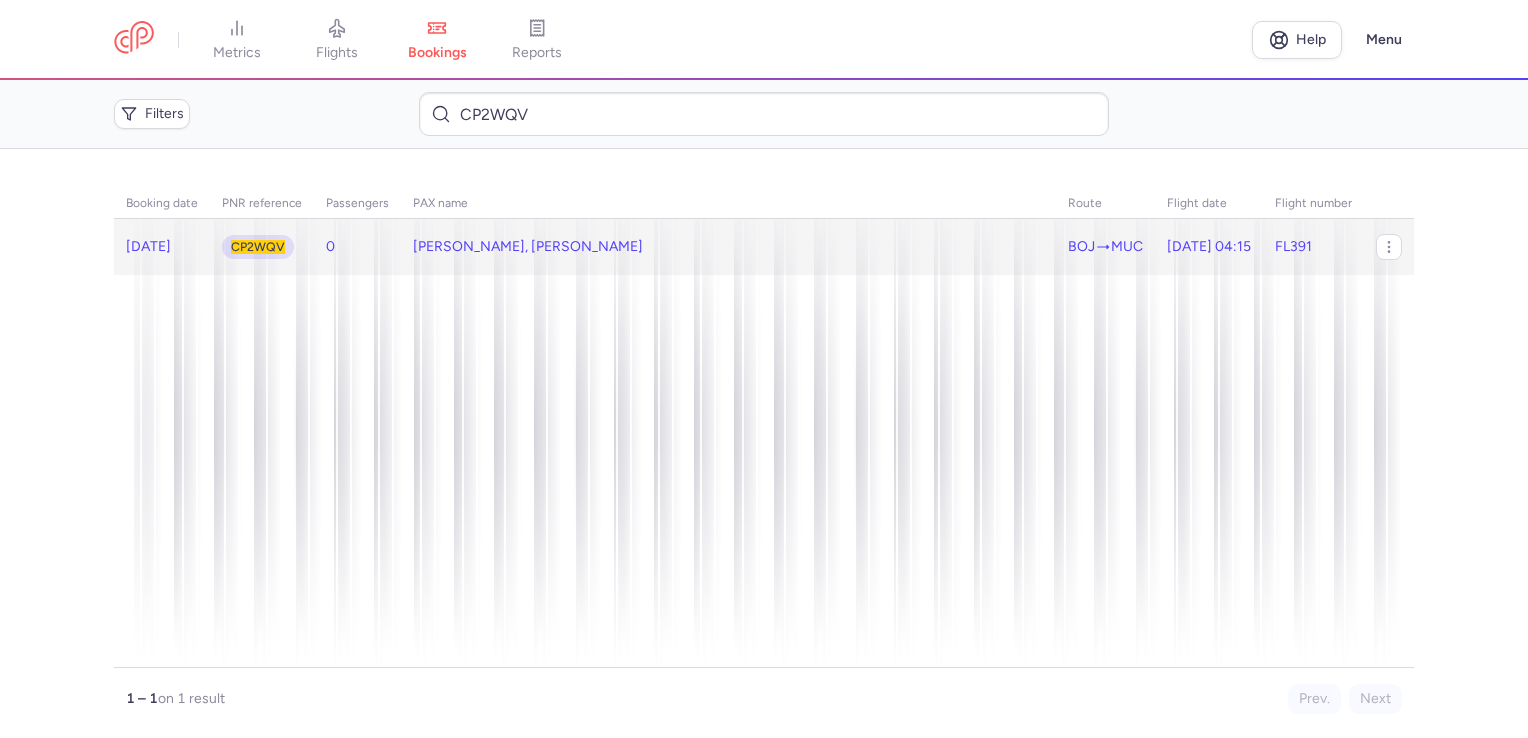 click on "[PERSON_NAME], [PERSON_NAME]" 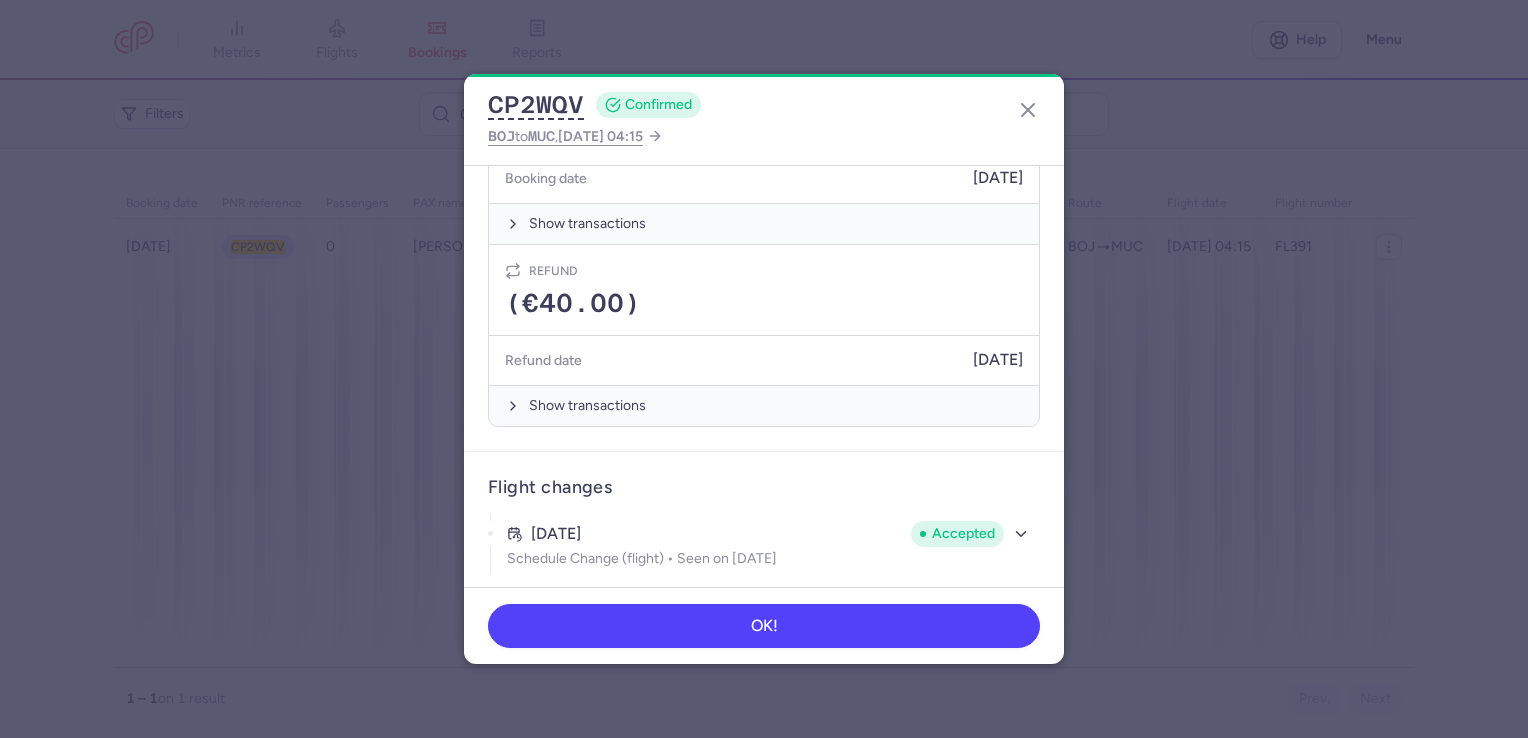 scroll, scrollTop: 714, scrollLeft: 0, axis: vertical 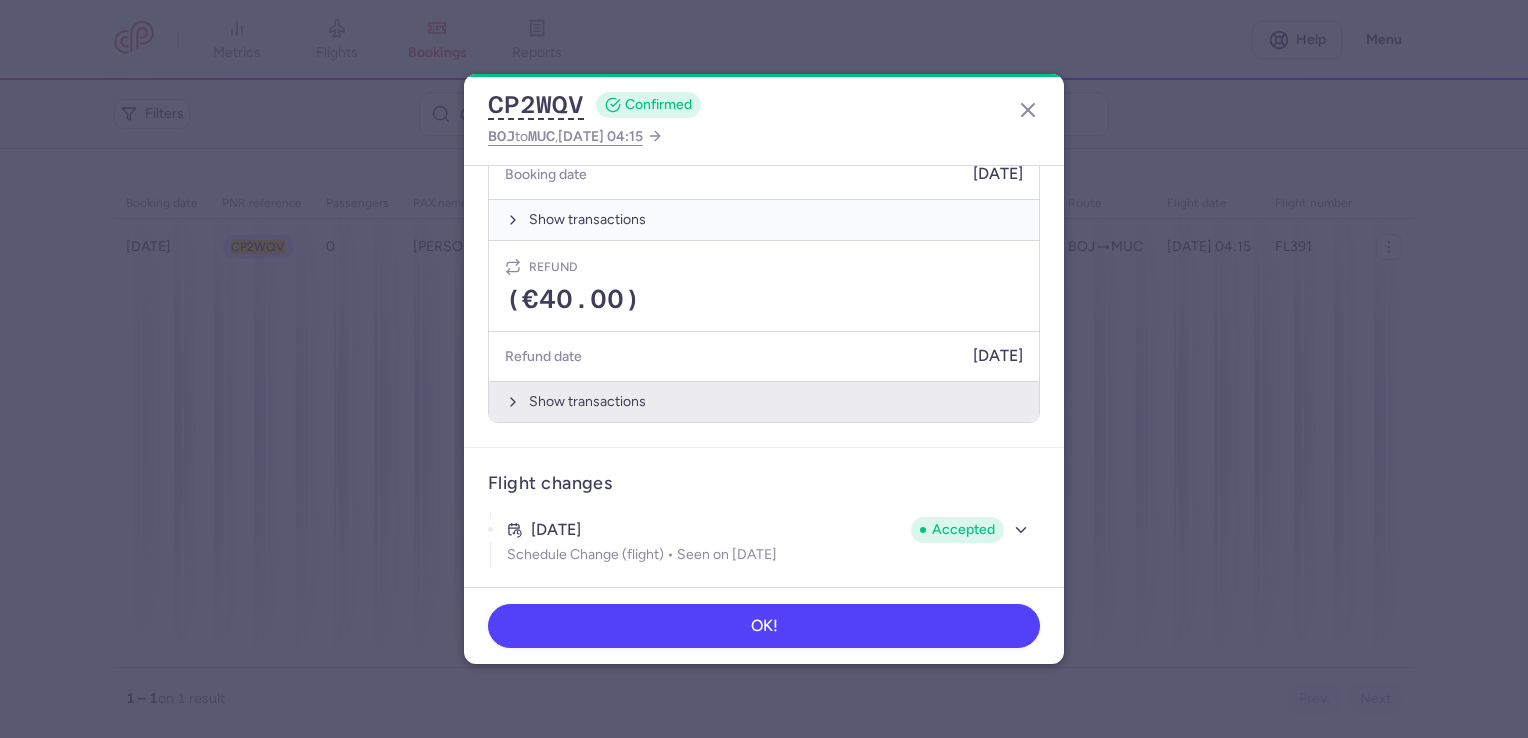 click on "Show transactions" at bounding box center [764, 401] 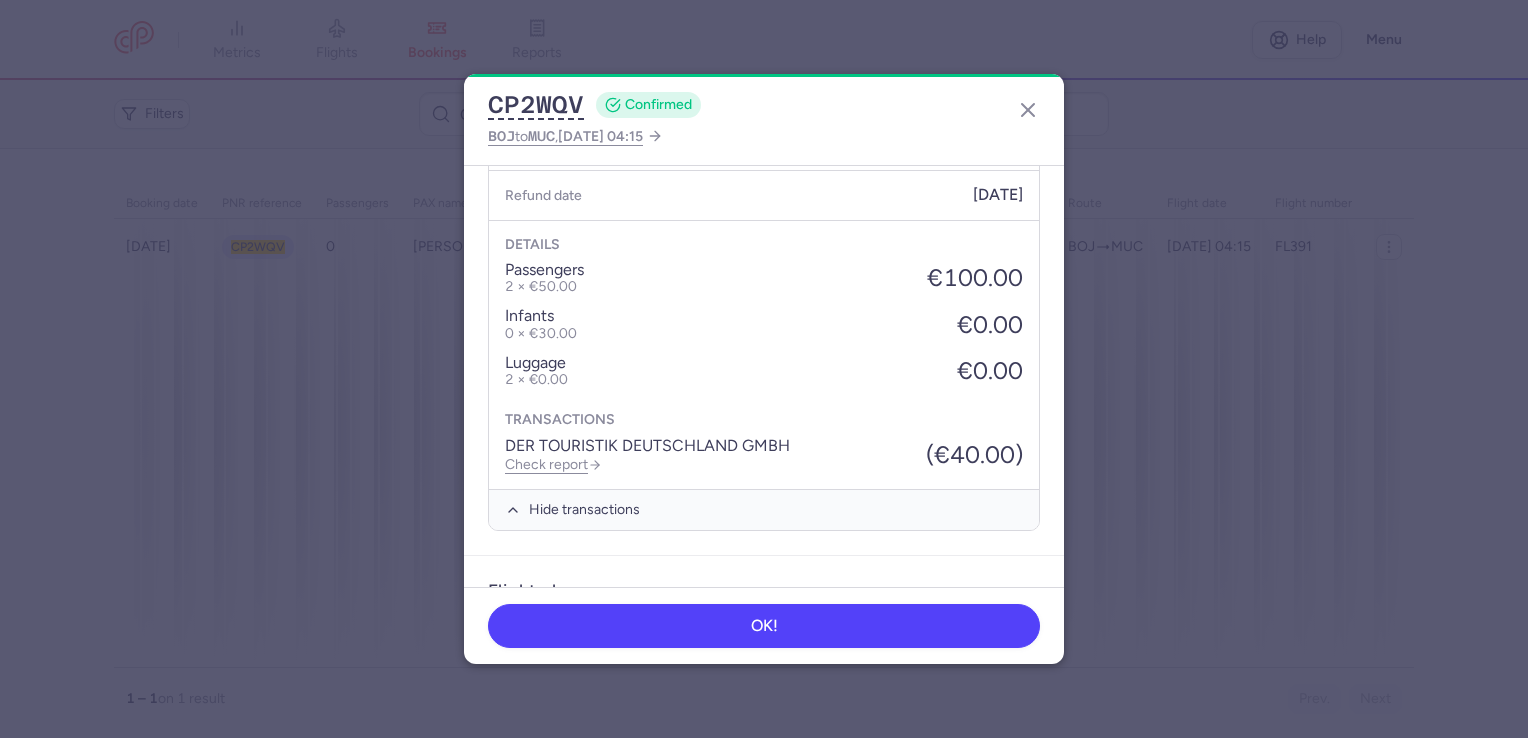 scroll, scrollTop: 914, scrollLeft: 0, axis: vertical 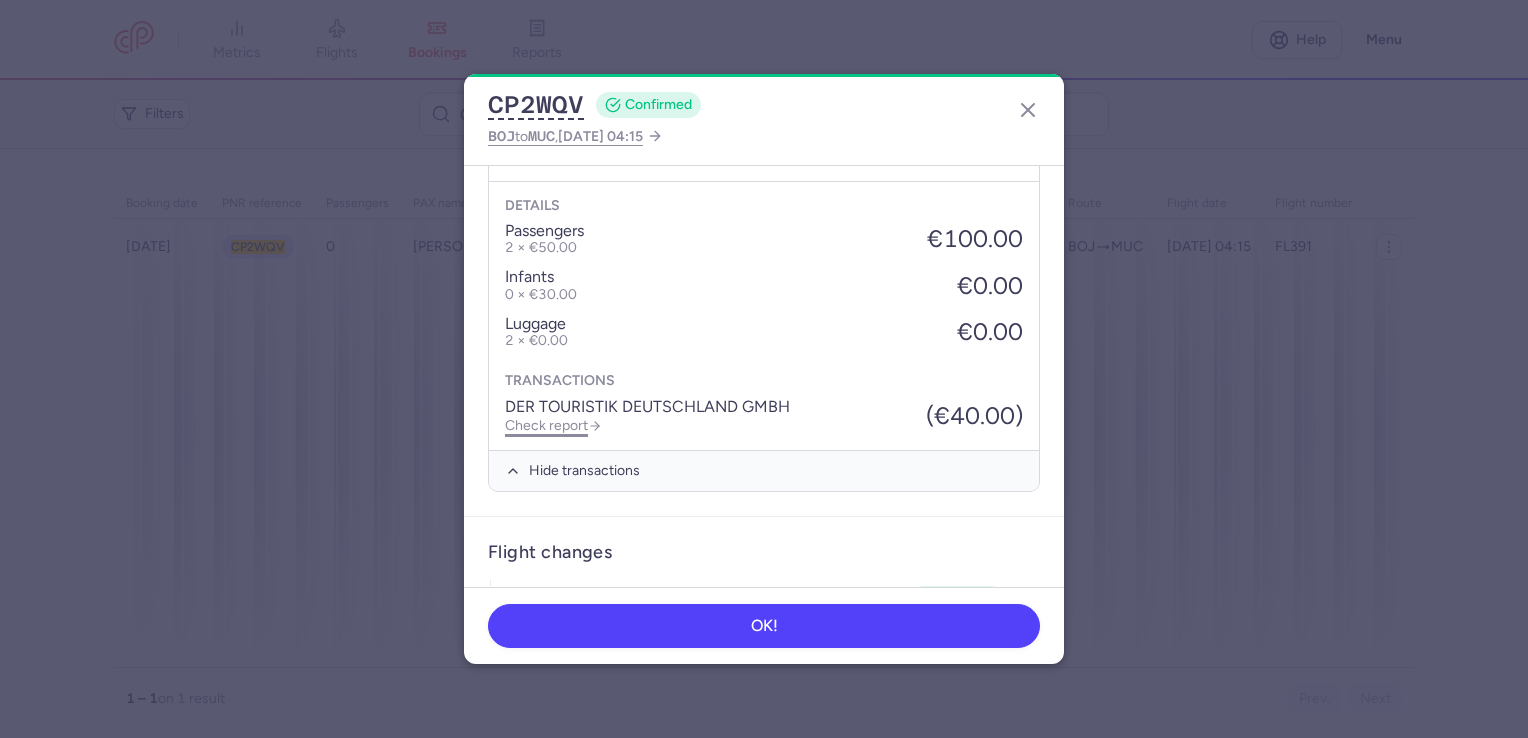click on "Check report" 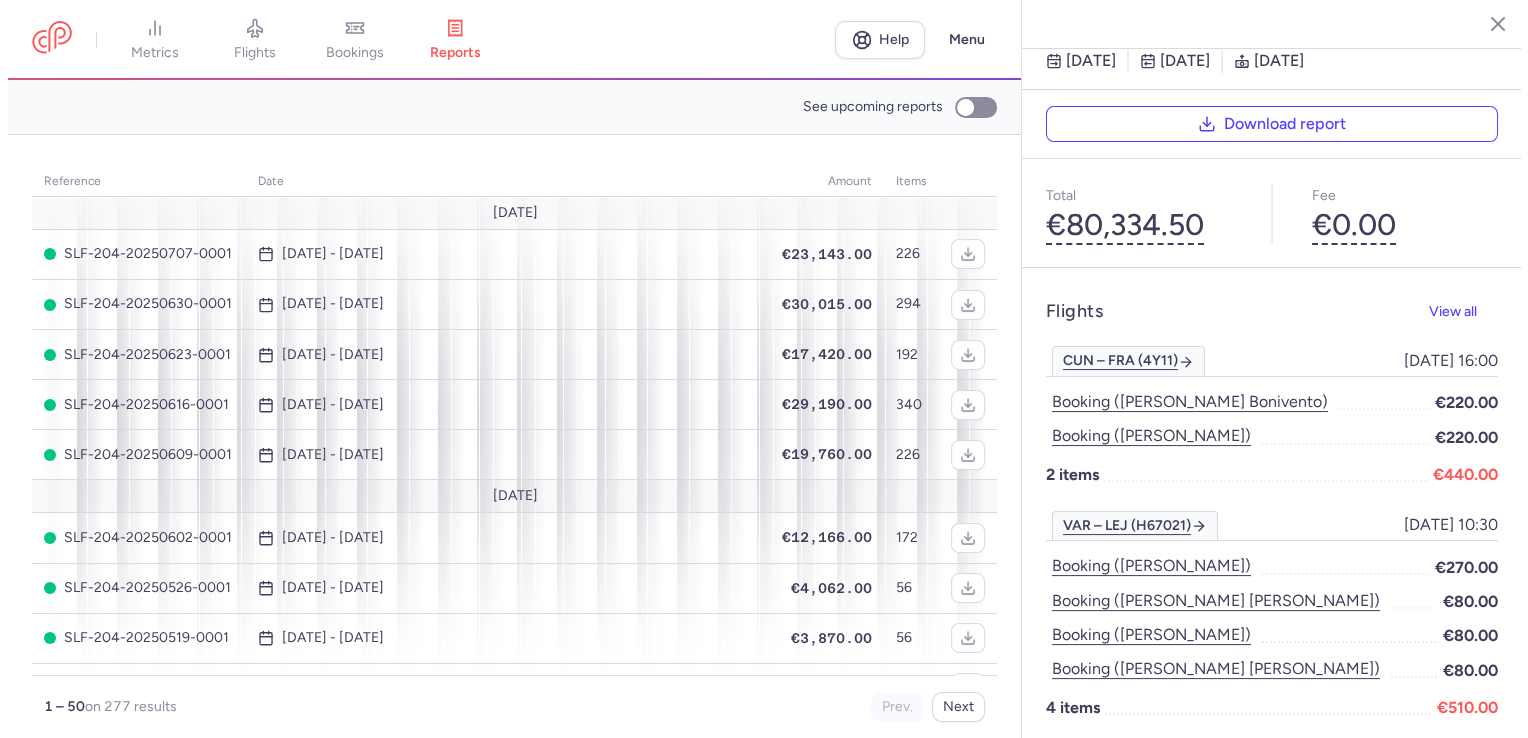 scroll, scrollTop: 0, scrollLeft: 0, axis: both 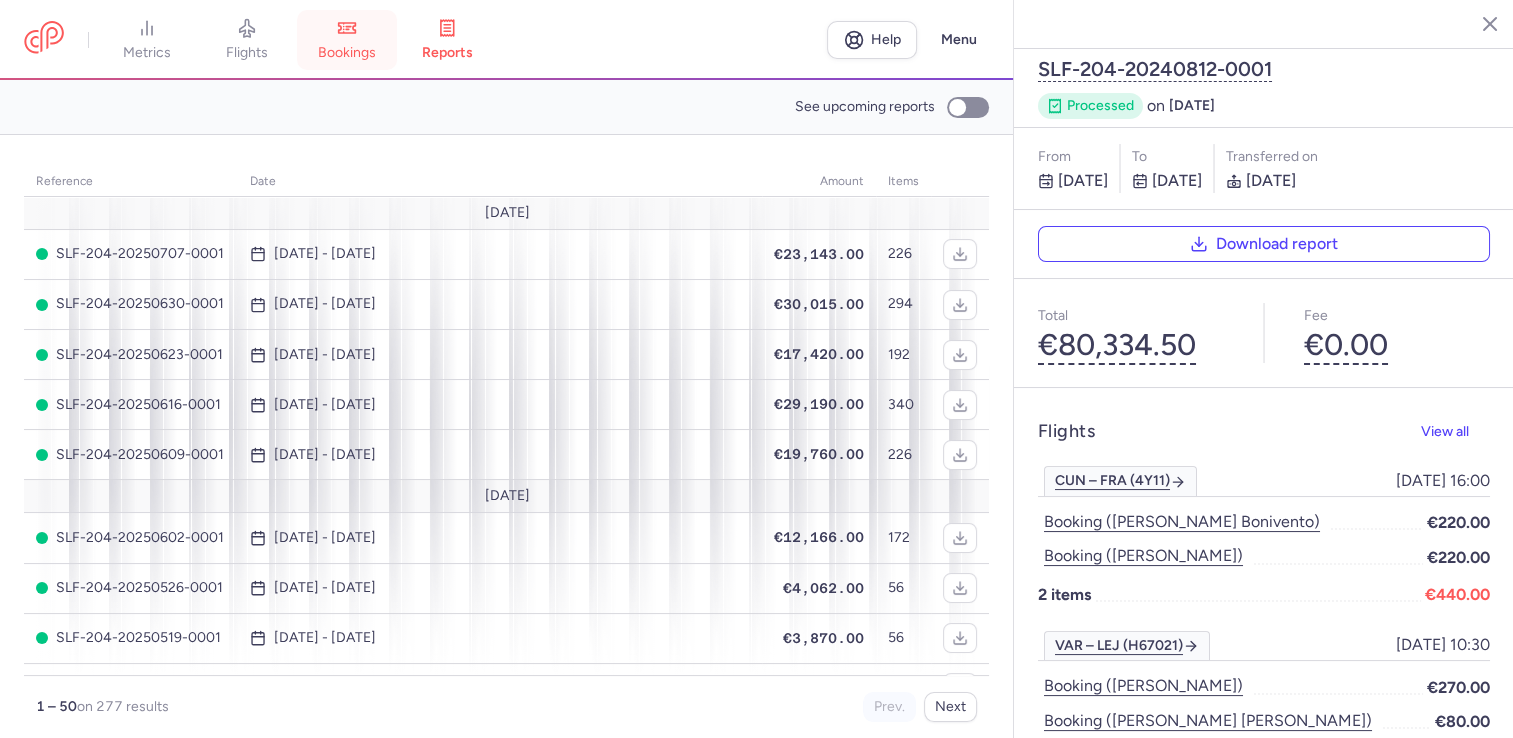 click on "bookings" at bounding box center [347, 40] 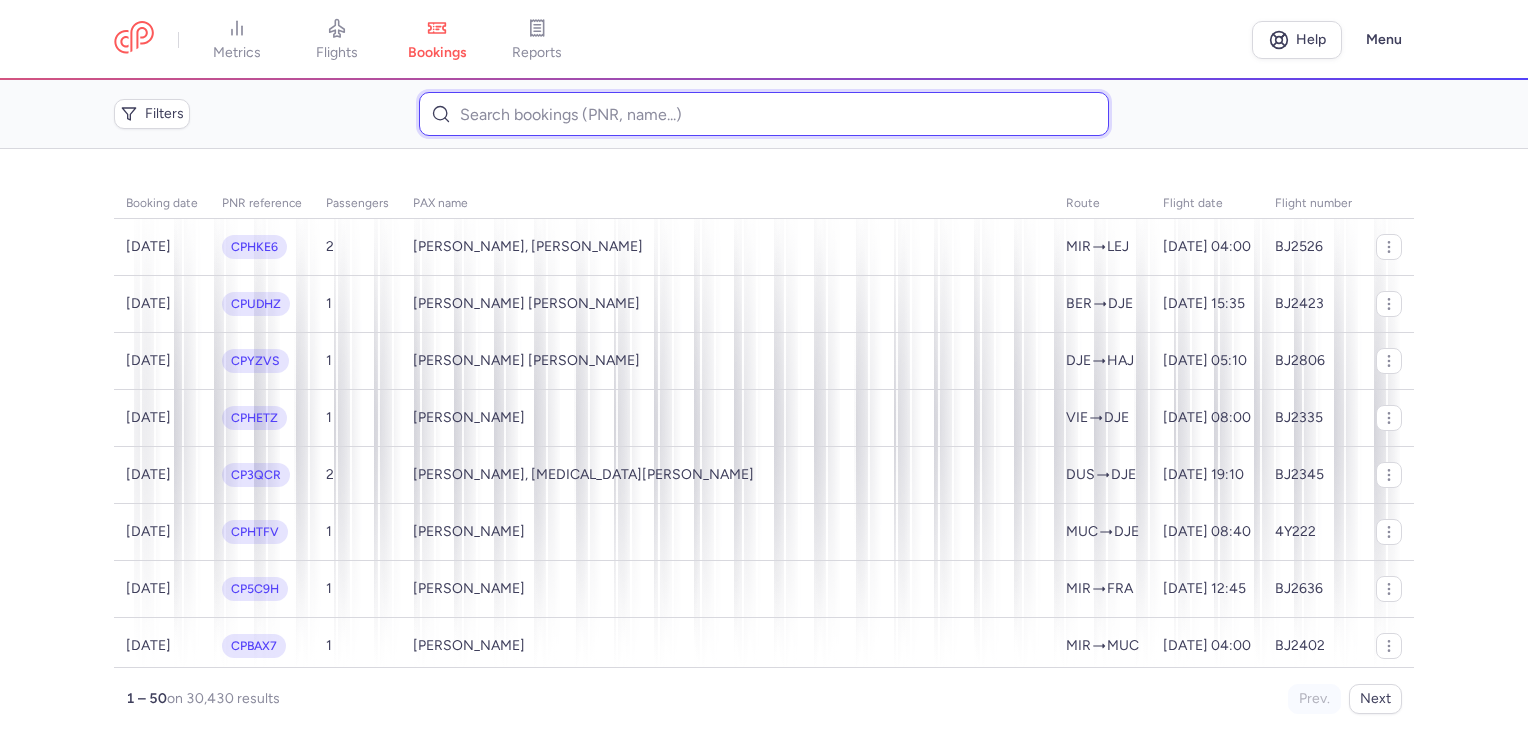 click at bounding box center (763, 114) 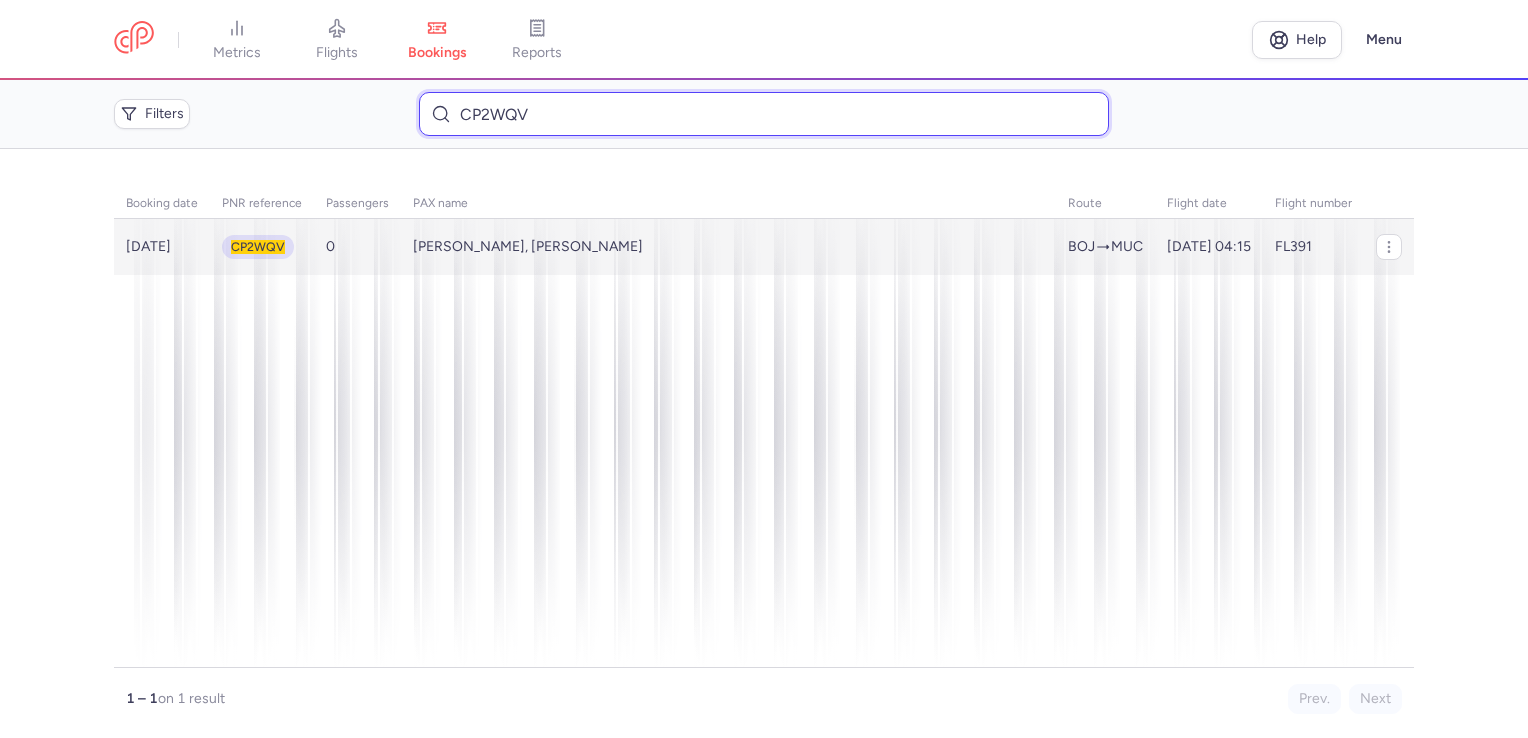 type on "CP2WQV" 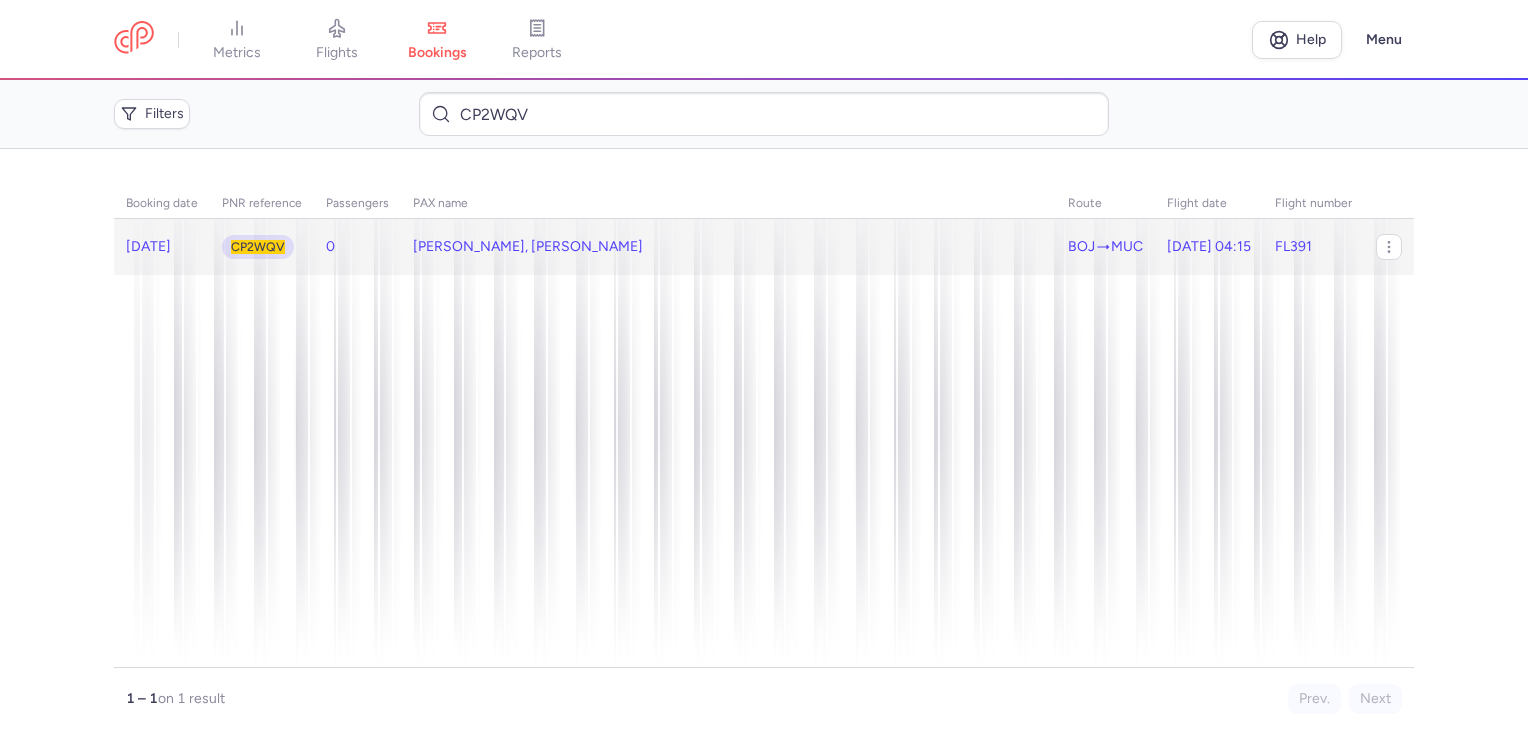 click on "[PERSON_NAME], [PERSON_NAME]" 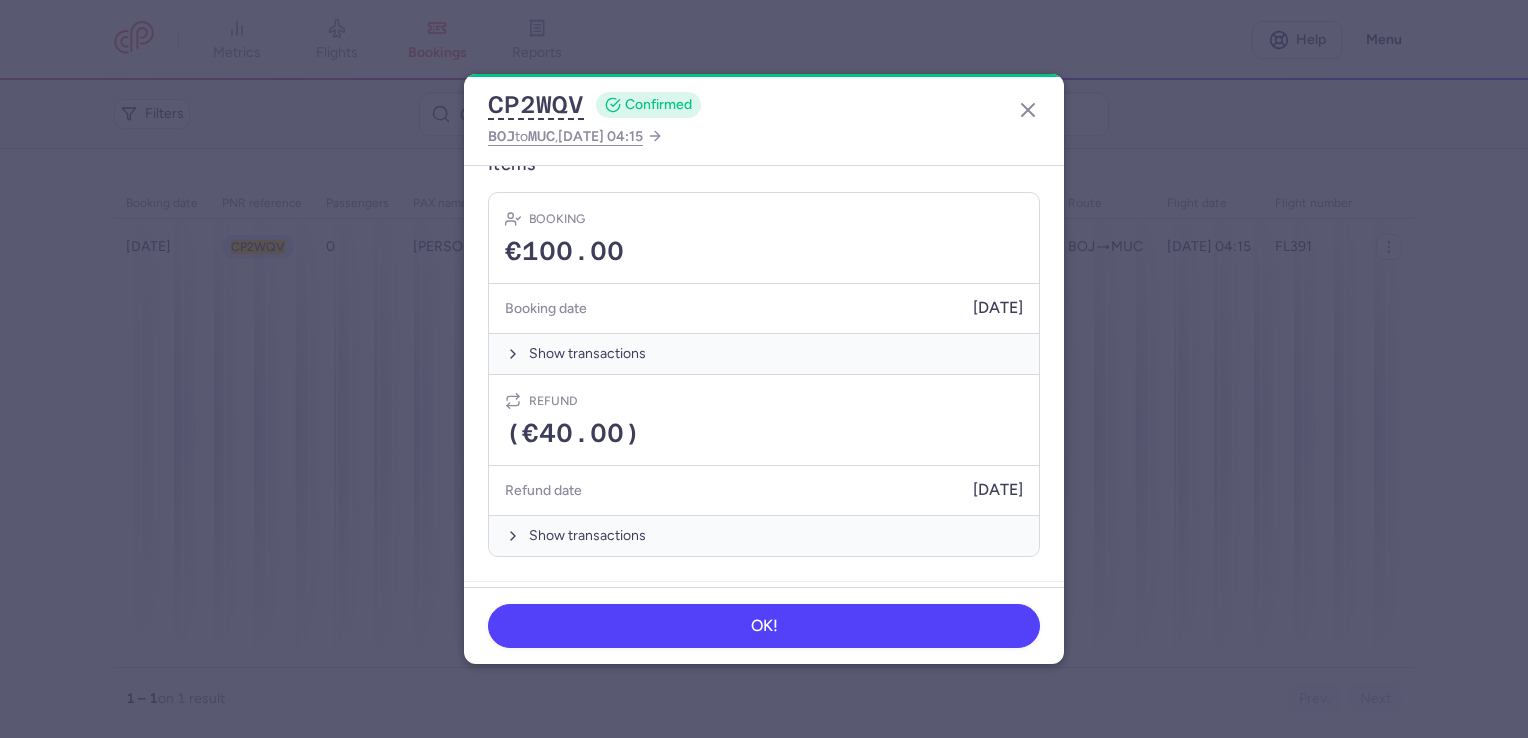 scroll, scrollTop: 600, scrollLeft: 0, axis: vertical 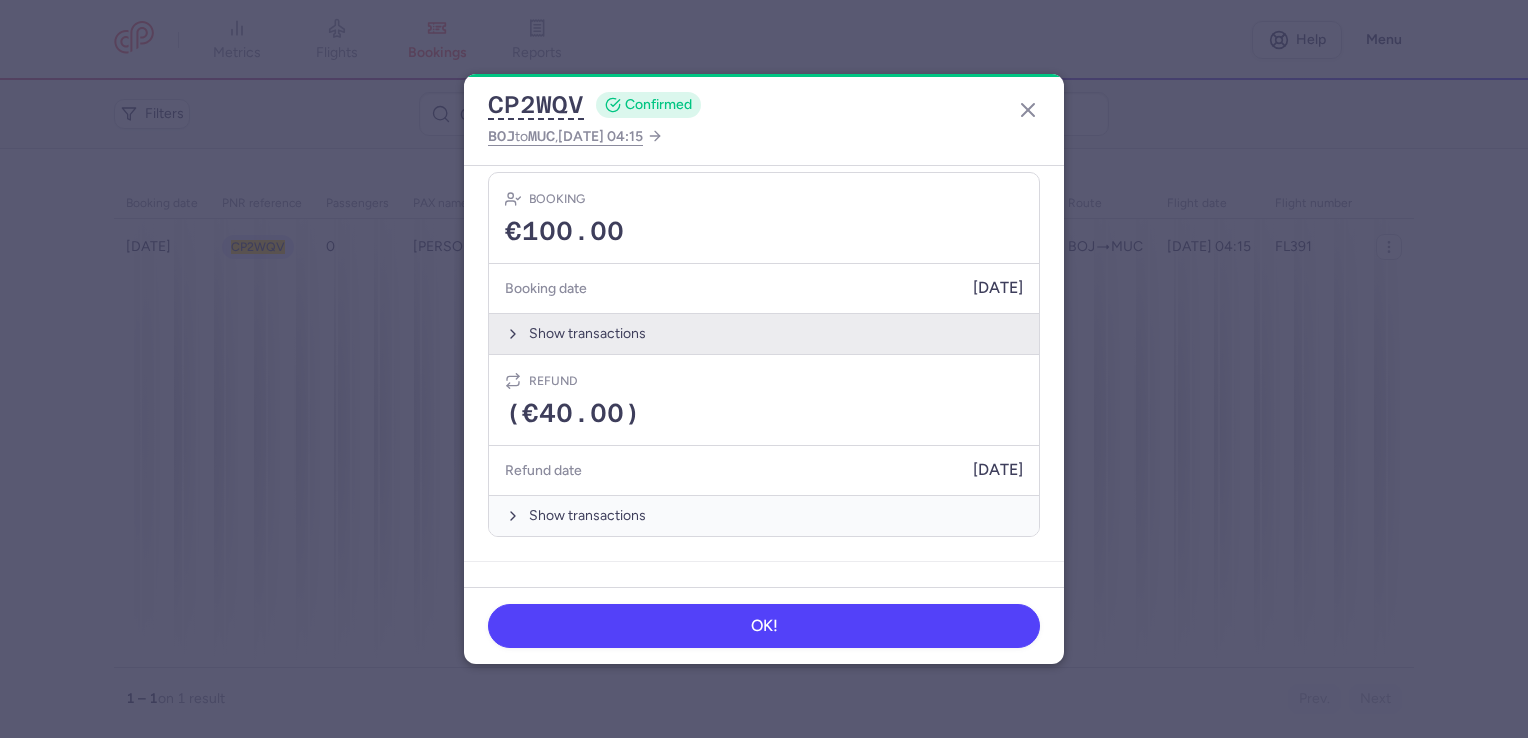 click on "Show transactions" at bounding box center [764, 333] 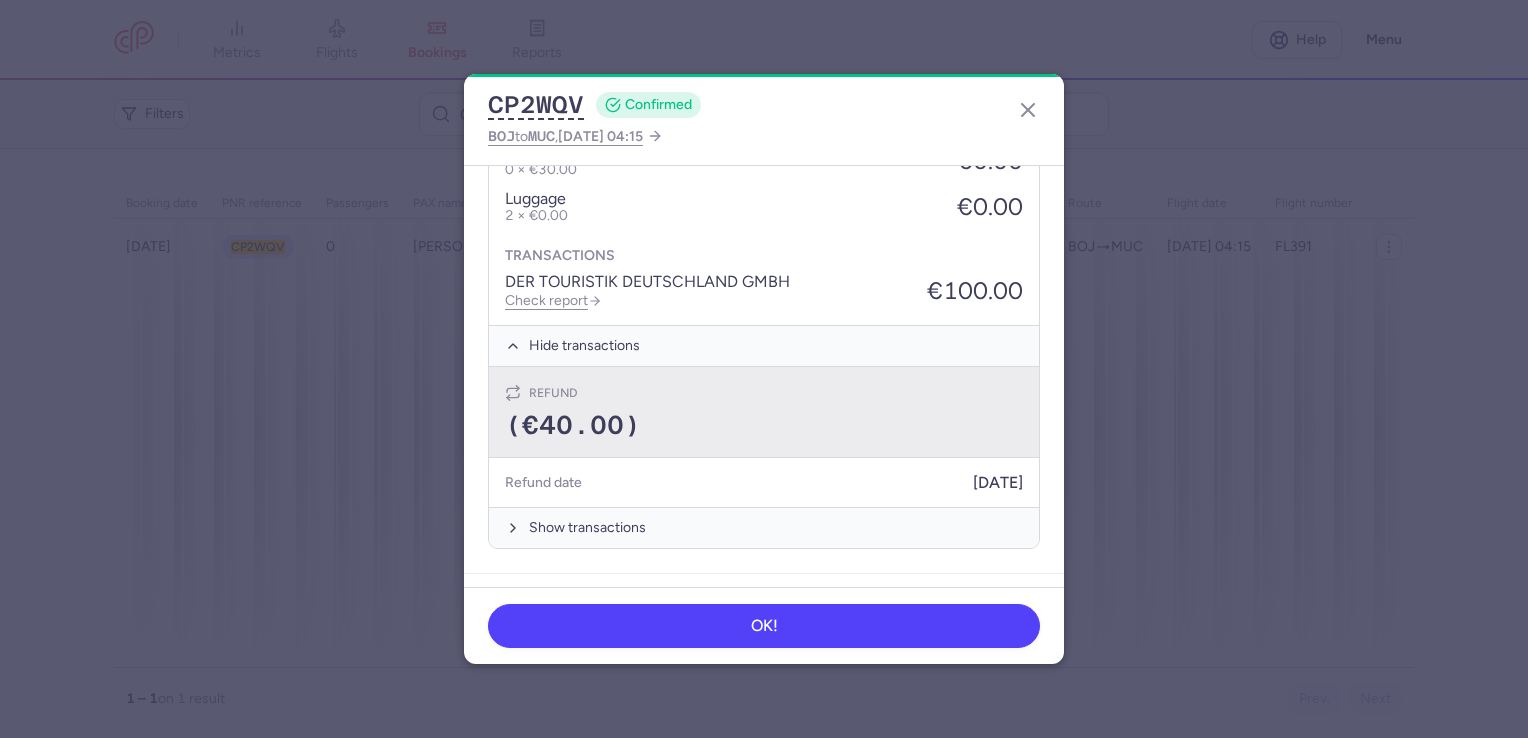 scroll, scrollTop: 900, scrollLeft: 0, axis: vertical 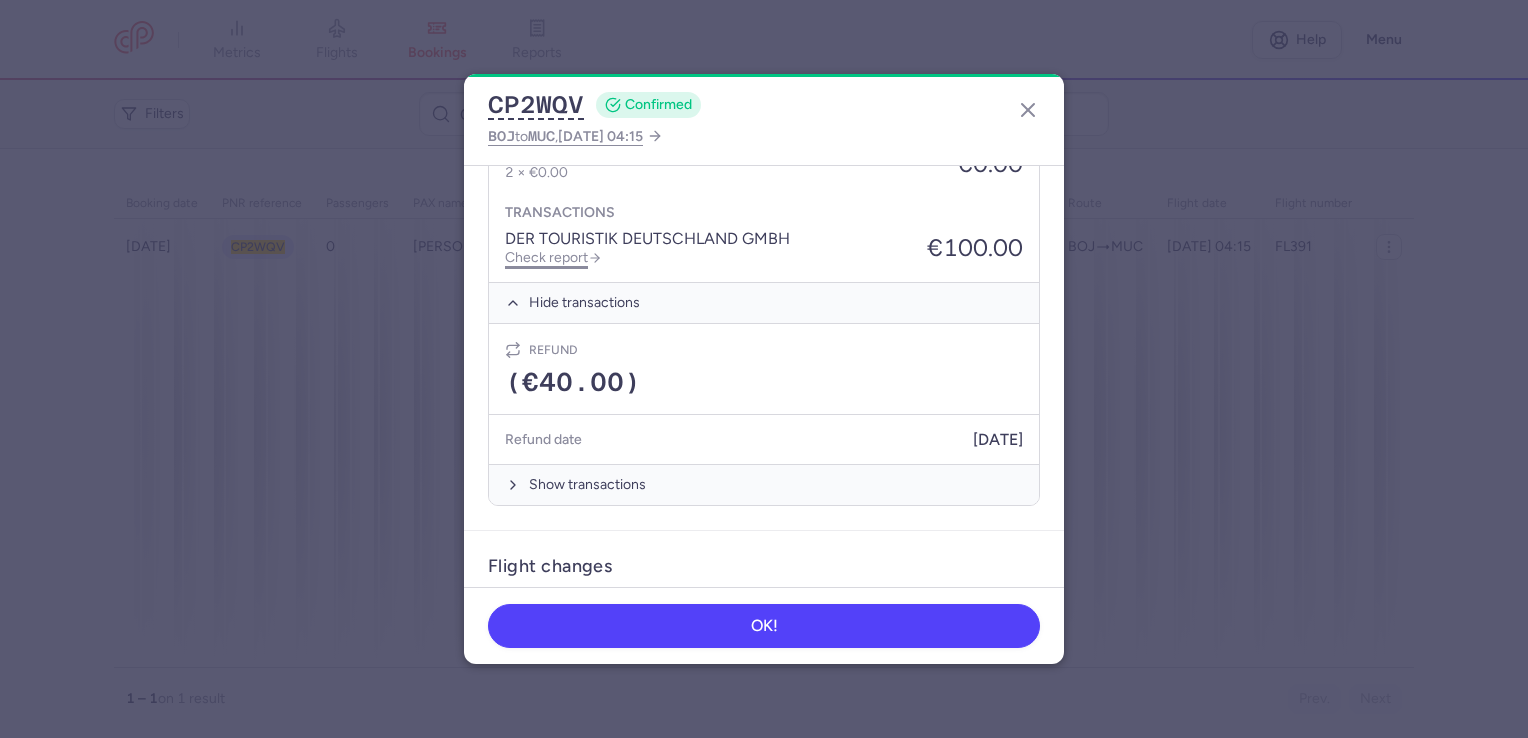 click on "Check report" 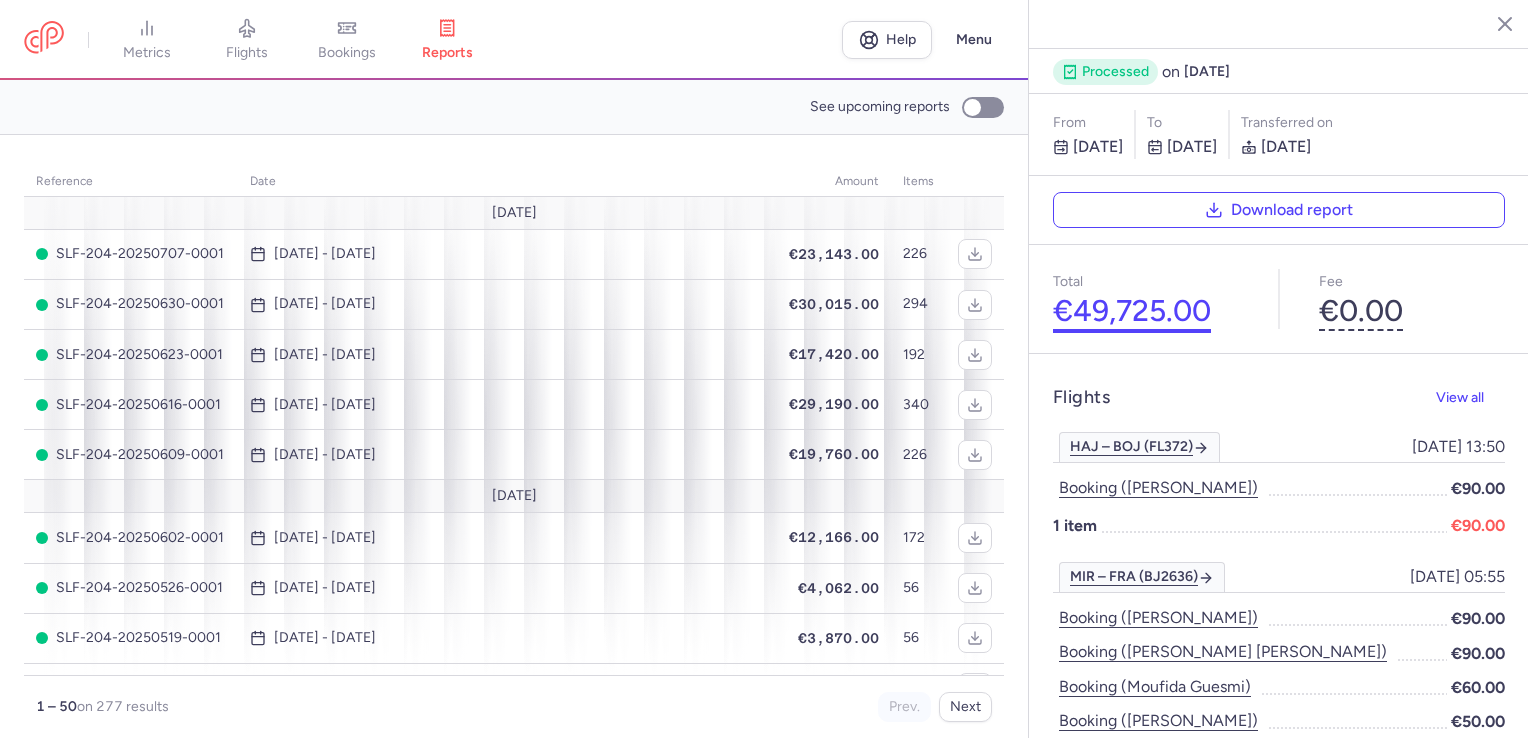 scroll, scrollTop: 0, scrollLeft: 0, axis: both 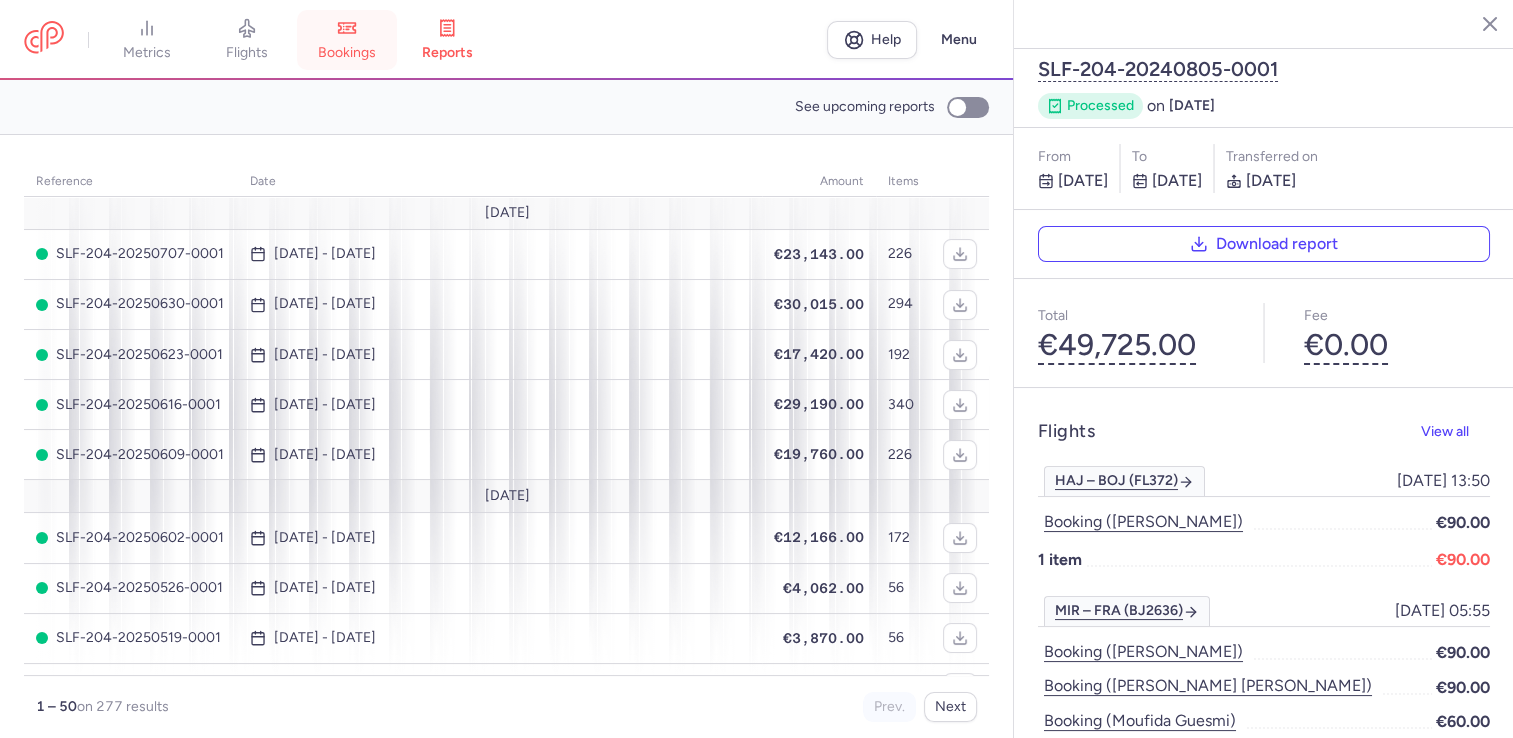 click on "bookings" at bounding box center (347, 40) 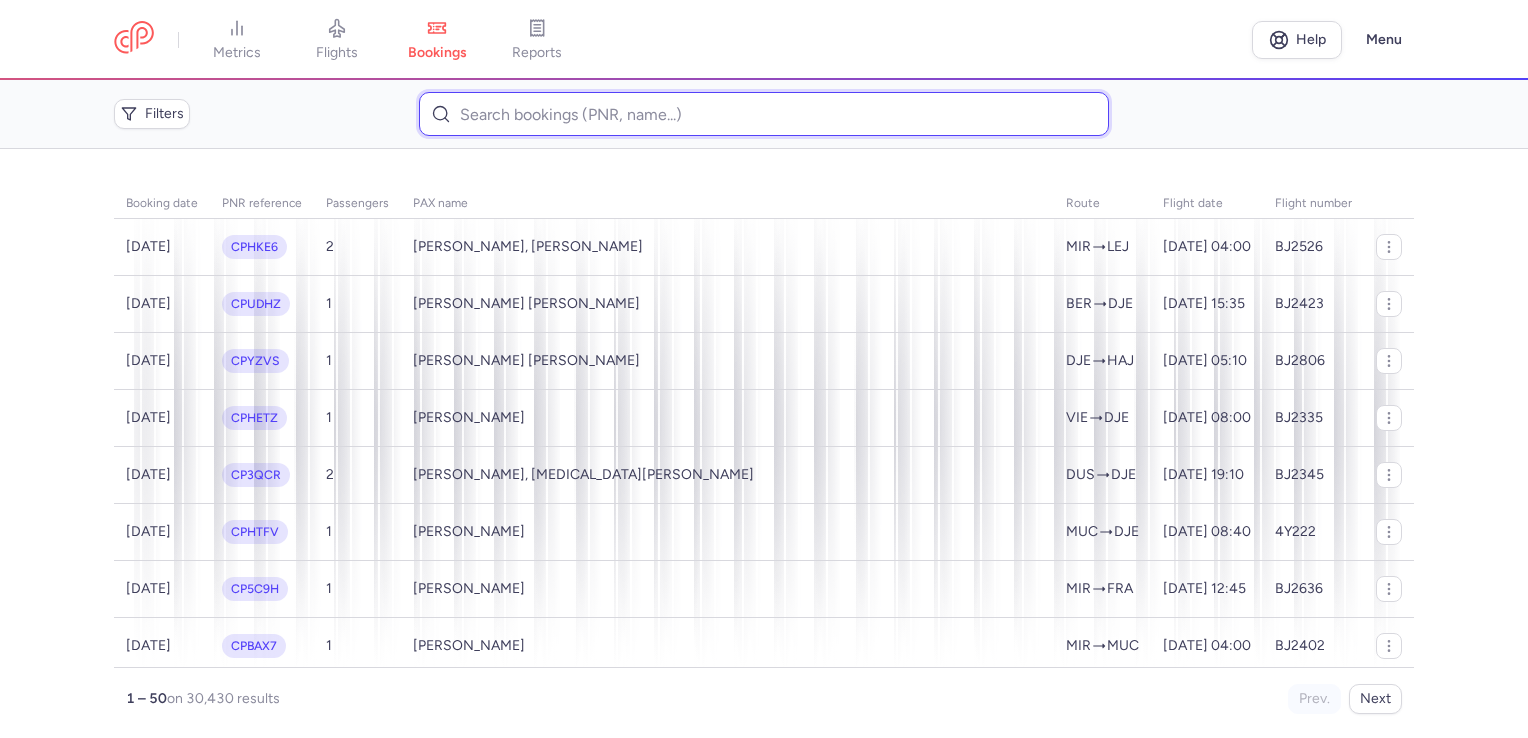 click at bounding box center (763, 114) 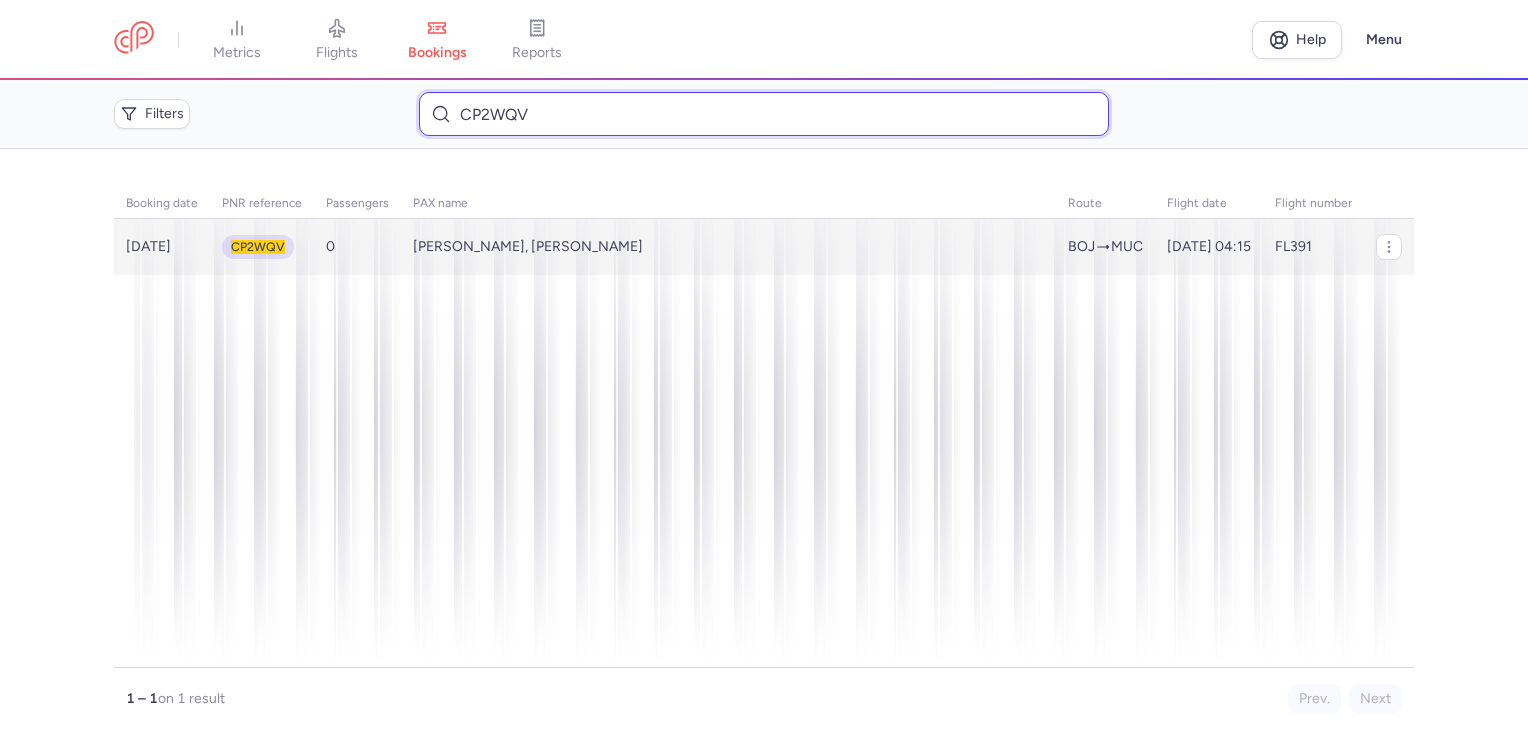 type on "CP2WQV" 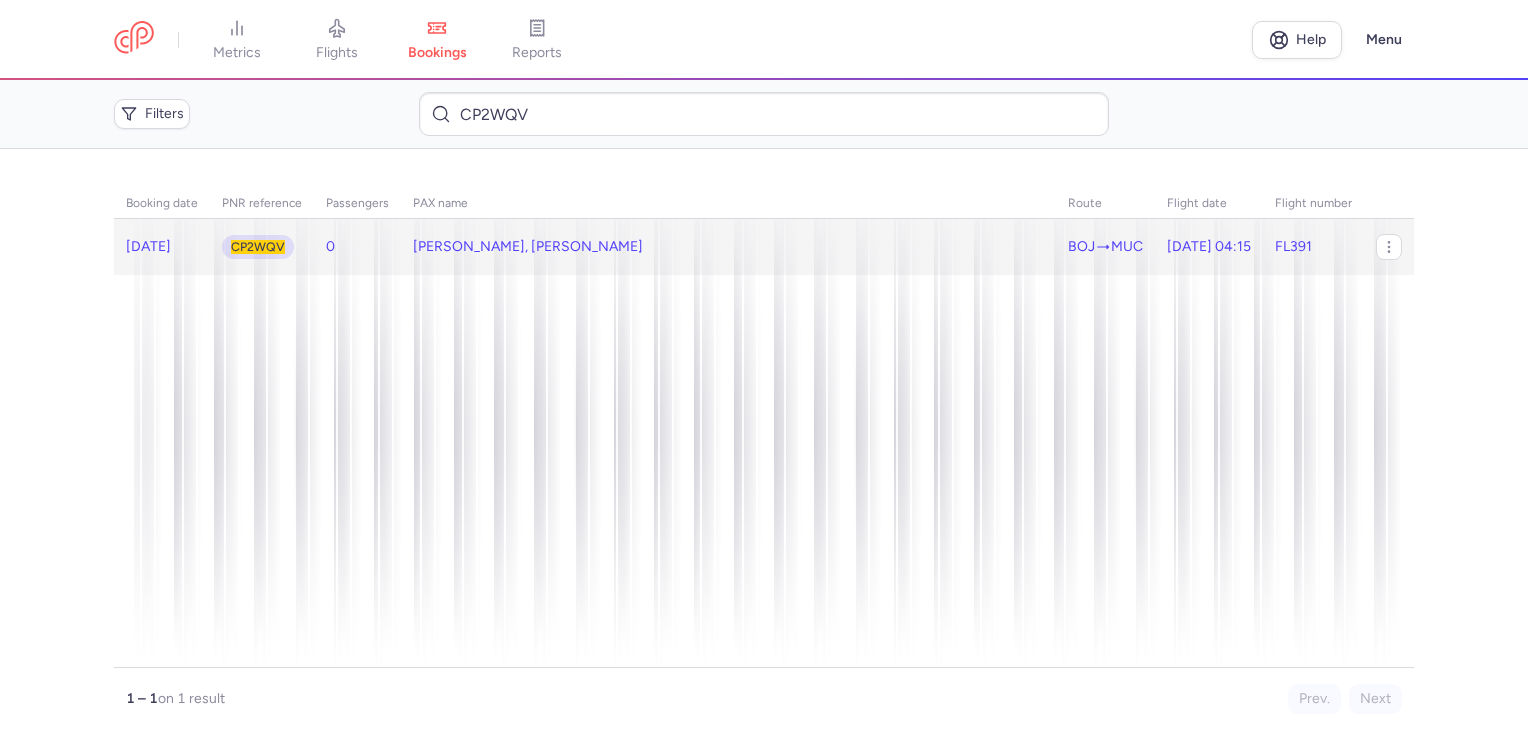 click on "[PERSON_NAME], [PERSON_NAME]" 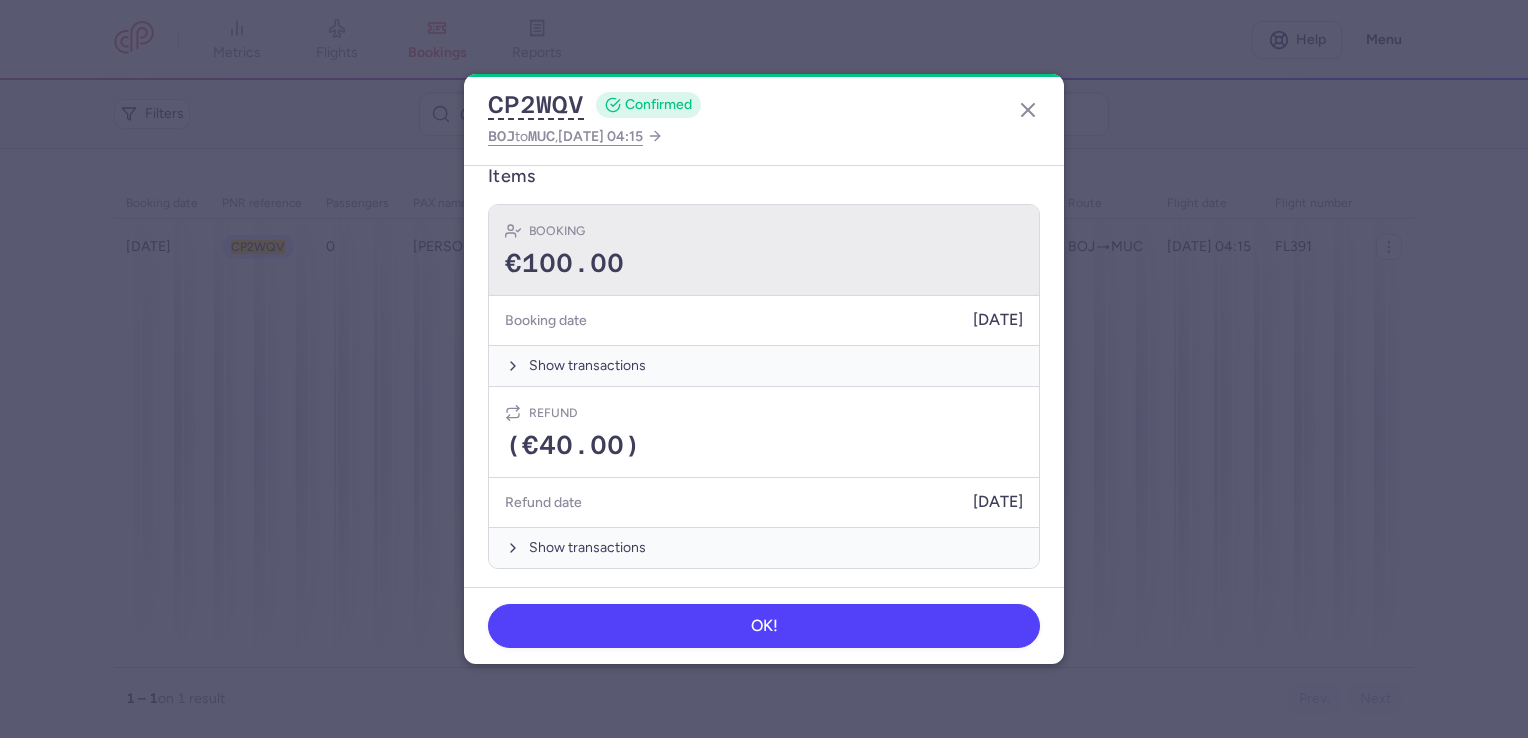 scroll, scrollTop: 600, scrollLeft: 0, axis: vertical 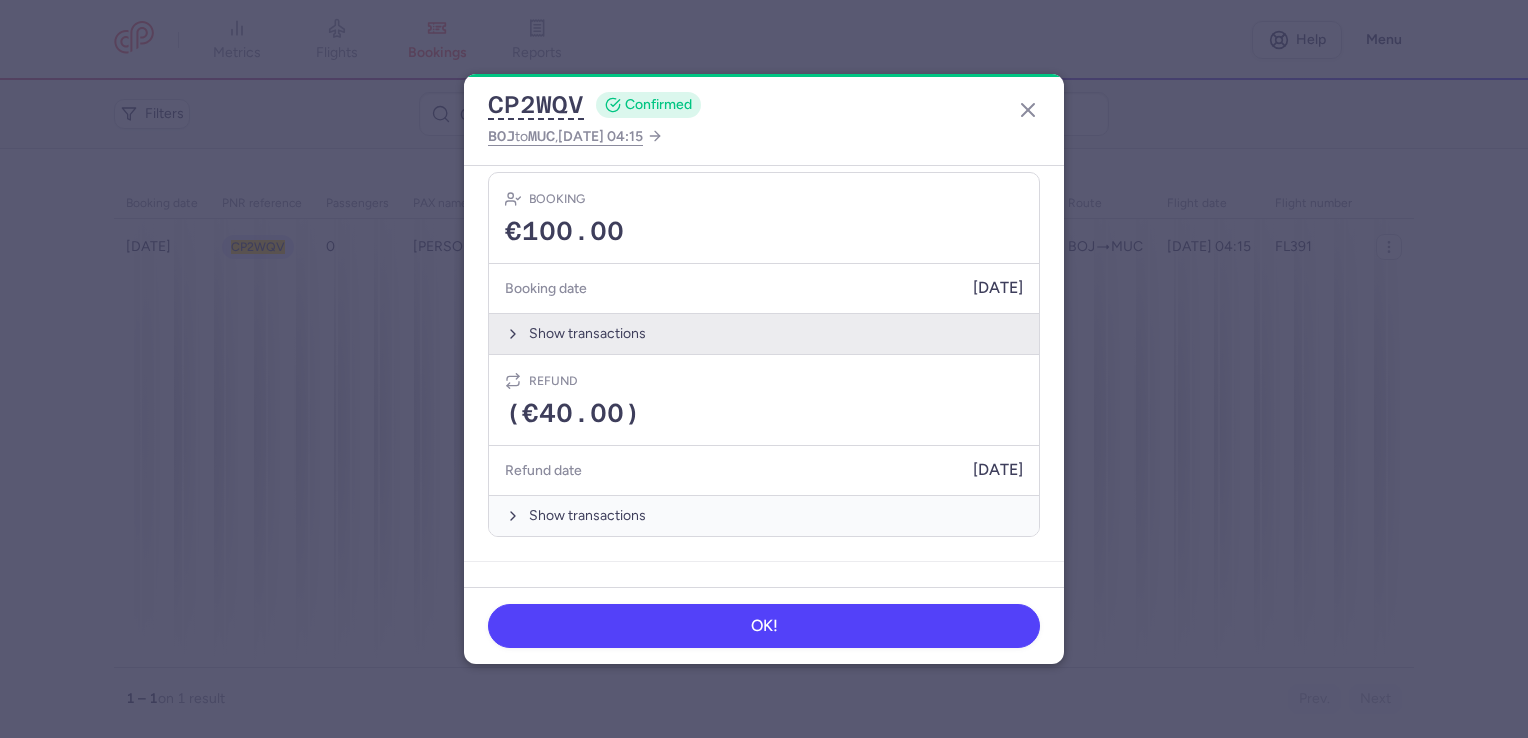 click on "Show transactions" at bounding box center (764, 333) 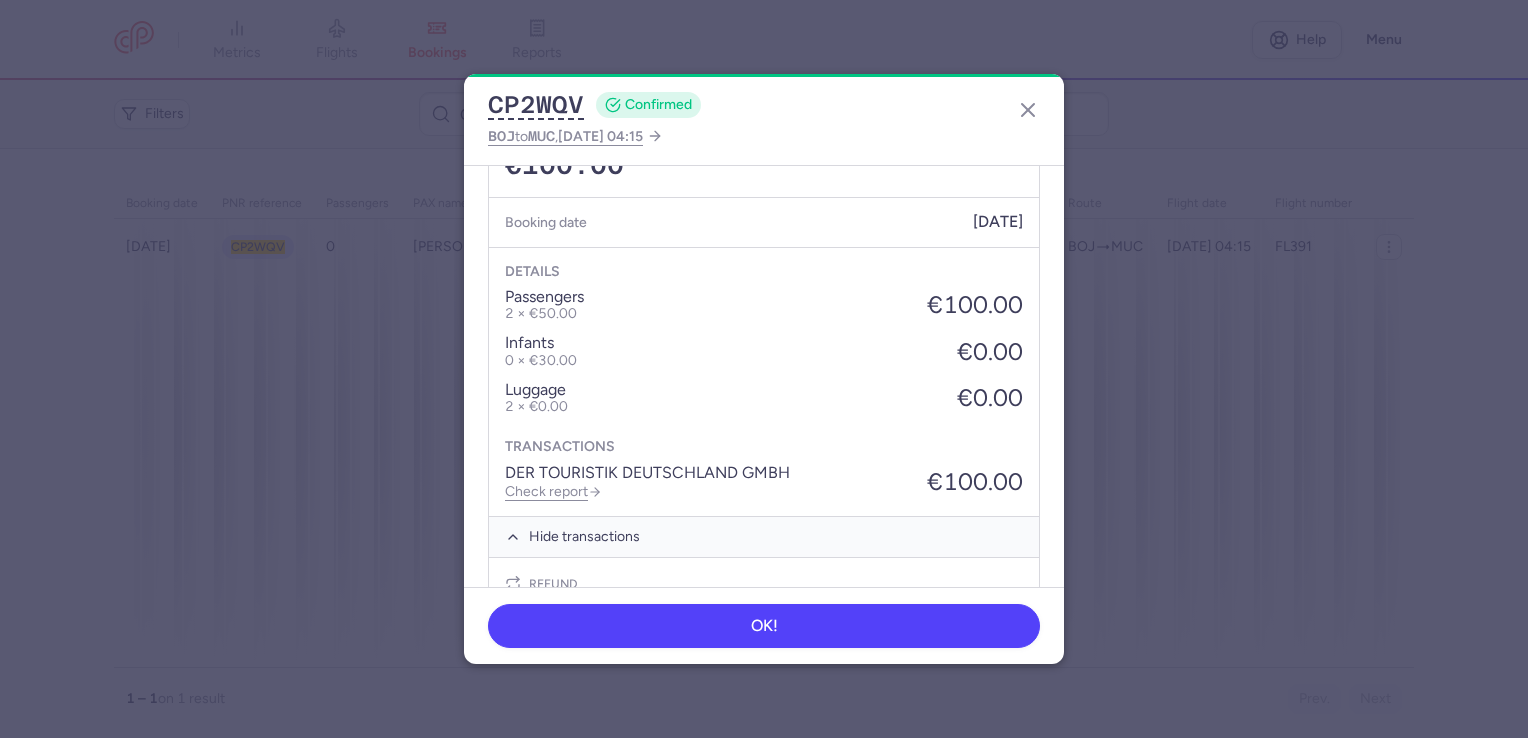 scroll, scrollTop: 700, scrollLeft: 0, axis: vertical 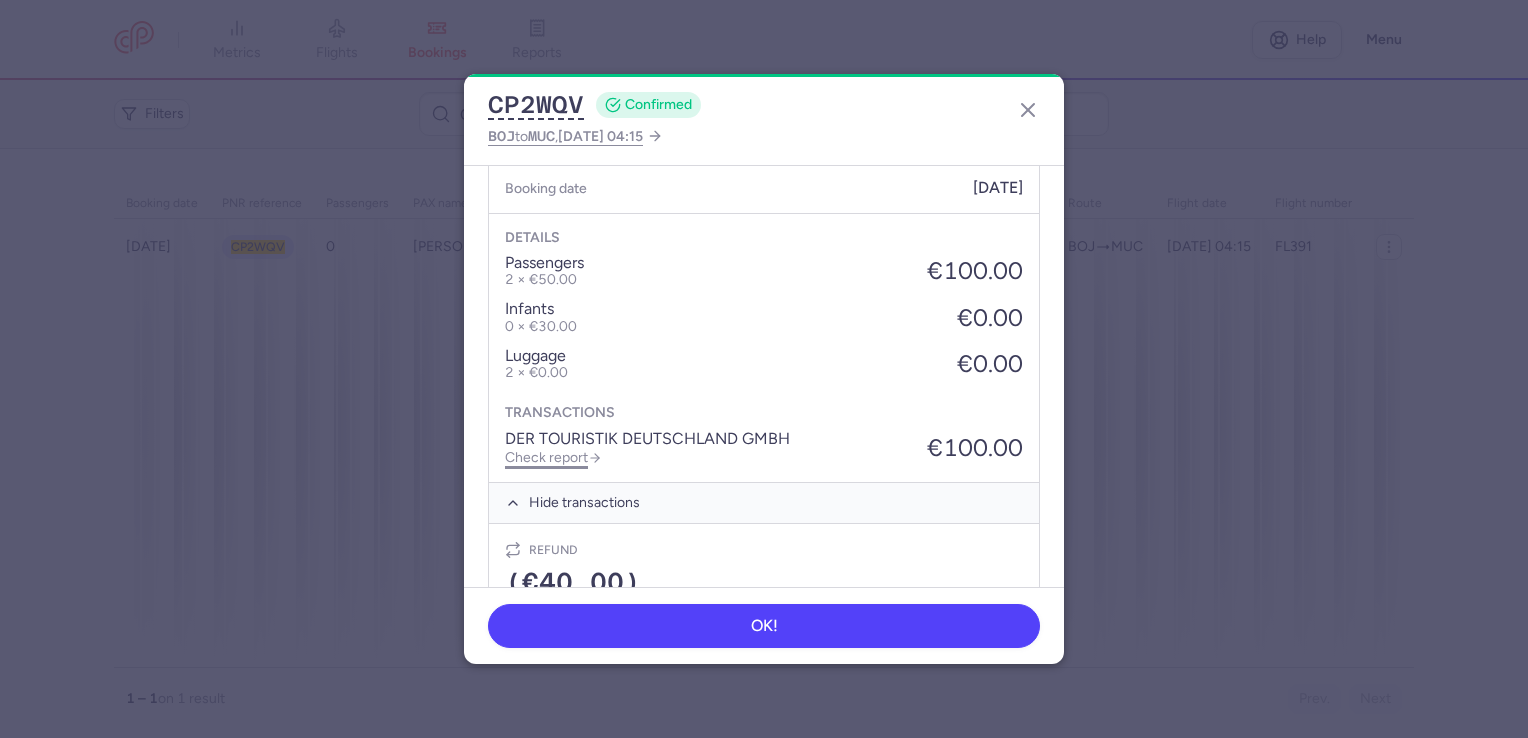 click on "Check report" 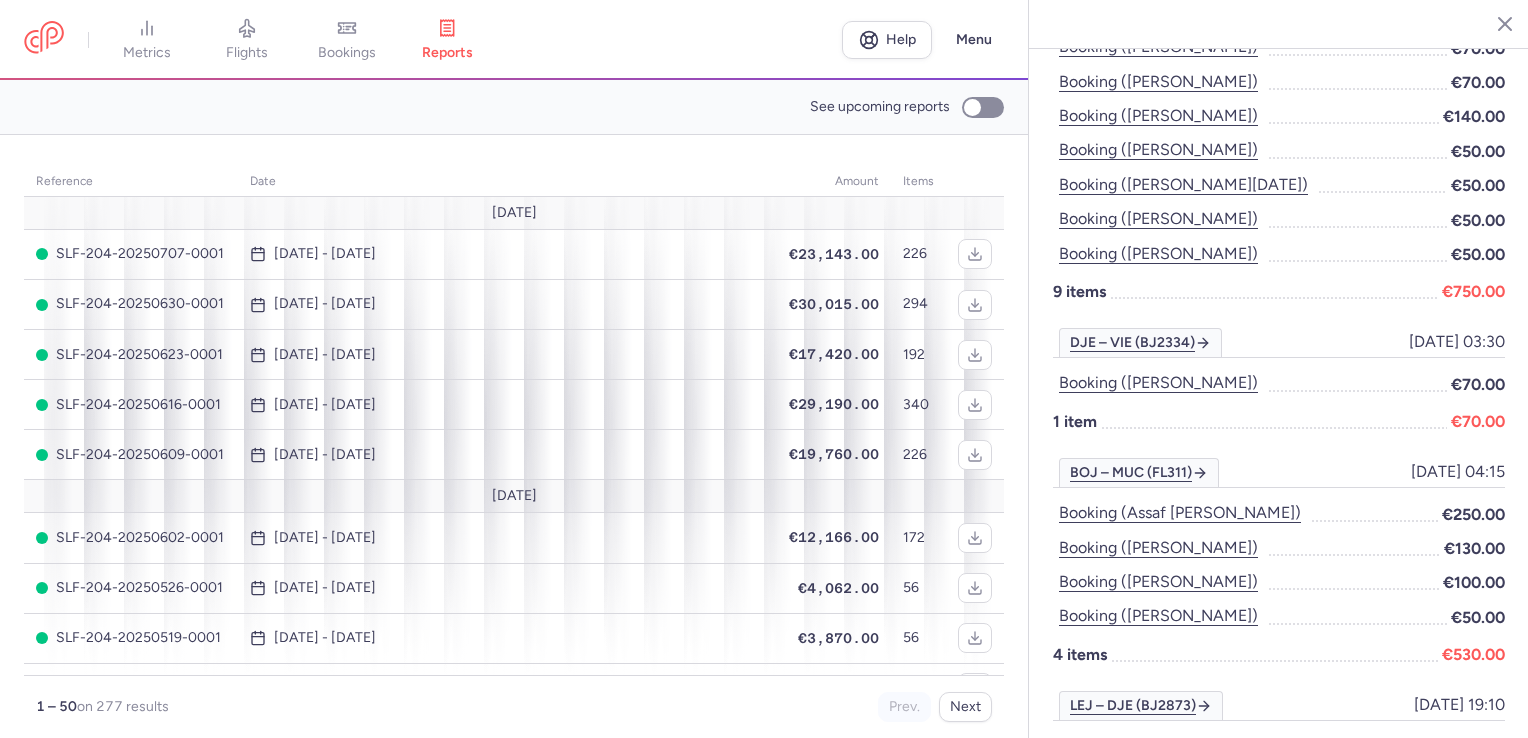 scroll, scrollTop: 1400, scrollLeft: 0, axis: vertical 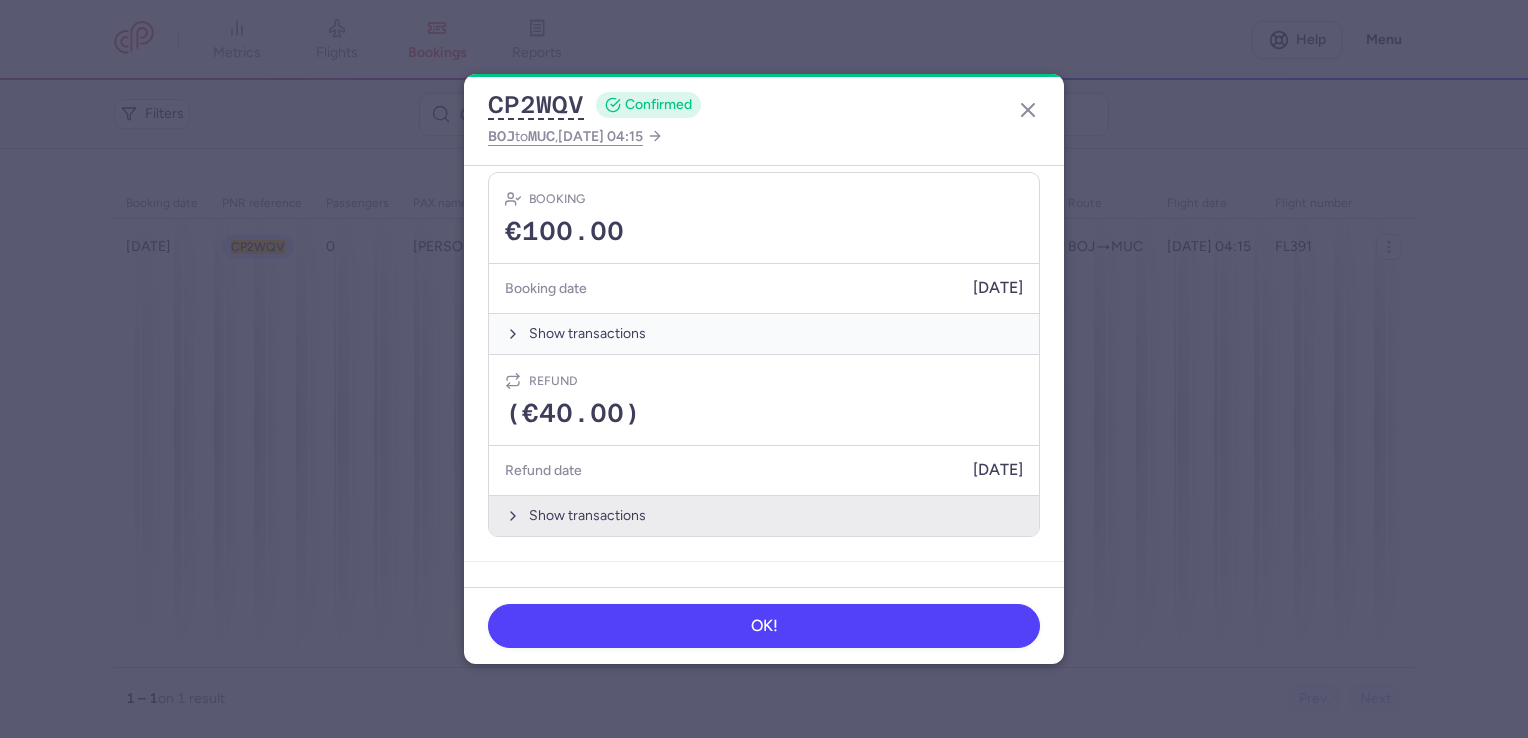 click on "Show transactions" at bounding box center [764, 515] 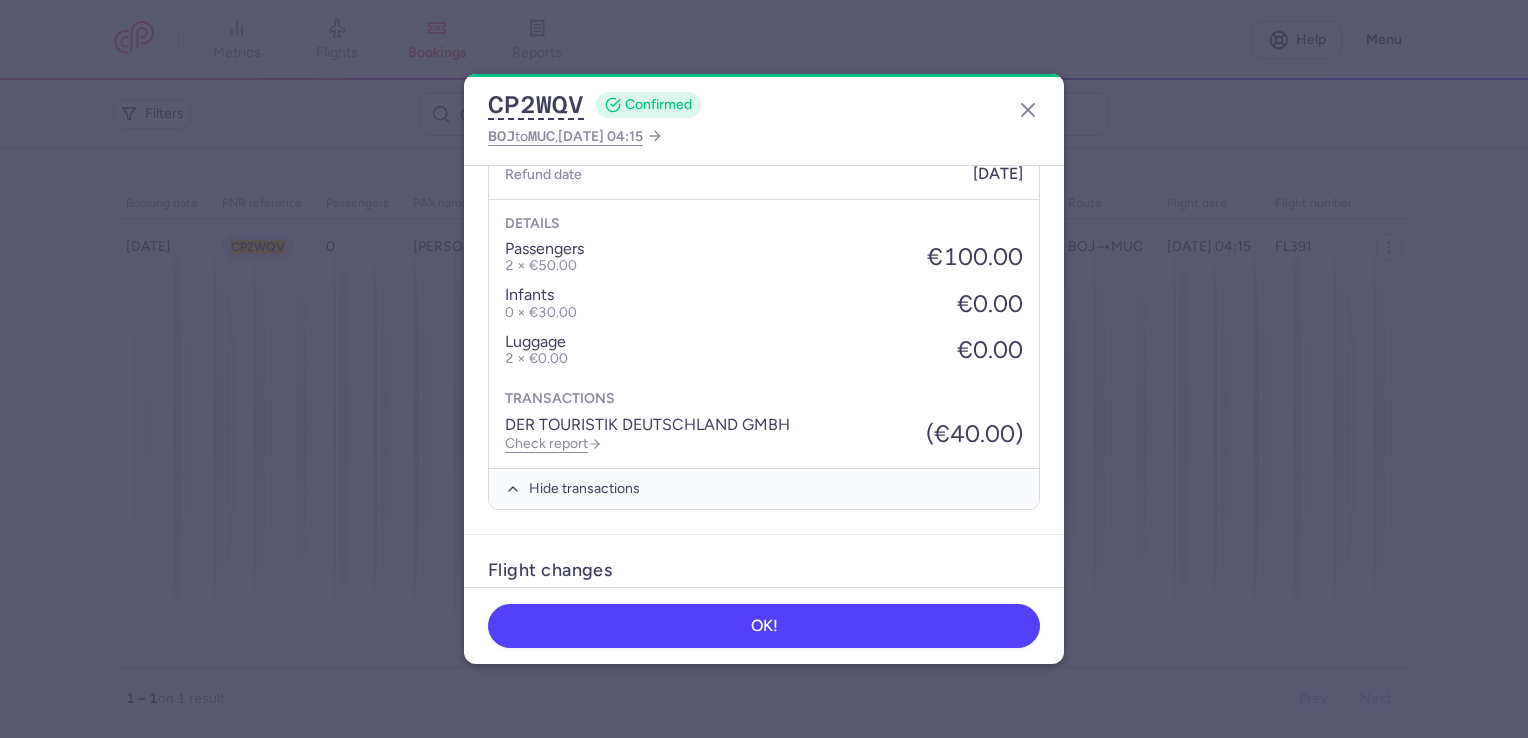 scroll, scrollTop: 900, scrollLeft: 0, axis: vertical 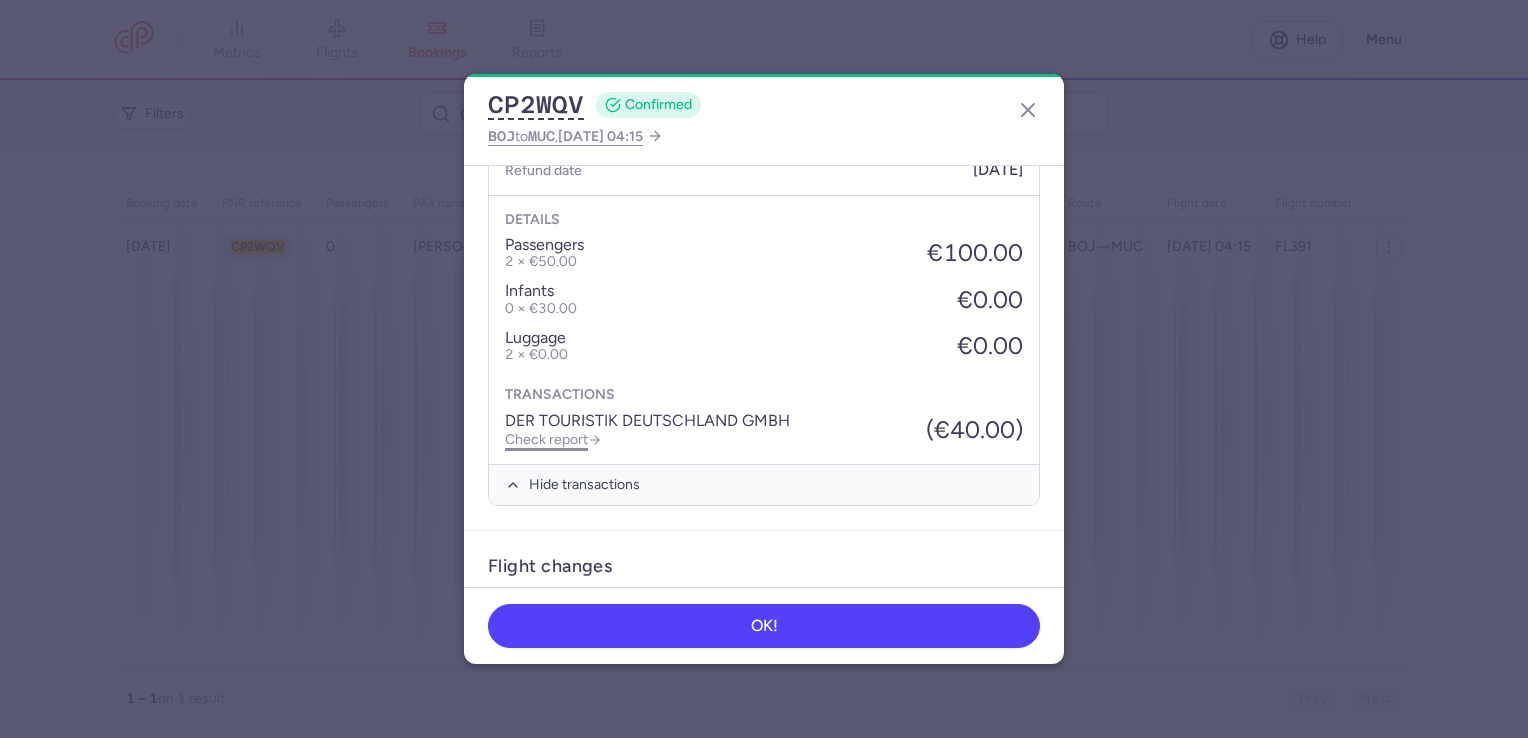 click on "Check report" 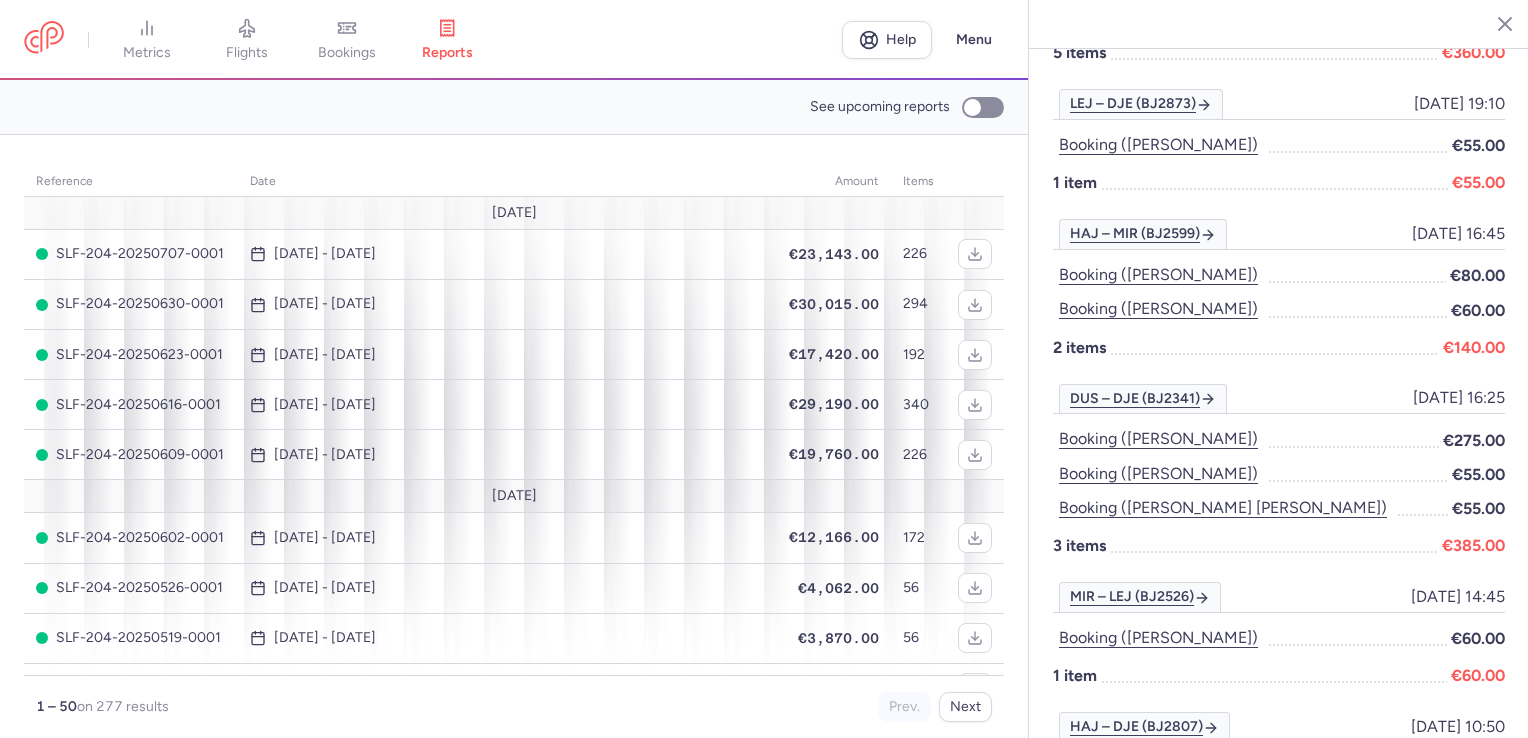 scroll, scrollTop: 3244, scrollLeft: 0, axis: vertical 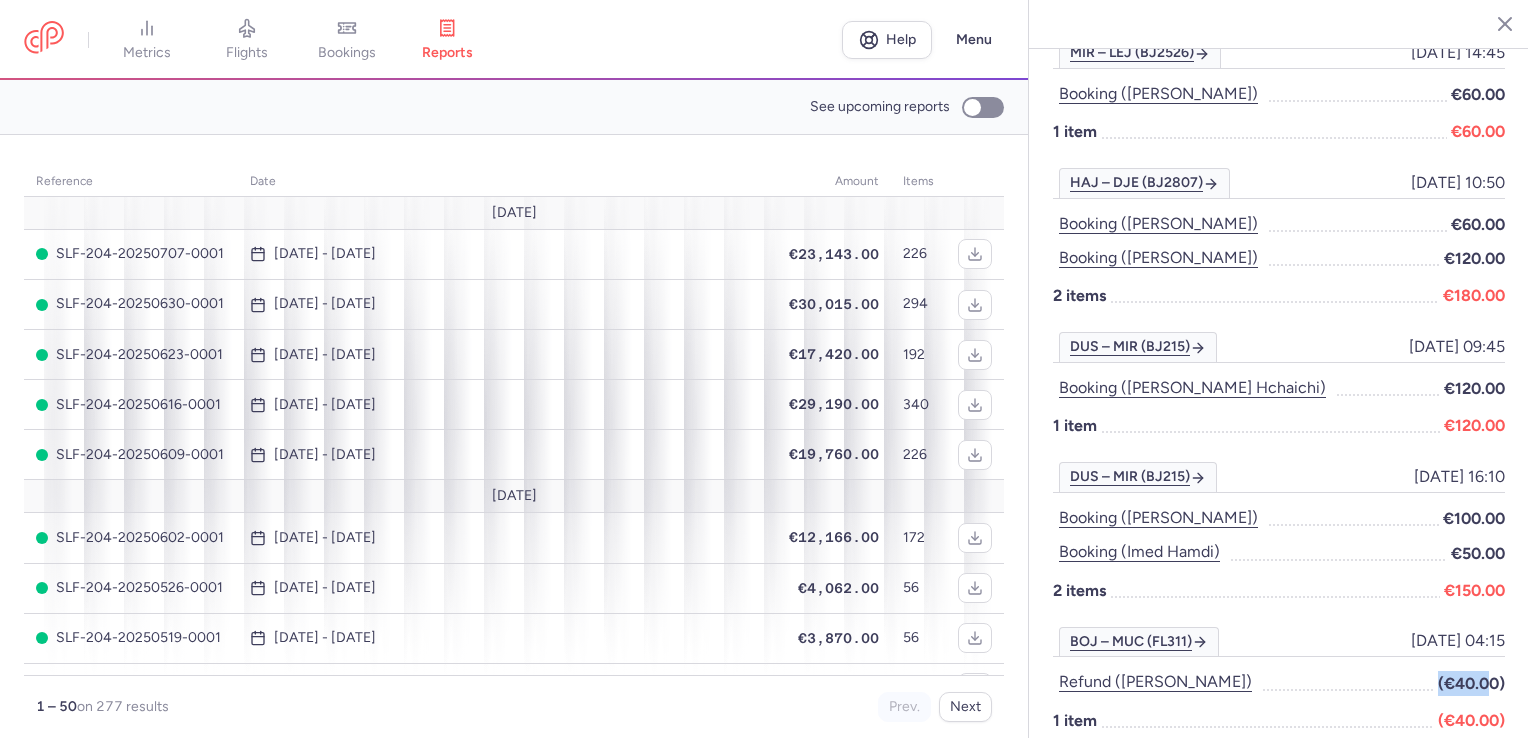 drag, startPoint x: 1474, startPoint y: 636, endPoint x: 1413, endPoint y: 634, distance: 61.03278 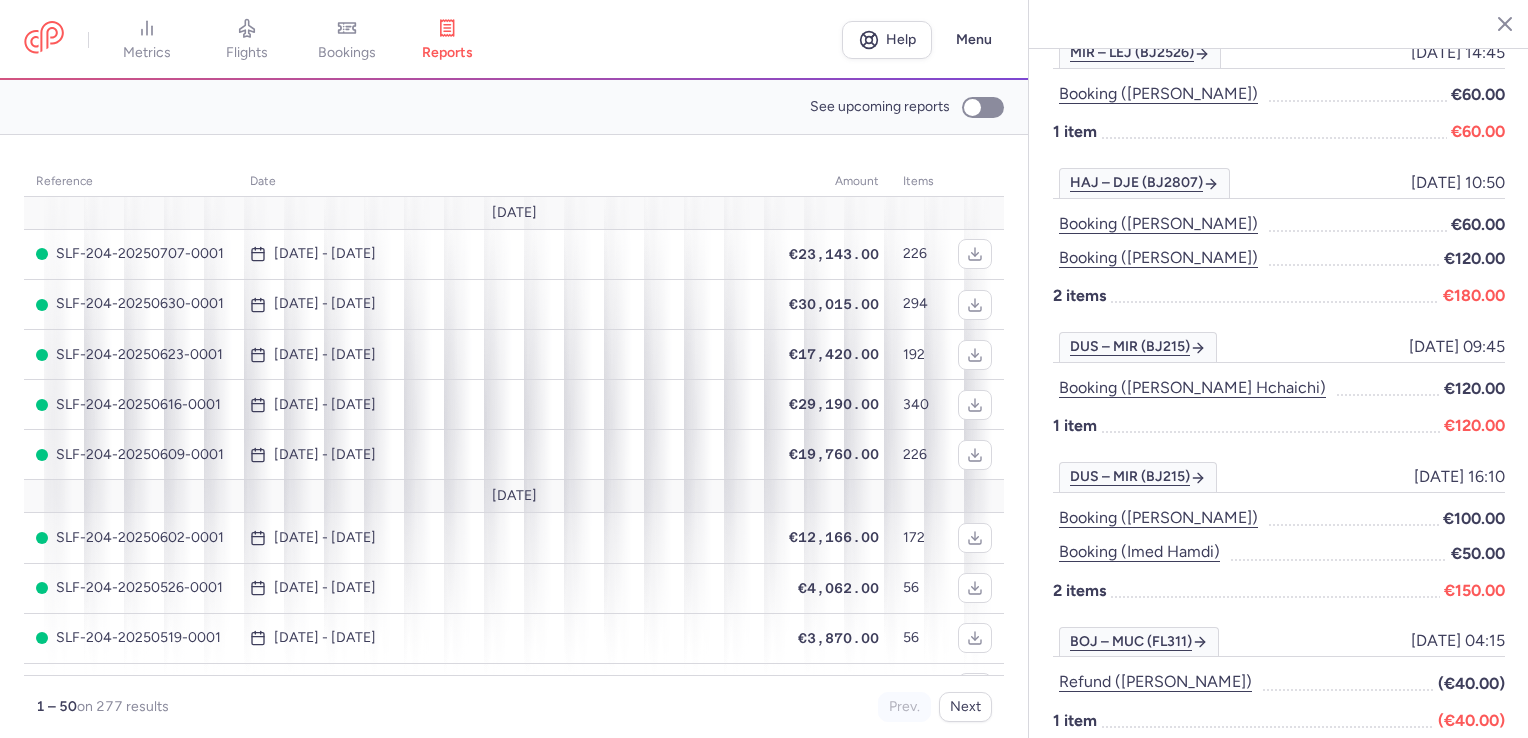 drag, startPoint x: 1413, startPoint y: 634, endPoint x: 1362, endPoint y: 702, distance: 85 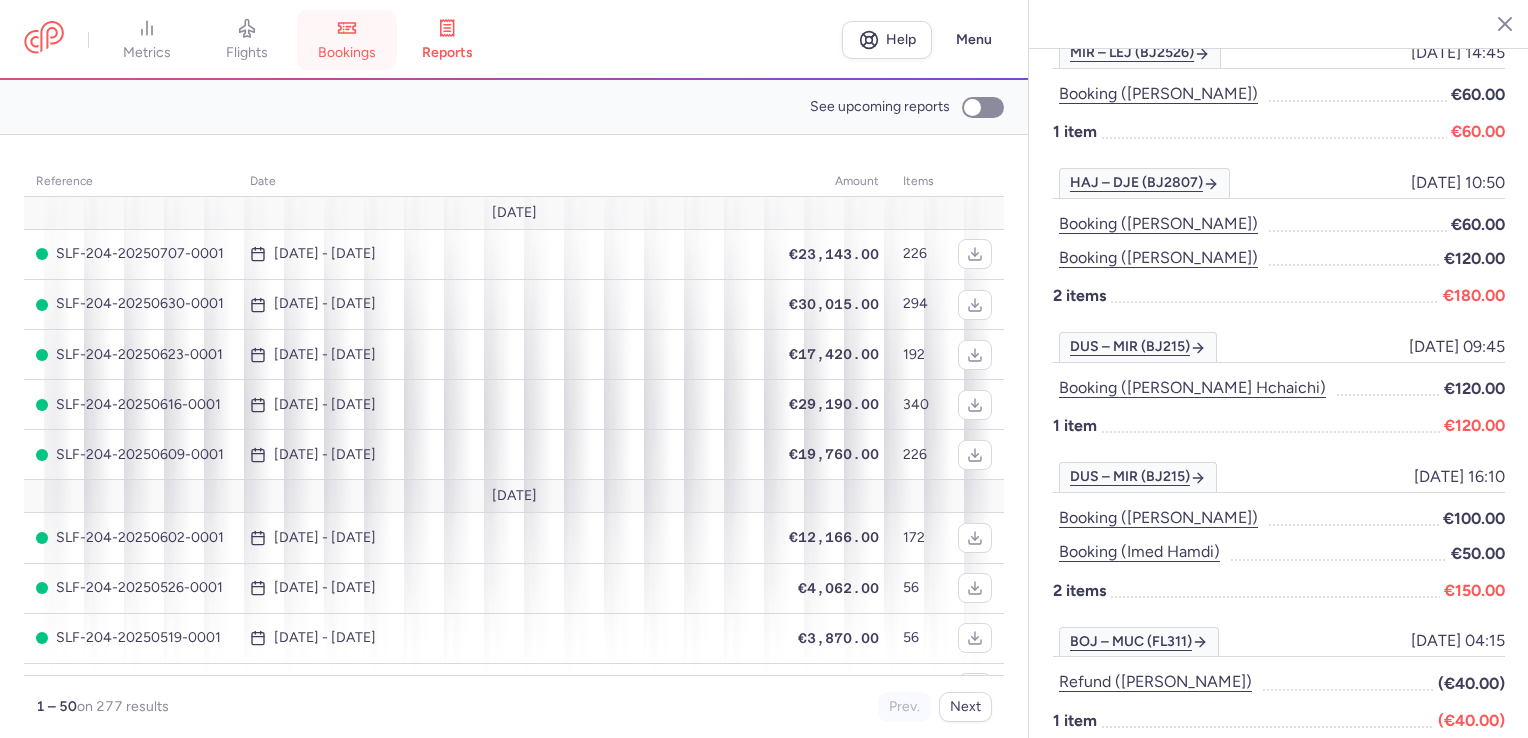click on "bookings" at bounding box center [347, 40] 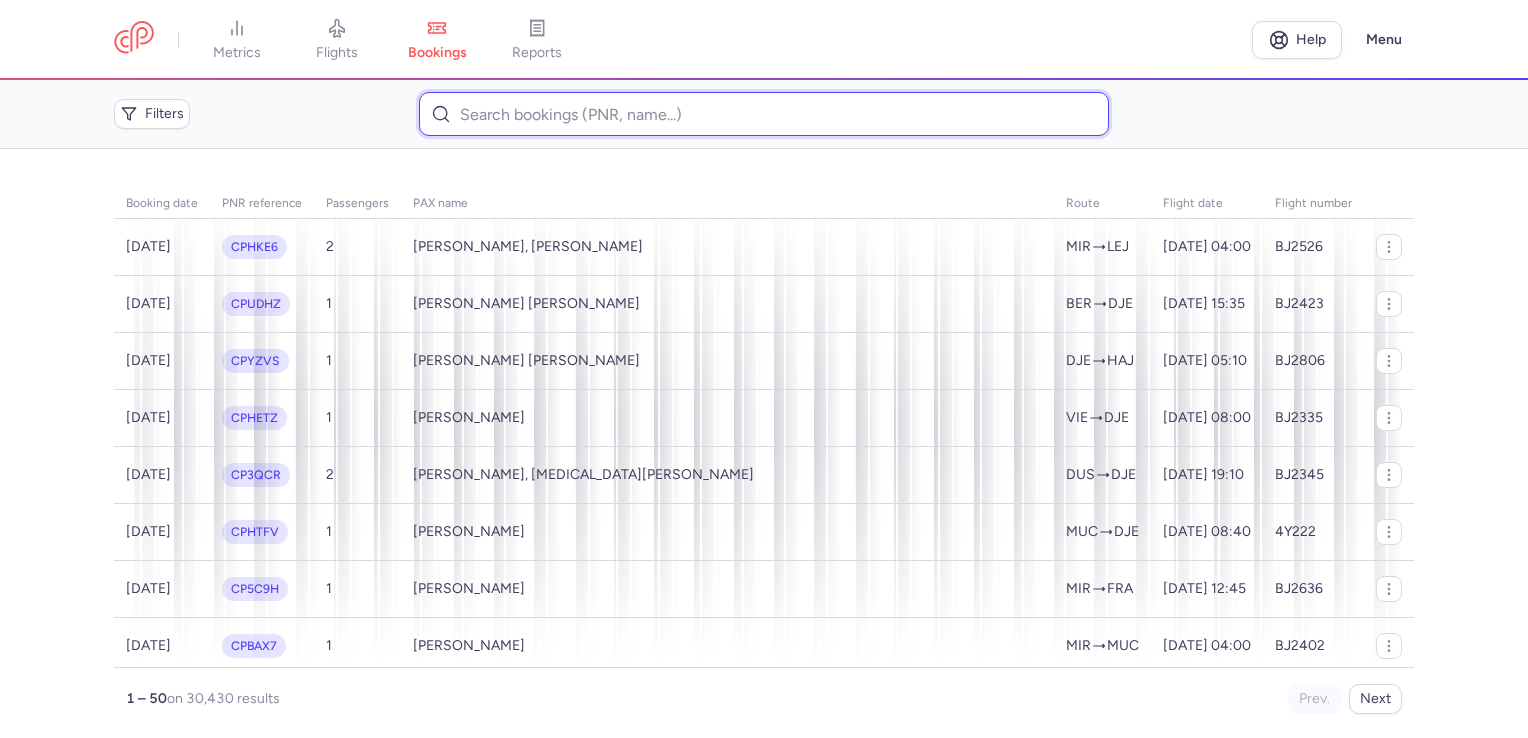 click at bounding box center [763, 114] 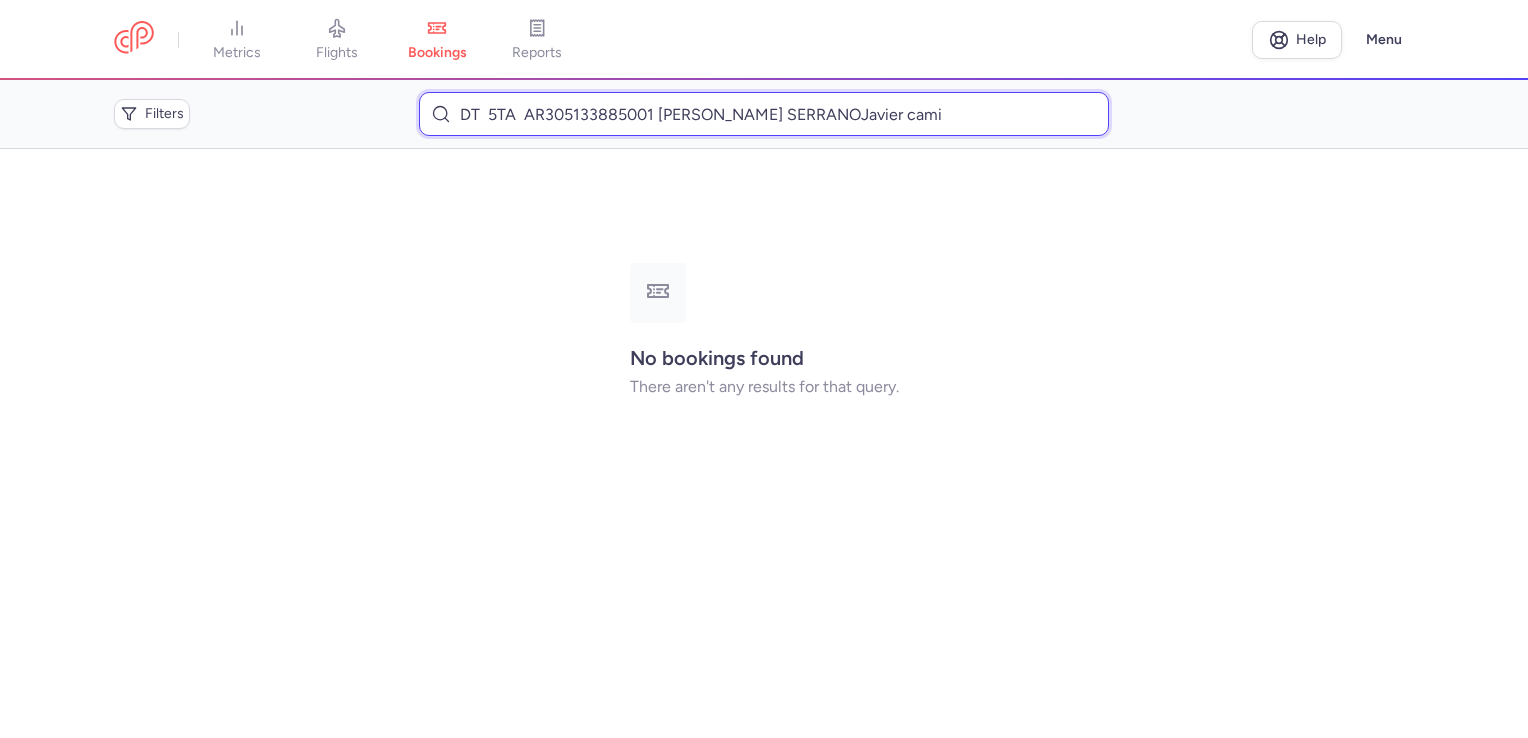 drag, startPoint x: 655, startPoint y: 112, endPoint x: 391, endPoint y: 114, distance: 264.00757 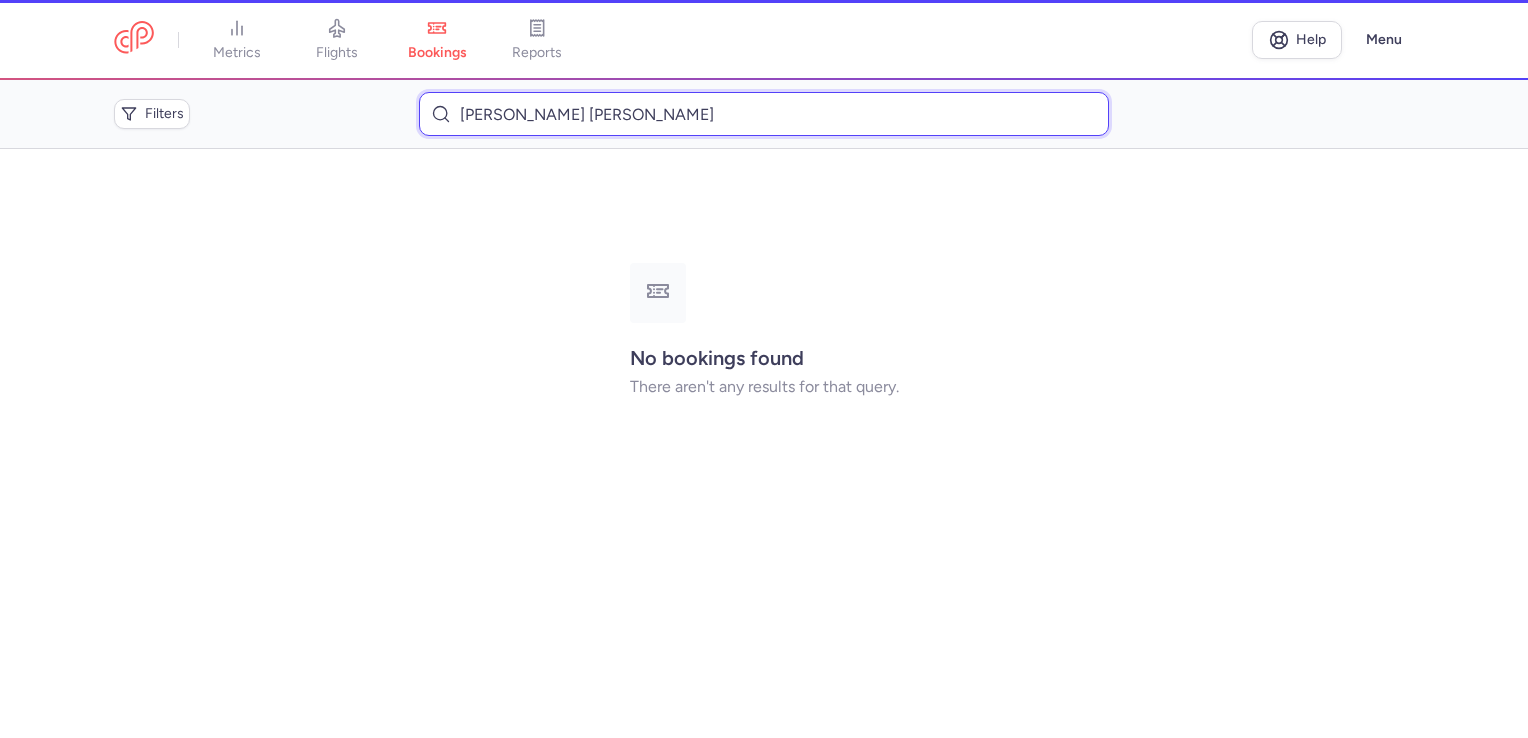 click on "[PERSON_NAME] [PERSON_NAME]" at bounding box center [763, 114] 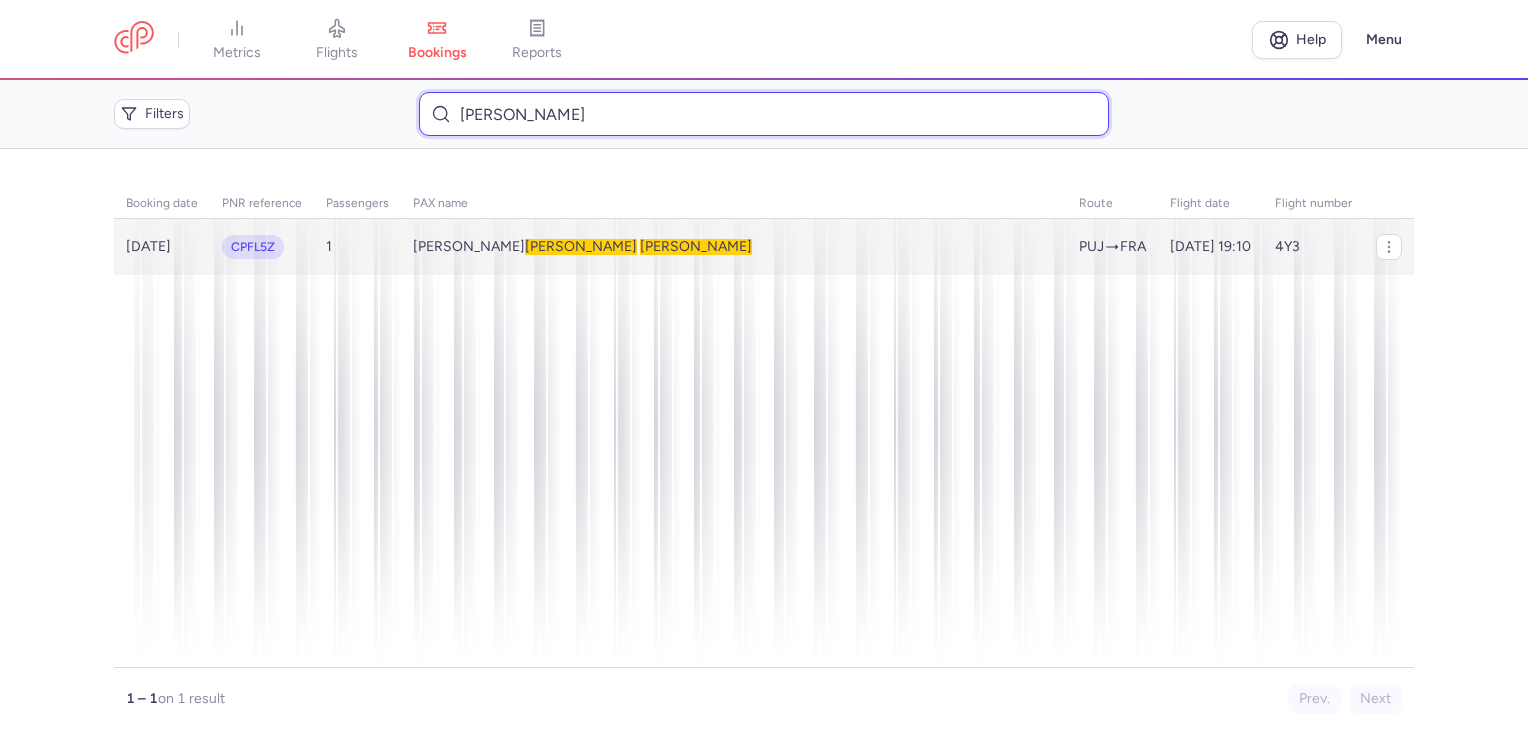 type on "[PERSON_NAME]" 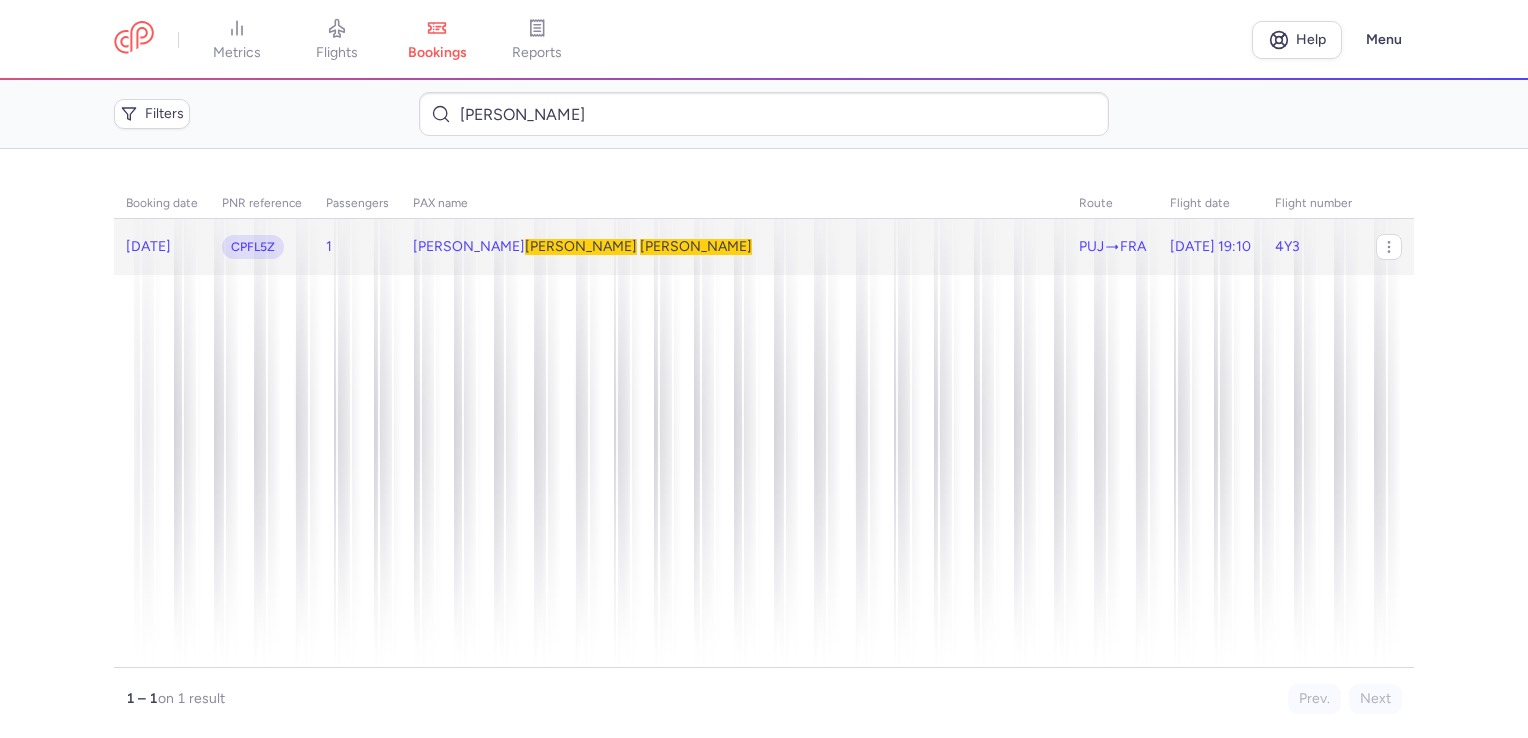 click on "[PERSON_NAME]  [PERSON_NAME]" 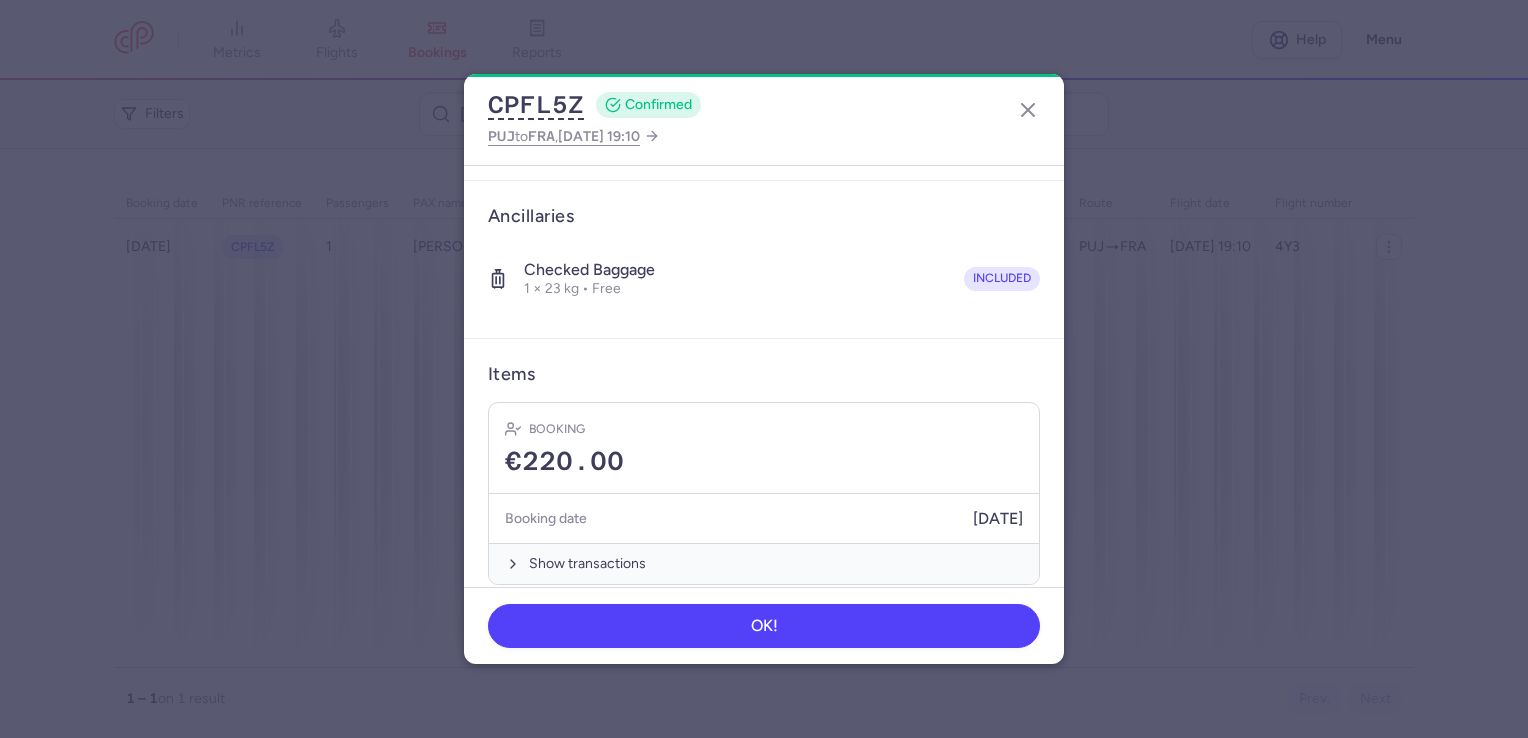 scroll, scrollTop: 318, scrollLeft: 0, axis: vertical 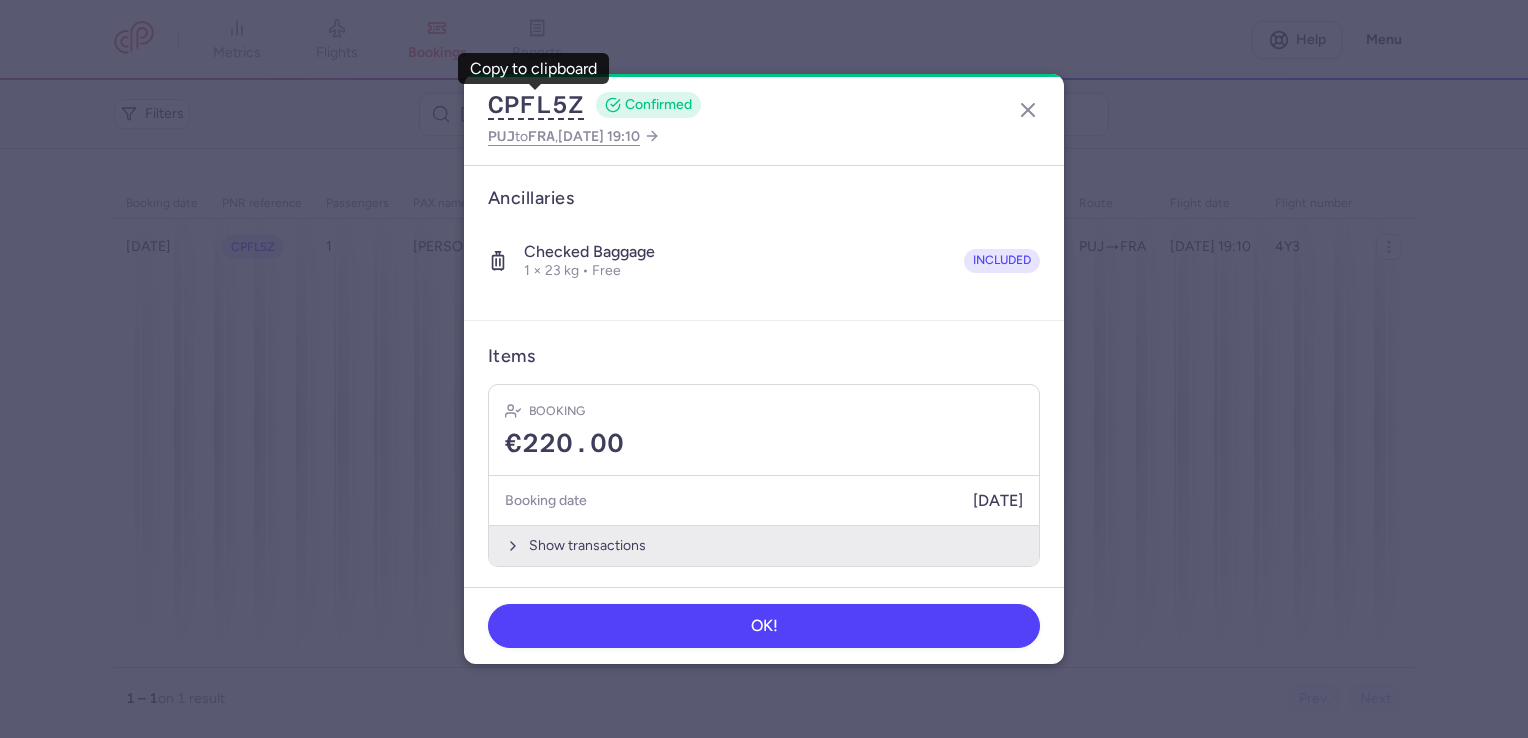 click on "Show transactions" at bounding box center [764, 545] 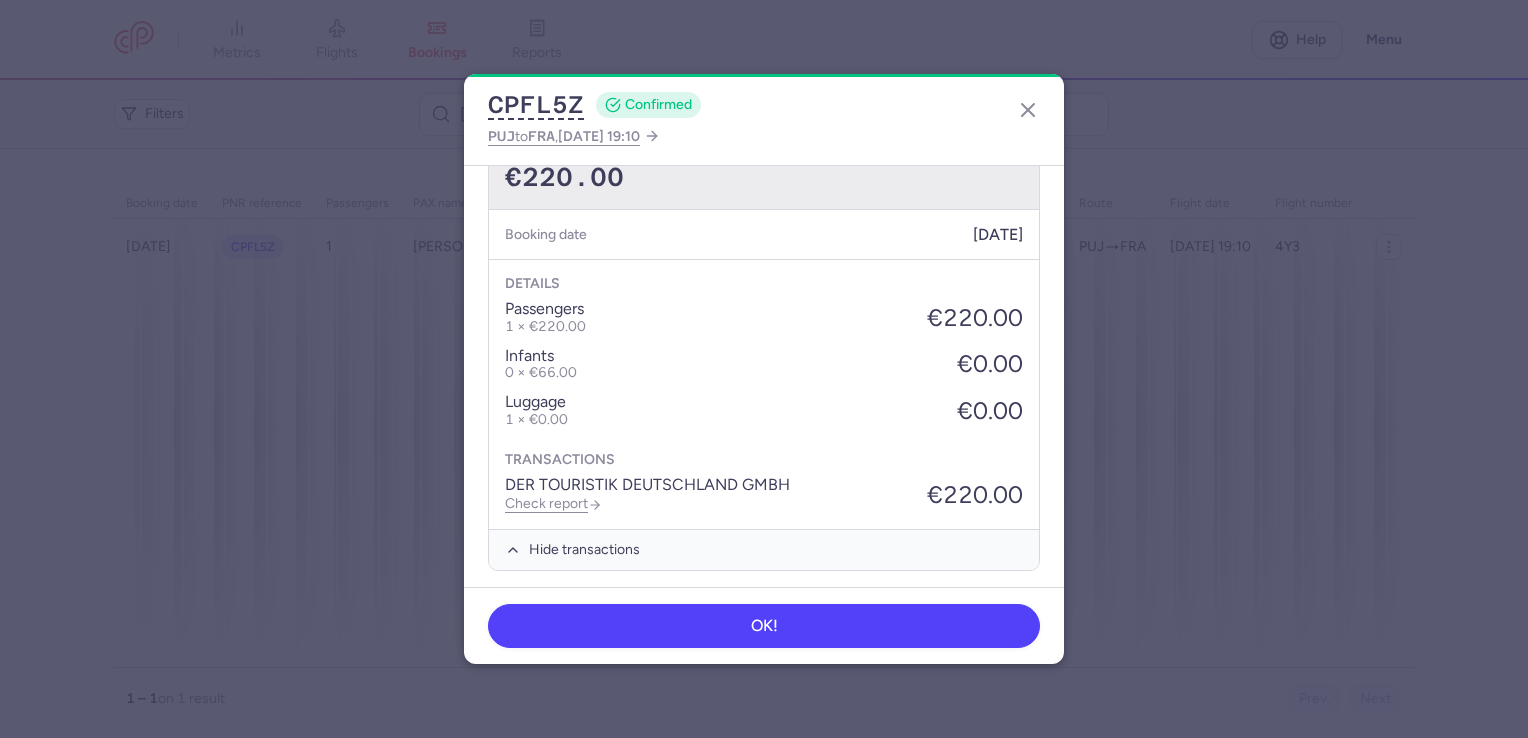 scroll, scrollTop: 587, scrollLeft: 0, axis: vertical 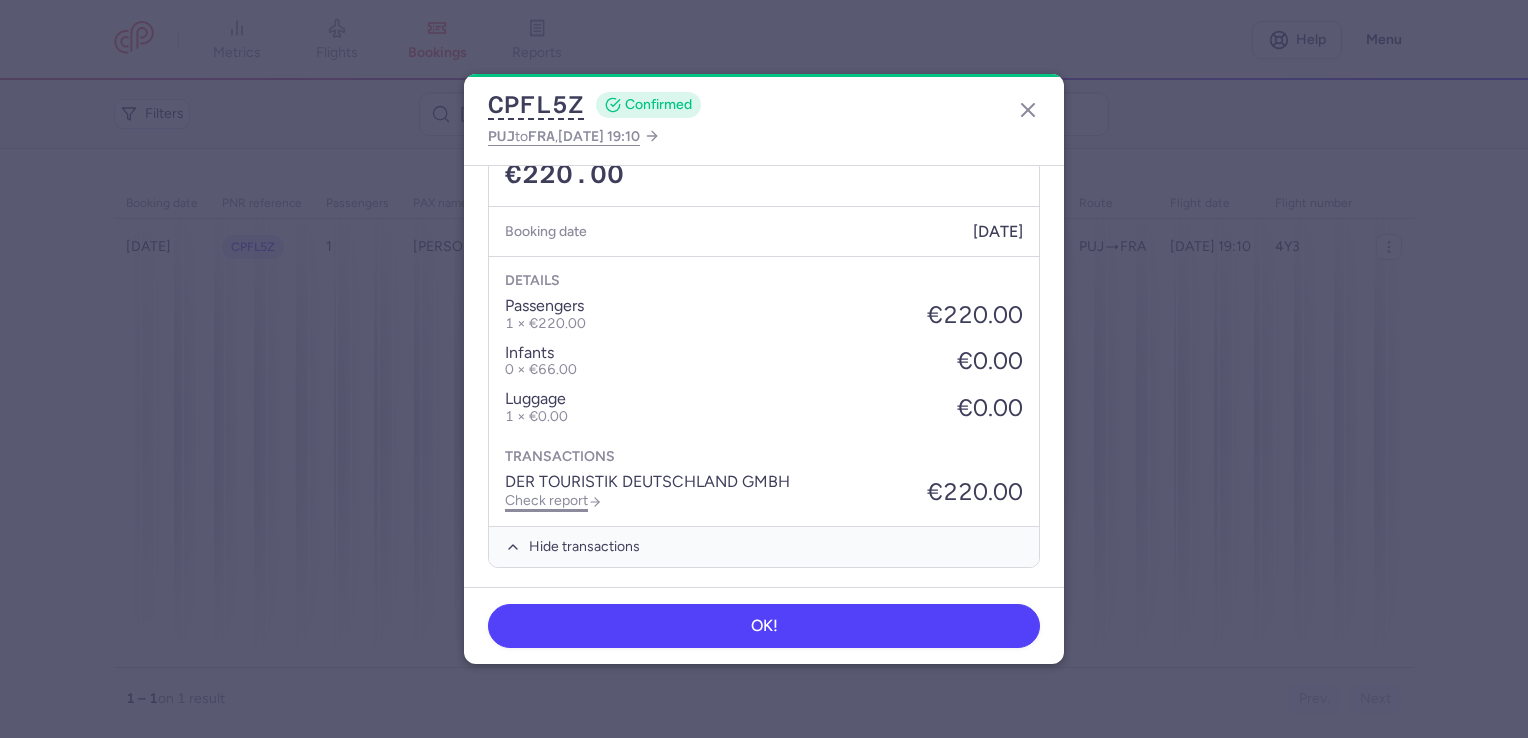 click on "Check report" 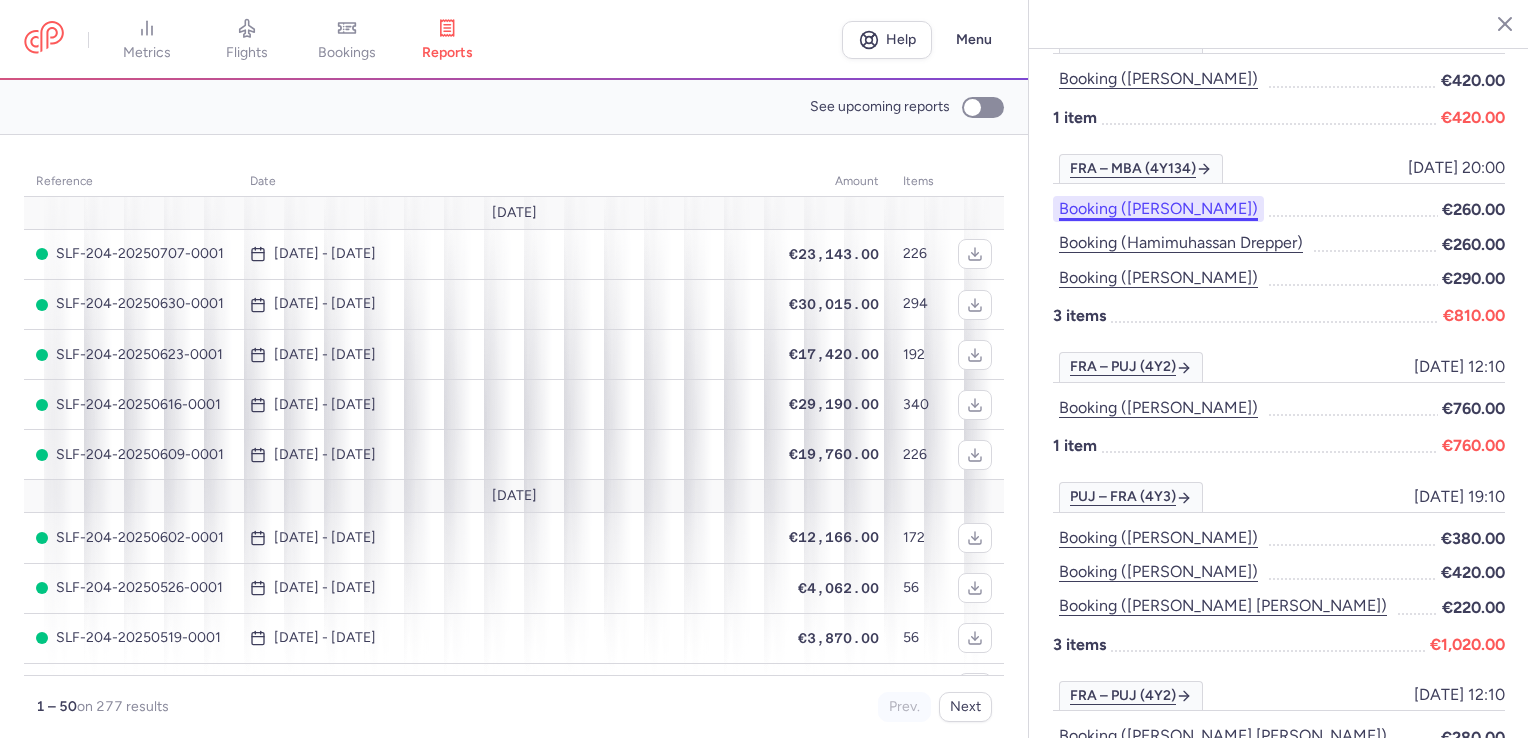 scroll, scrollTop: 2364, scrollLeft: 0, axis: vertical 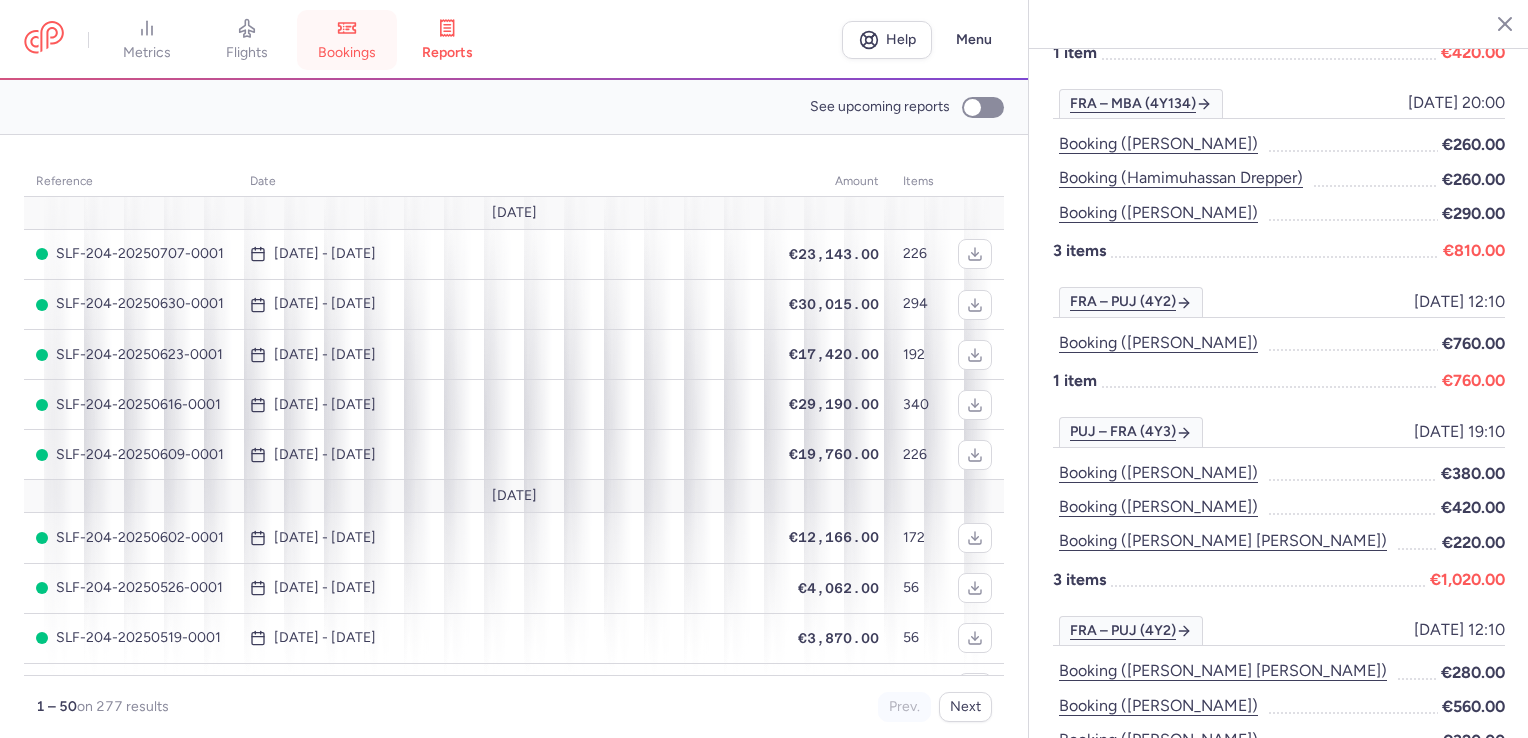 click 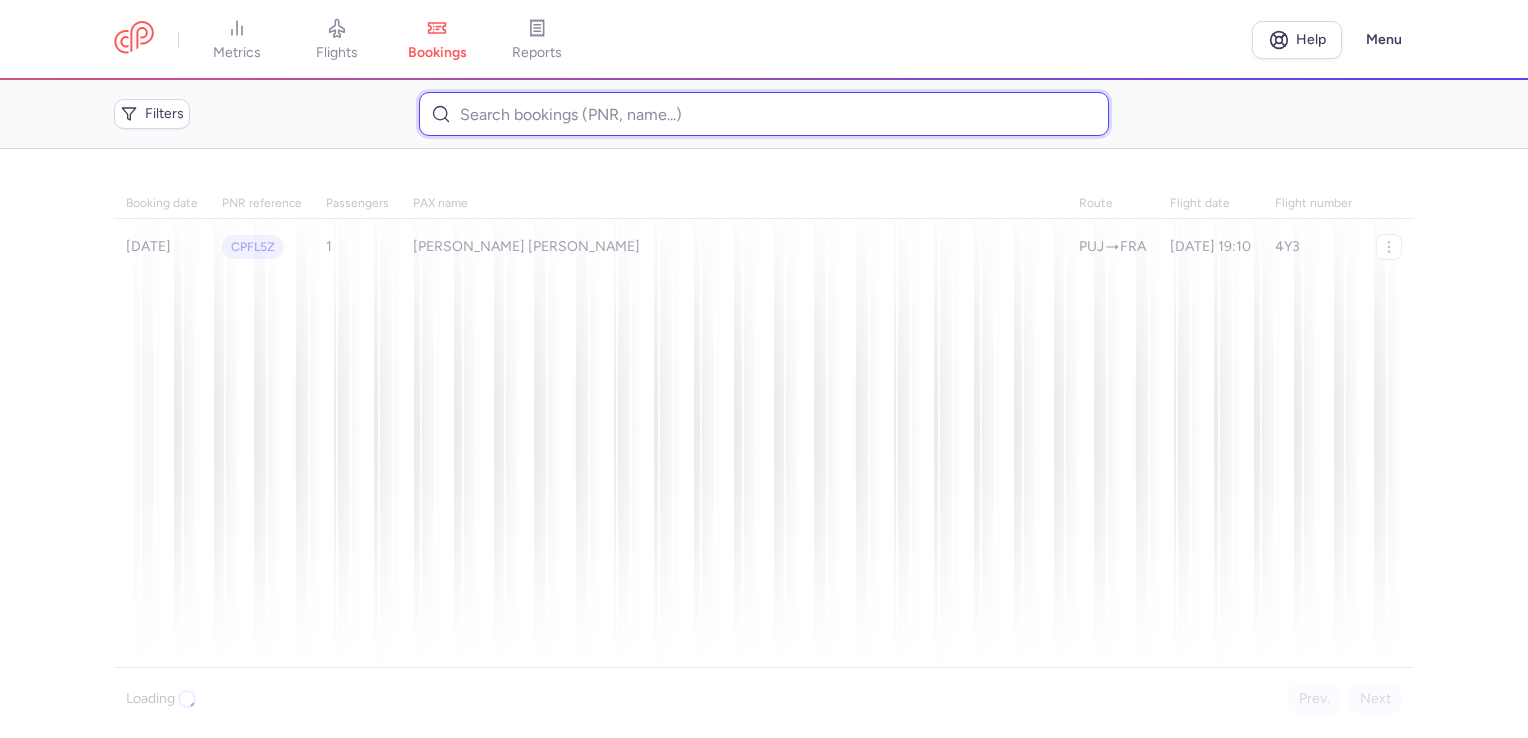 click at bounding box center [763, 114] 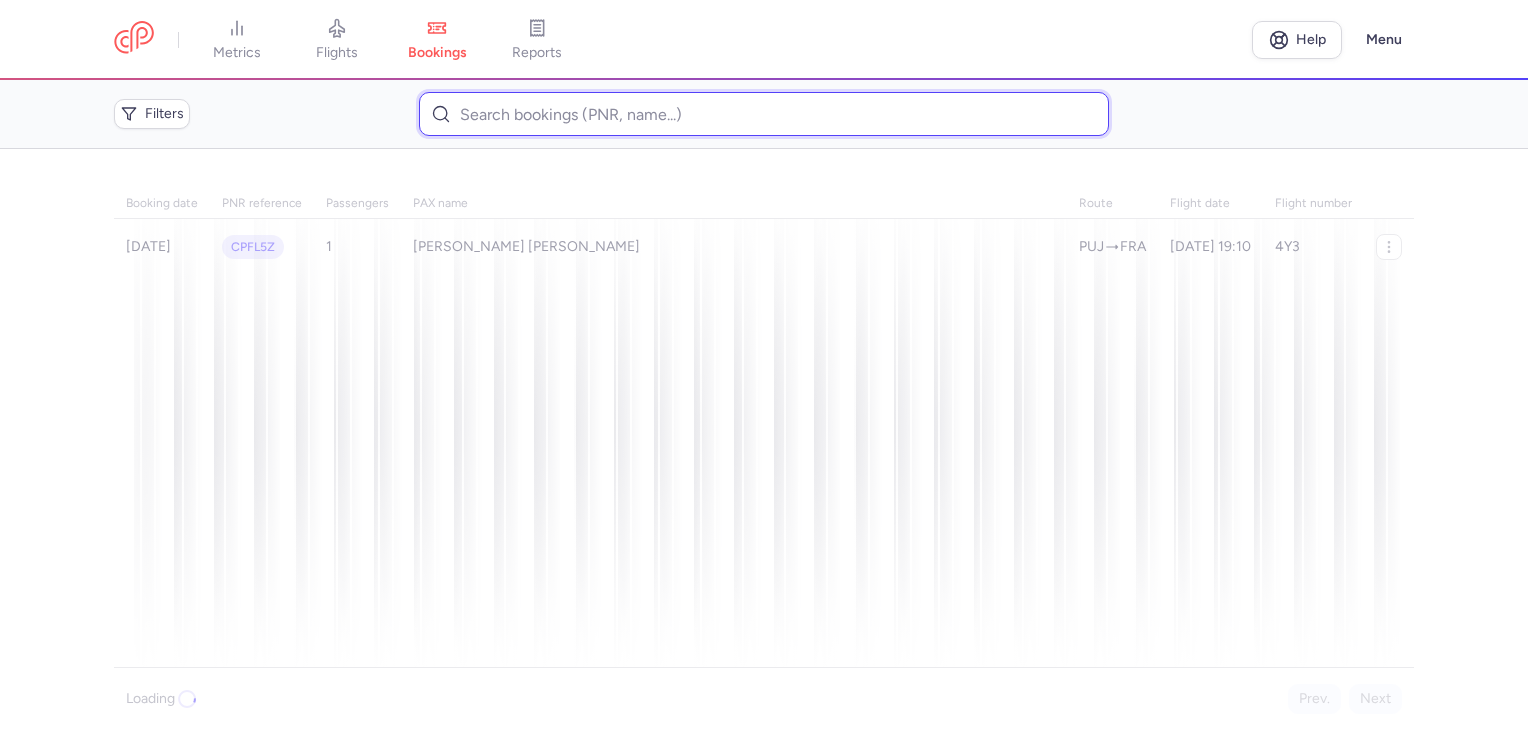 paste on "CPFL5Z" 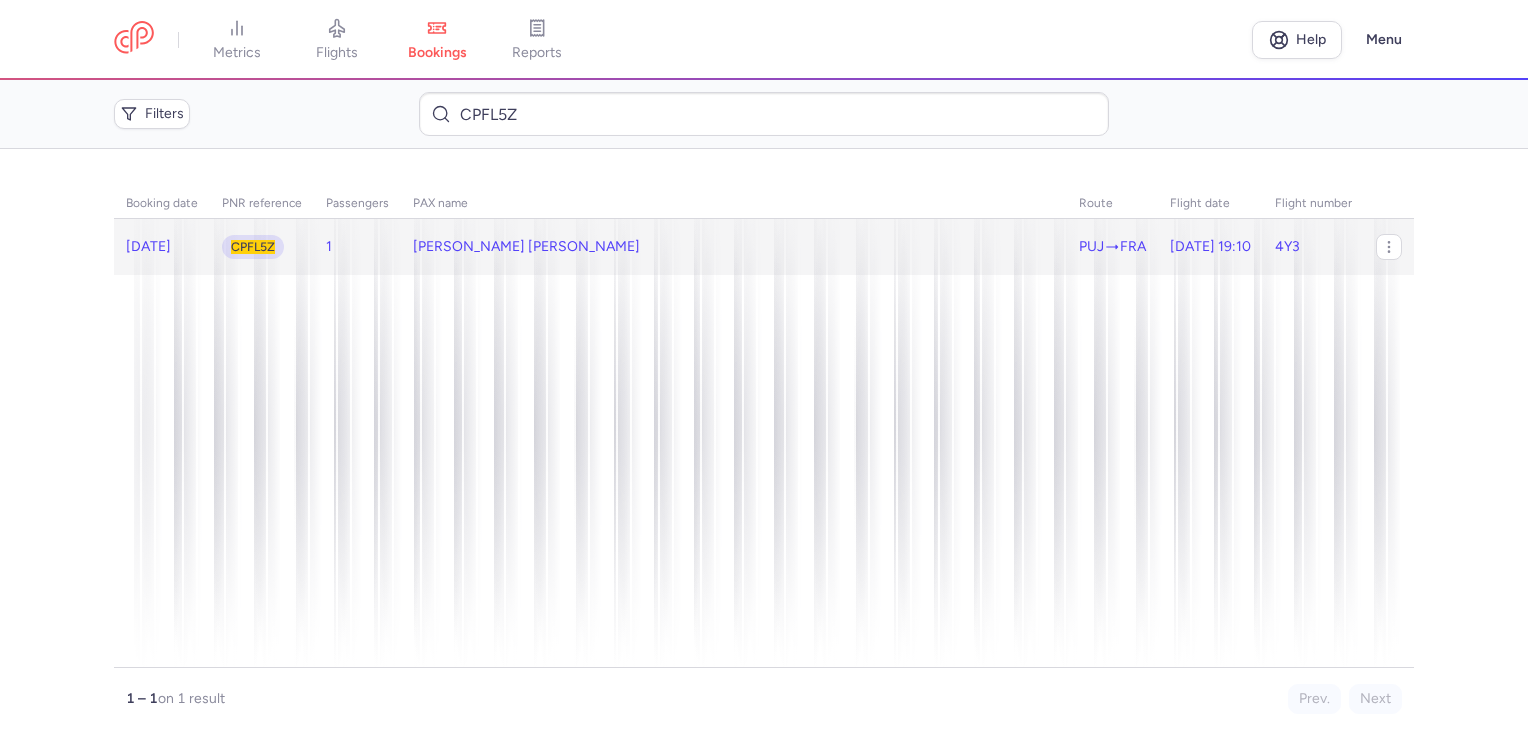 click on "[PERSON_NAME] [PERSON_NAME]" 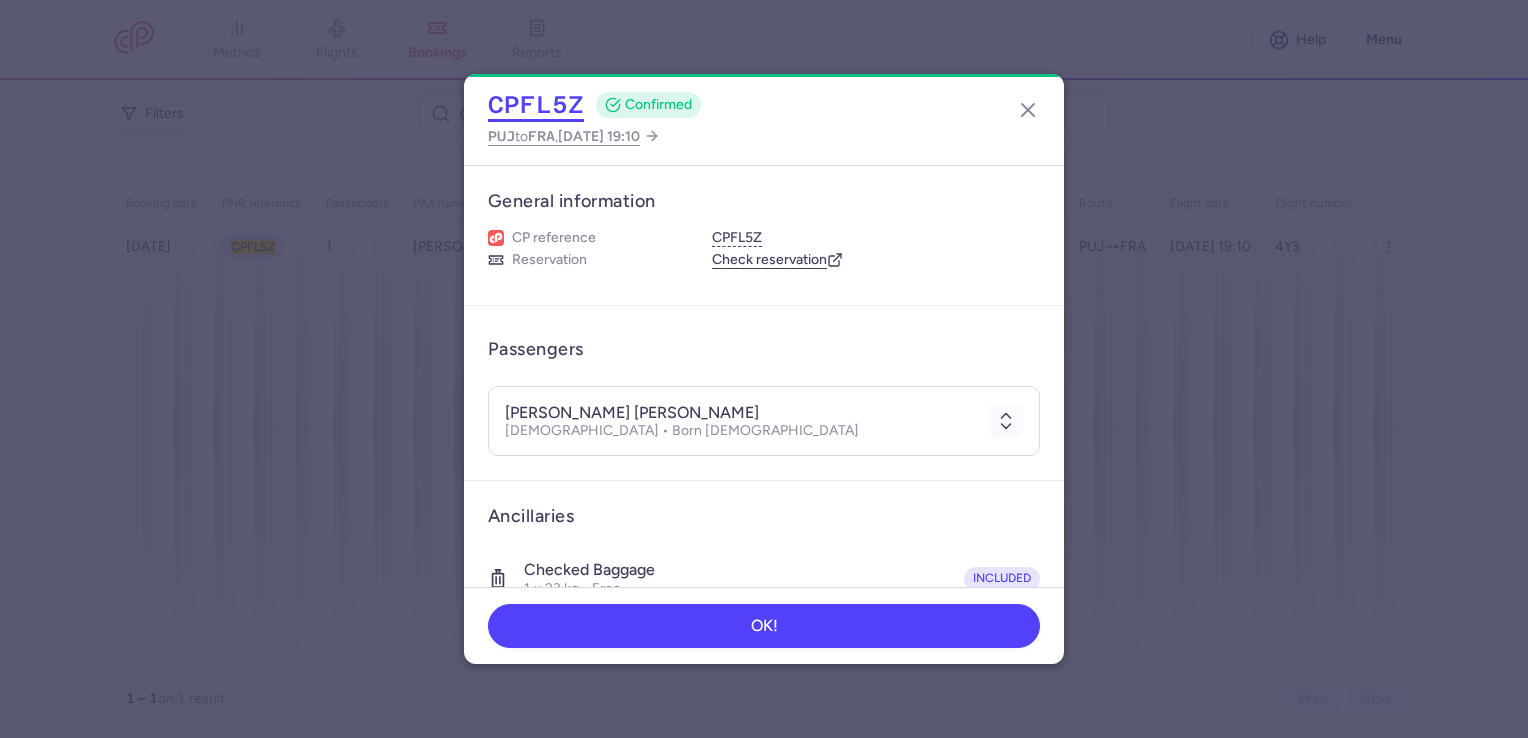 click on "CPFL5Z" 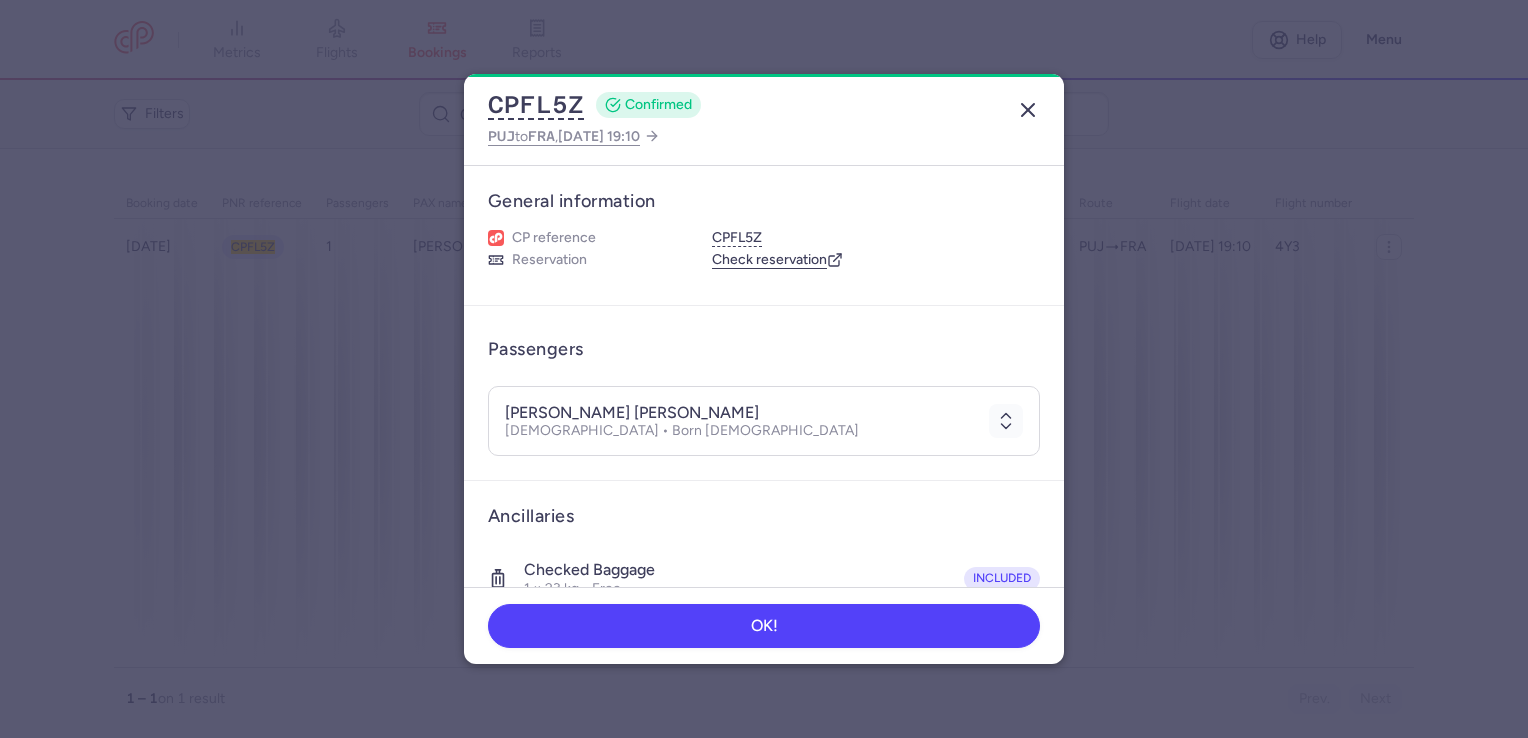 click 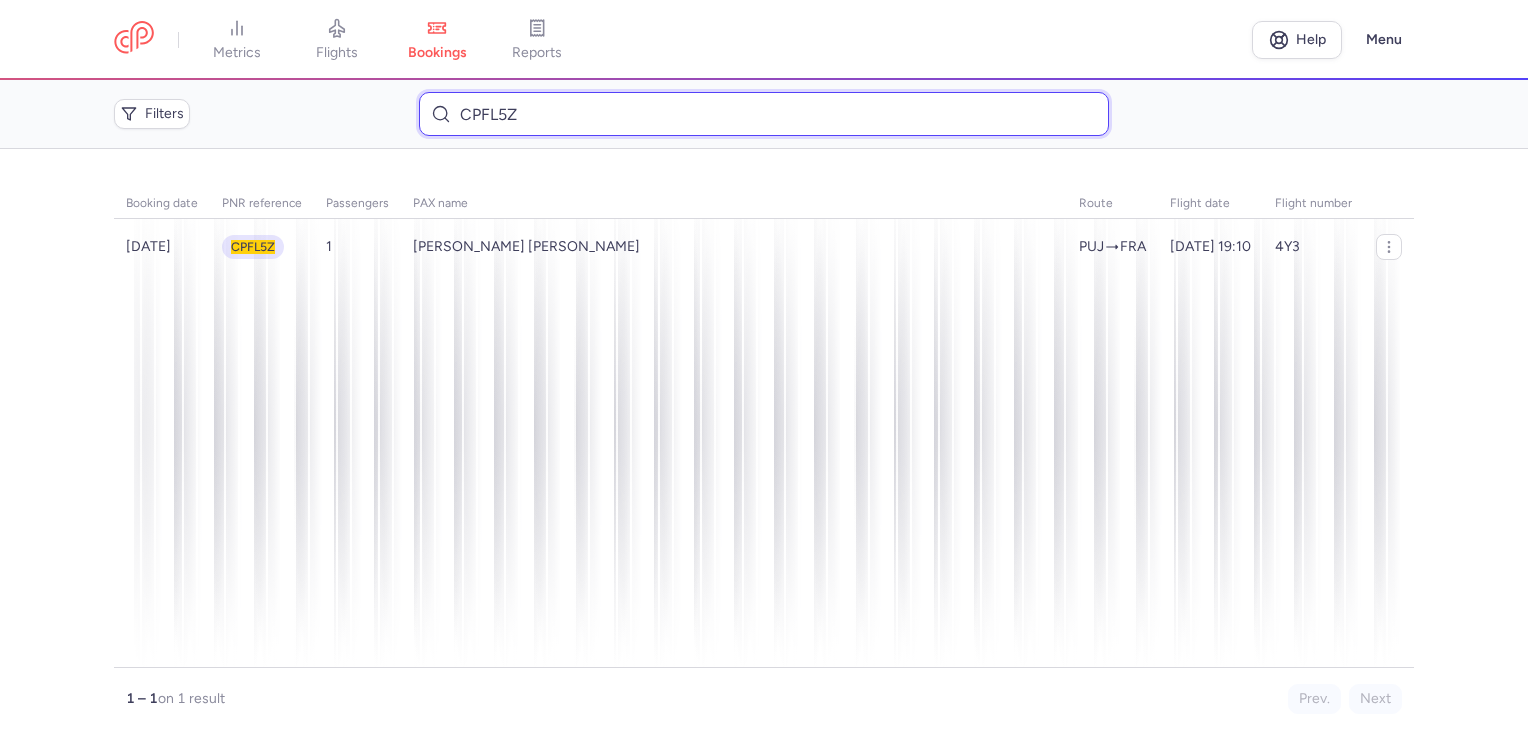 drag, startPoint x: 534, startPoint y: 114, endPoint x: 370, endPoint y: 110, distance: 164.04877 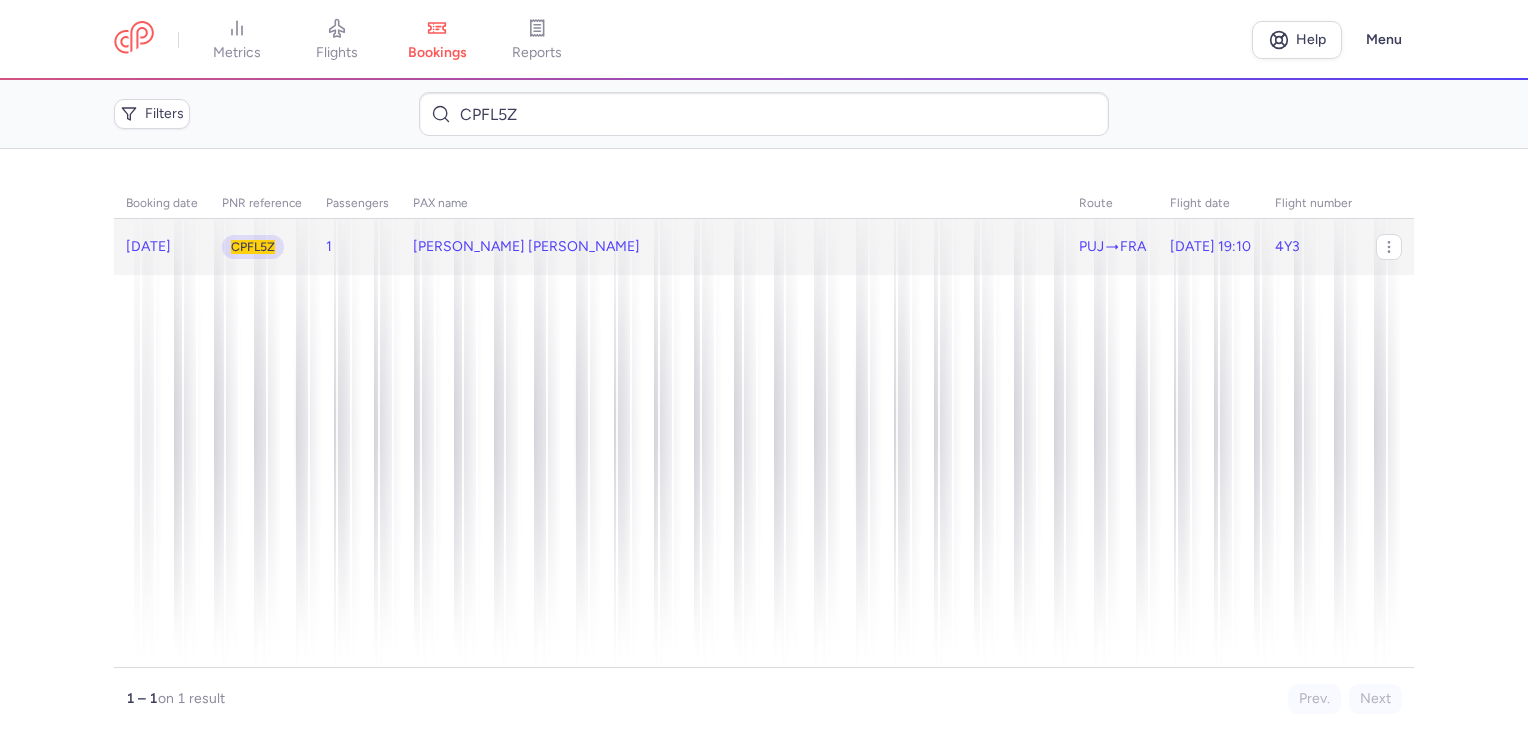 click on "[PERSON_NAME] [PERSON_NAME]" 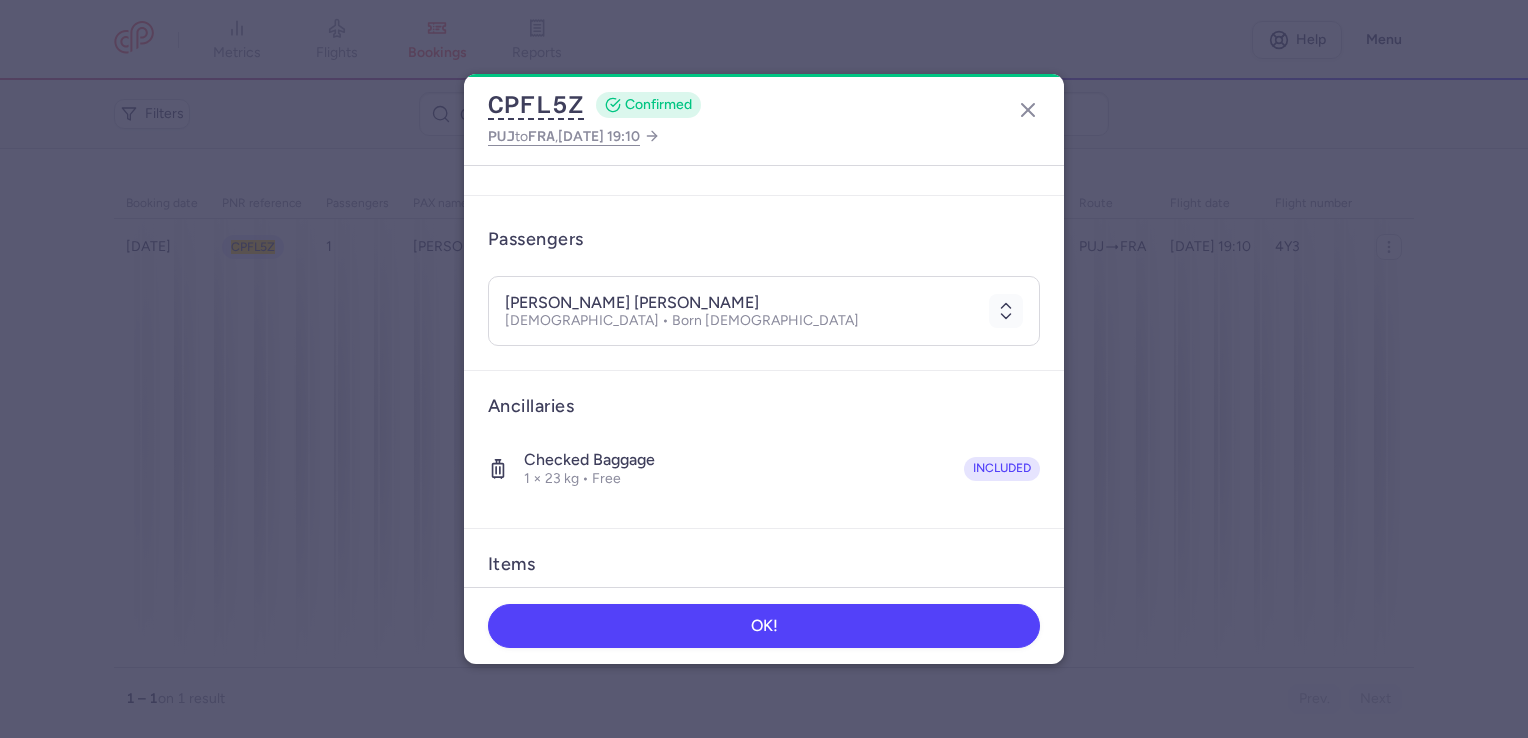 scroll, scrollTop: 200, scrollLeft: 0, axis: vertical 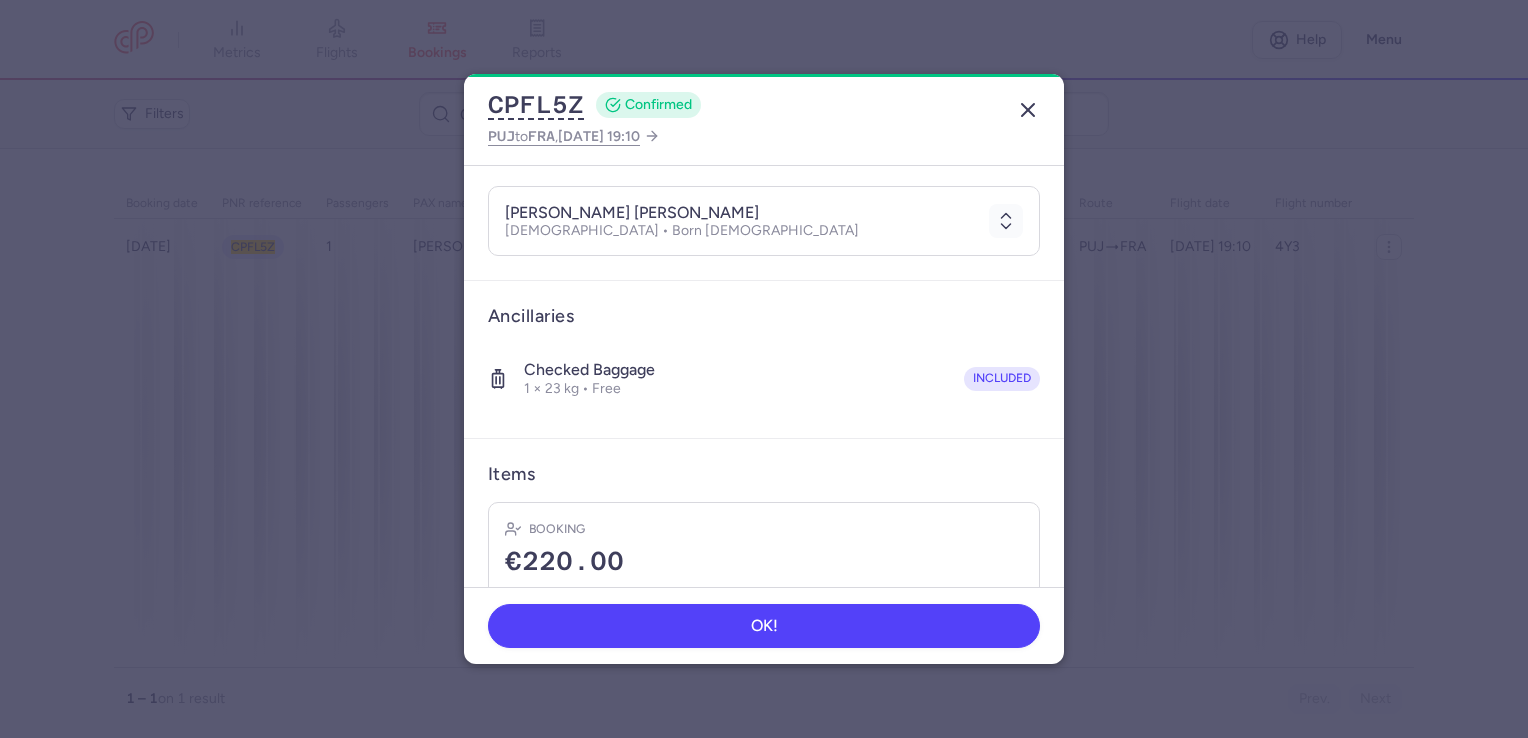 click 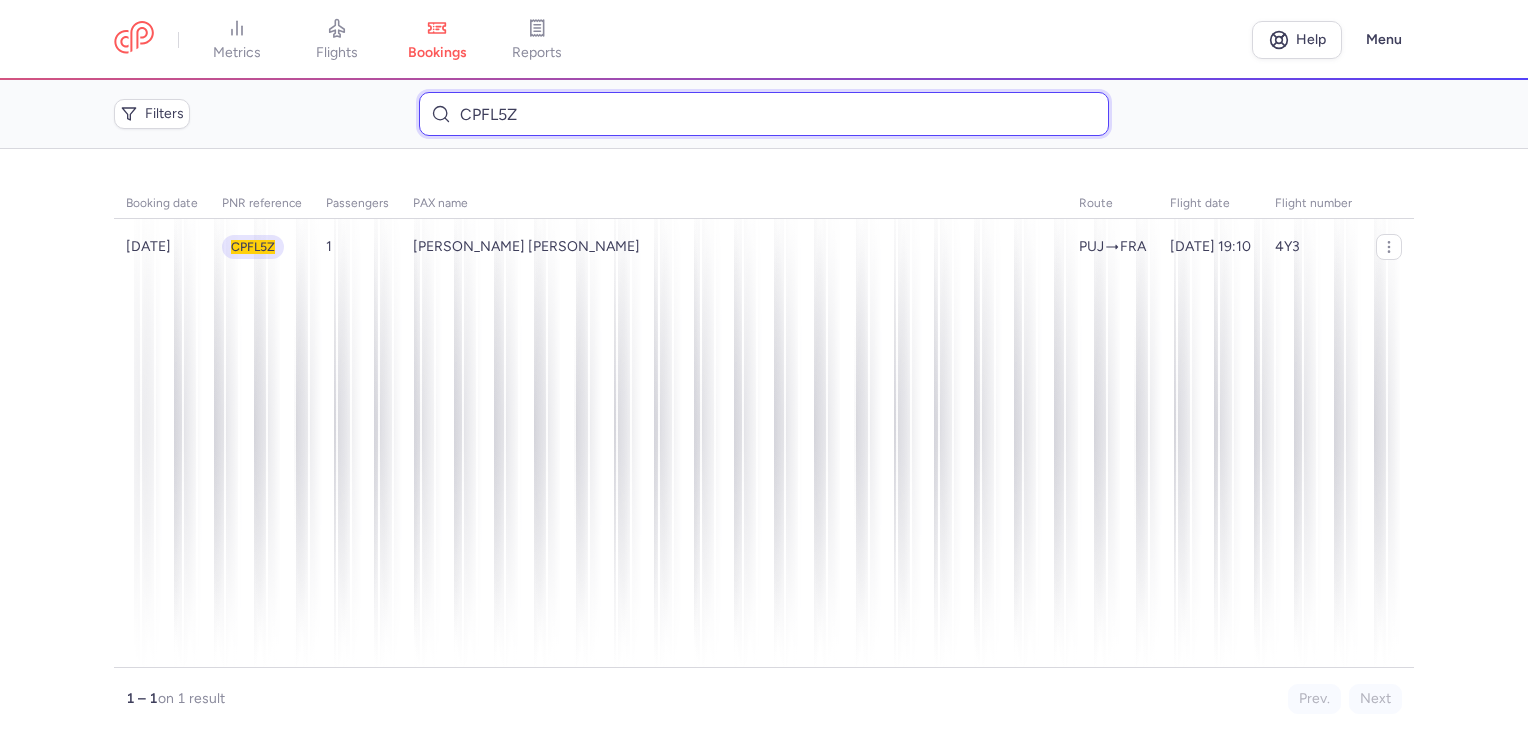 drag, startPoint x: 514, startPoint y: 118, endPoint x: 382, endPoint y: 117, distance: 132.00378 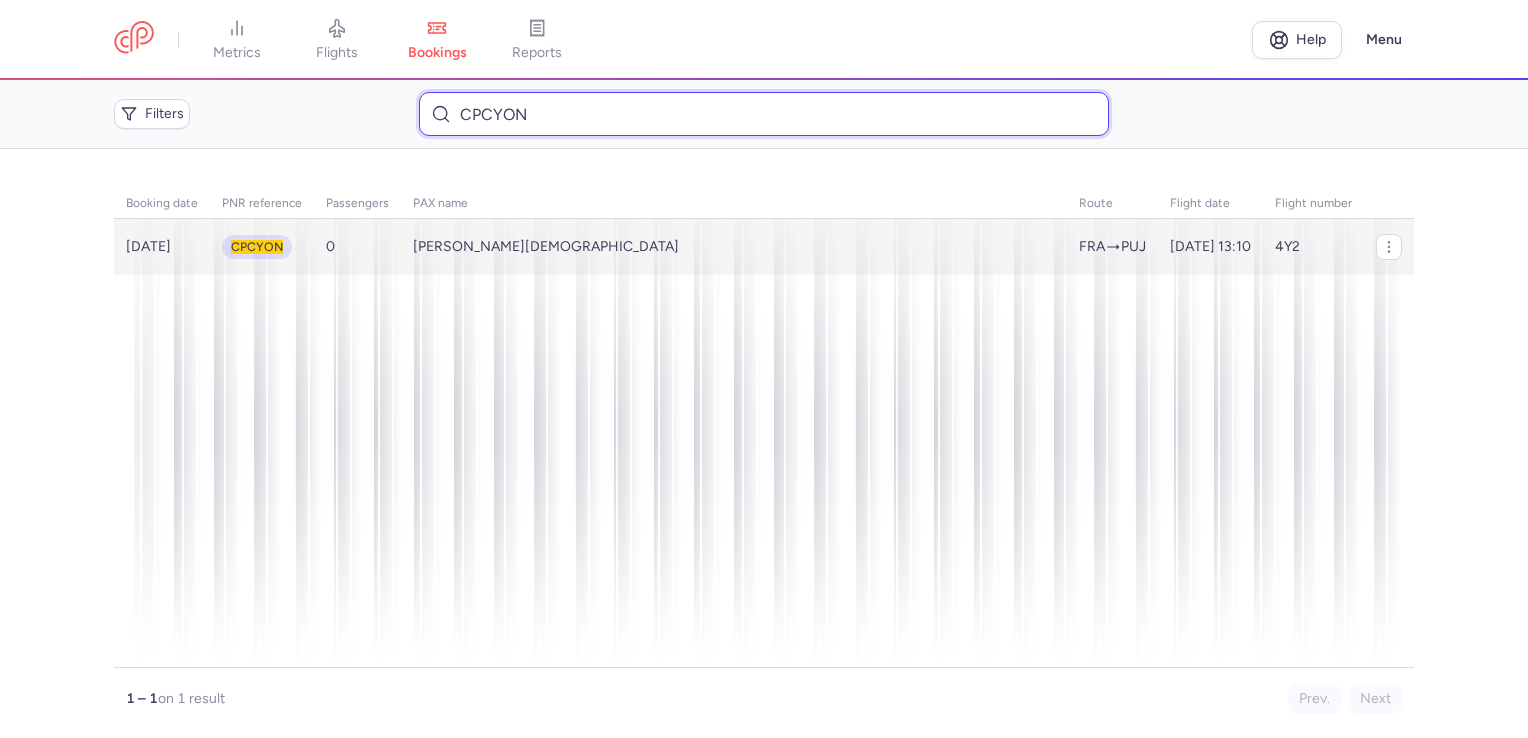 type on "CPCYON" 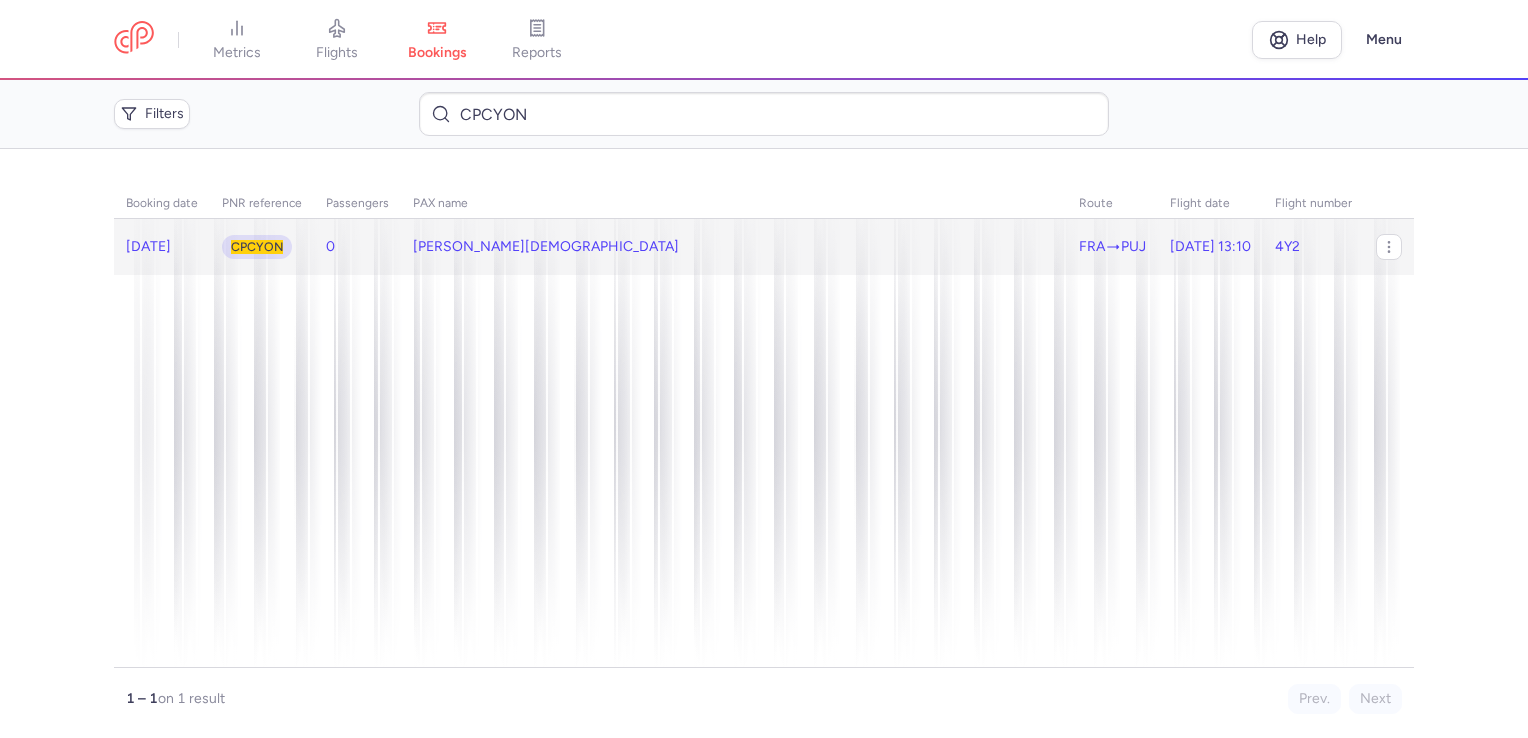 click on "[PERSON_NAME][DEMOGRAPHIC_DATA]" 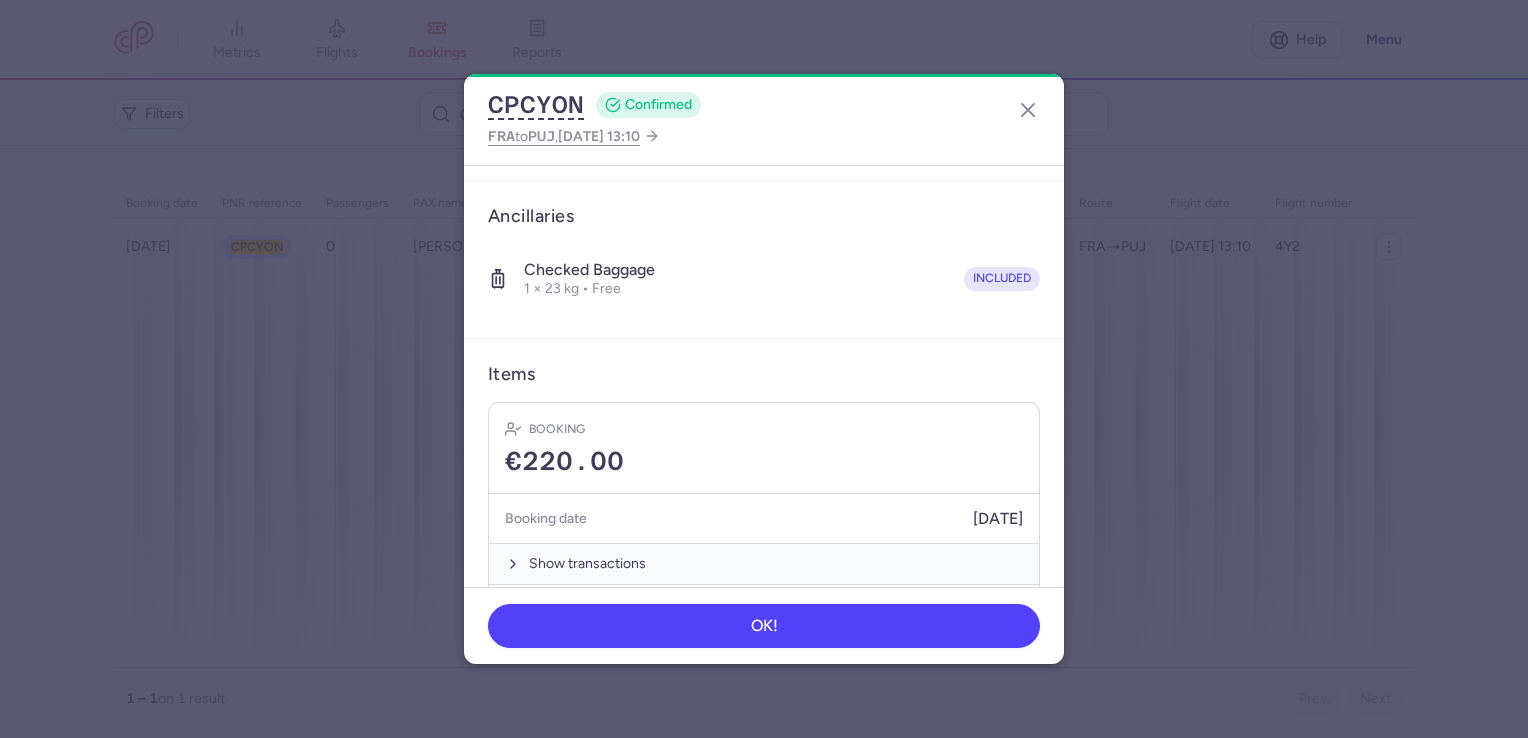 scroll, scrollTop: 499, scrollLeft: 0, axis: vertical 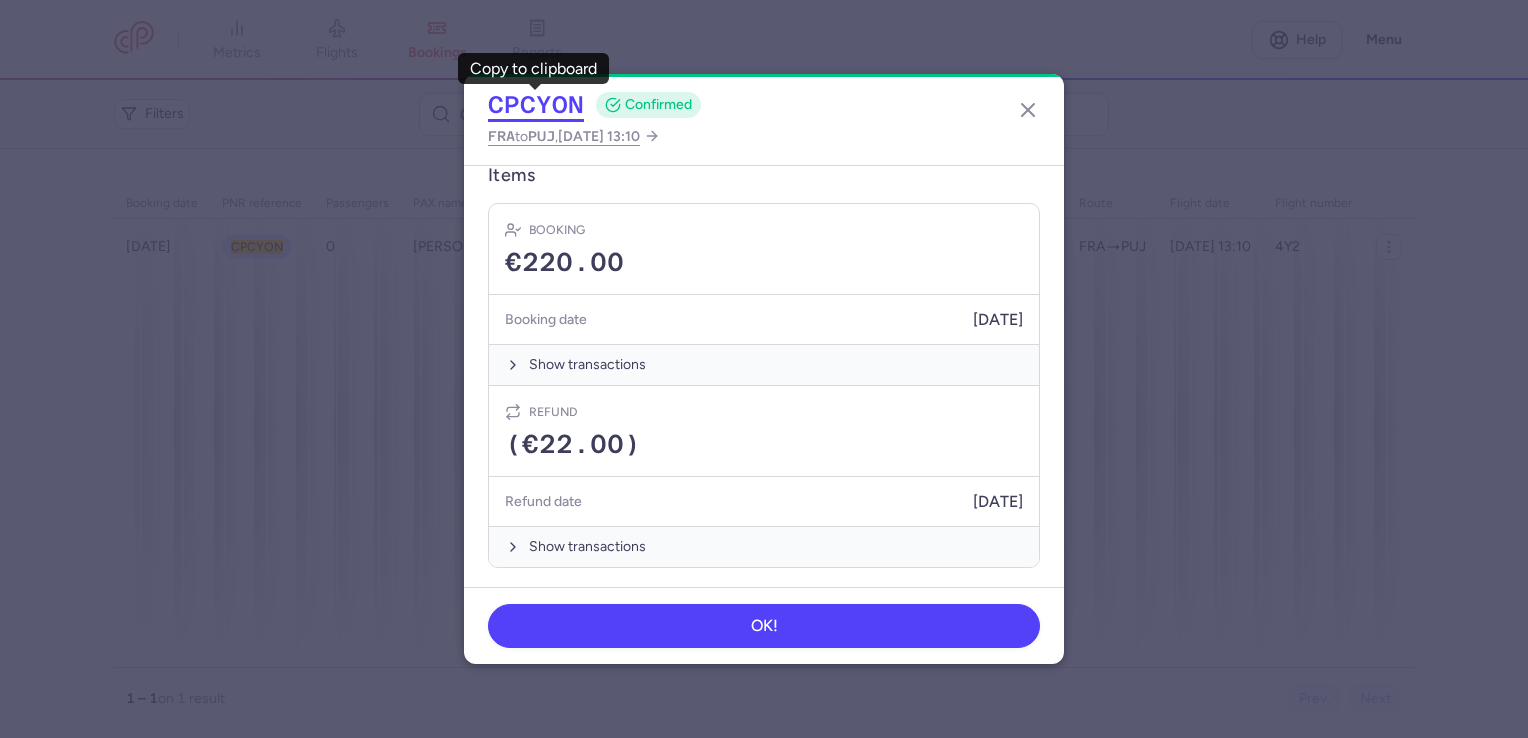 click on "CPCYON" 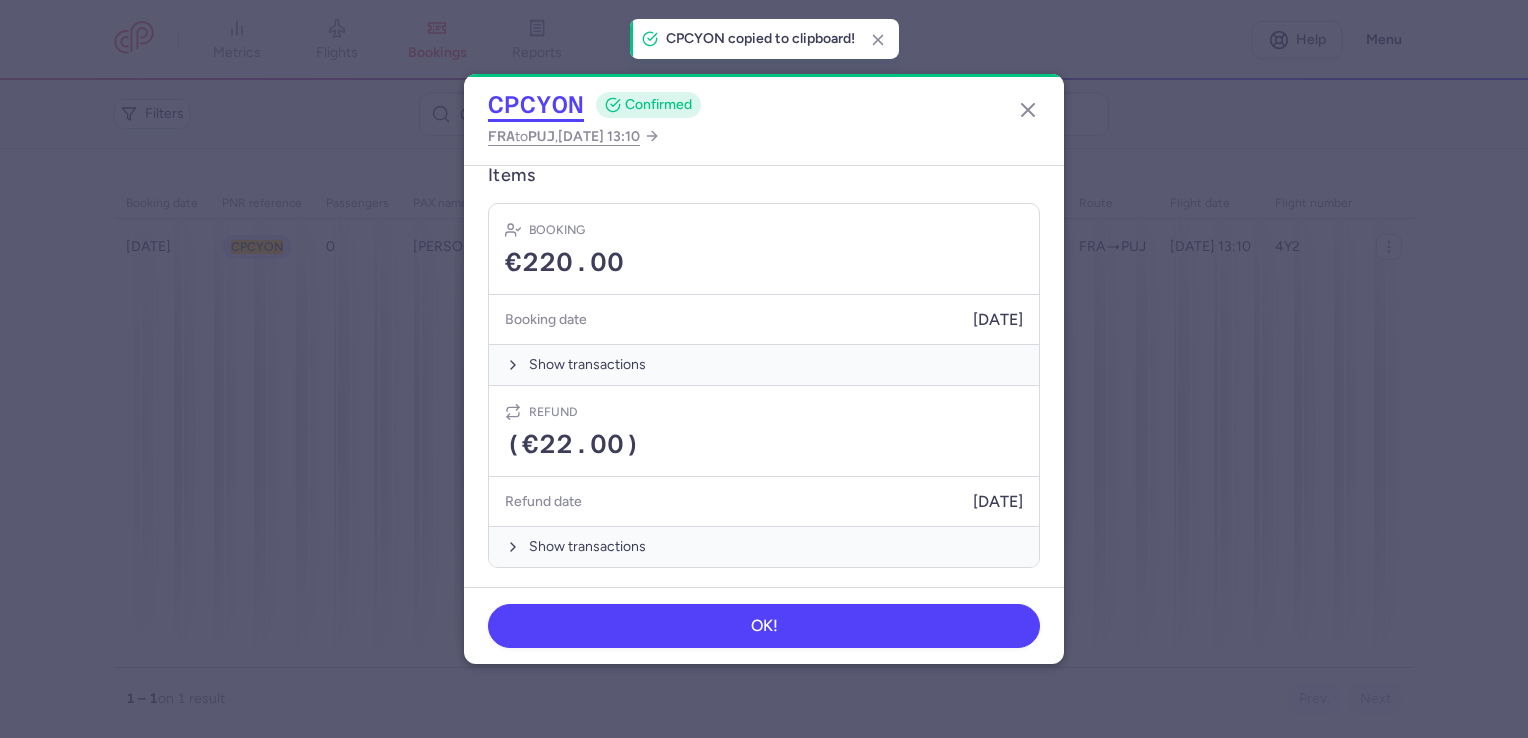 type 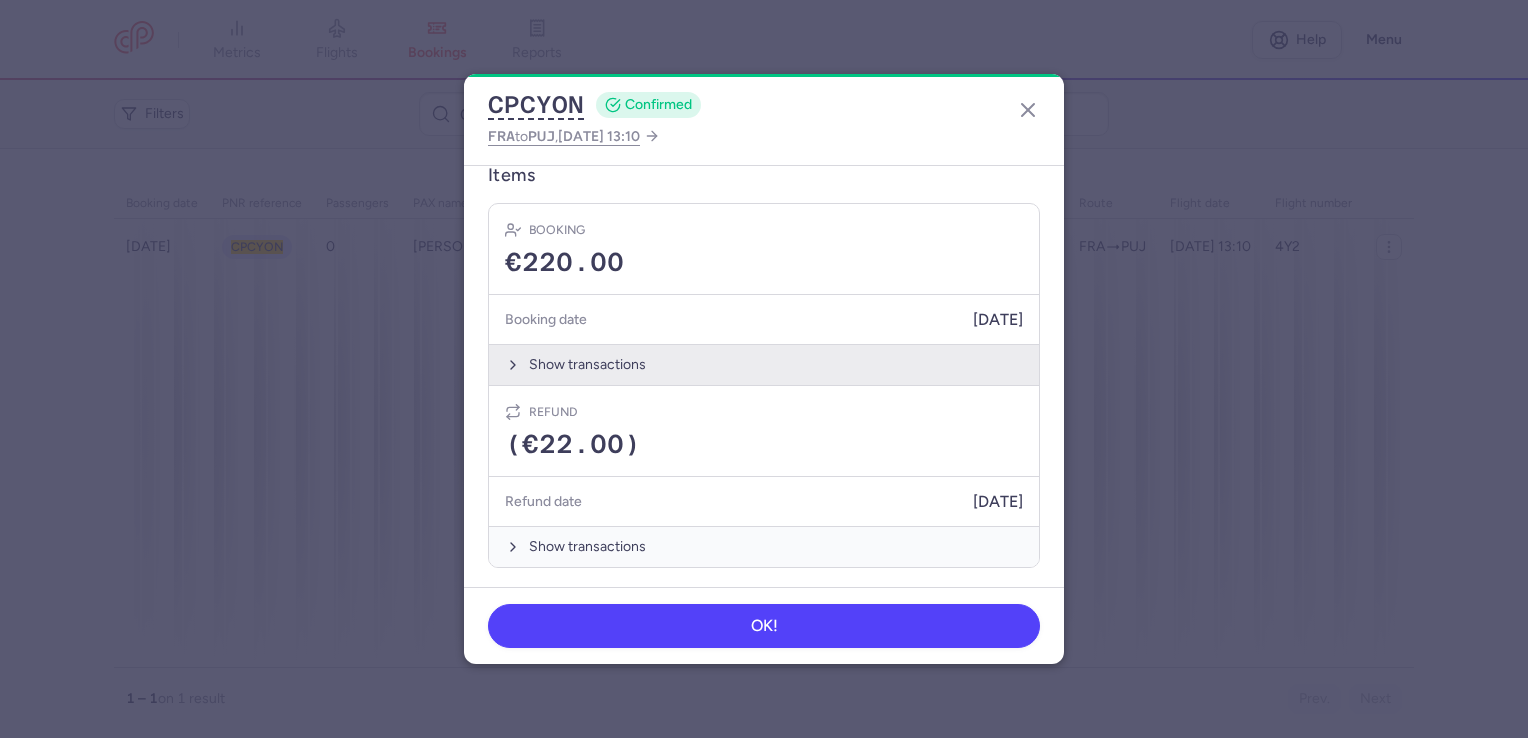 click on "Show transactions" at bounding box center (764, 364) 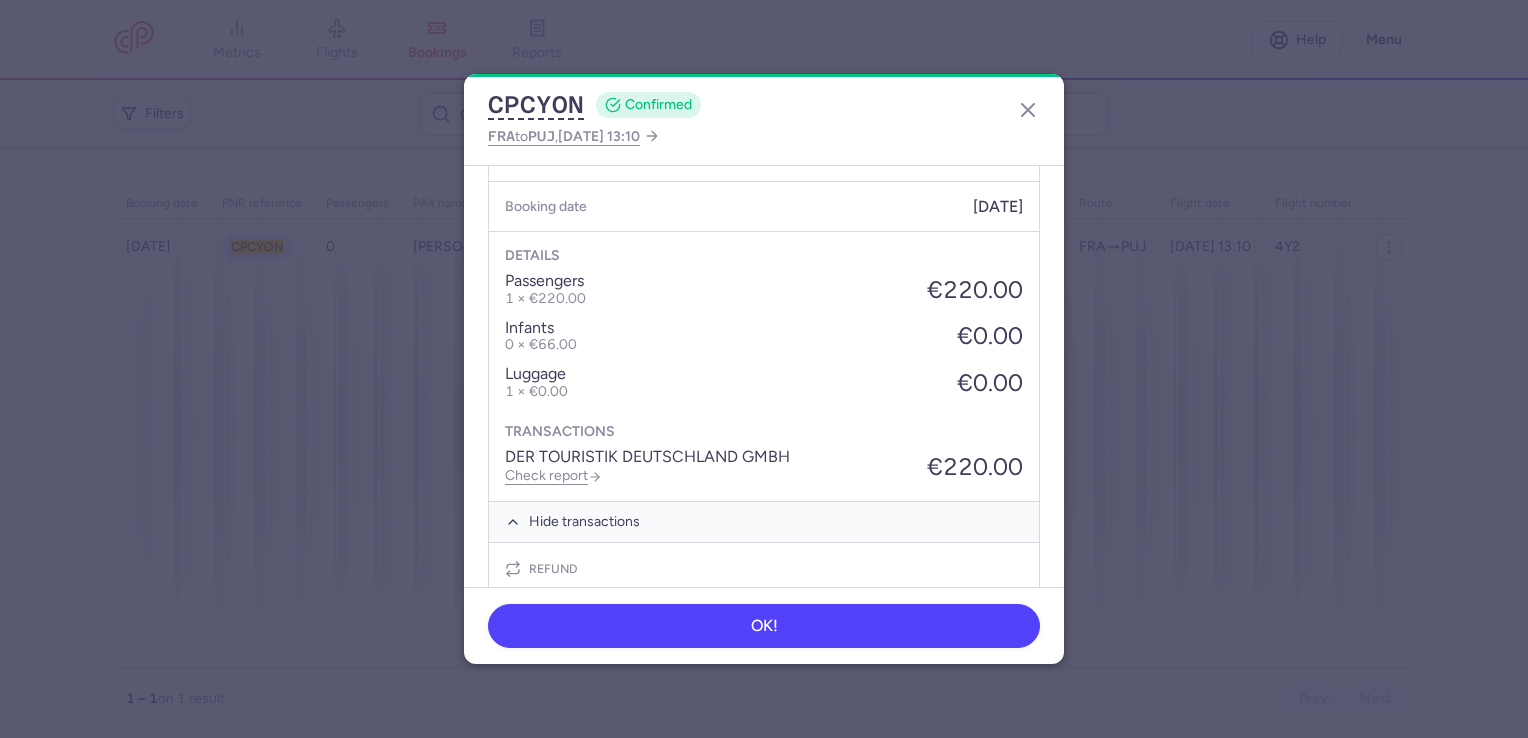 scroll, scrollTop: 699, scrollLeft: 0, axis: vertical 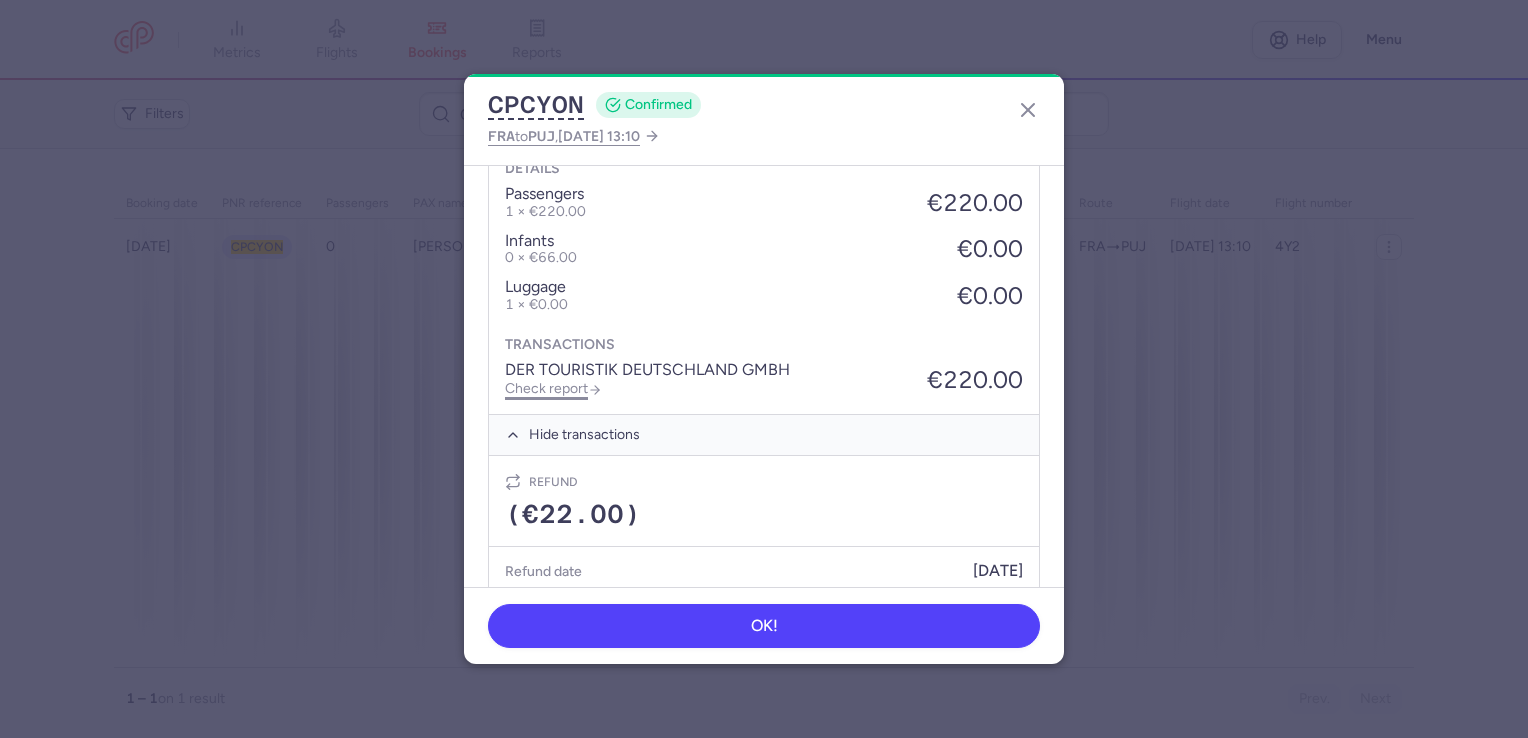 click on "Check report" 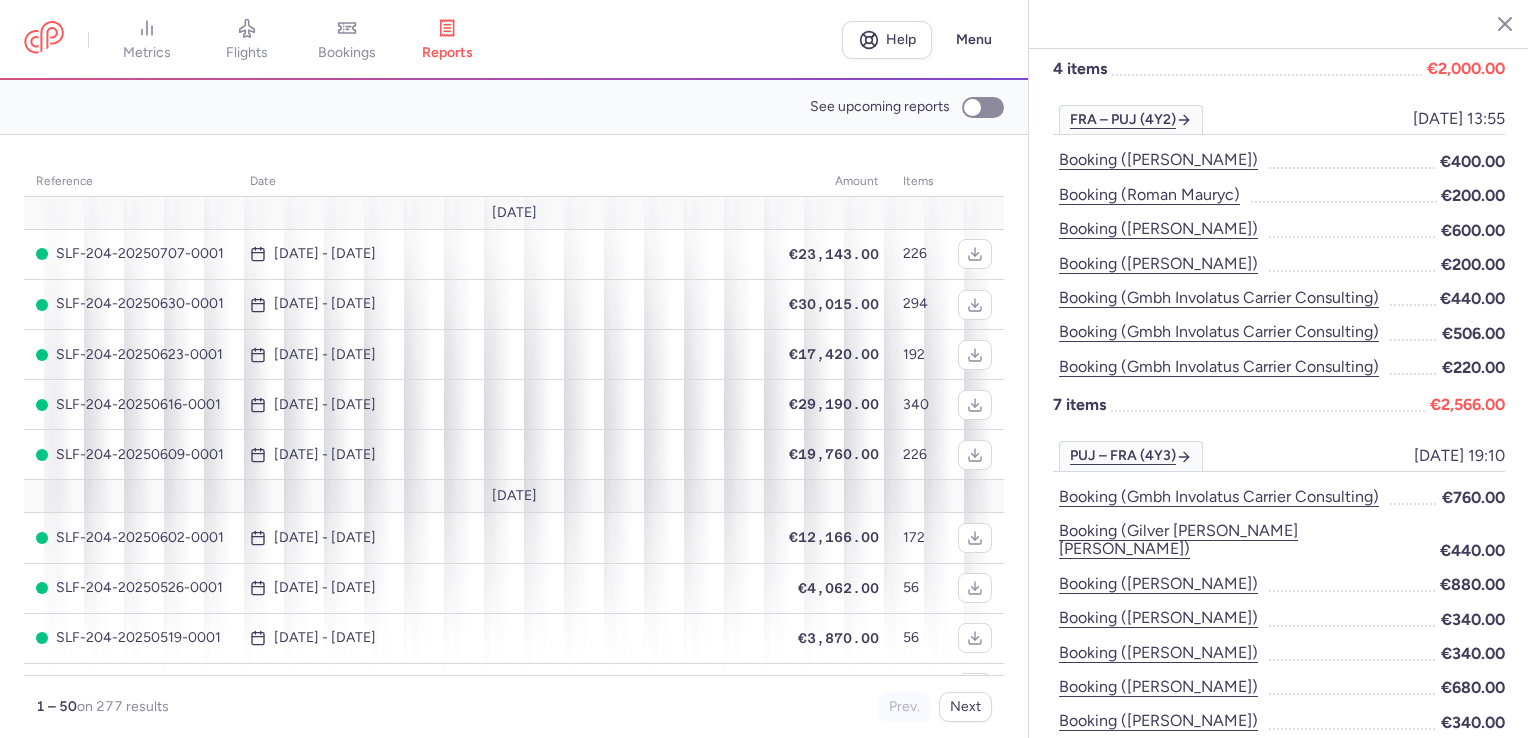 scroll, scrollTop: 1400, scrollLeft: 0, axis: vertical 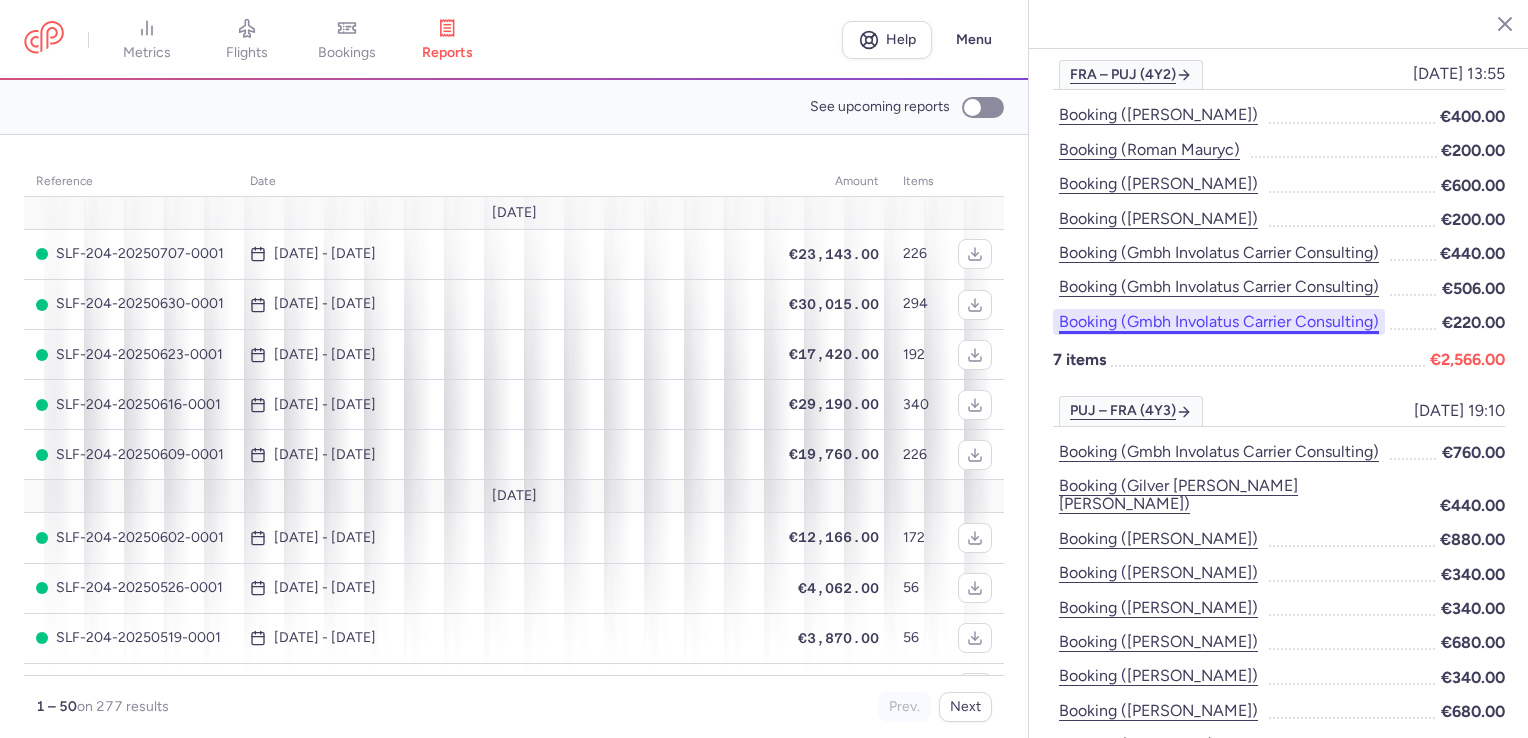 click on "Booking (gmbh involatus carrier consulting)" at bounding box center (1219, 322) 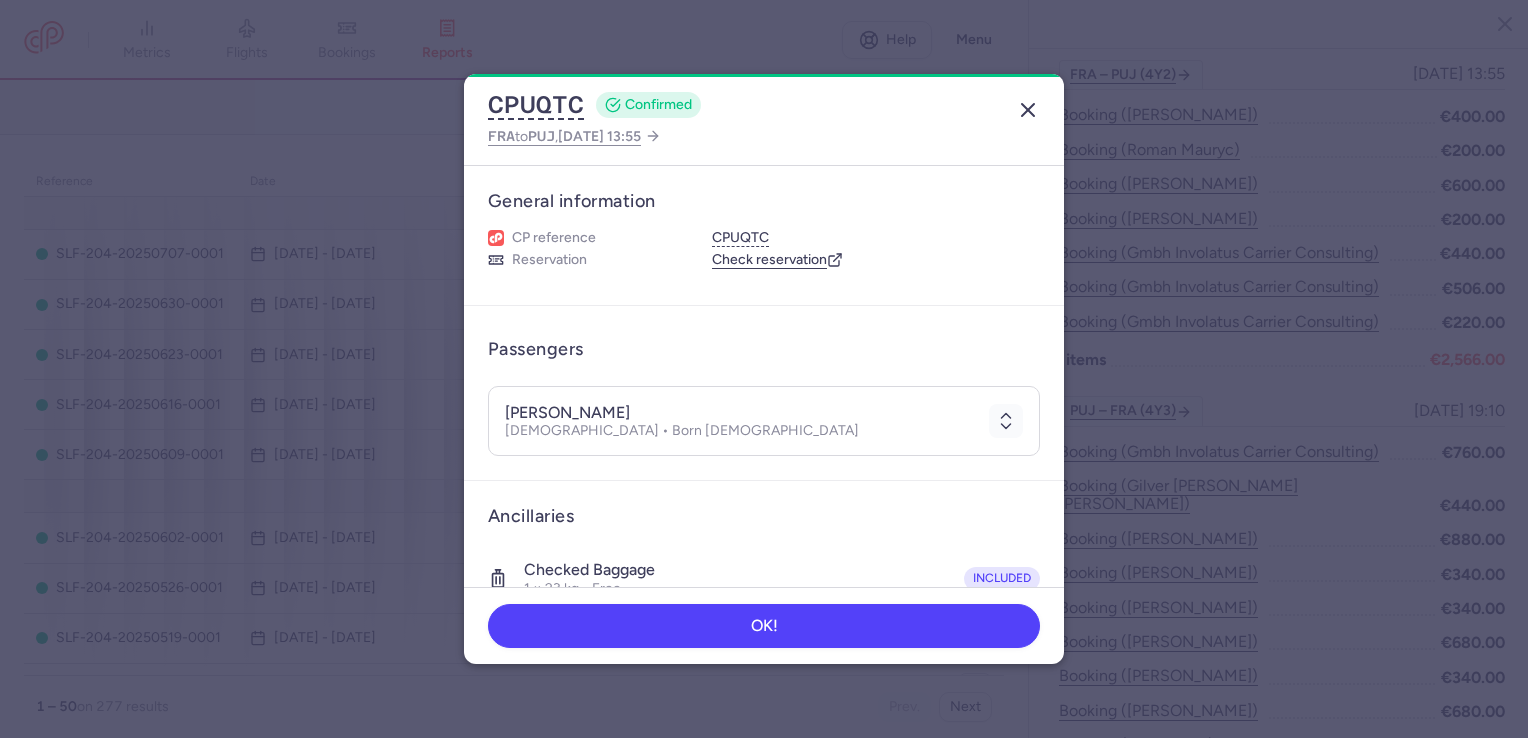 click 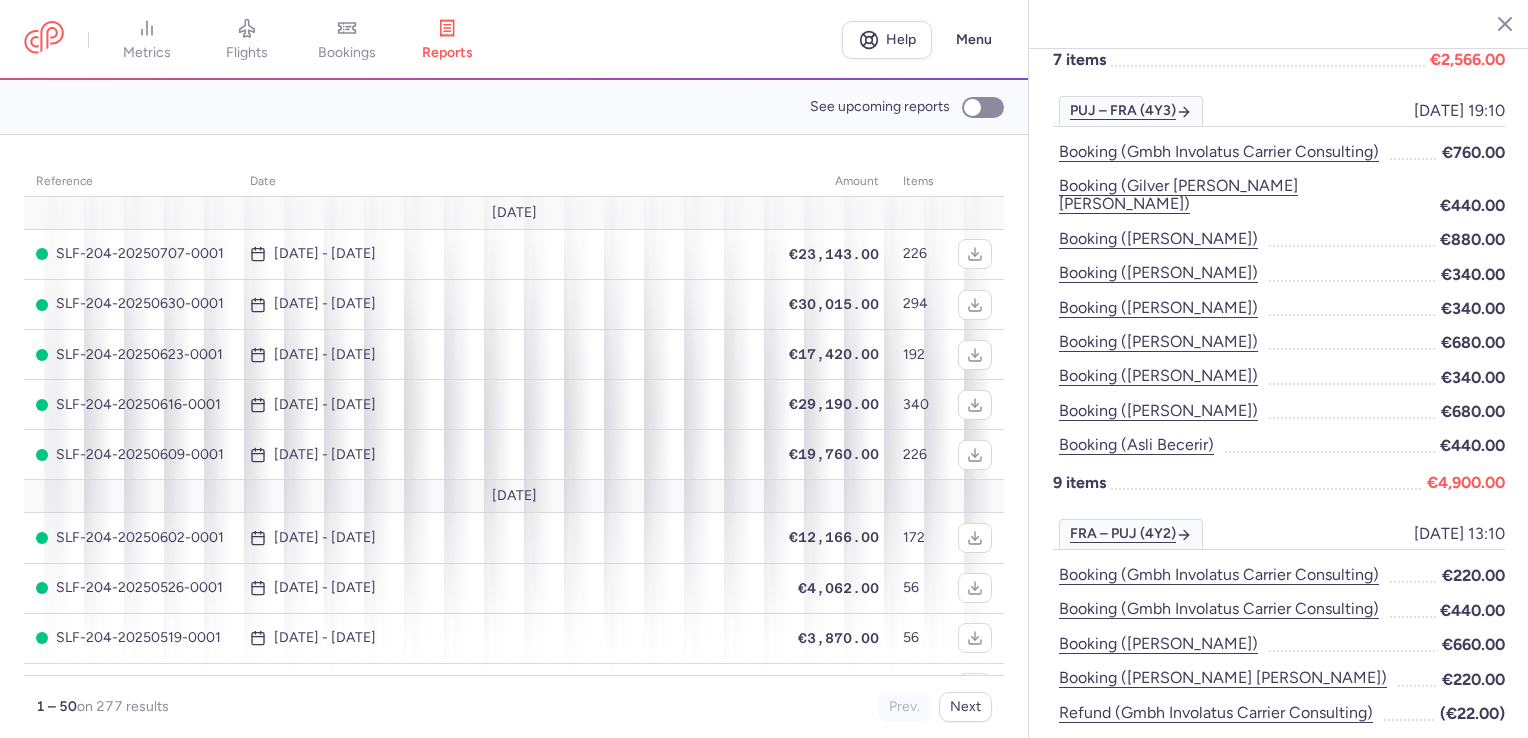 scroll, scrollTop: 1776, scrollLeft: 0, axis: vertical 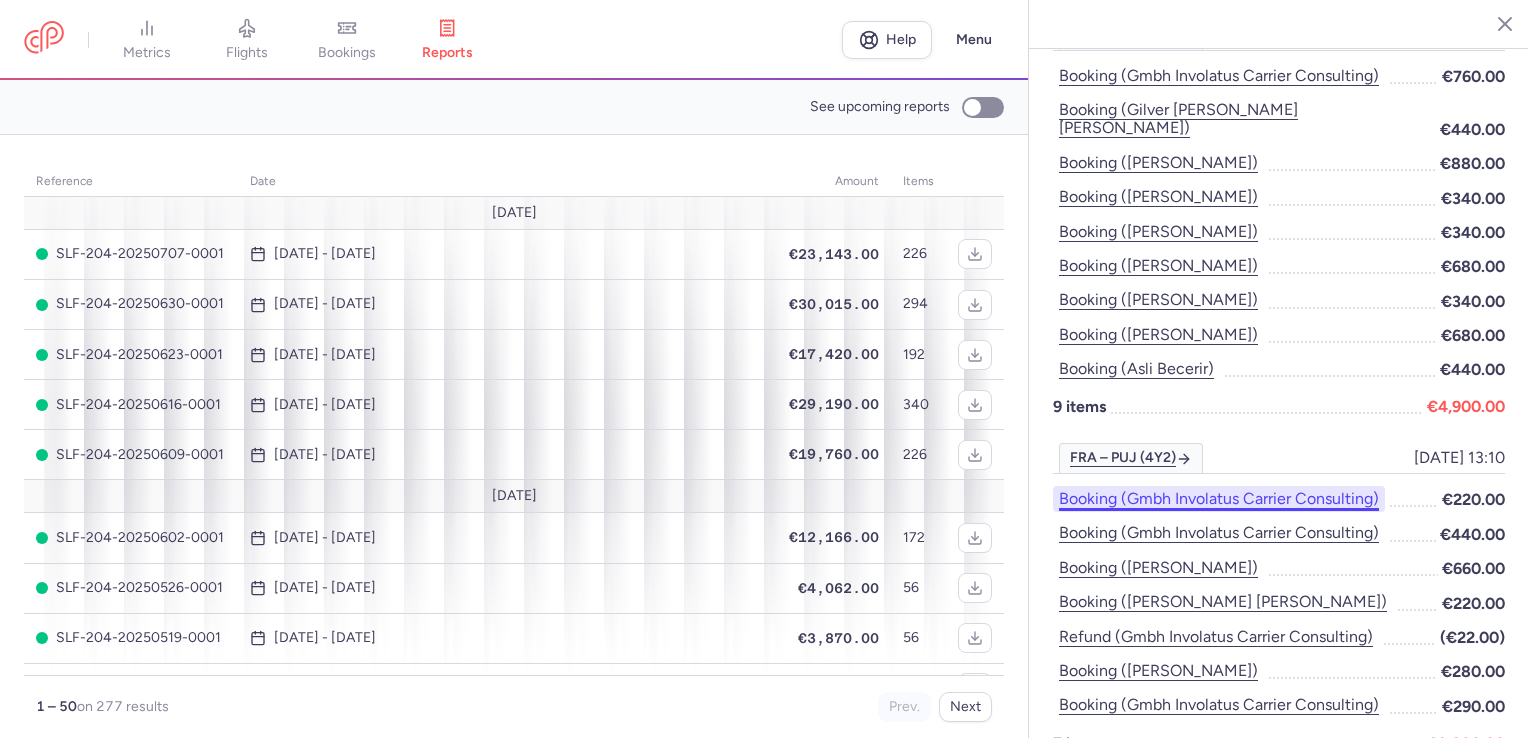 click on "Booking (gmbh involatus carrier consulting)" at bounding box center (1219, 499) 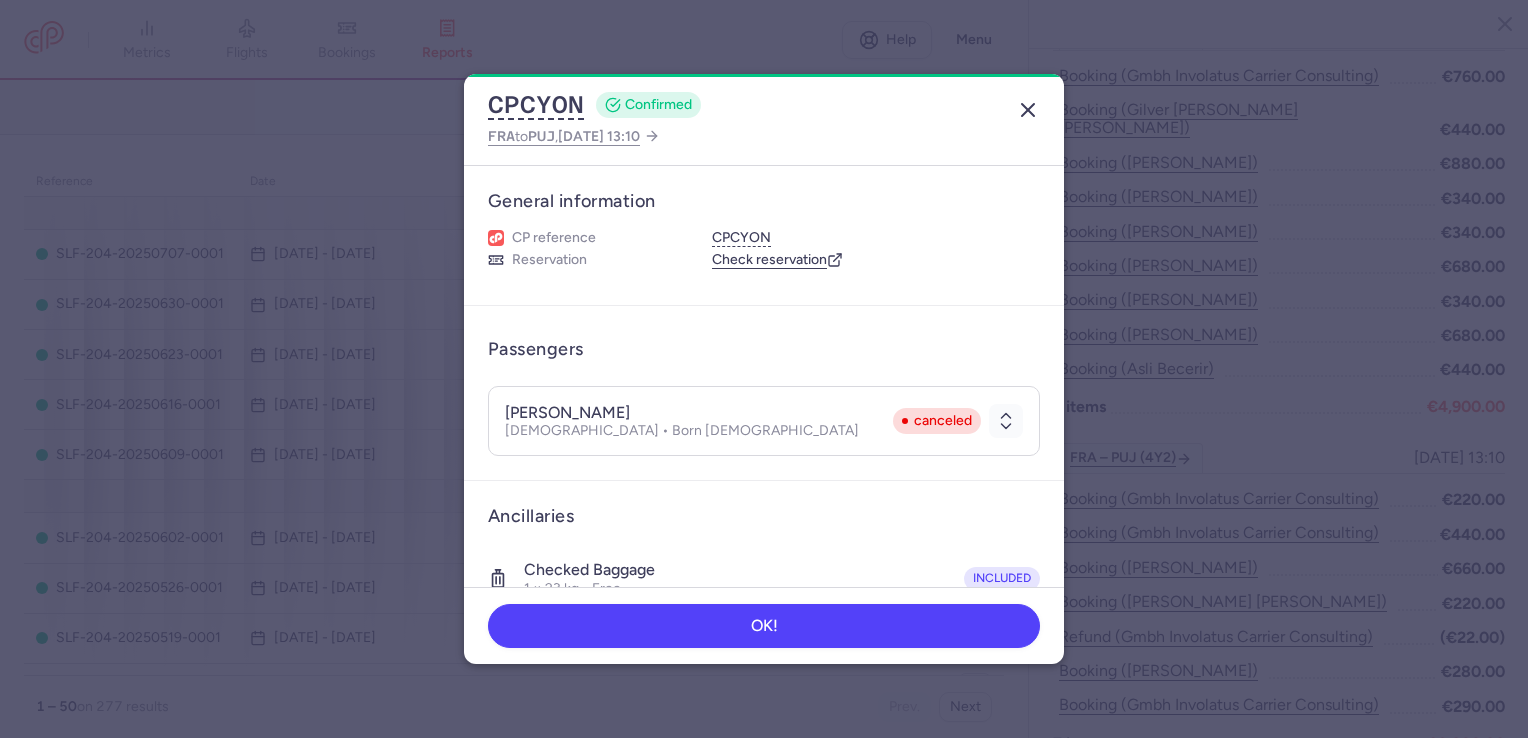 click 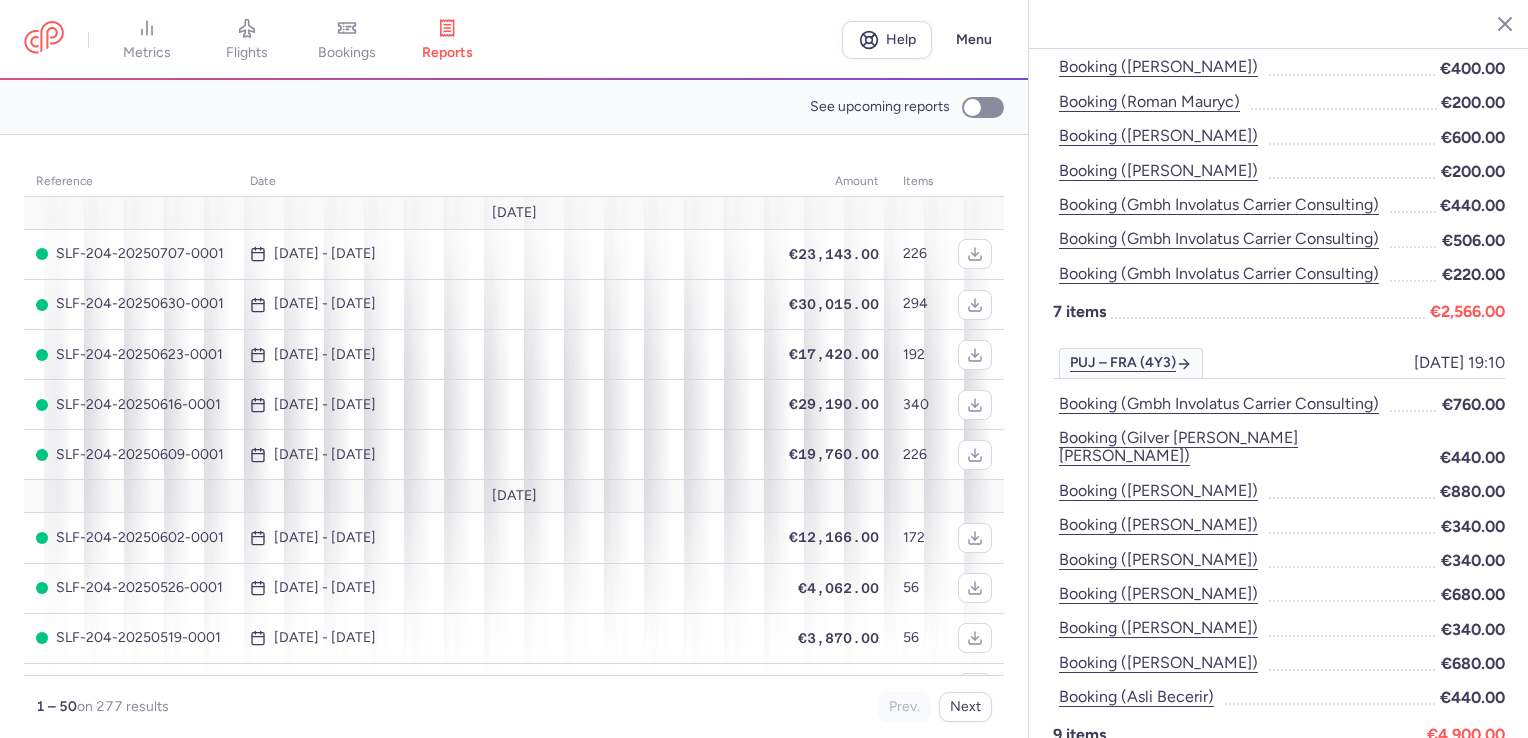 scroll, scrollTop: 1776, scrollLeft: 0, axis: vertical 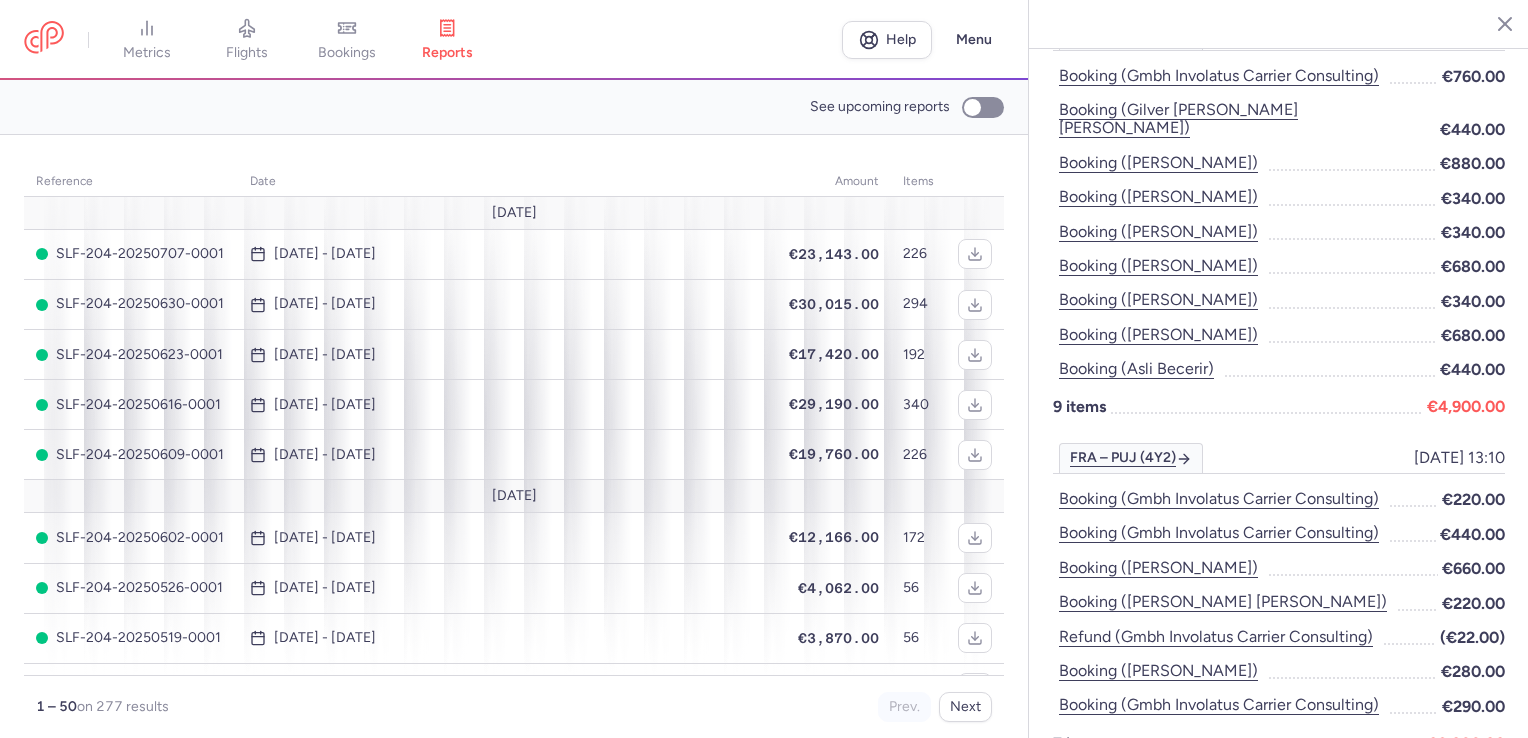 click 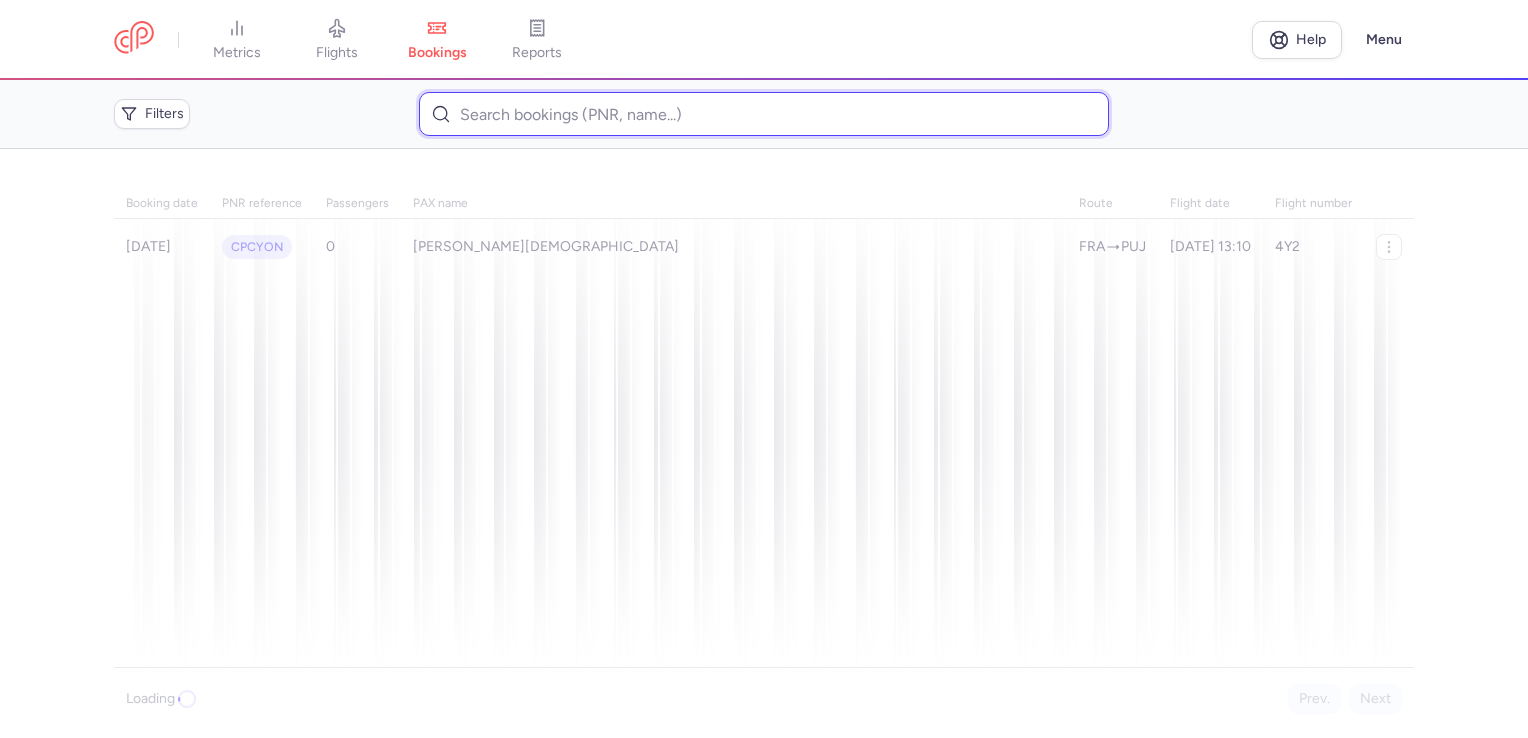 click at bounding box center (763, 114) 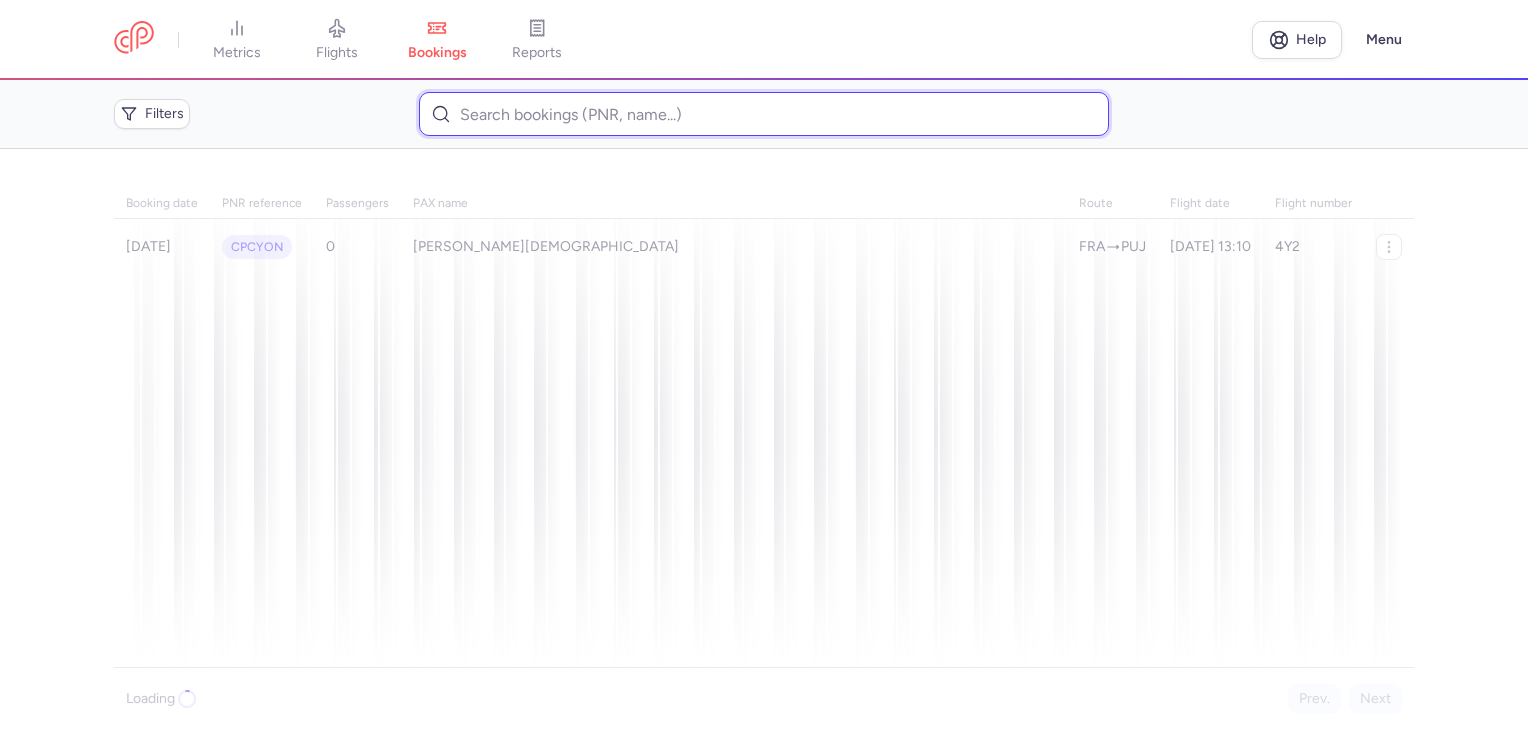 paste on "CPY7R6" 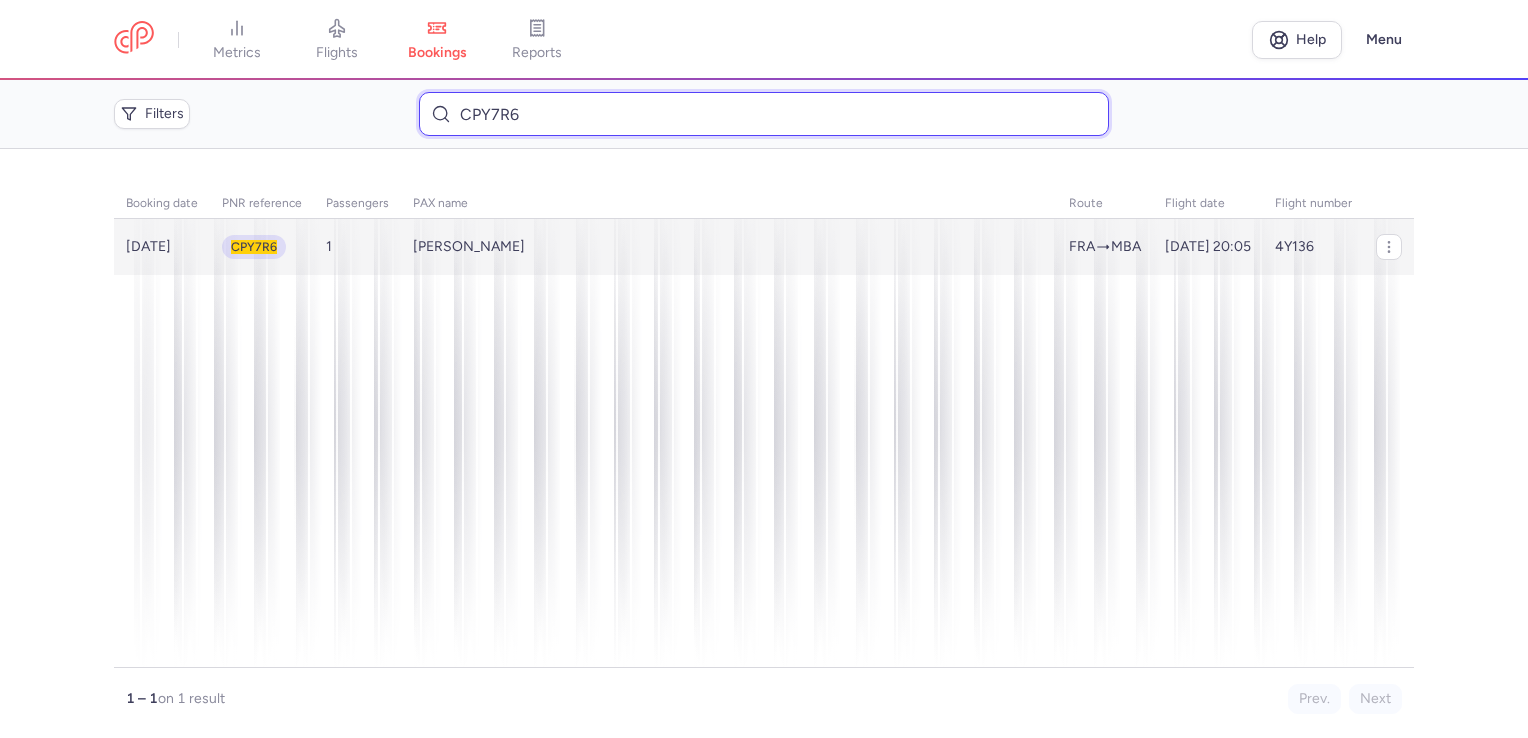 type on "CPY7R6" 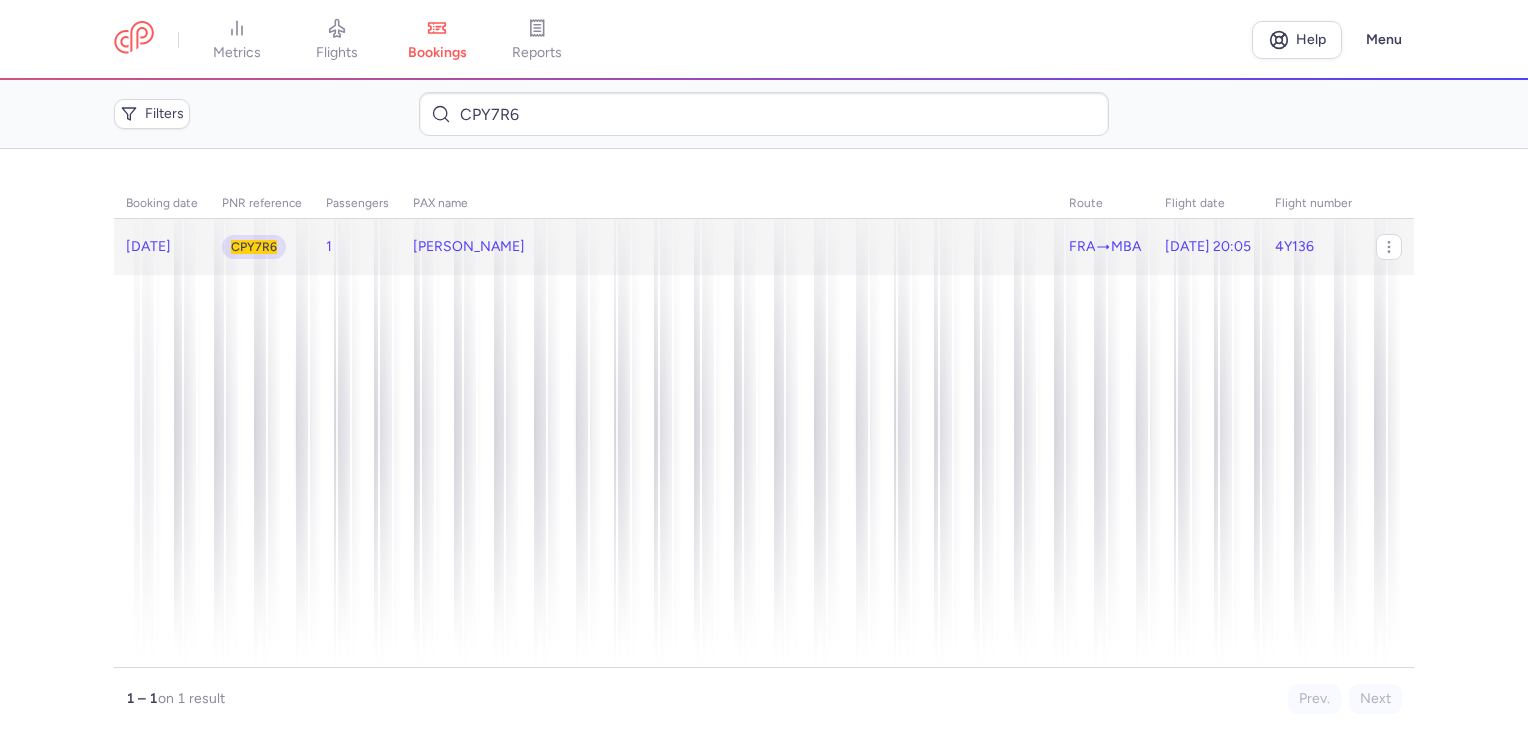 click on "[PERSON_NAME]" 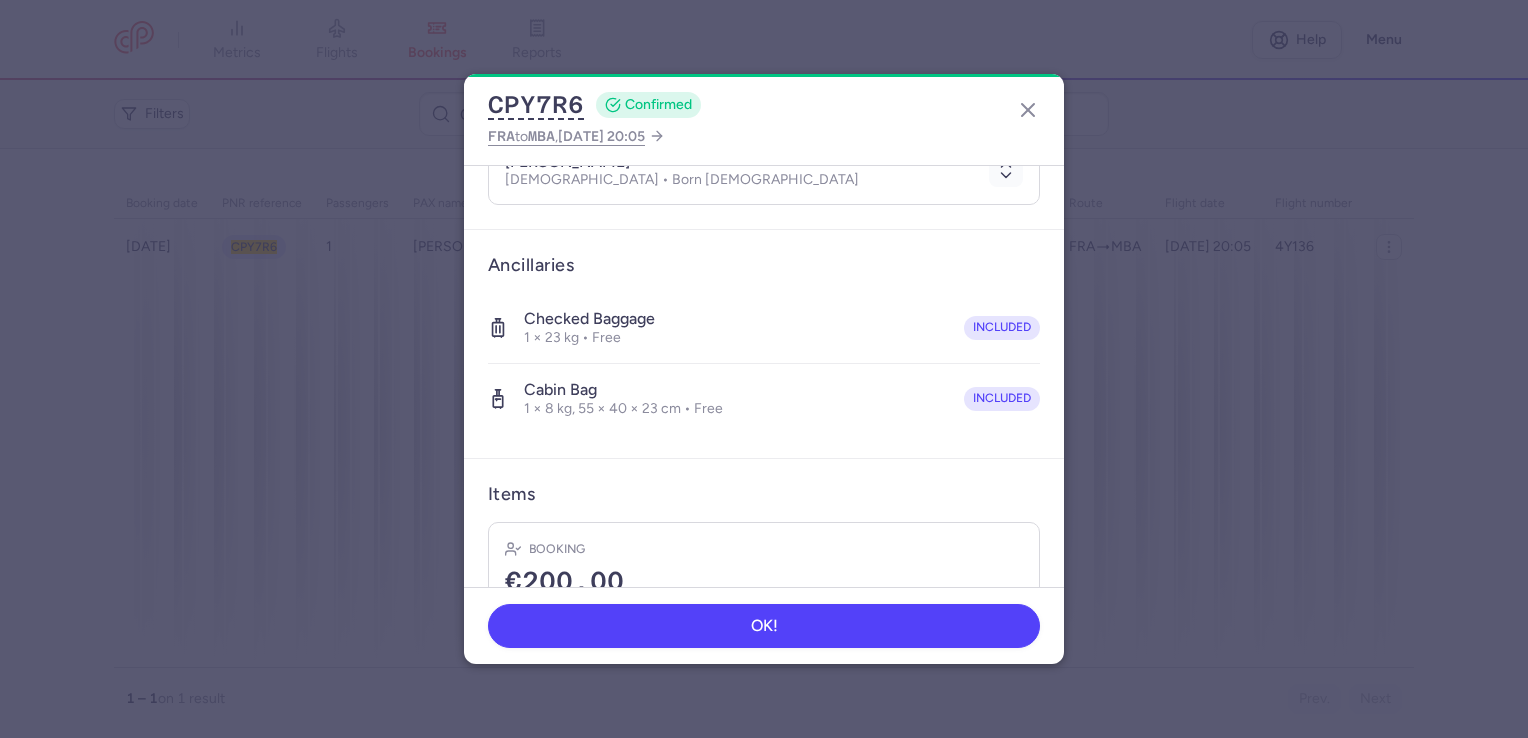 scroll, scrollTop: 388, scrollLeft: 0, axis: vertical 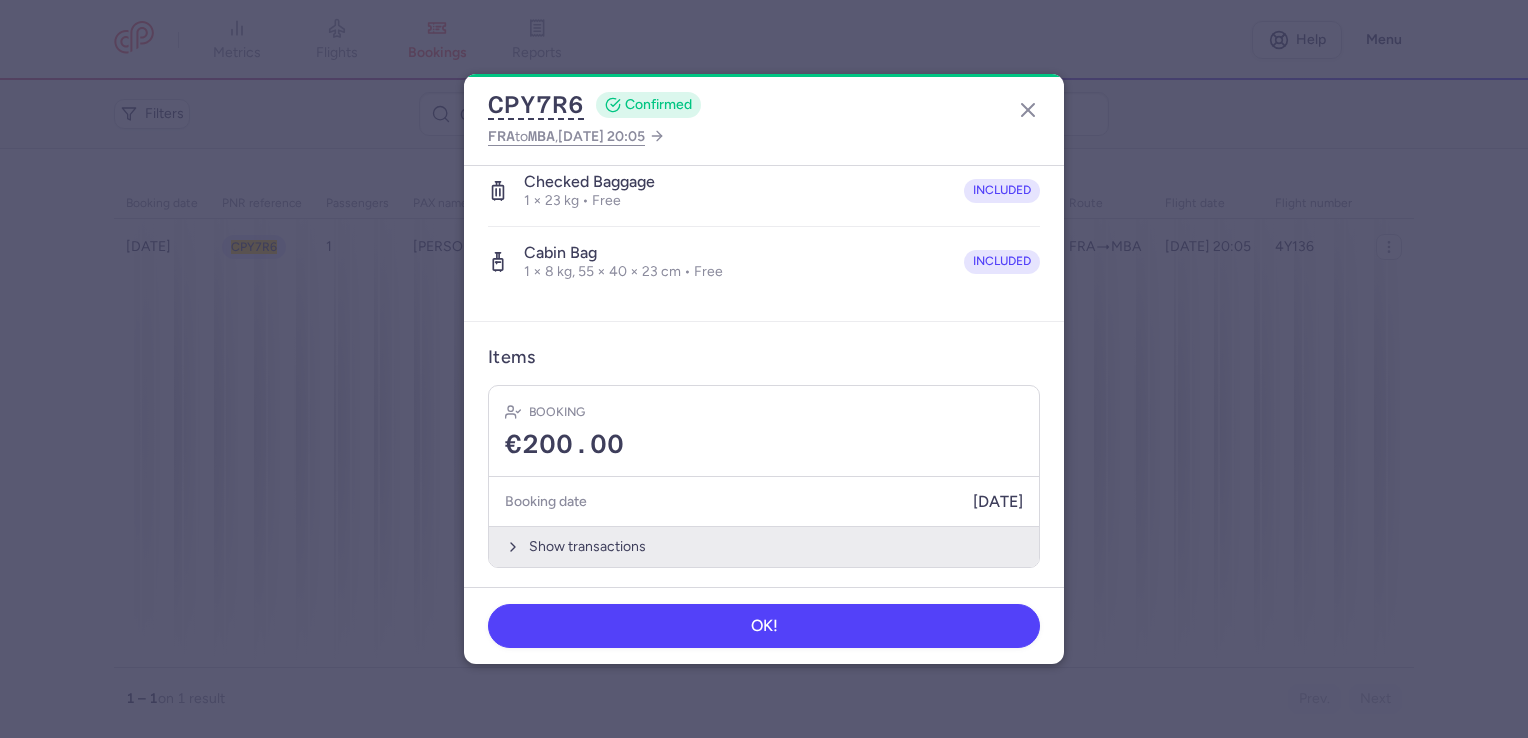 click on "Show transactions" at bounding box center (764, 546) 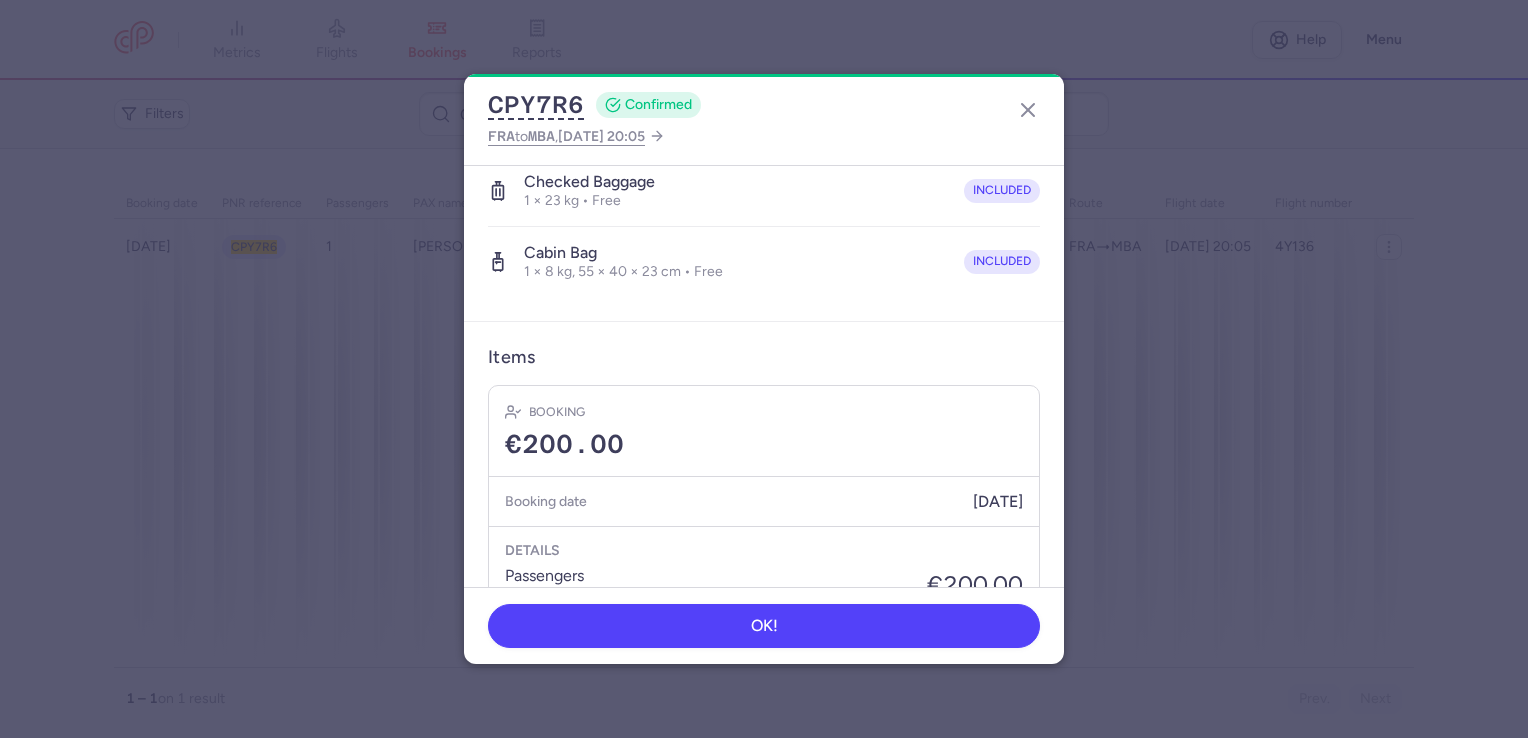 scroll, scrollTop: 688, scrollLeft: 0, axis: vertical 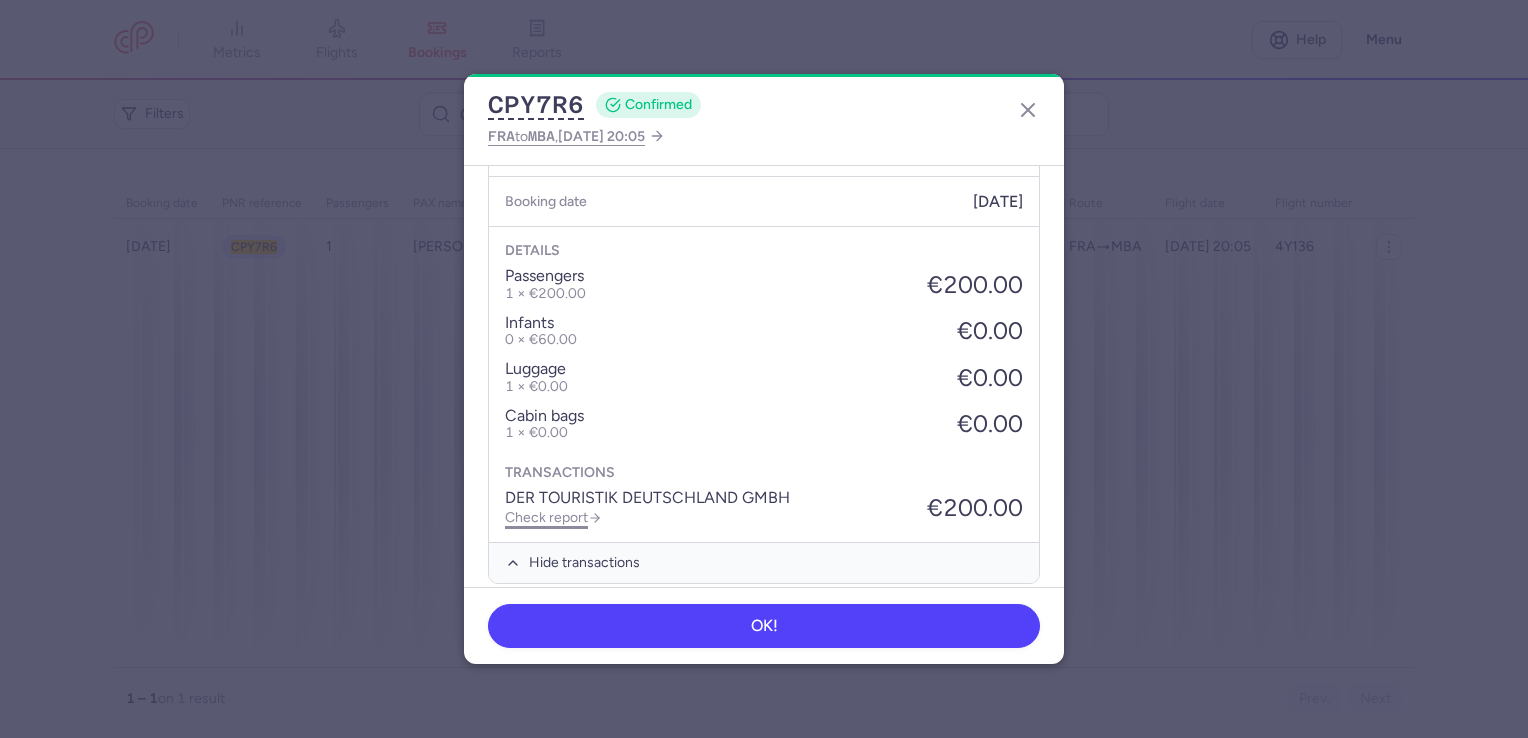 click on "Check report" 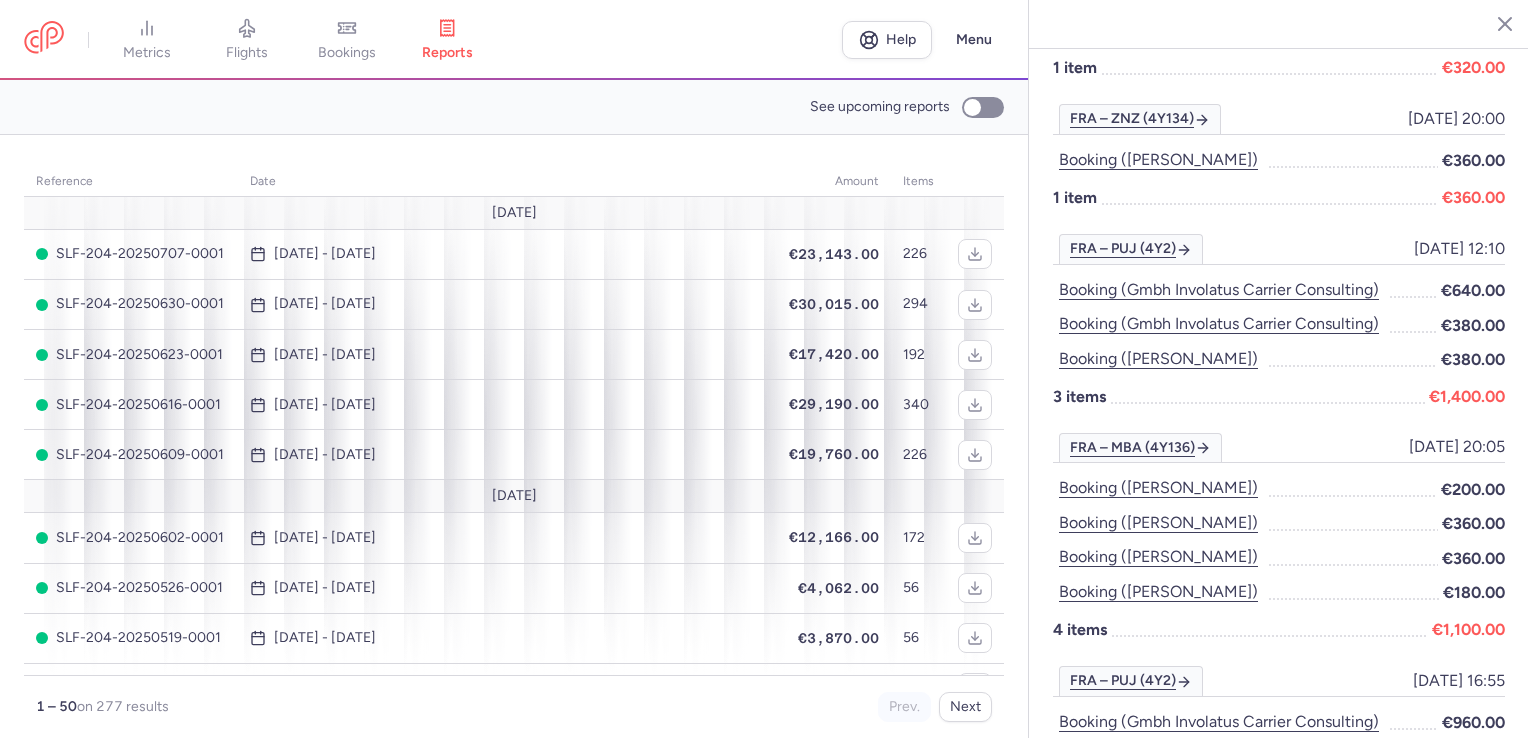 scroll, scrollTop: 500, scrollLeft: 0, axis: vertical 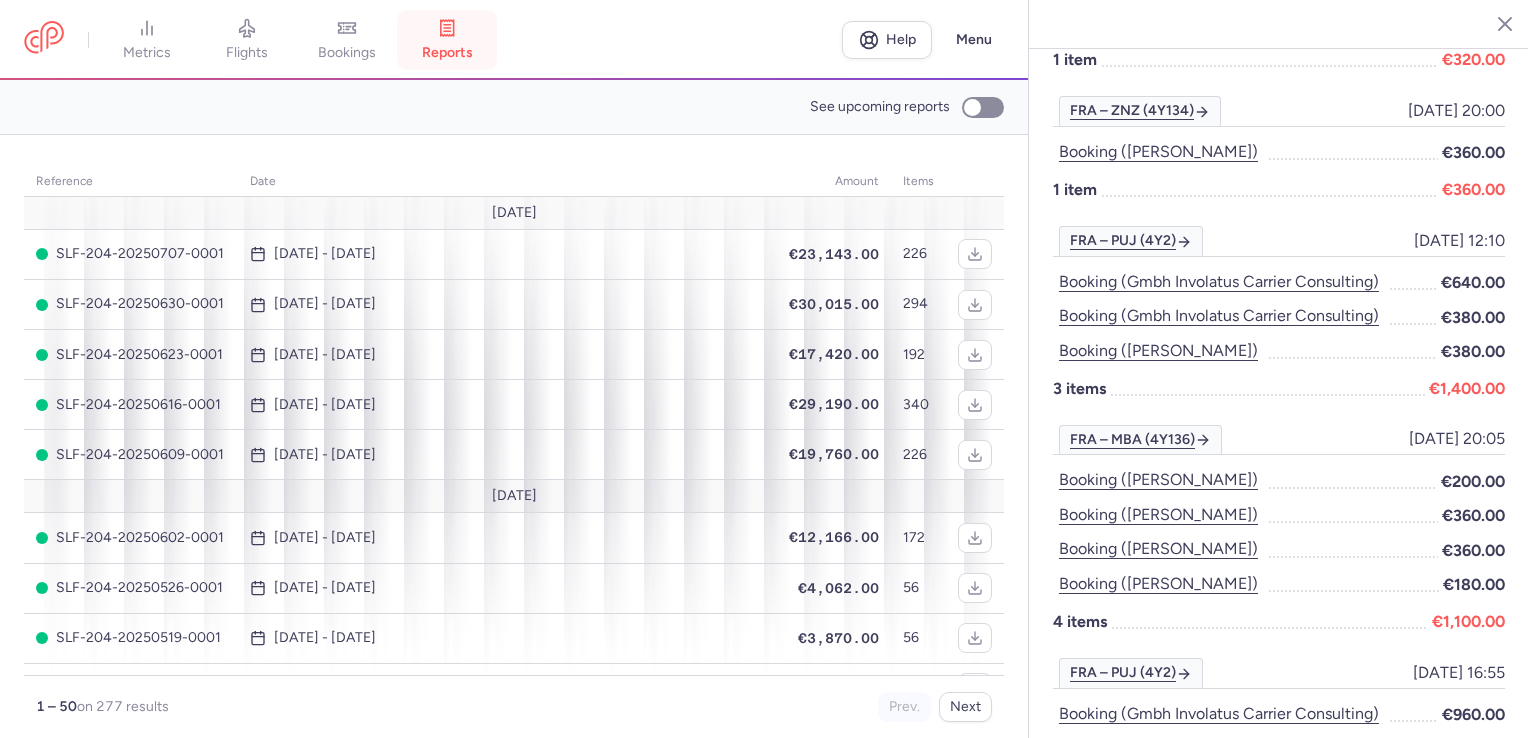 click 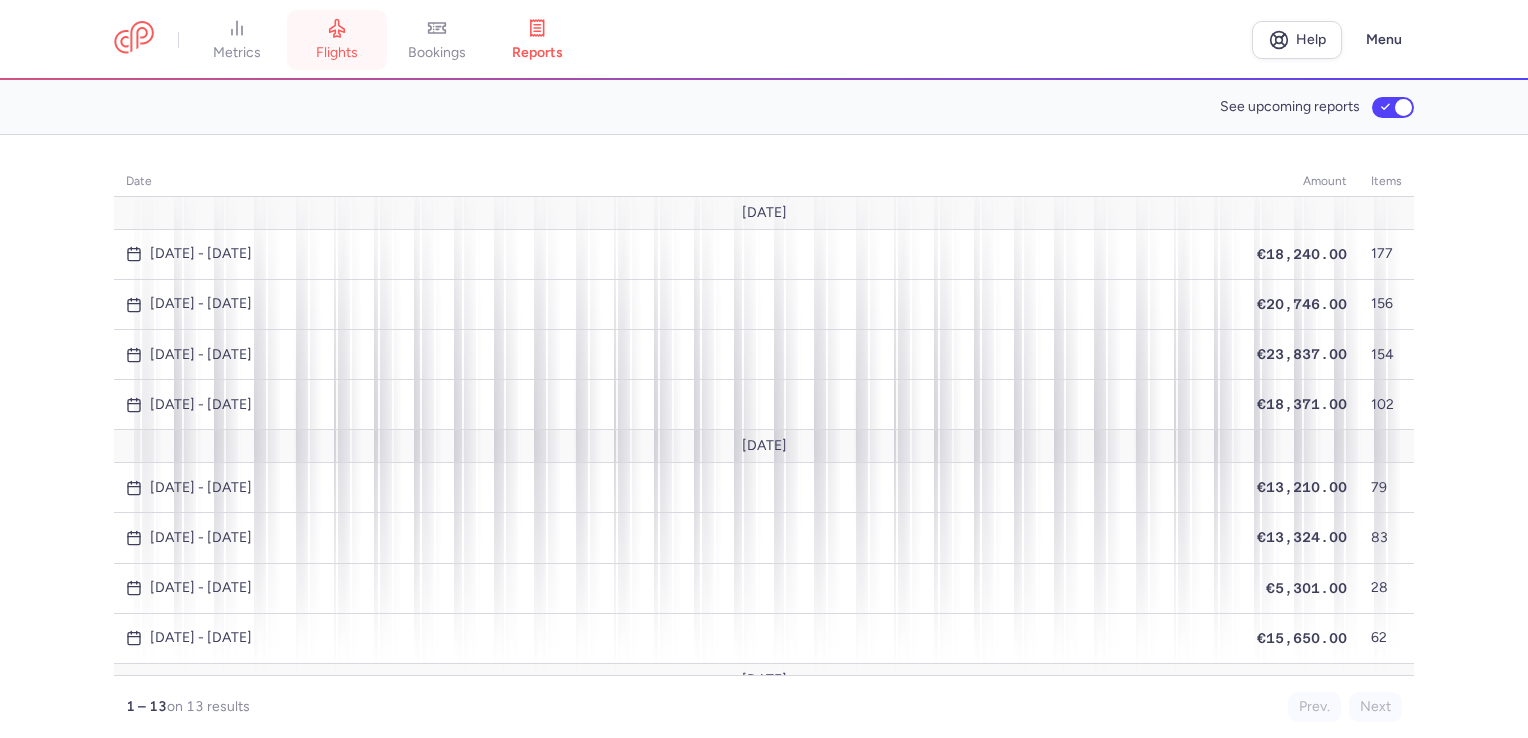 click on "flights" at bounding box center [337, 40] 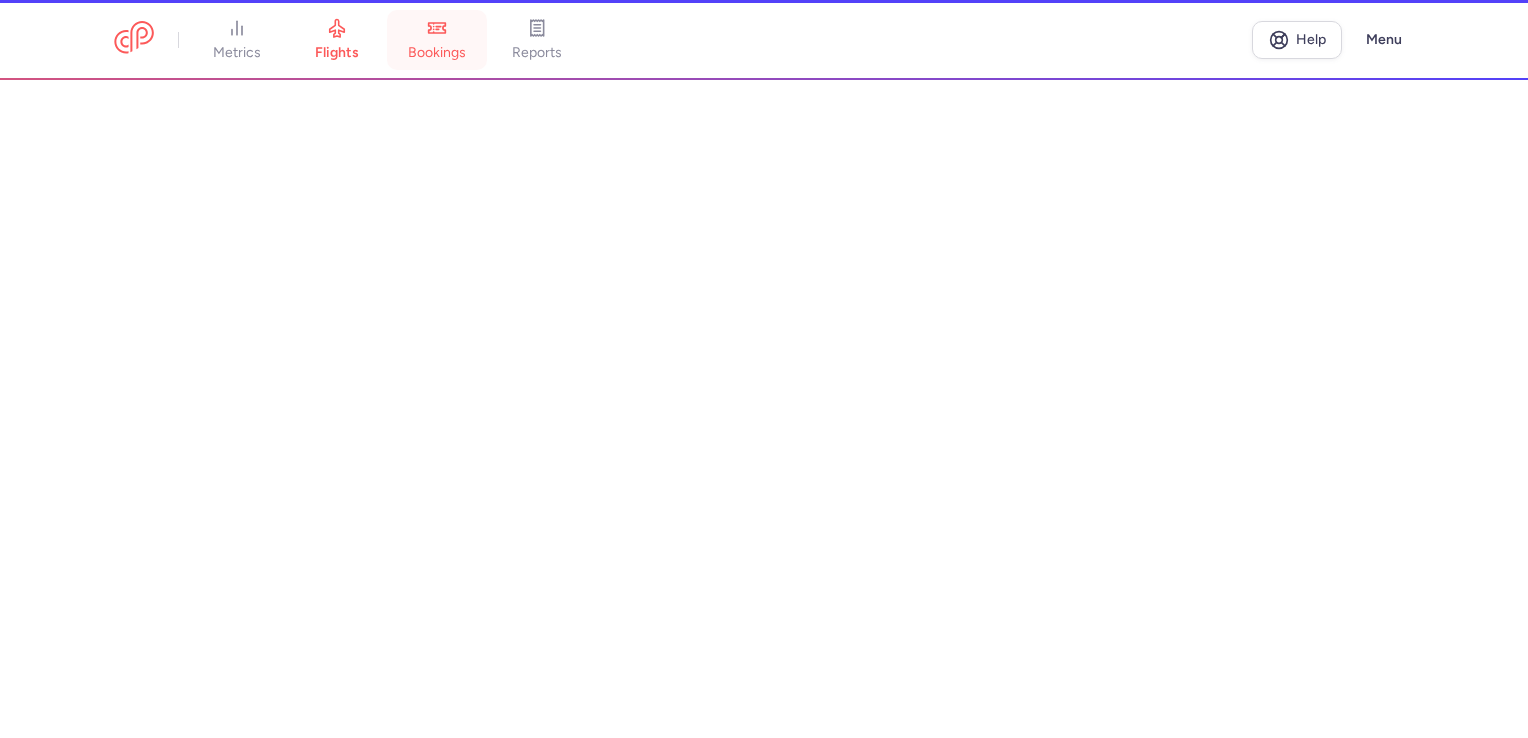 click 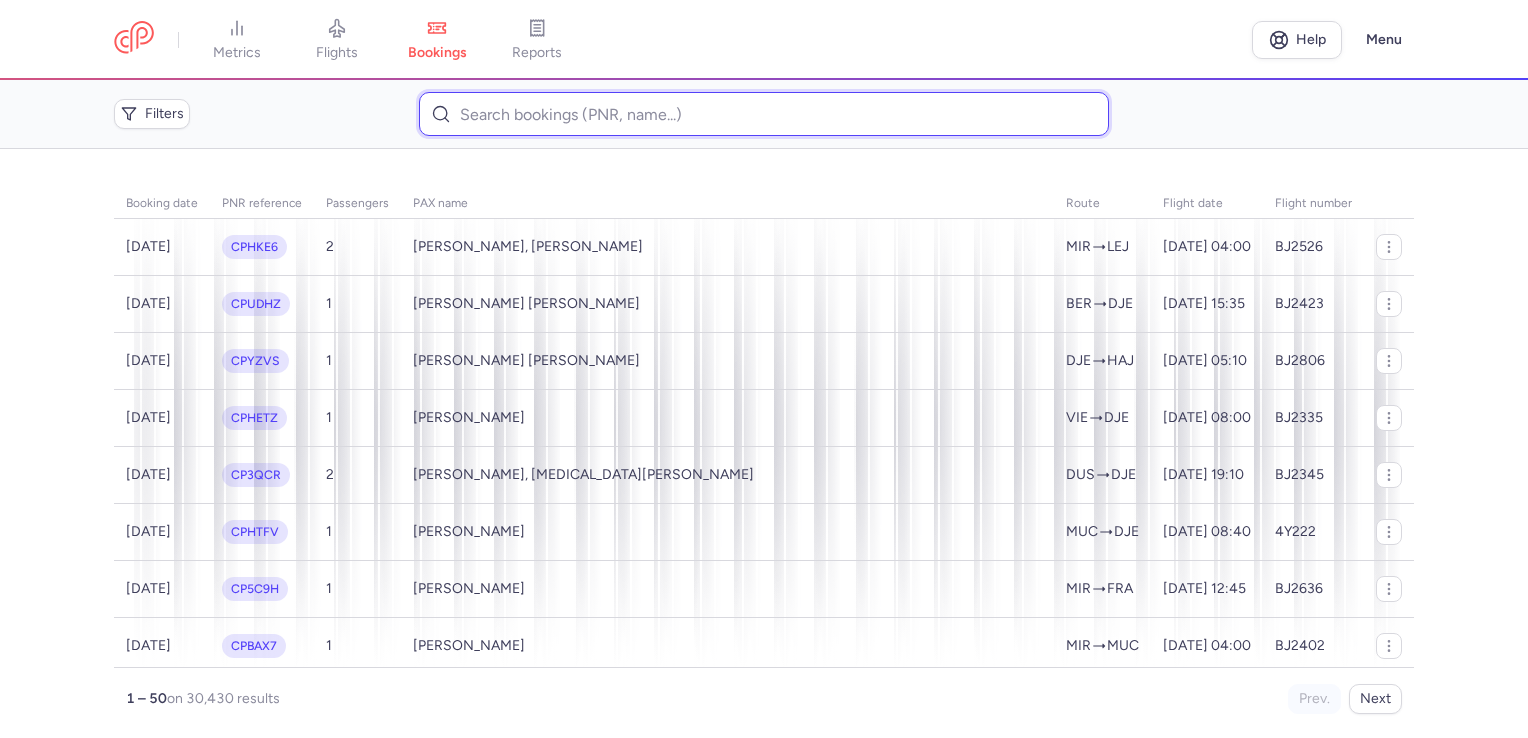 click at bounding box center [763, 114] 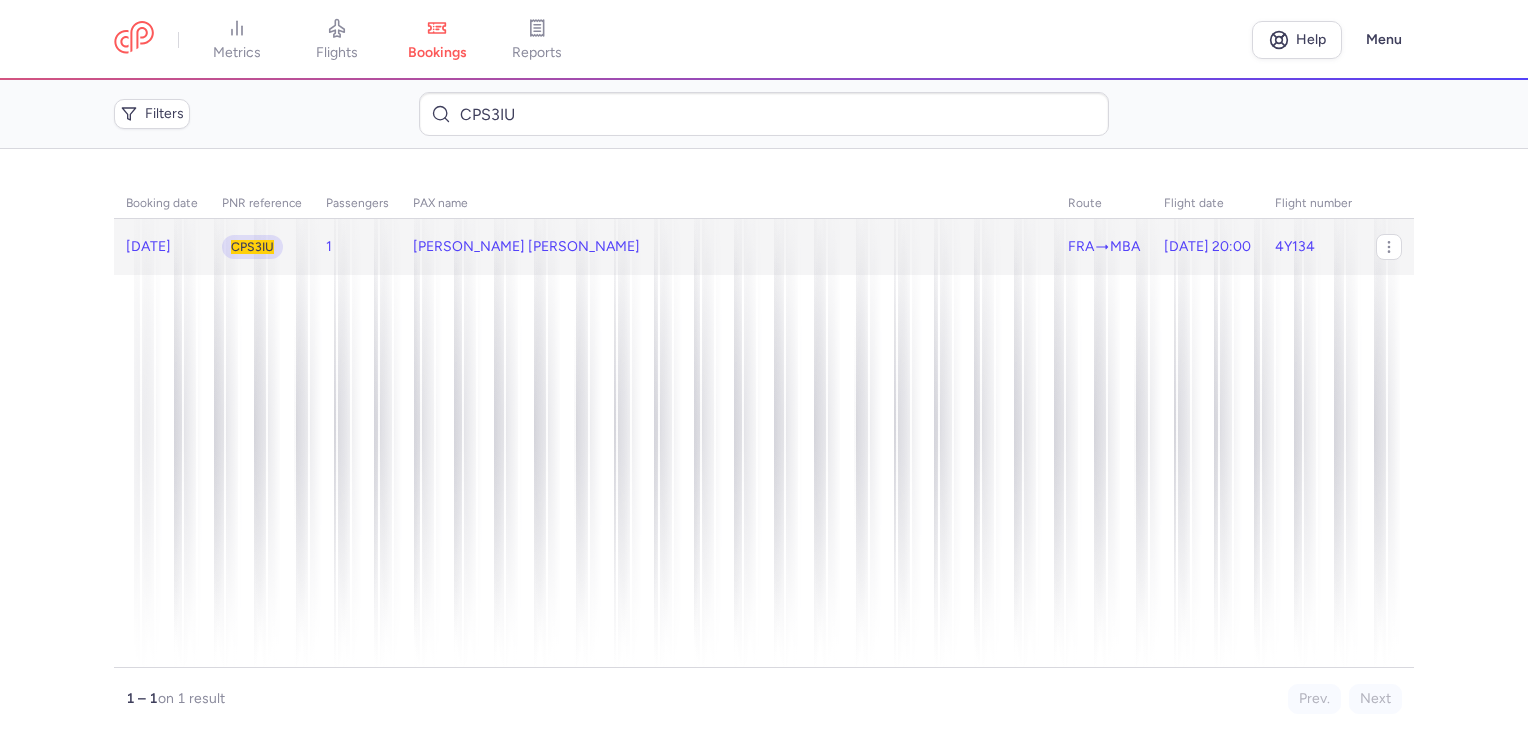 click on "[PERSON_NAME] [PERSON_NAME]" 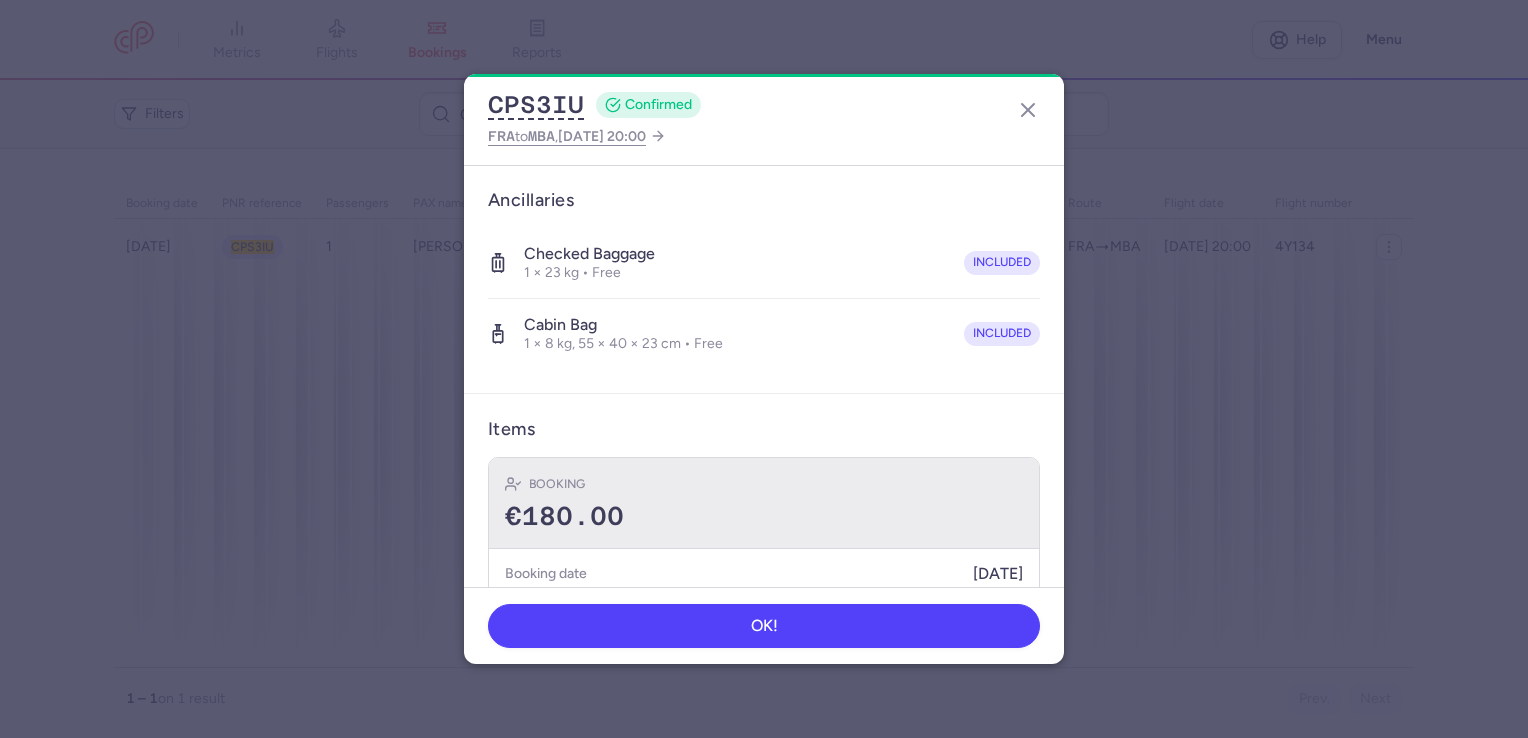 scroll, scrollTop: 388, scrollLeft: 0, axis: vertical 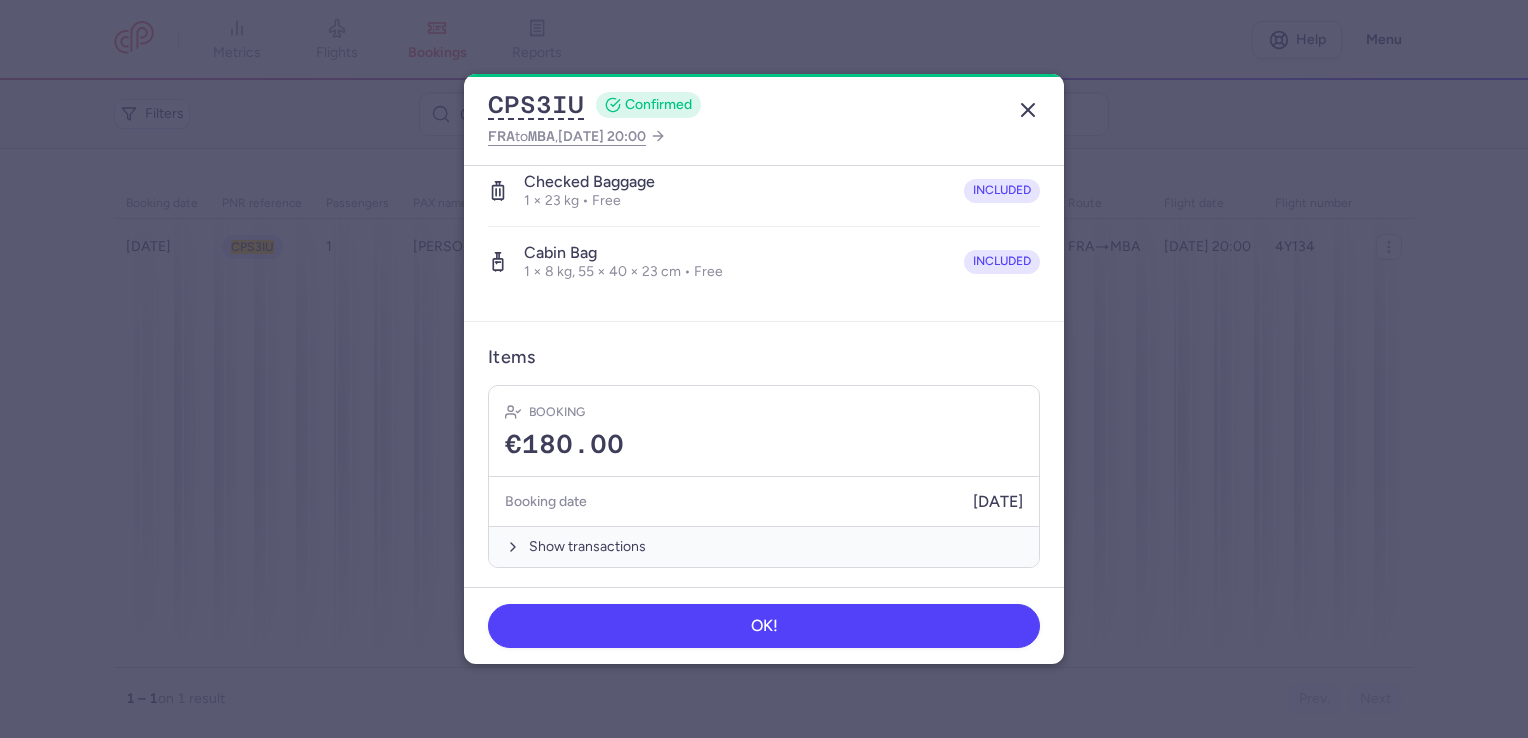 click 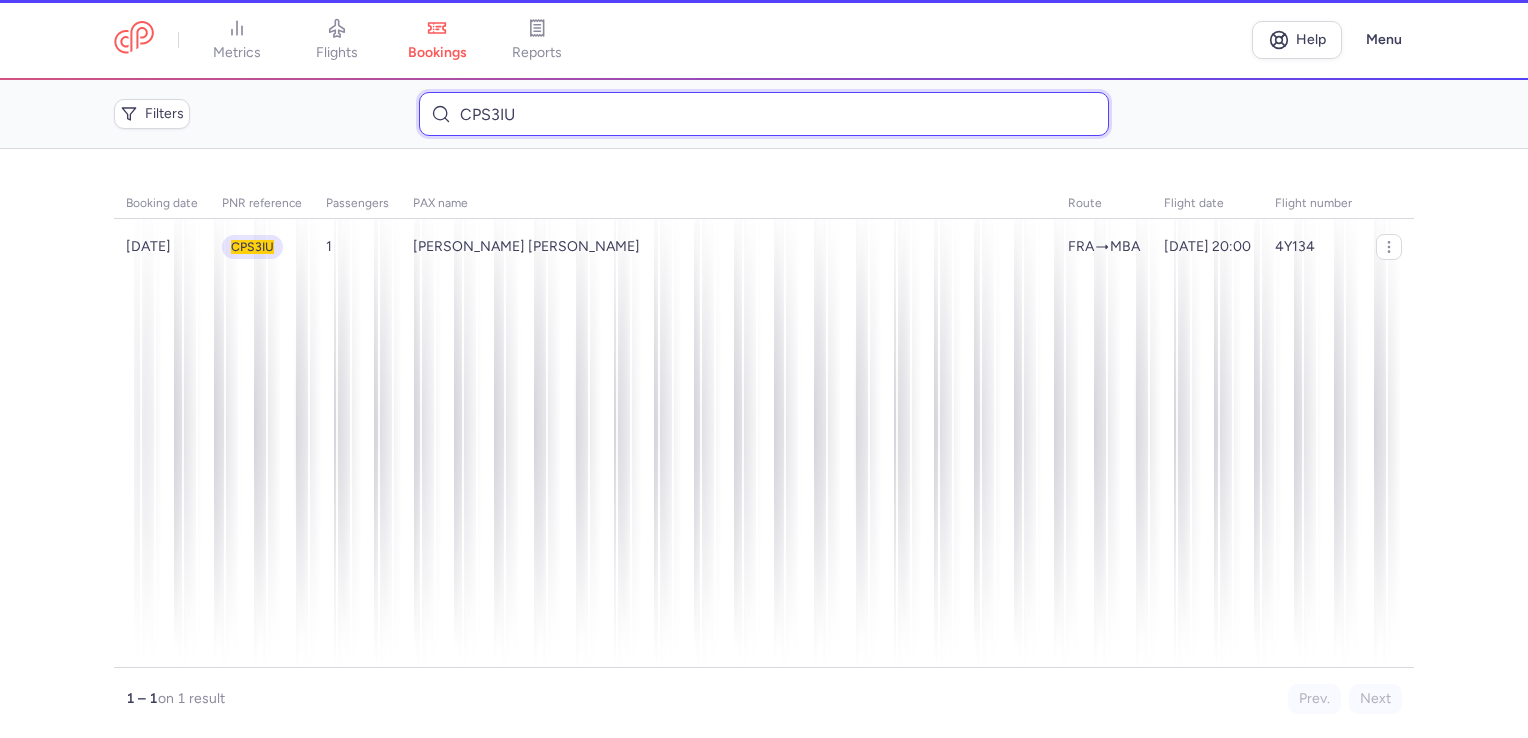 click on "CPS3IU" at bounding box center [763, 114] 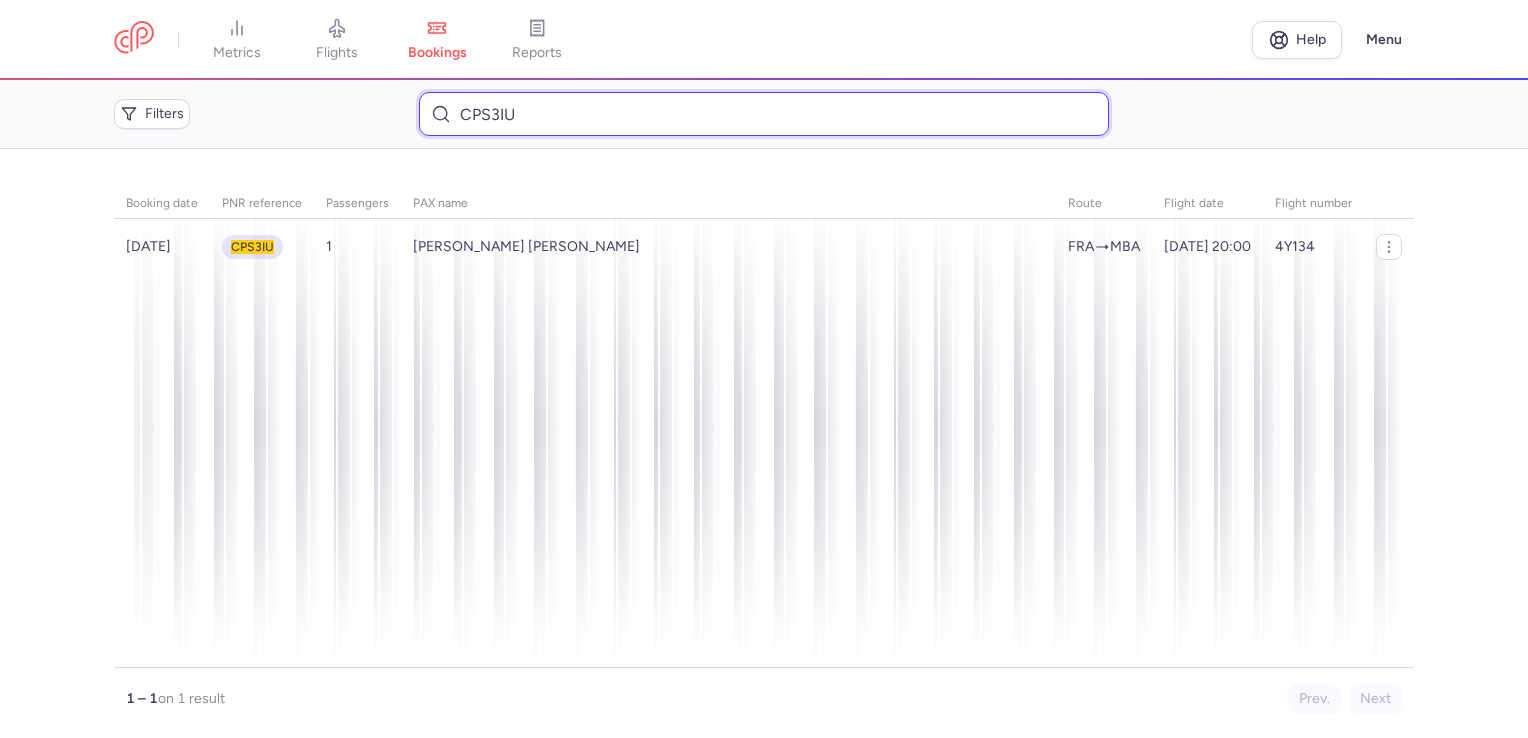 drag, startPoint x: 538, startPoint y: 113, endPoint x: 304, endPoint y: 107, distance: 234.0769 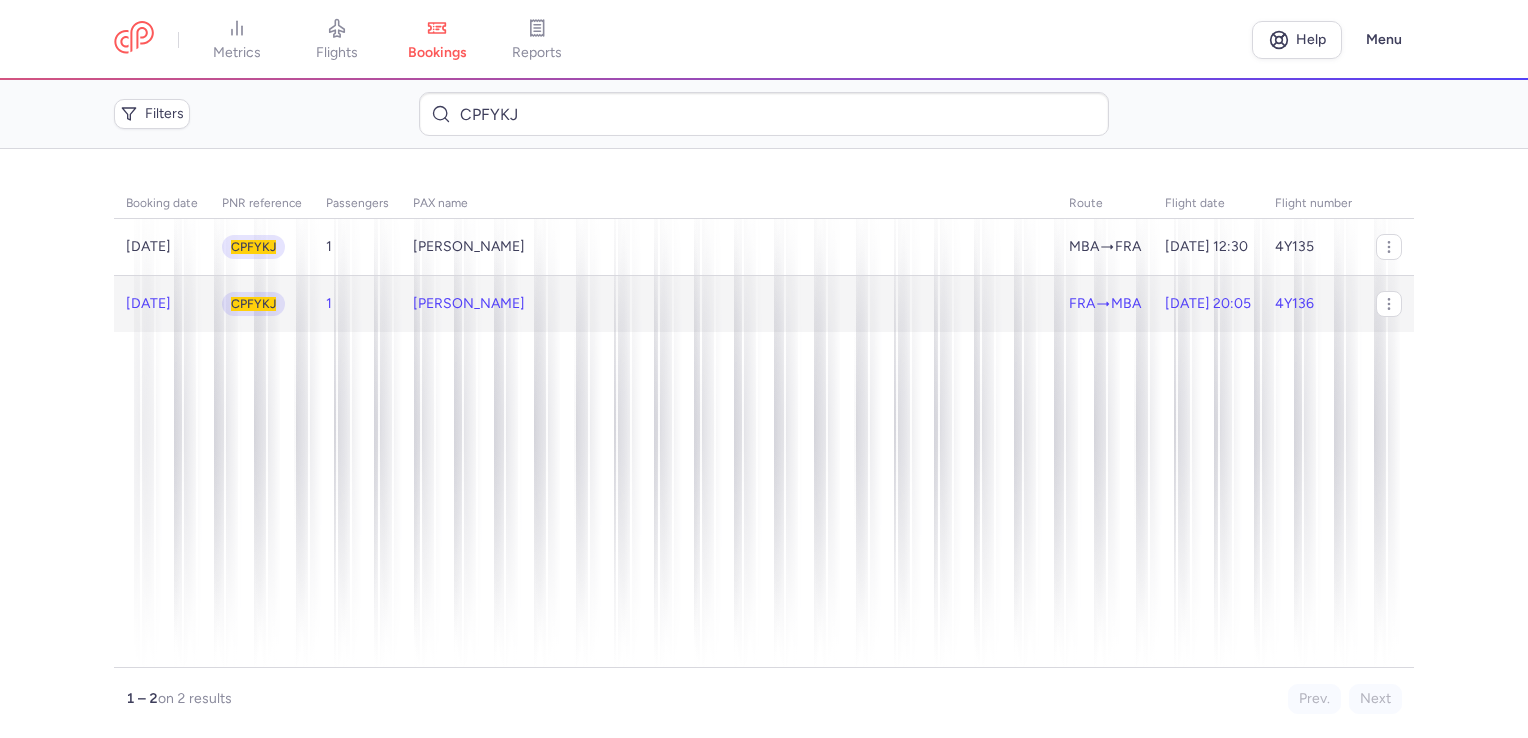 click on "[PERSON_NAME]" 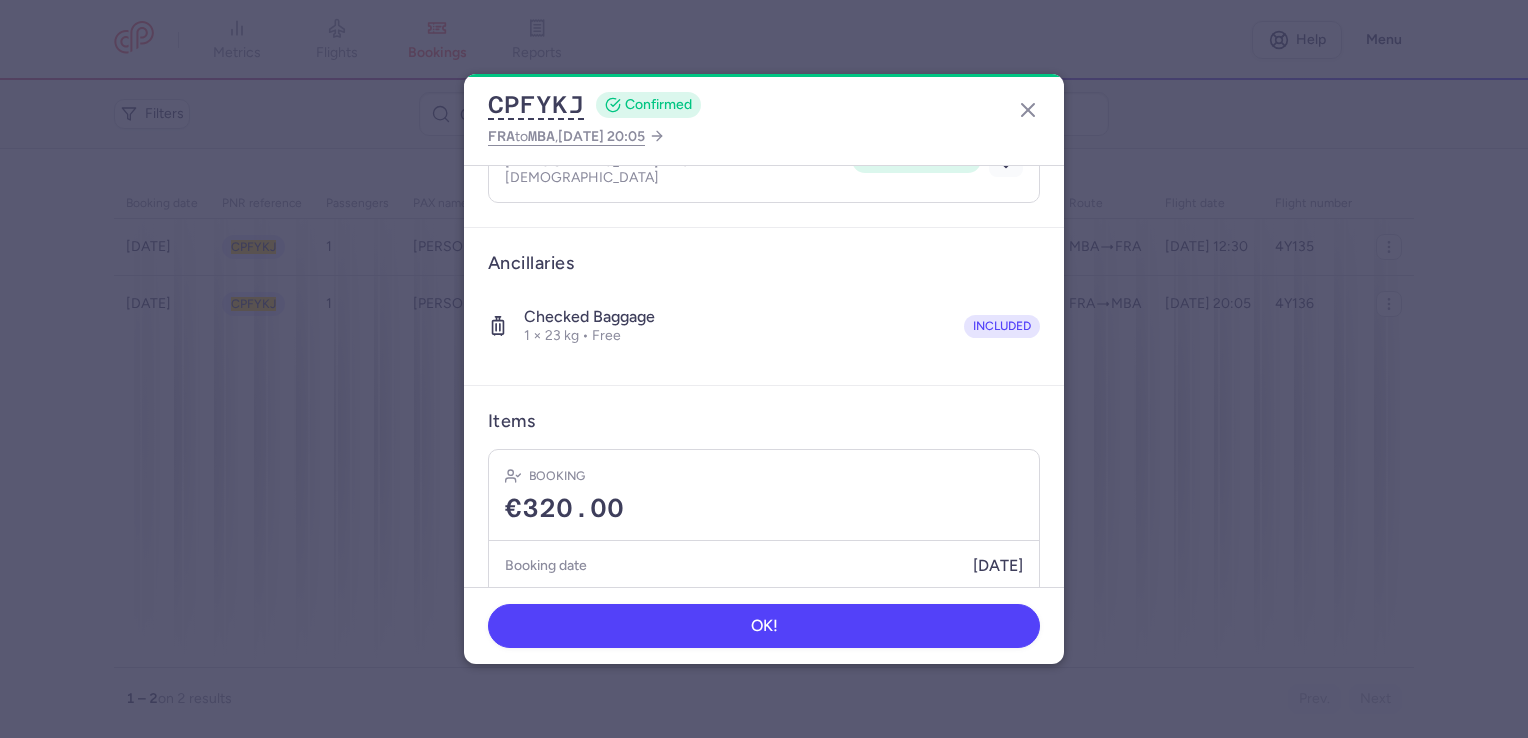 scroll, scrollTop: 300, scrollLeft: 0, axis: vertical 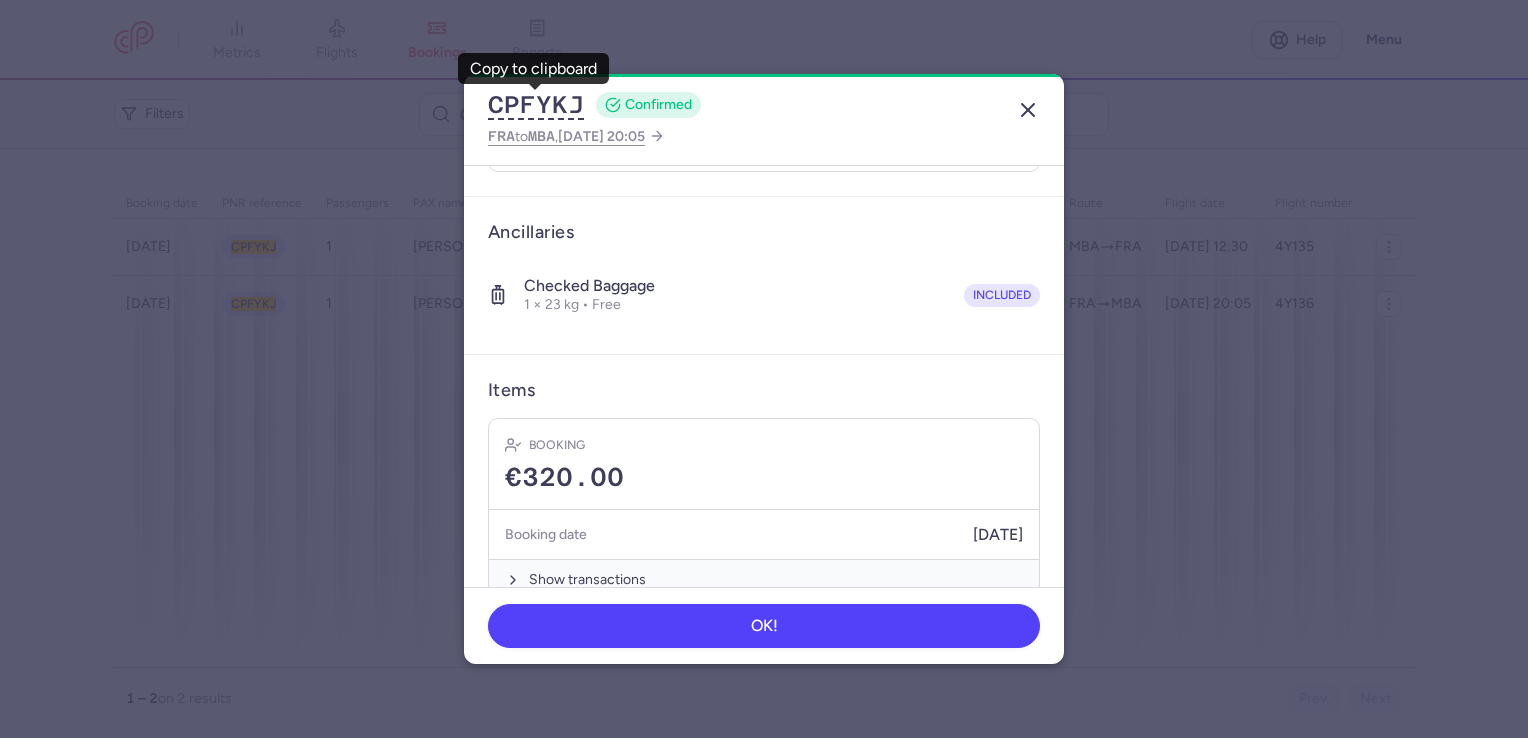 click 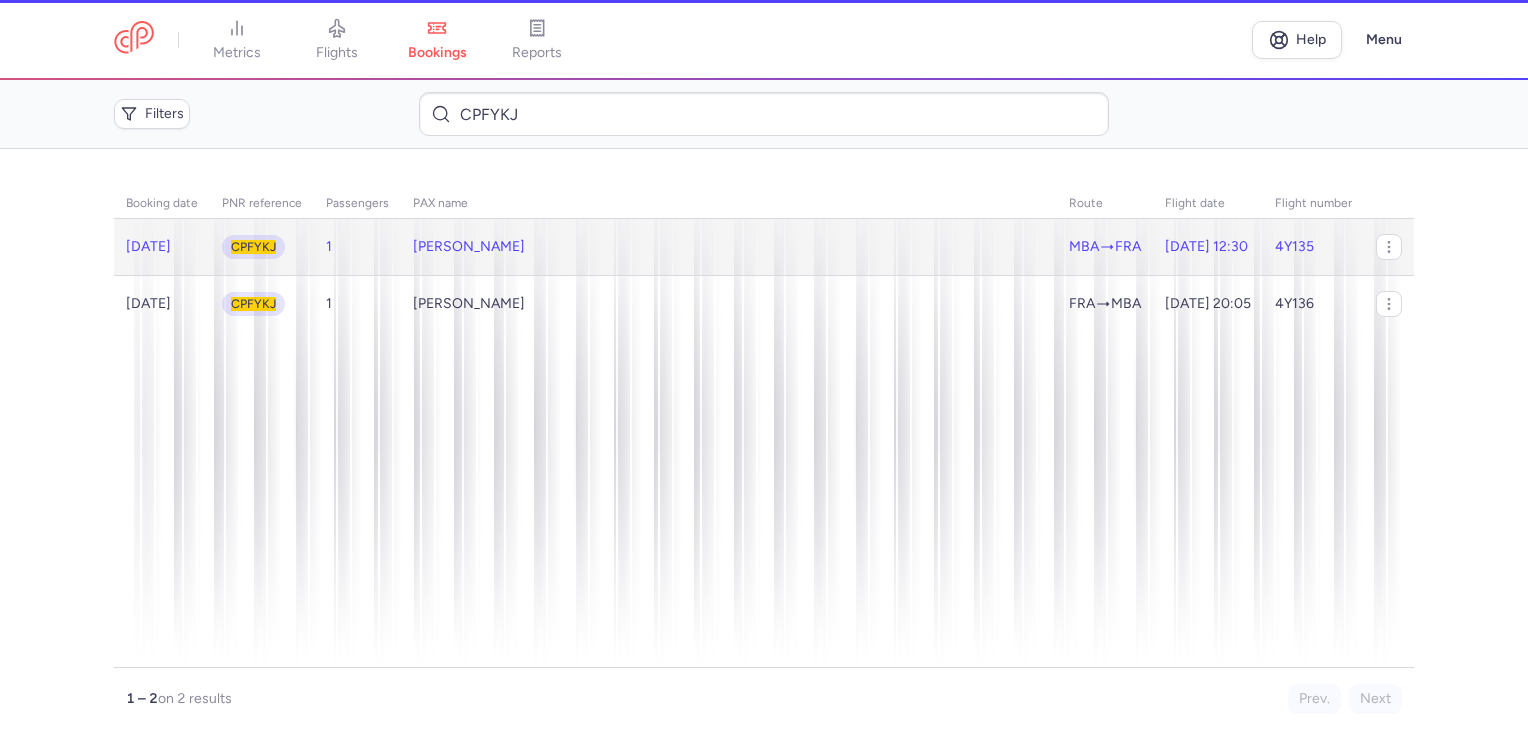 click on "[PERSON_NAME]" 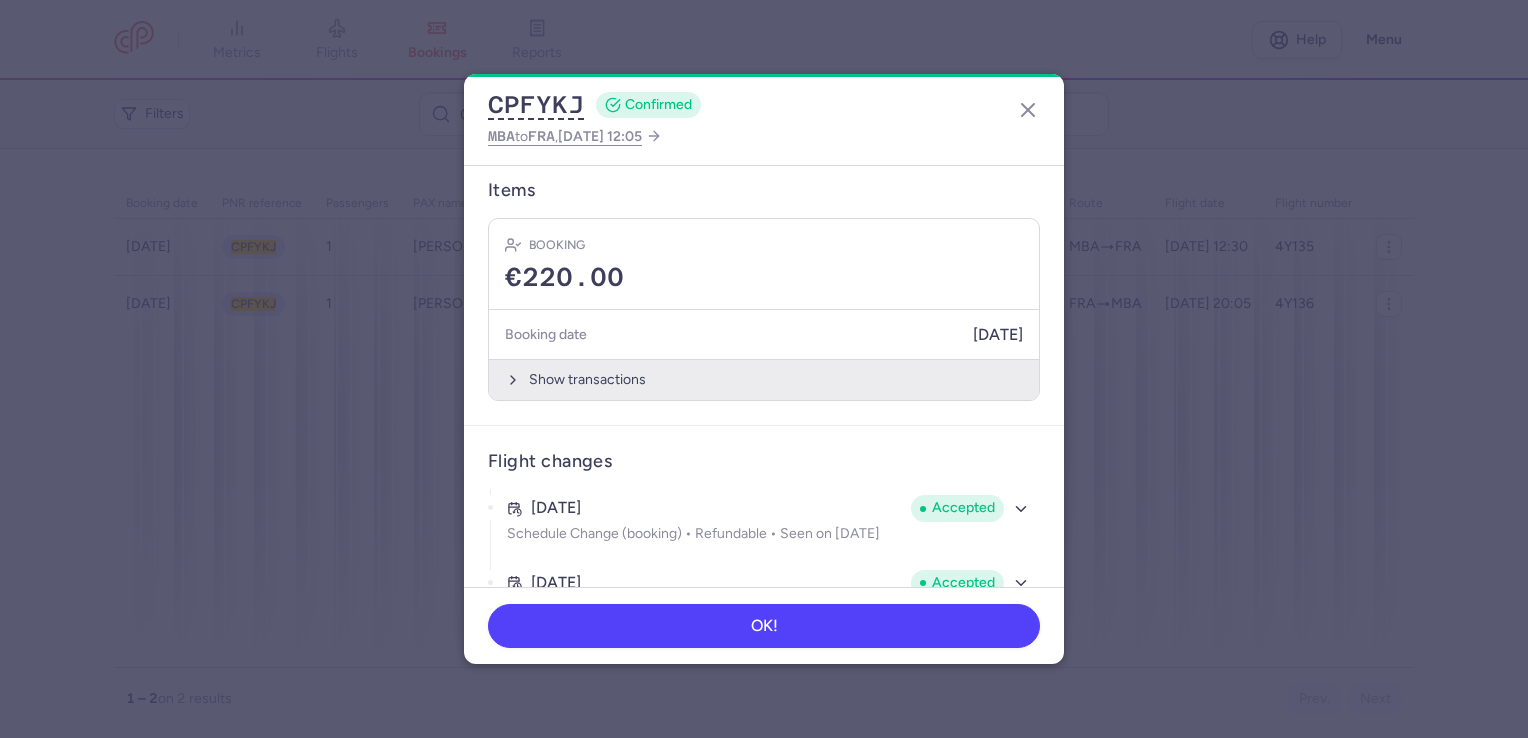 scroll, scrollTop: 400, scrollLeft: 0, axis: vertical 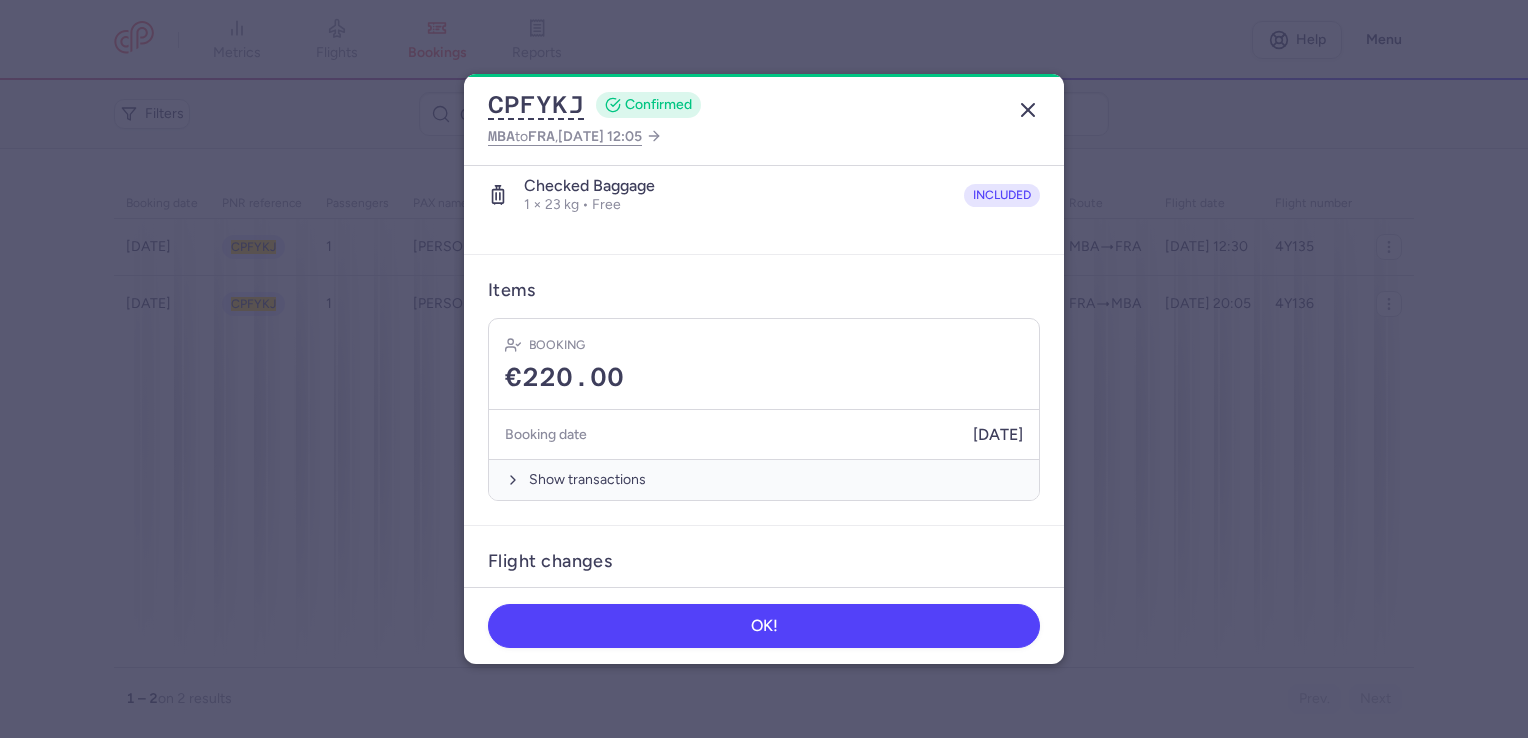 click 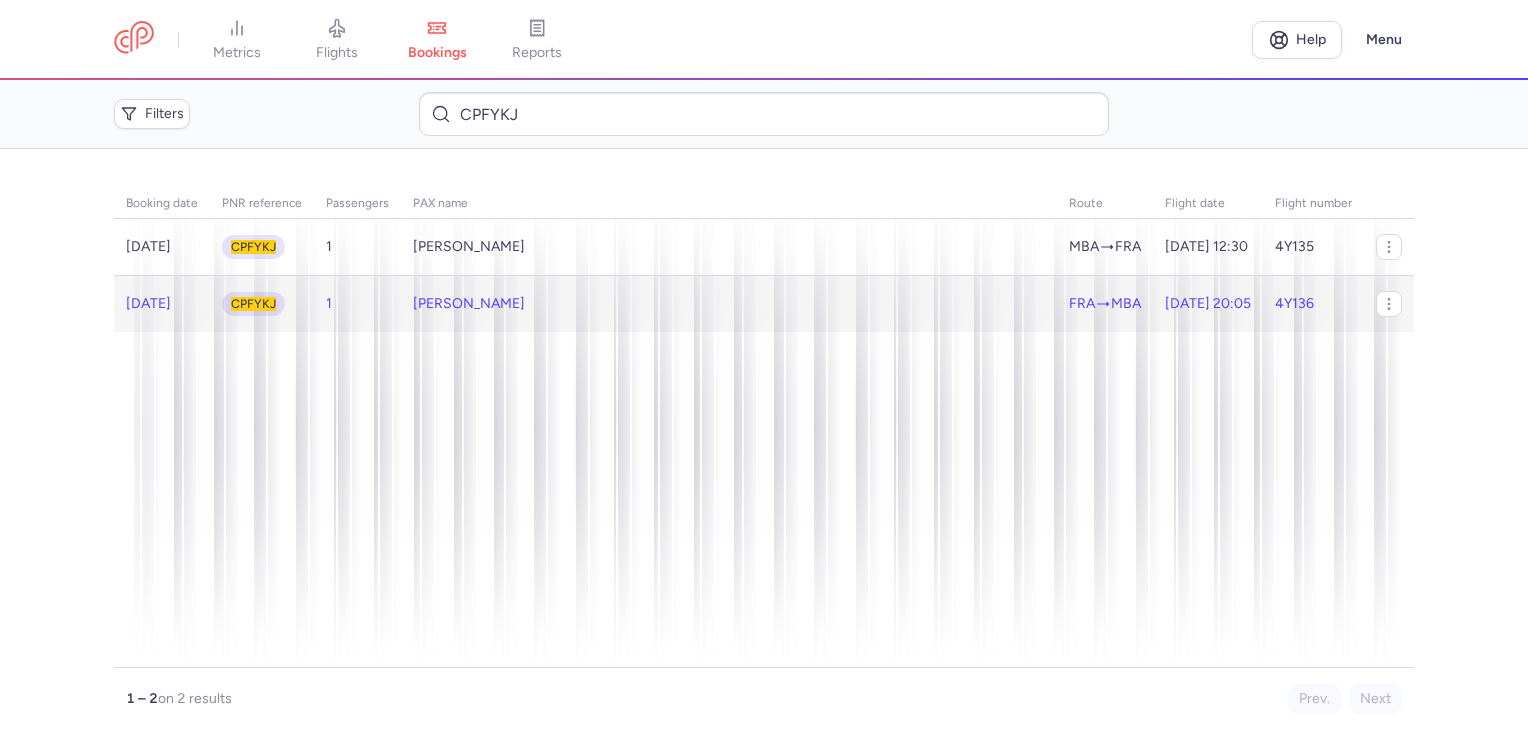click on "[PERSON_NAME]" 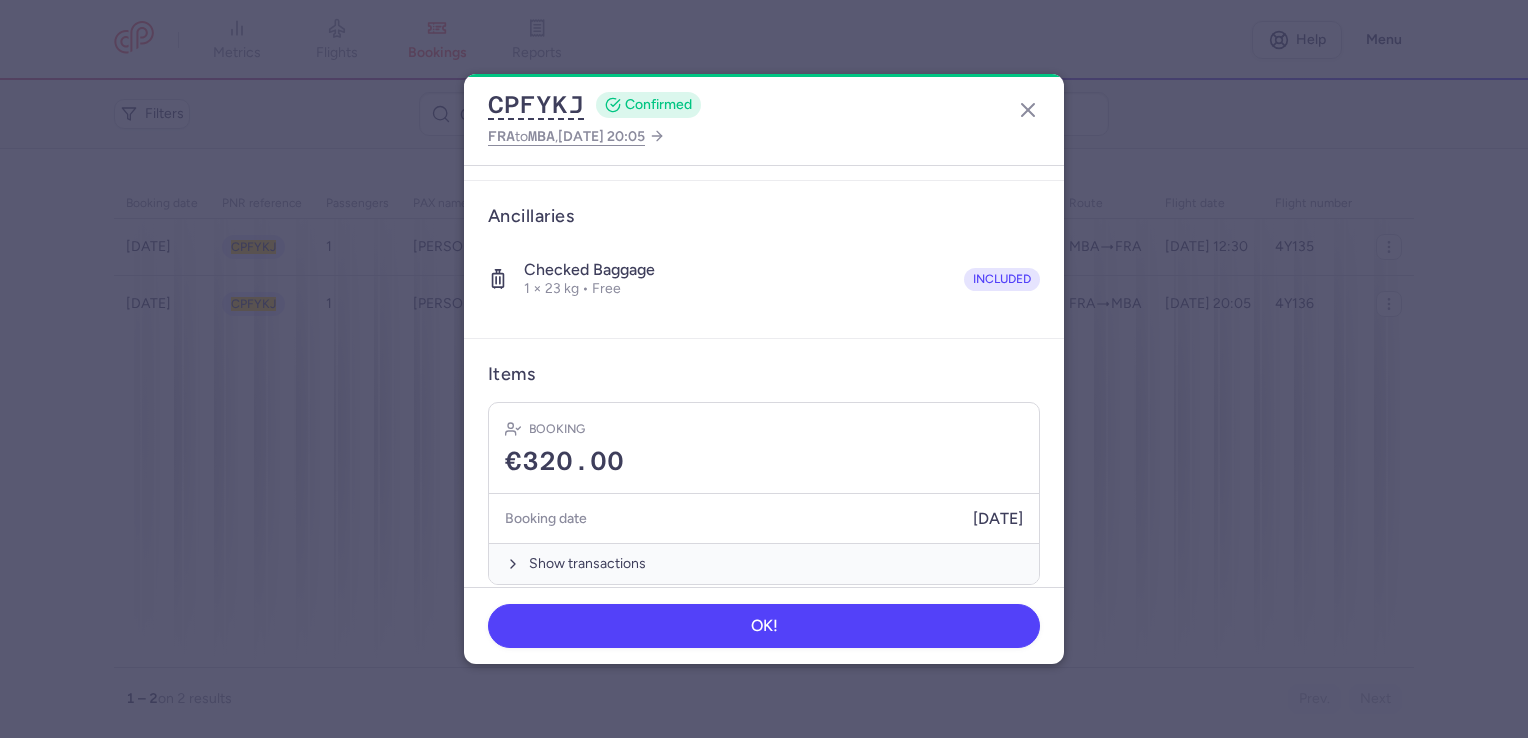 scroll, scrollTop: 318, scrollLeft: 0, axis: vertical 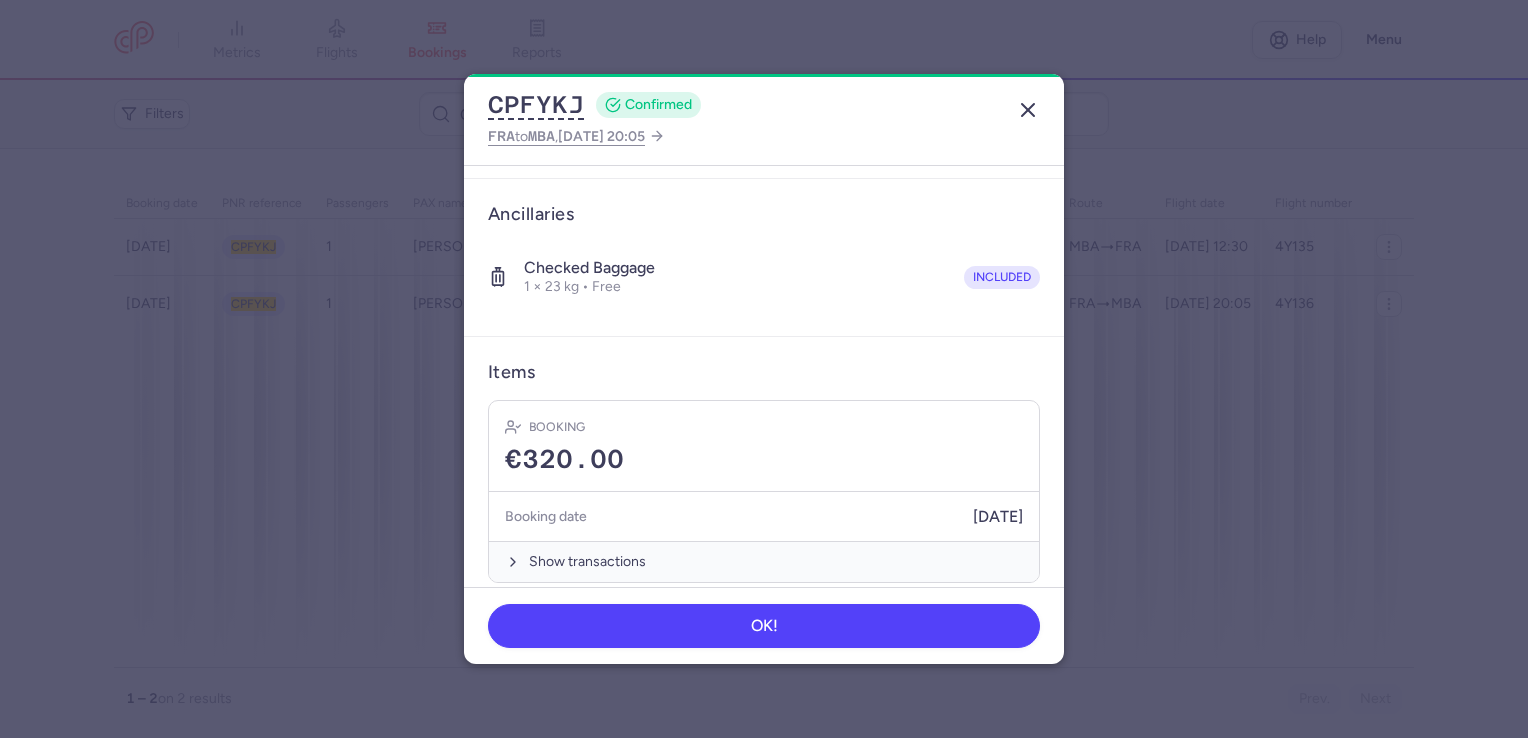 click 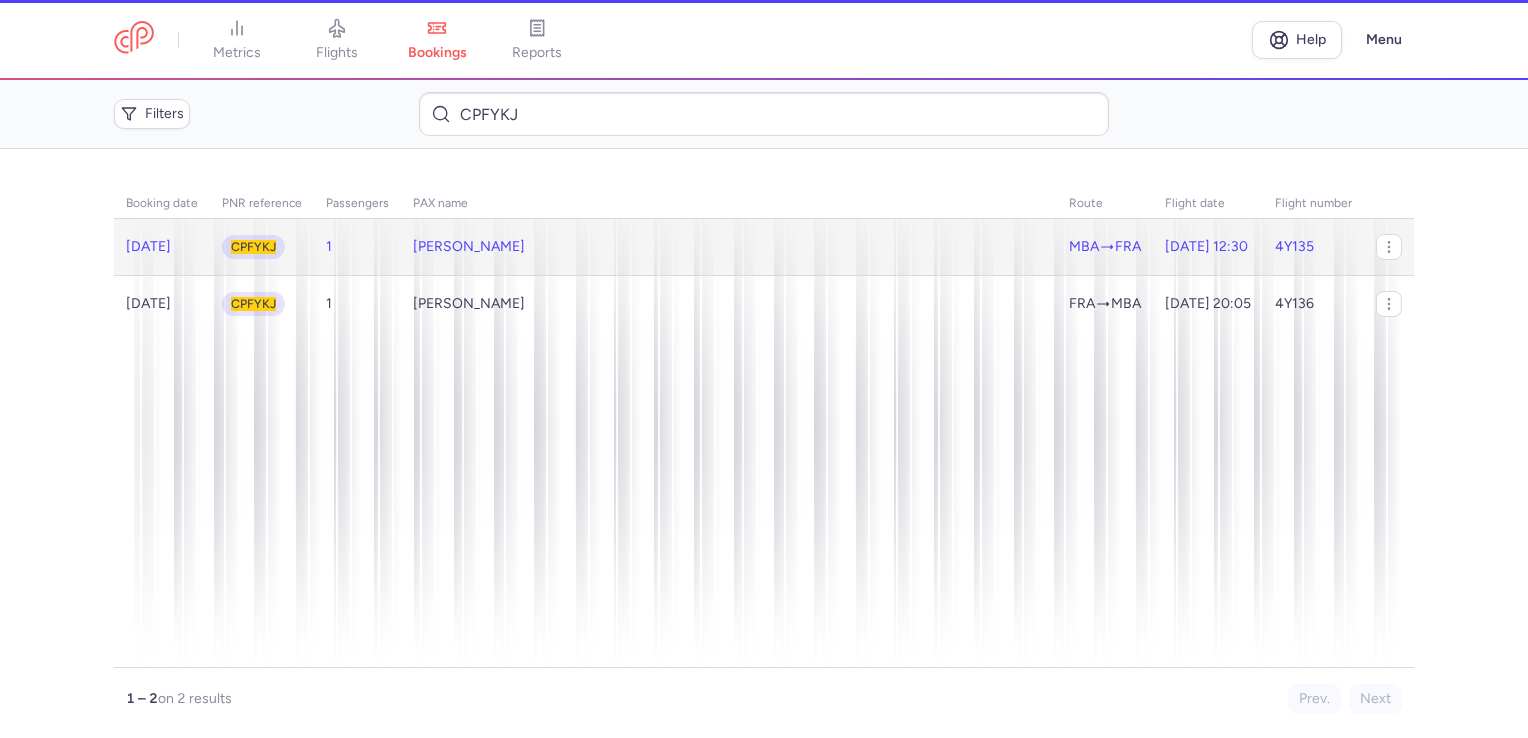 click on "[PERSON_NAME]" 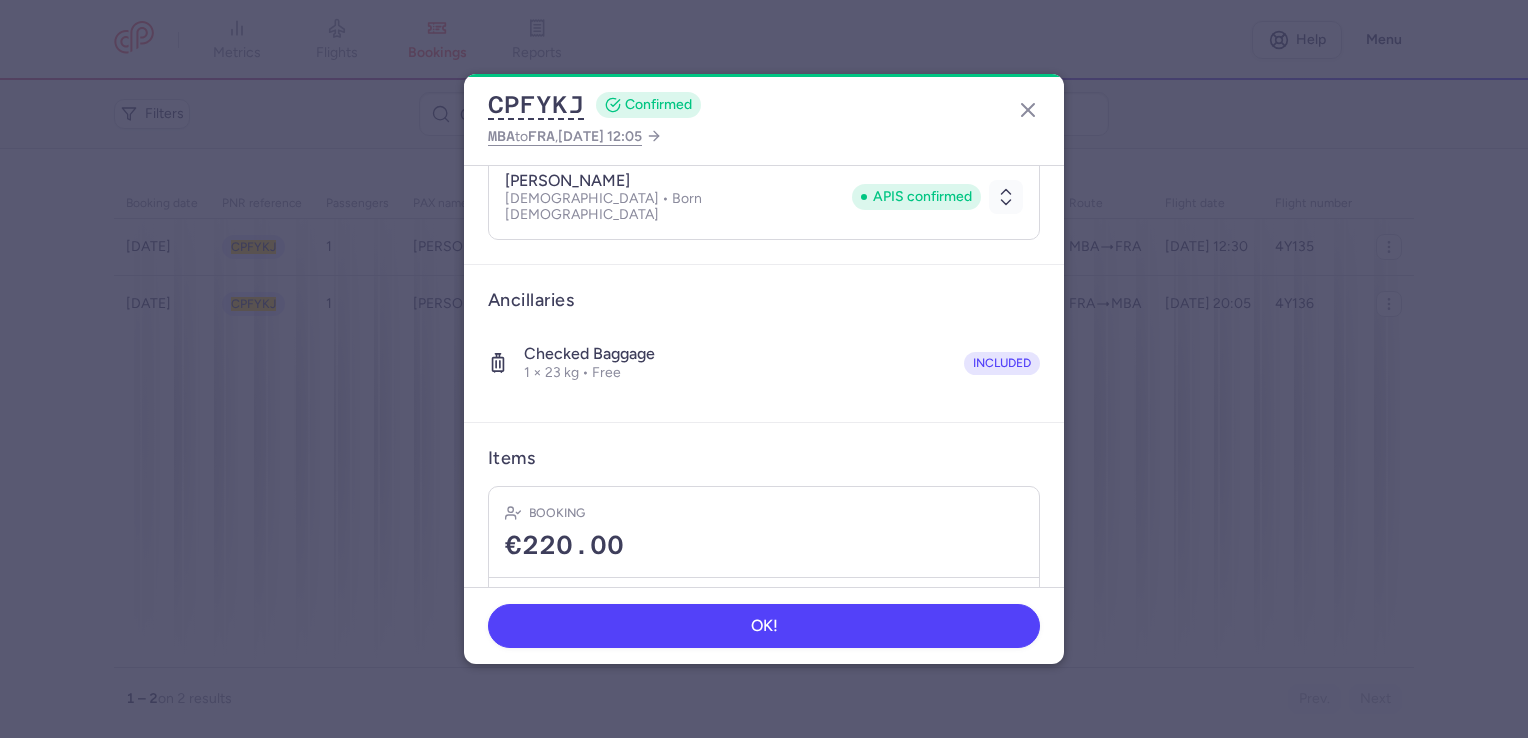 scroll, scrollTop: 0, scrollLeft: 0, axis: both 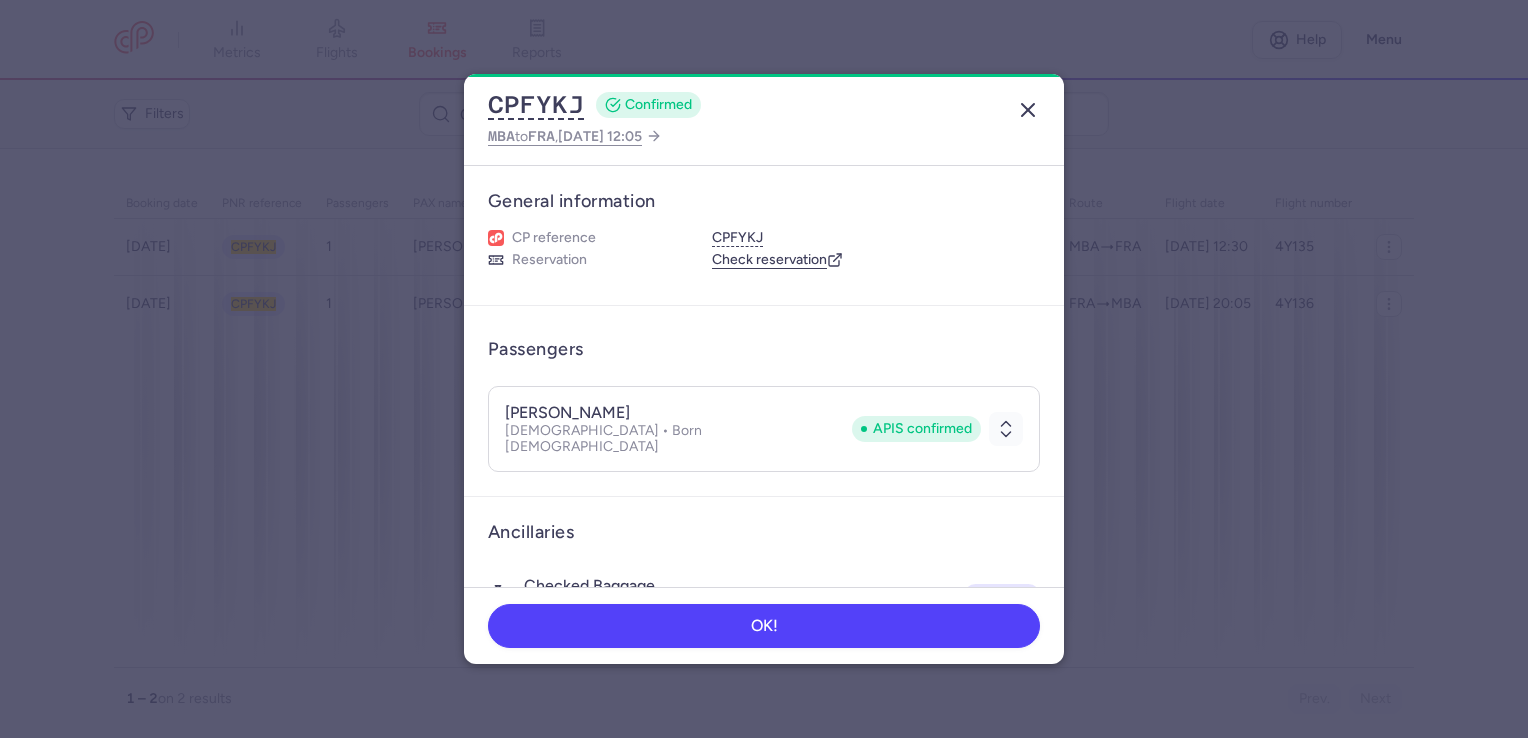 click 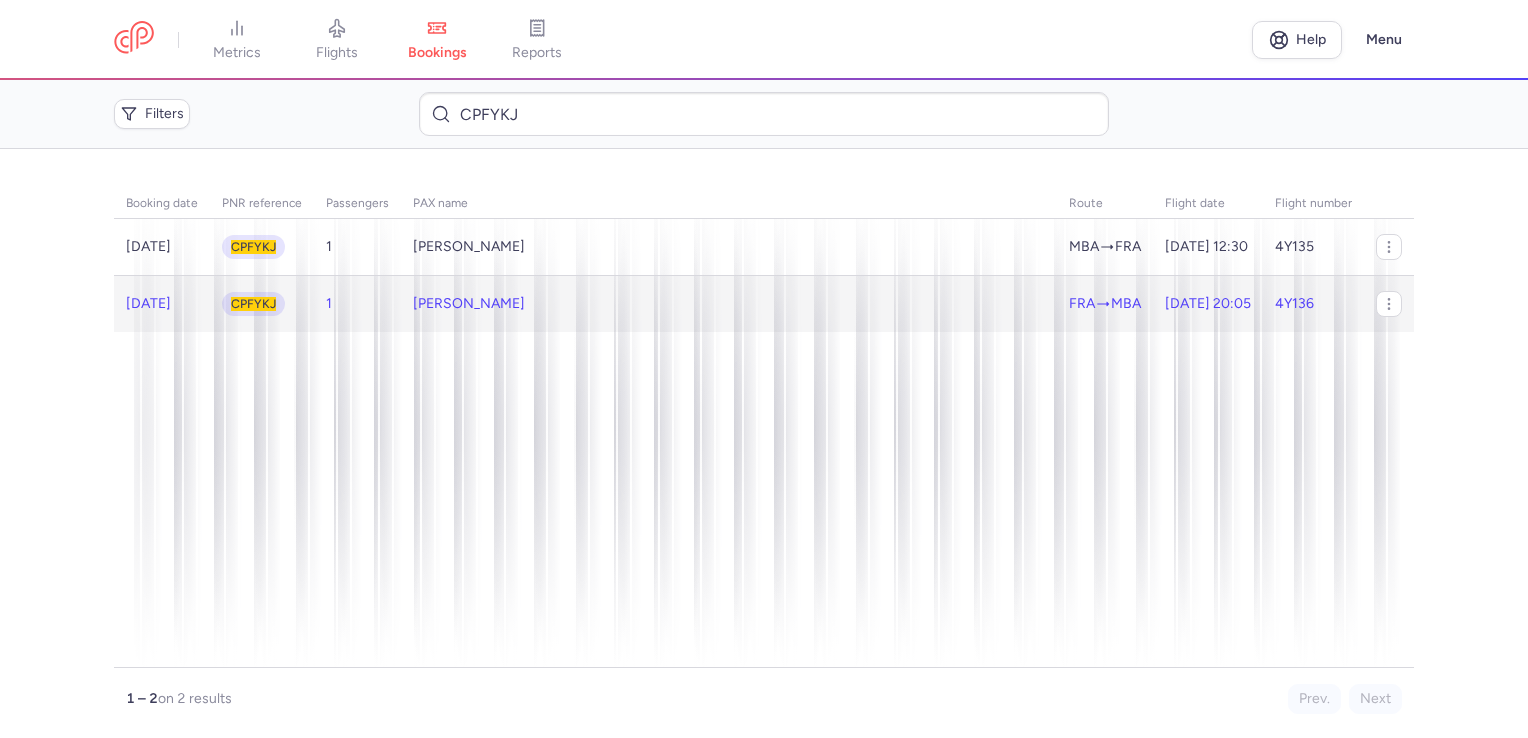 click on "[PERSON_NAME]" 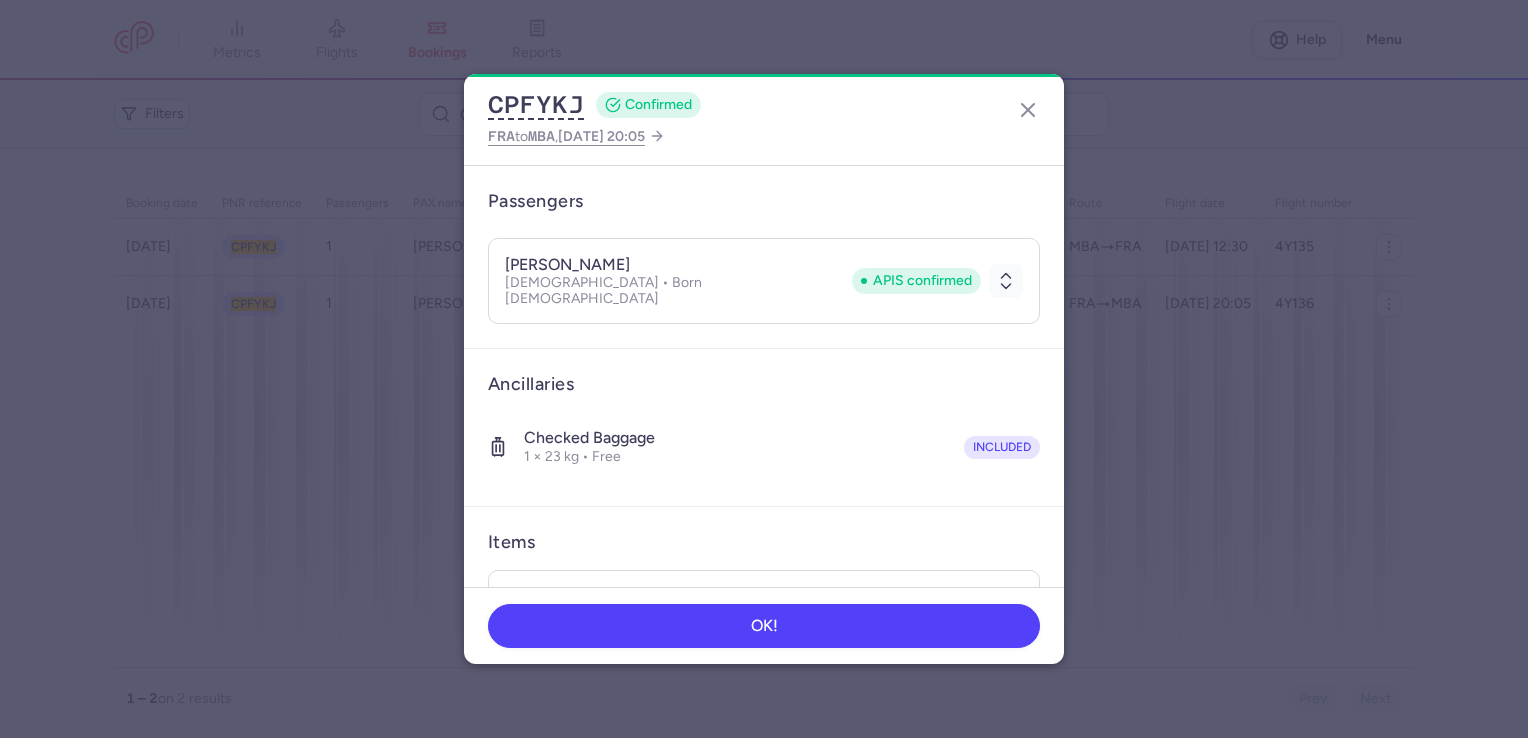 scroll, scrollTop: 318, scrollLeft: 0, axis: vertical 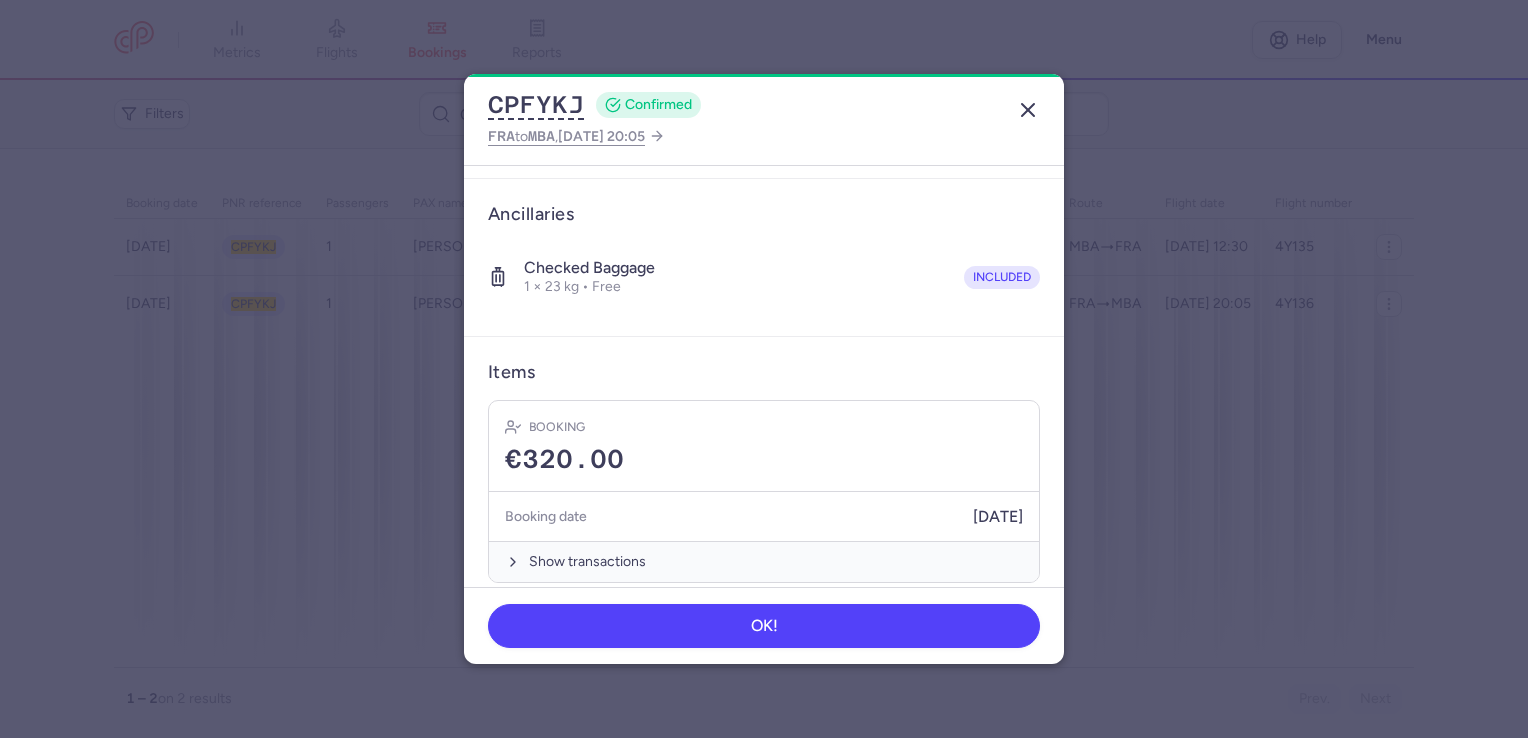 click 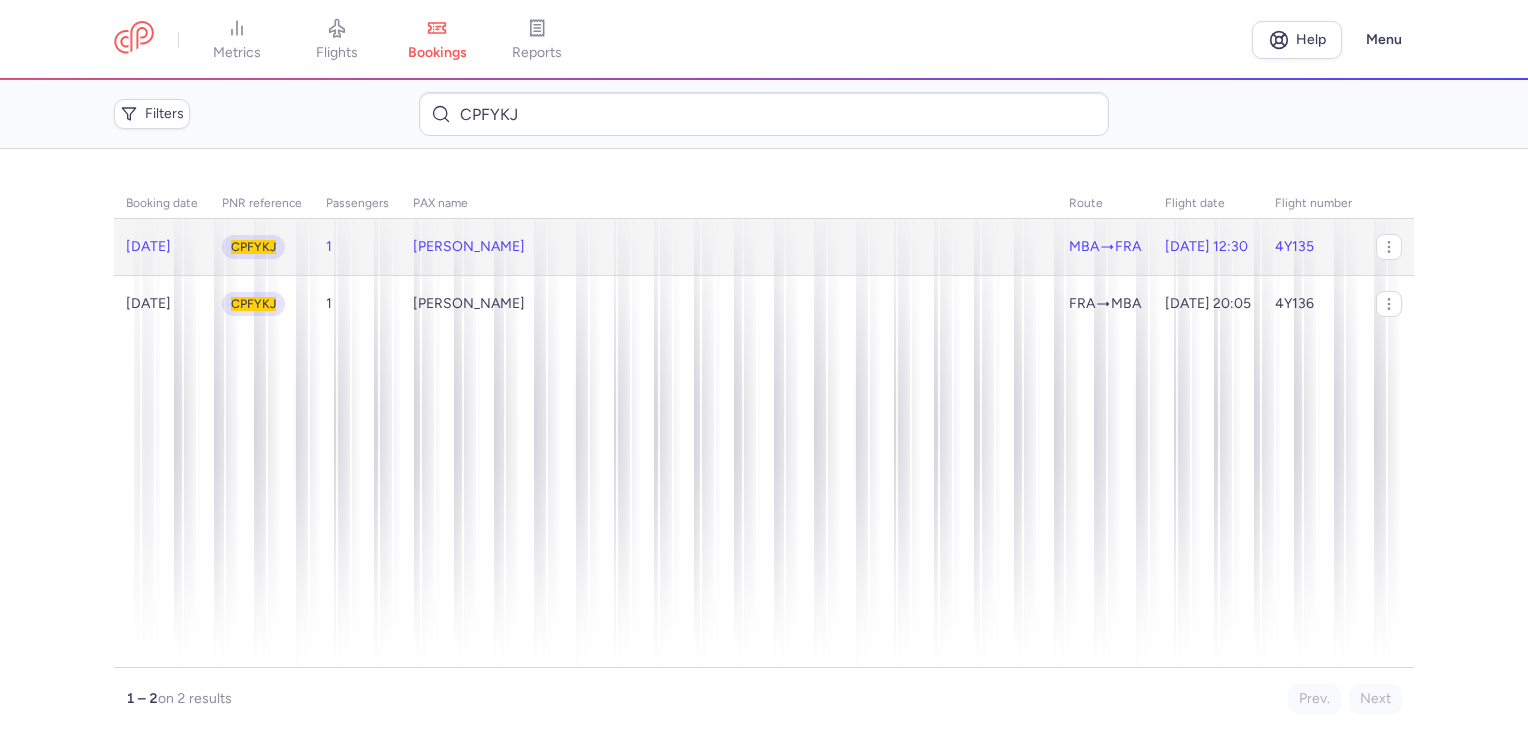 click on "[PERSON_NAME]" 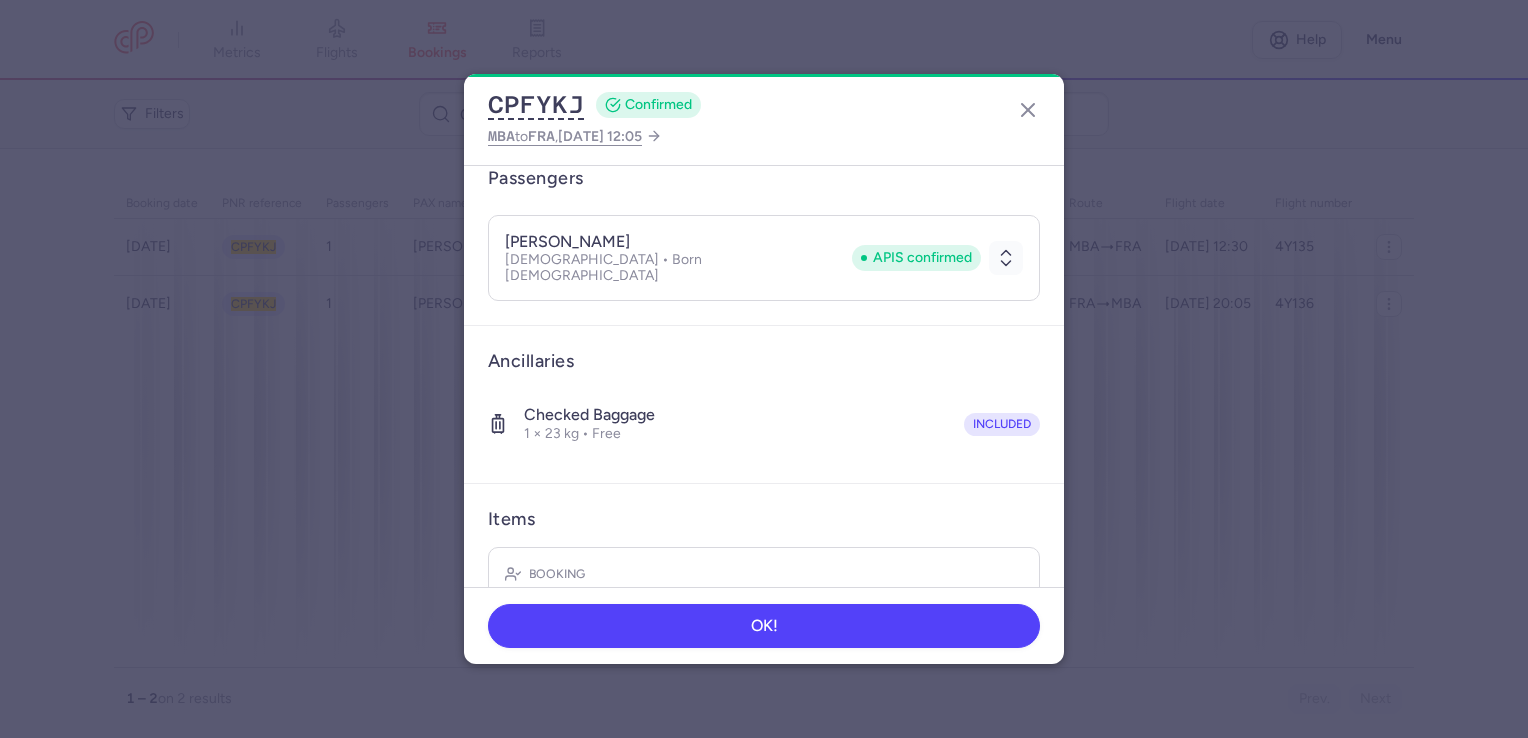 scroll, scrollTop: 400, scrollLeft: 0, axis: vertical 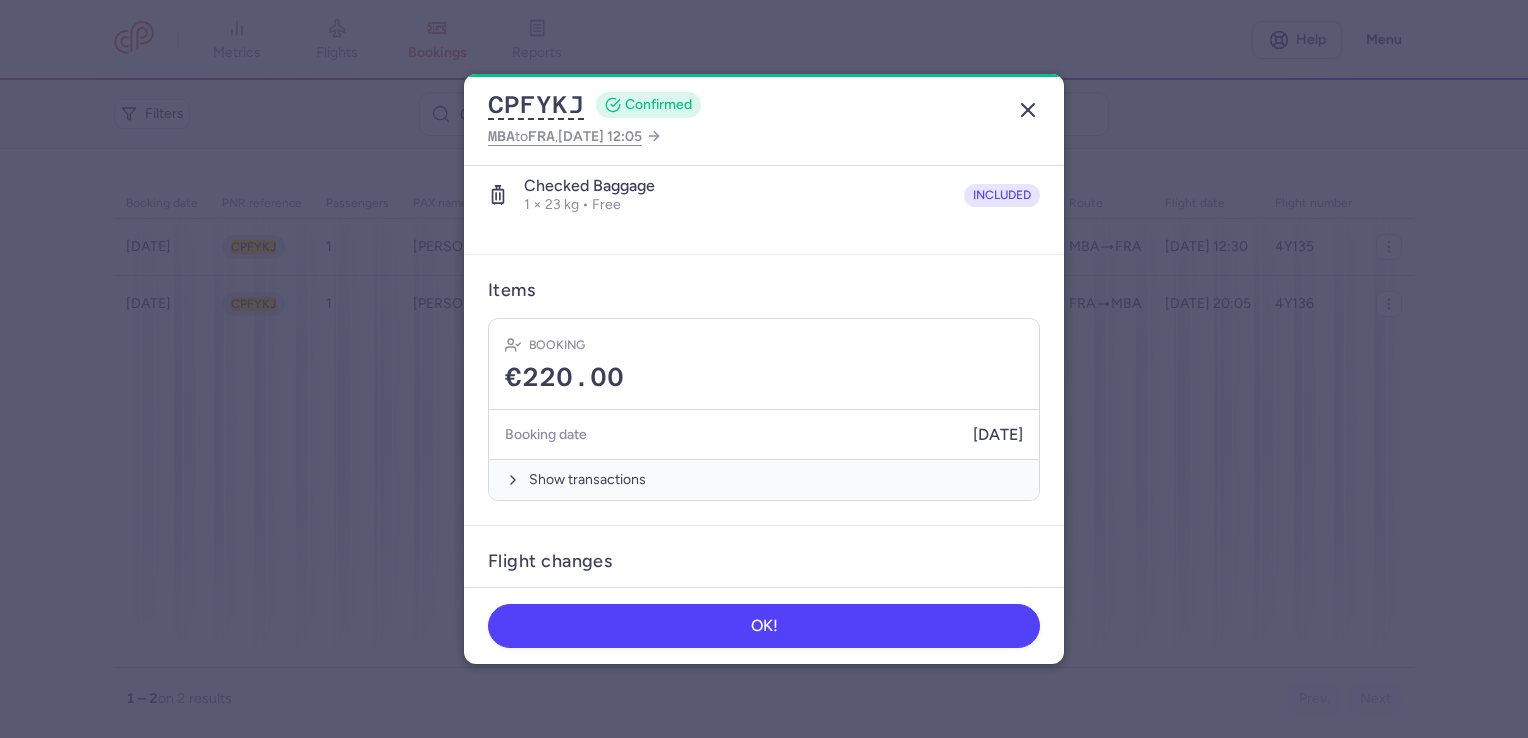 click 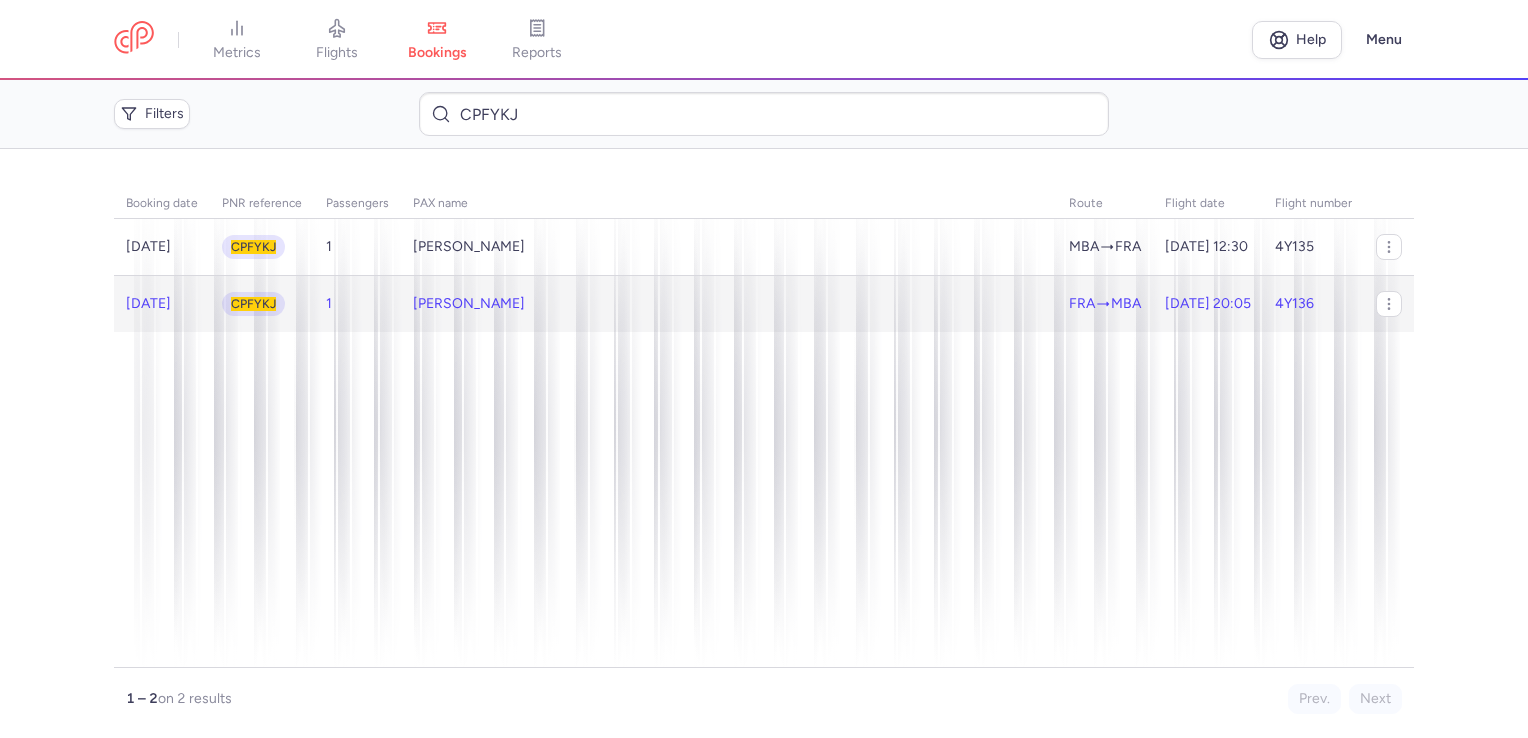 click on "[PERSON_NAME]" 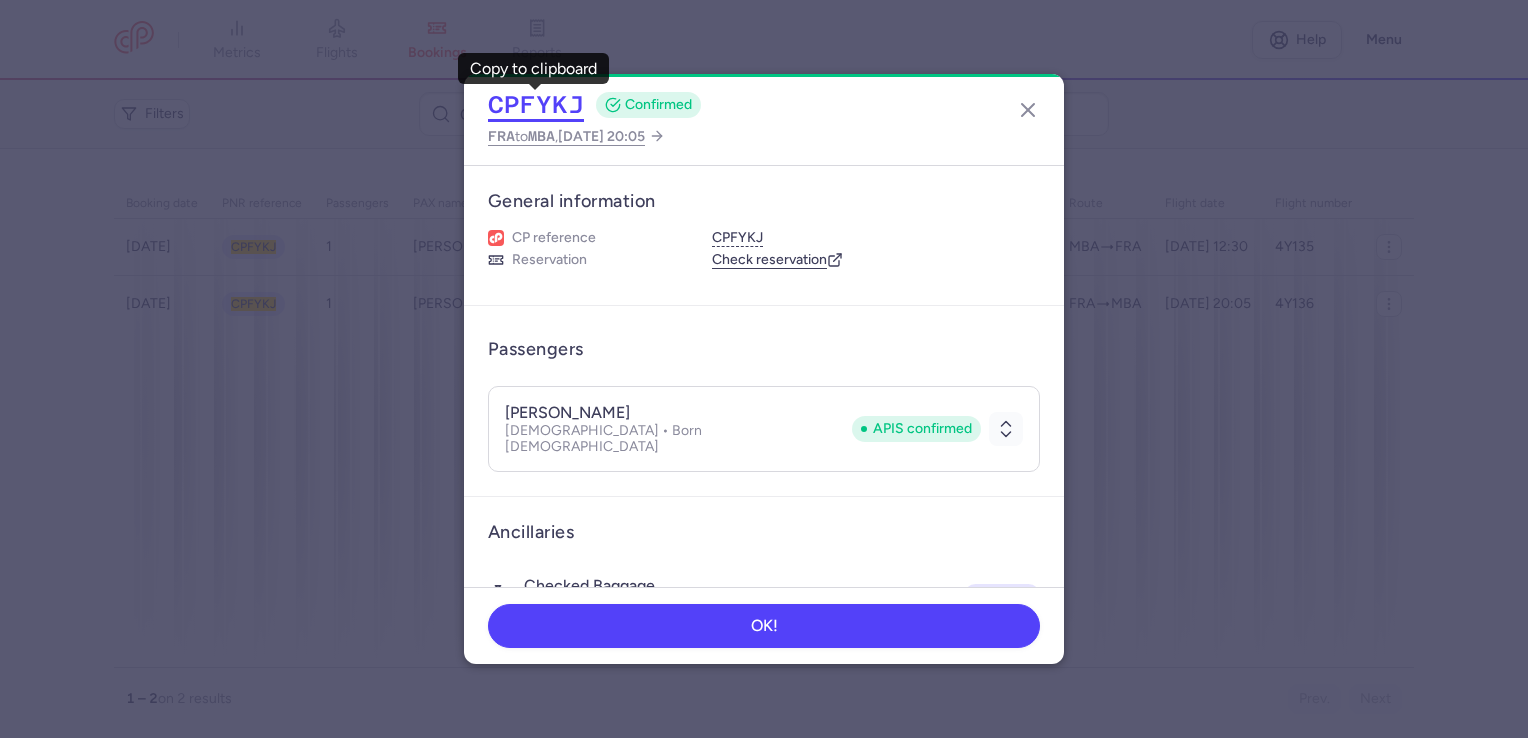 click on "CPFYKJ" 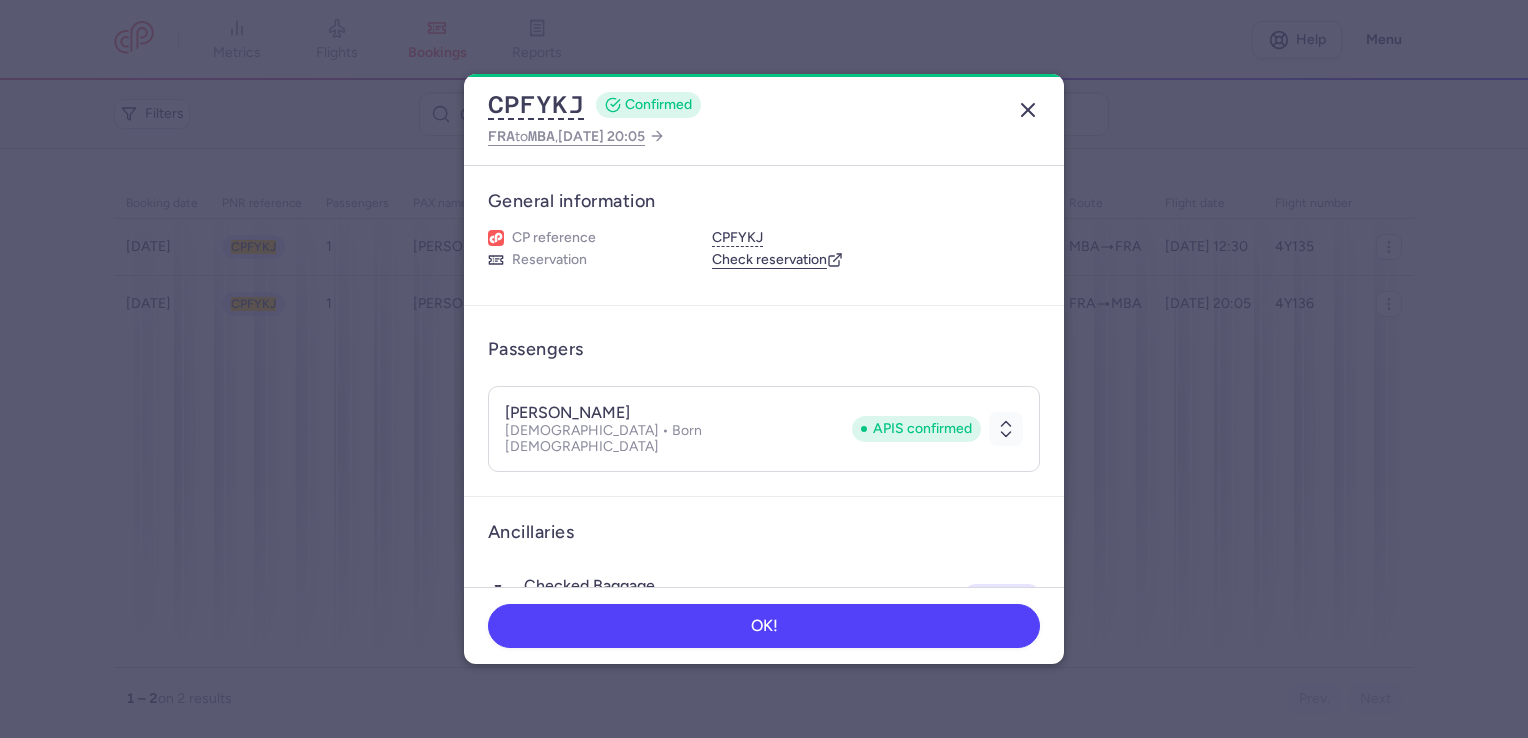 click 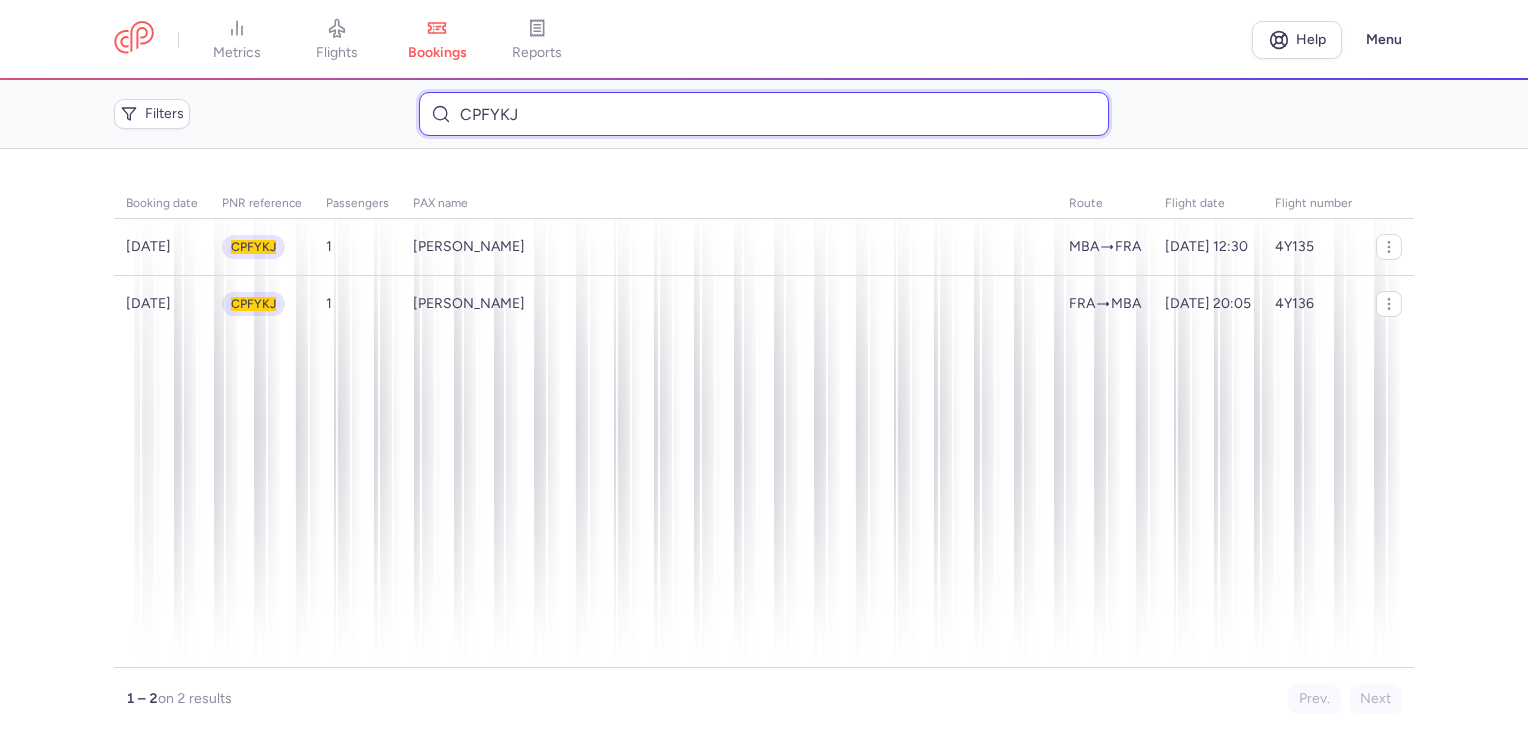 drag, startPoint x: 357, startPoint y: 98, endPoint x: 342, endPoint y: 96, distance: 15.132746 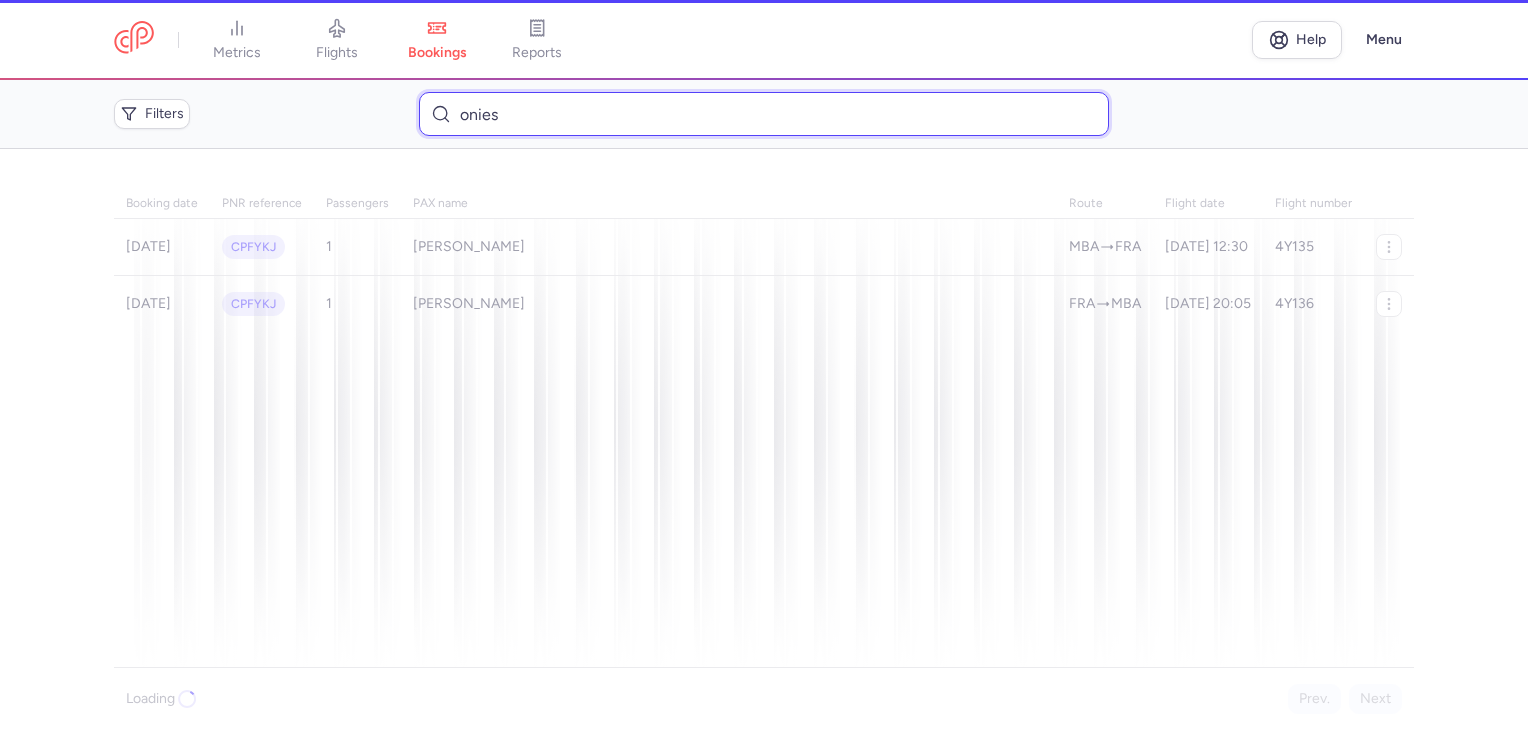 type on "onies" 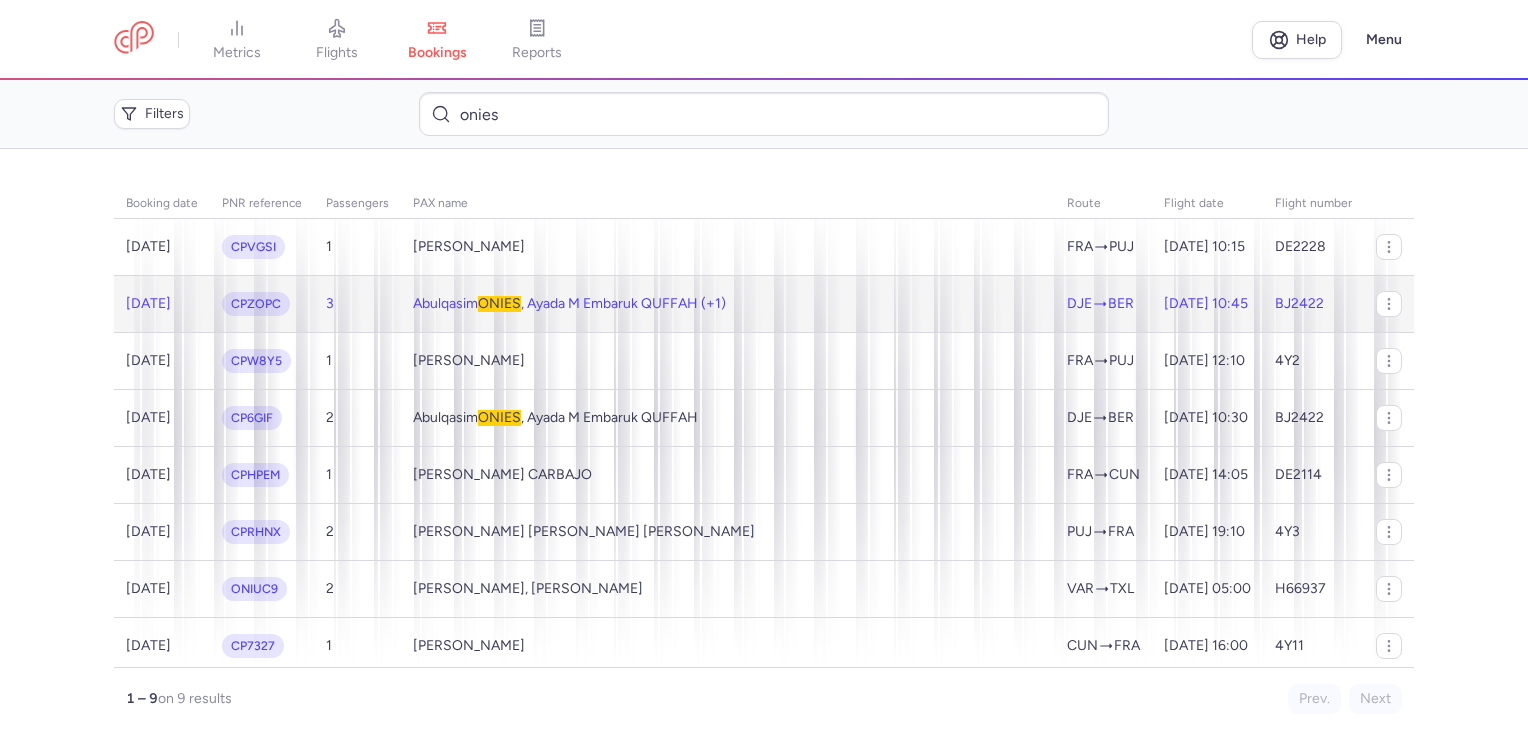 click on "[PERSON_NAME] , Ayada M Embaruk QUFFAH (+1)" 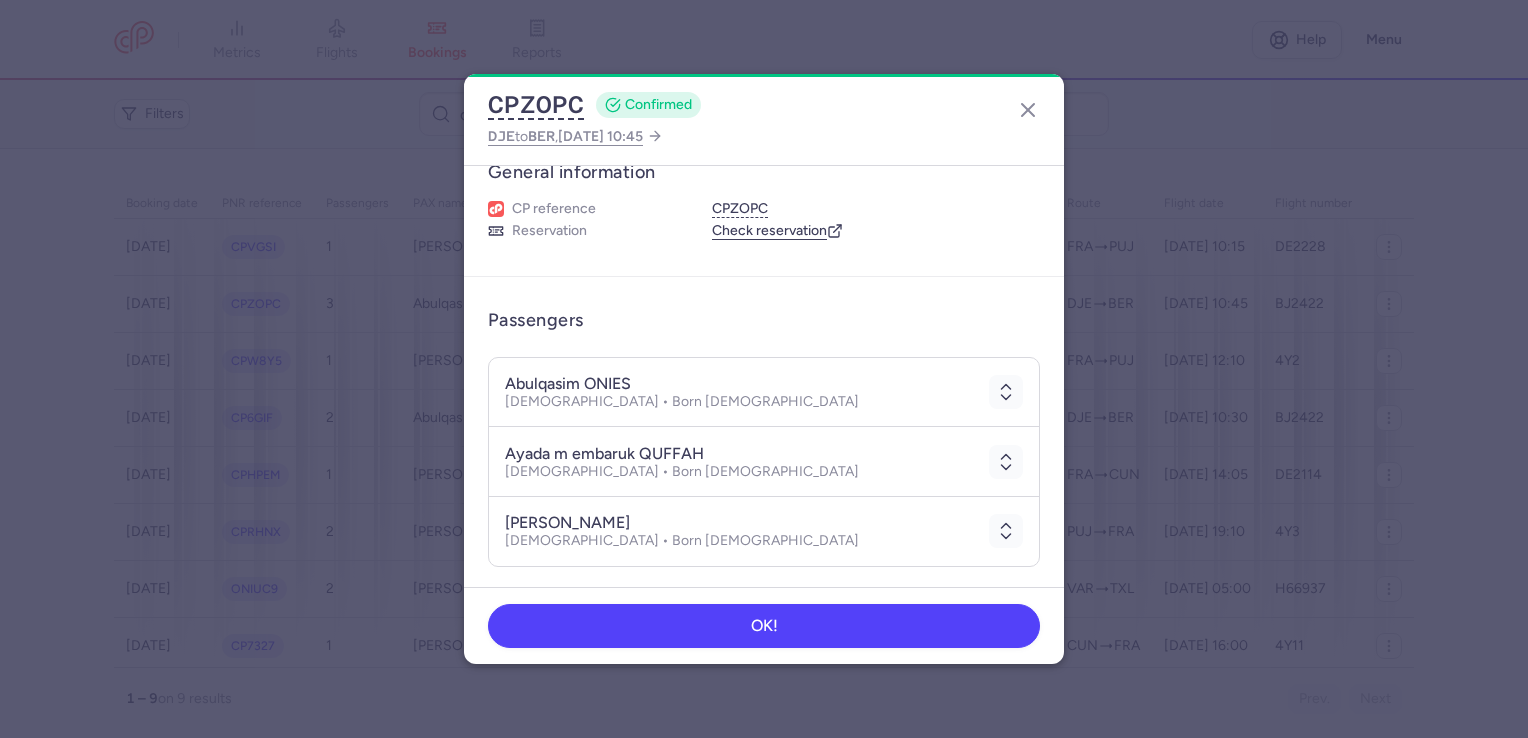 scroll, scrollTop: 0, scrollLeft: 0, axis: both 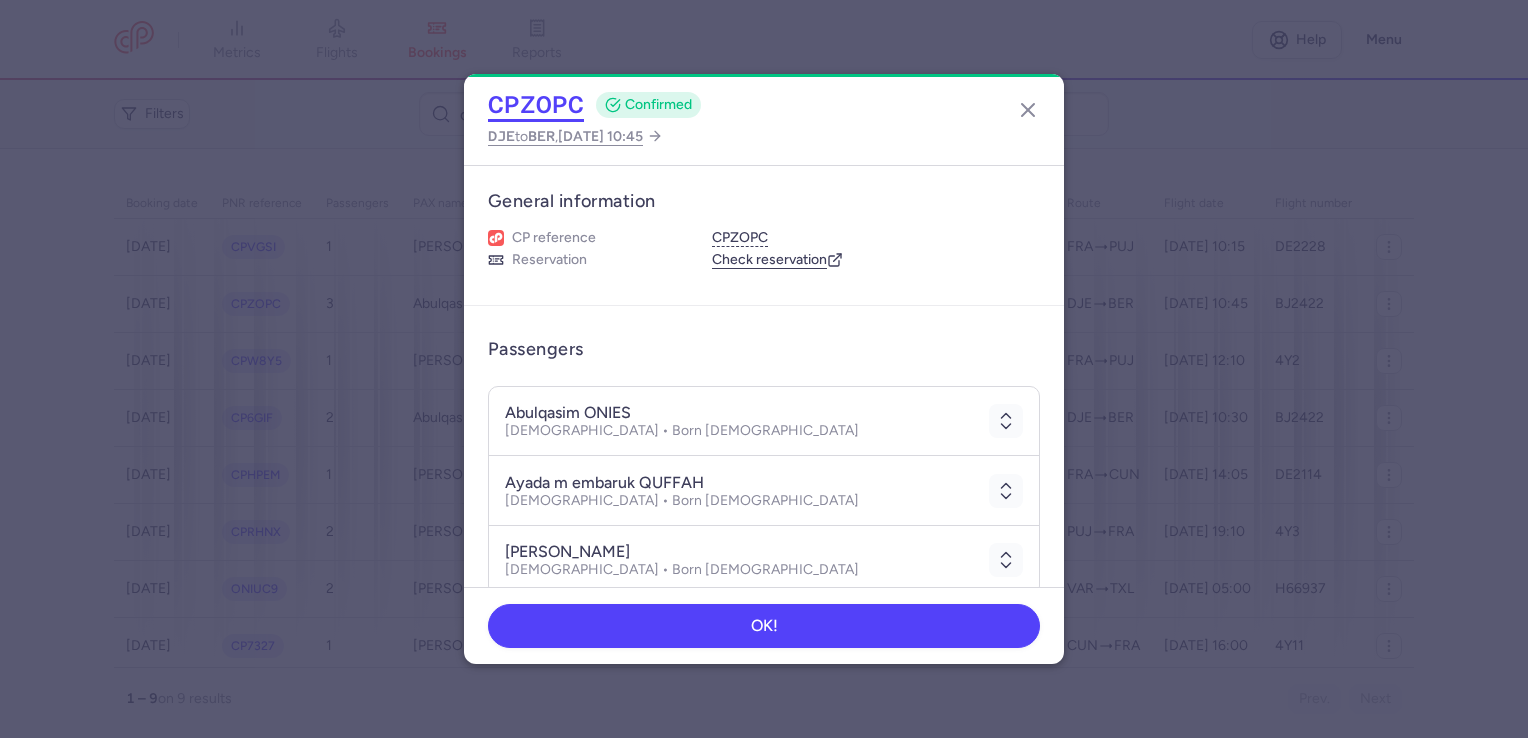 click on "CPZOPC" 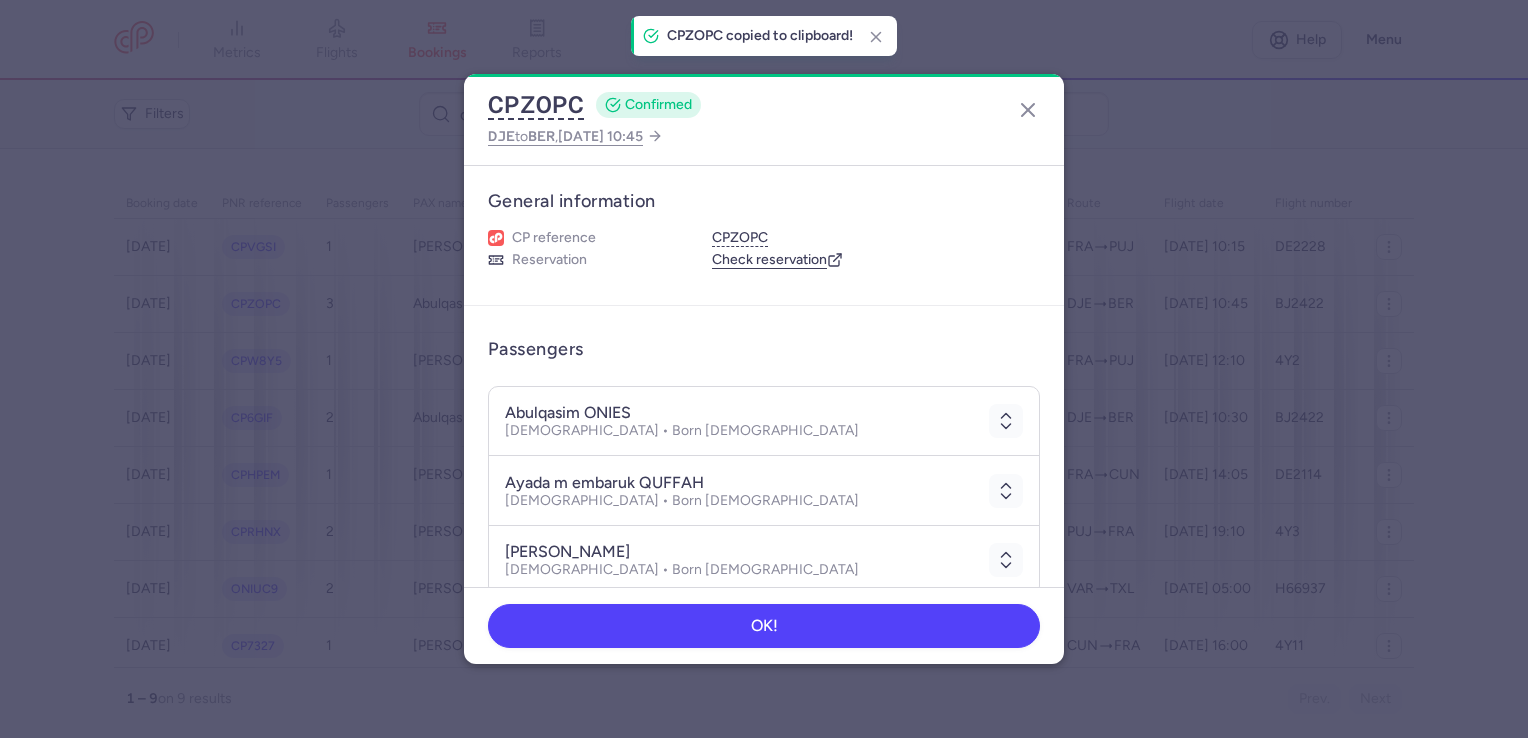 type 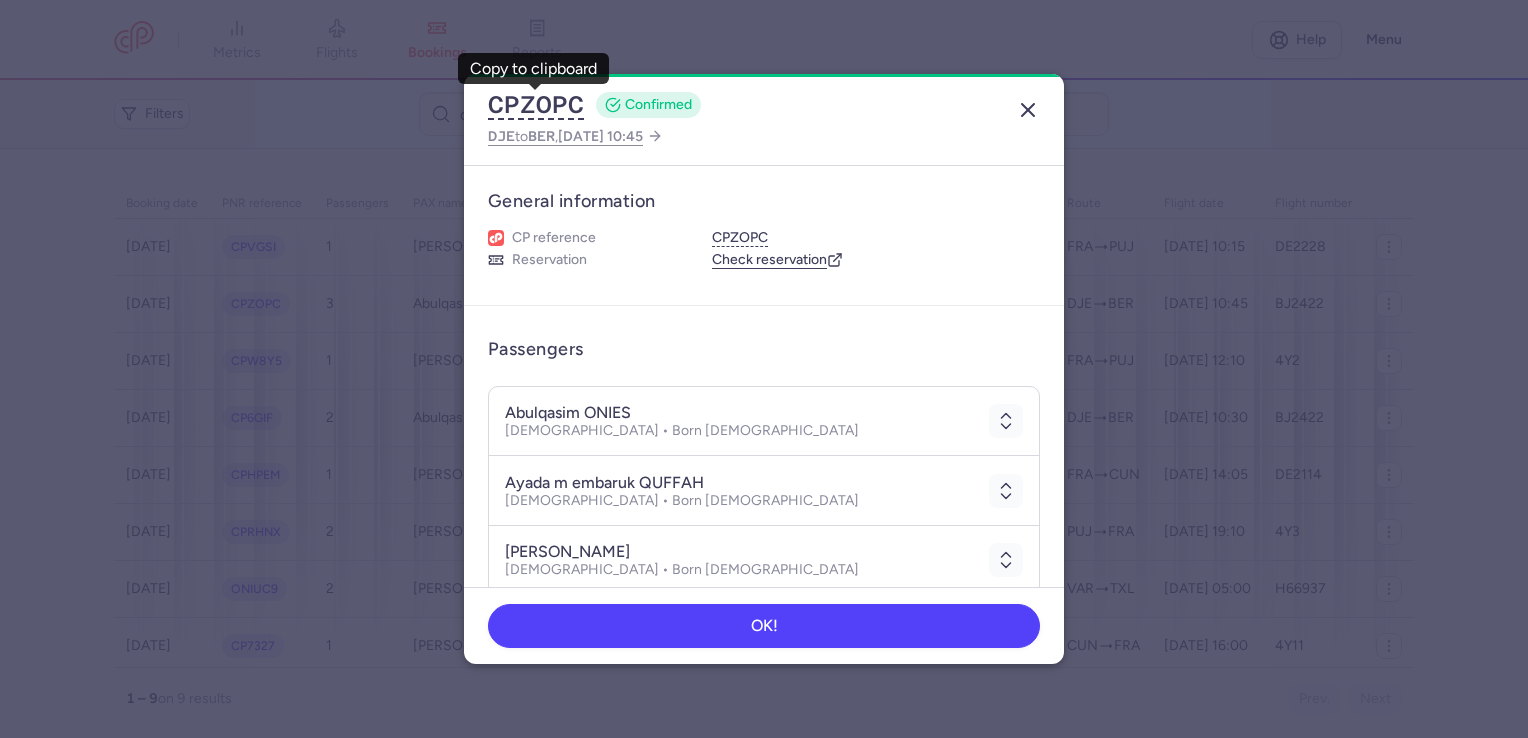 click 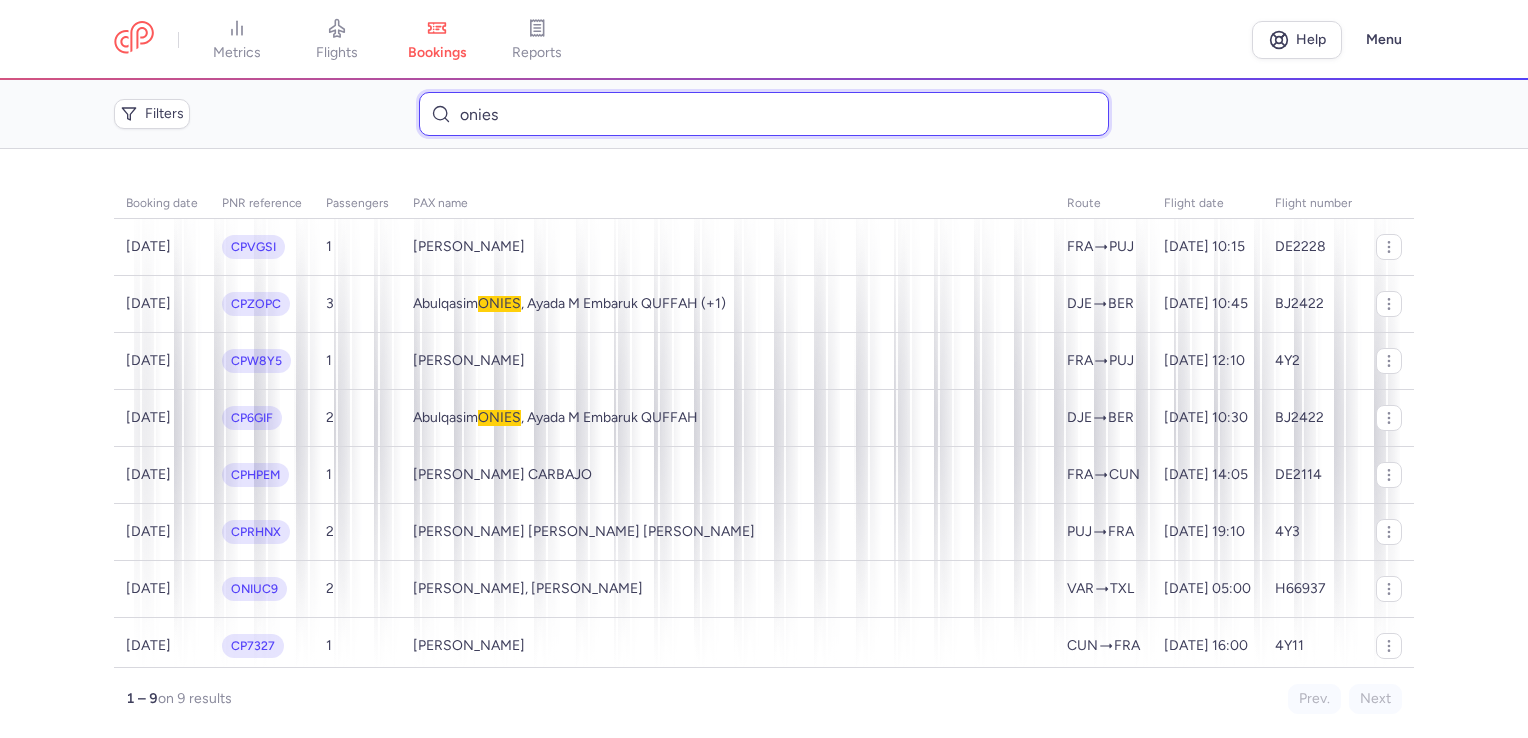 drag, startPoint x: 536, startPoint y: 118, endPoint x: 432, endPoint y: 115, distance: 104.04326 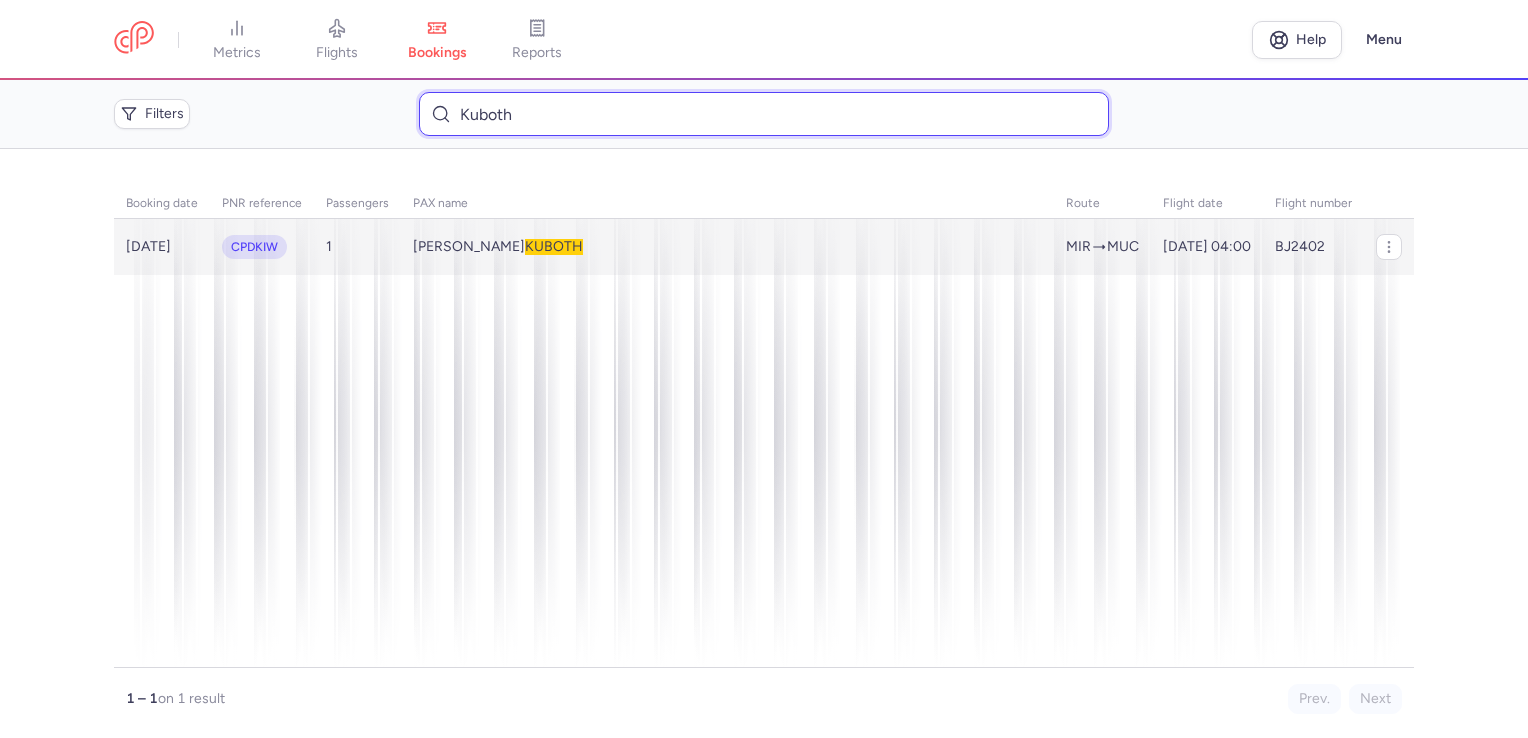type on "Kuboth" 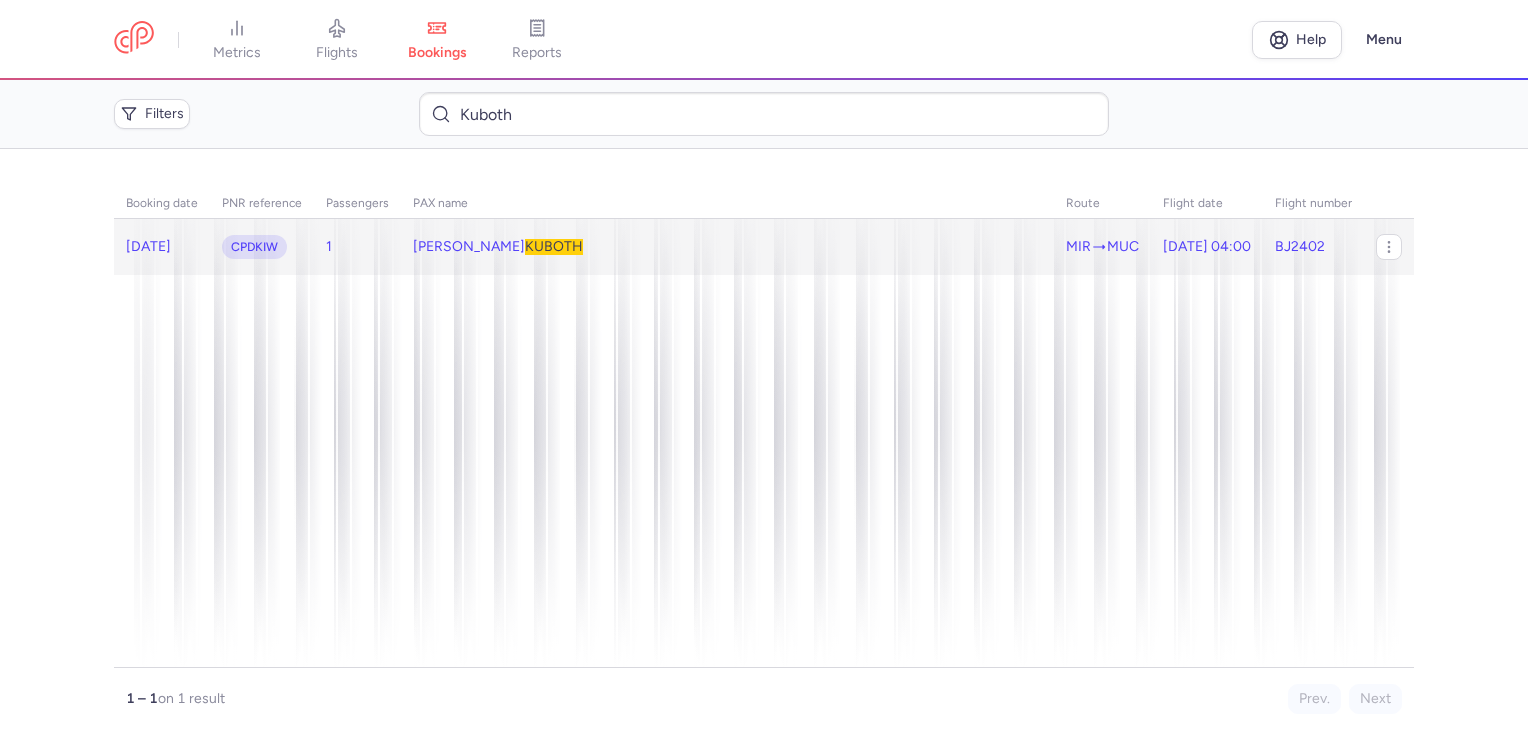 click on "[PERSON_NAME]" 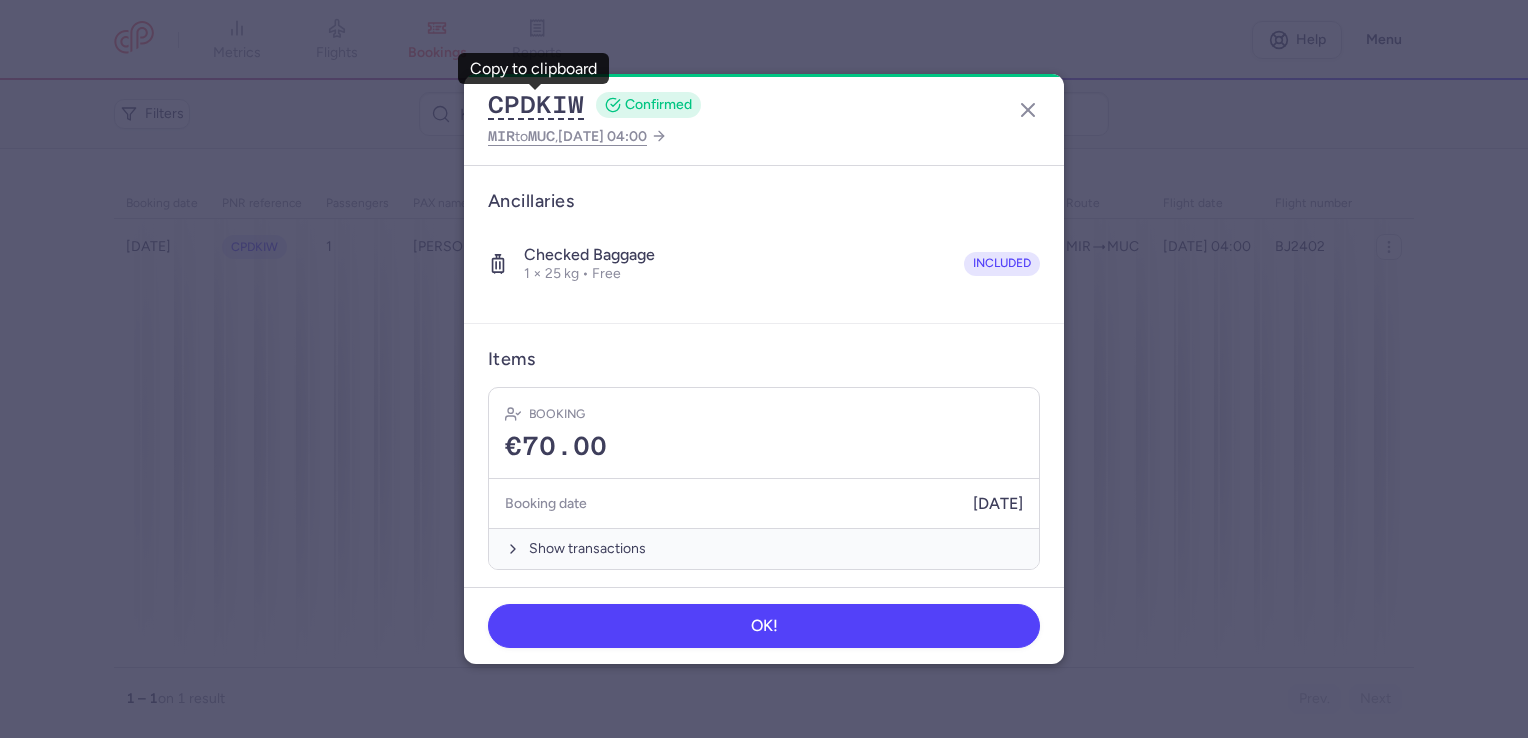 scroll, scrollTop: 318, scrollLeft: 0, axis: vertical 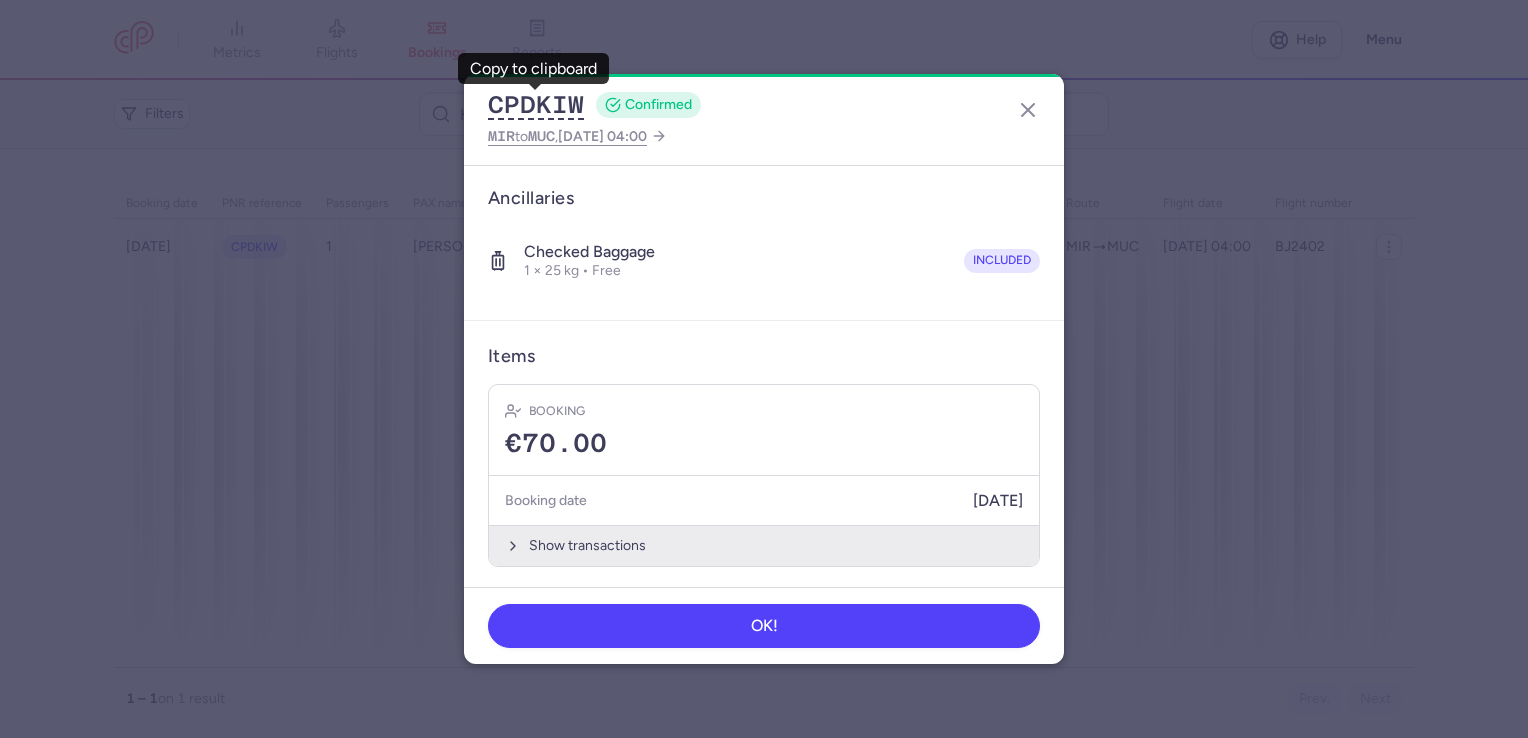 click on "Show transactions" at bounding box center (764, 545) 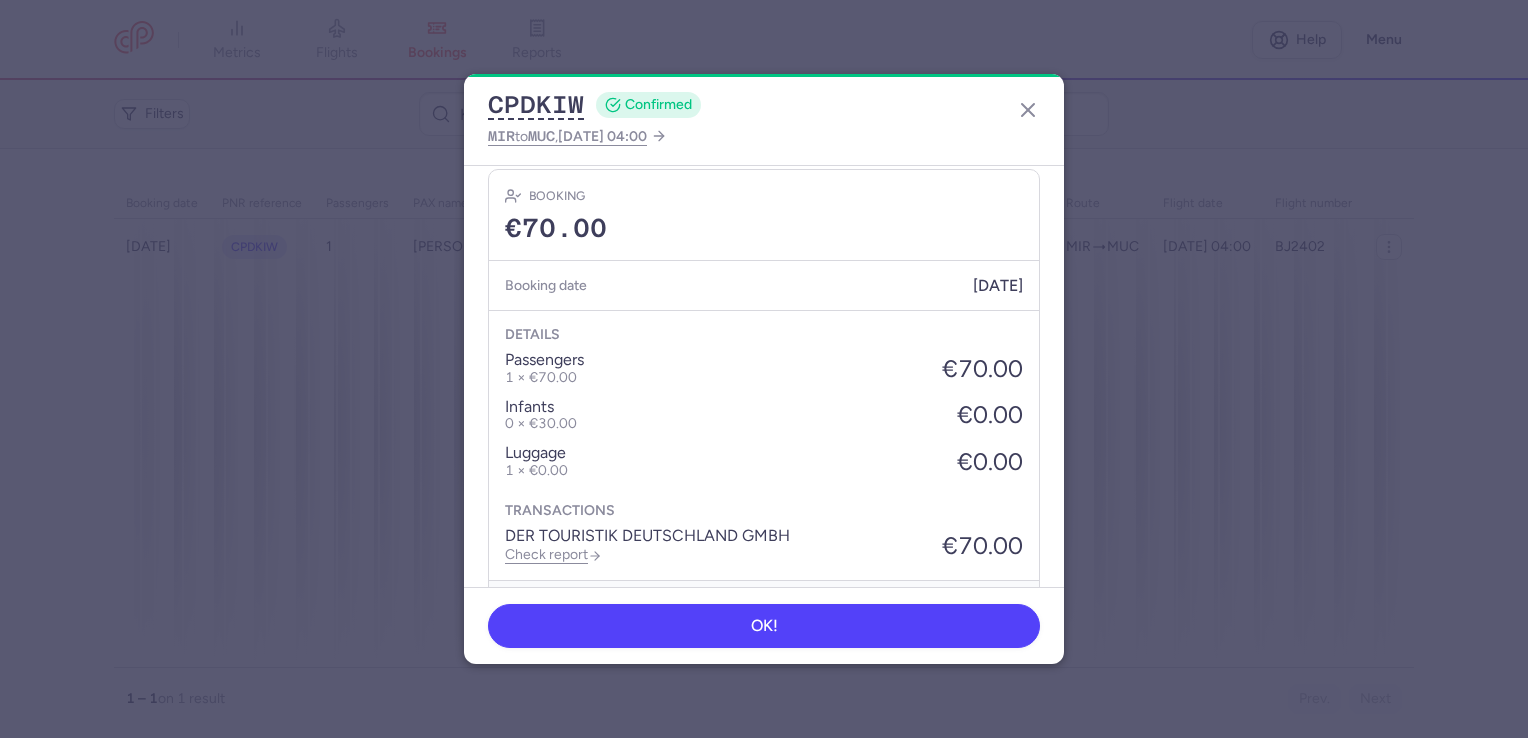 scroll, scrollTop: 587, scrollLeft: 0, axis: vertical 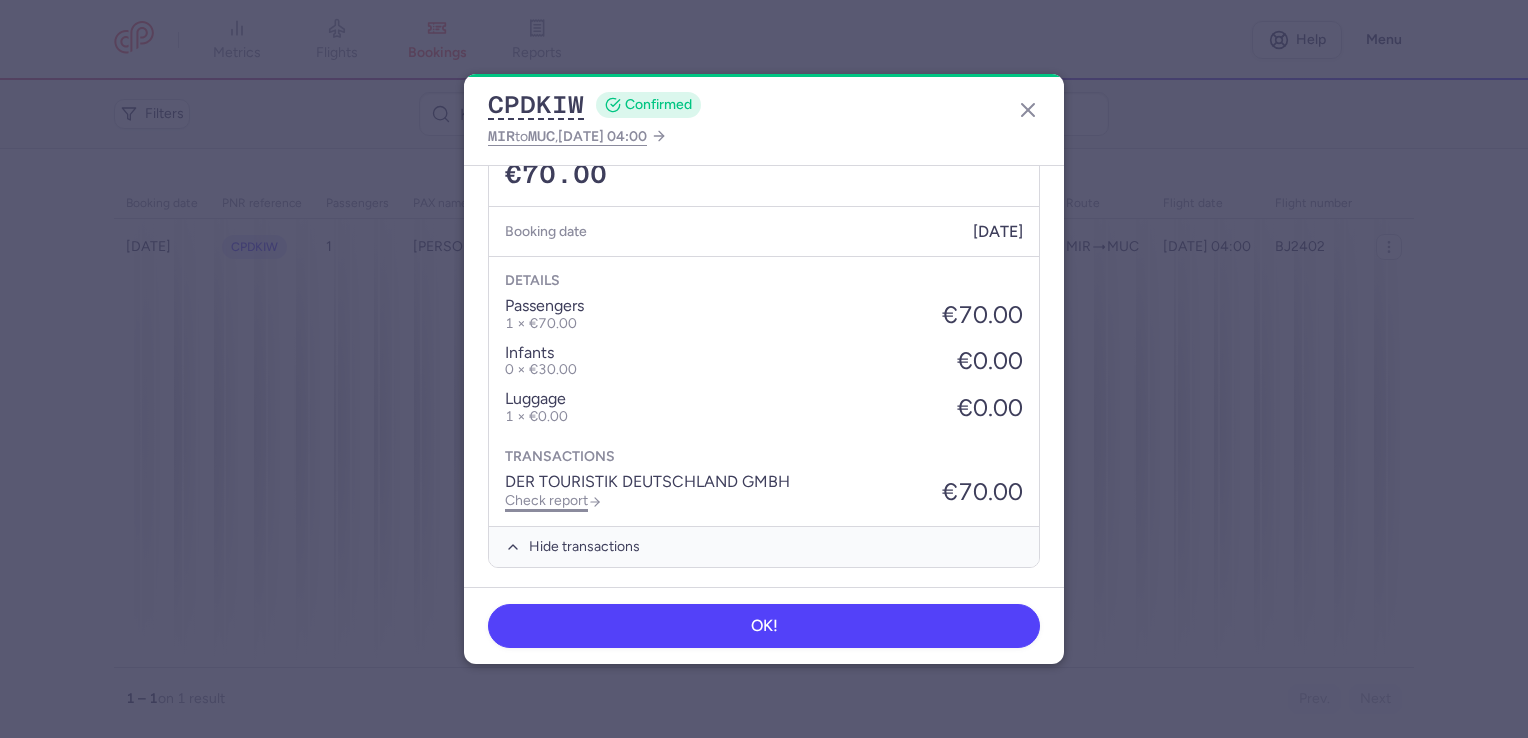 click on "Check report" 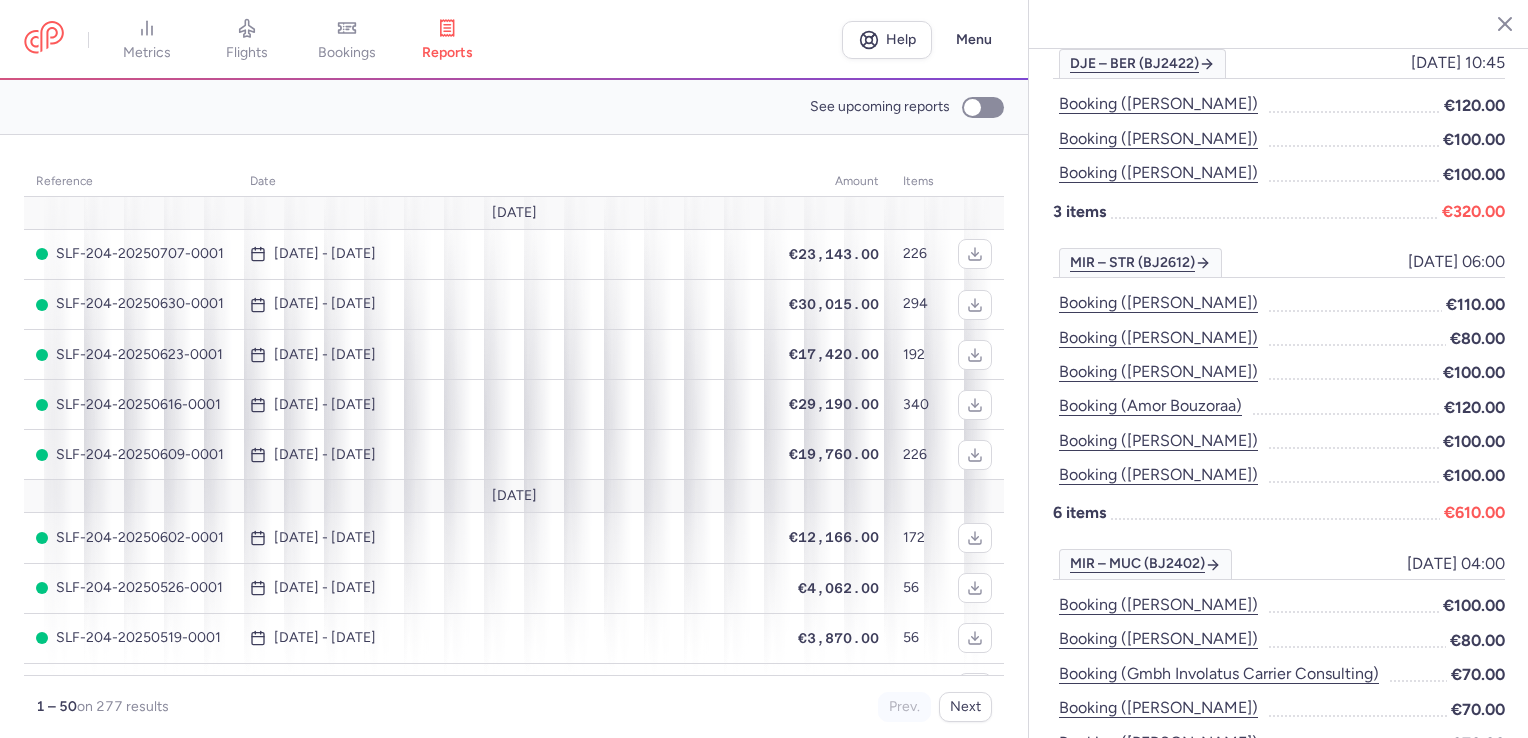 scroll, scrollTop: 1000, scrollLeft: 0, axis: vertical 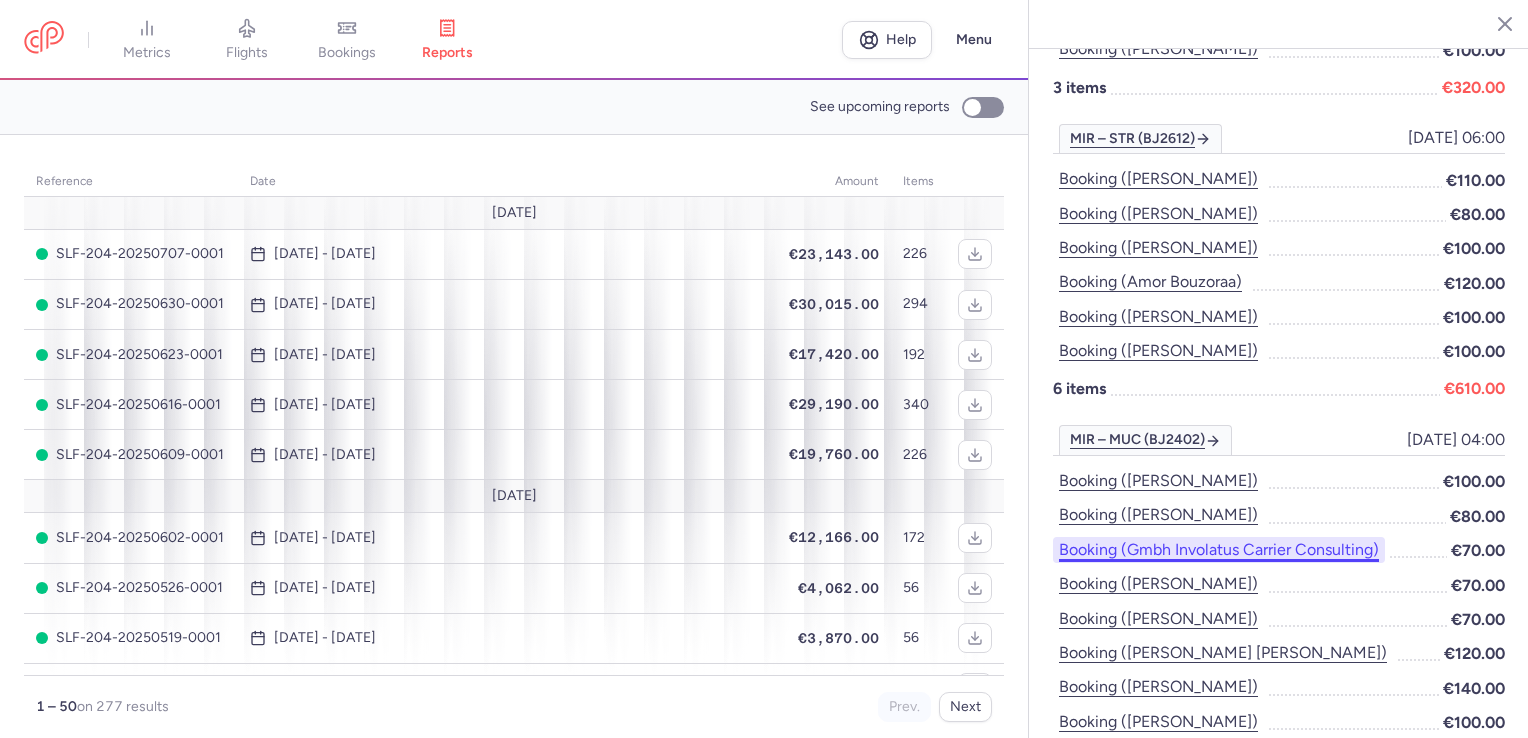 click on "Booking (gmbh involatus carrier consulting)" at bounding box center [1219, 550] 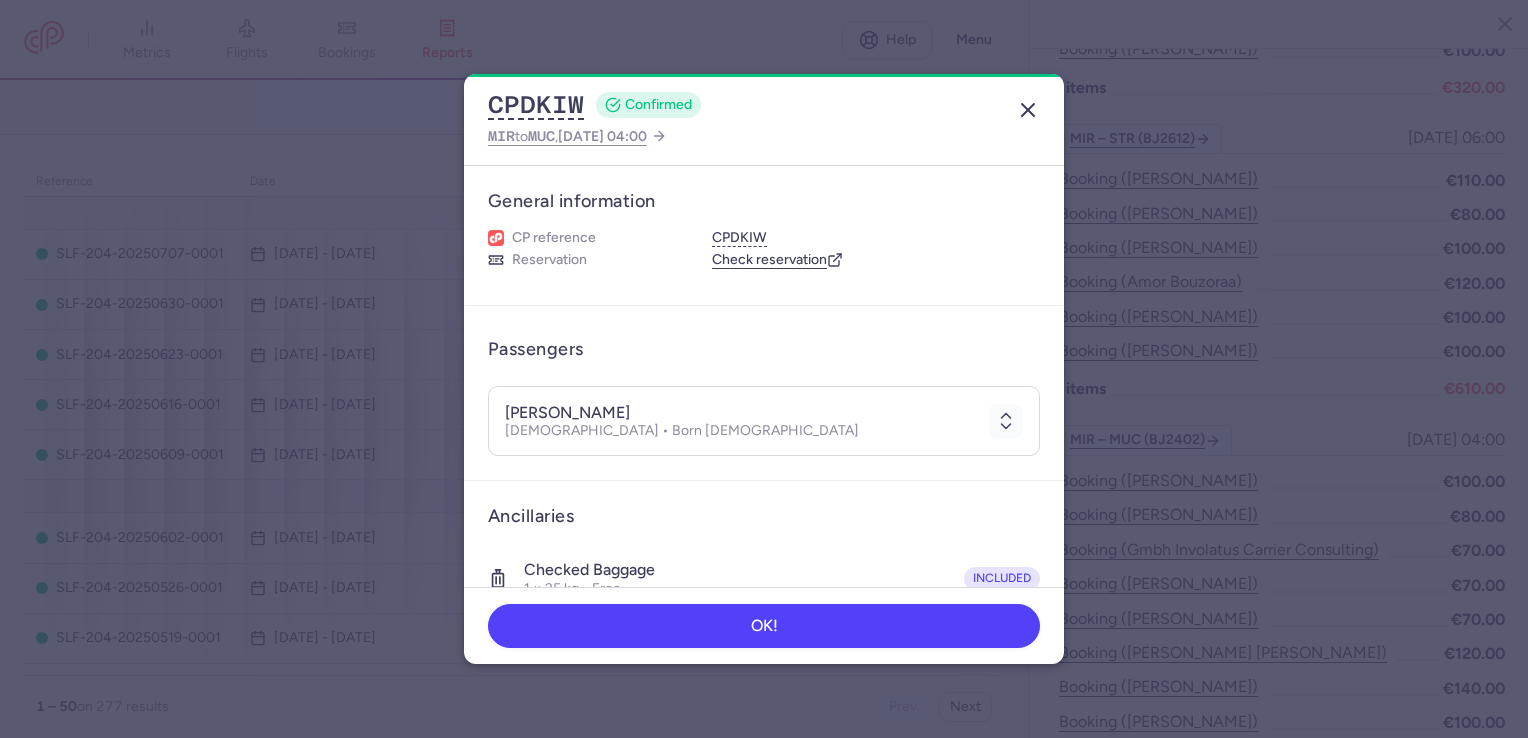 click 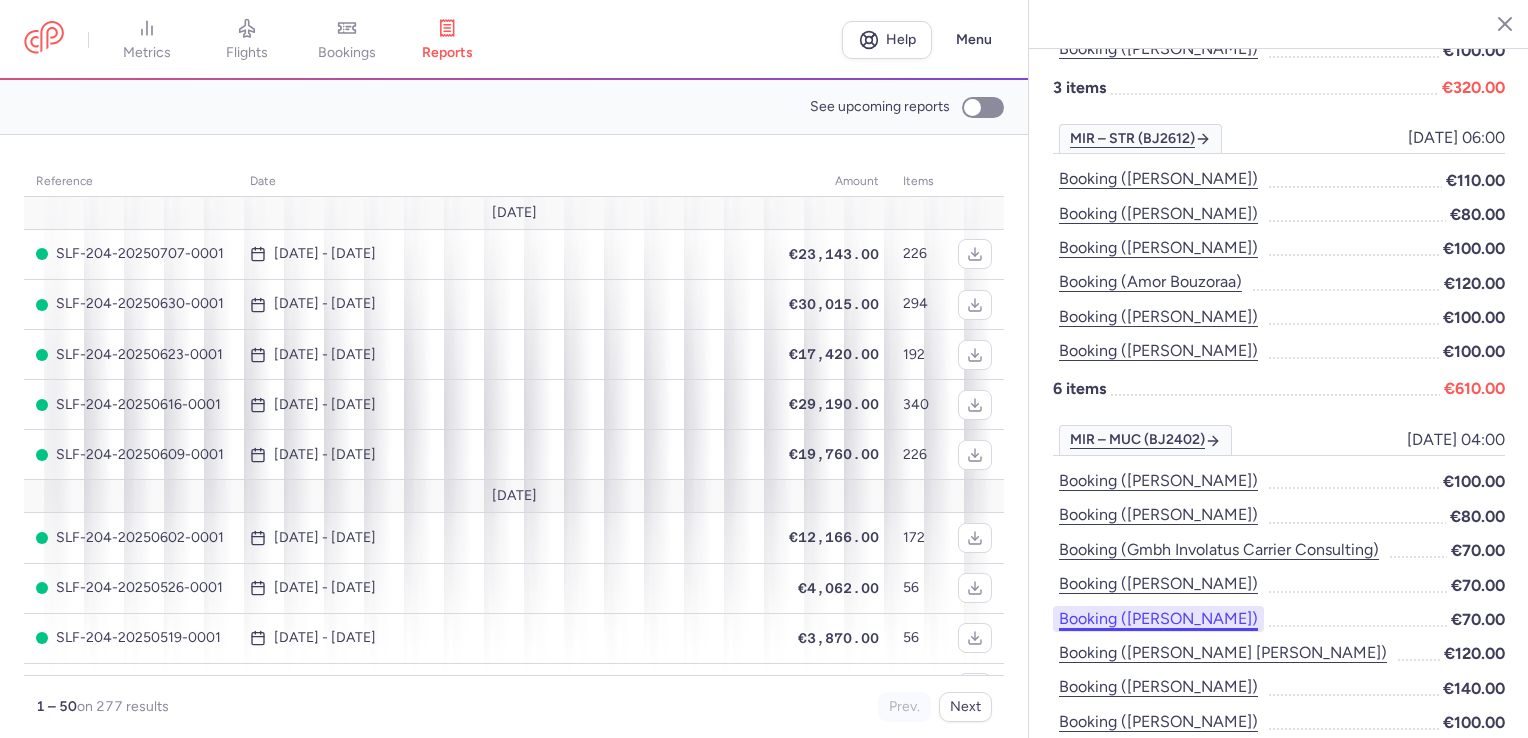 click on "Booking ([PERSON_NAME])" at bounding box center (1158, 619) 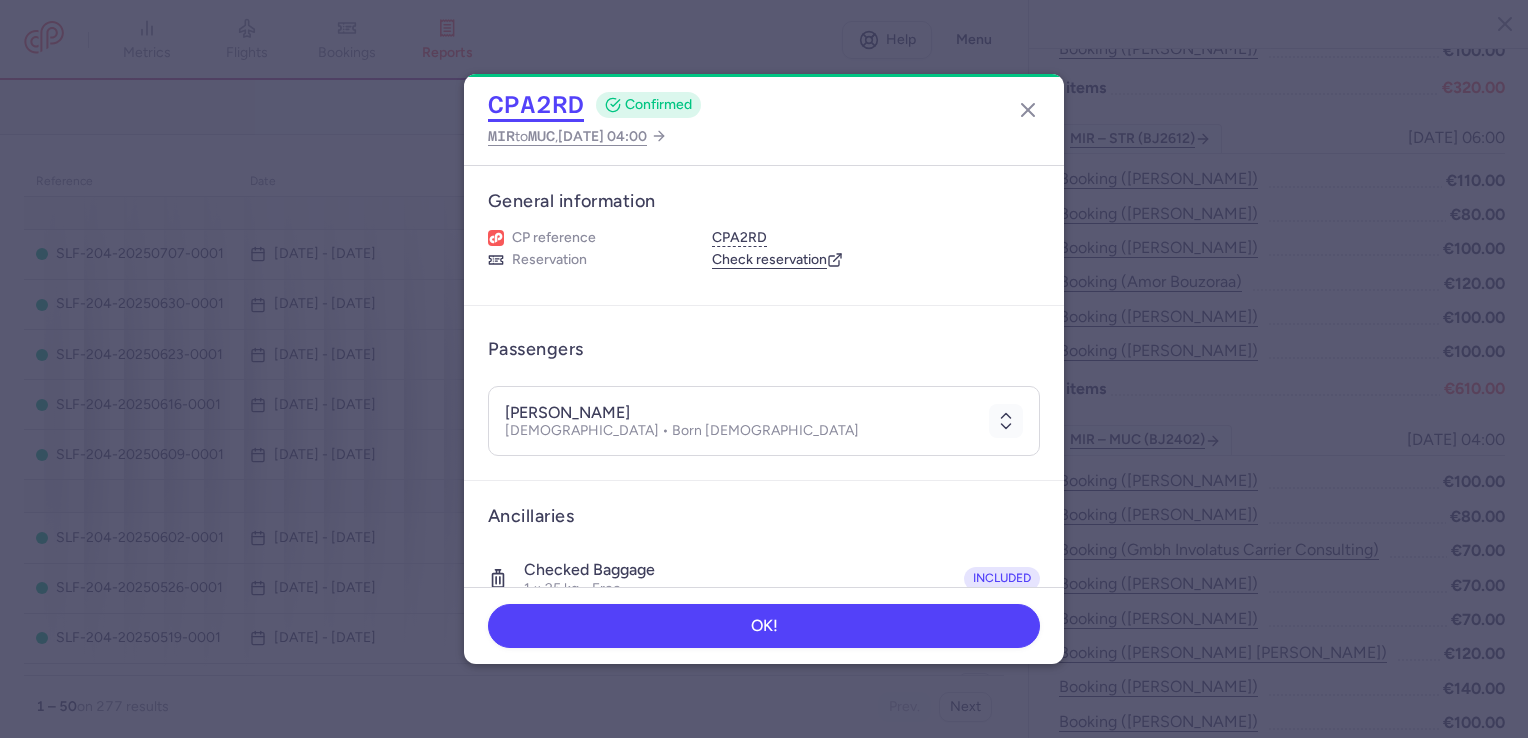 click on "CPA2RD" 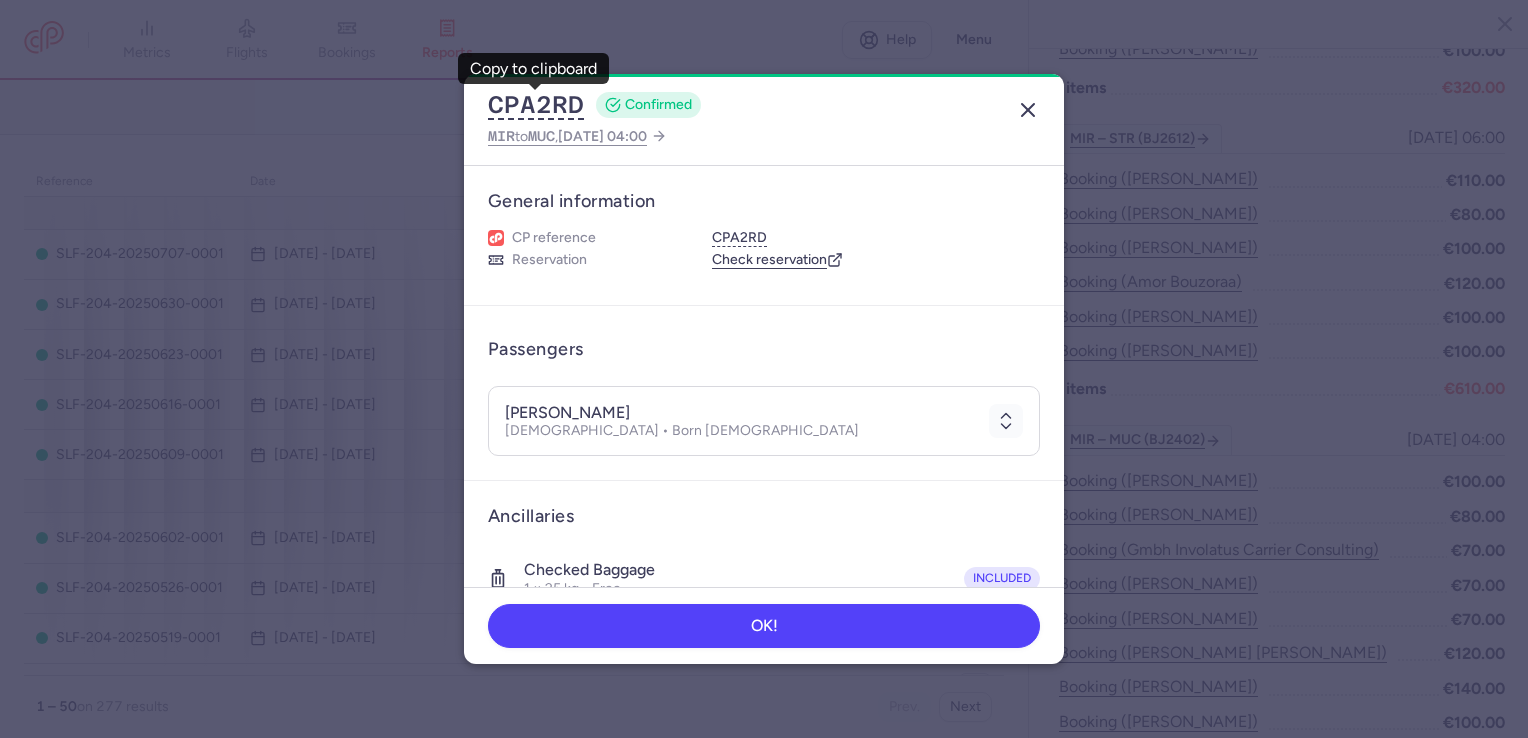 click 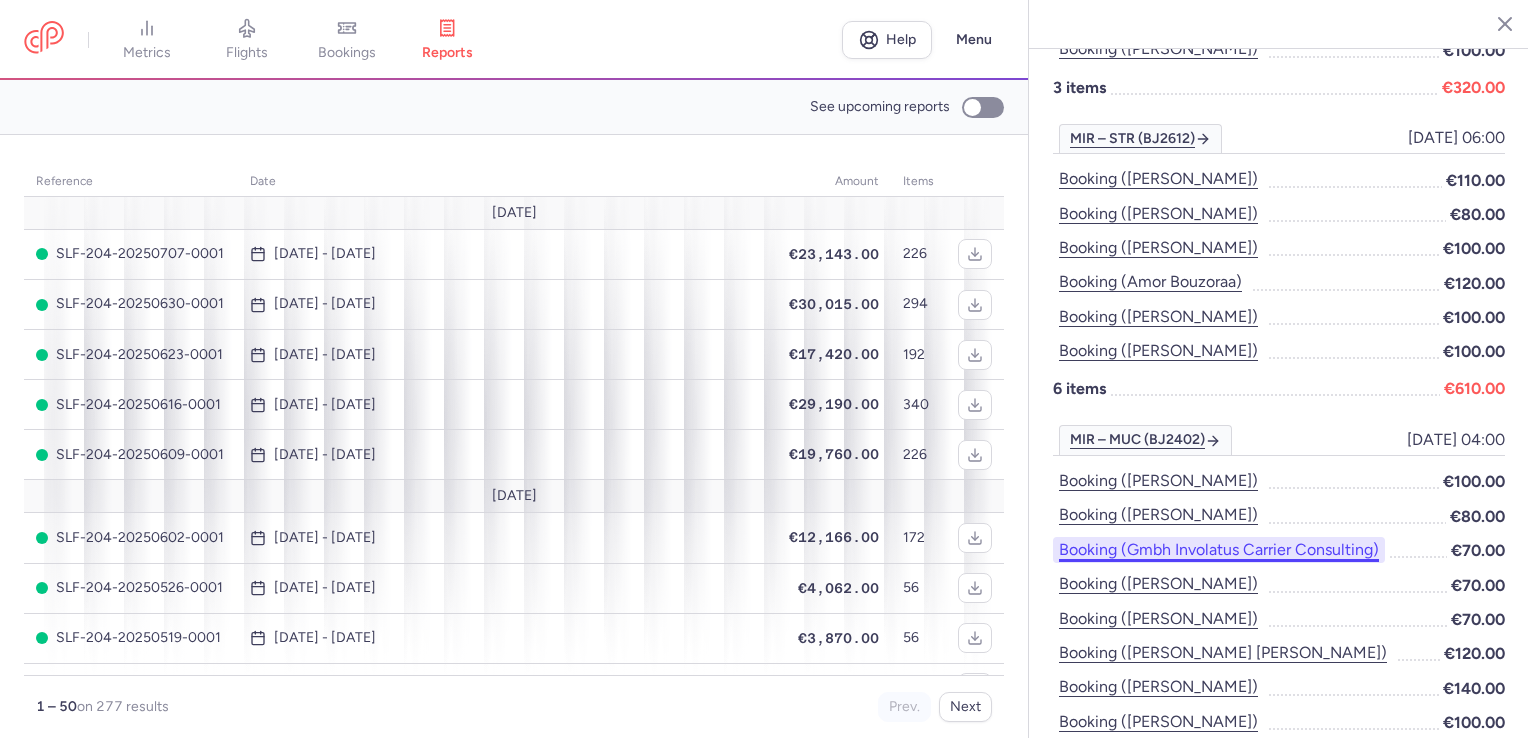 click on "Booking (gmbh involatus carrier consulting)" at bounding box center (1219, 550) 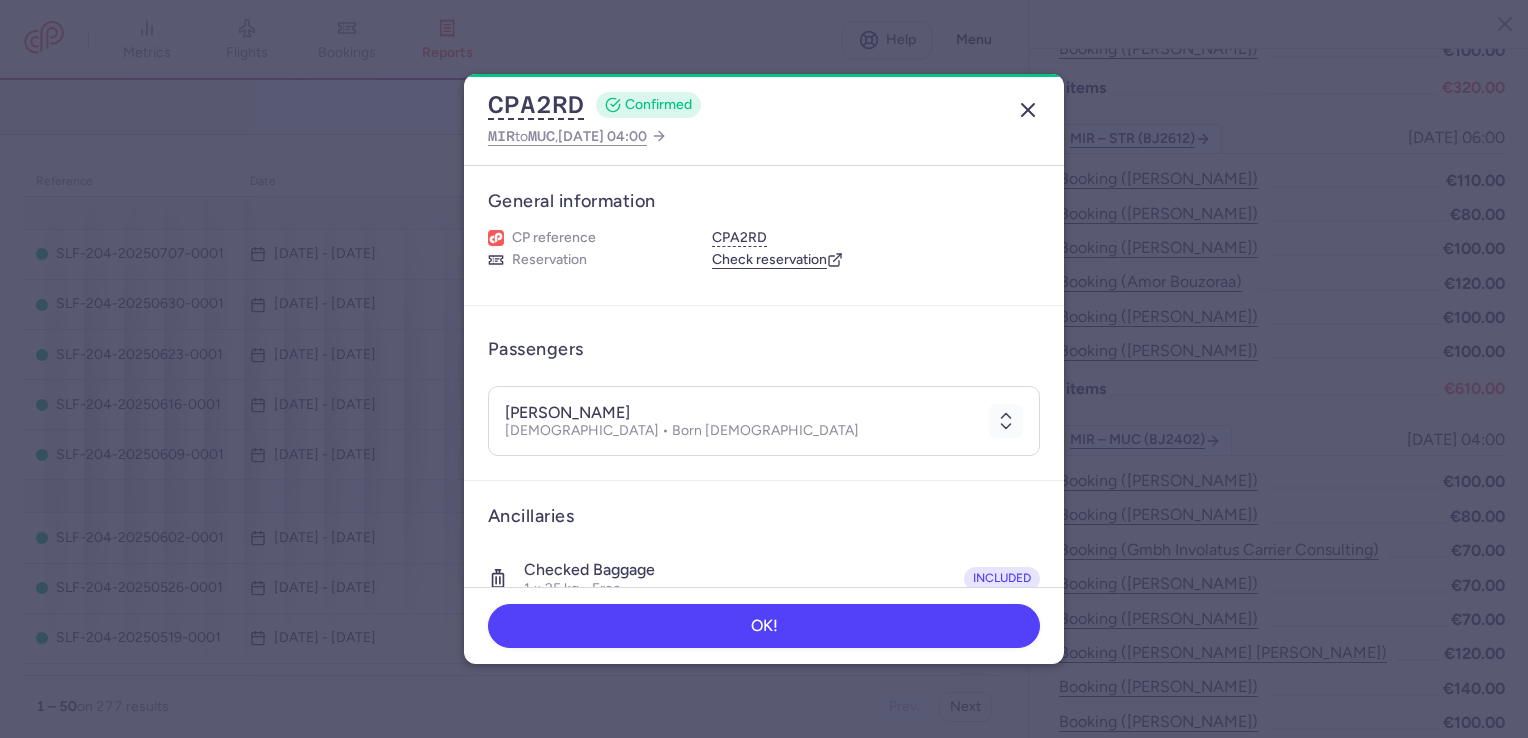 click 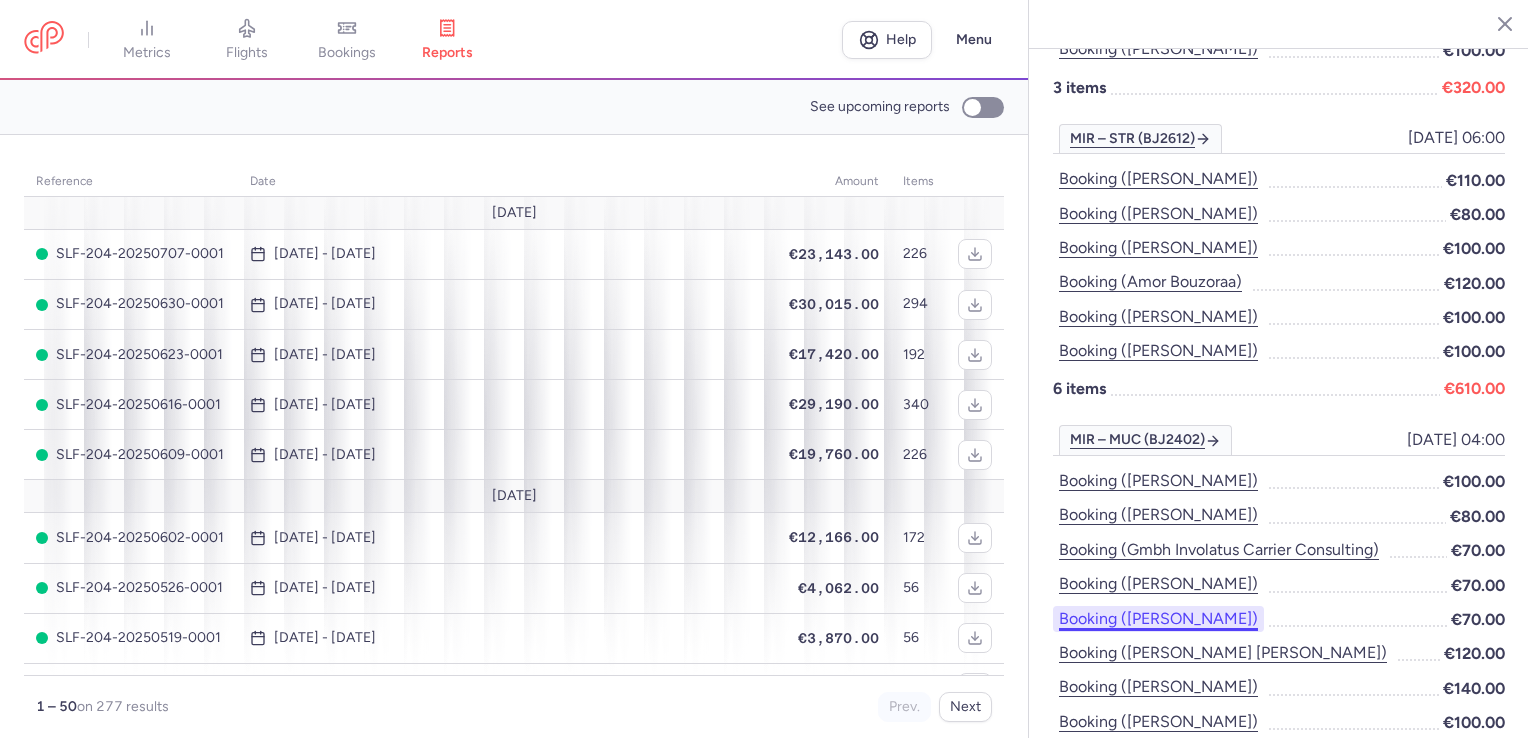click on "Booking ([PERSON_NAME])" at bounding box center (1158, 619) 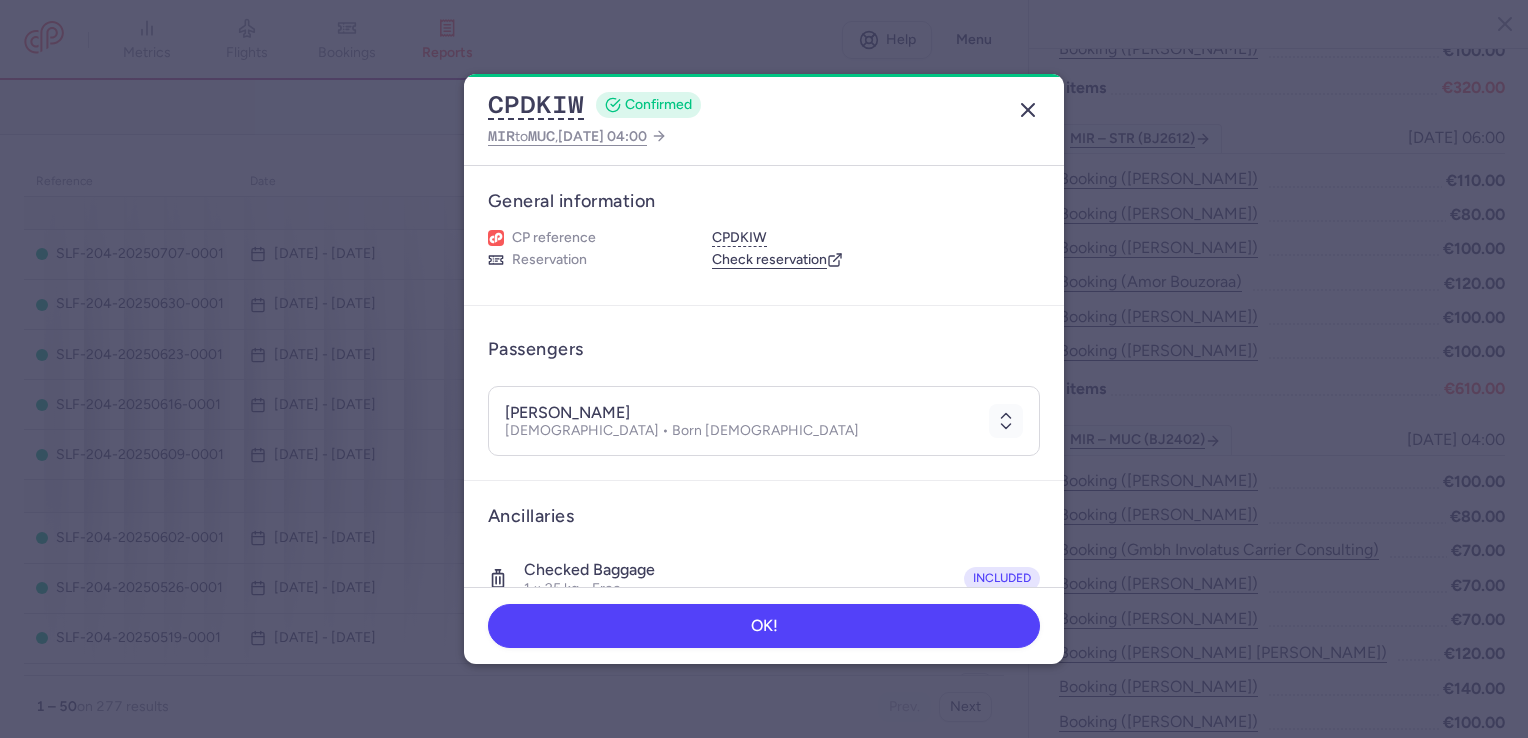 click 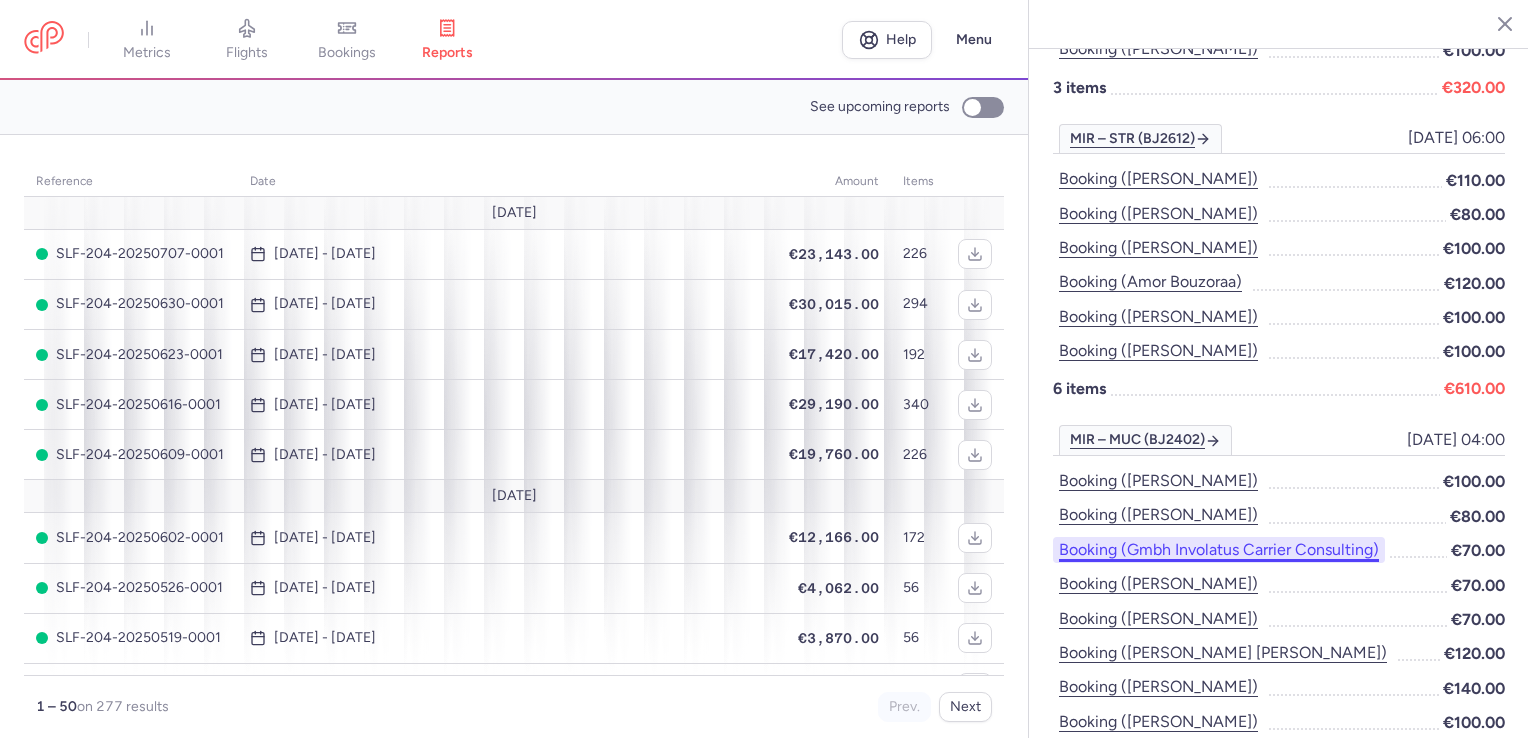 click on "Booking (gmbh involatus carrier consulting)" at bounding box center [1219, 550] 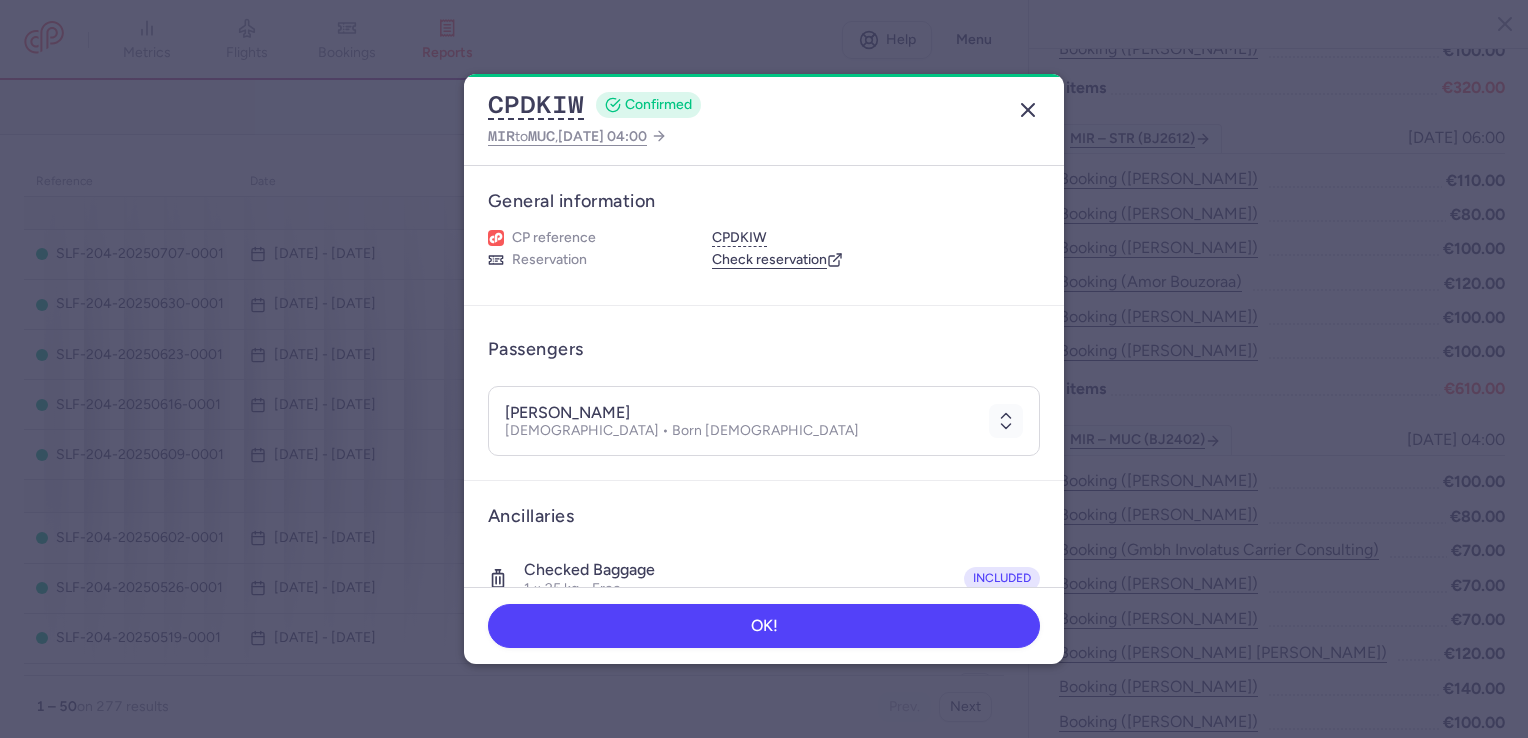 click 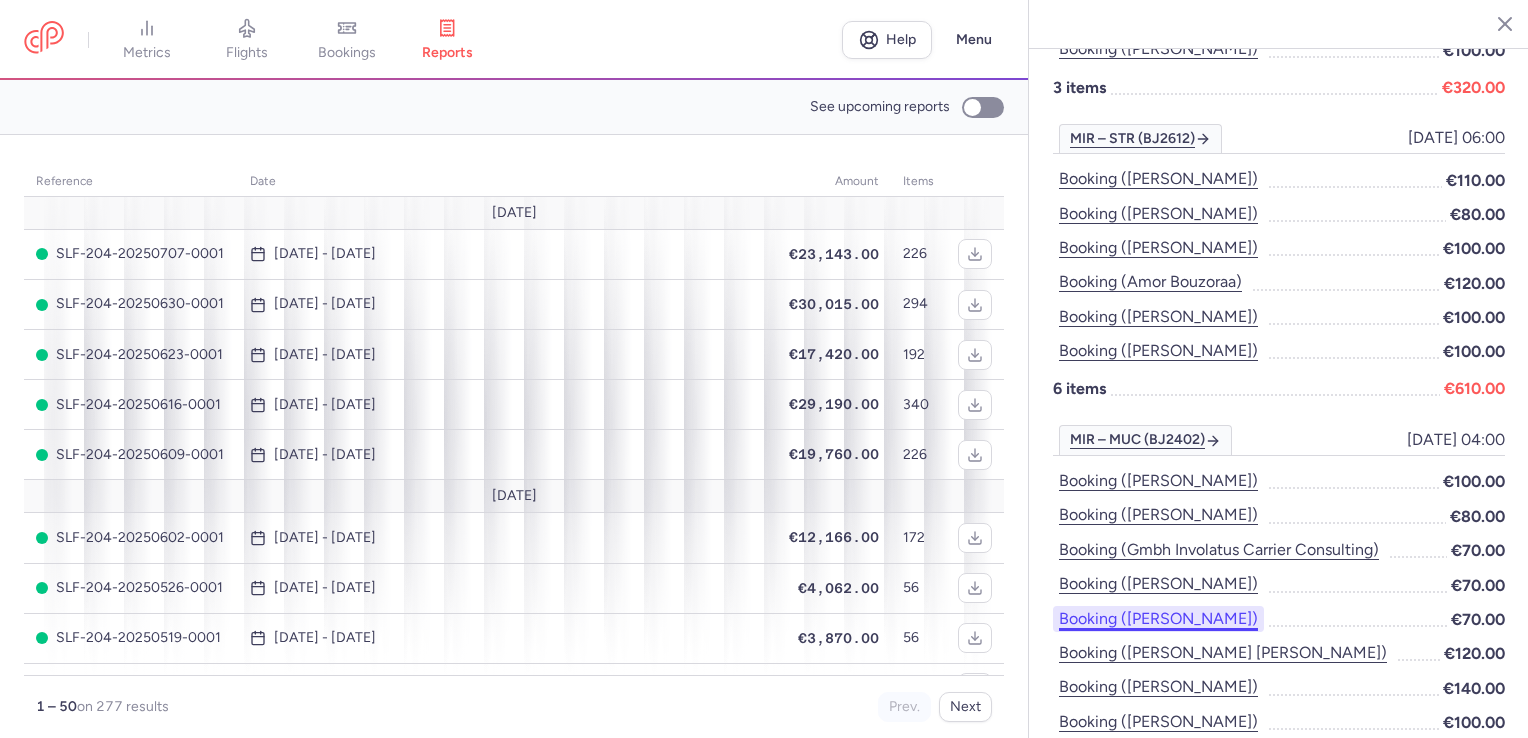 click on "Booking ([PERSON_NAME])" at bounding box center [1158, 619] 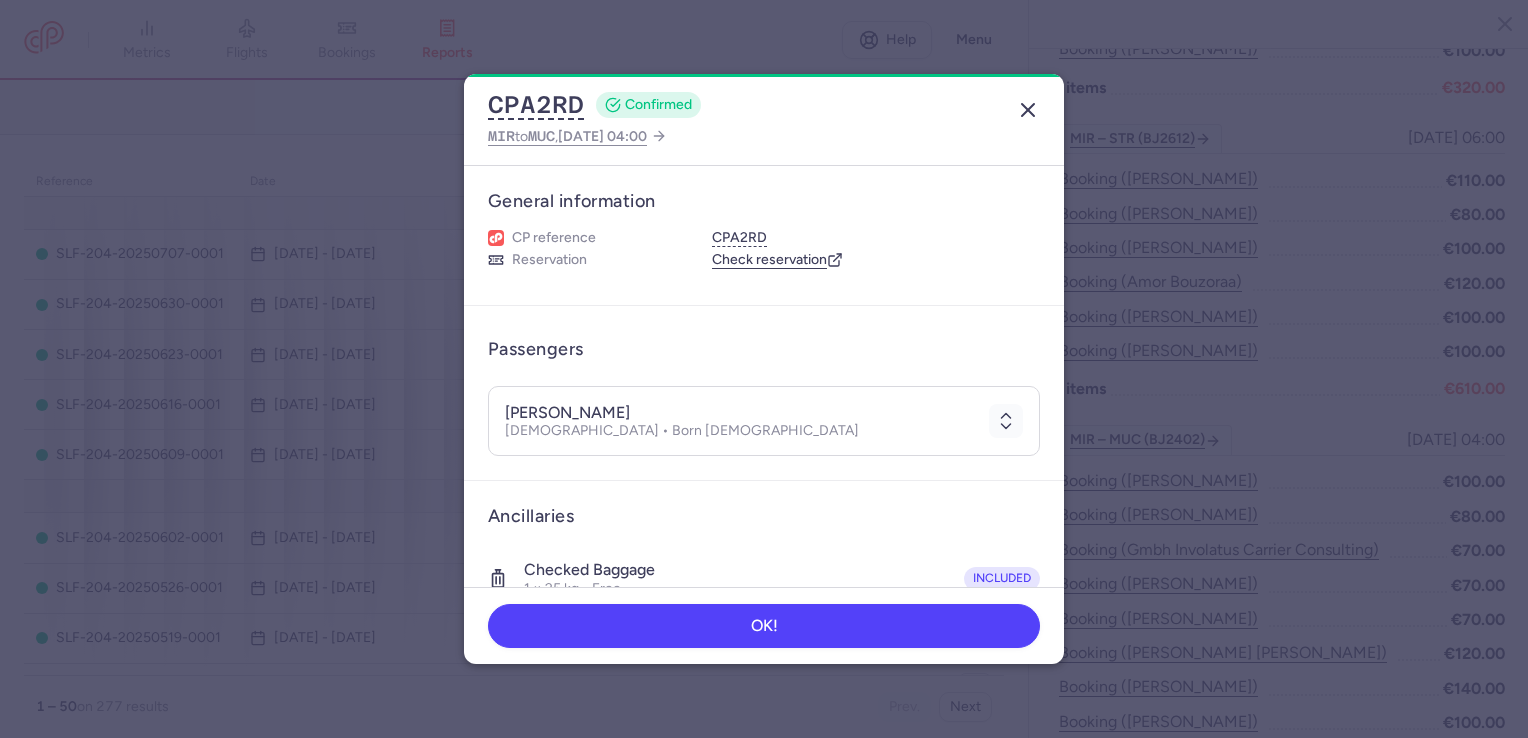 click 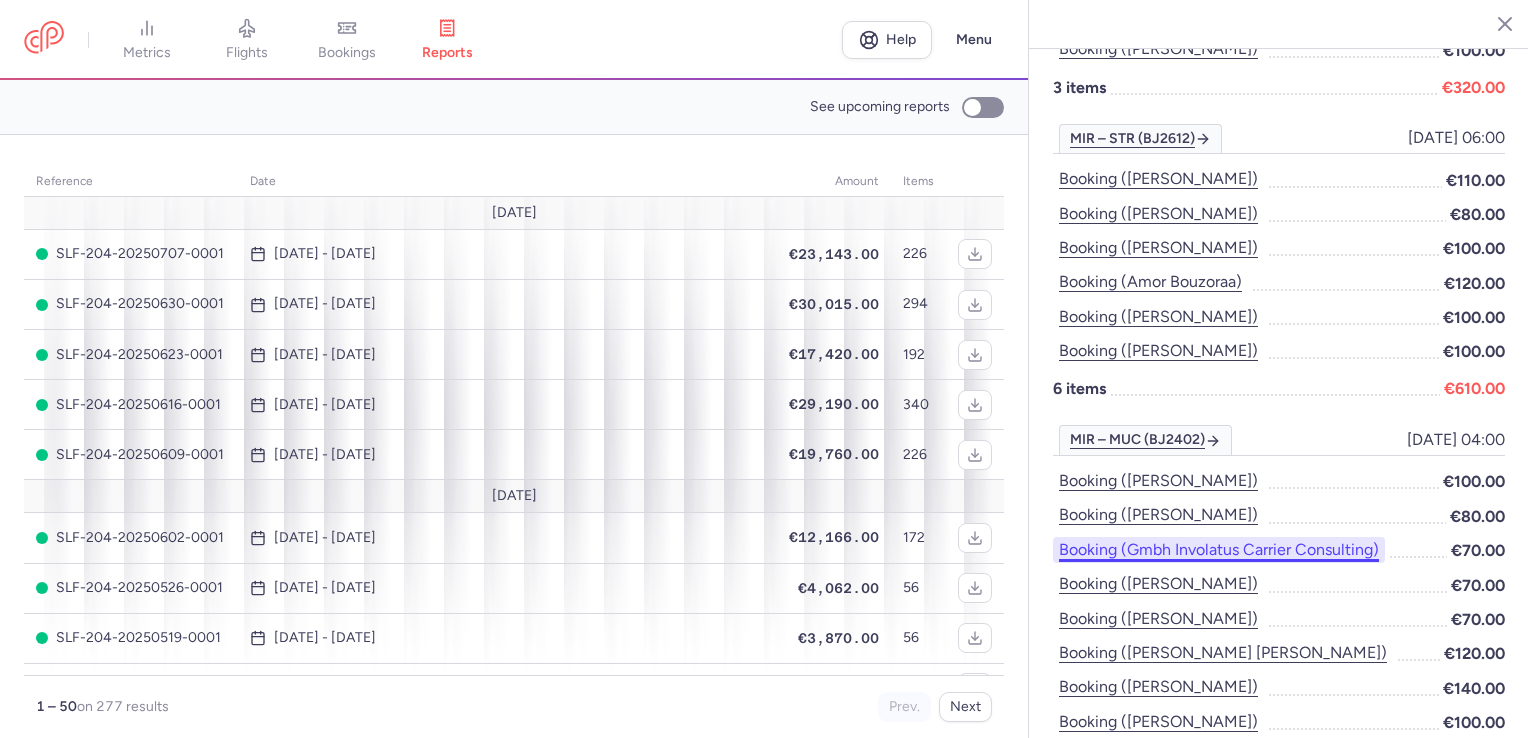 click on "Booking (gmbh involatus carrier consulting)" at bounding box center (1219, 550) 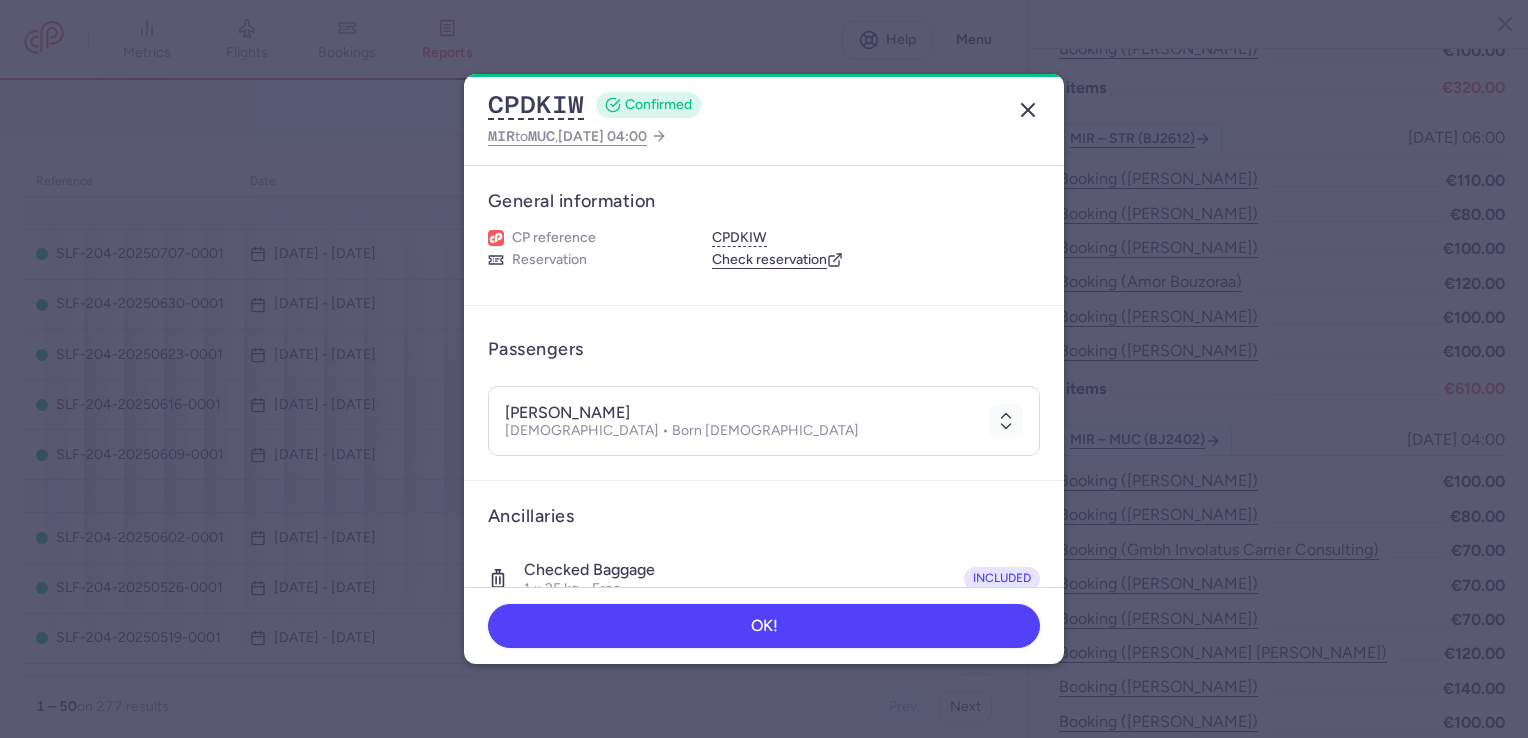click 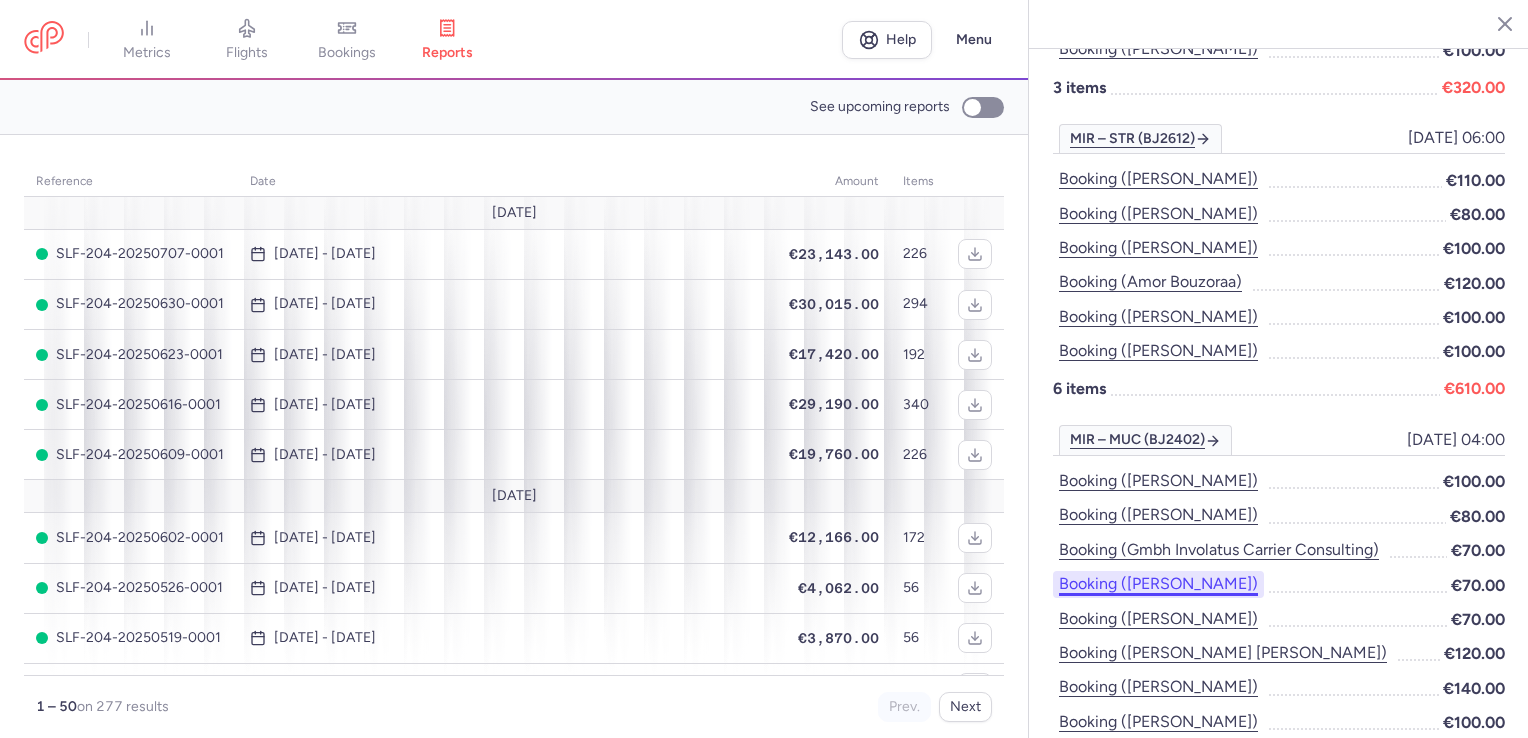 click on "Booking ([PERSON_NAME])" at bounding box center (1158, 584) 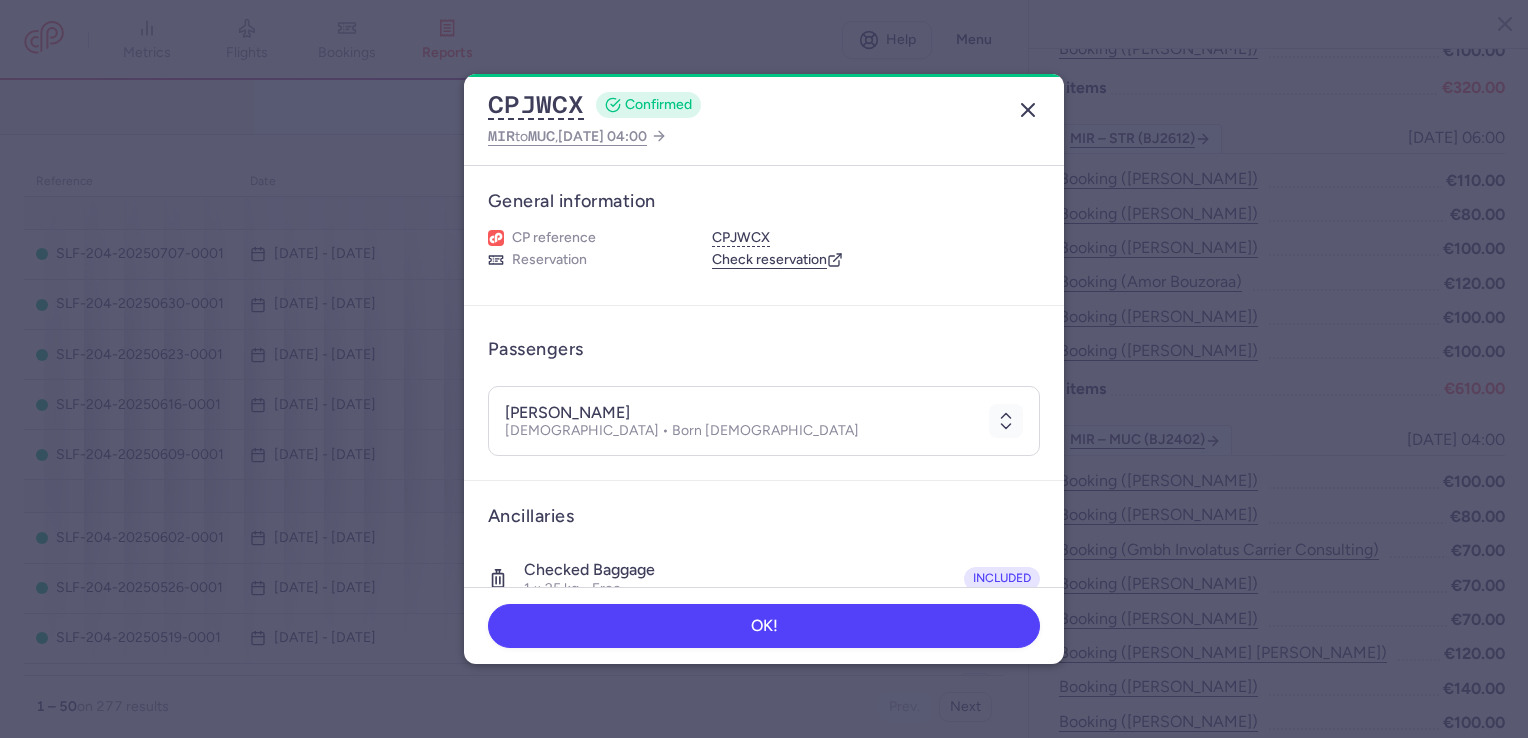 click 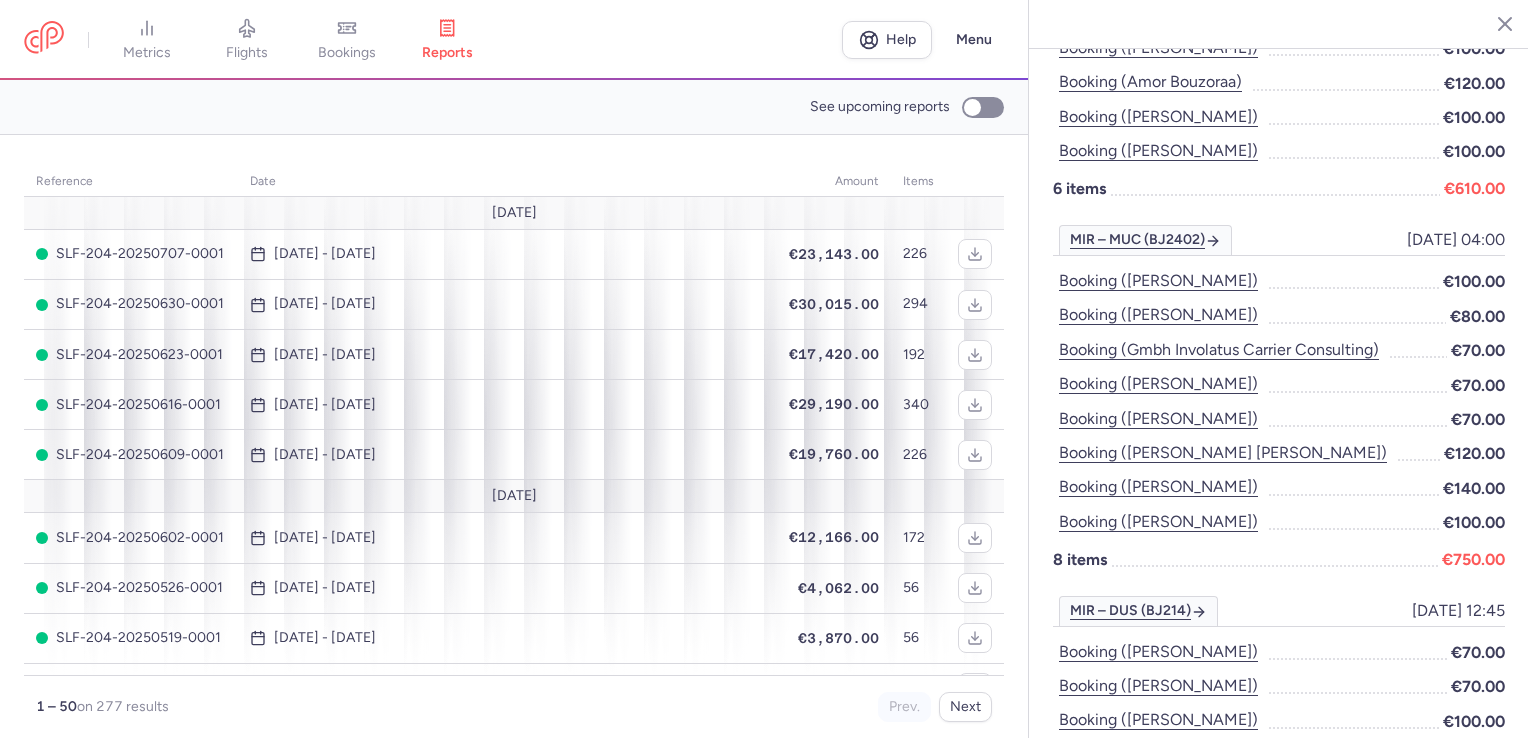 scroll, scrollTop: 1100, scrollLeft: 0, axis: vertical 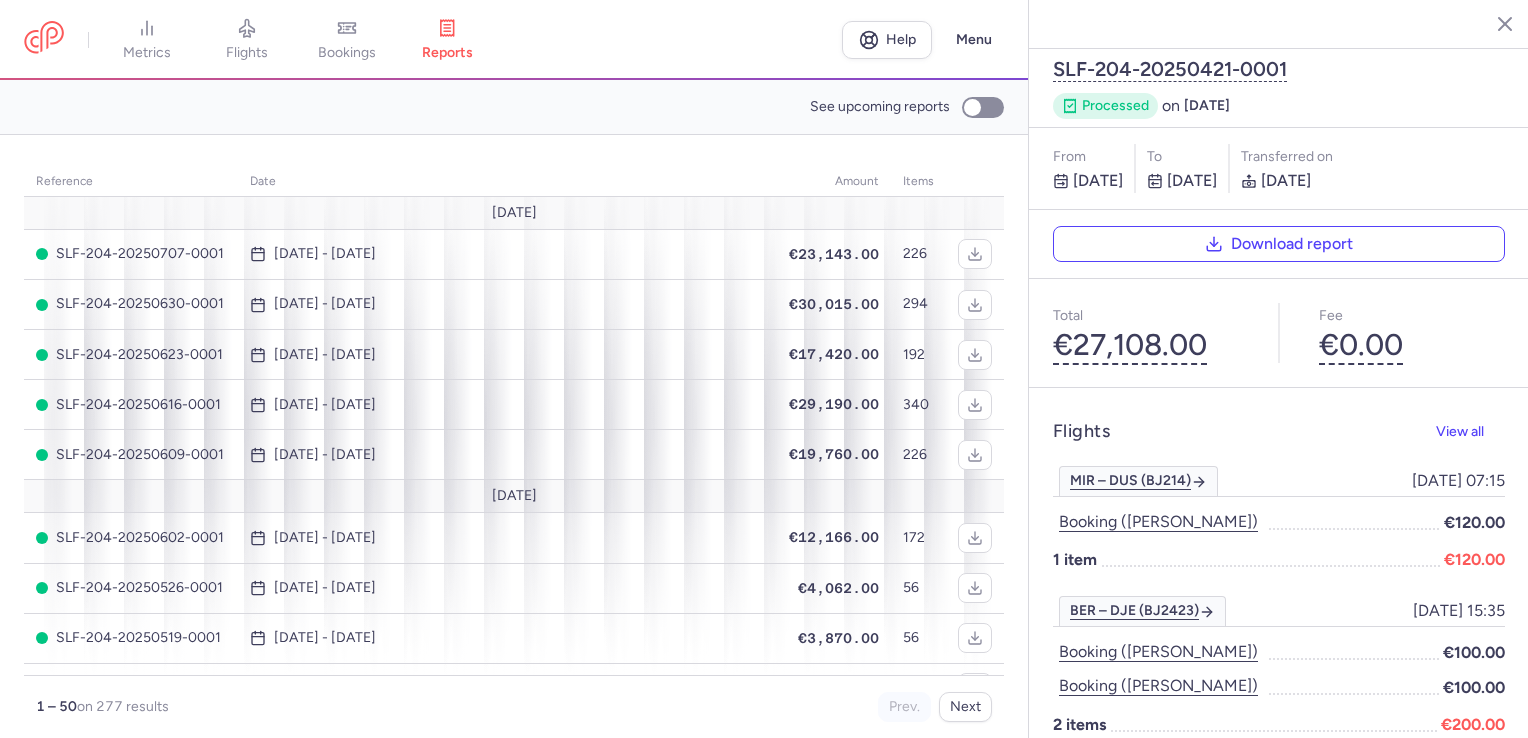 click 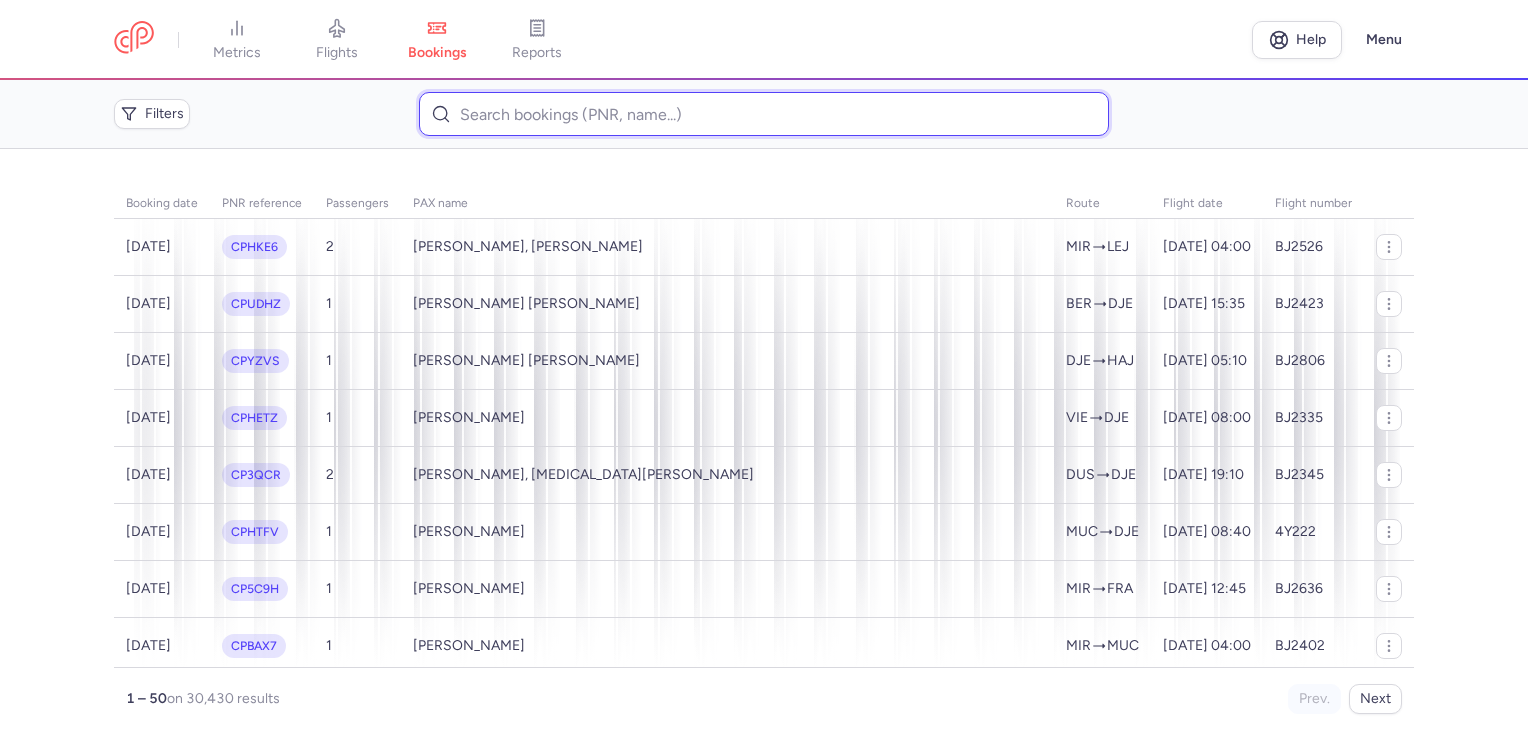 click at bounding box center [763, 114] 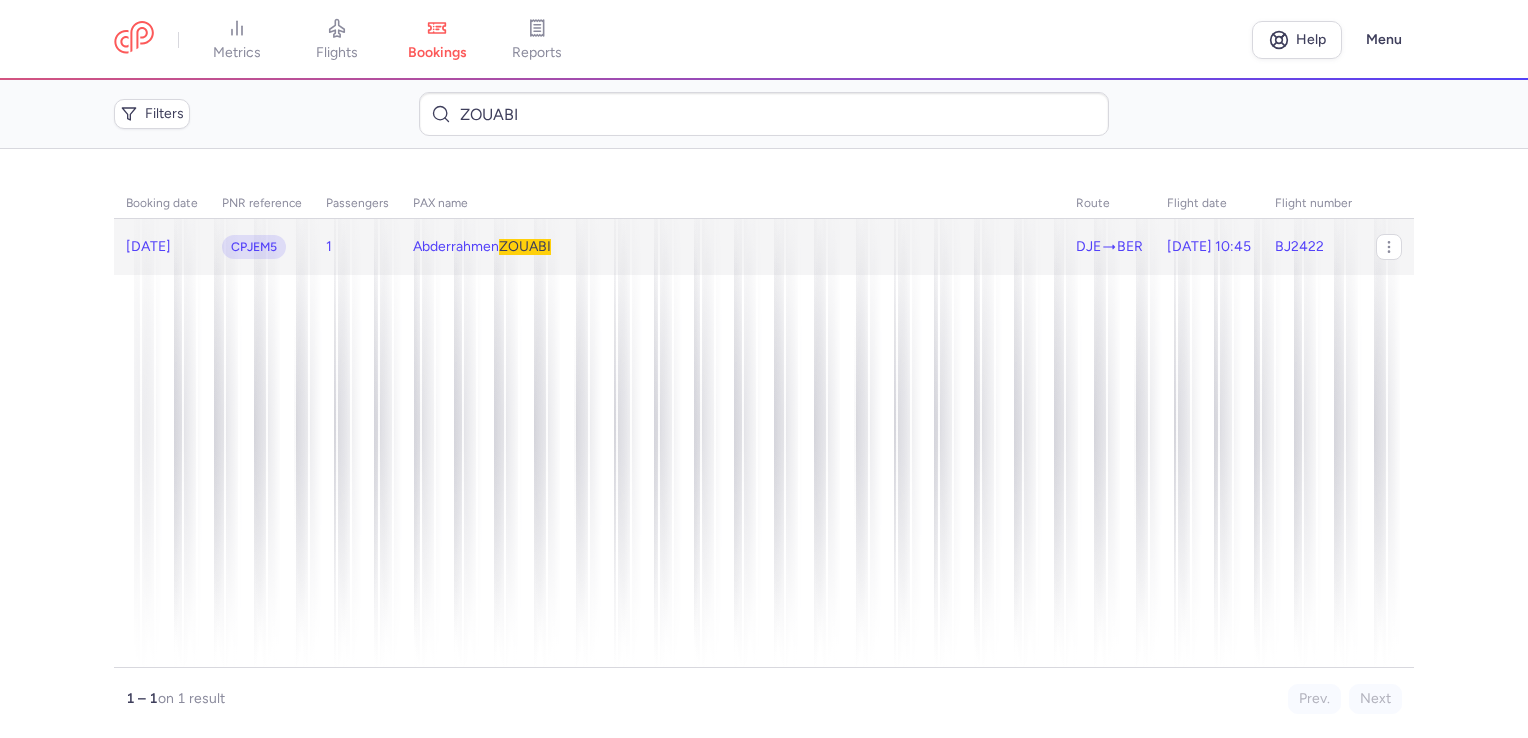 click on "[PERSON_NAME]" 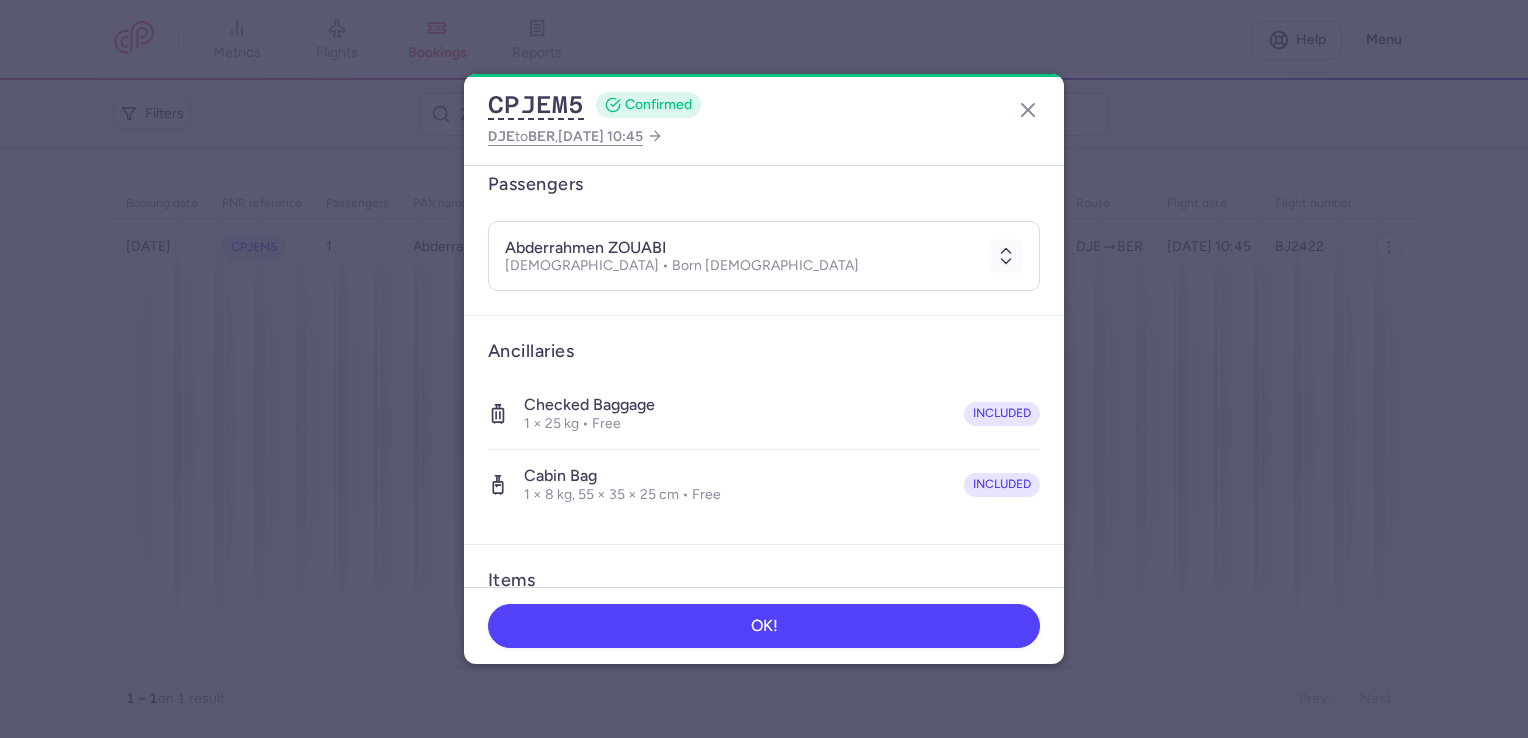 scroll, scrollTop: 200, scrollLeft: 0, axis: vertical 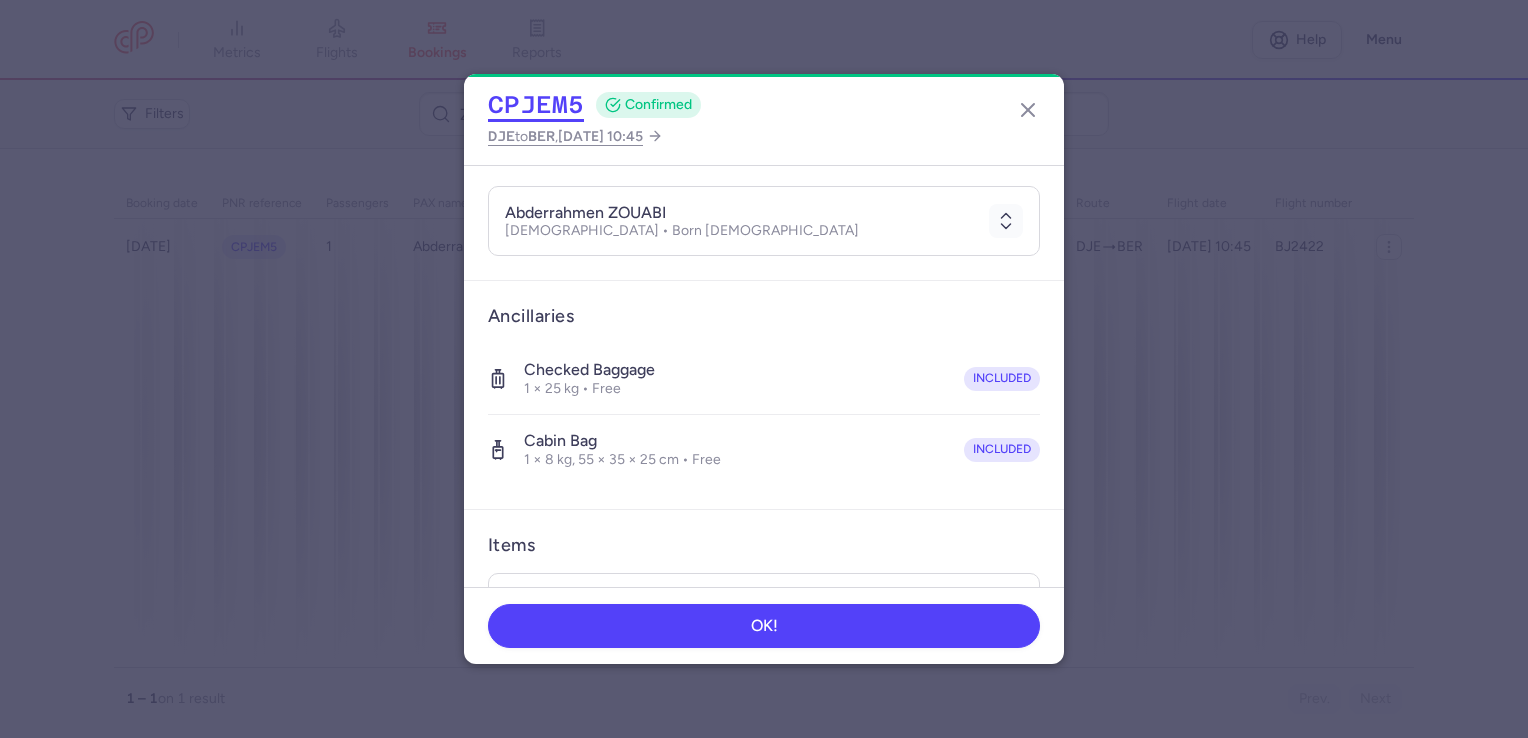 click on "CPJEM5" 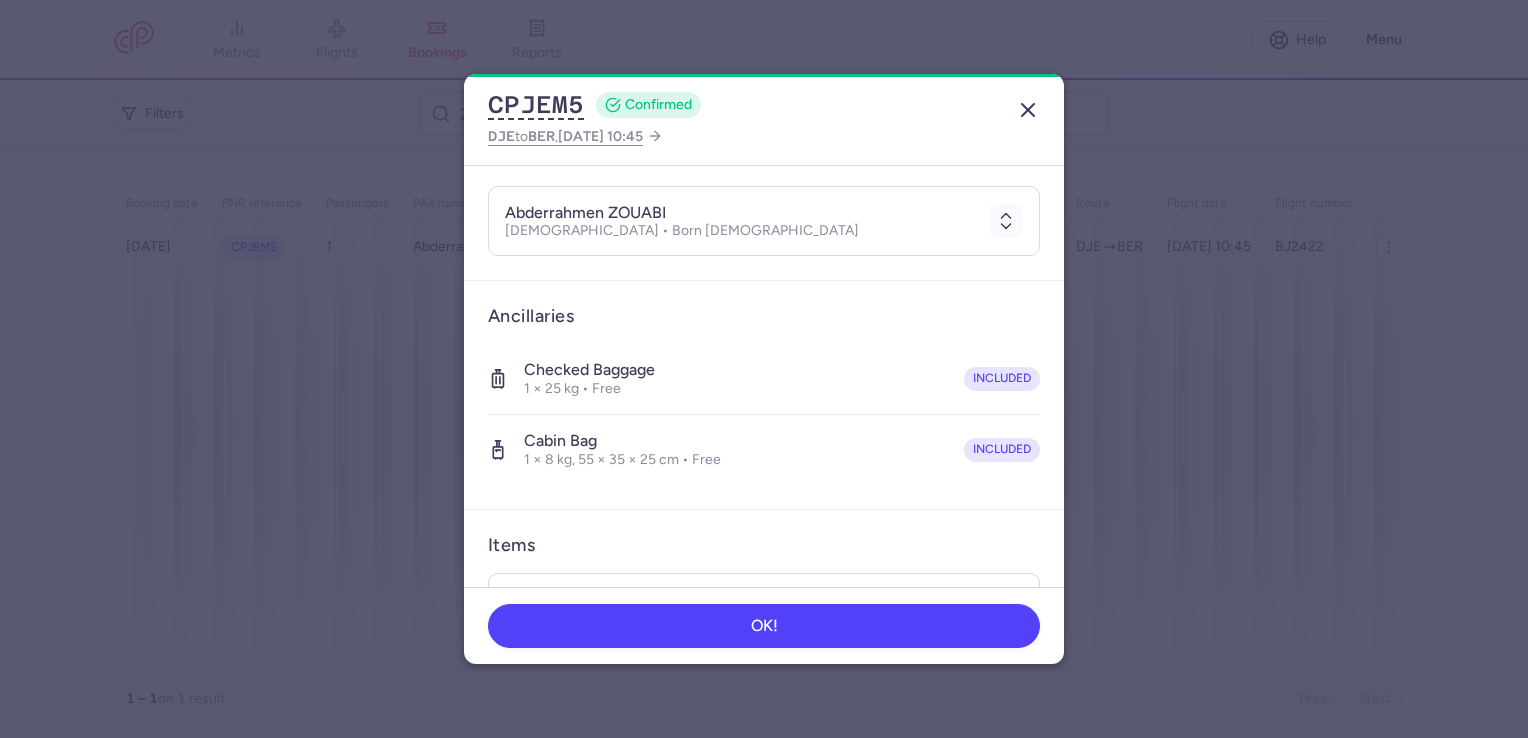 click 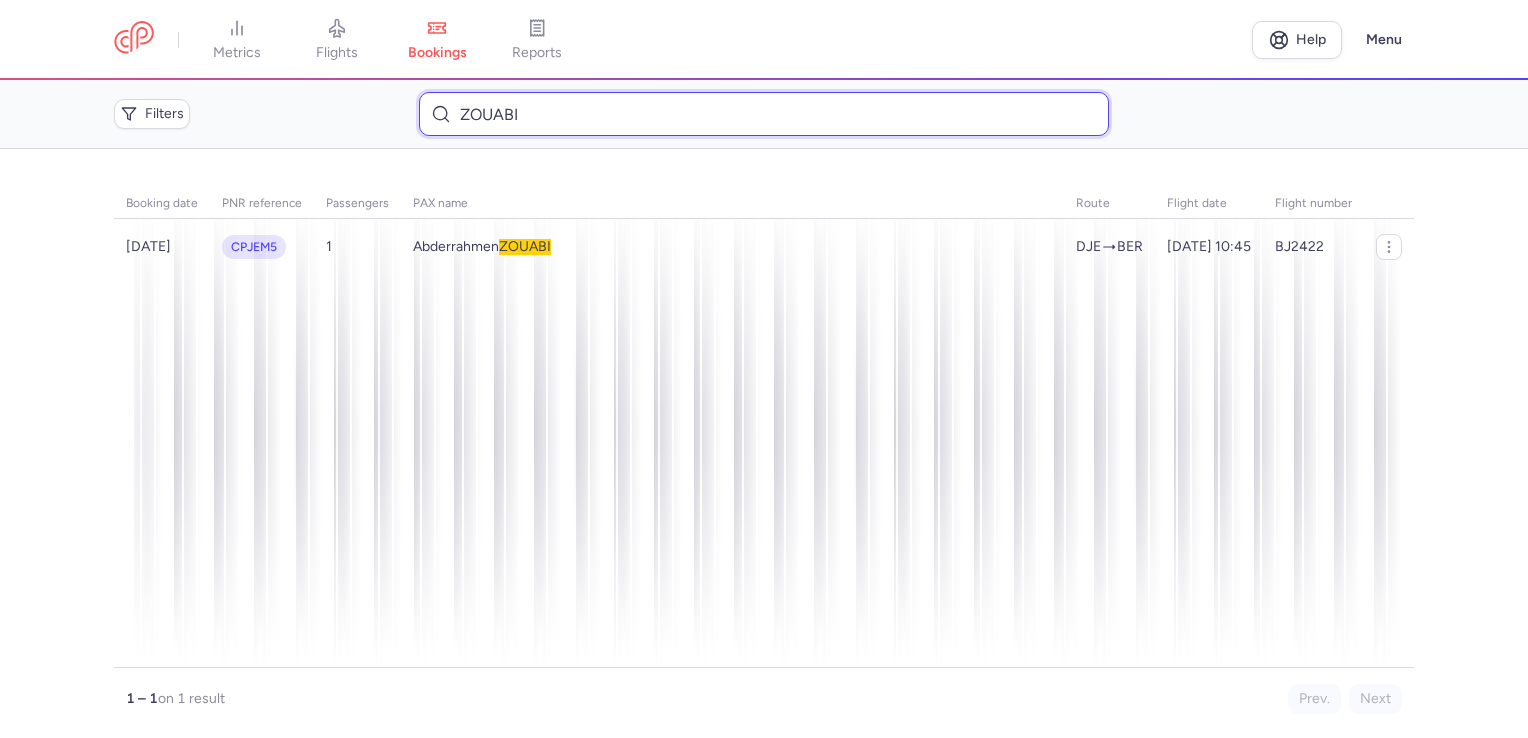 click on "ZOUABI" at bounding box center [763, 114] 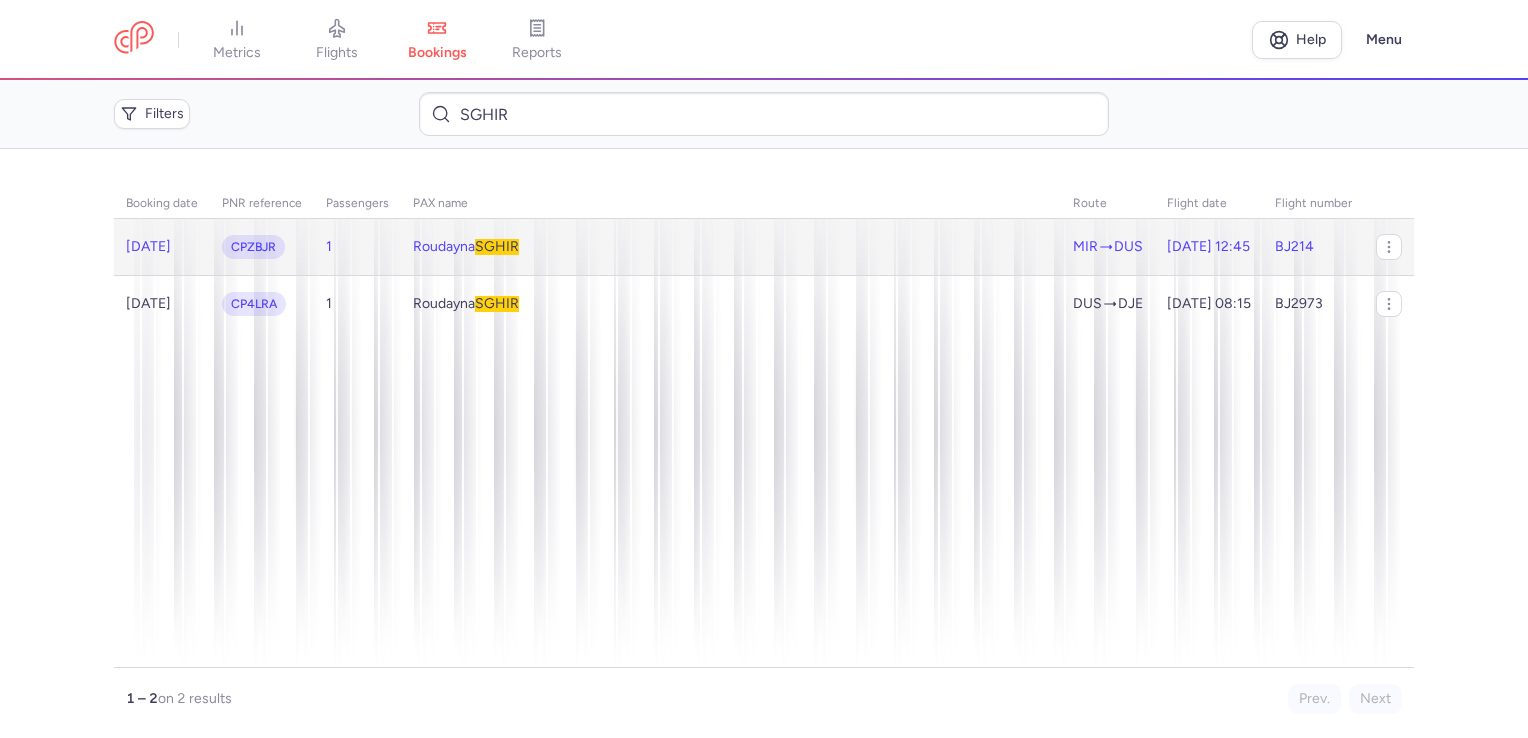 click on "Roudayna  SGHIR" 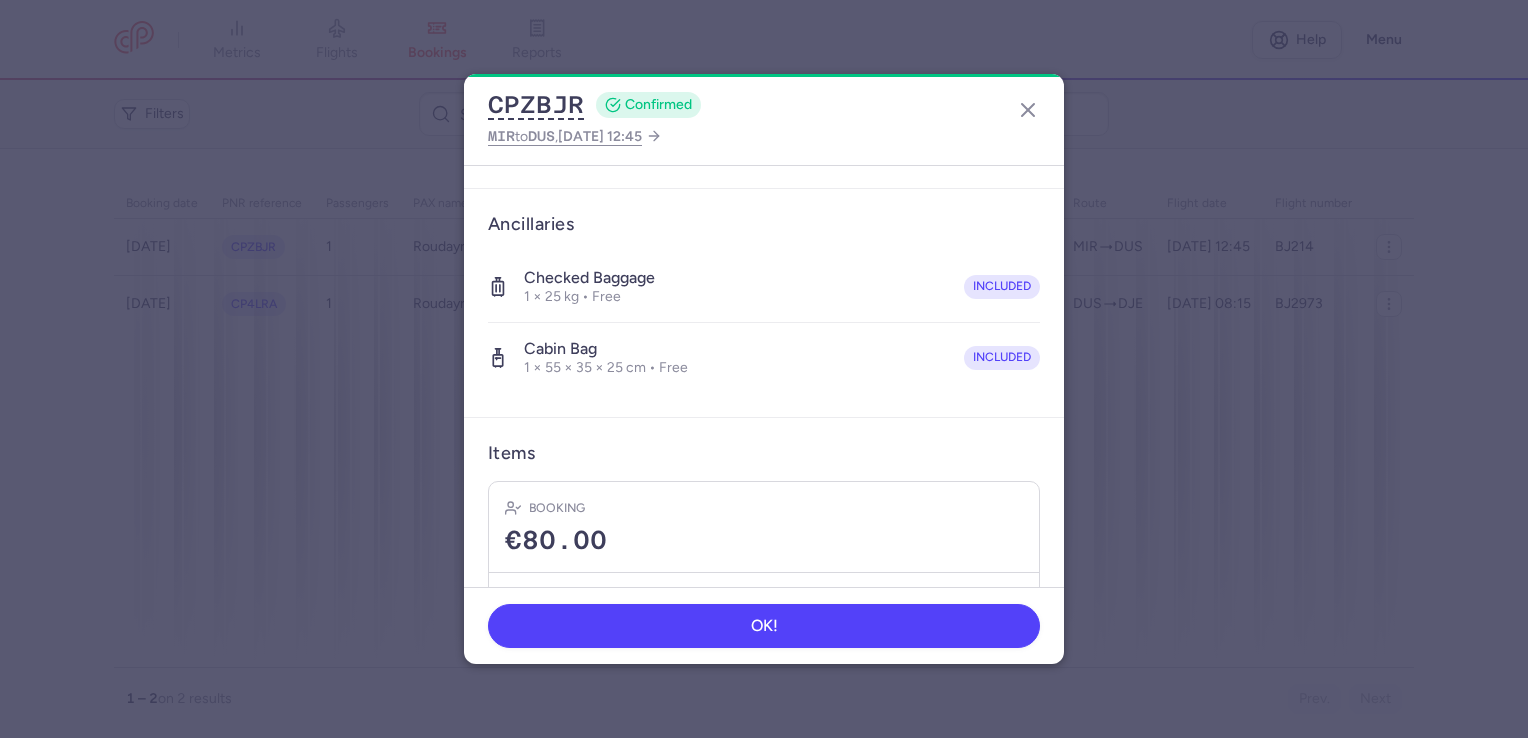 scroll, scrollTop: 388, scrollLeft: 0, axis: vertical 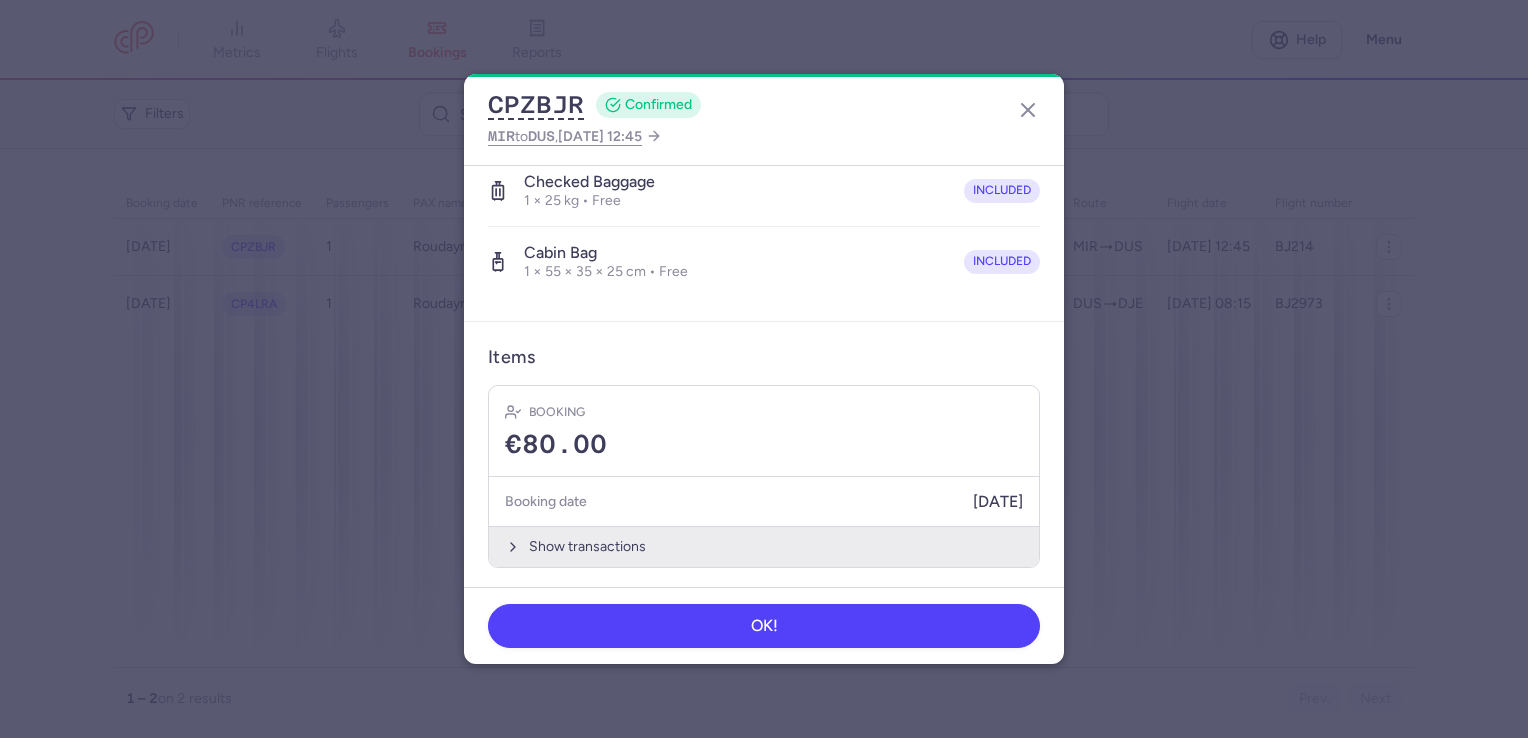 click on "Show transactions" at bounding box center (764, 546) 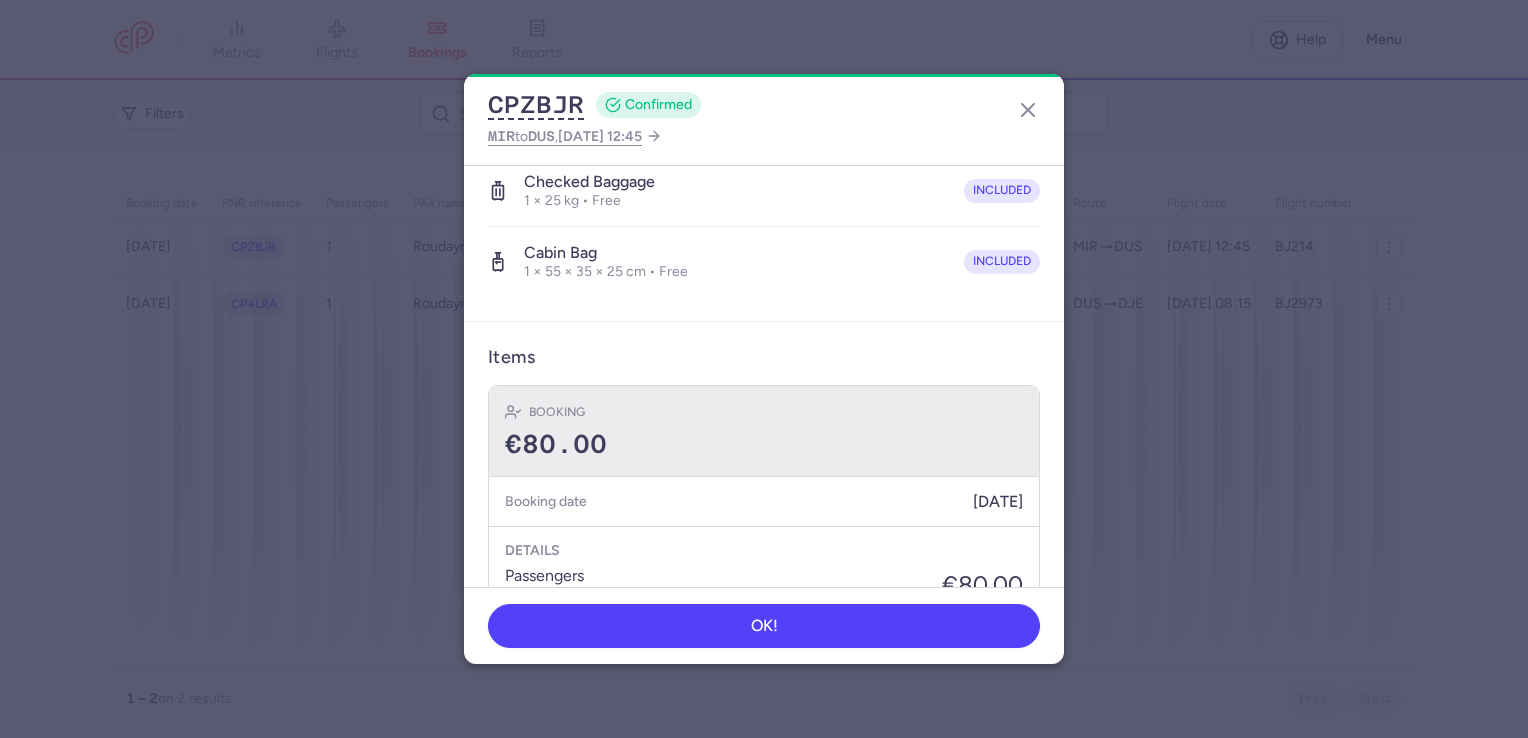 scroll, scrollTop: 704, scrollLeft: 0, axis: vertical 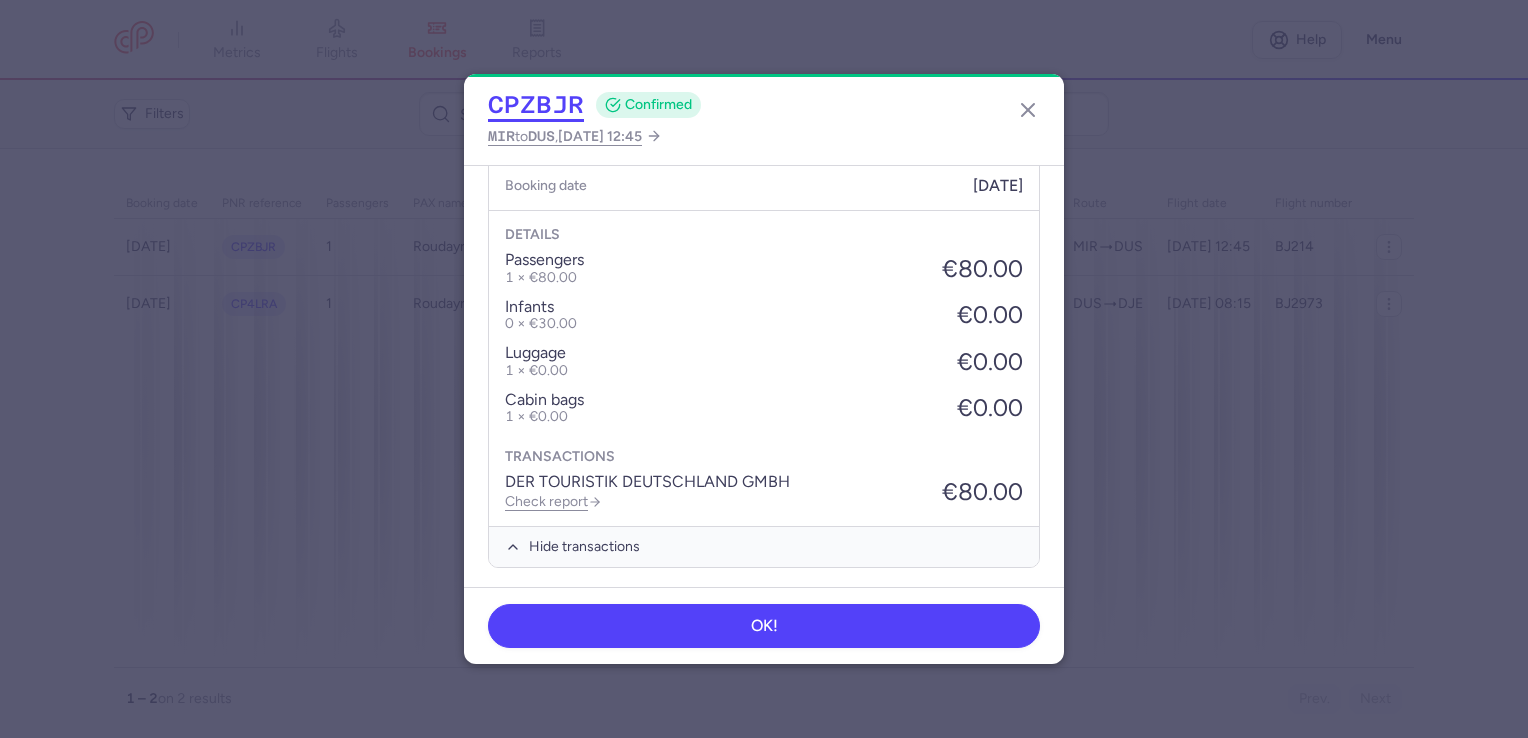 click on "CPZBJR" 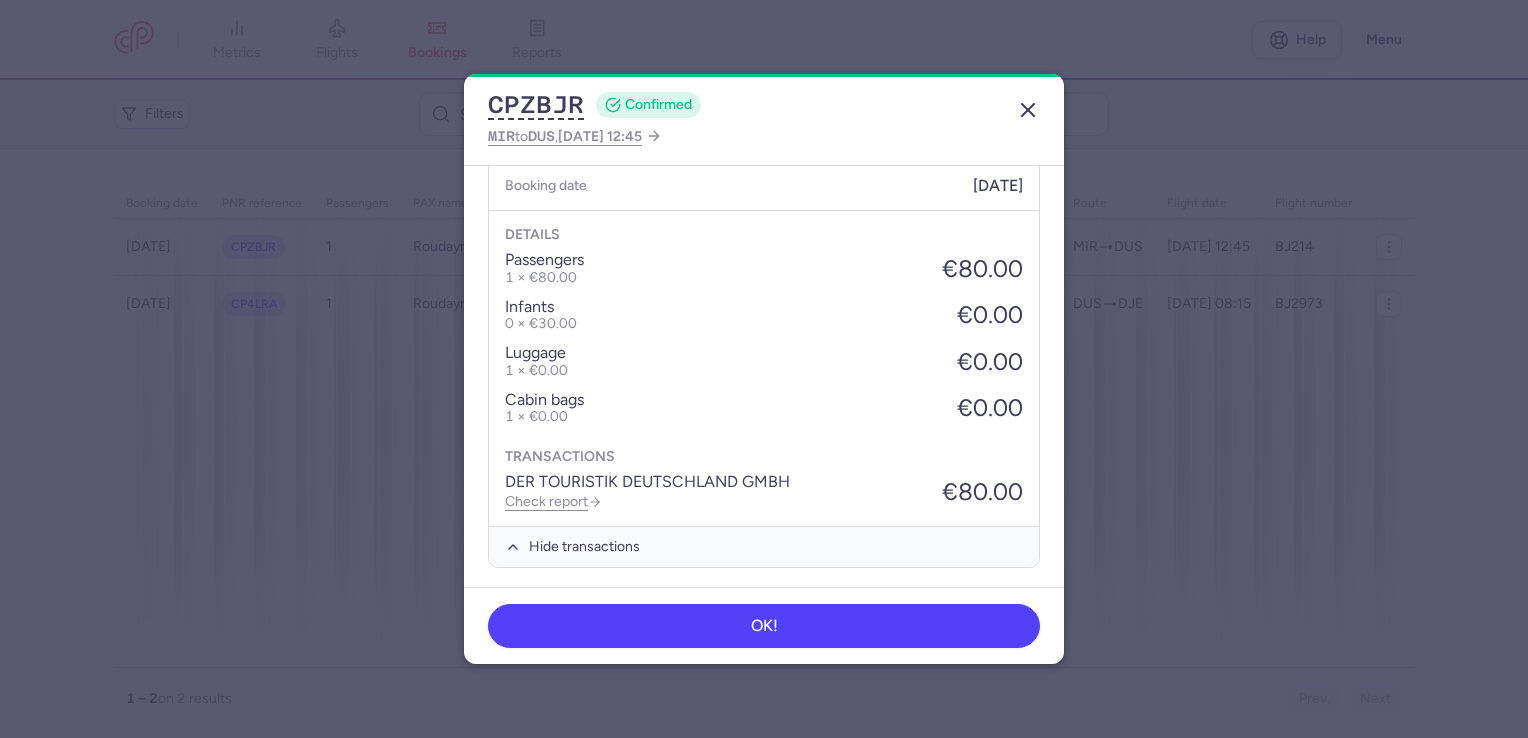click 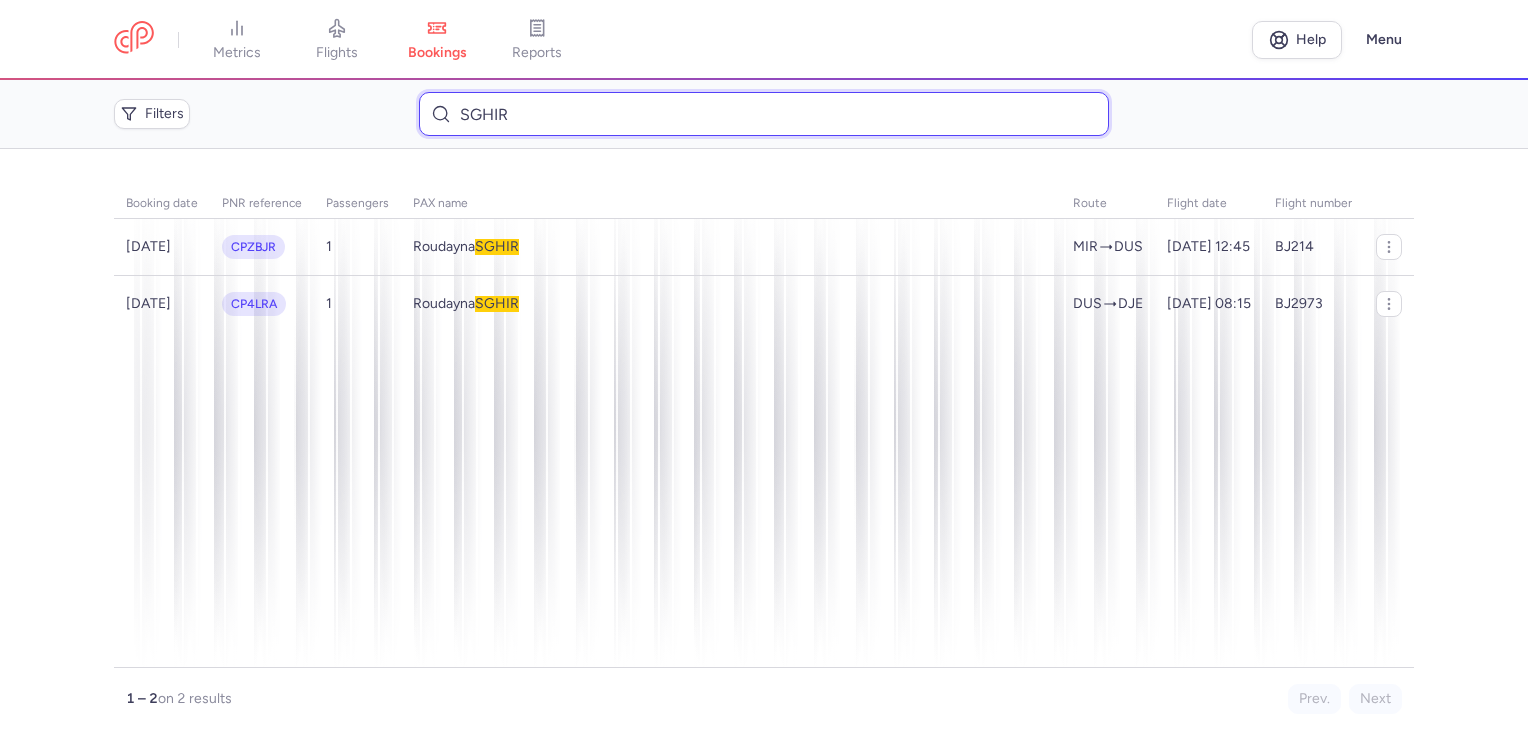 drag, startPoint x: 607, startPoint y: 110, endPoint x: 341, endPoint y: 102, distance: 266.12027 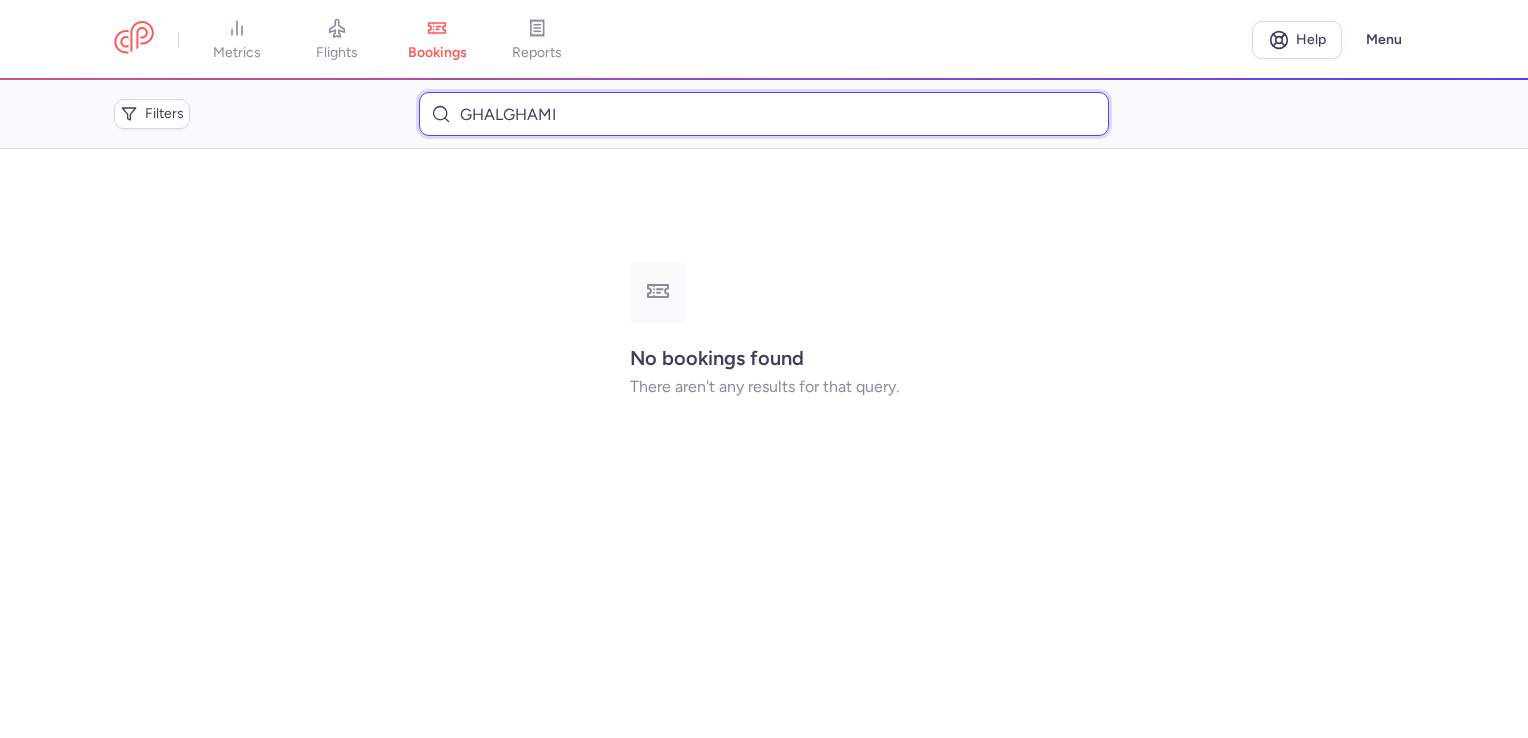drag, startPoint x: 596, startPoint y: 116, endPoint x: 410, endPoint y: 122, distance: 186.09676 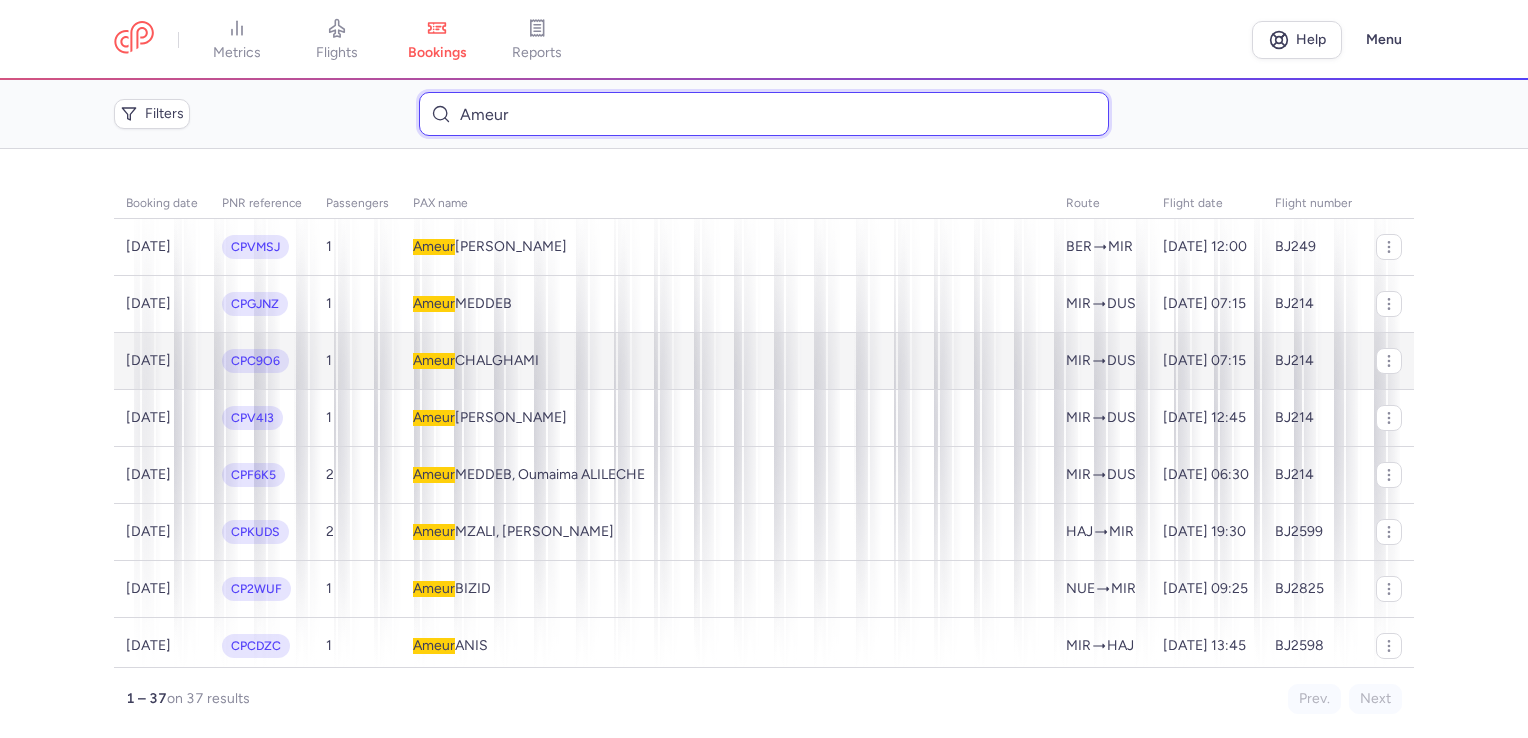 type on "Ameur" 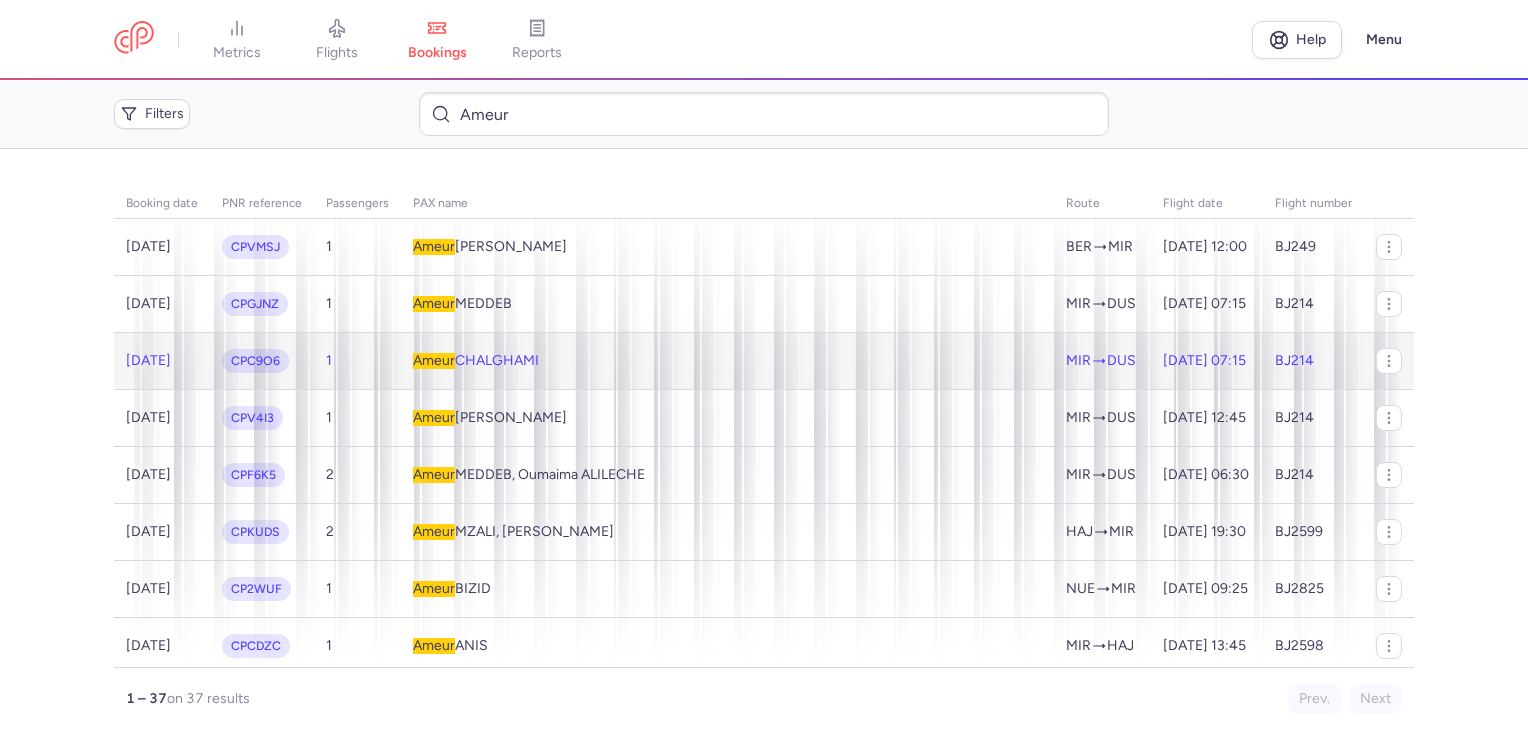 click on "Ameur  CHALGHAMI" 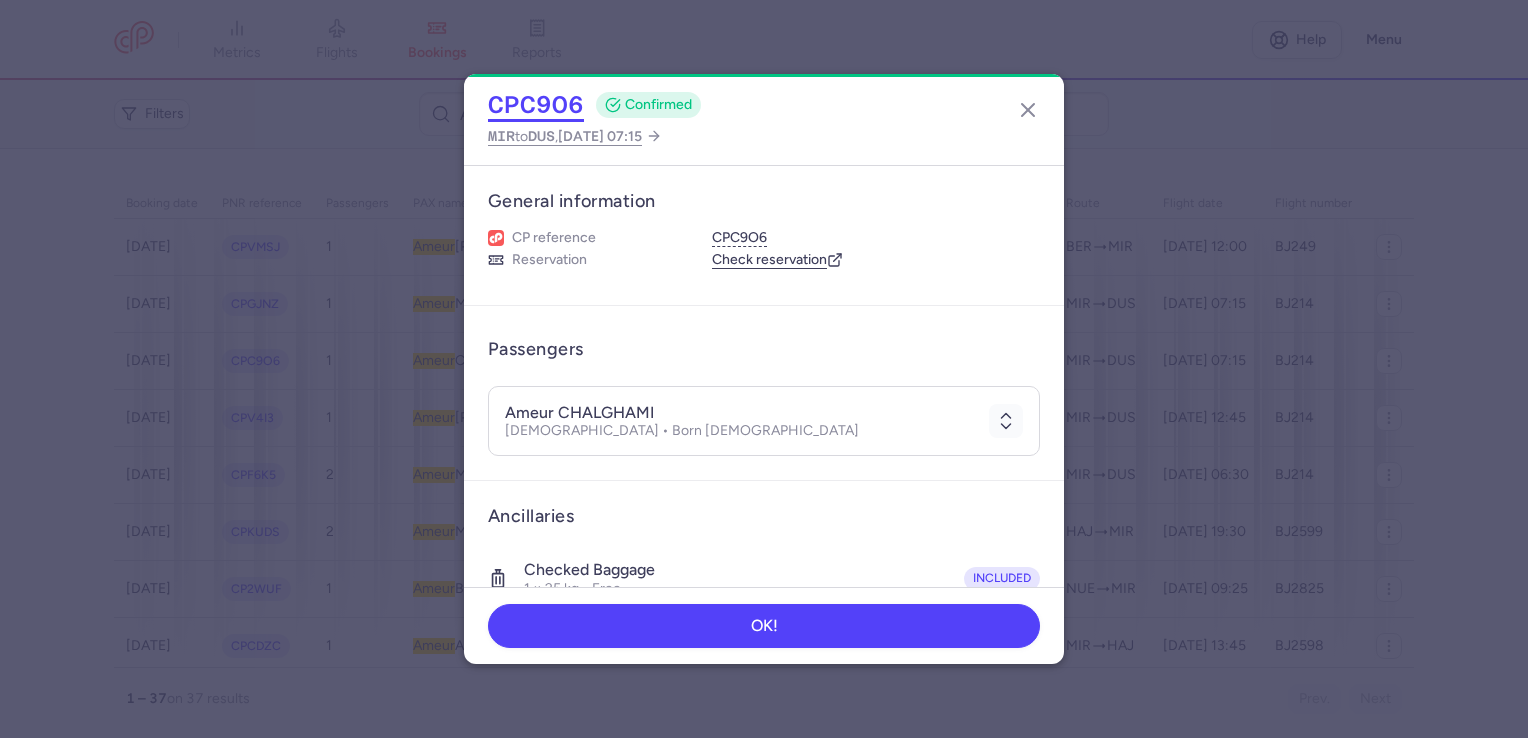 click on "CPC9O6" 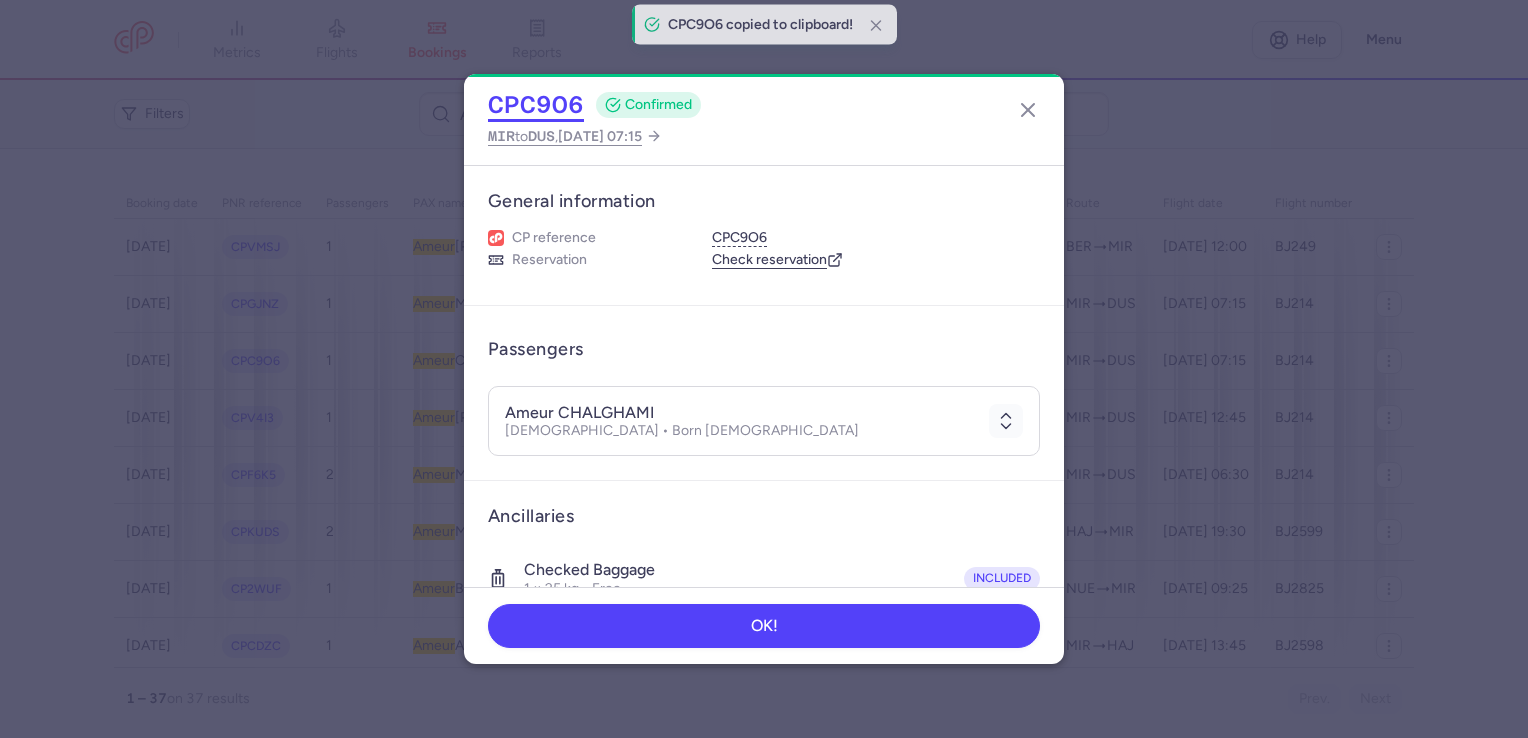 type 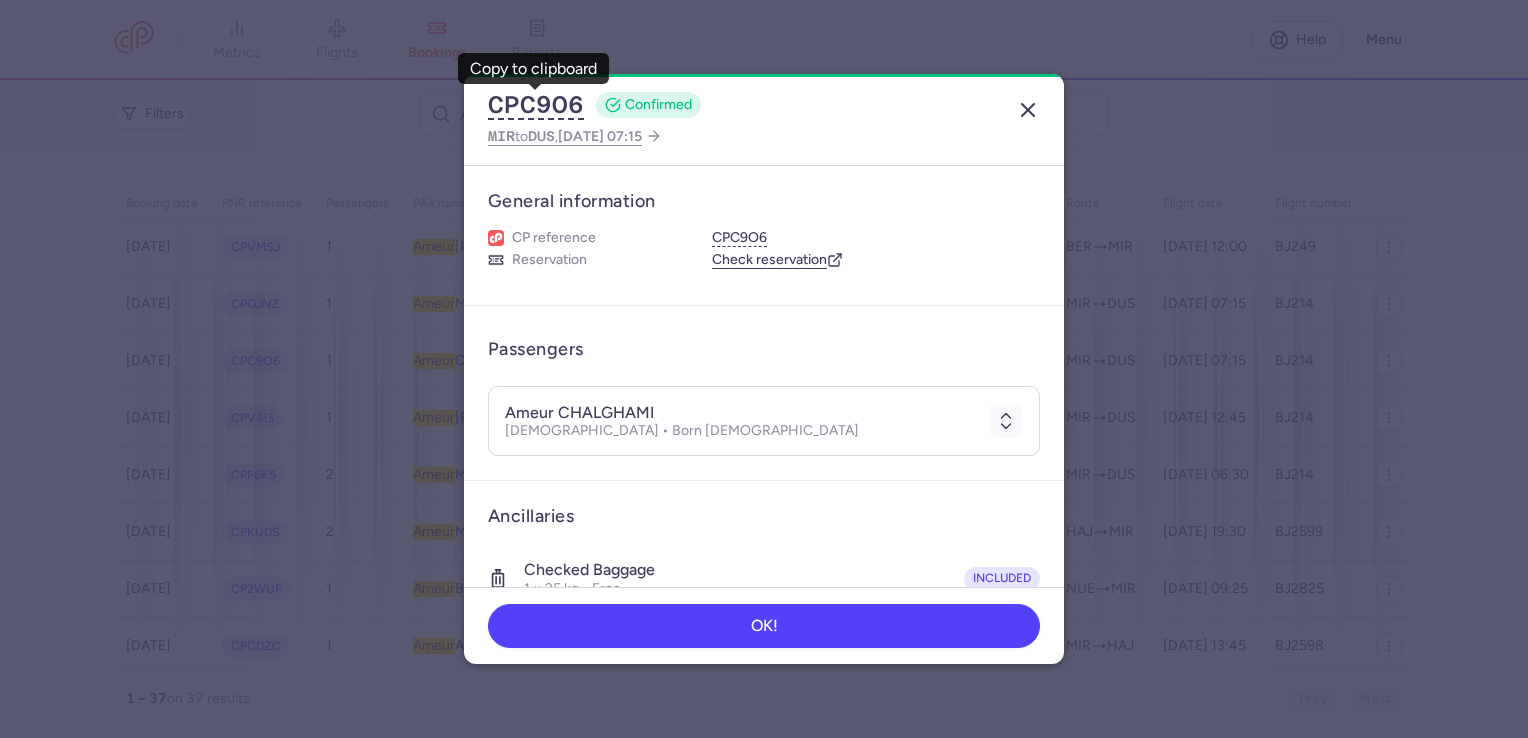 click 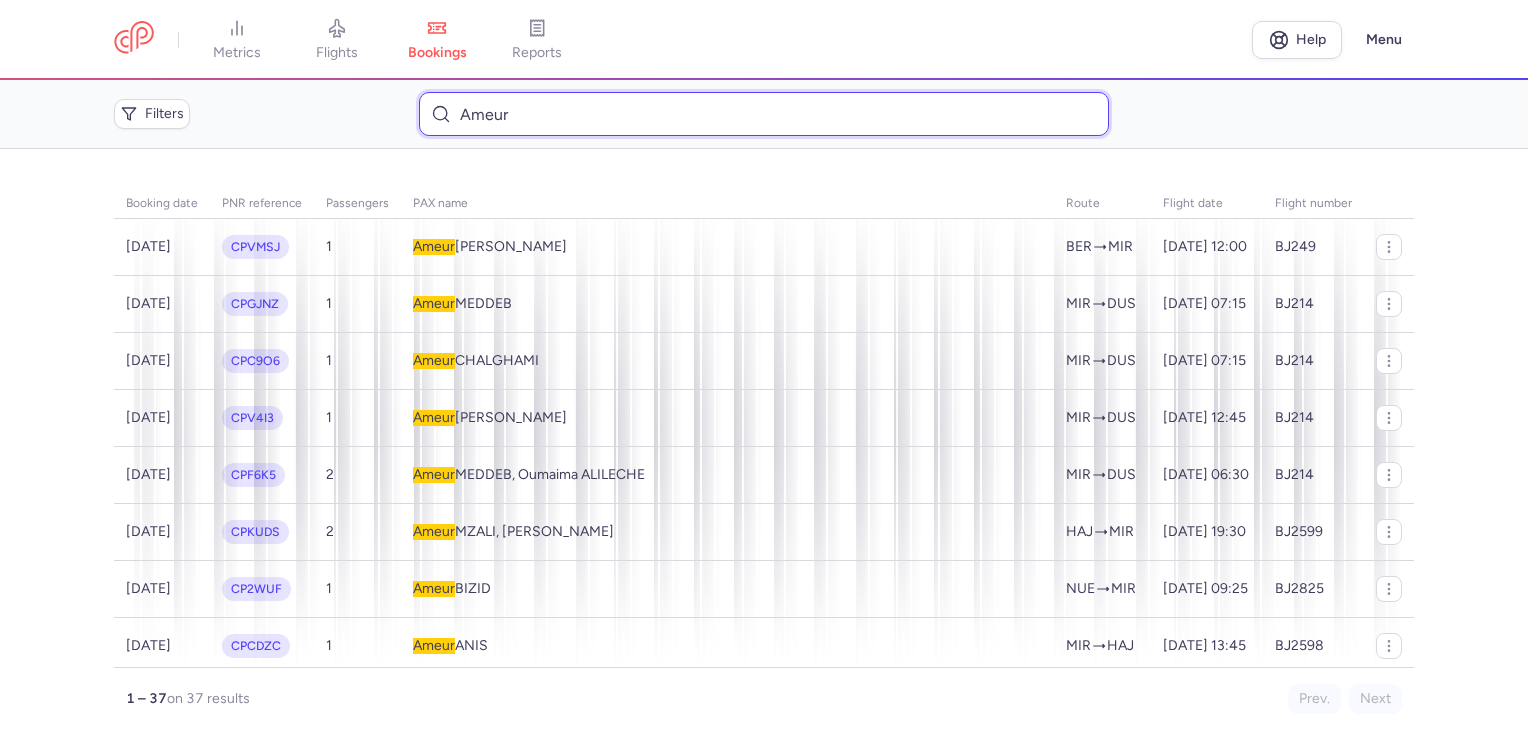 drag, startPoint x: 547, startPoint y: 104, endPoint x: 360, endPoint y: 104, distance: 187 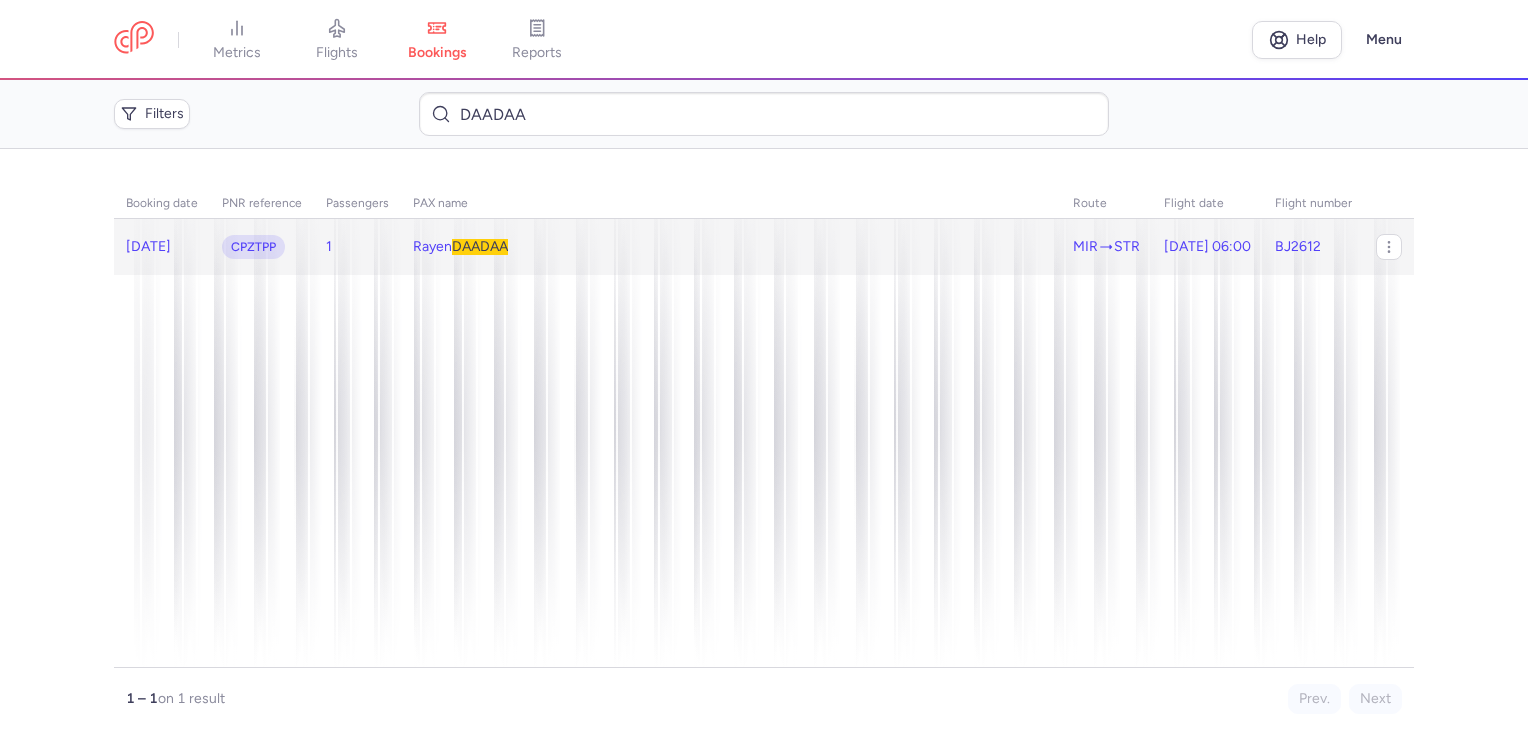 click on "[PERSON_NAME]" 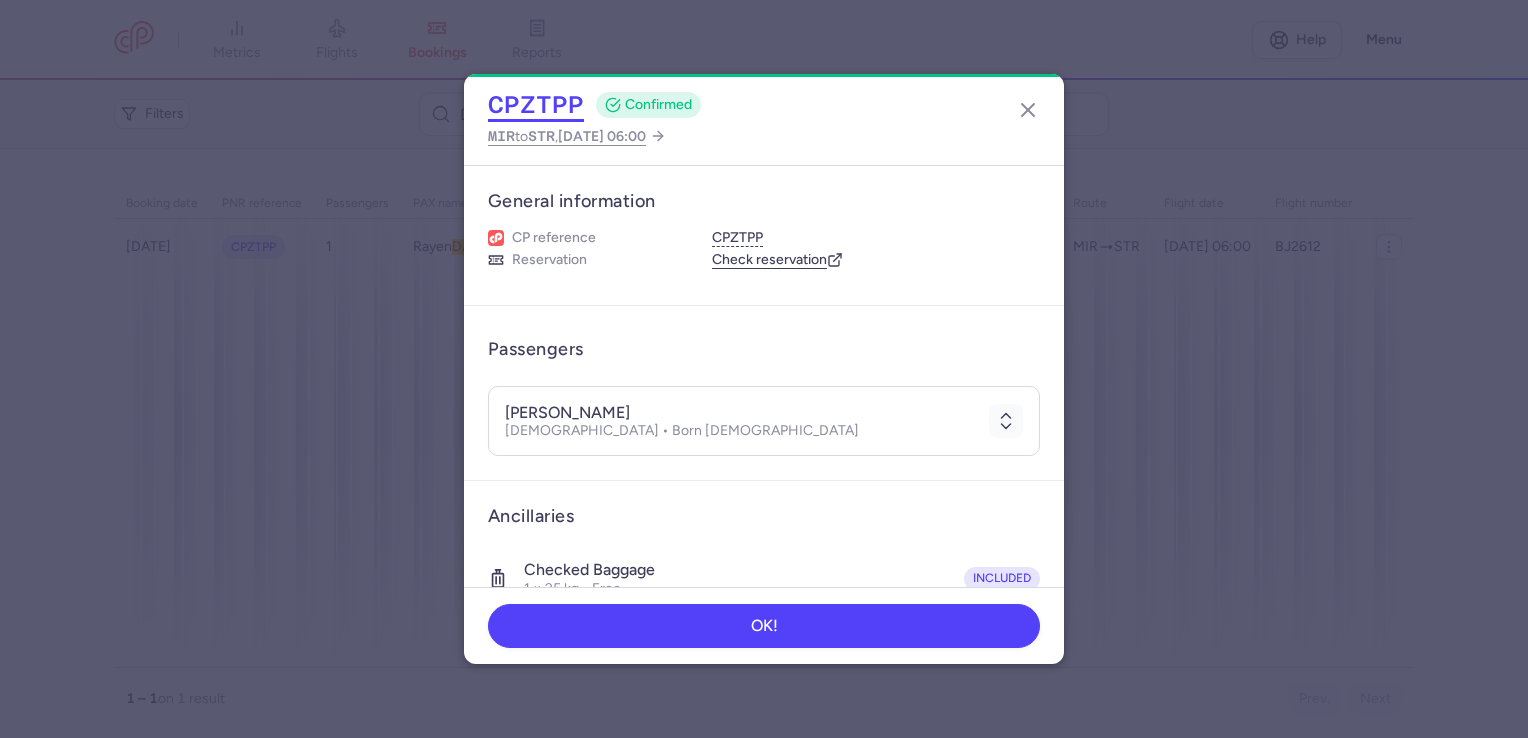 click on "CPZTPP" 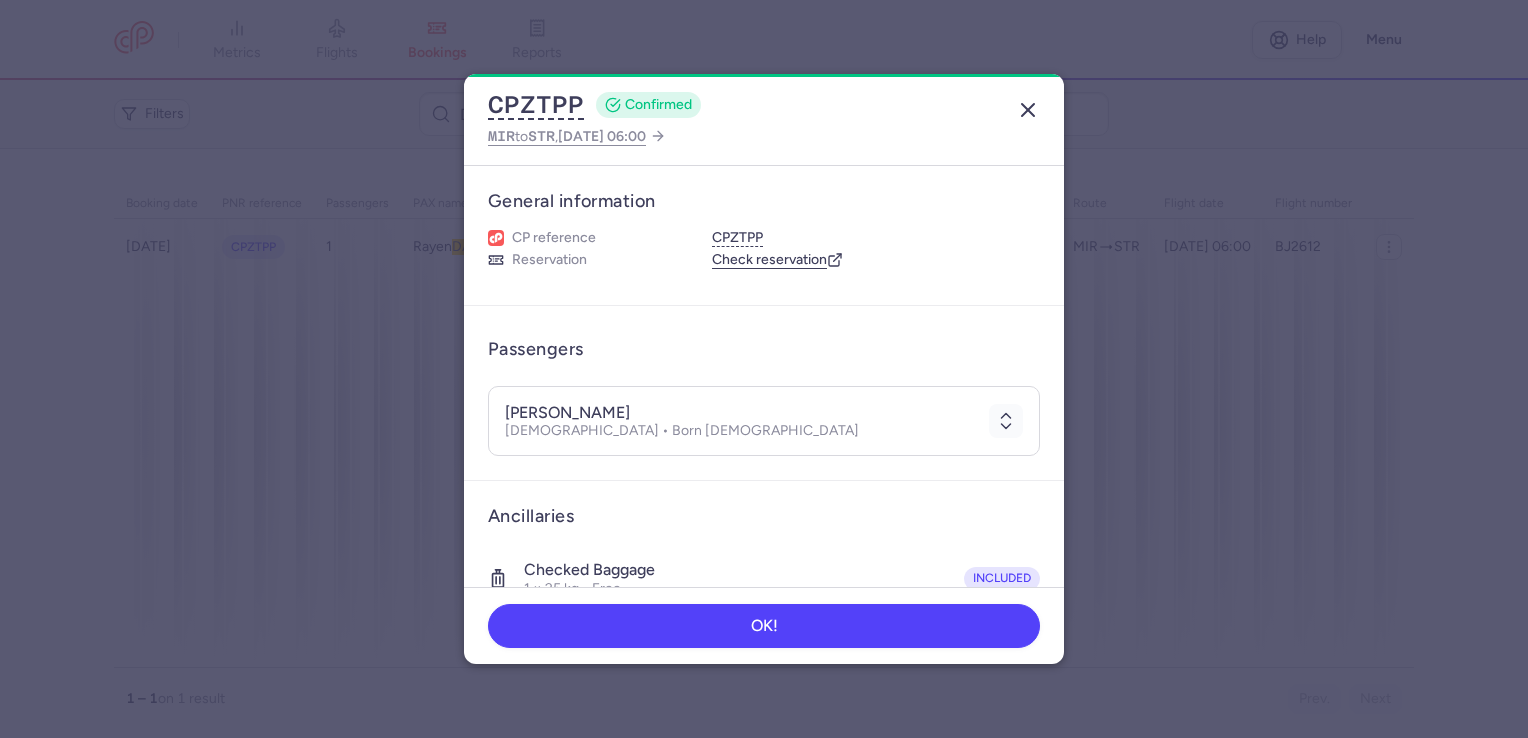 click 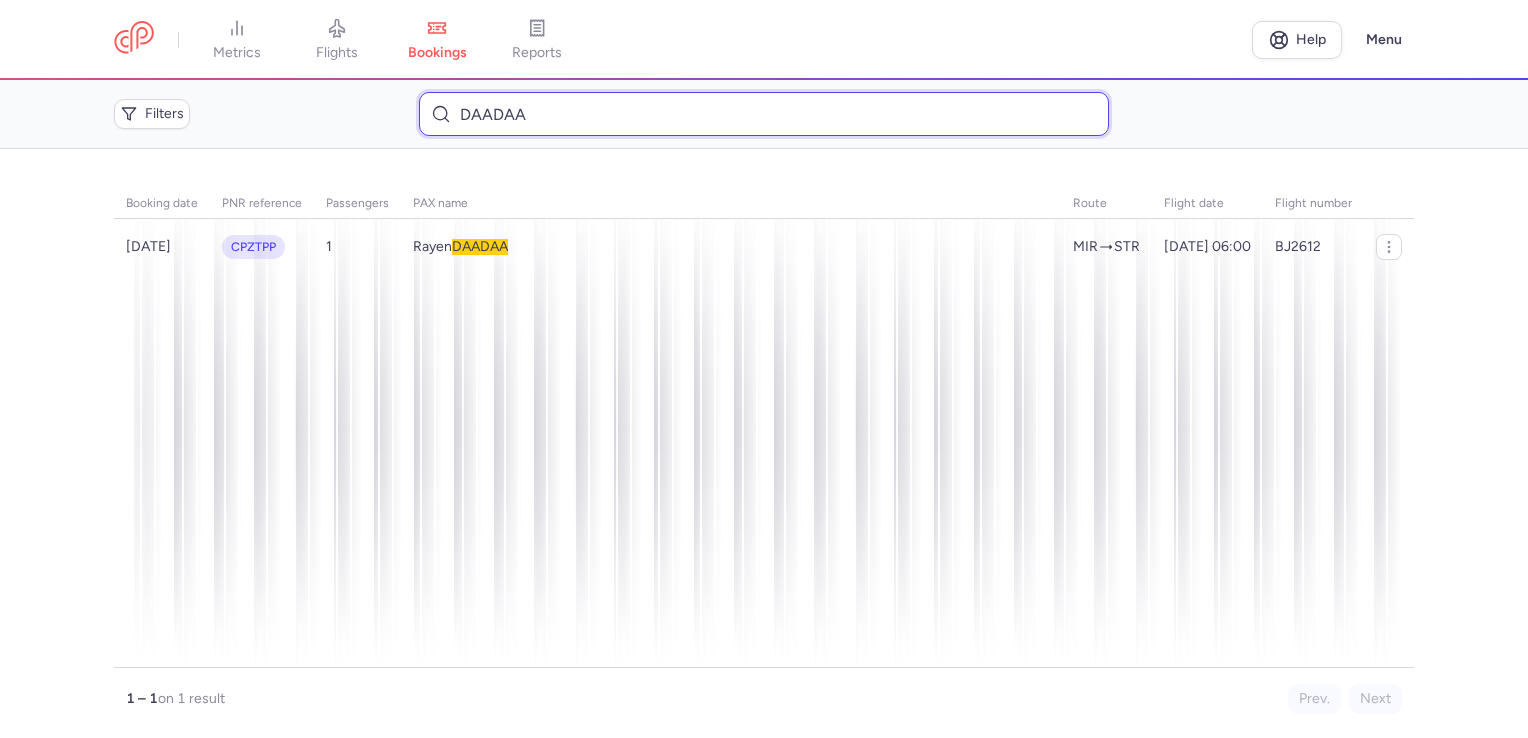 drag, startPoint x: 572, startPoint y: 125, endPoint x: 453, endPoint y: 120, distance: 119.104996 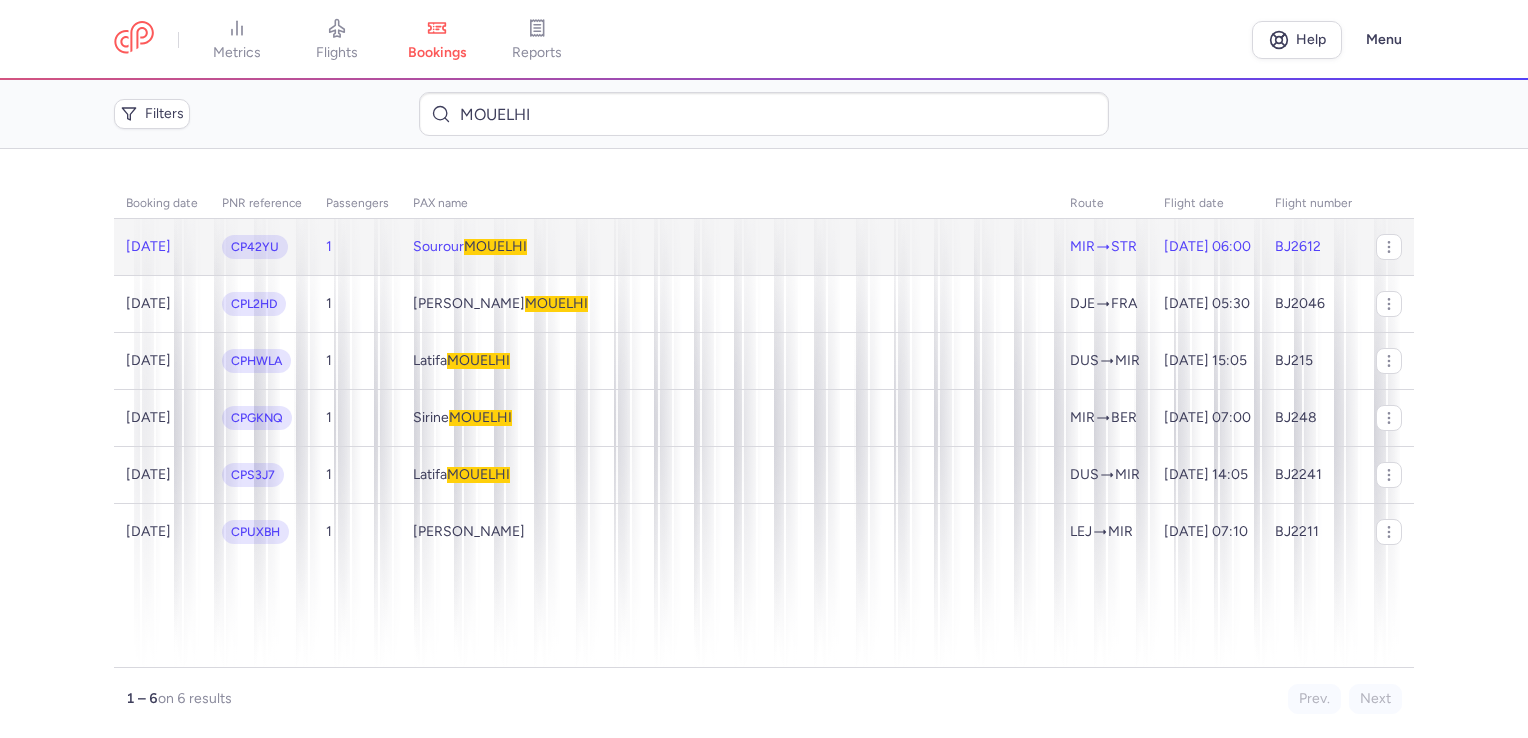 click on "[PERSON_NAME]" 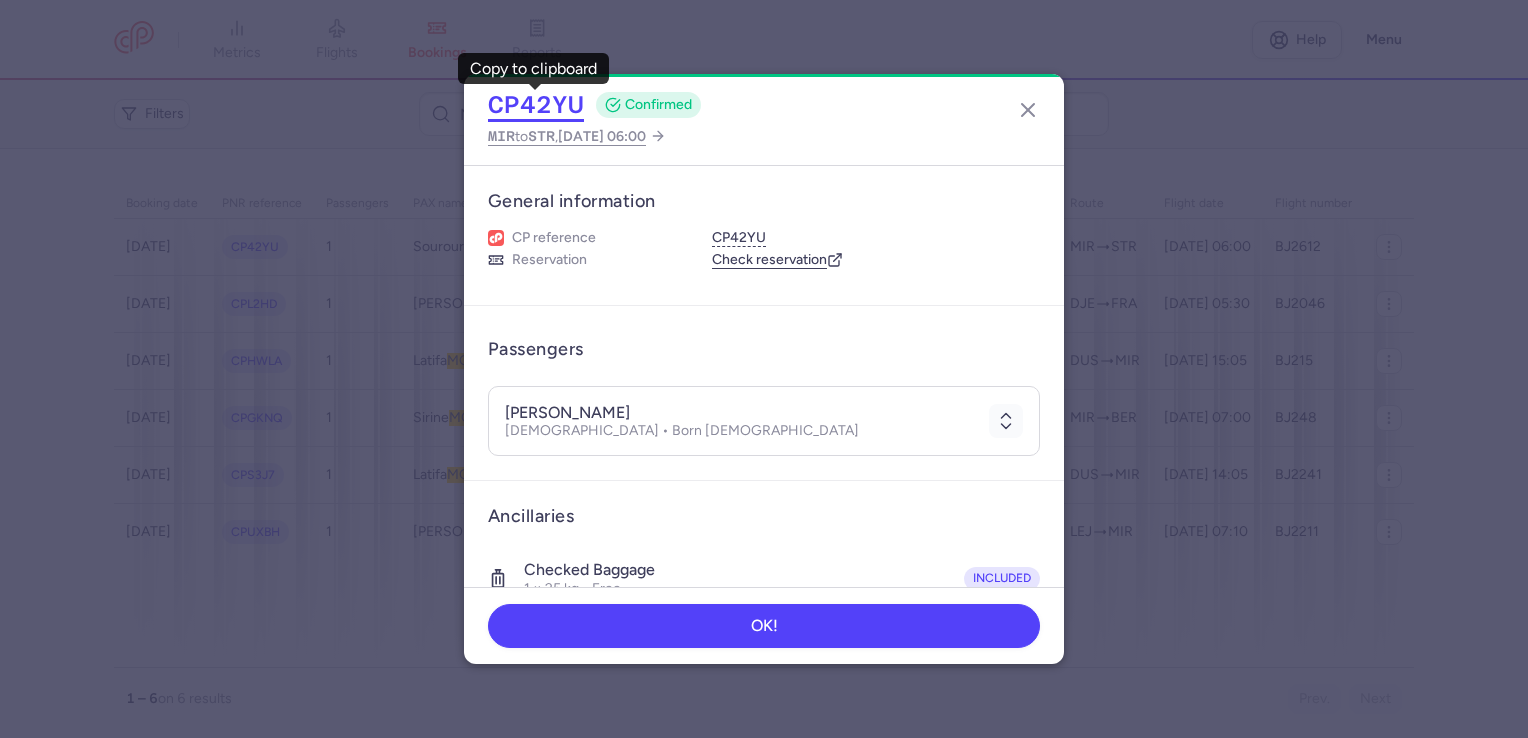 click on "CP42YU" 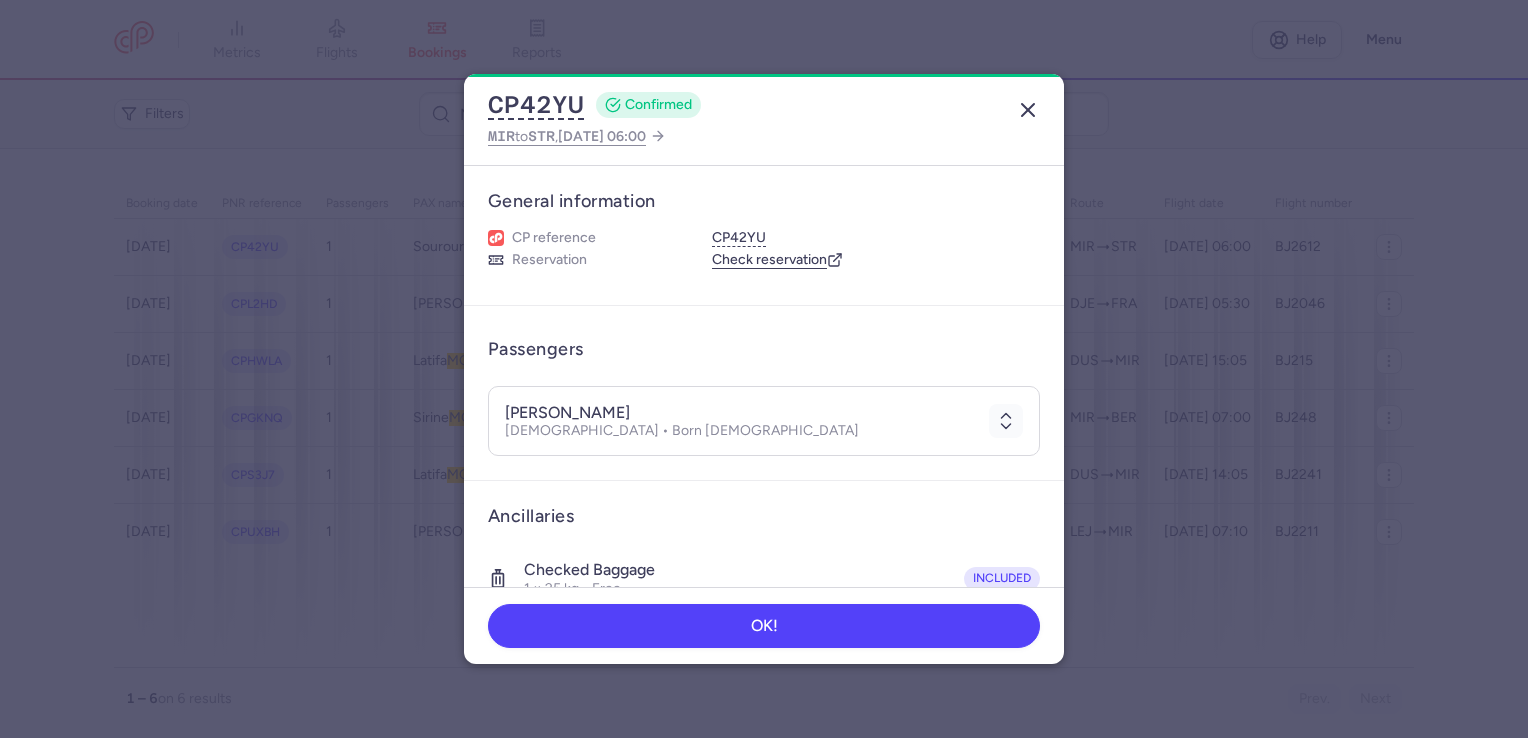 drag, startPoint x: 1028, startPoint y: 106, endPoint x: 1018, endPoint y: 104, distance: 10.198039 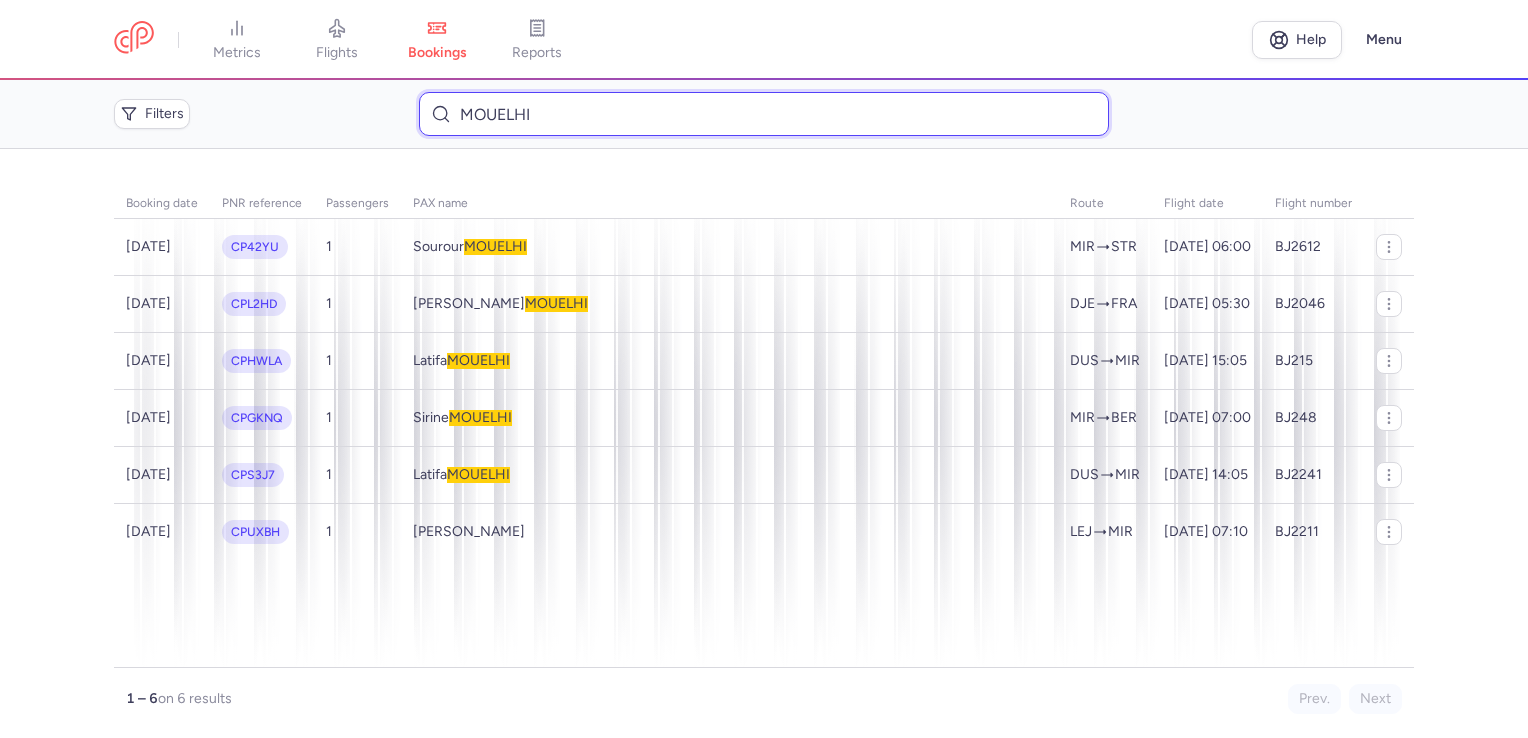 drag, startPoint x: 569, startPoint y: 129, endPoint x: 336, endPoint y: 128, distance: 233.00215 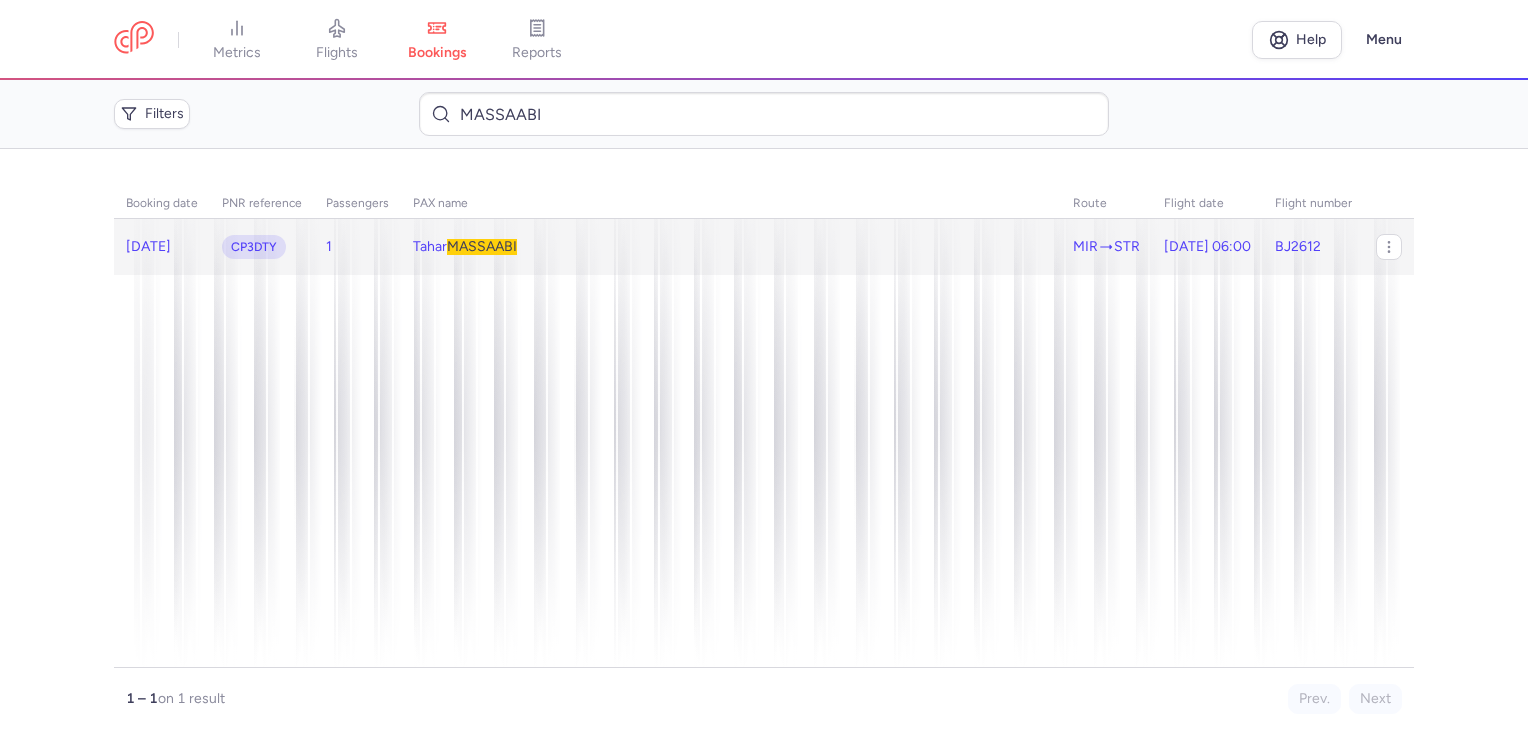 click on "Tahar  MASSAABI" 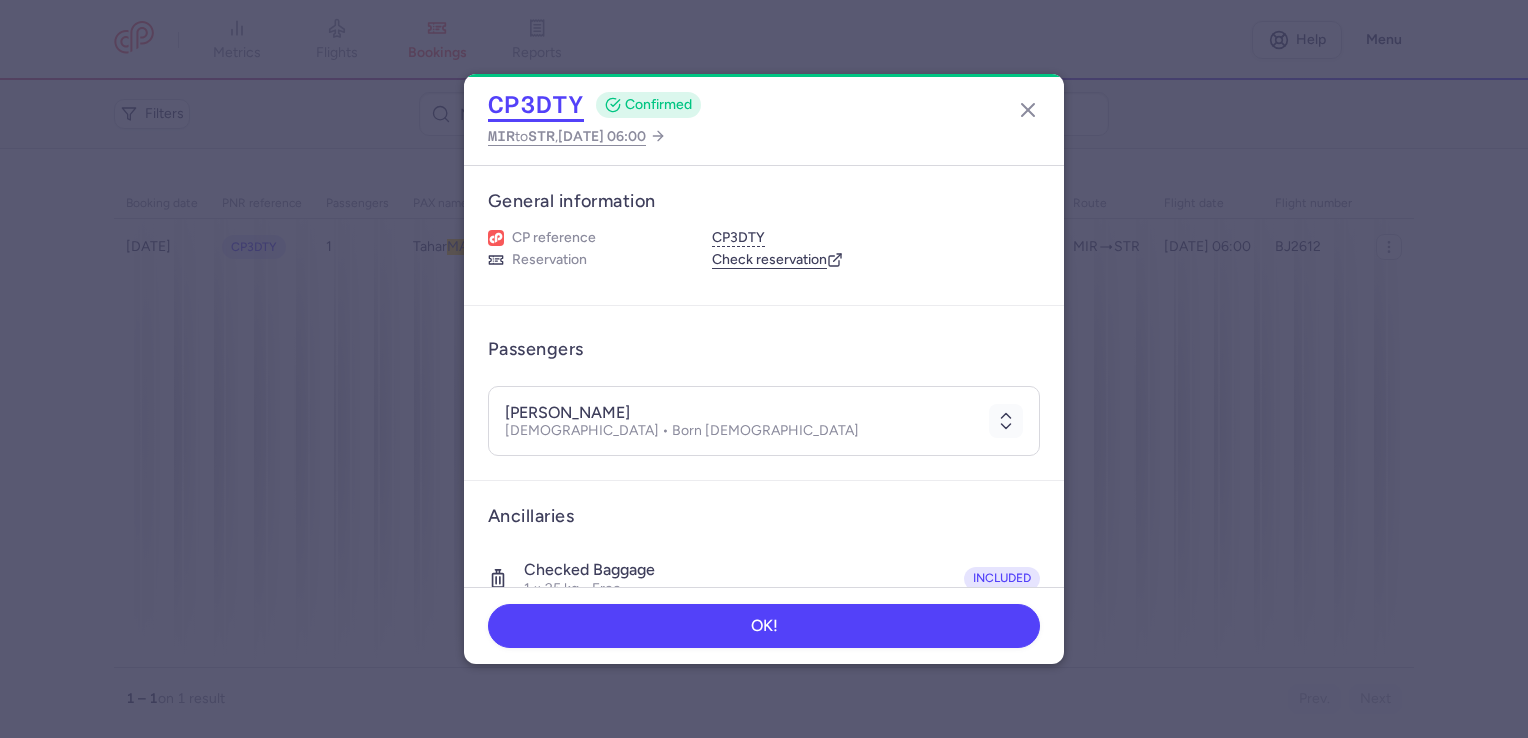 click on "CP3DTY" 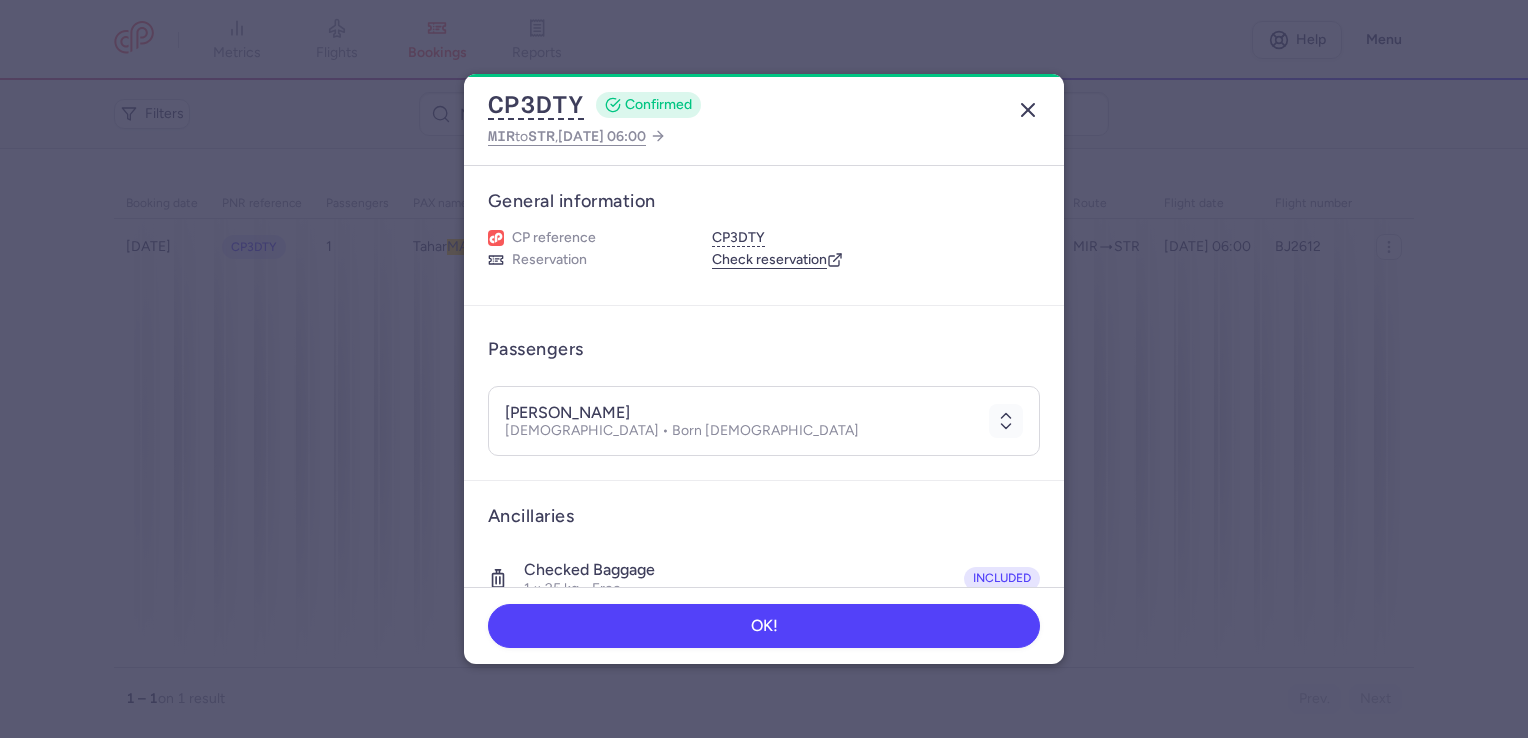 click 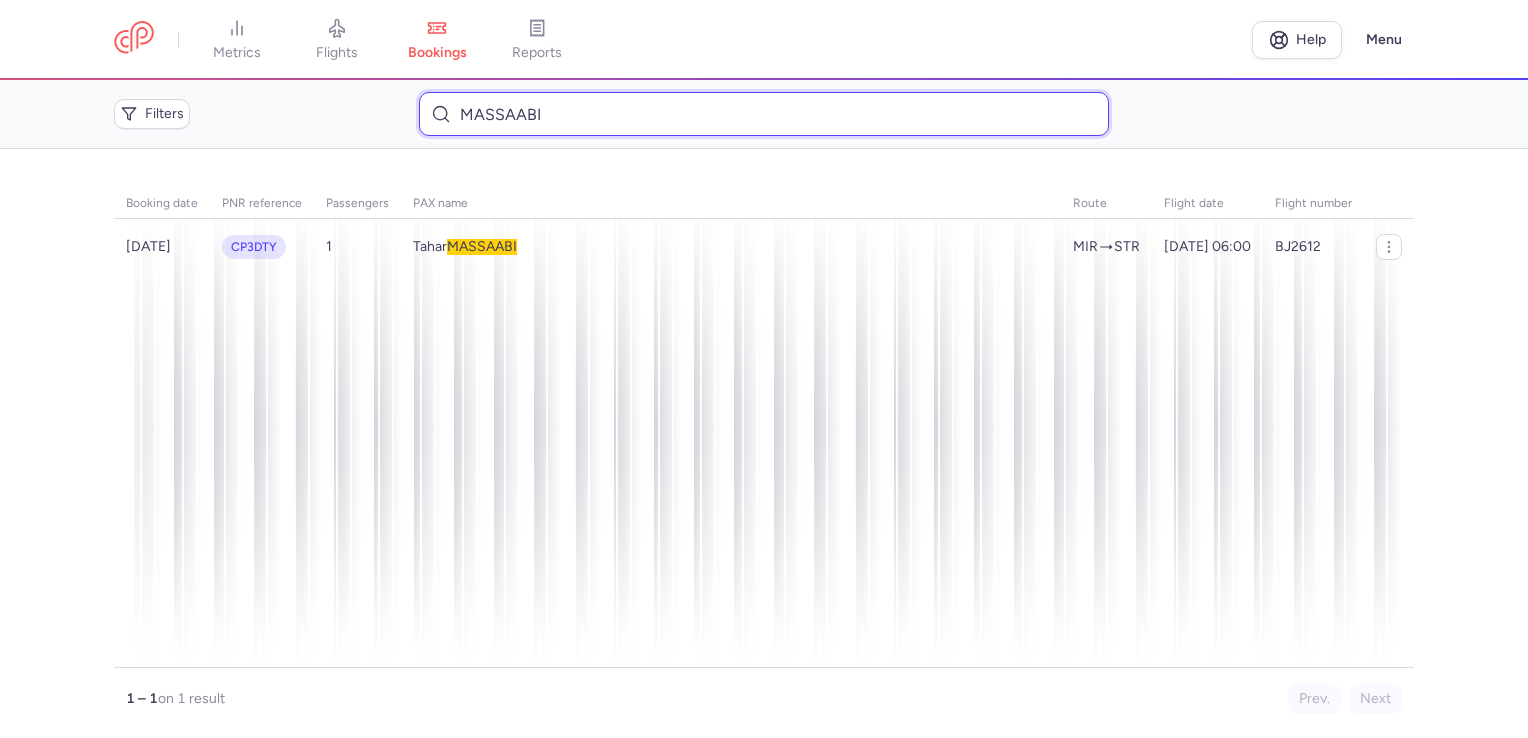drag, startPoint x: 583, startPoint y: 108, endPoint x: 316, endPoint y: 101, distance: 267.09174 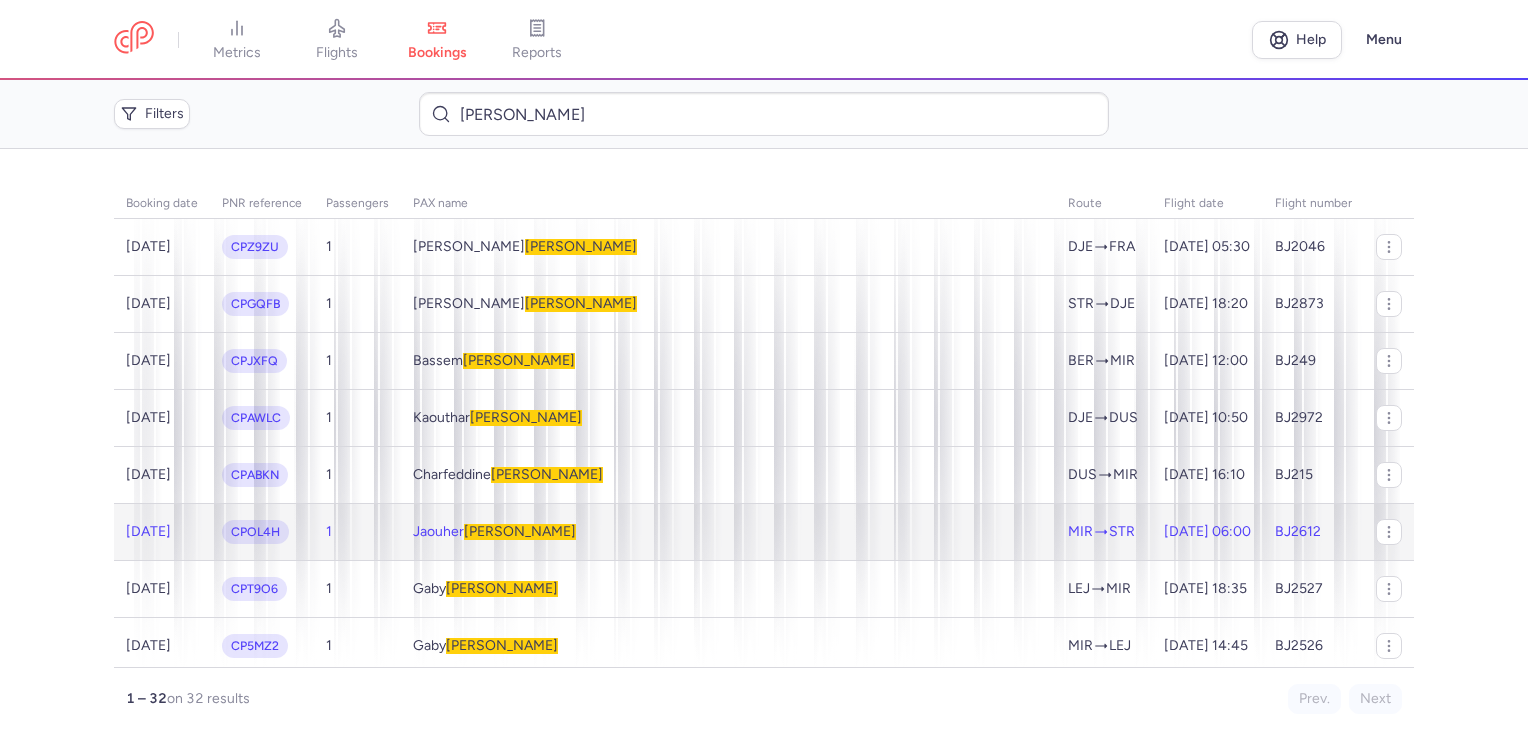 click on "Jaouher  [PERSON_NAME]" 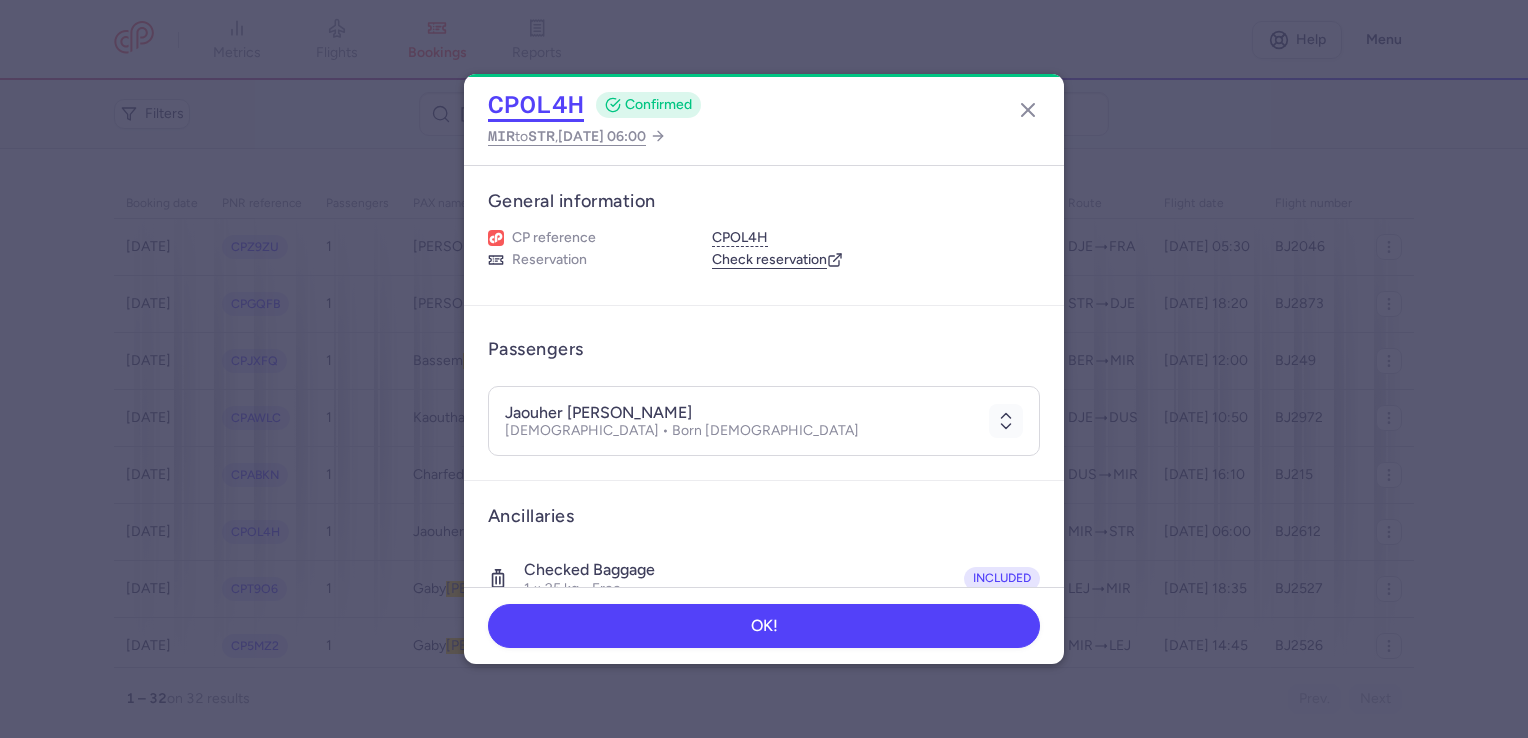click on "CPOL4H" 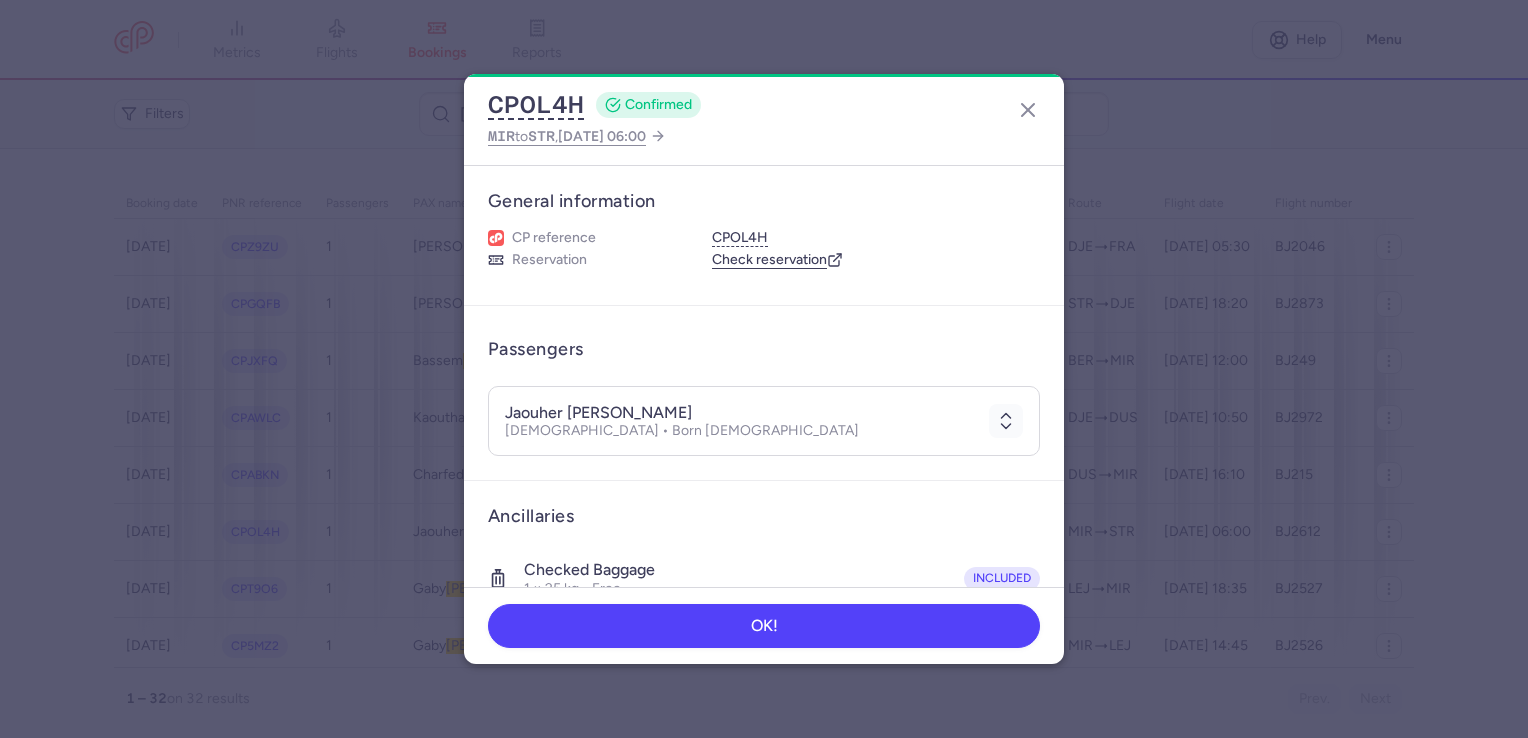 click on "CPOL4H  CONFIRMED MIR  to  STR ,  [DATE] 06:00" 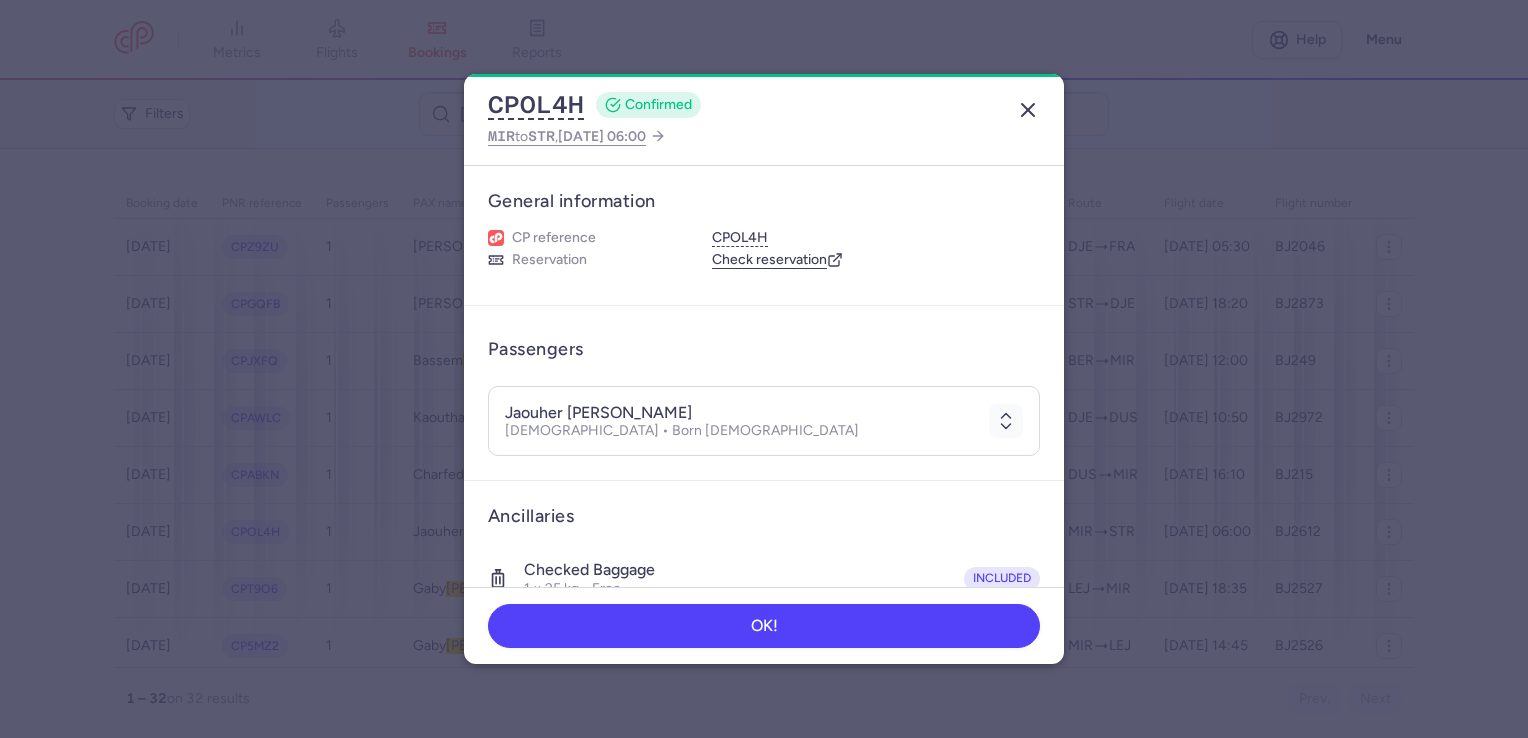 click 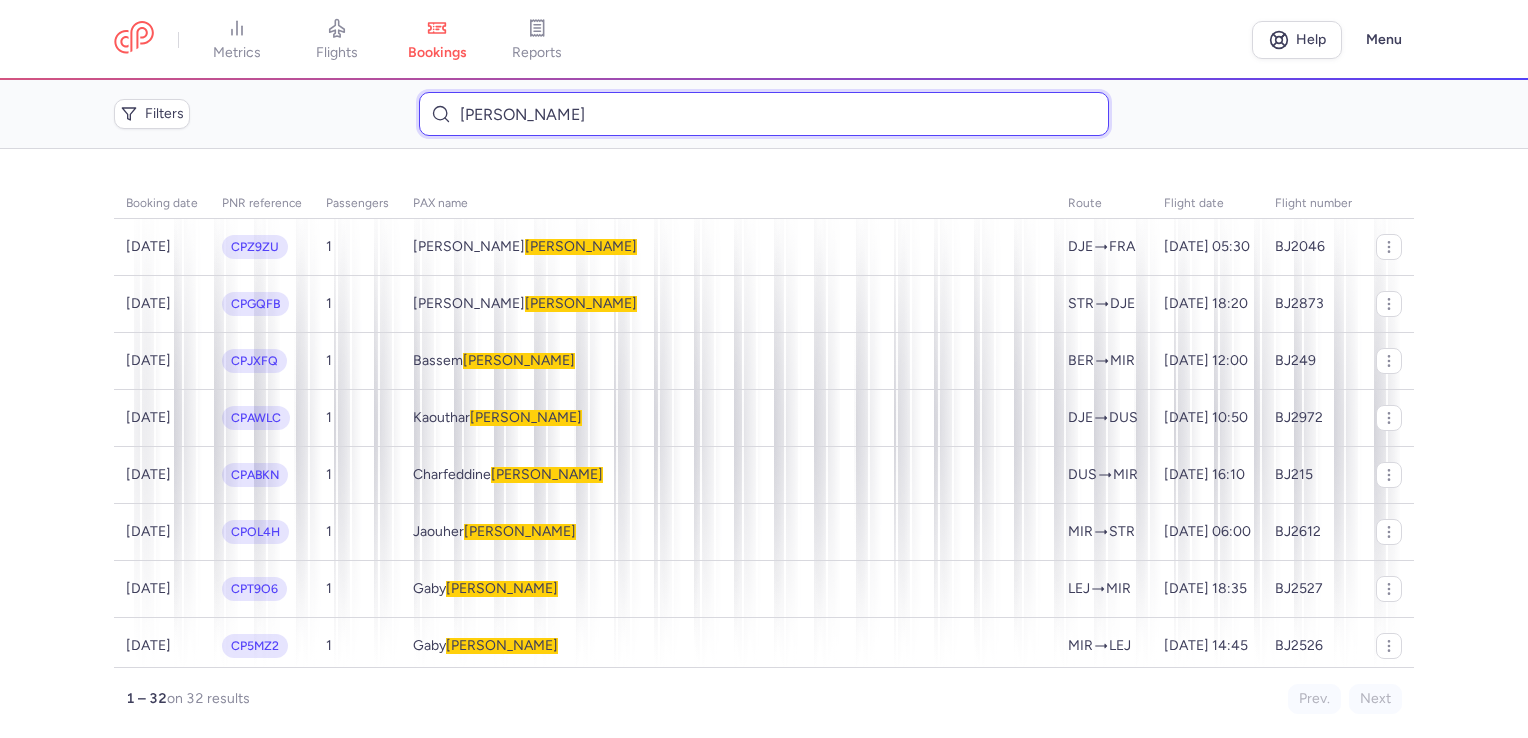 drag, startPoint x: 595, startPoint y: 117, endPoint x: 384, endPoint y: 125, distance: 211.15161 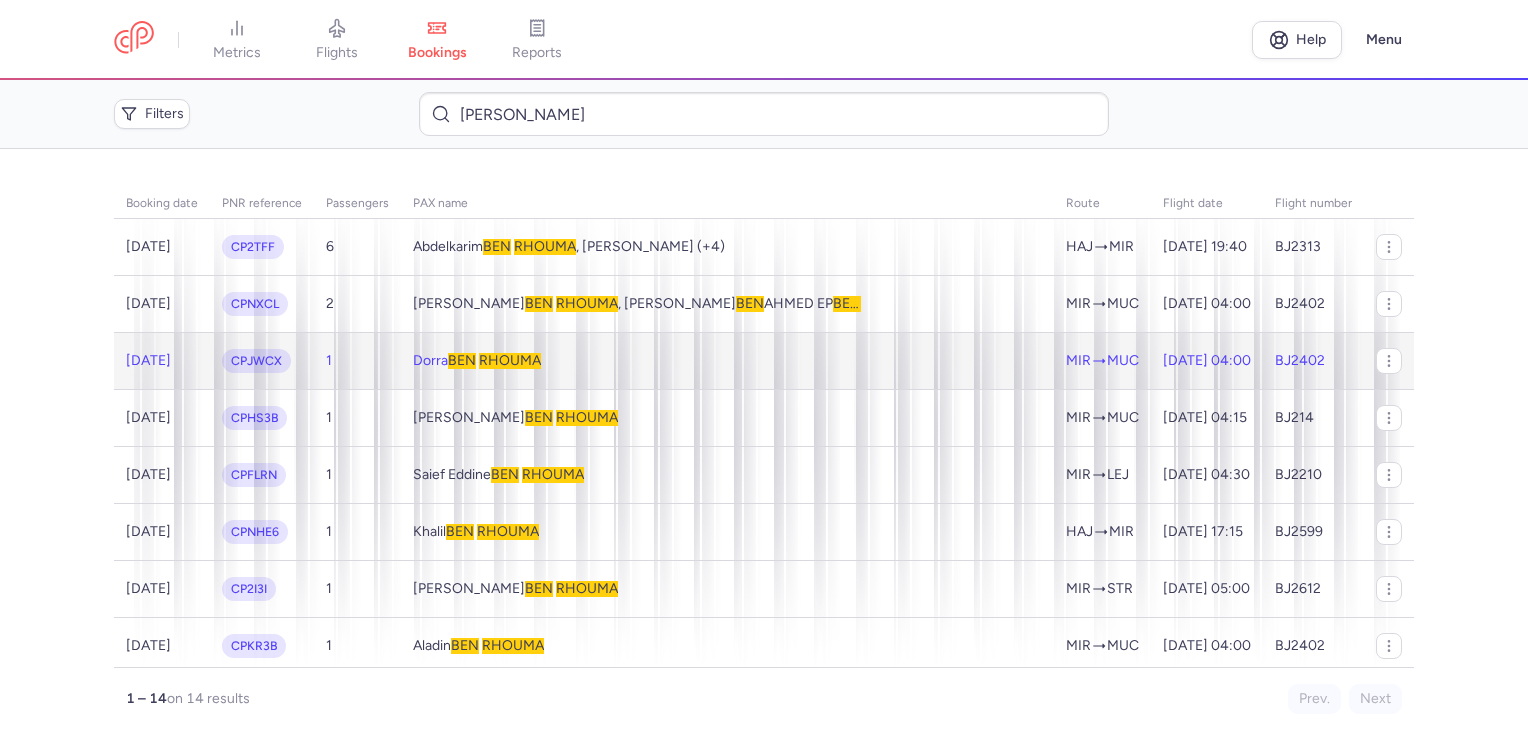 click on "[PERSON_NAME]" 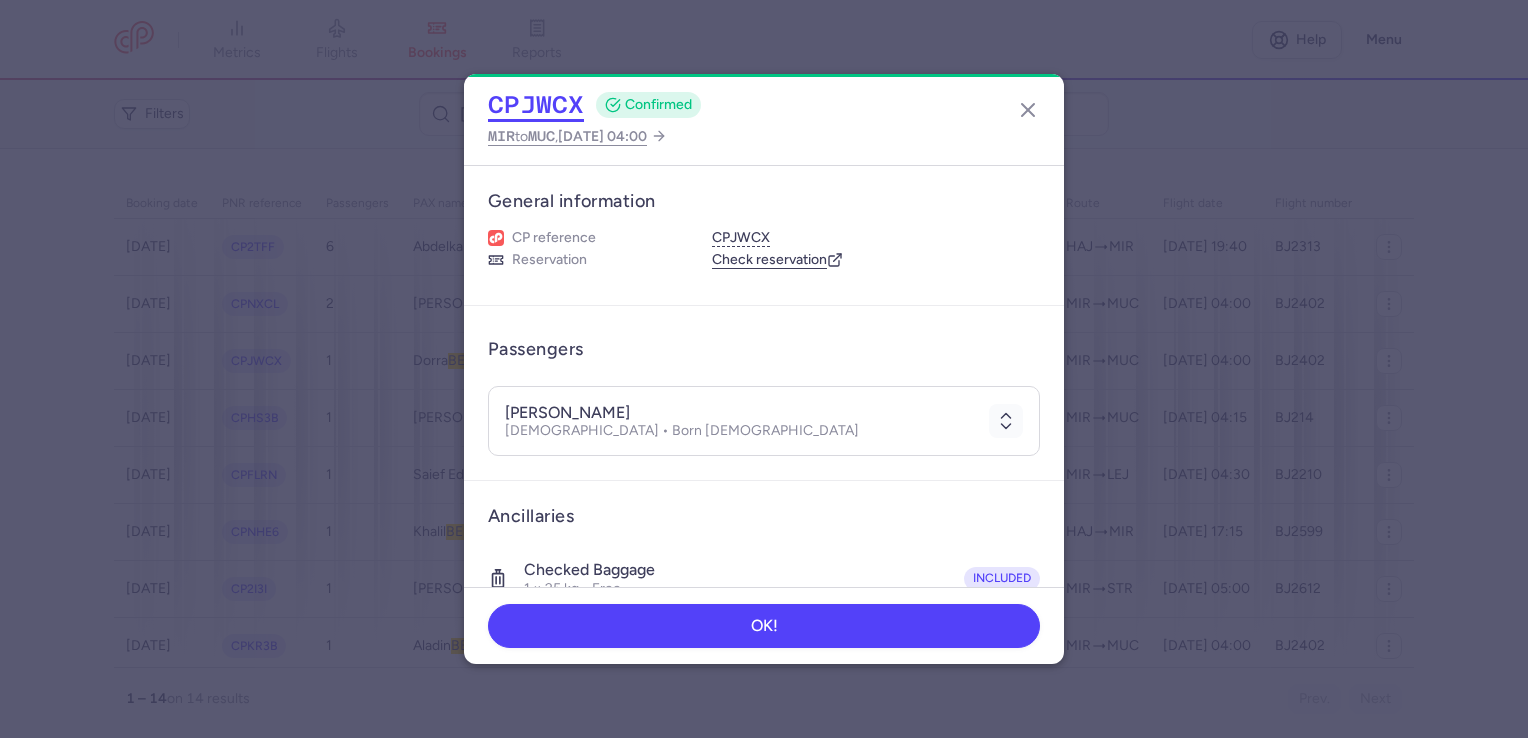 click on "CPJWCX" 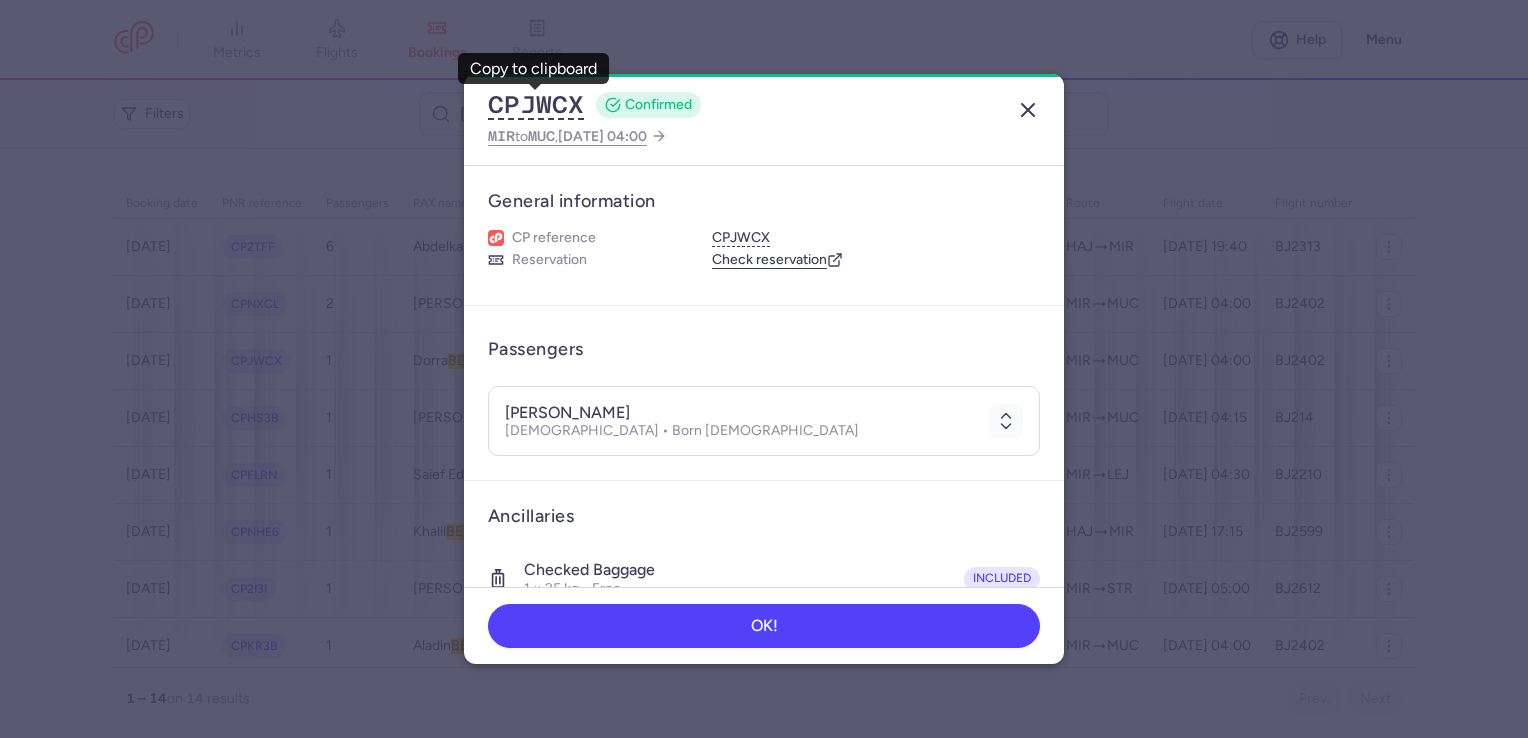 click 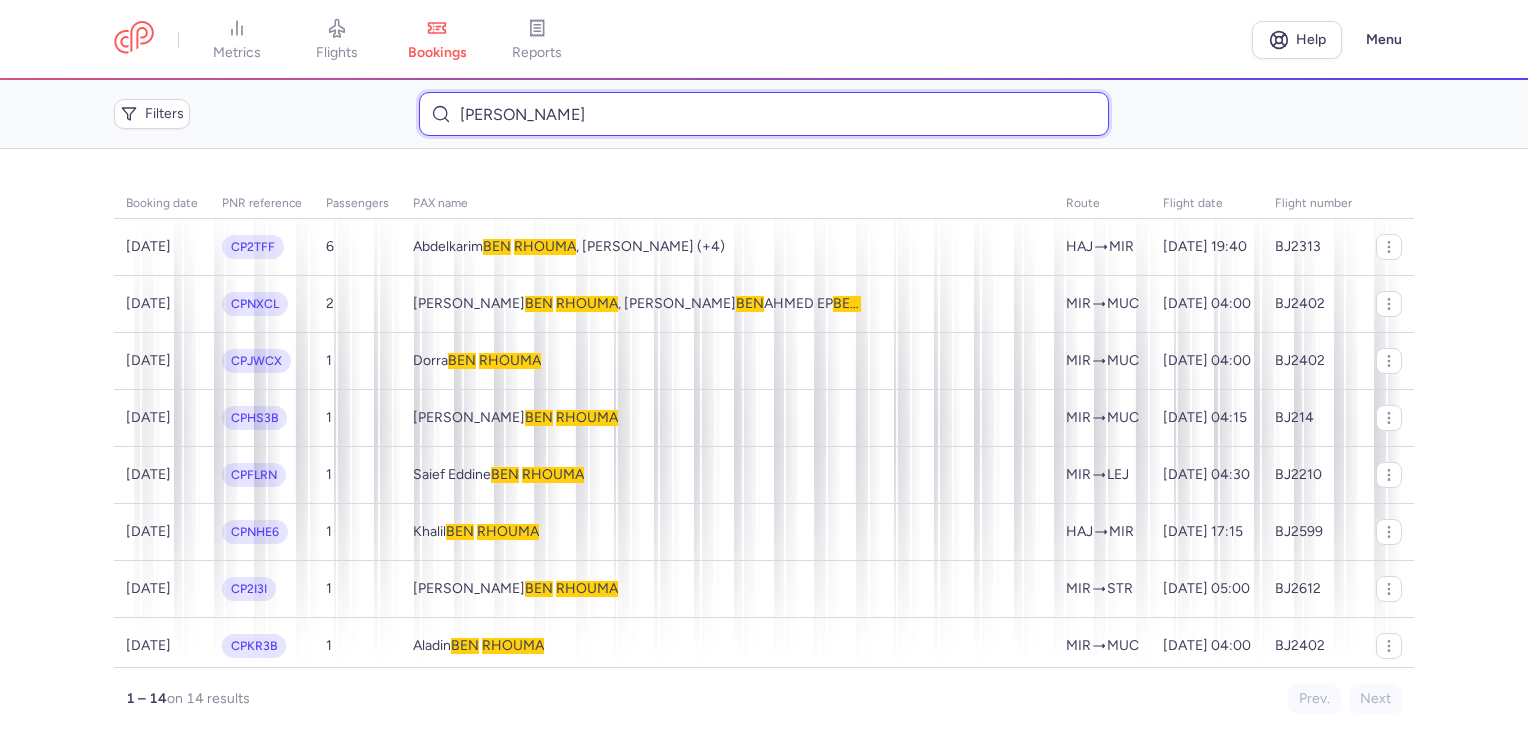 drag, startPoint x: 524, startPoint y: 122, endPoint x: 300, endPoint y: 118, distance: 224.0357 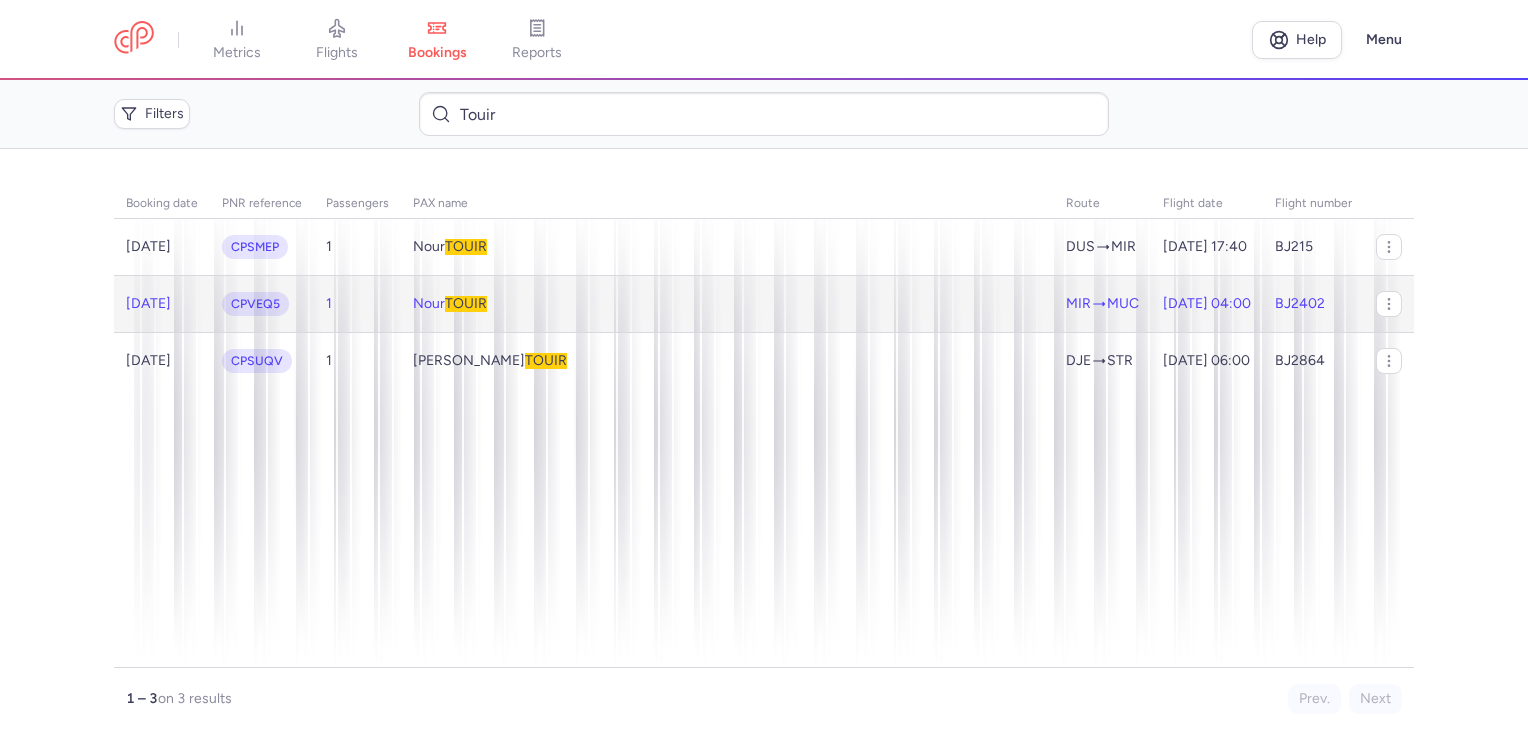 click on "[PERSON_NAME]" 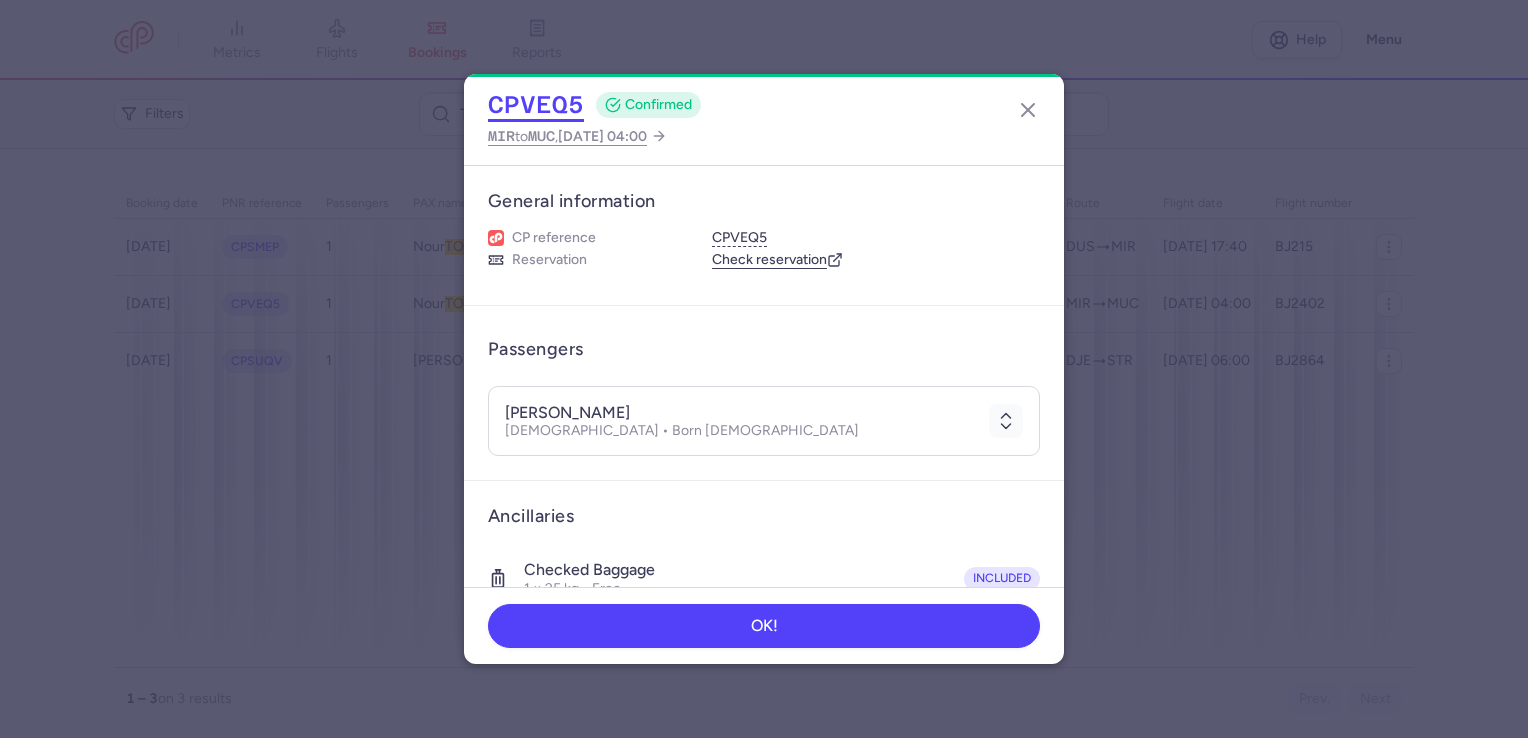 click on "CPVEQ5" 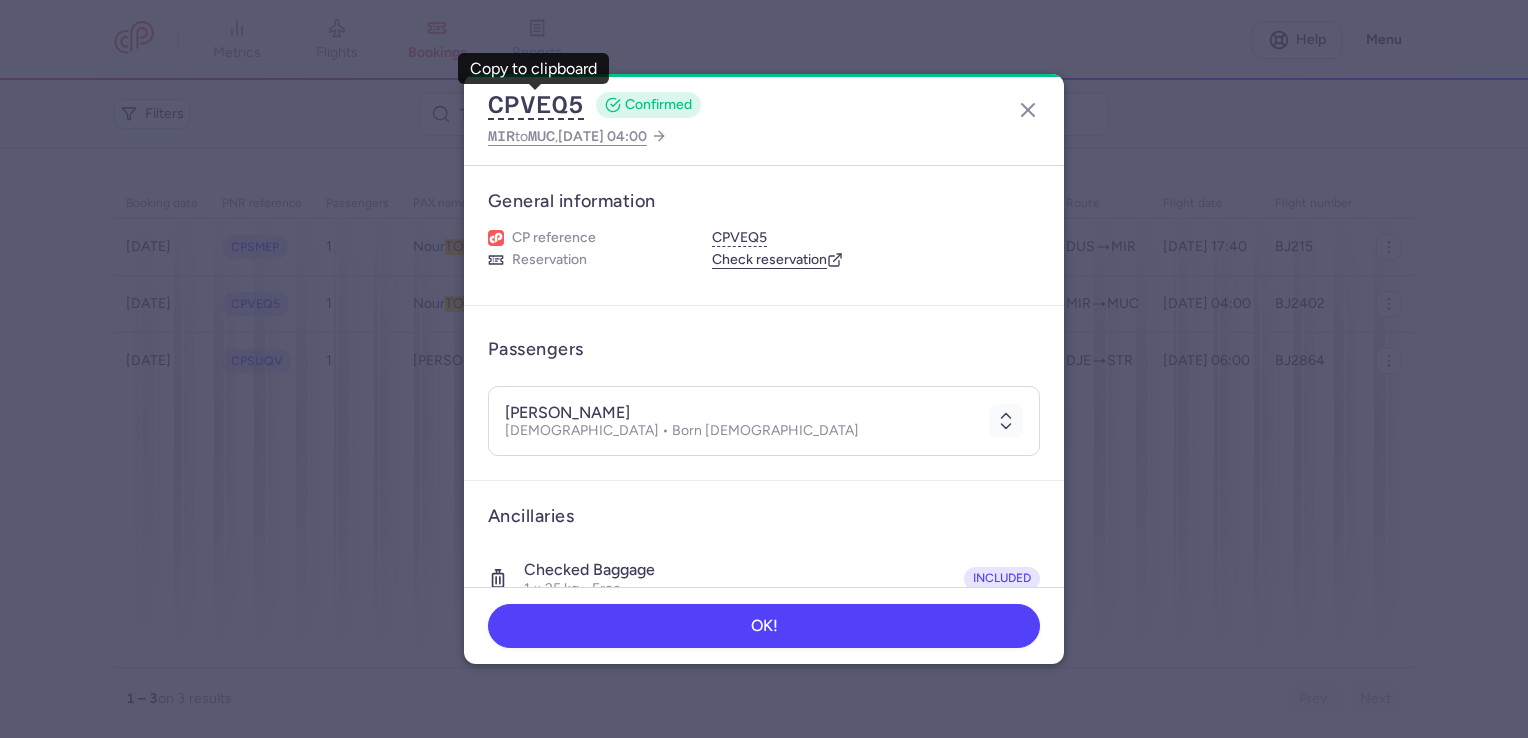 click on "CPVEQ5  CONFIRMED MIR  to  MUC ,  [DATE] 04:00 General information CP reference CPVEQ5 Reservation  Check reservation  Passengers [PERSON_NAME]  [DEMOGRAPHIC_DATA] • Born [DEMOGRAPHIC_DATA] Ancillaries Checked baggage 1 × 25 kg • Free included Cabin bag 1 × 55 × 35 × 25 cm • Free included Items Booking €80.00 Booking date  [DATE]  Show transactions OK!" 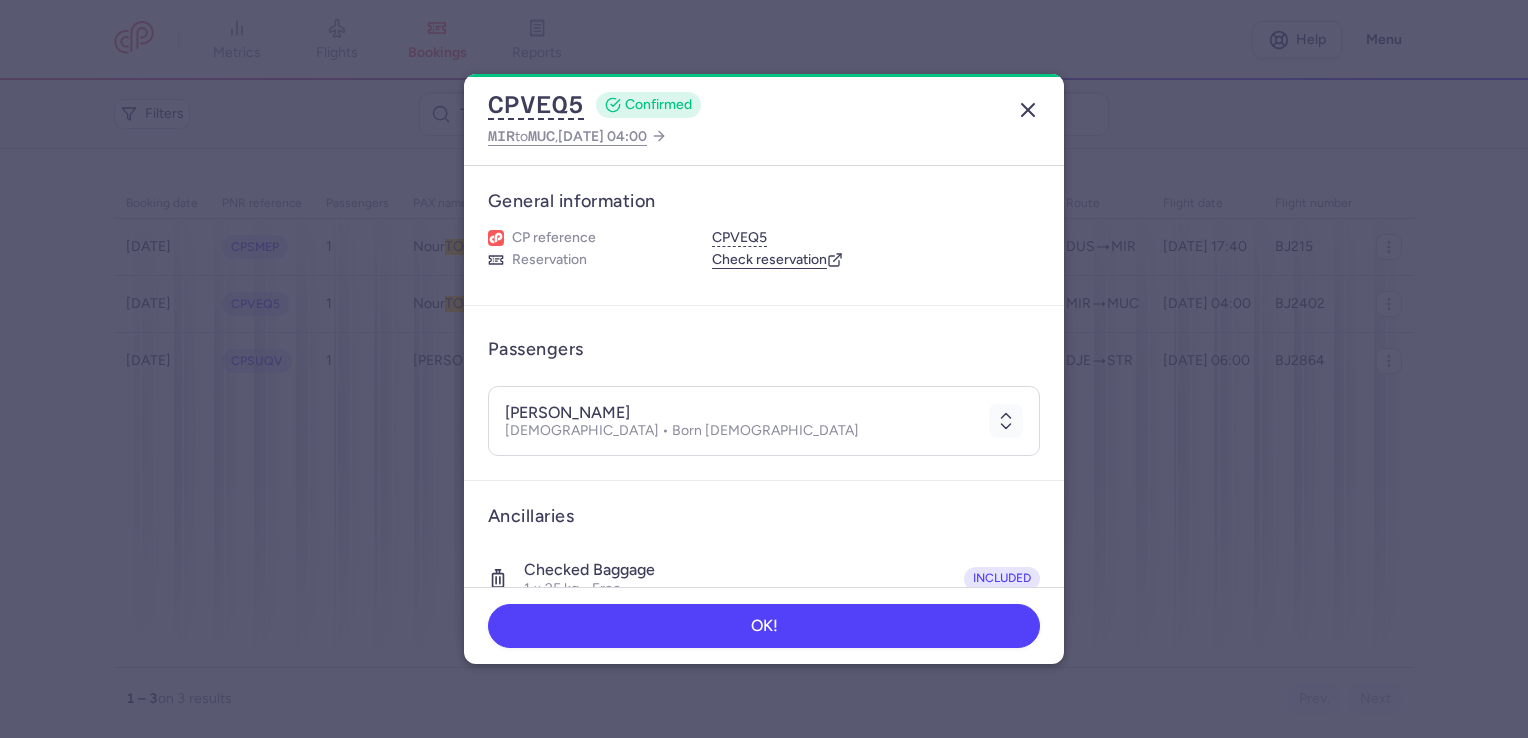 click 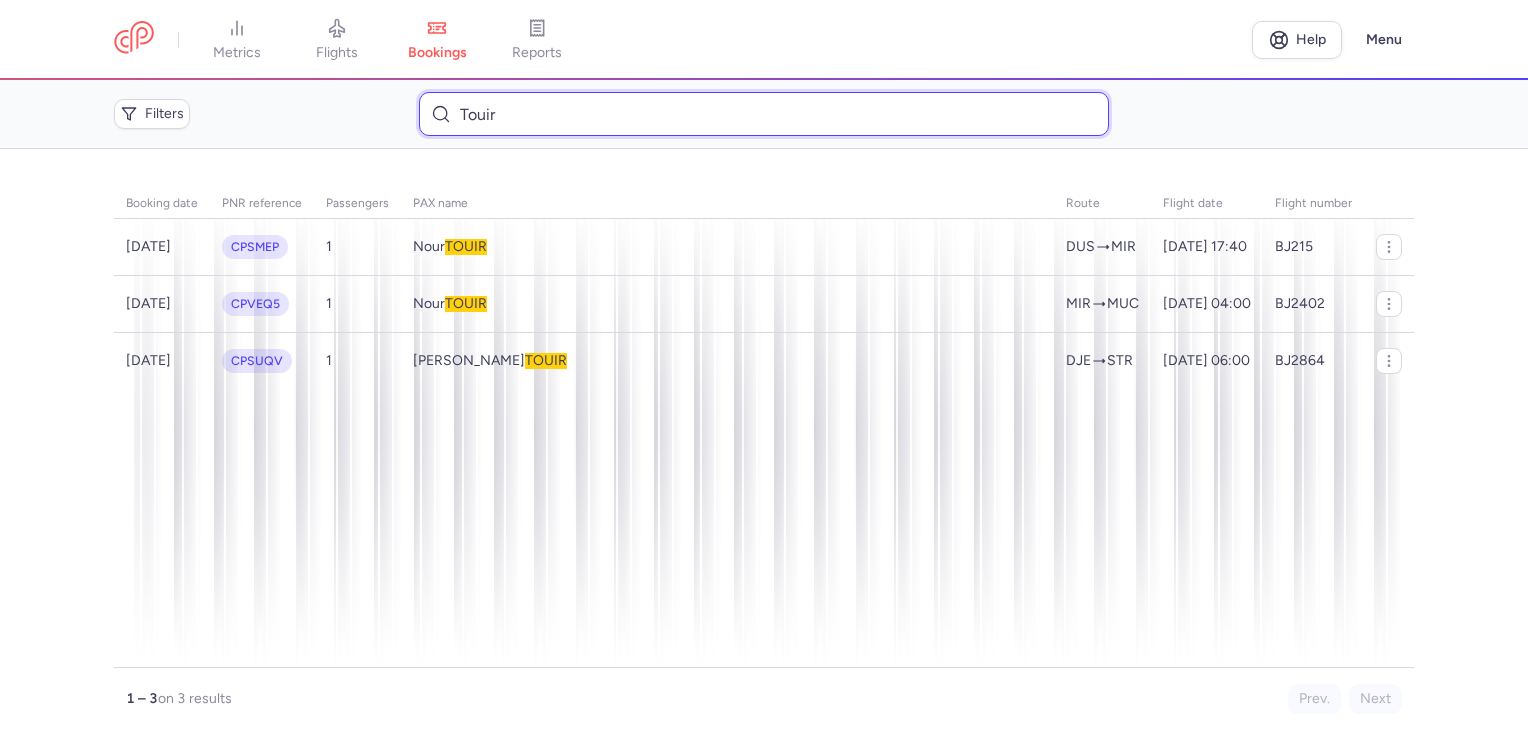 drag, startPoint x: 457, startPoint y: 106, endPoint x: 345, endPoint y: 99, distance: 112.21854 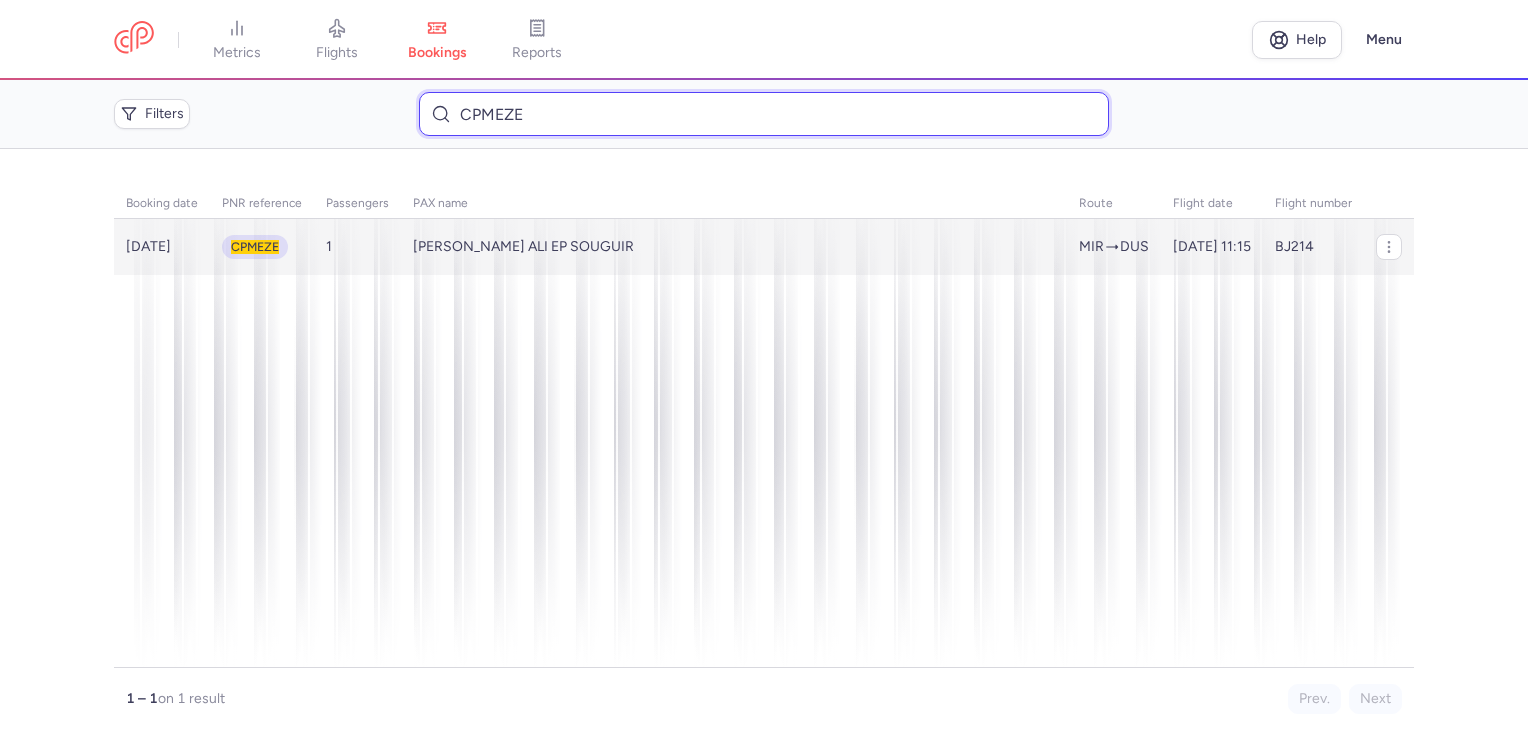 type on "CPMEZE" 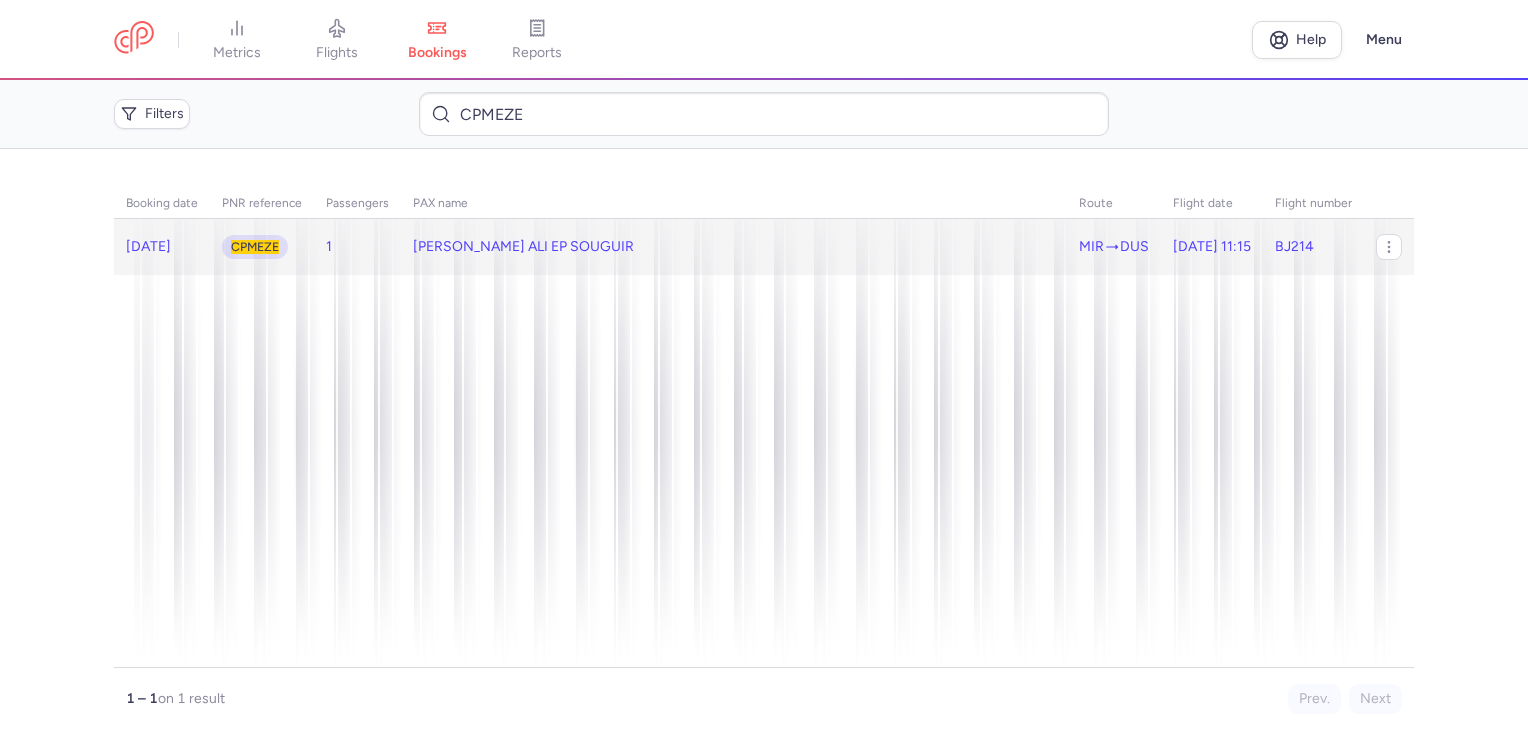 click on "[PERSON_NAME] ALI EP SOUGUIR" 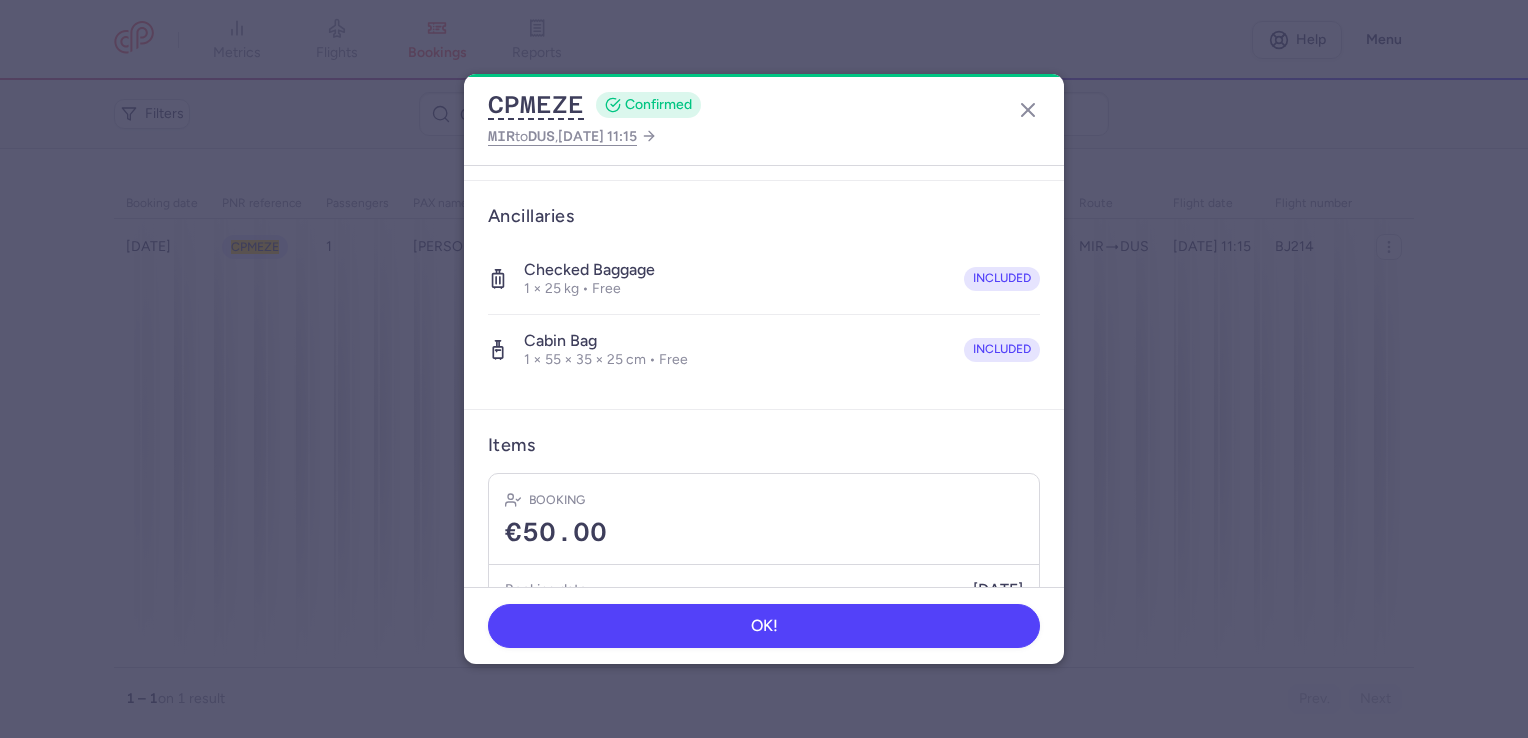 scroll, scrollTop: 388, scrollLeft: 0, axis: vertical 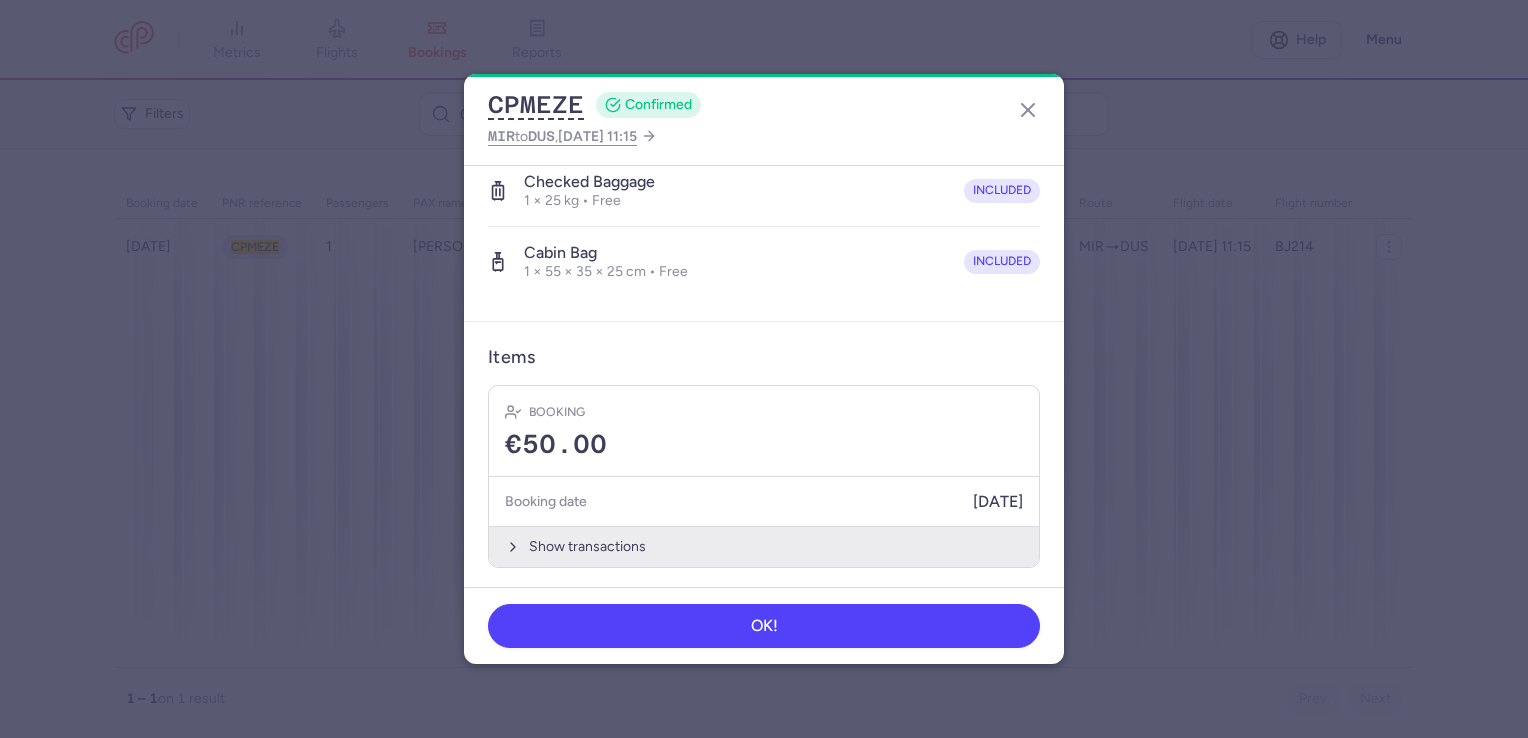 click on "Show transactions" at bounding box center [764, 546] 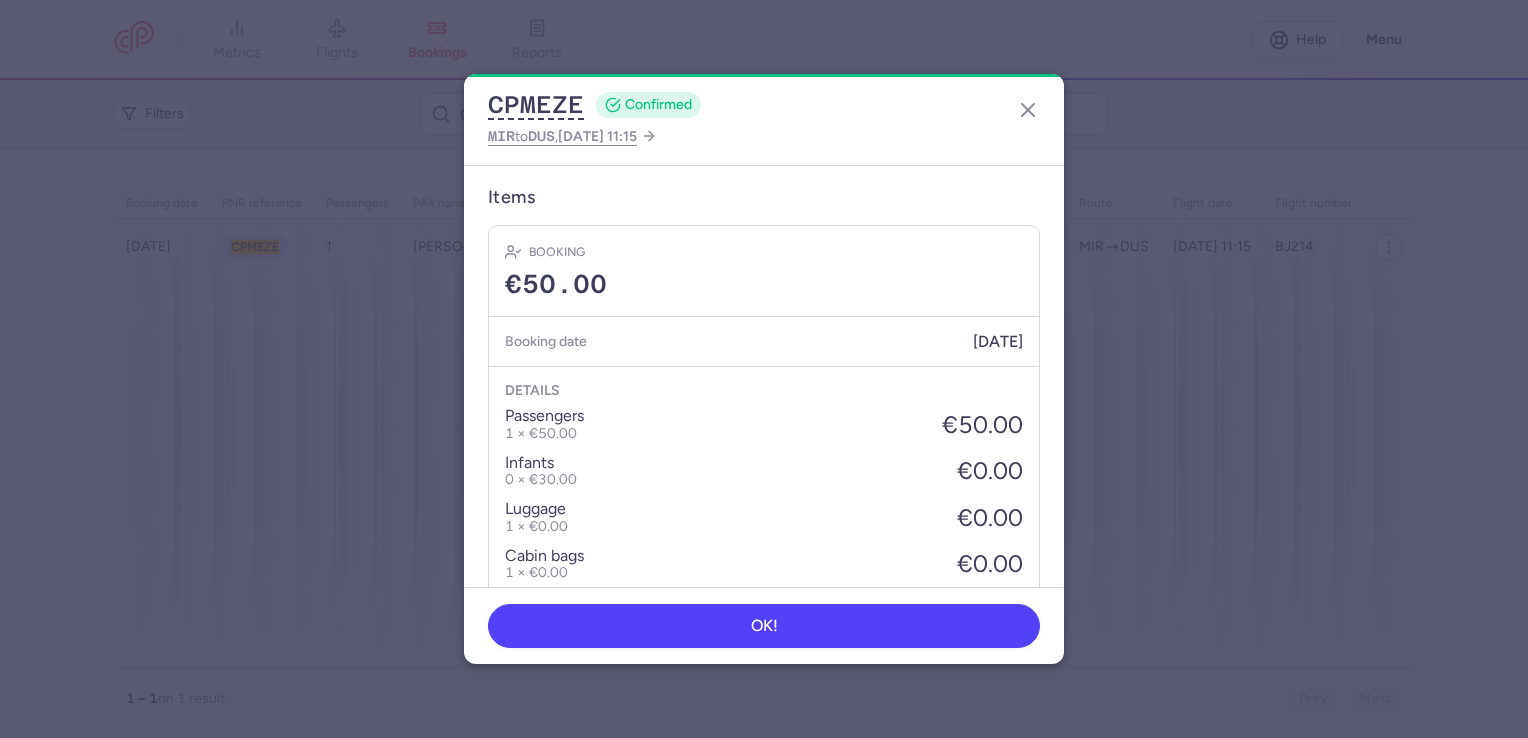 scroll, scrollTop: 688, scrollLeft: 0, axis: vertical 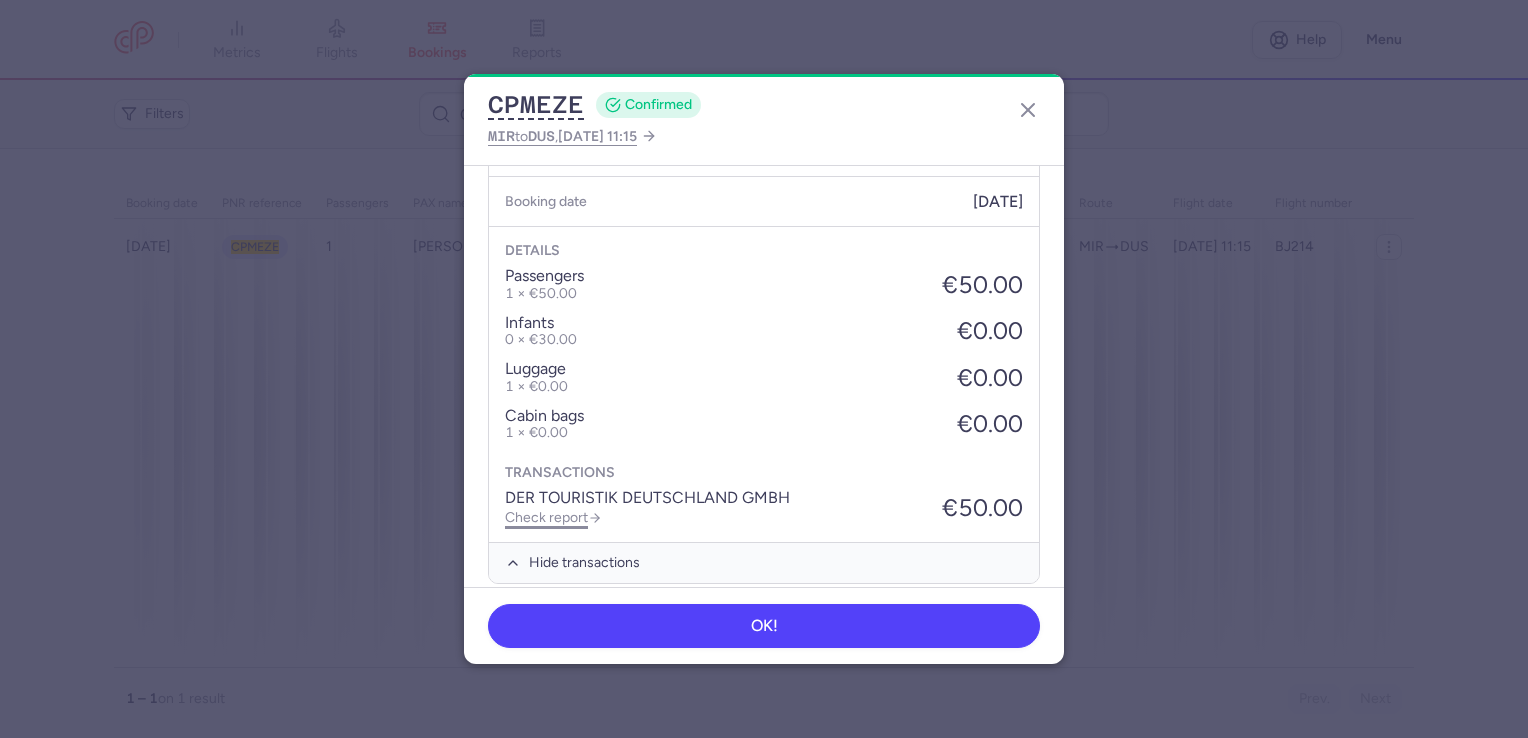 click on "Check report" 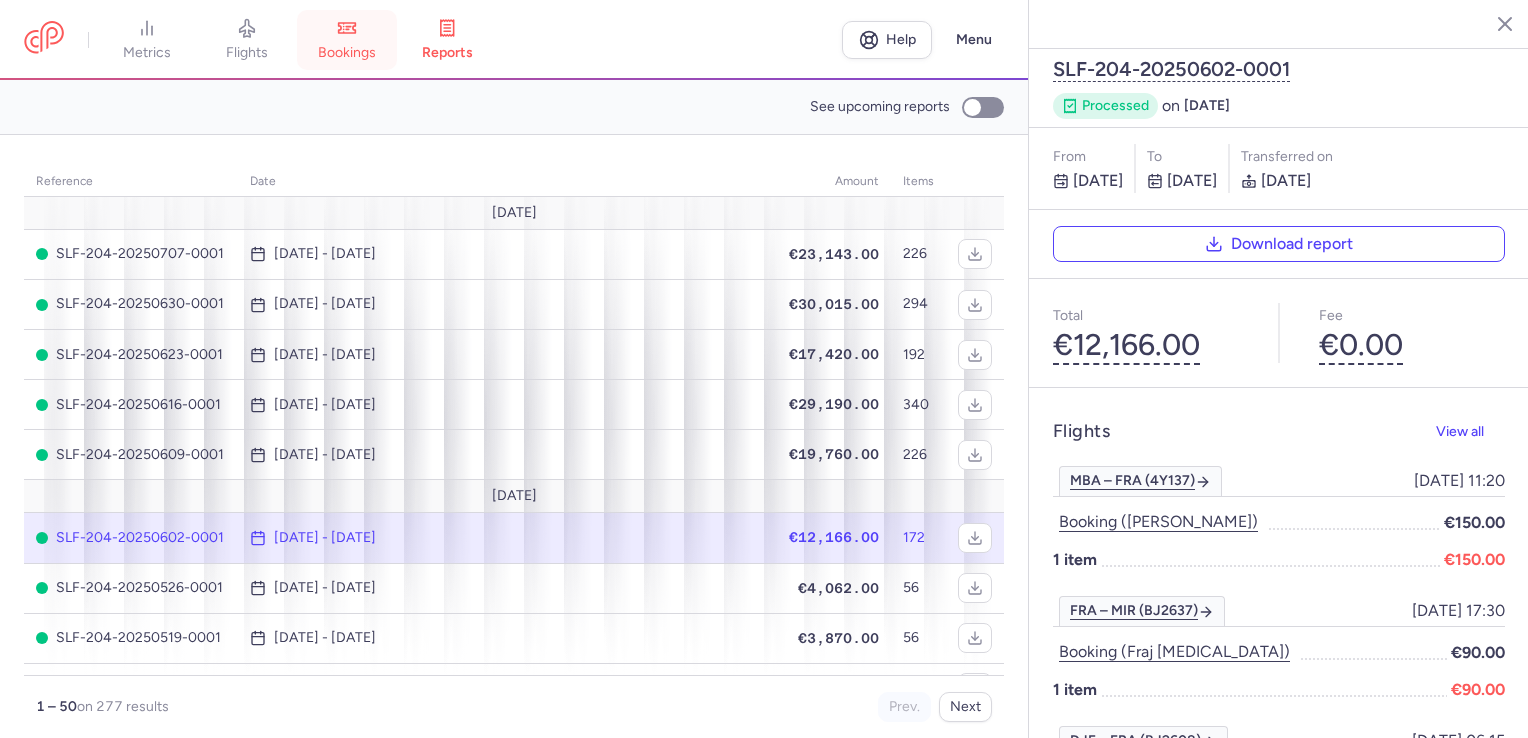 click on "bookings" at bounding box center [347, 53] 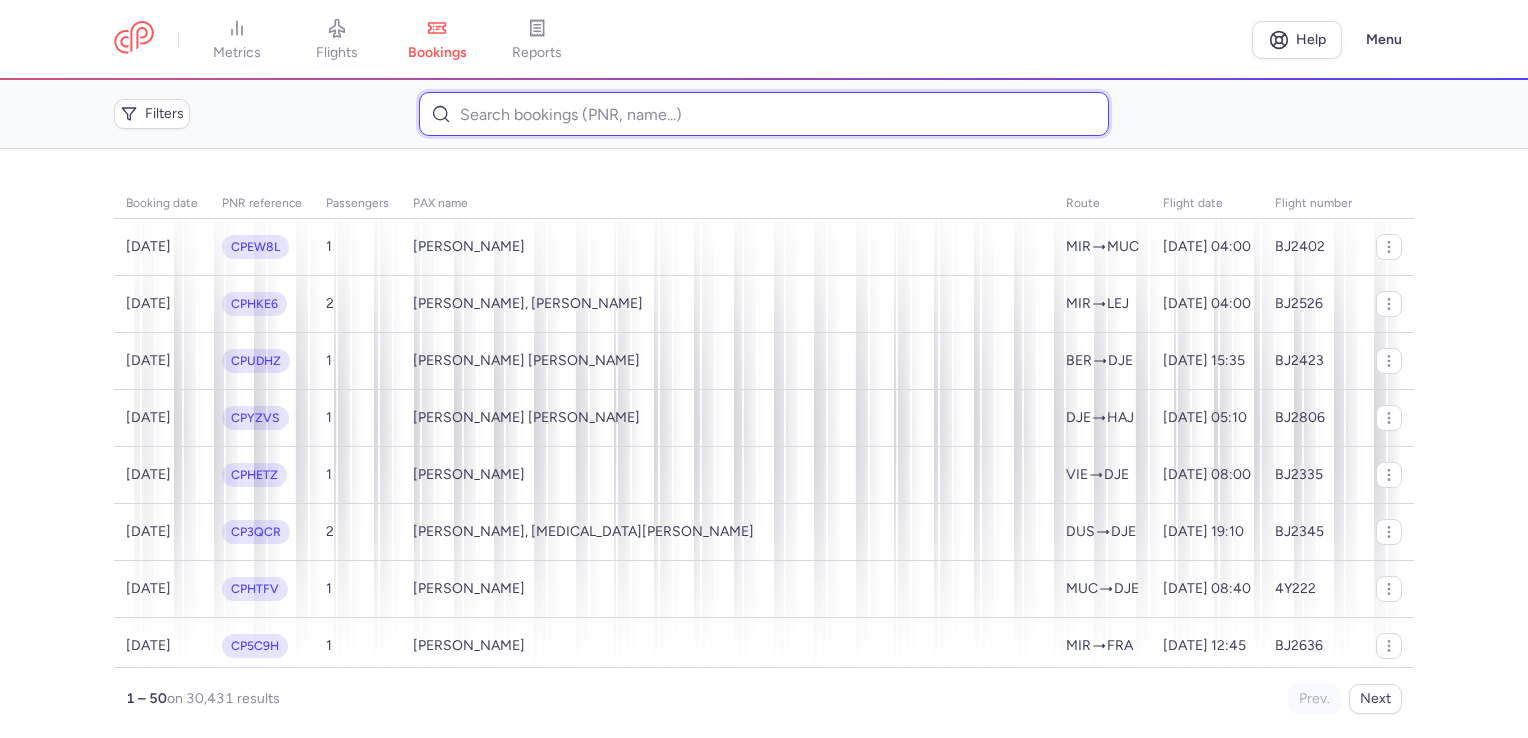 click at bounding box center (763, 114) 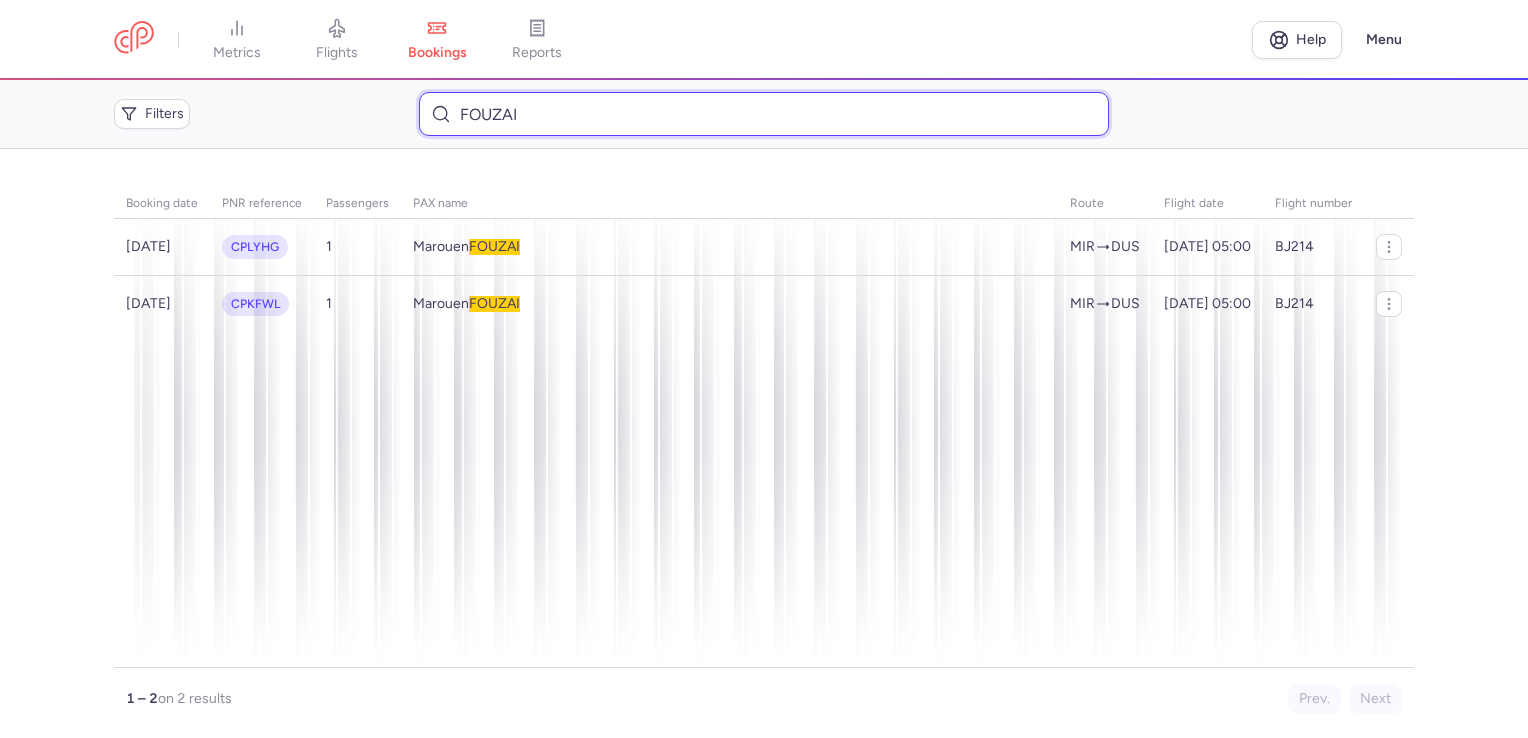type on "FOUZAI" 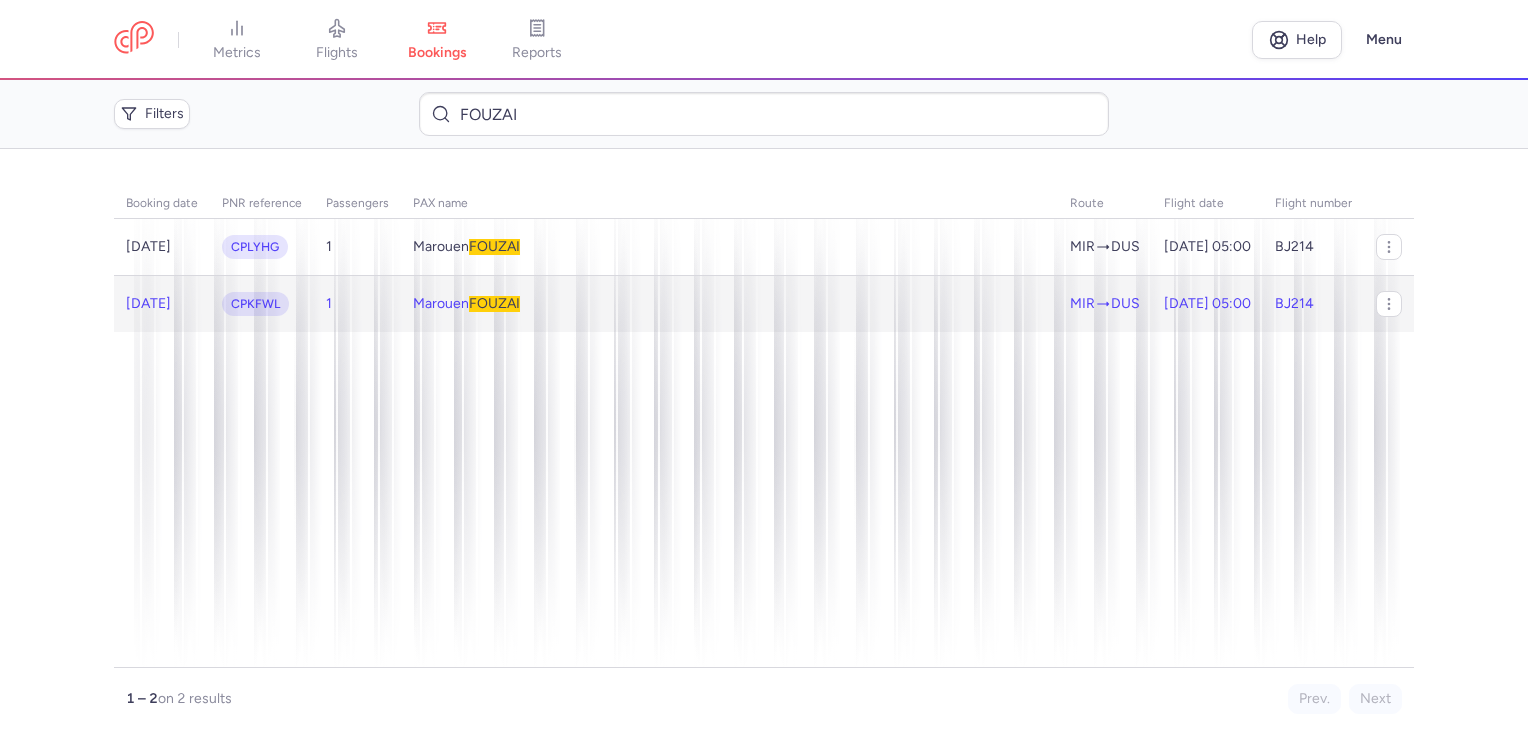 click on "[PERSON_NAME]" 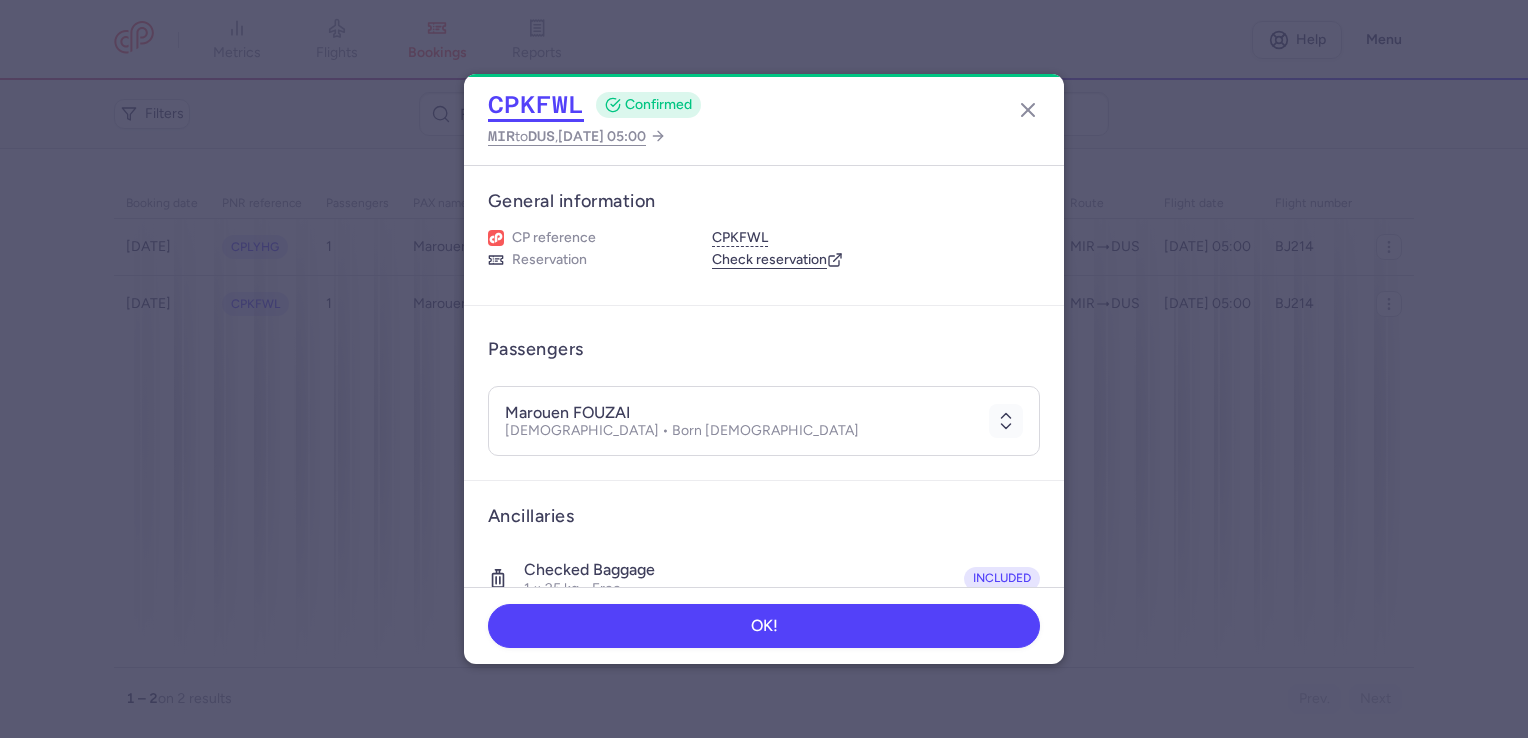 click on "CPKFWL" 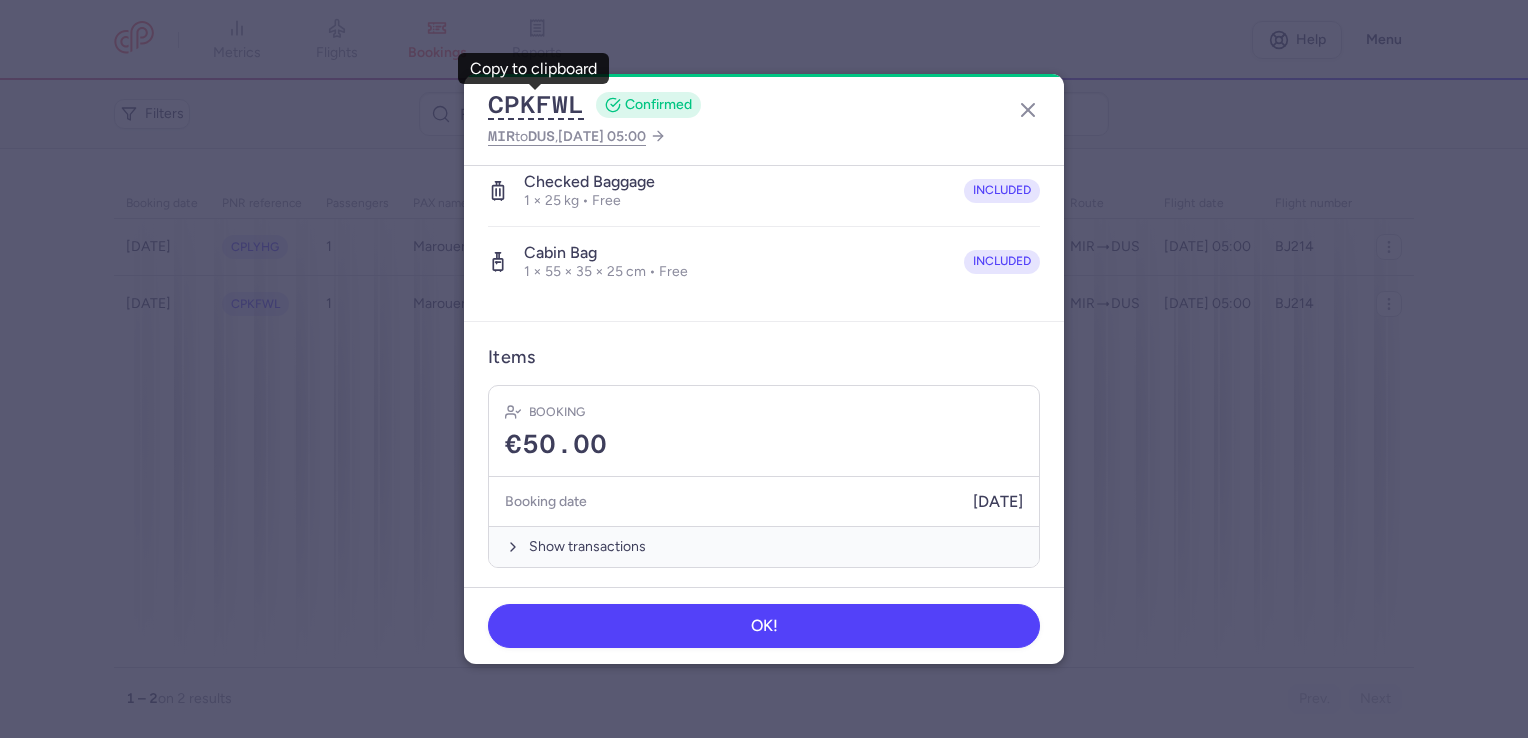 scroll, scrollTop: 0, scrollLeft: 0, axis: both 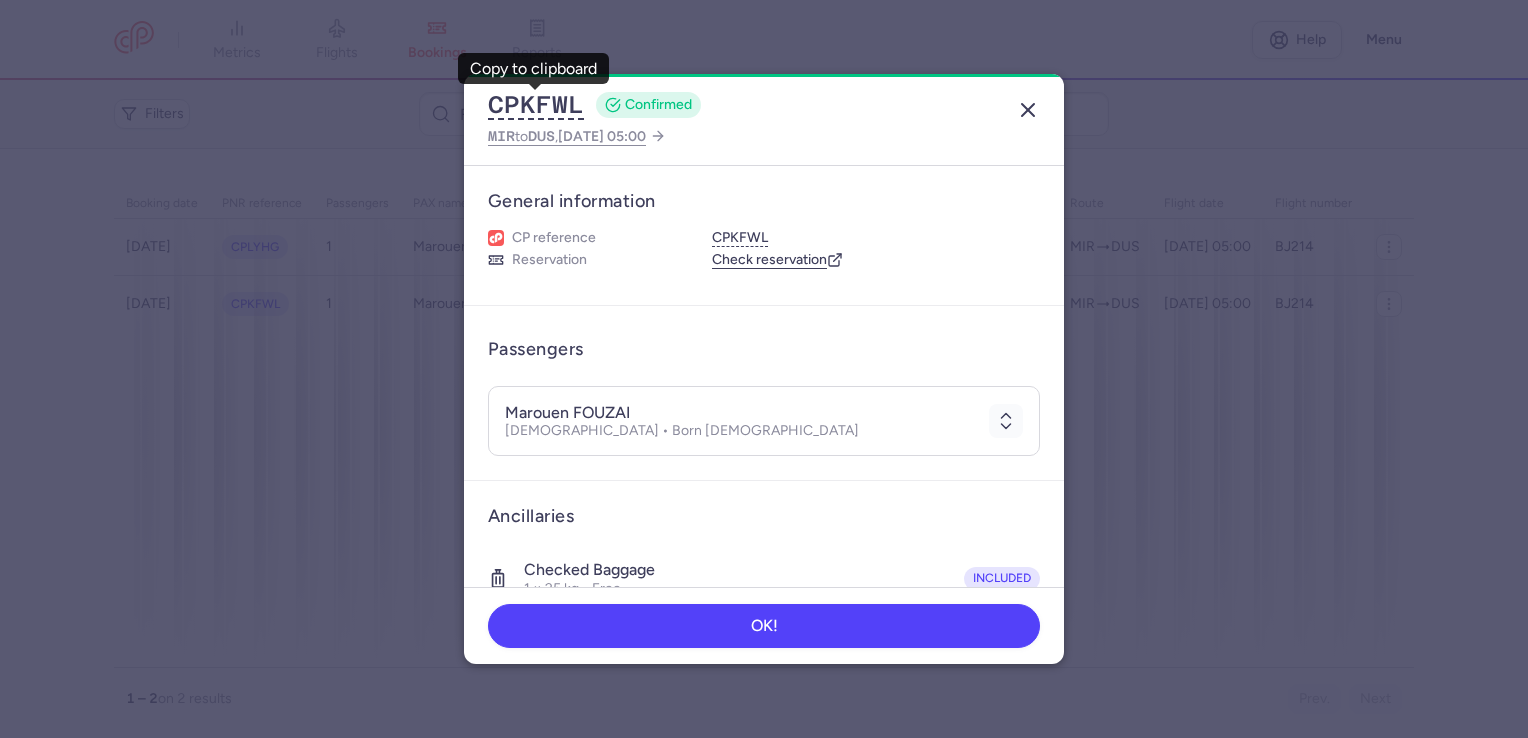 click 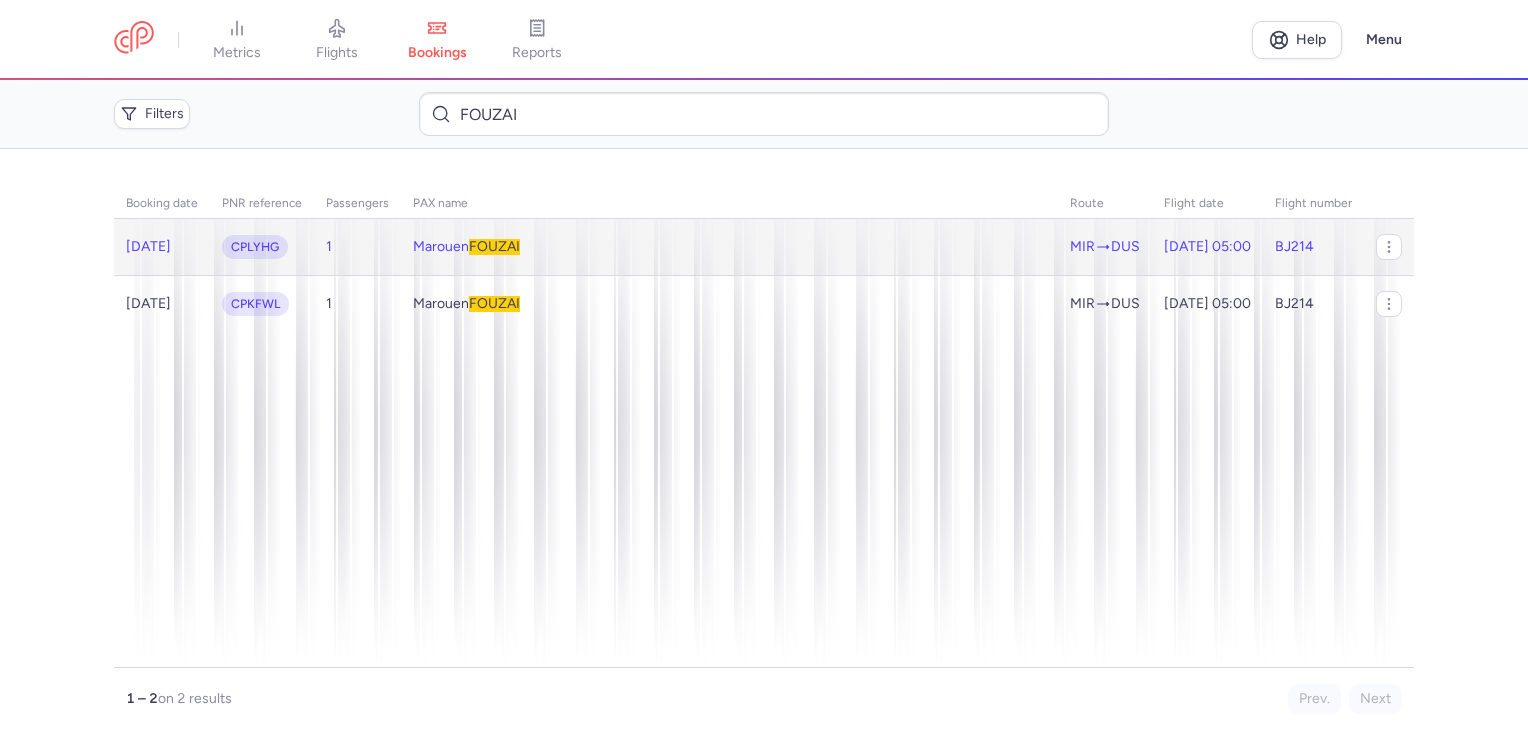 click on "[PERSON_NAME]" 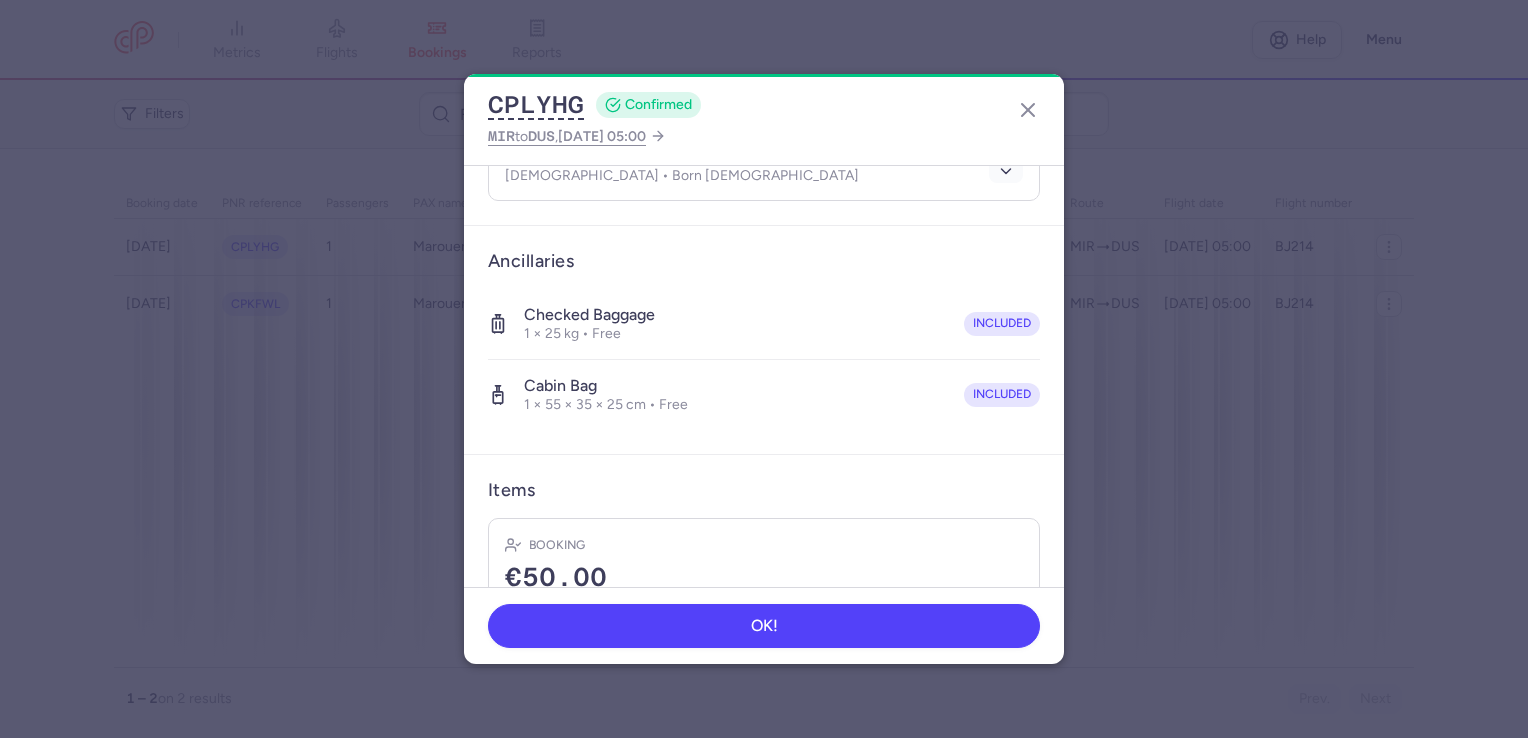 scroll, scrollTop: 388, scrollLeft: 0, axis: vertical 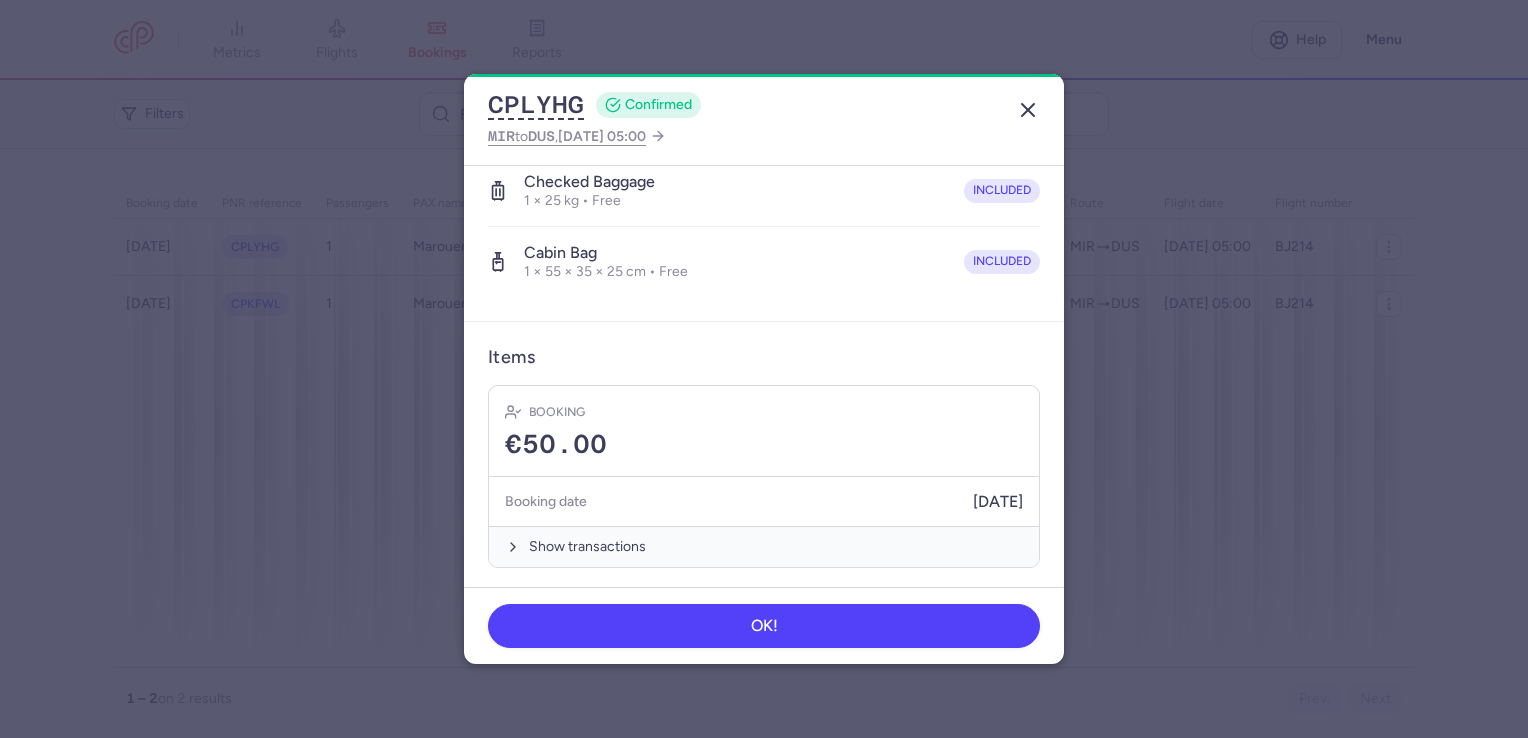 click 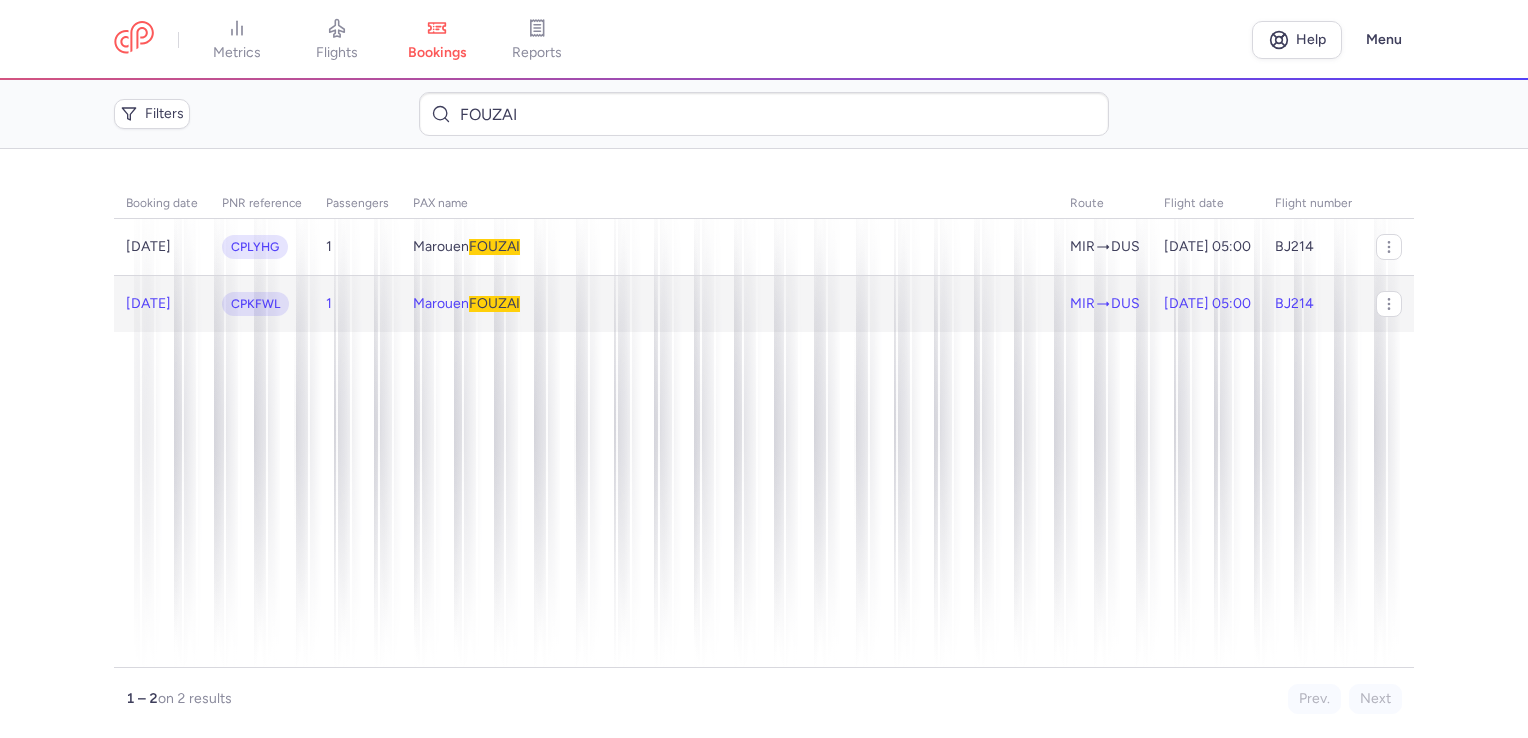 click on "[PERSON_NAME]" 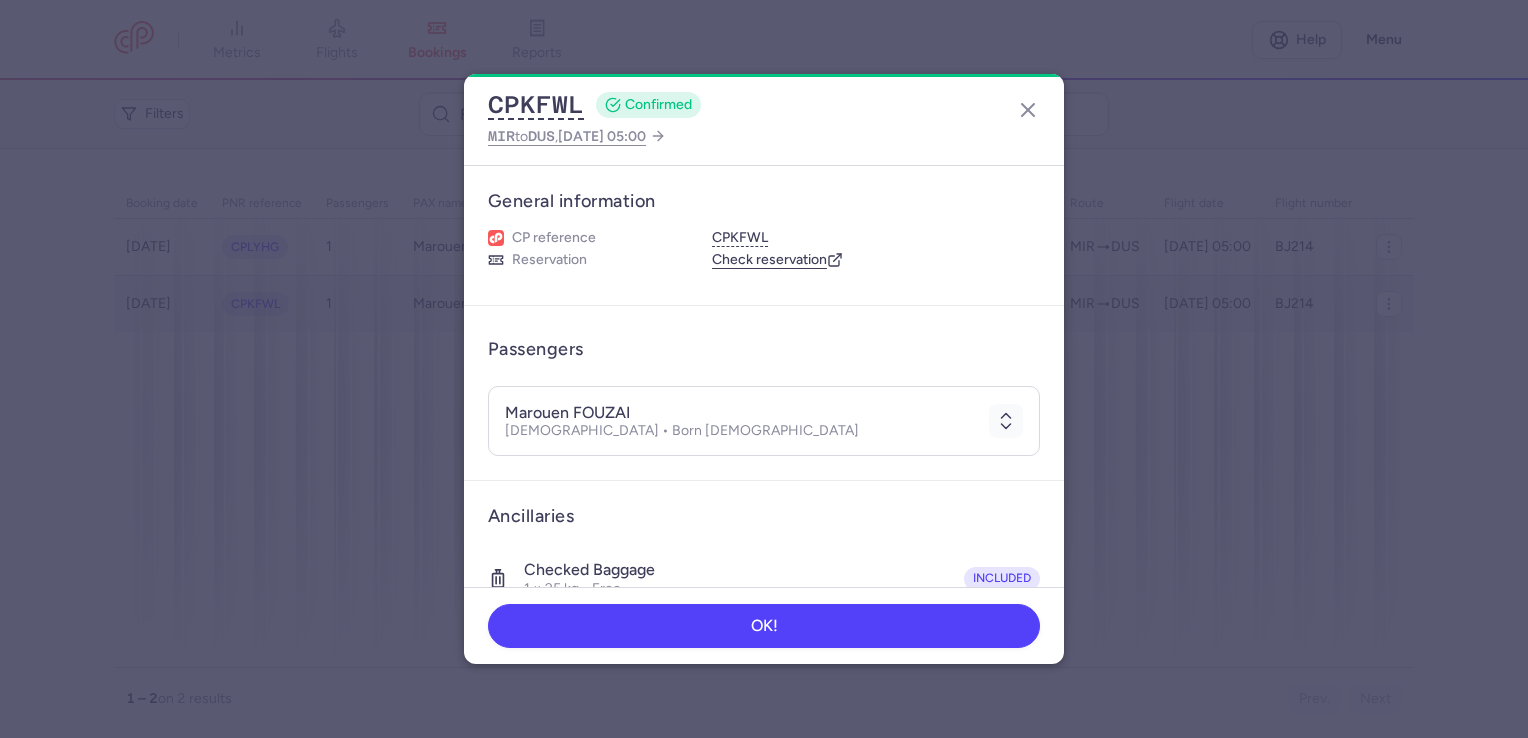 scroll, scrollTop: 388, scrollLeft: 0, axis: vertical 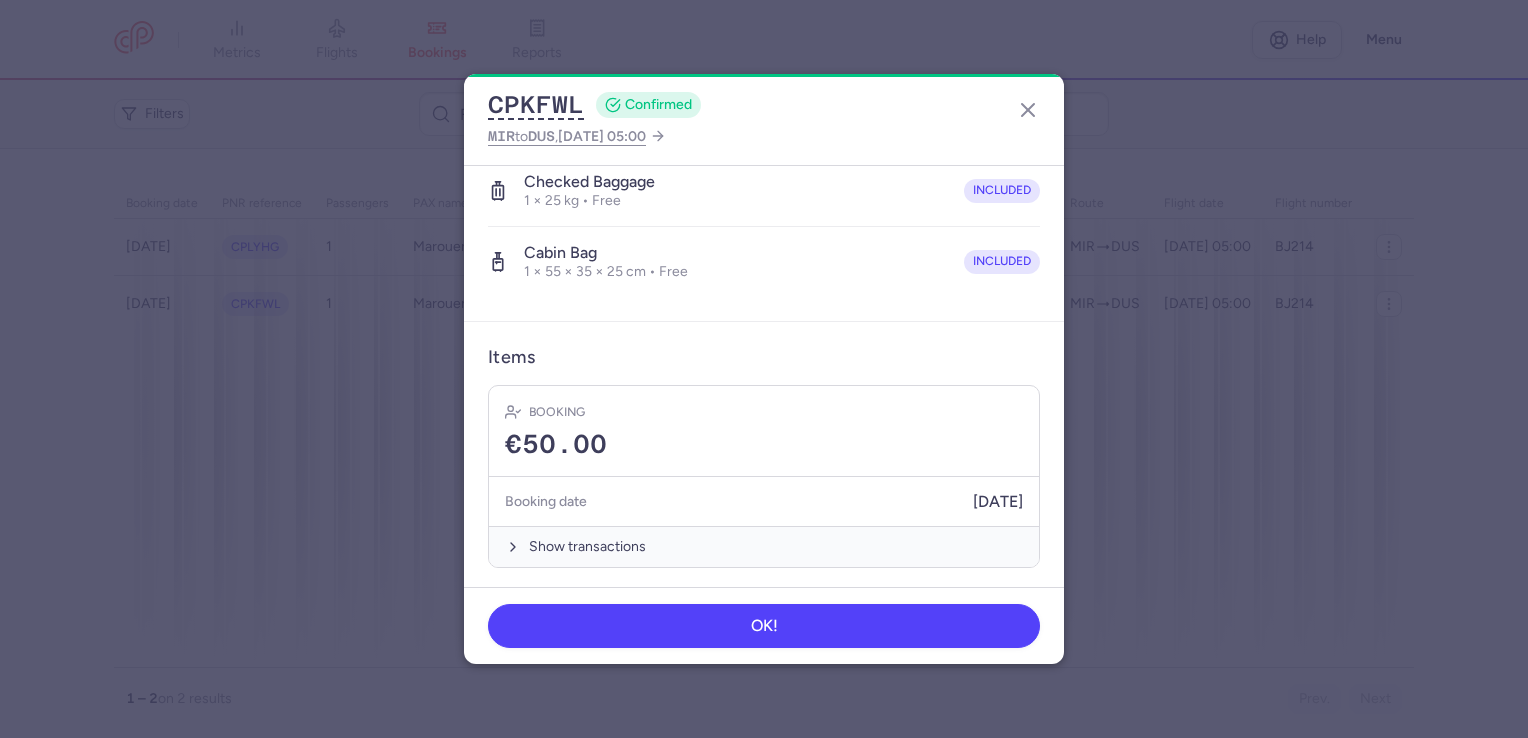 click on "CPKFWL  CONFIRMED MIR  to  DUS ,  [DATE] 05:00" 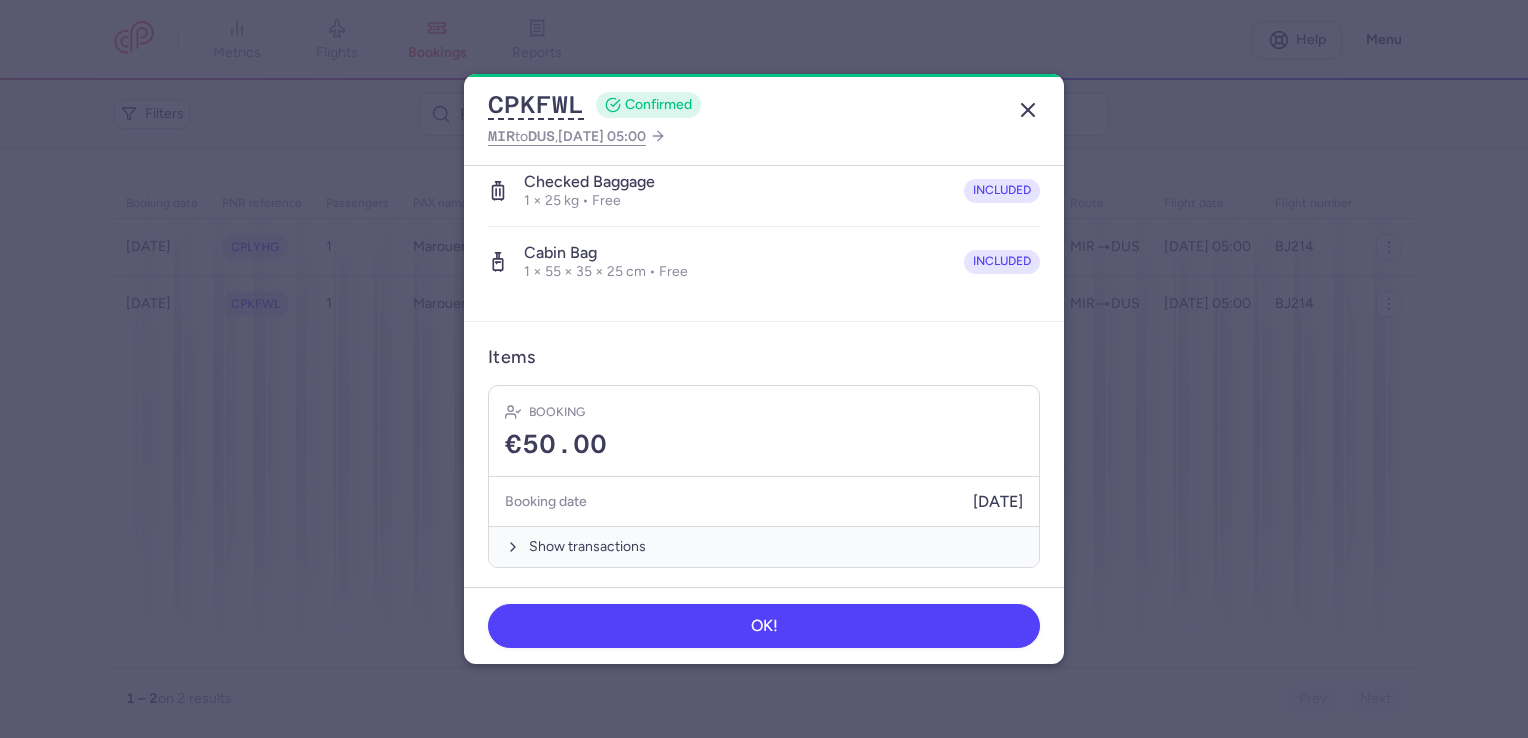 click 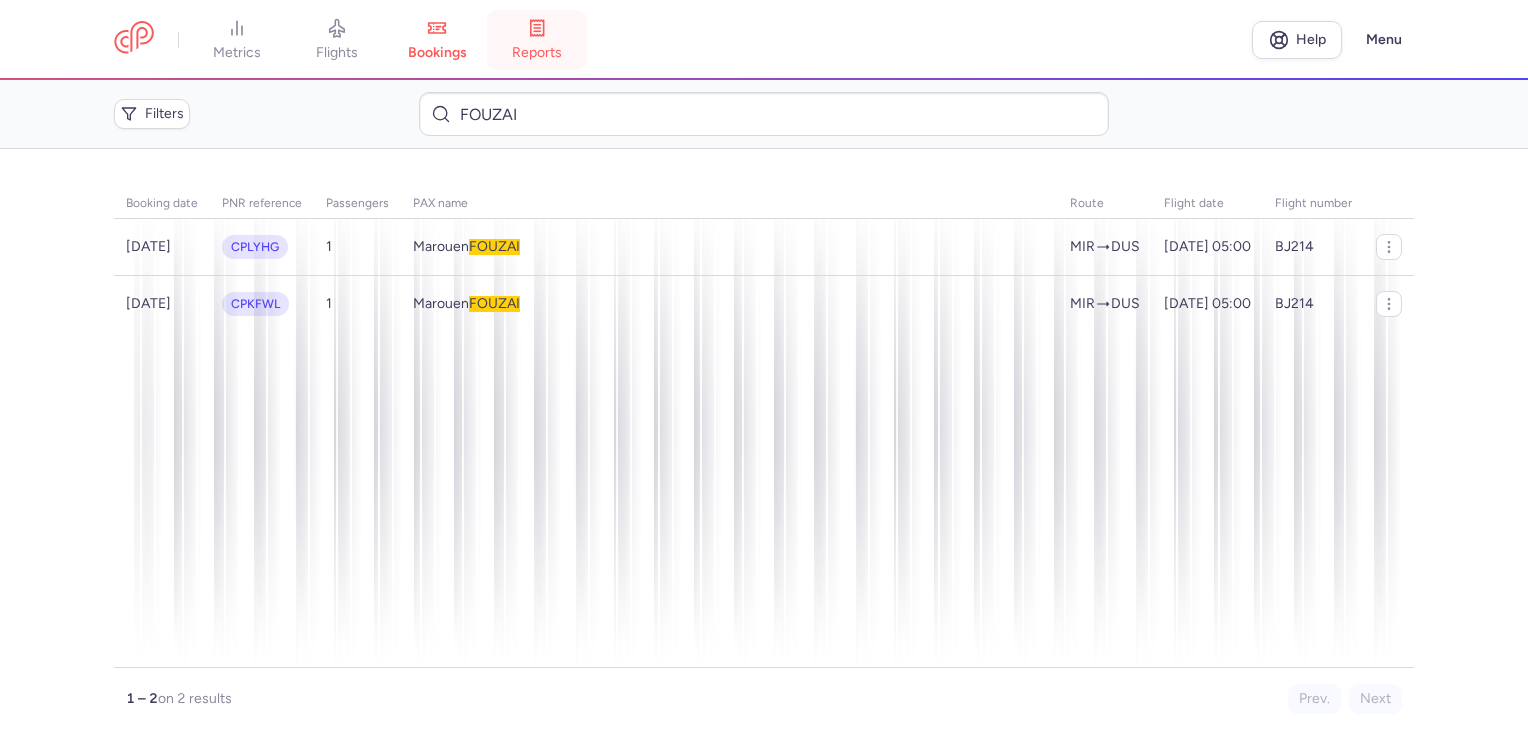 click 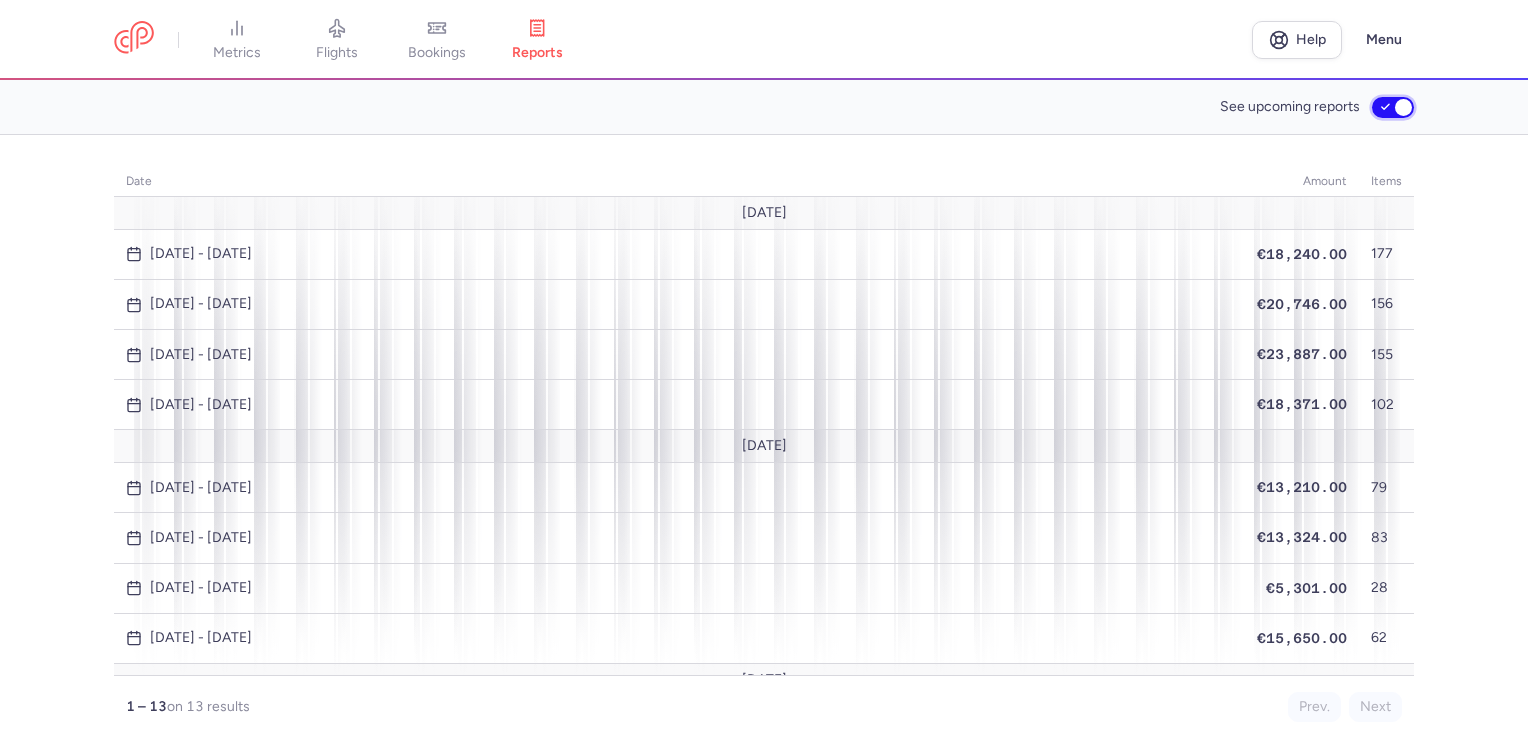 click on "See upcoming reports" at bounding box center [1393, 107] 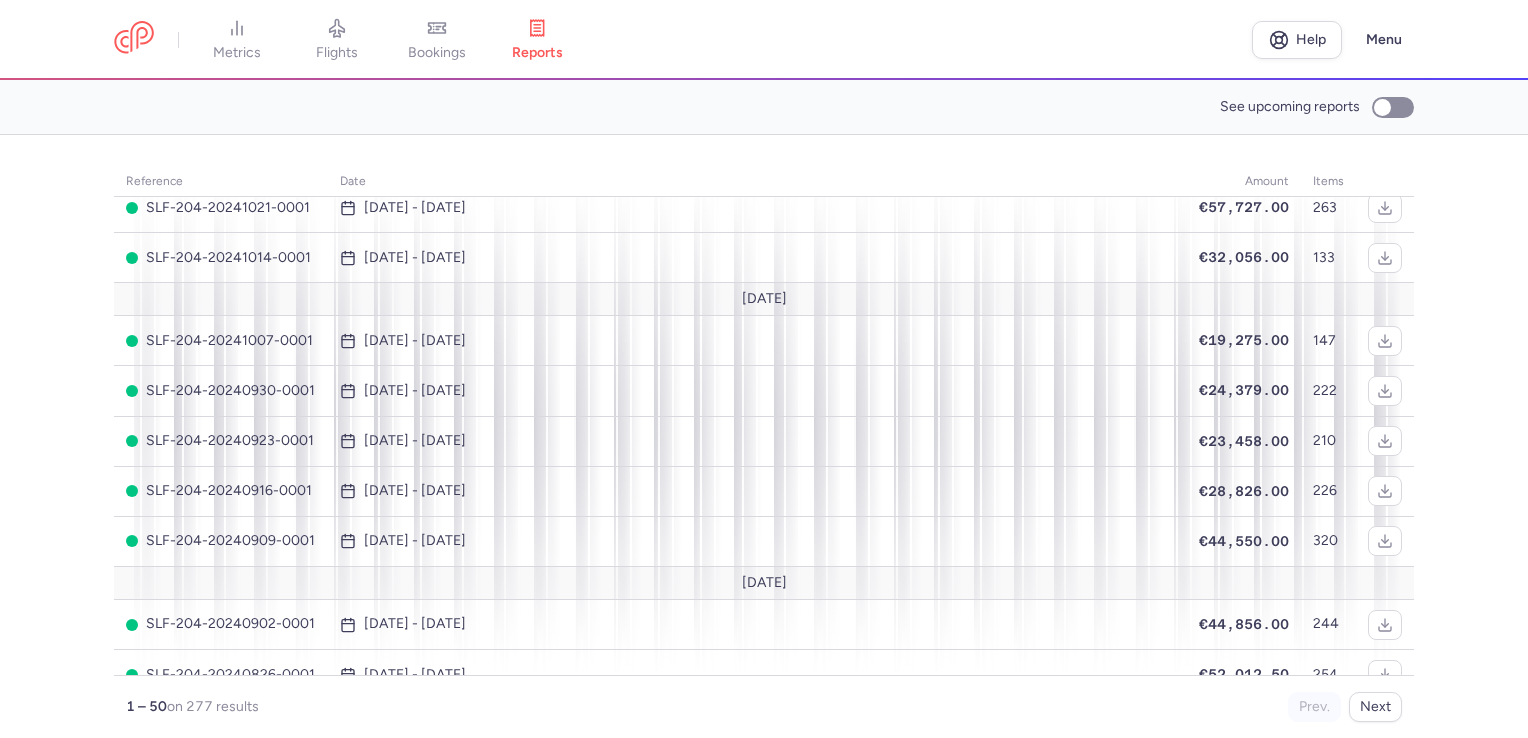 scroll, scrollTop: 2200, scrollLeft: 0, axis: vertical 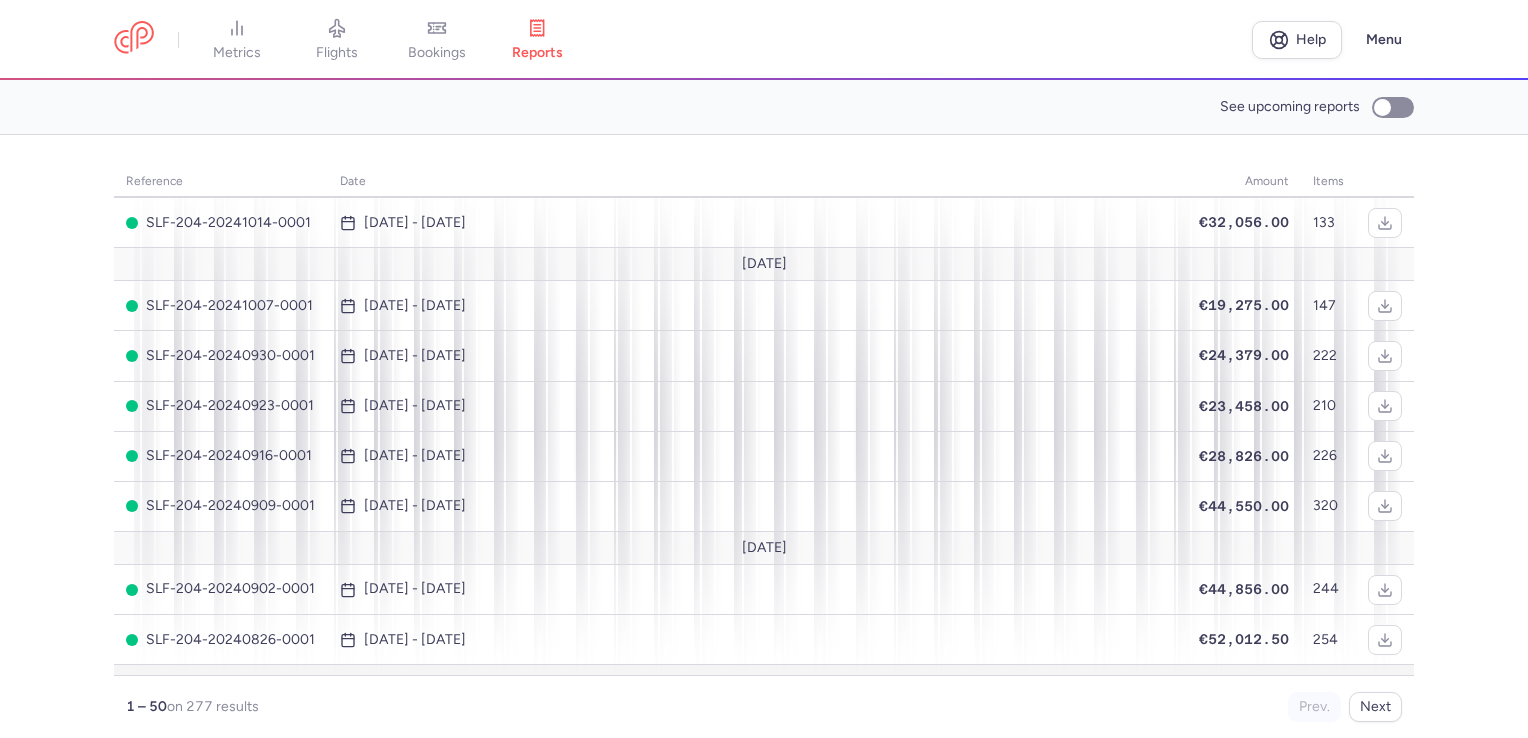 click on "SLF-204-20240819-0001" 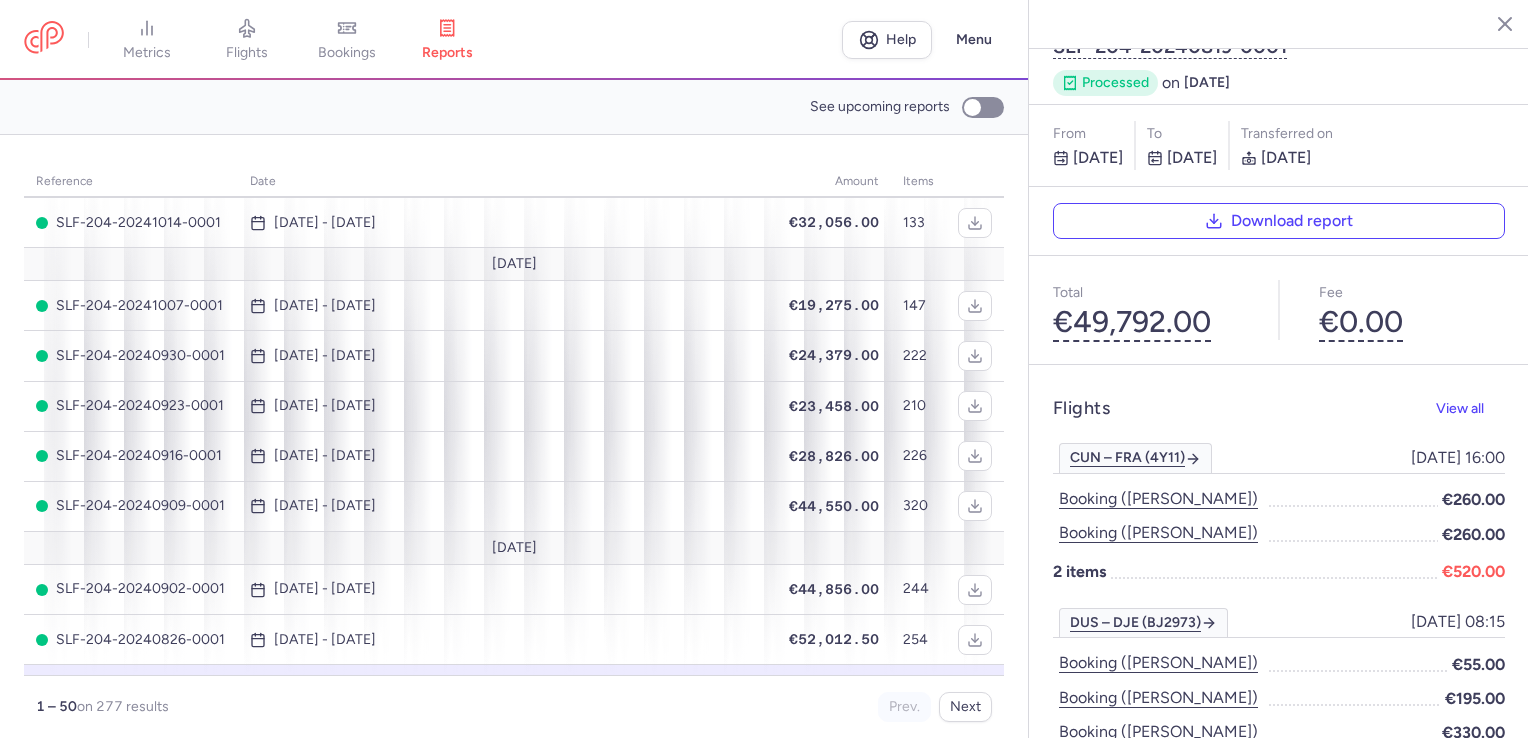 scroll, scrollTop: 0, scrollLeft: 0, axis: both 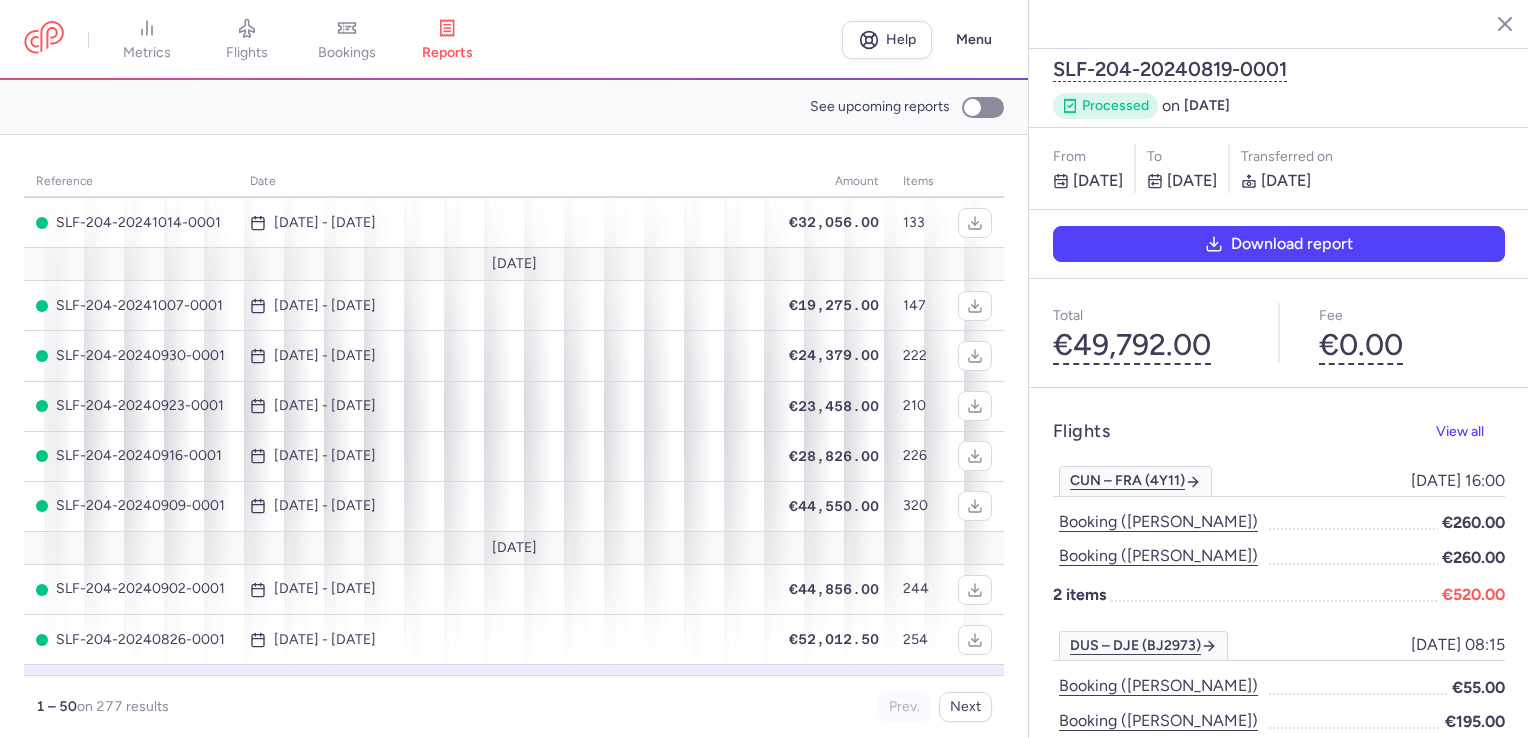 click on "Download report" at bounding box center [1279, 244] 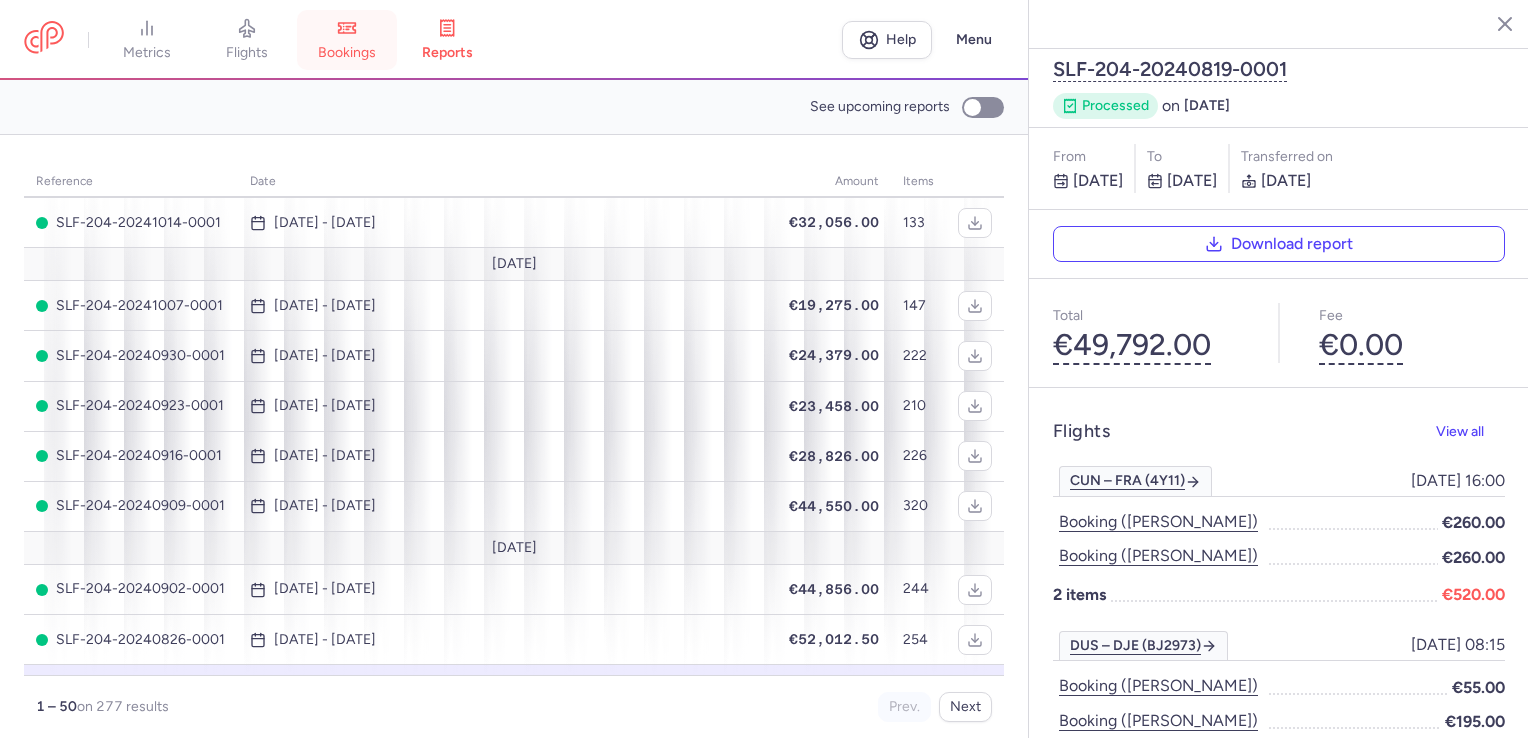 click 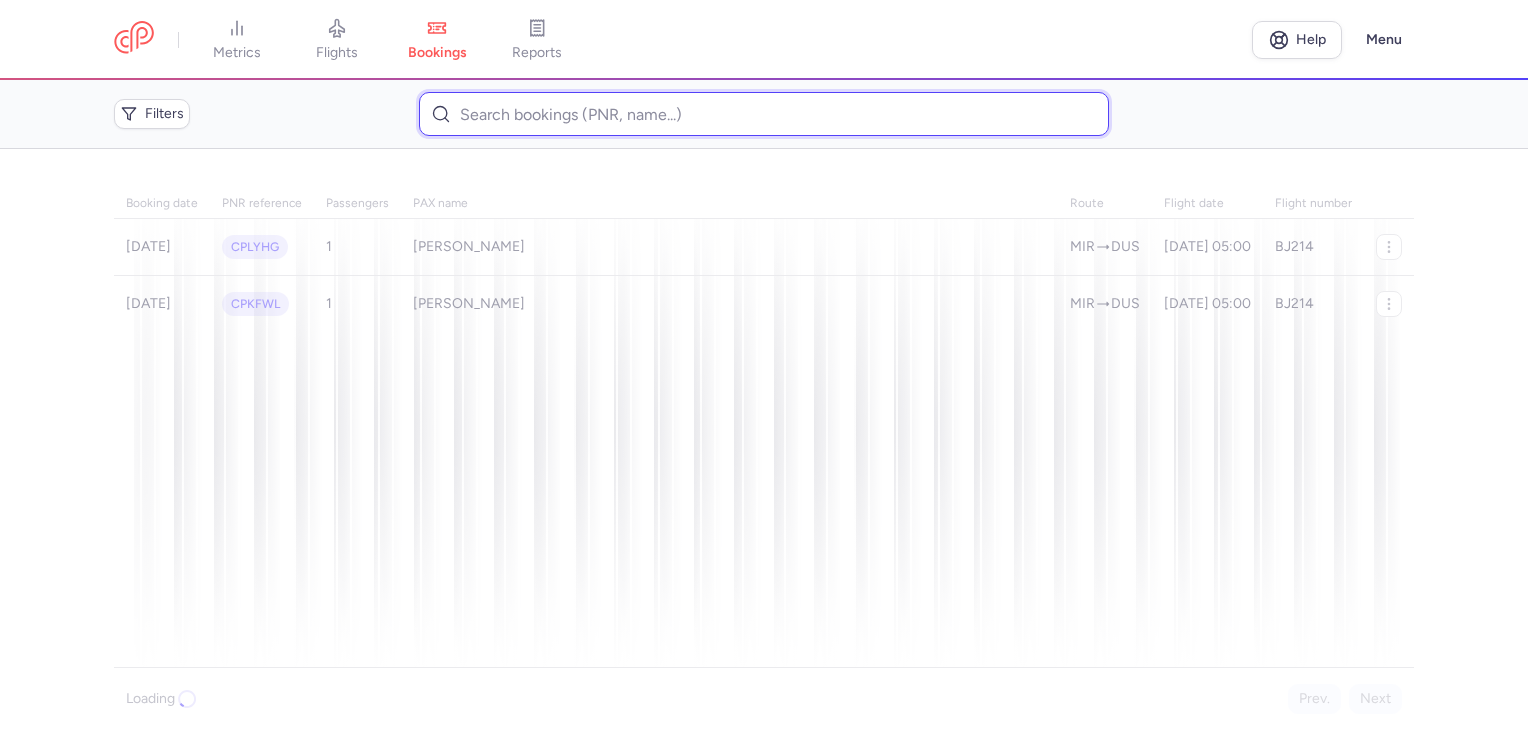 click at bounding box center [763, 114] 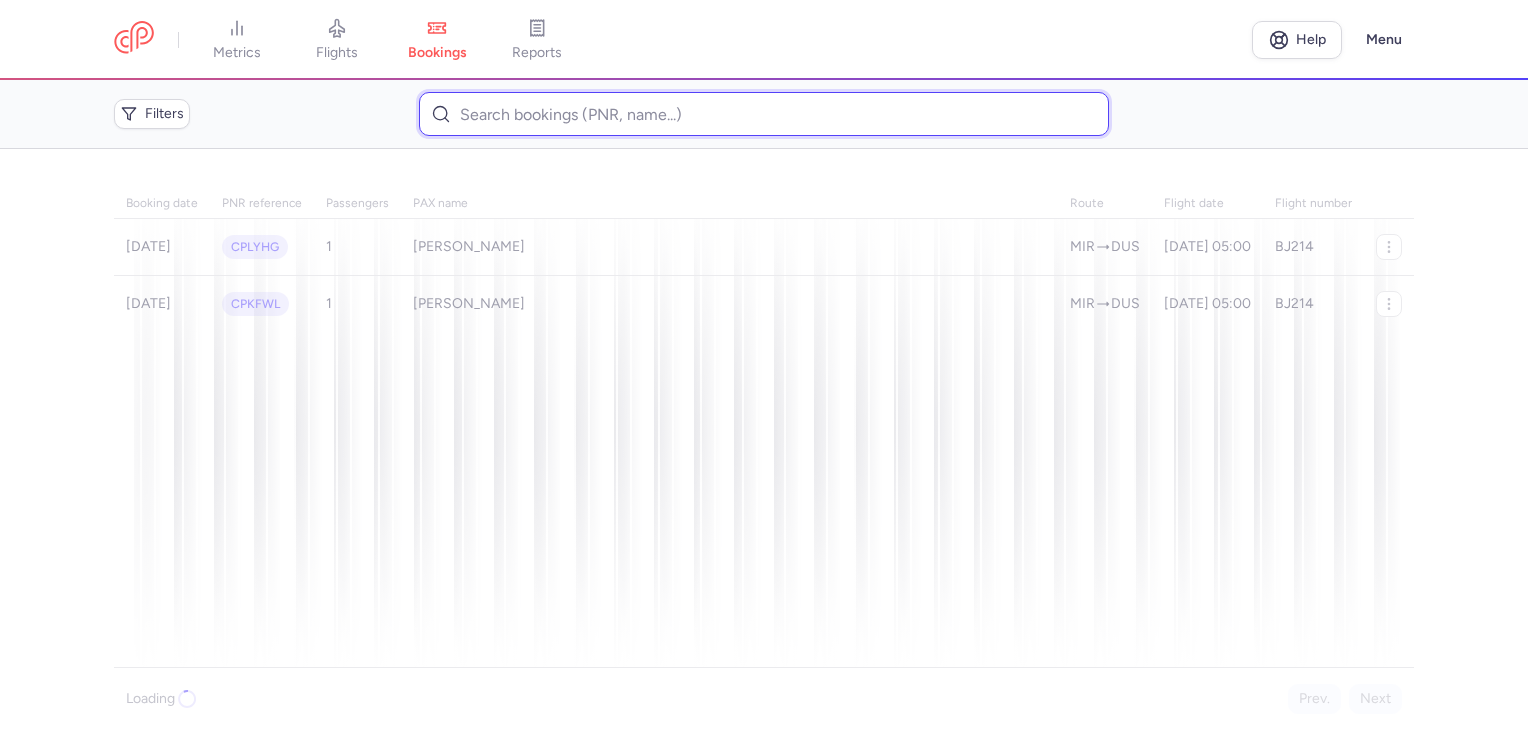paste on "CP3PBA" 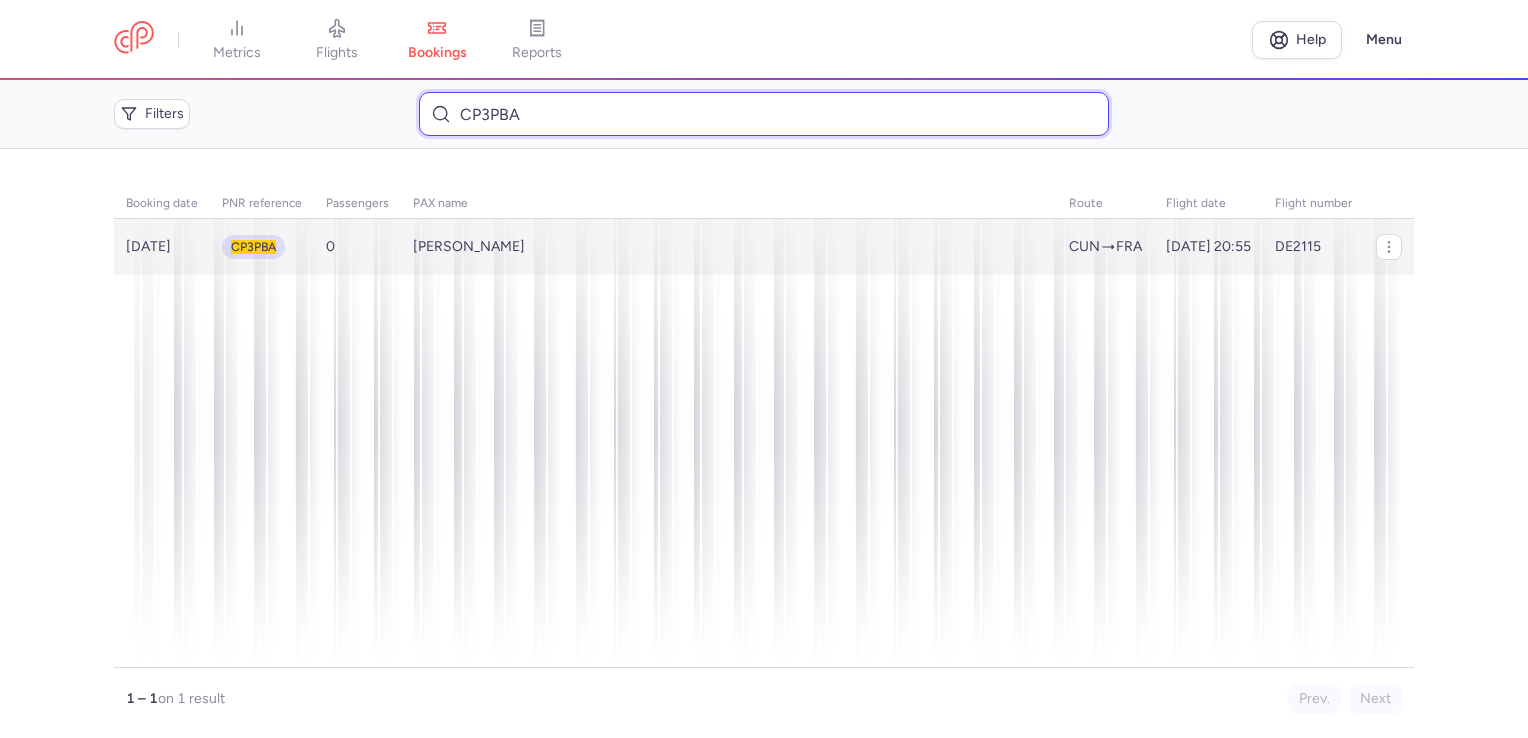 type on "CP3PBA" 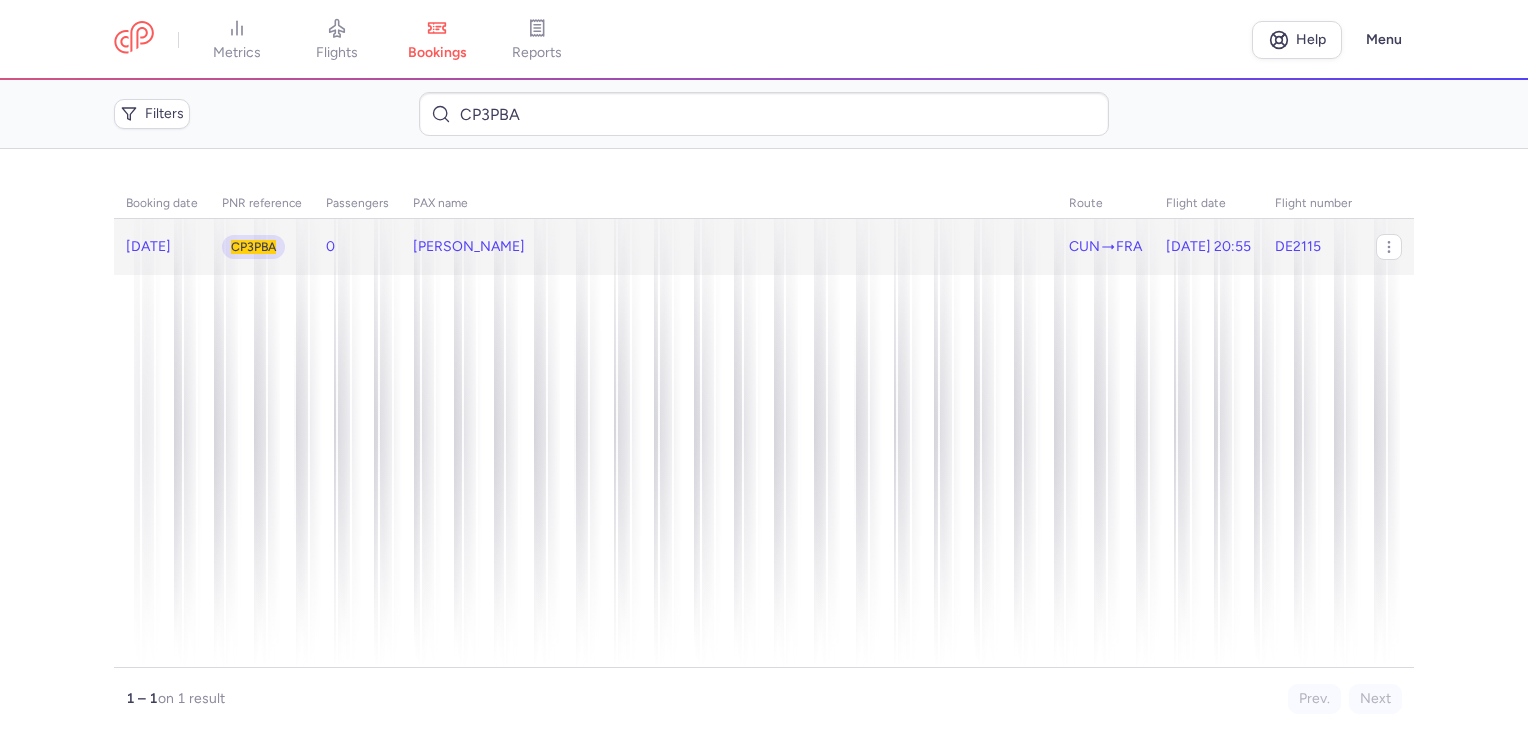 click on "[PERSON_NAME]" 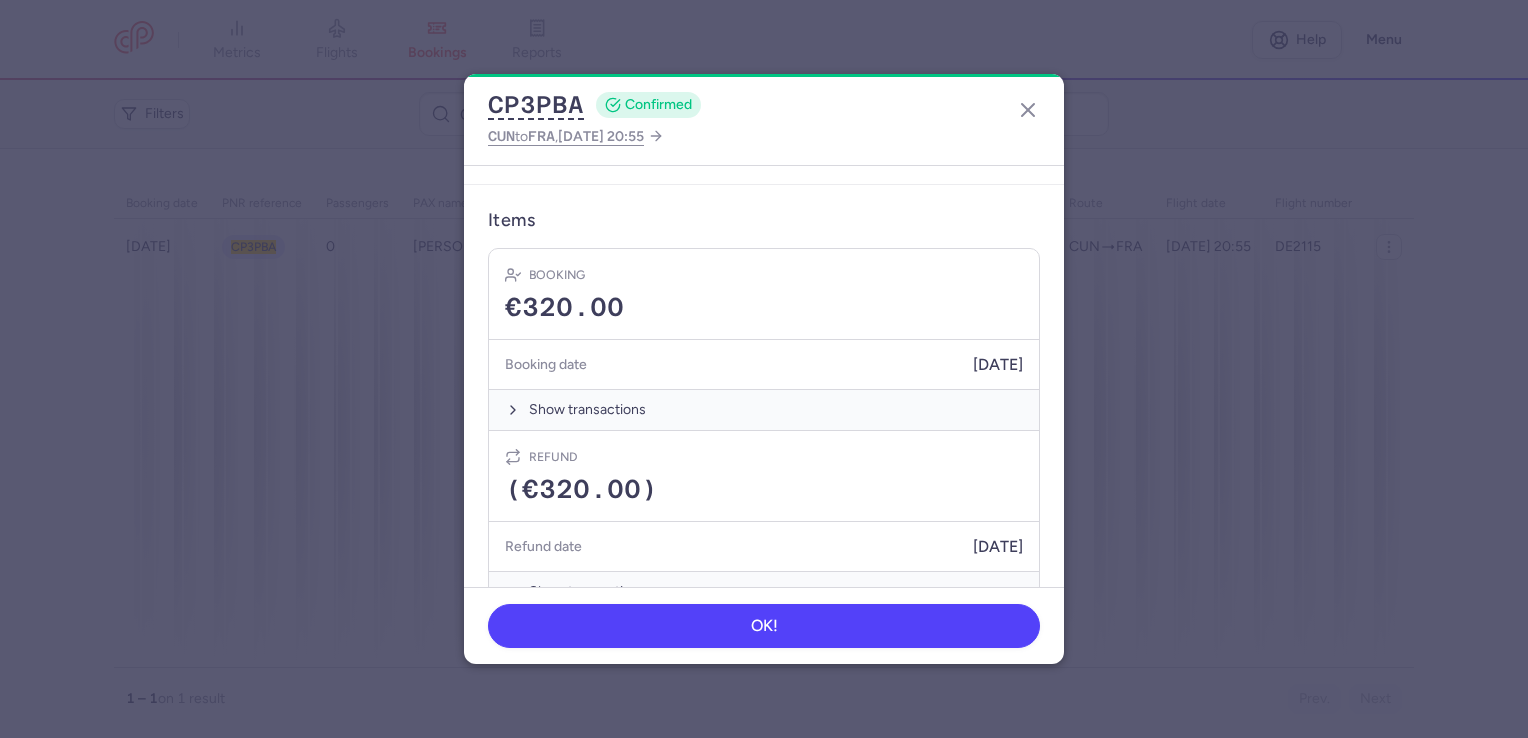 scroll, scrollTop: 499, scrollLeft: 0, axis: vertical 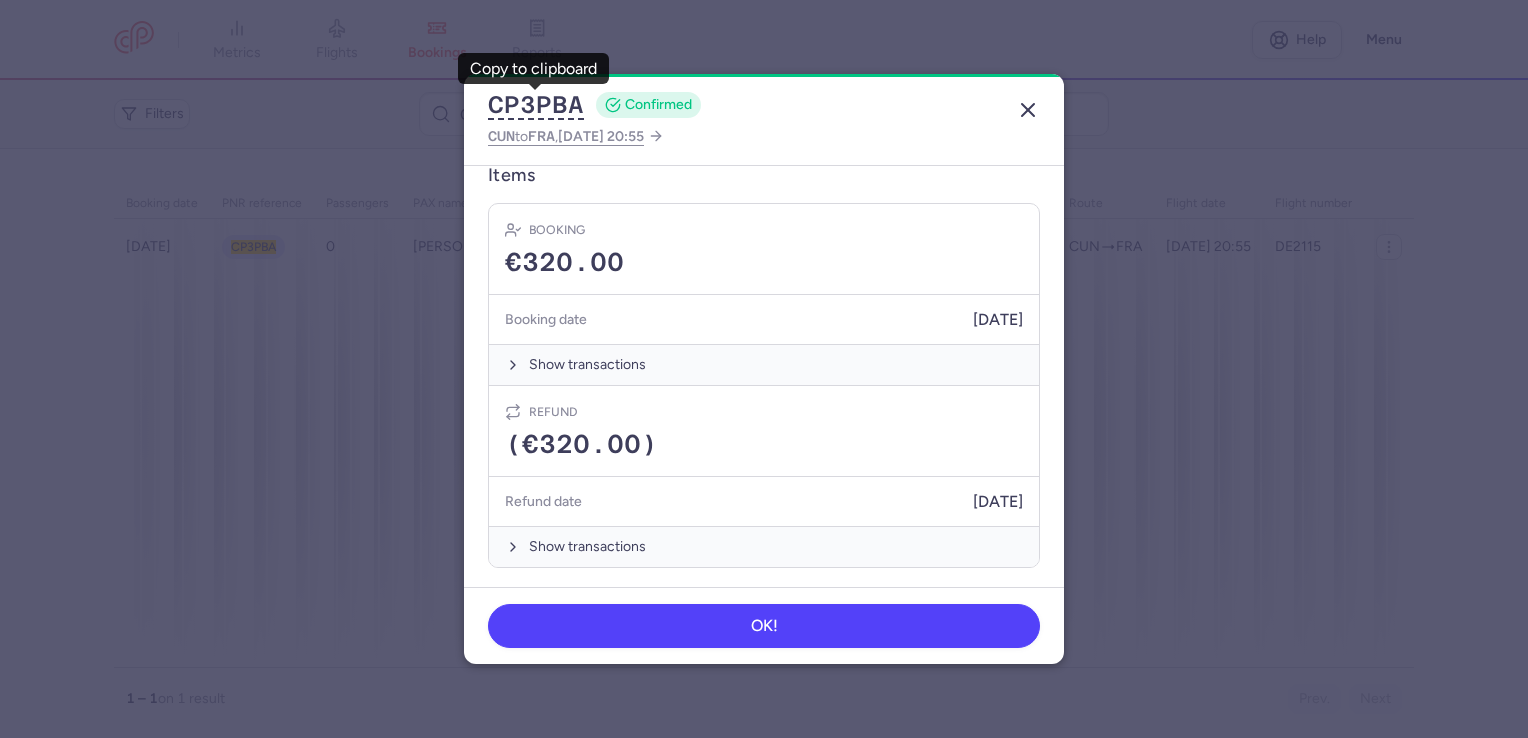 click 